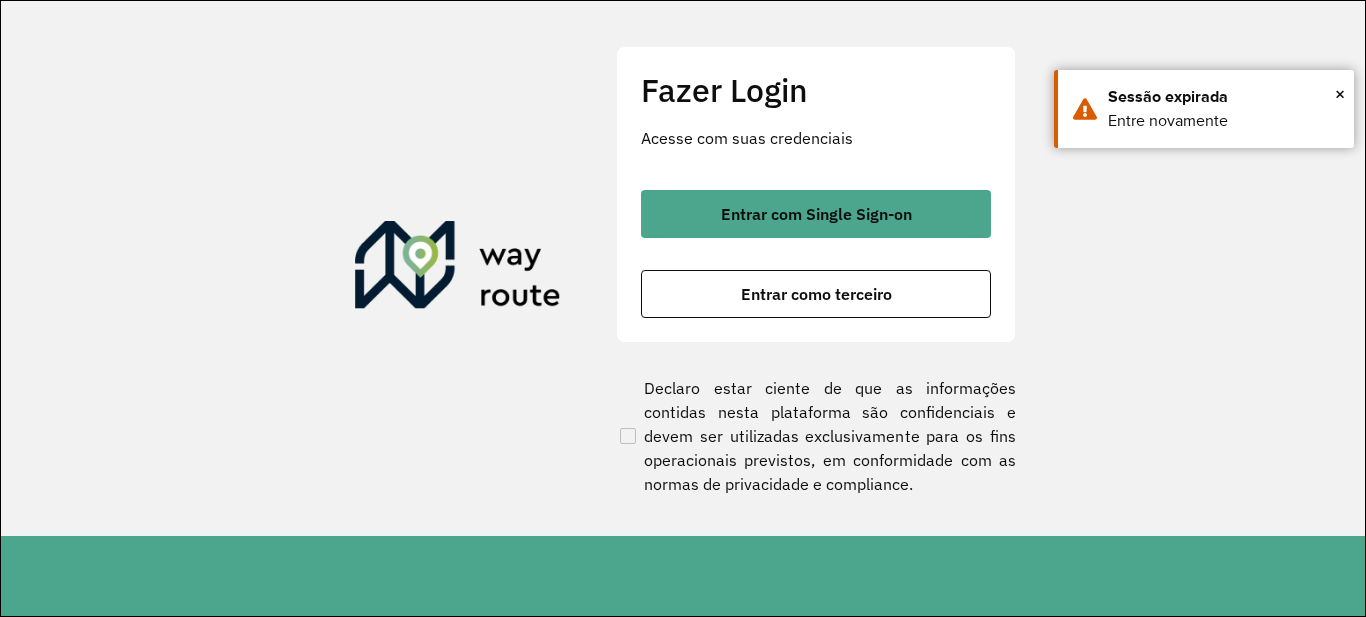 scroll, scrollTop: 0, scrollLeft: 0, axis: both 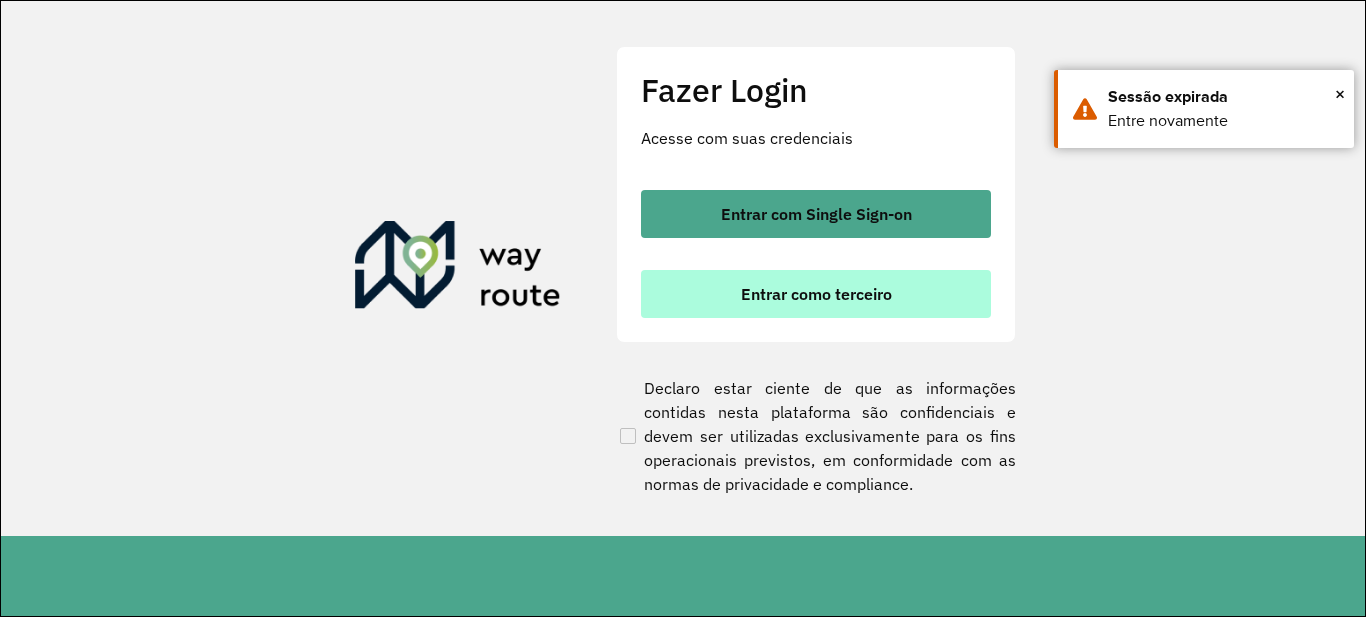 drag, startPoint x: 858, startPoint y: 211, endPoint x: 848, endPoint y: 283, distance: 72.691124 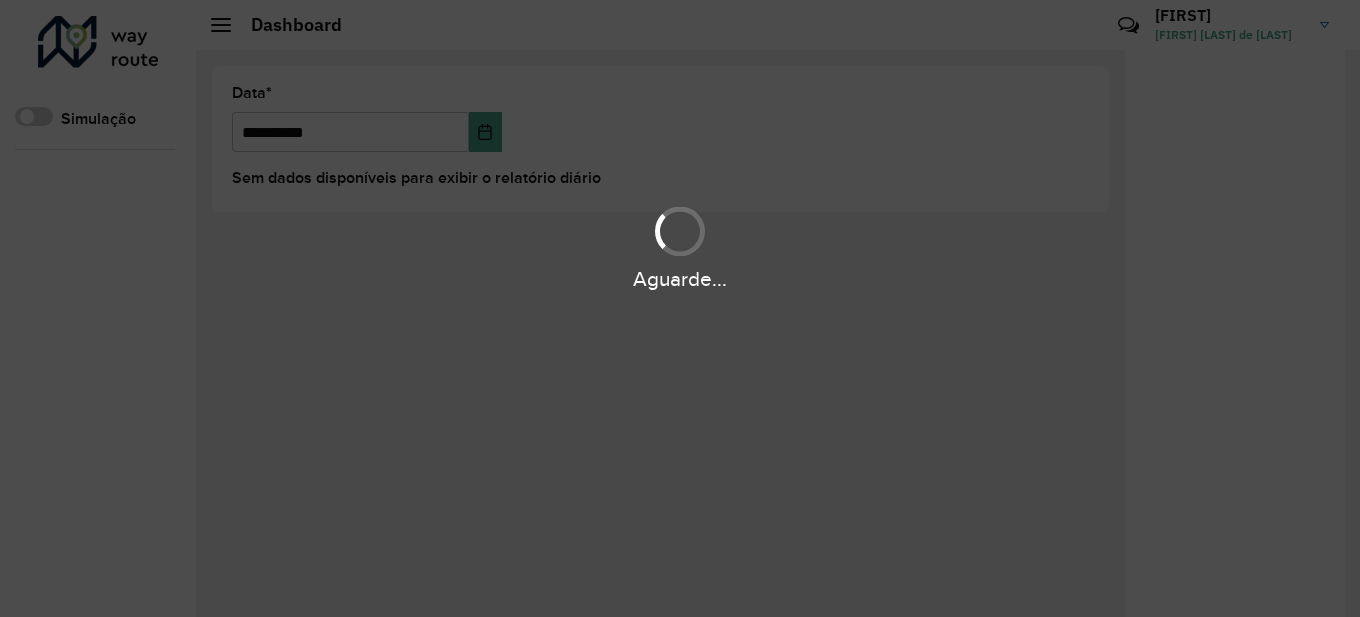 scroll, scrollTop: 0, scrollLeft: 0, axis: both 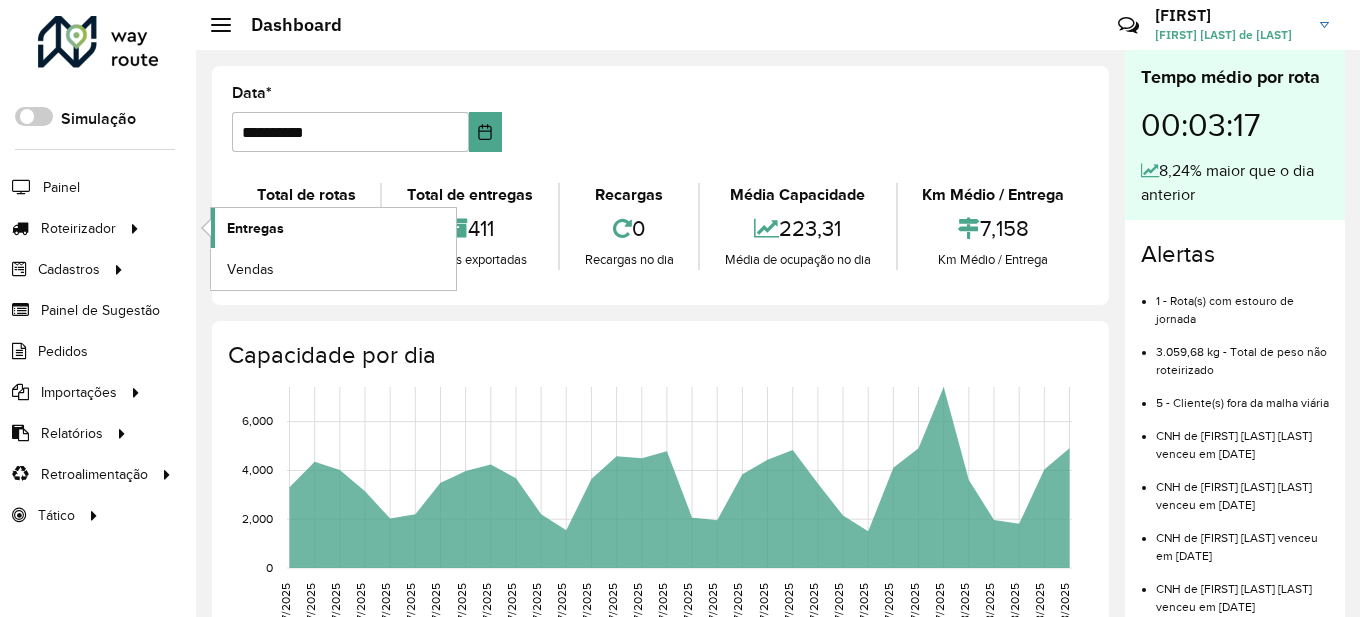 click on "Entregas" 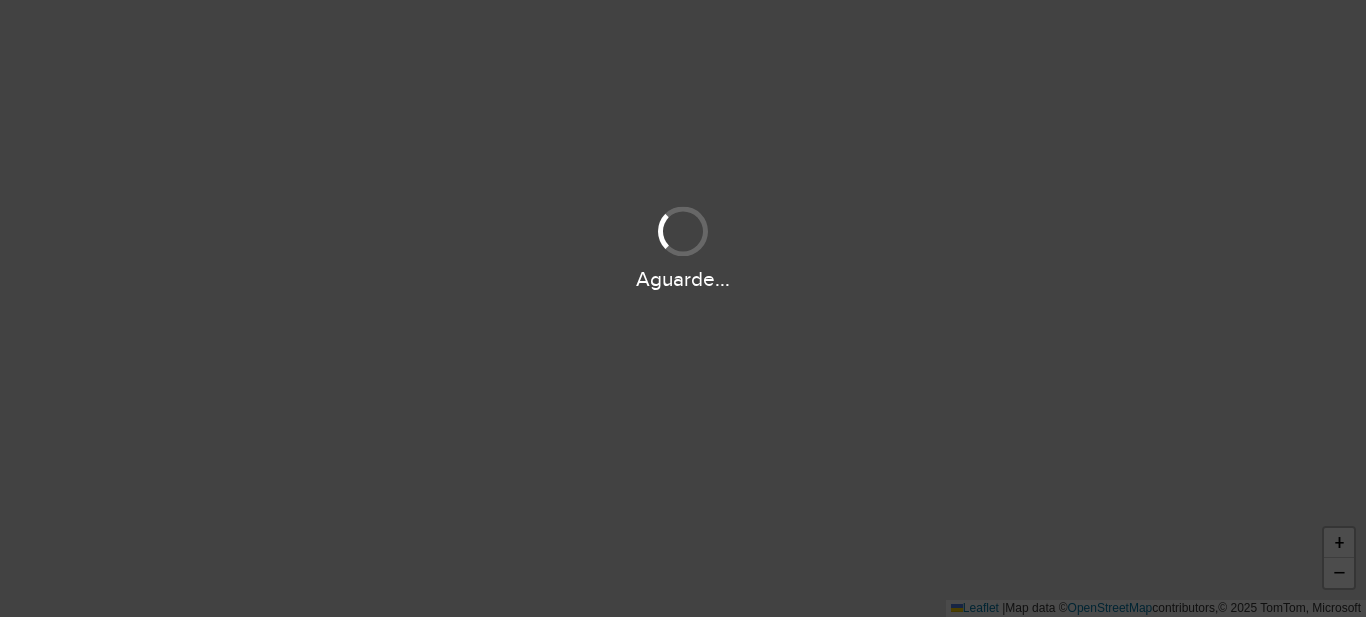 scroll, scrollTop: 0, scrollLeft: 0, axis: both 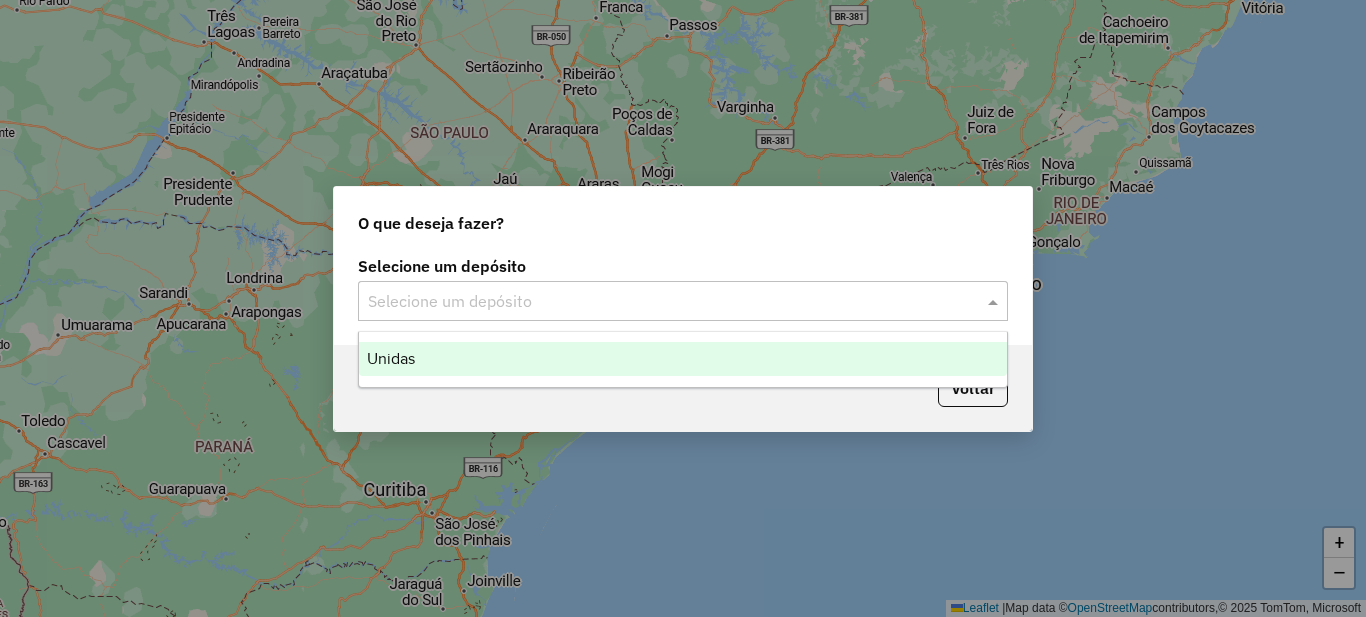 click 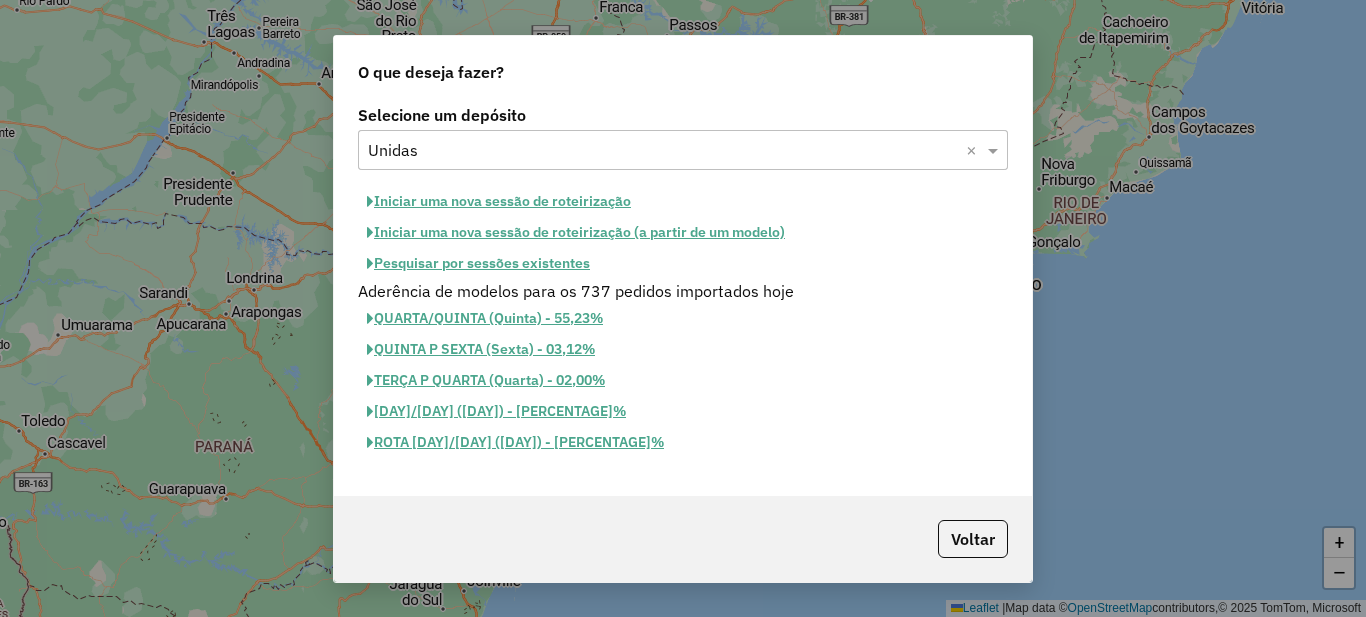click on "Iniciar uma nova sessão de roteirização" 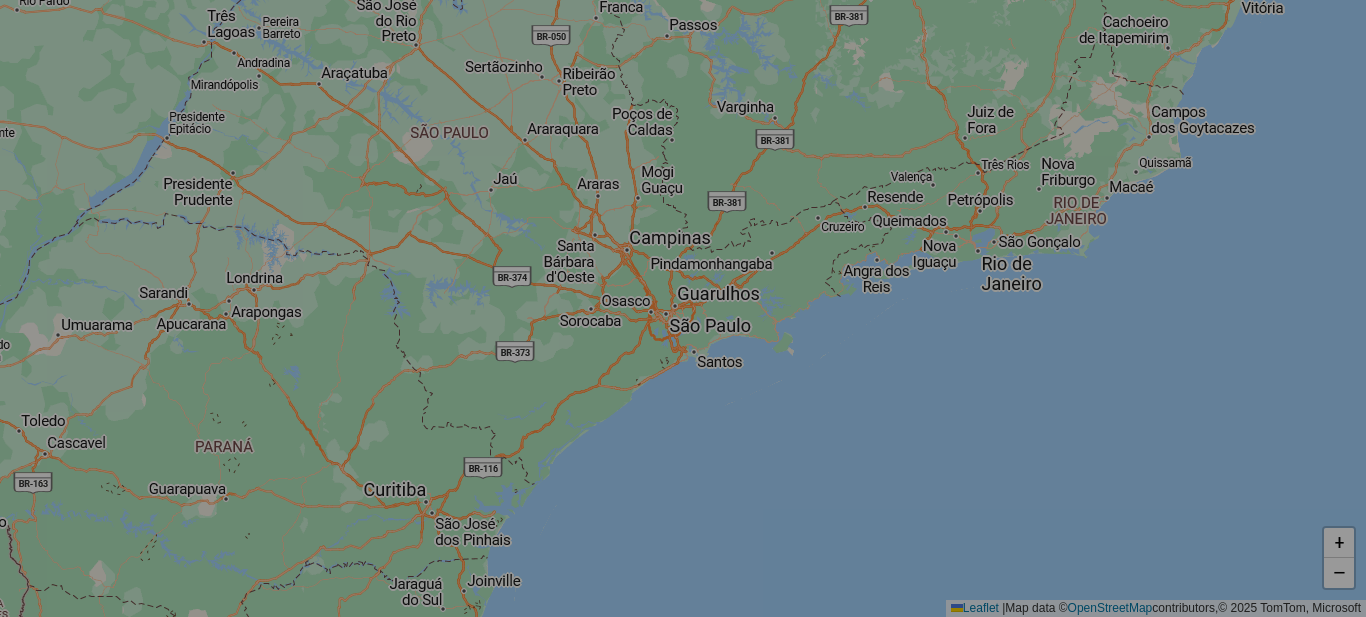 select on "*" 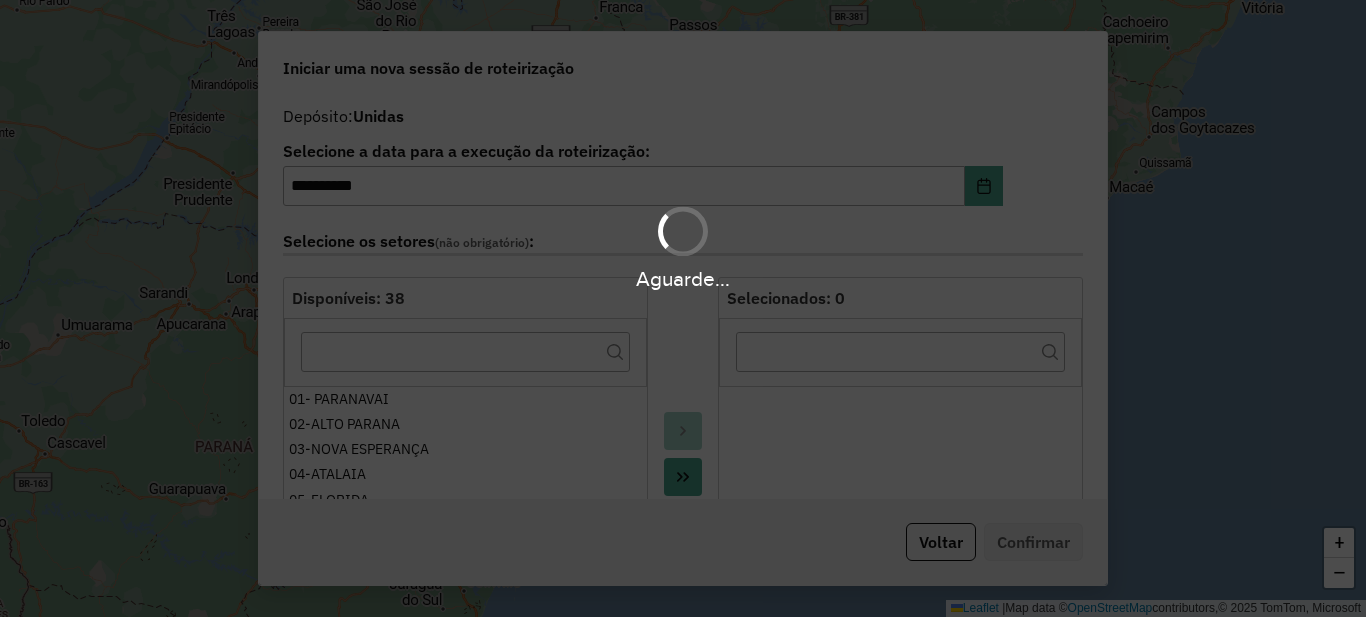 click on "Aguarde..." at bounding box center [683, 308] 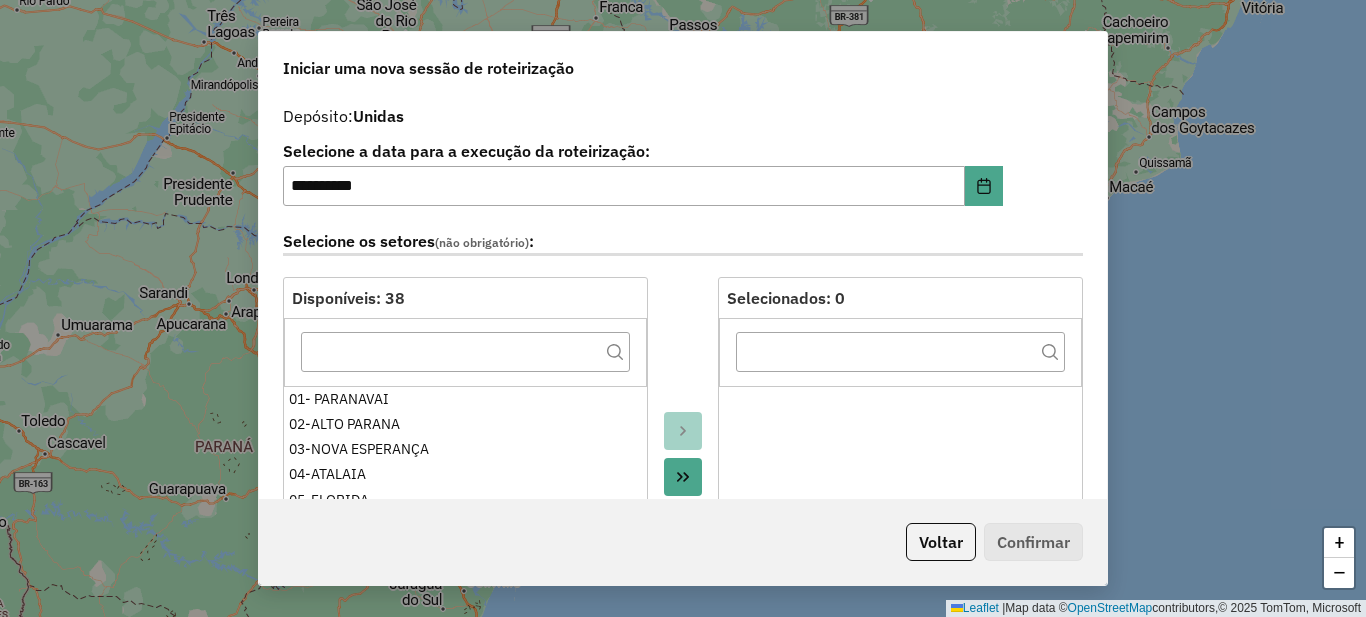 click 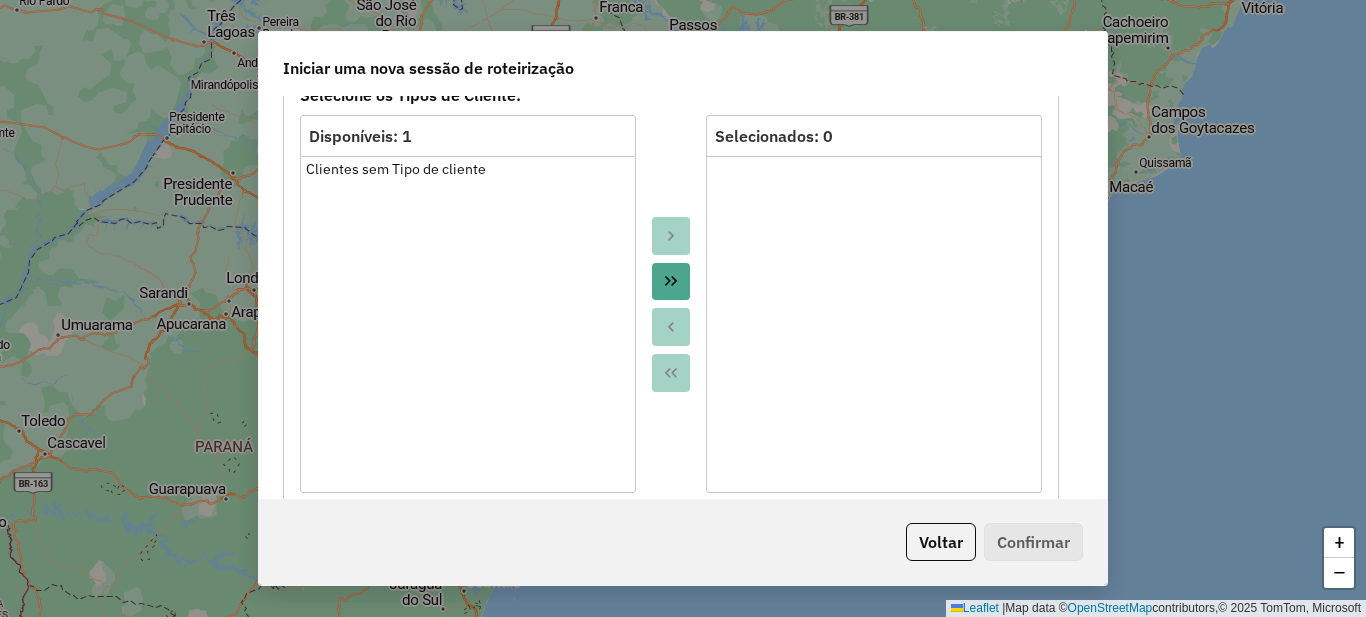 click 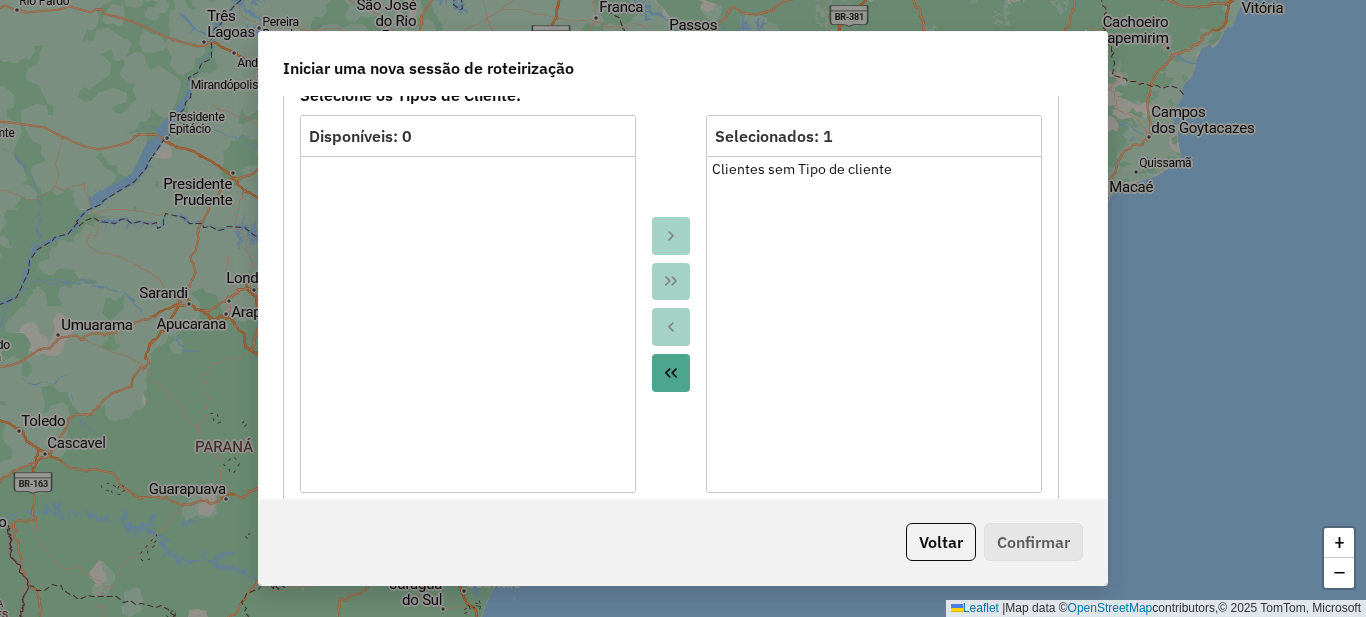 scroll, scrollTop: 800, scrollLeft: 0, axis: vertical 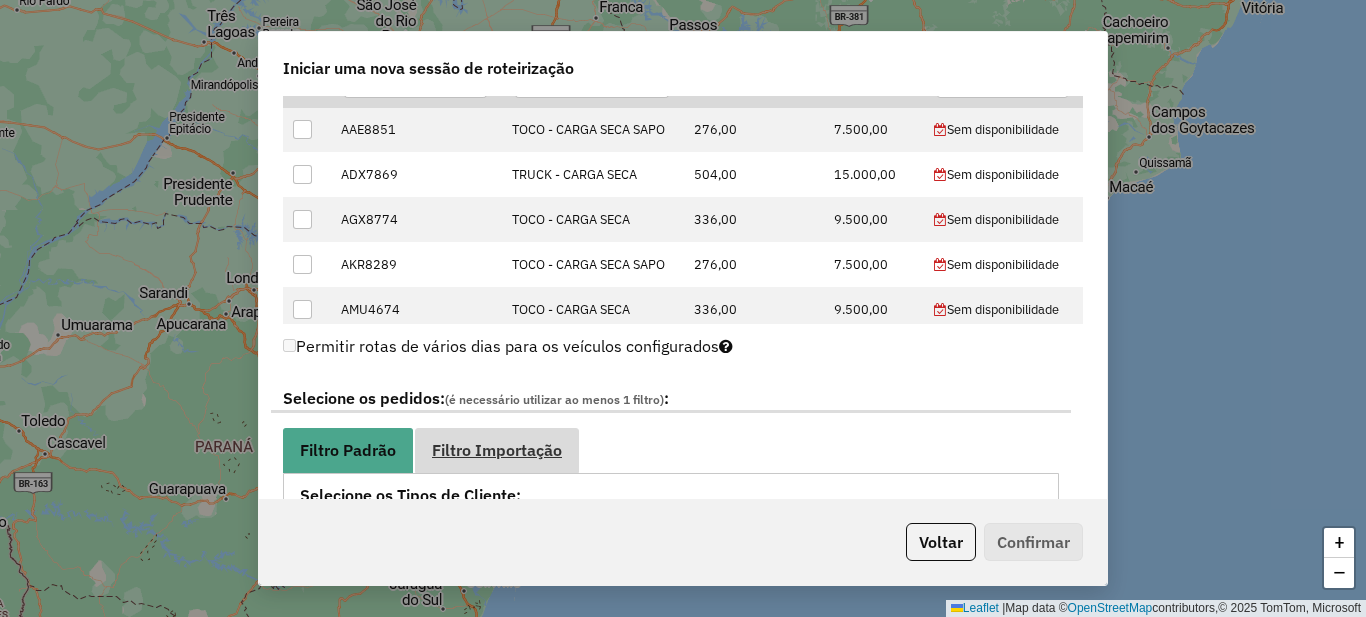 click on "Filtro Importação" at bounding box center [497, 450] 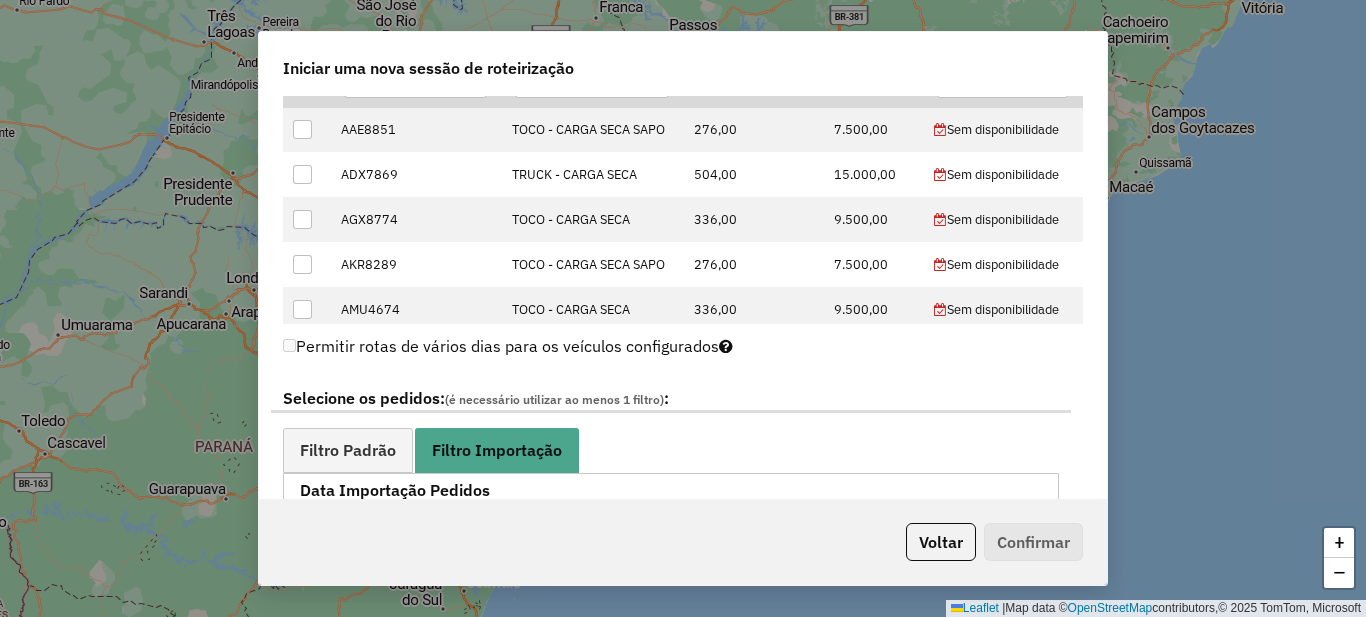 scroll, scrollTop: 1200, scrollLeft: 0, axis: vertical 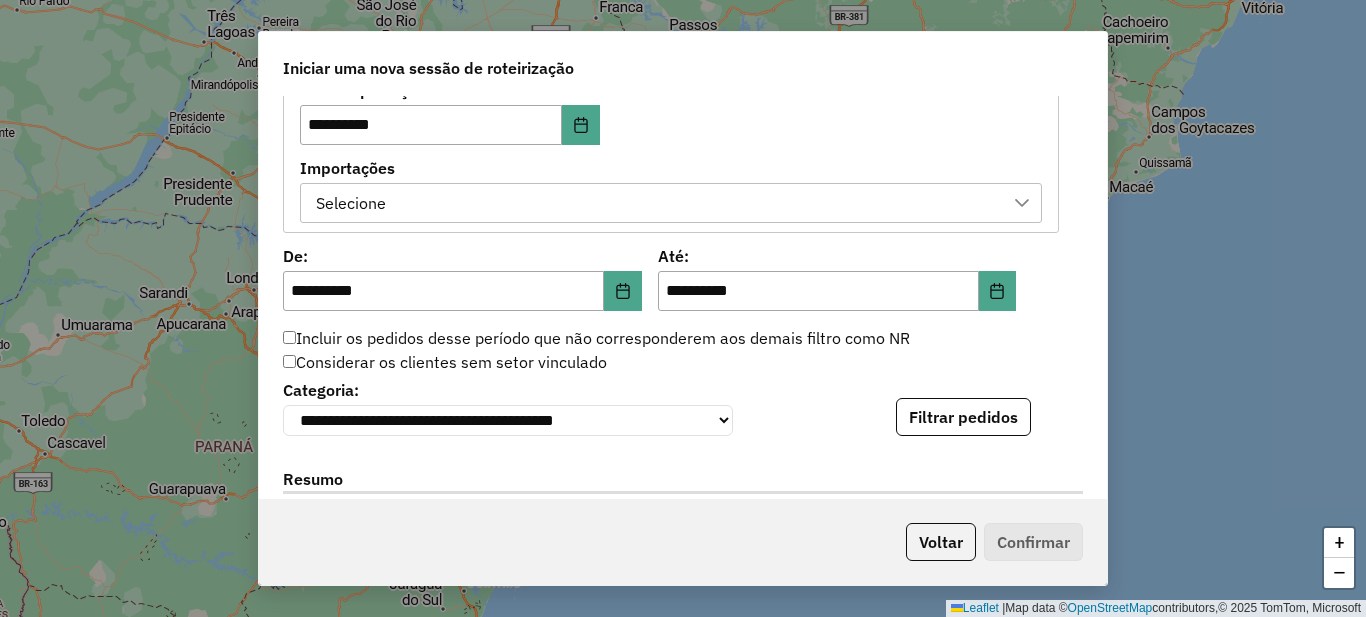 drag, startPoint x: 394, startPoint y: 207, endPoint x: 475, endPoint y: 211, distance: 81.09871 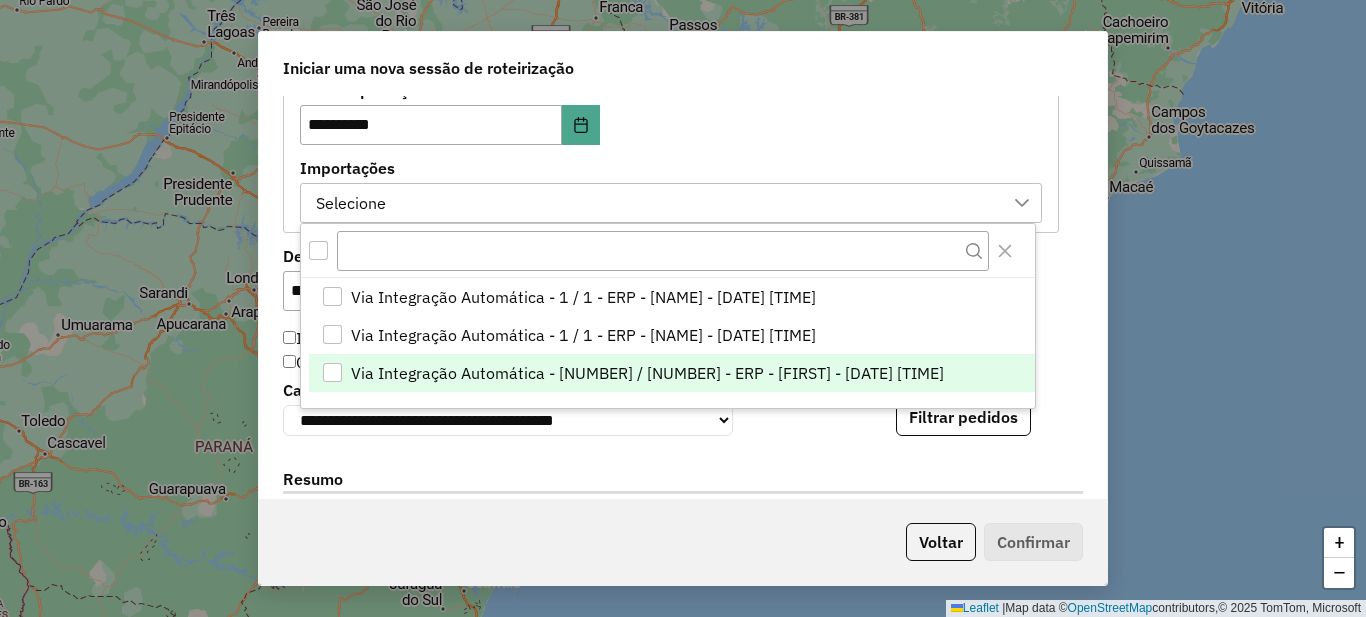 click on "Via Integração Automática - 1 / 1 - ERP - Joao - 06/08/2025 17:12" at bounding box center (647, 373) 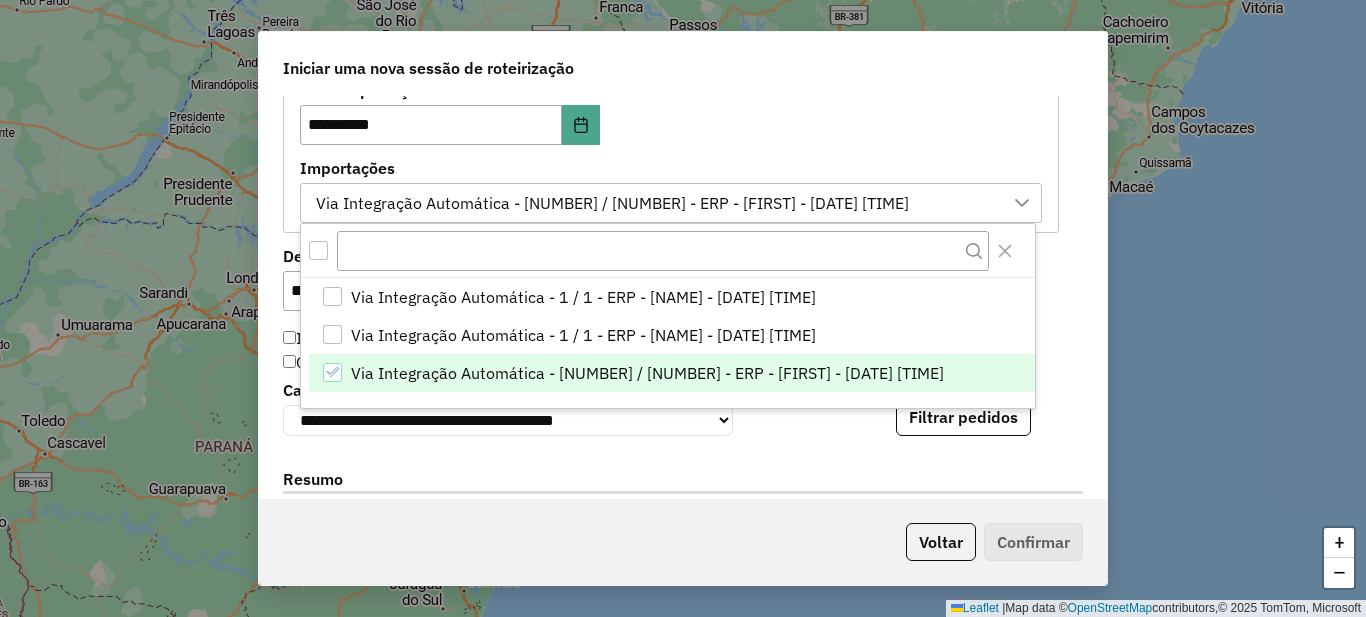 click on "**********" 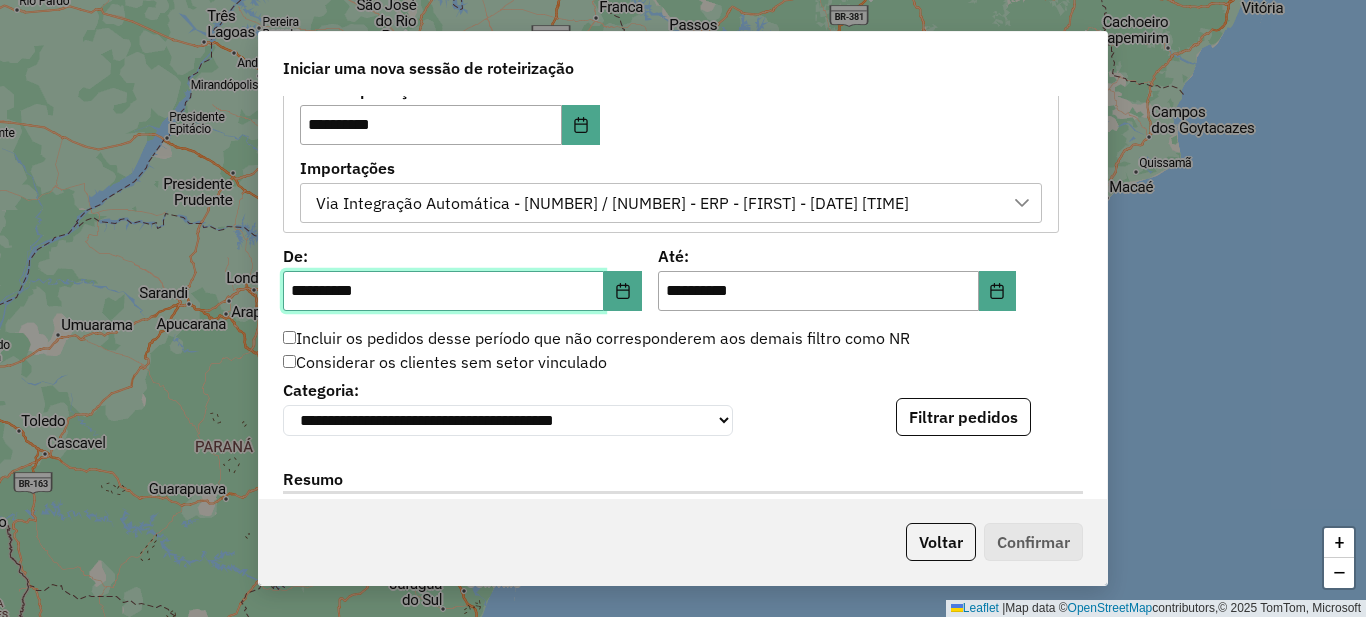 click on "**********" at bounding box center (443, 291) 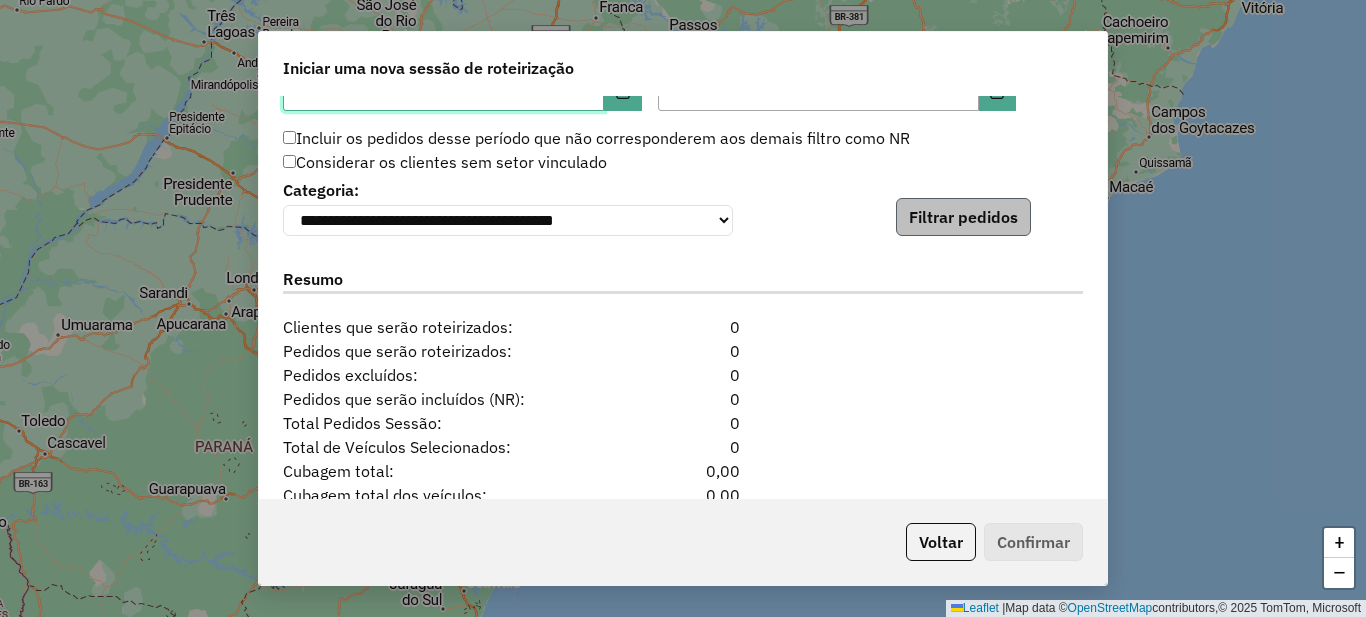 type on "**********" 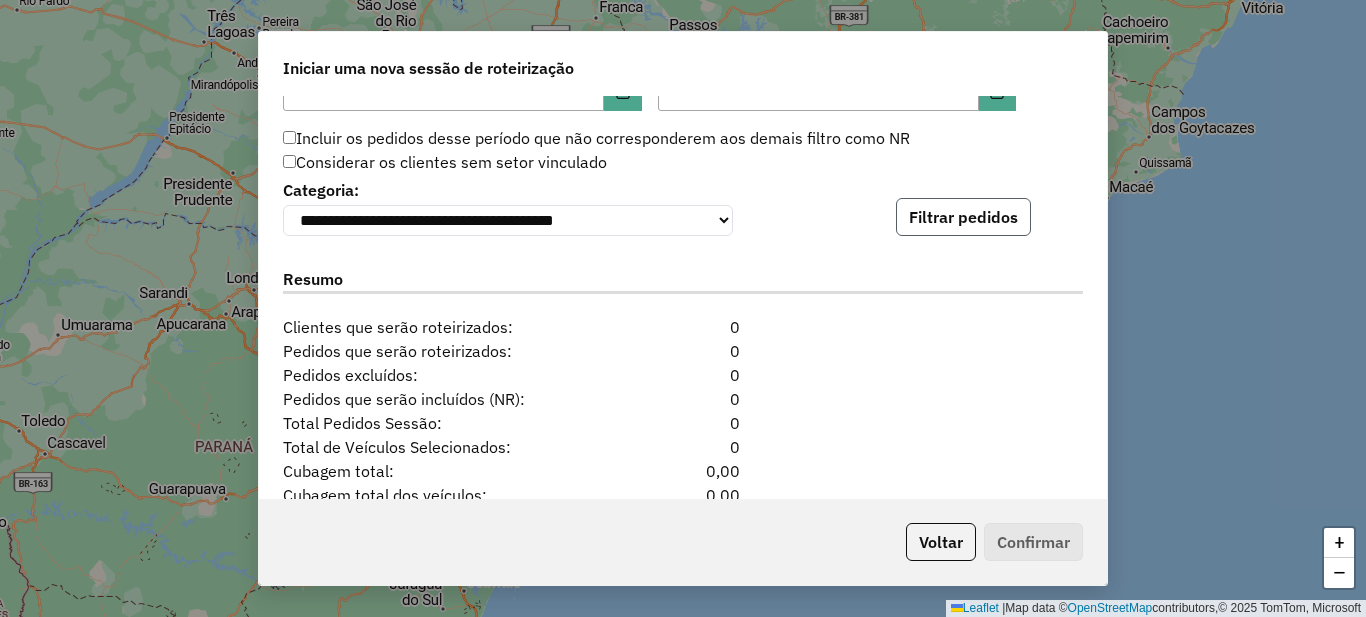 click on "Filtrar pedidos" 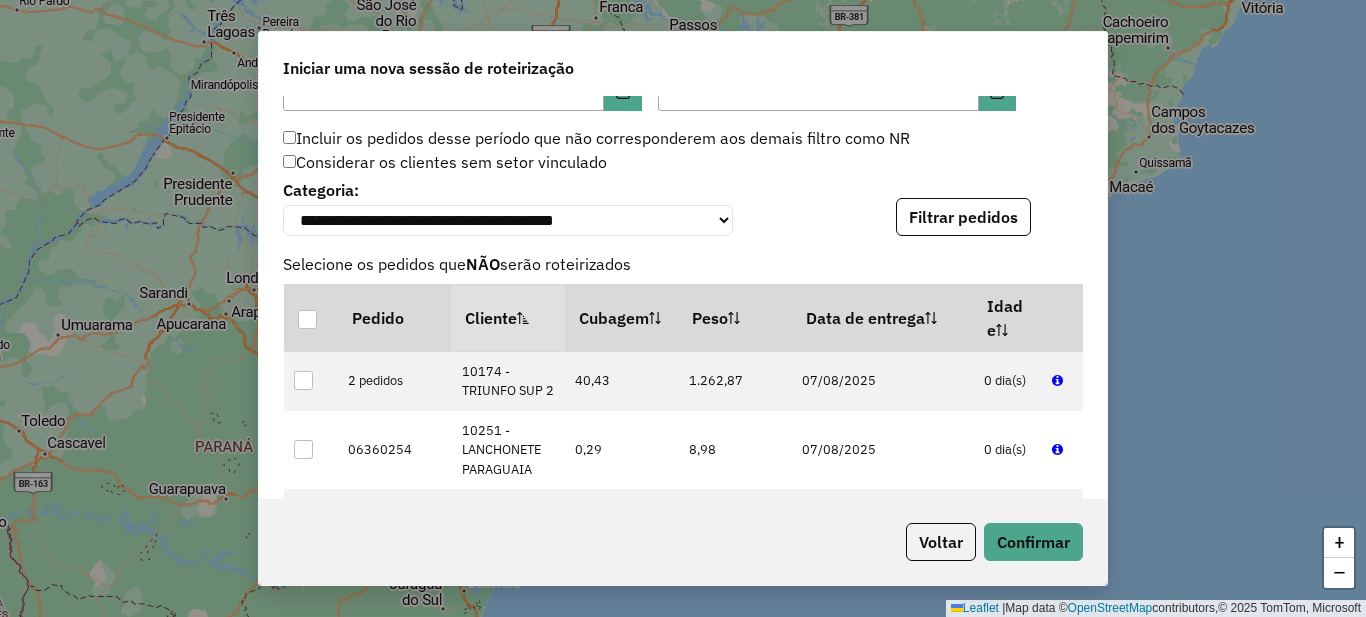 scroll, scrollTop: 1963, scrollLeft: 0, axis: vertical 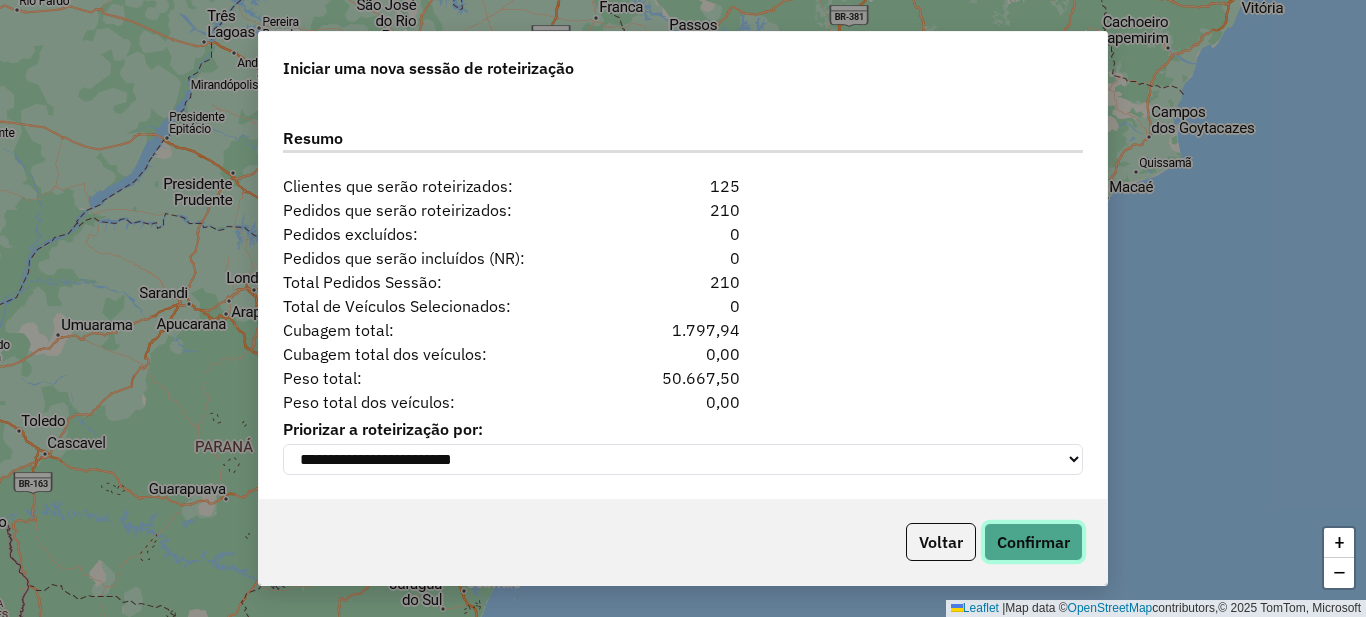 click on "Confirmar" 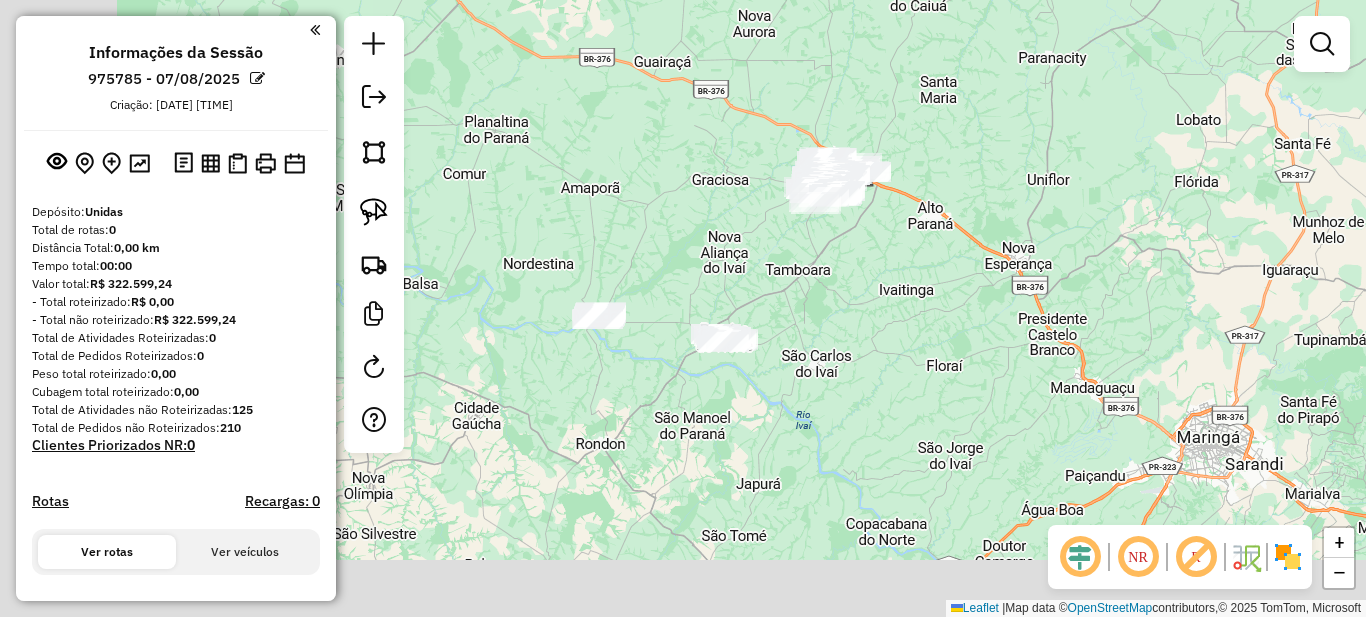 drag, startPoint x: 674, startPoint y: 419, endPoint x: 867, endPoint y: 240, distance: 263.22995 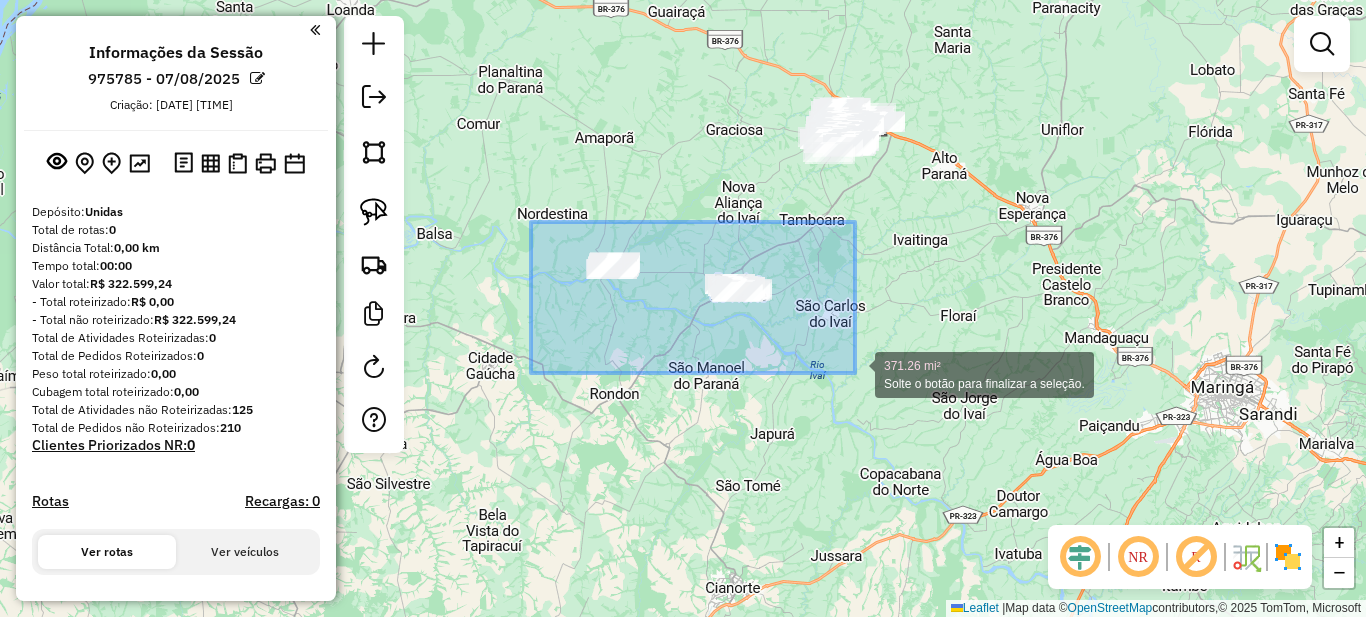 drag, startPoint x: 531, startPoint y: 222, endPoint x: 855, endPoint y: 373, distance: 357.45908 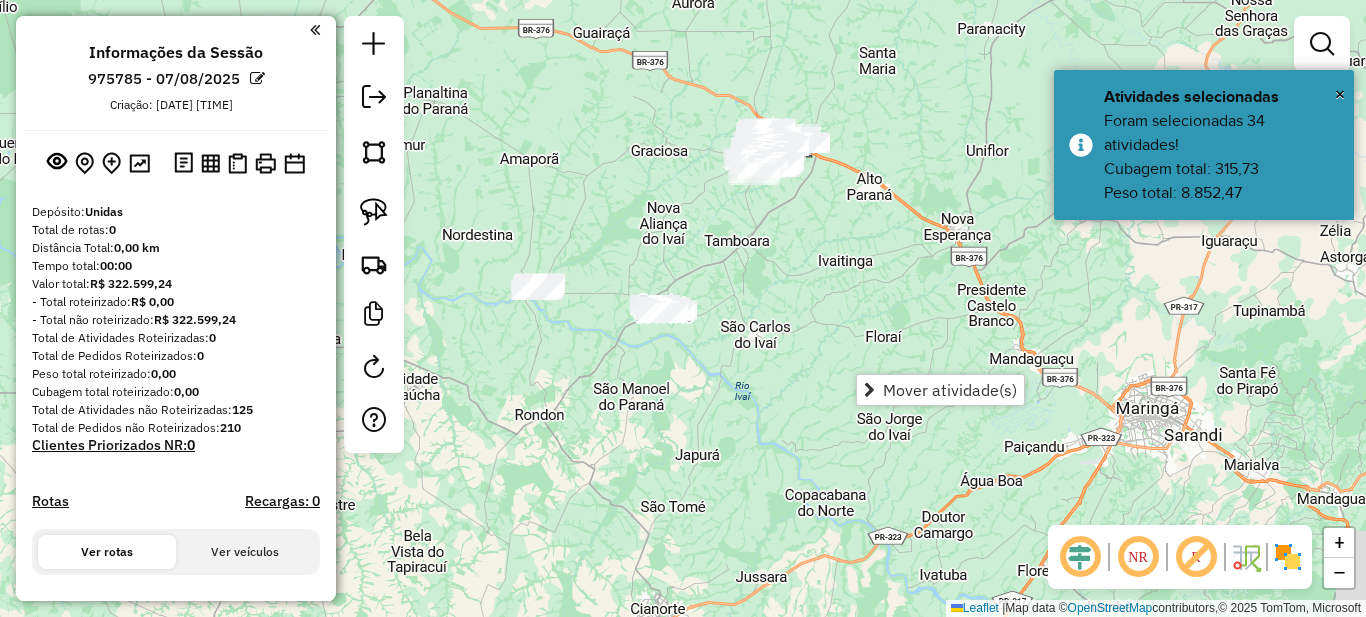 drag, startPoint x: 852, startPoint y: 261, endPoint x: 762, endPoint y: 323, distance: 109.28861 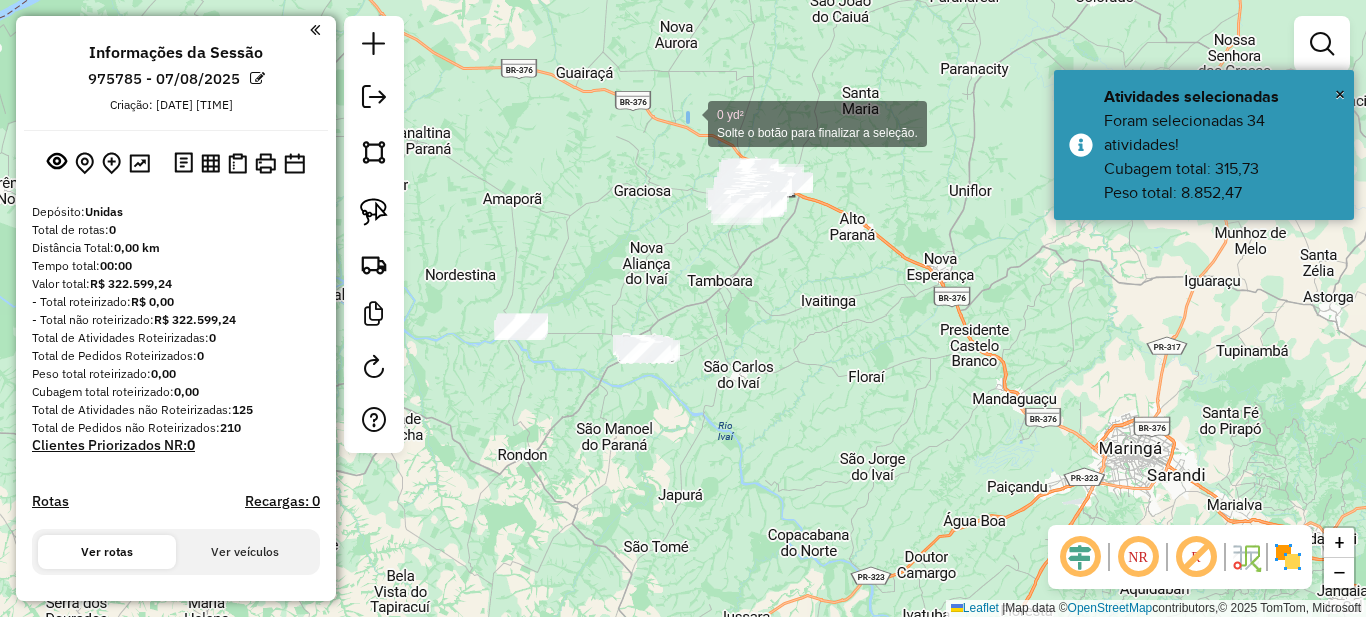 drag, startPoint x: 688, startPoint y: 122, endPoint x: 855, endPoint y: 280, distance: 229.8978 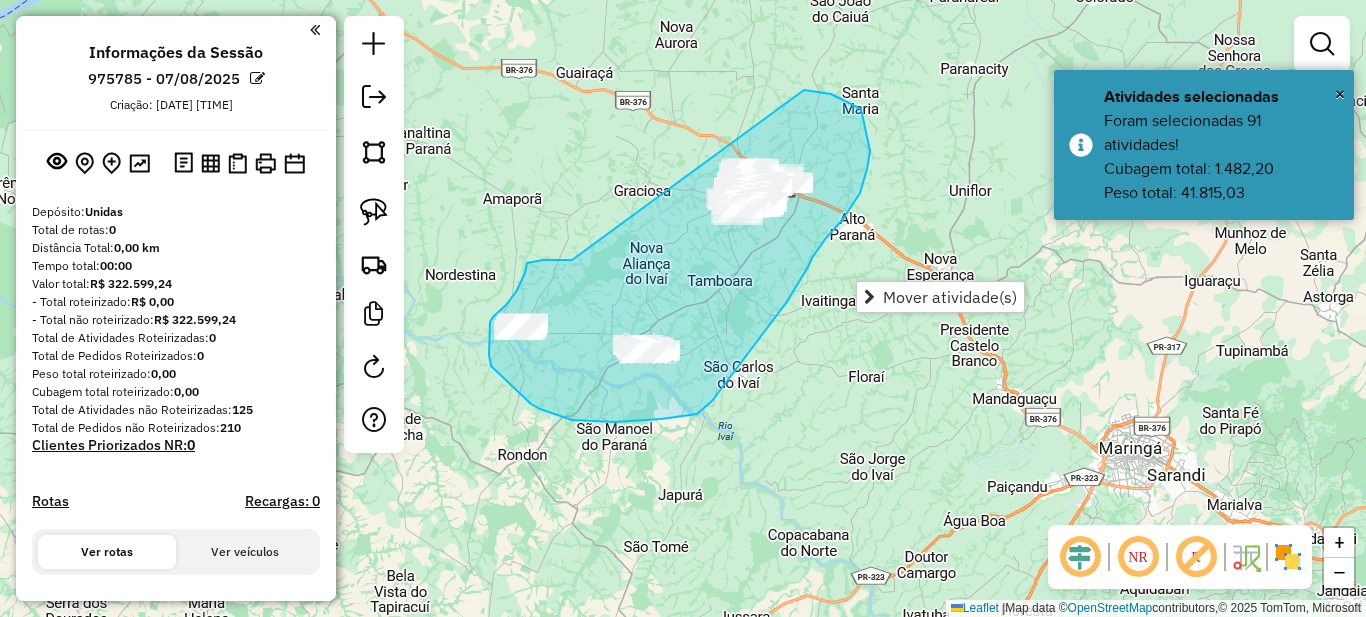 drag, startPoint x: 527, startPoint y: 263, endPoint x: 706, endPoint y: 90, distance: 248.93774 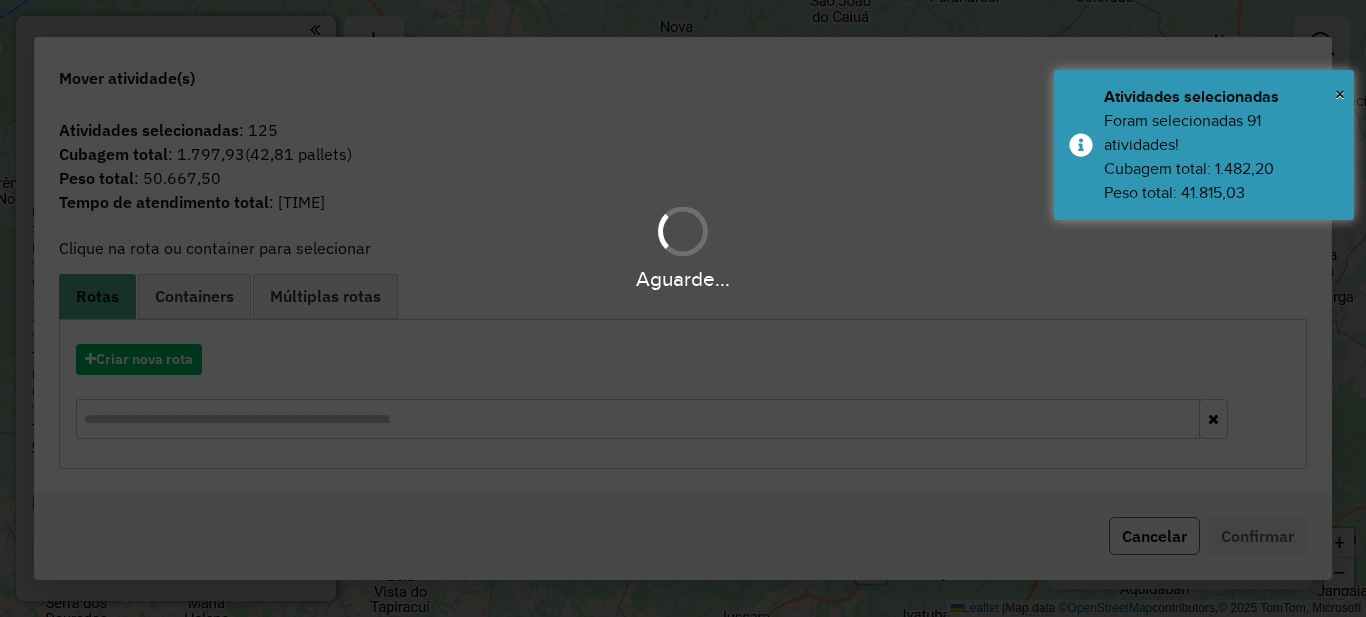 click on "Cancelar" 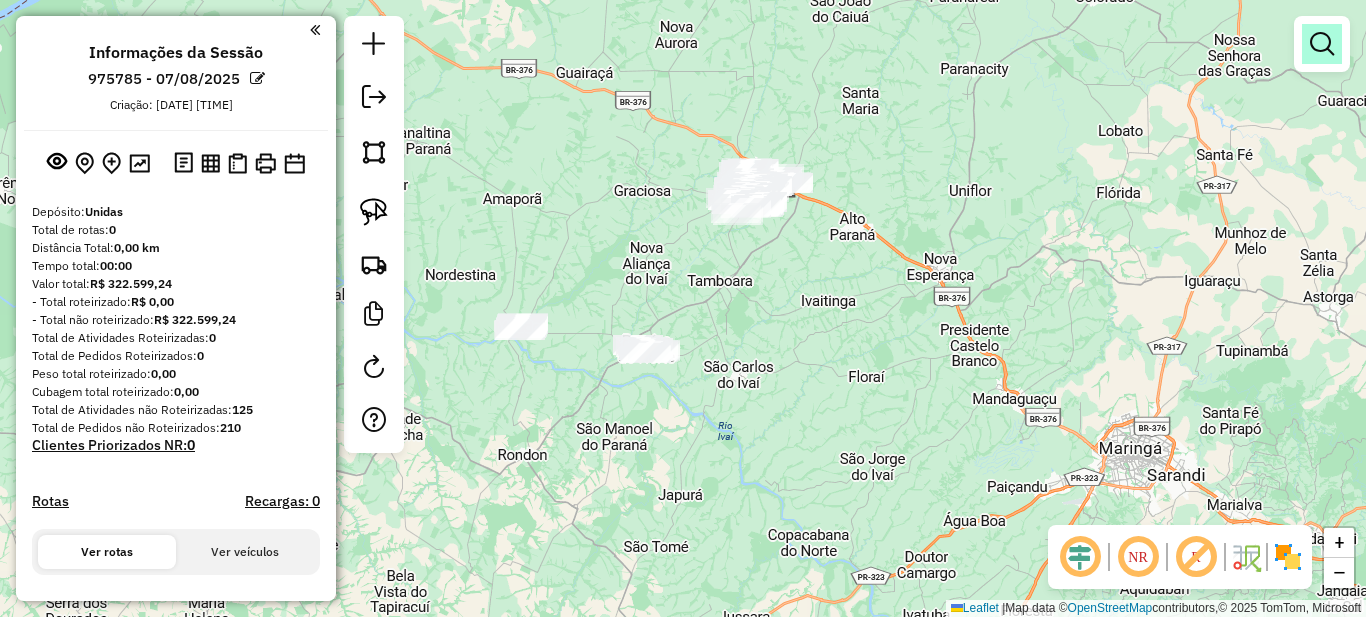 click at bounding box center (1322, 44) 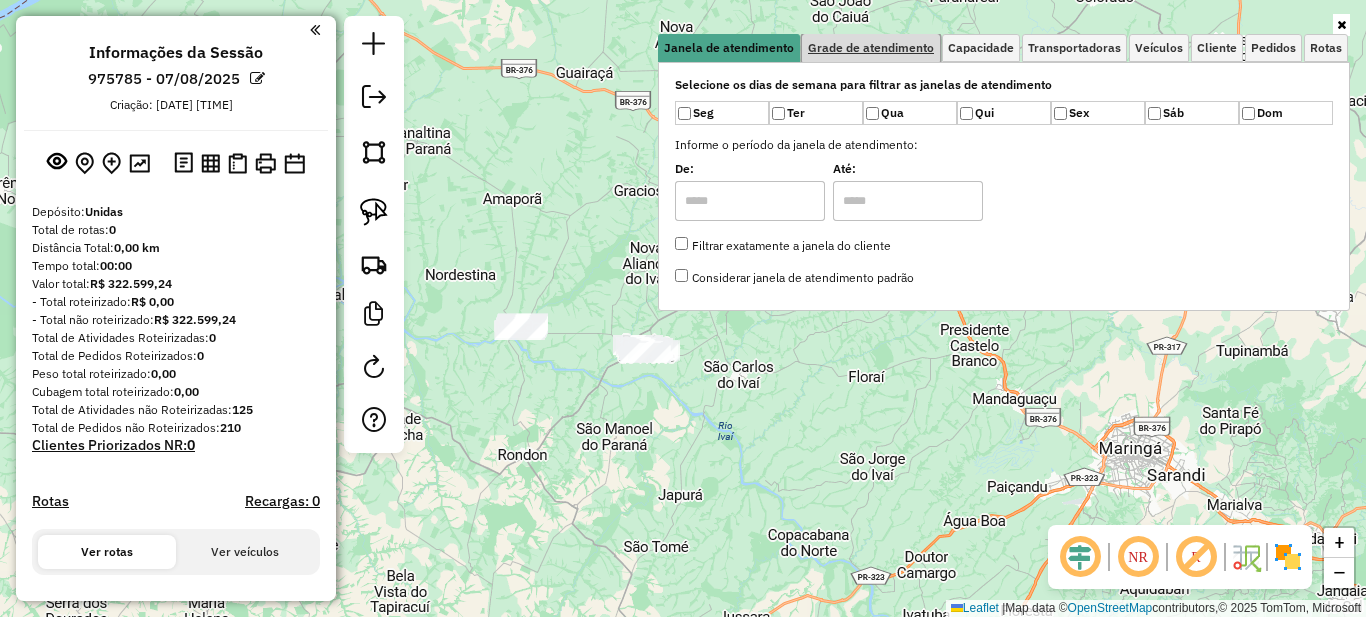 click on "Grade de atendimento" at bounding box center (871, 48) 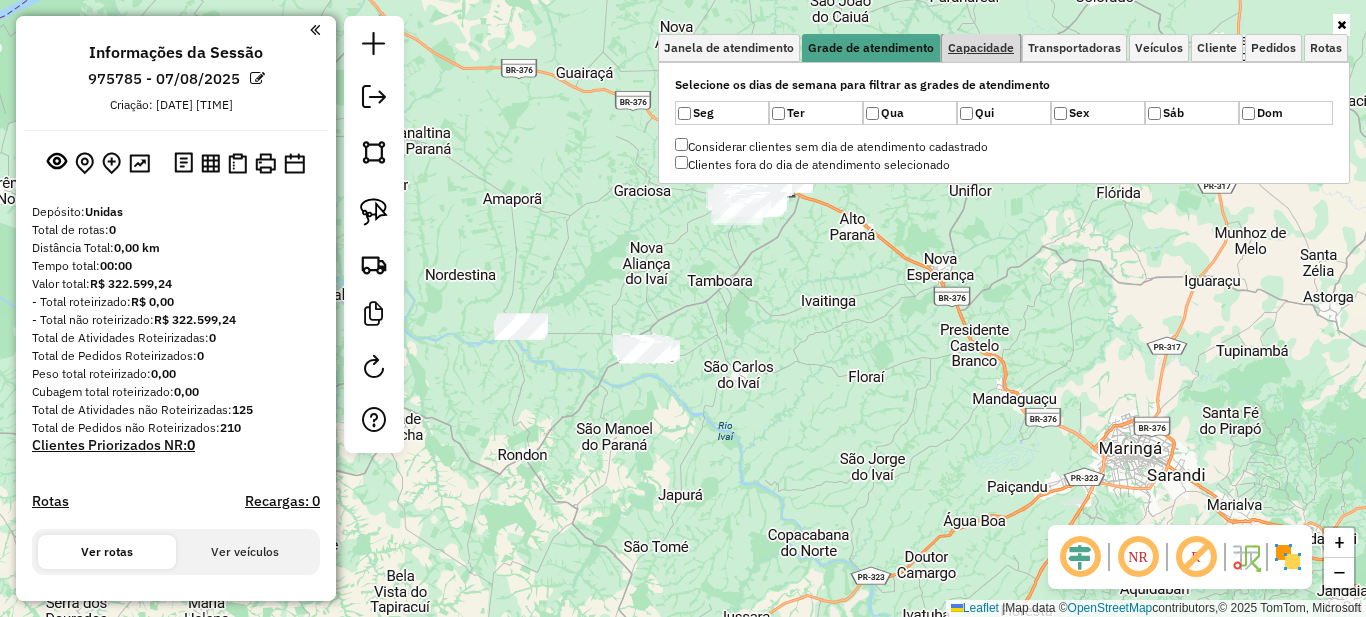 click on "Capacidade" at bounding box center [981, 48] 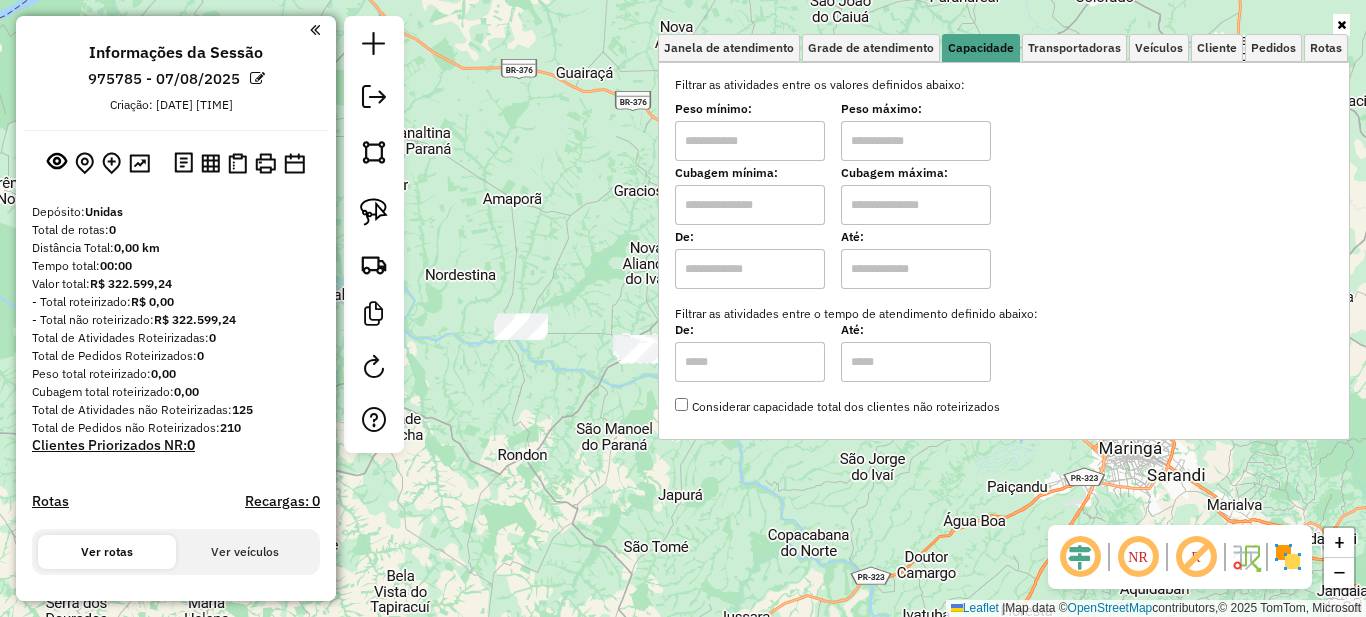 click at bounding box center [750, 141] 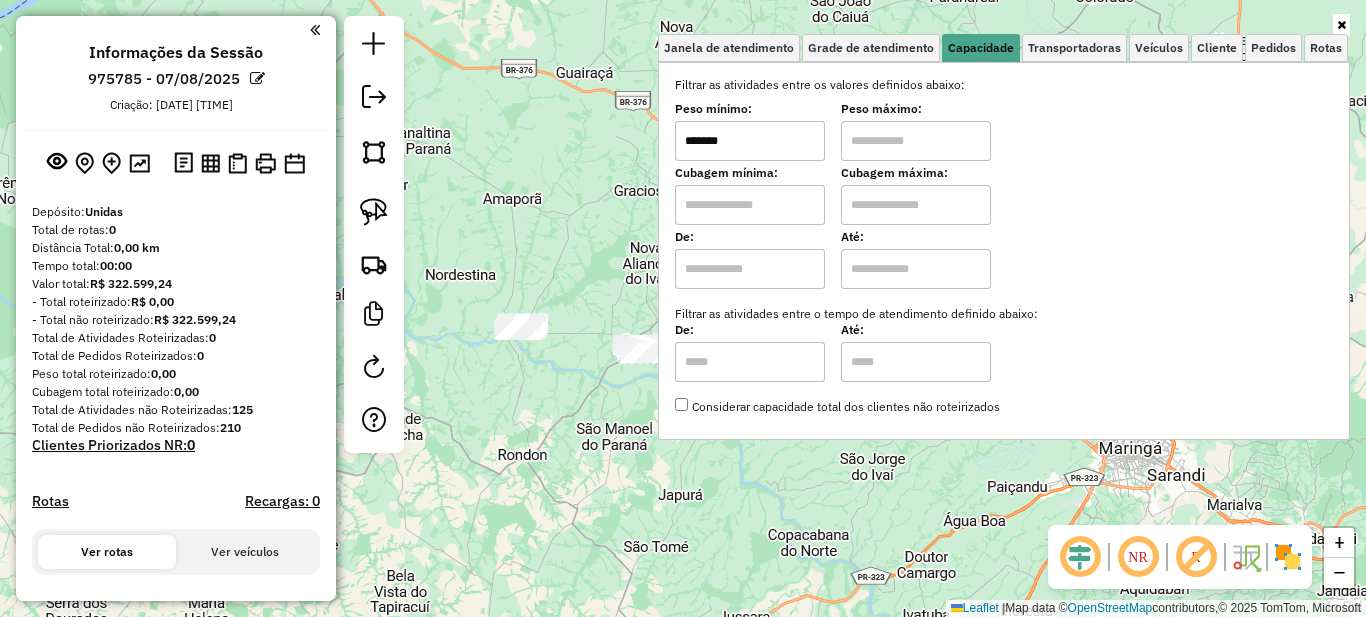 type on "*******" 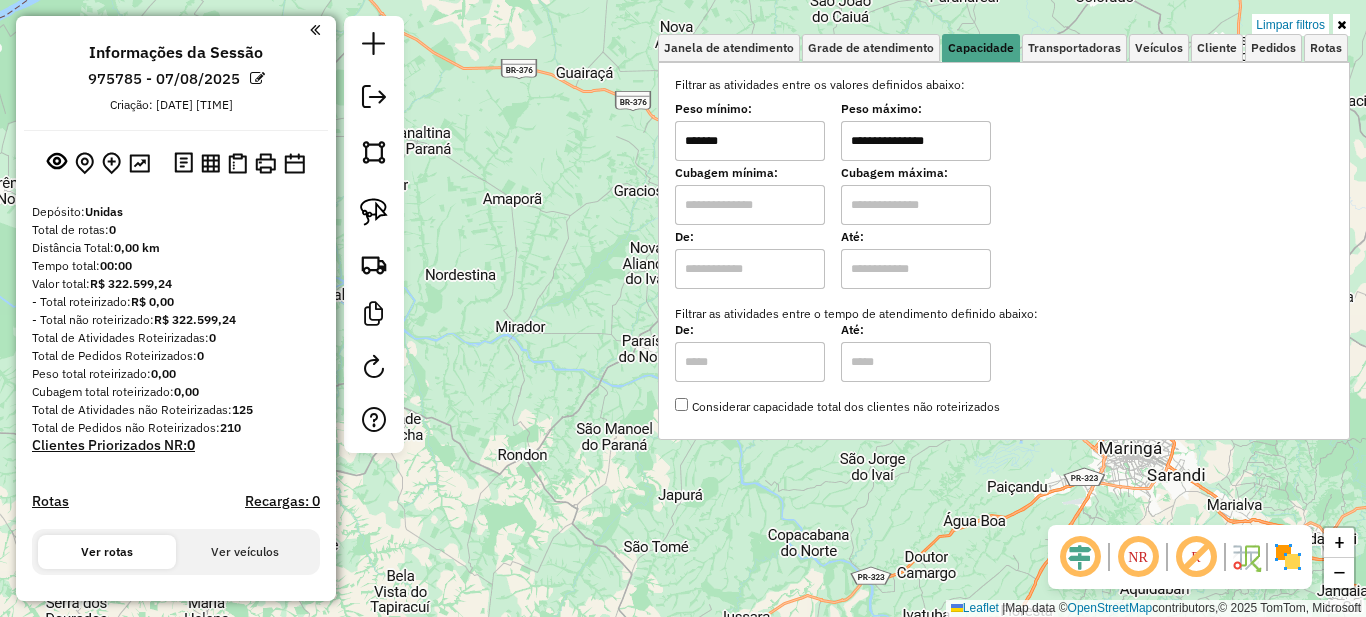 type on "**********" 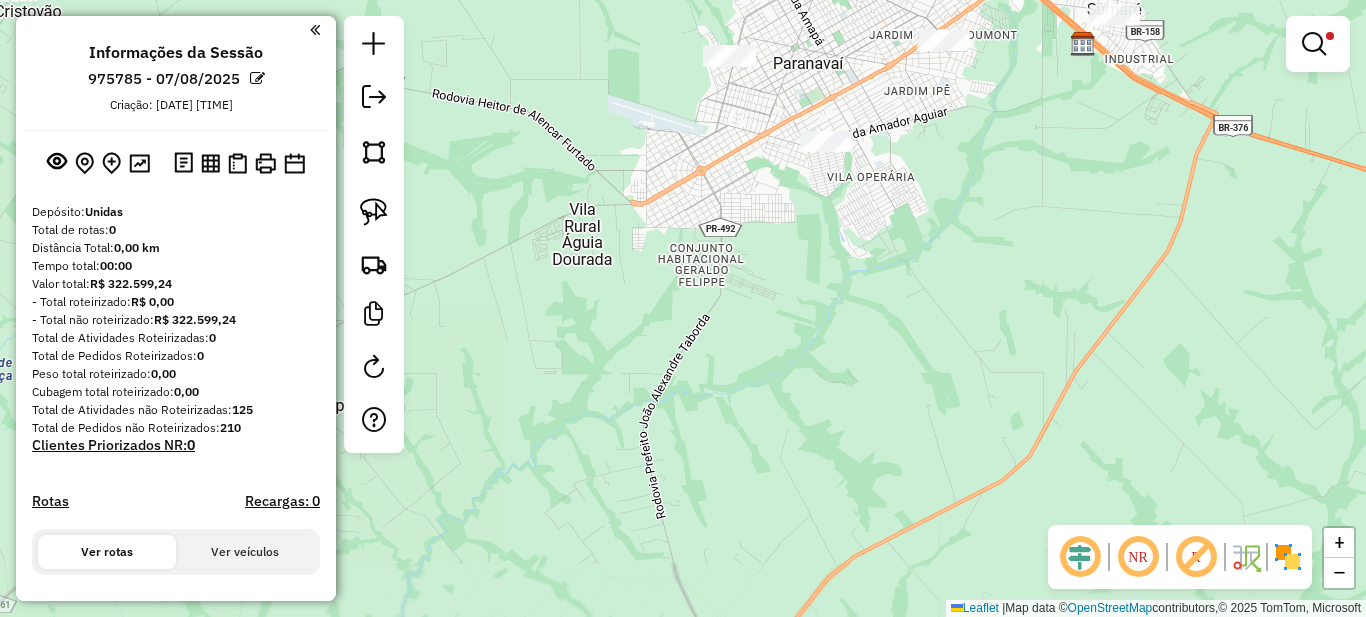 drag, startPoint x: 719, startPoint y: 211, endPoint x: 712, endPoint y: 285, distance: 74.330345 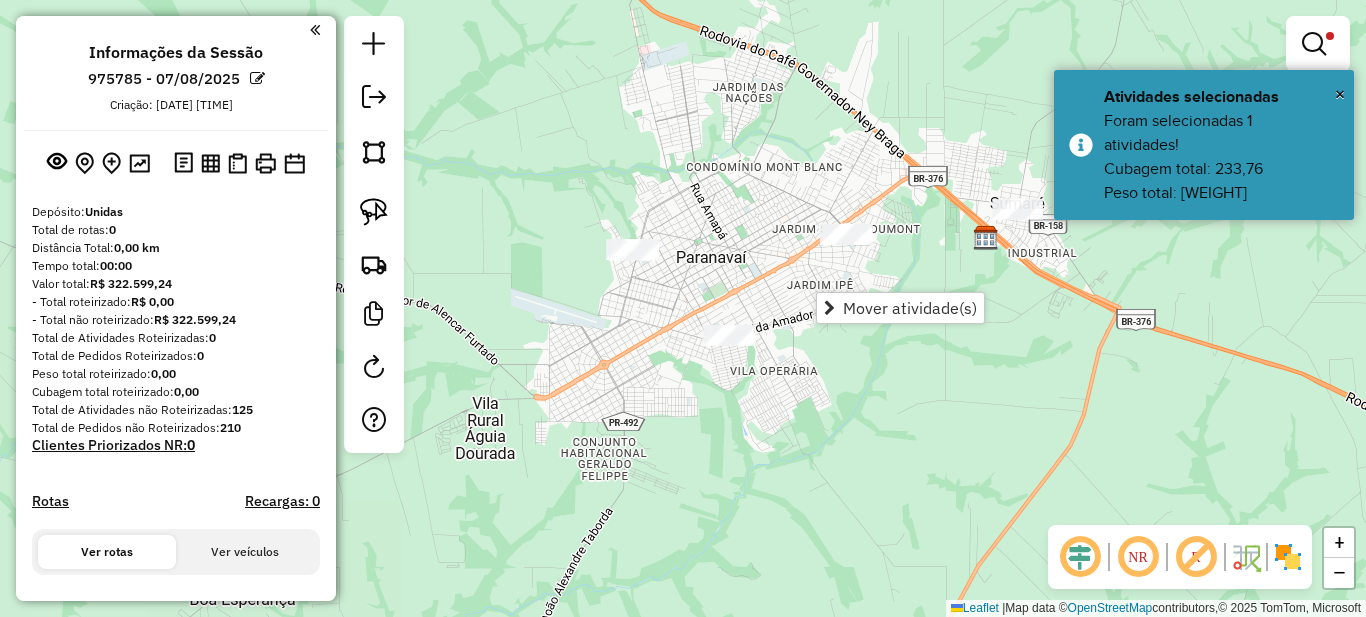 drag, startPoint x: 658, startPoint y: 316, endPoint x: 630, endPoint y: 304, distance: 30.463093 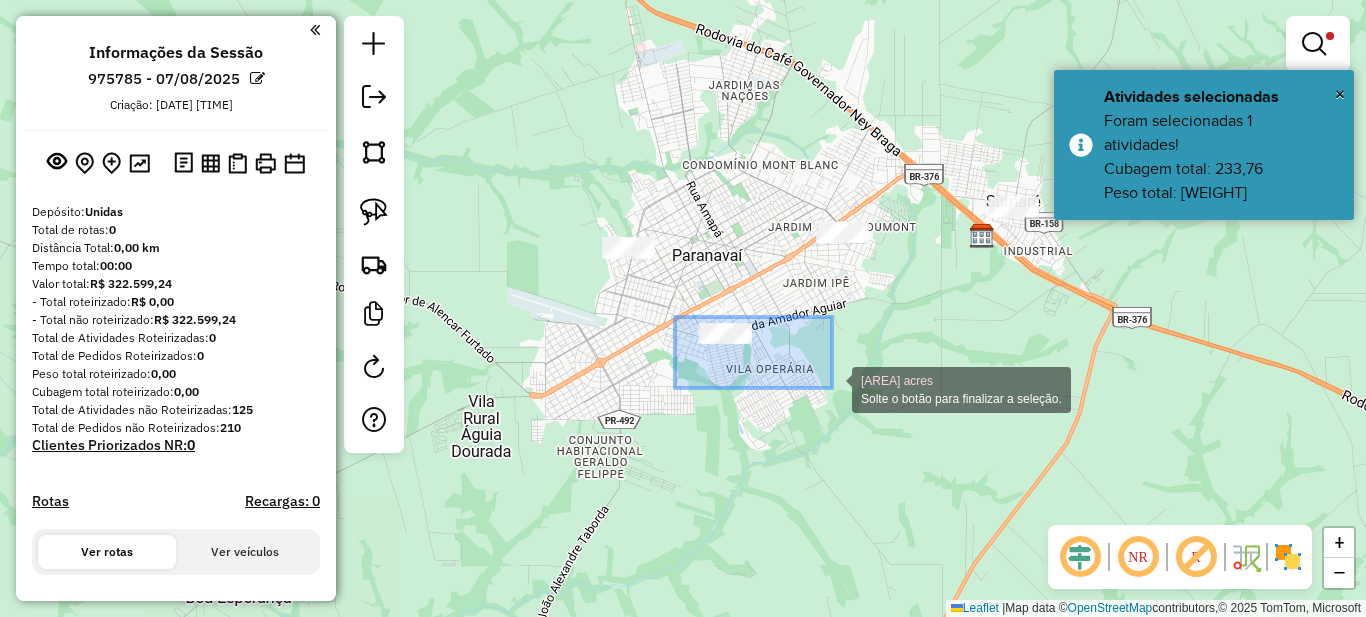 drag, startPoint x: 771, startPoint y: 356, endPoint x: 832, endPoint y: 388, distance: 68.88396 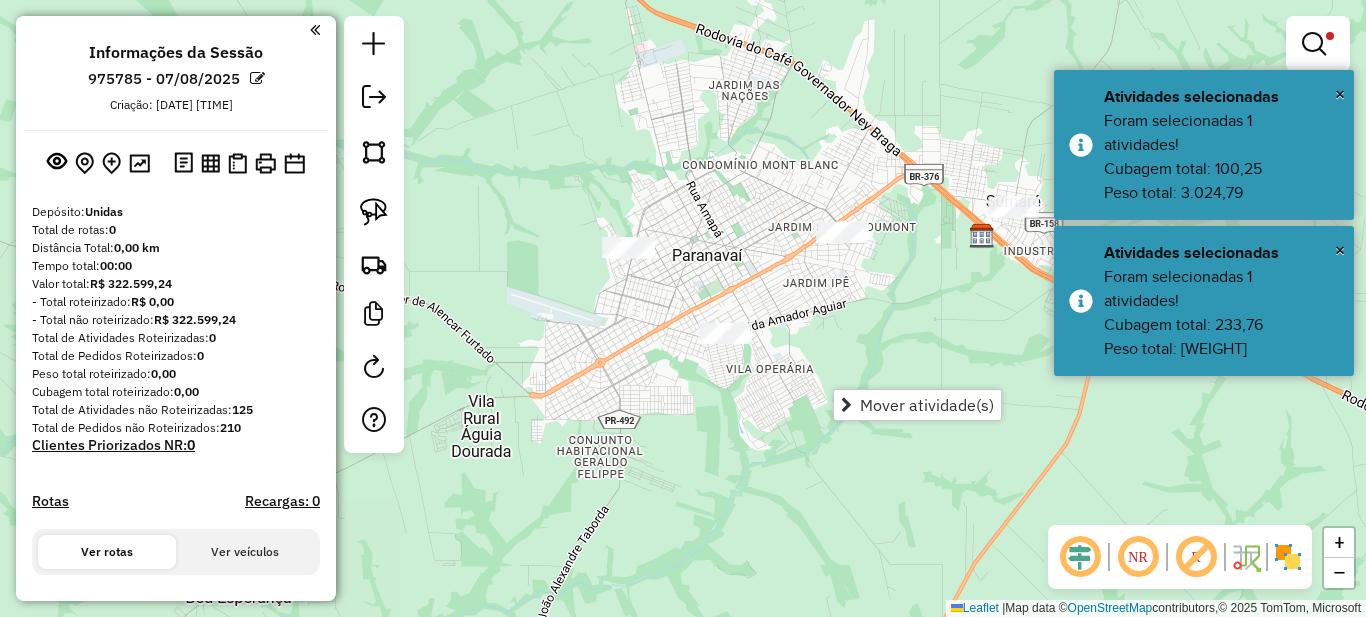 drag, startPoint x: 867, startPoint y: 300, endPoint x: 729, endPoint y: 313, distance: 138.61096 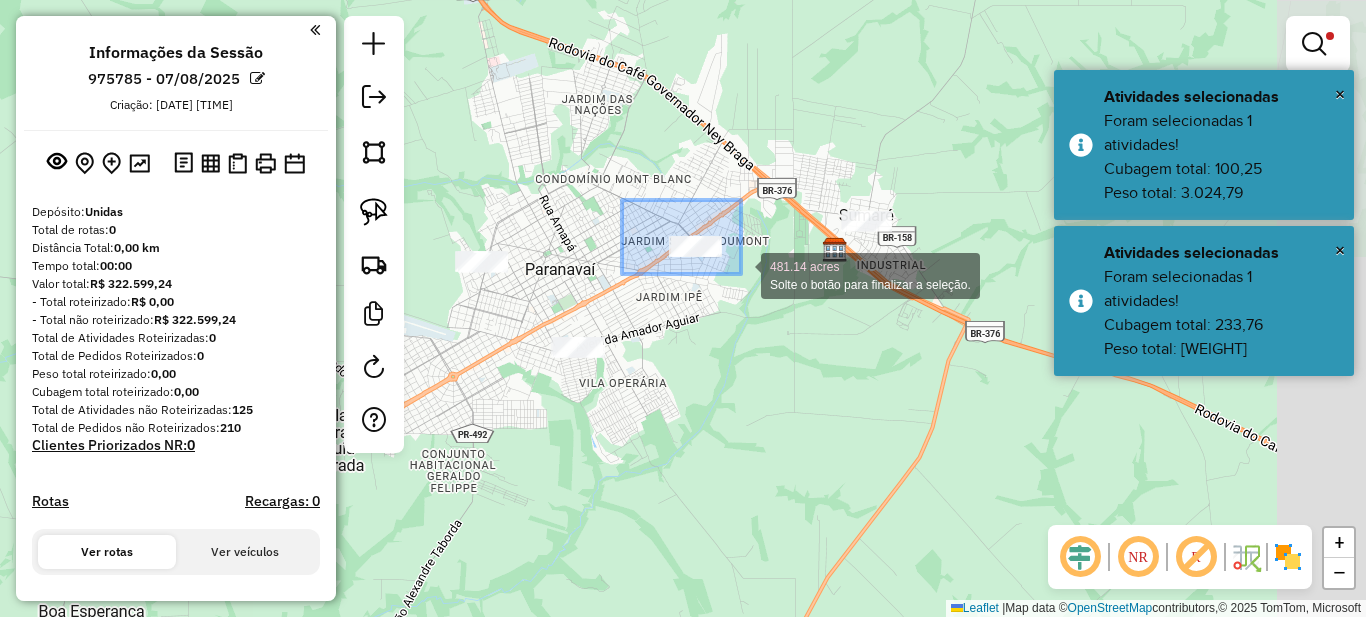 drag, startPoint x: 653, startPoint y: 216, endPoint x: 790, endPoint y: 307, distance: 164.46884 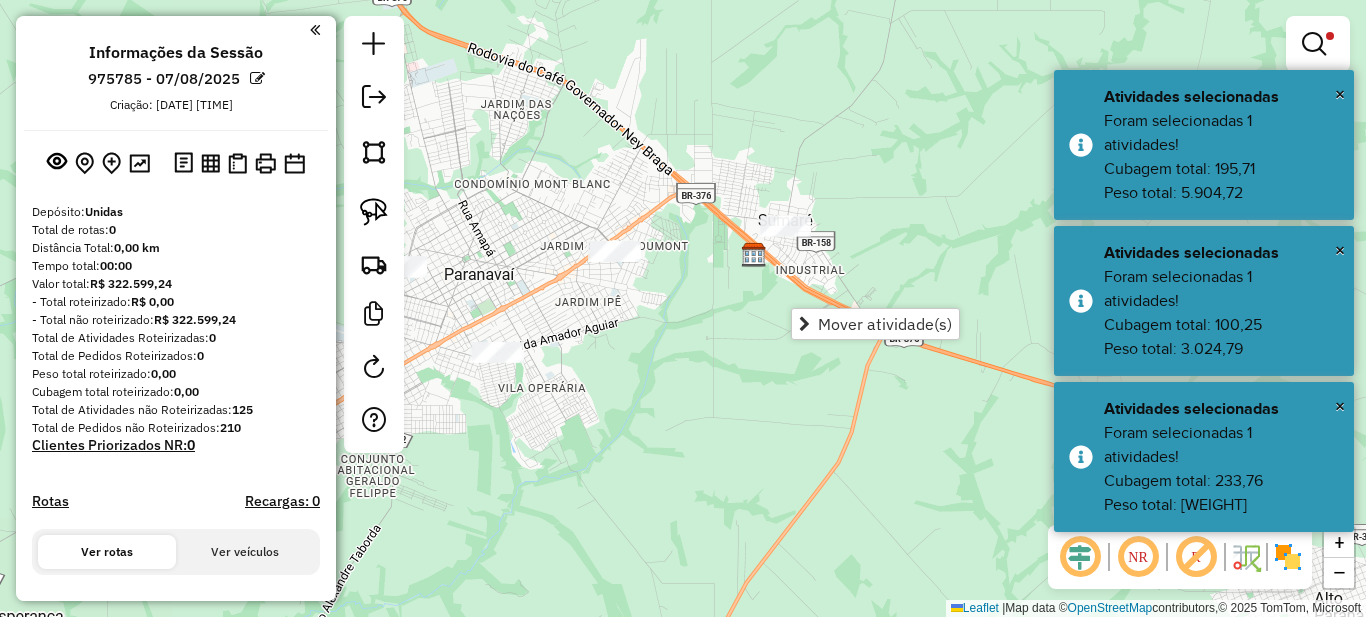drag, startPoint x: 698, startPoint y: 413, endPoint x: 685, endPoint y: 319, distance: 94.89468 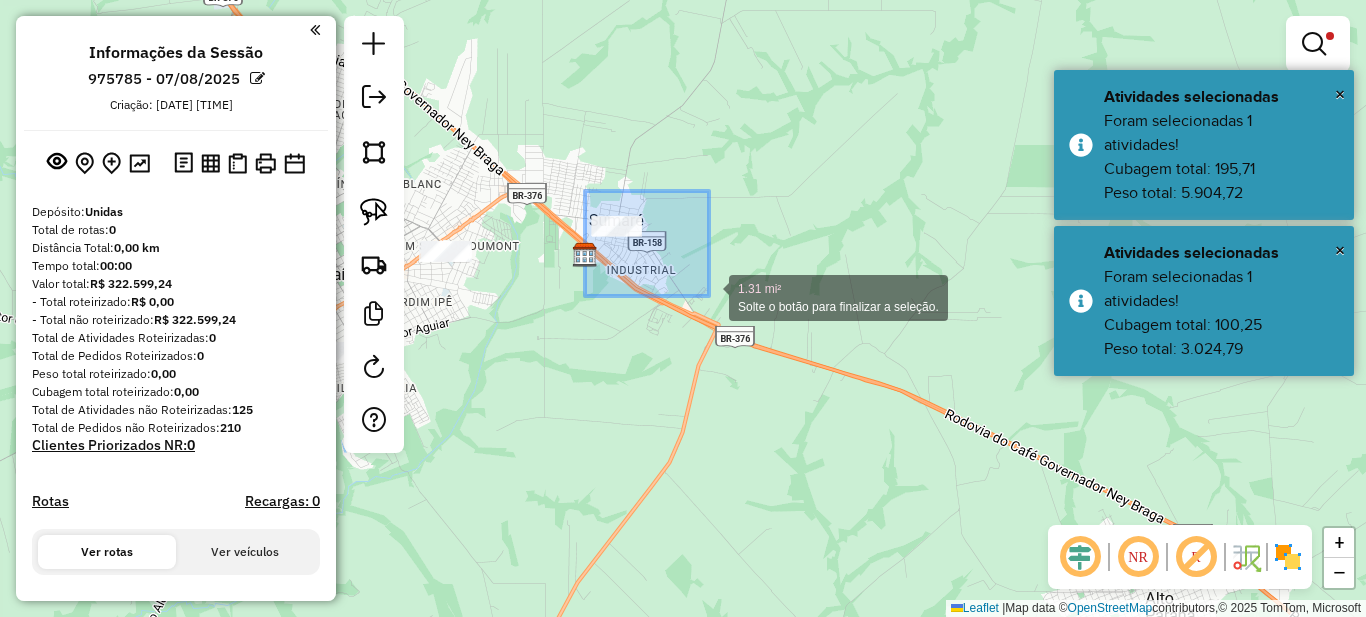drag, startPoint x: 588, startPoint y: 217, endPoint x: 730, endPoint y: 298, distance: 163.47783 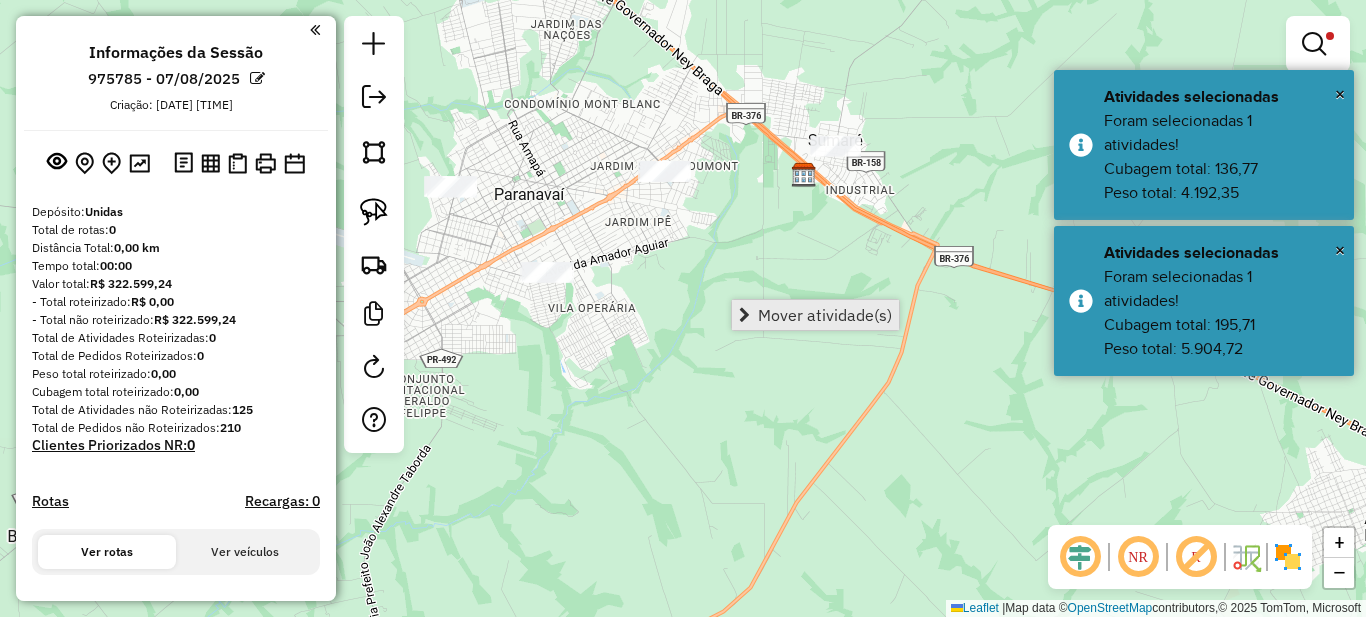 drag, startPoint x: 672, startPoint y: 350, endPoint x: 803, endPoint y: 318, distance: 134.85178 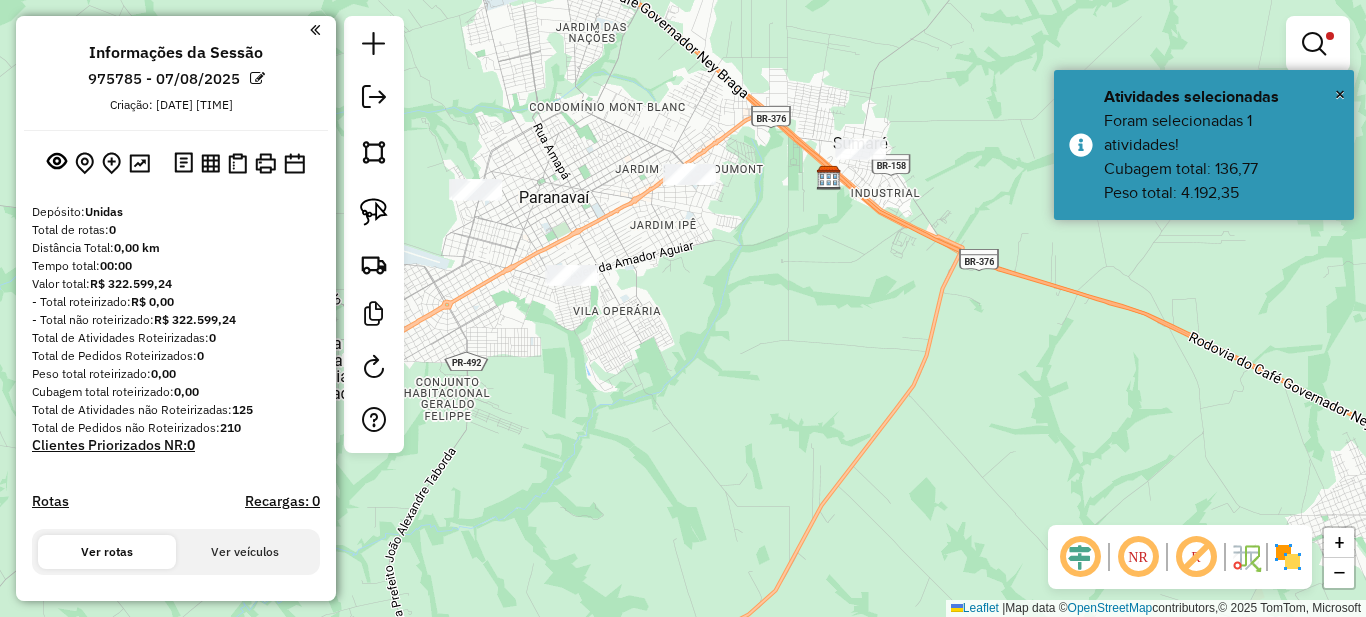 drag, startPoint x: 590, startPoint y: 217, endPoint x: 653, endPoint y: 288, distance: 94.92102 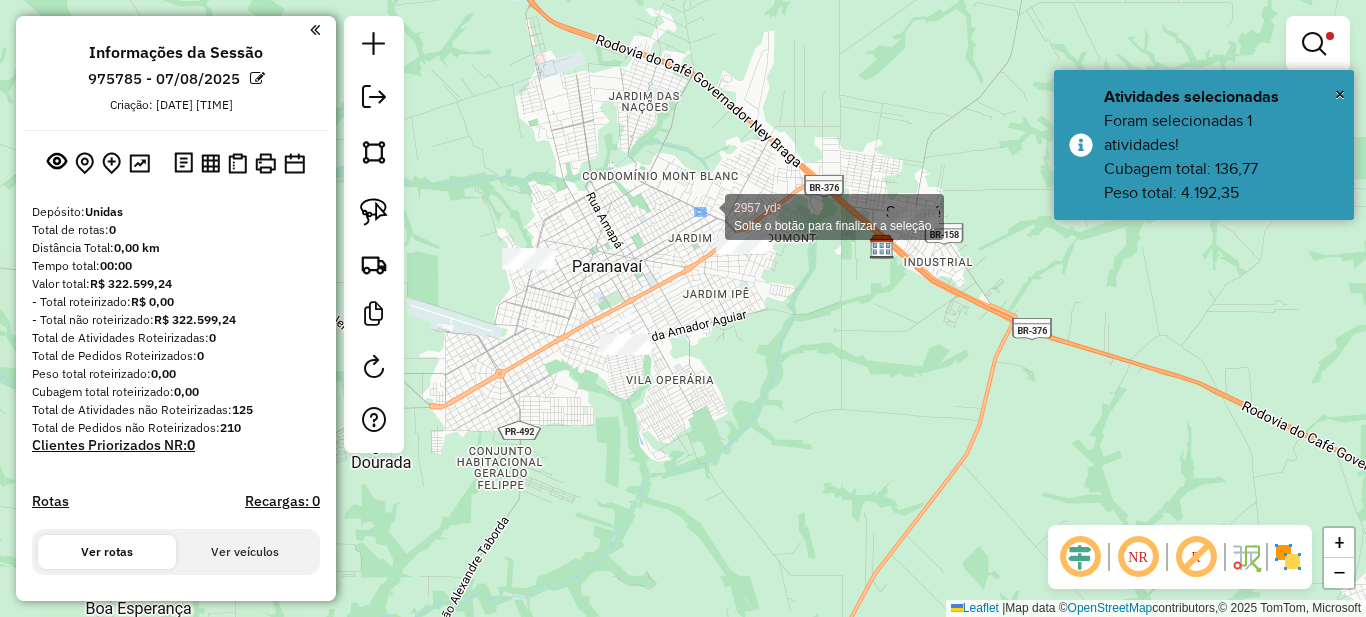 drag, startPoint x: 705, startPoint y: 215, endPoint x: 779, endPoint y: 274, distance: 94.641426 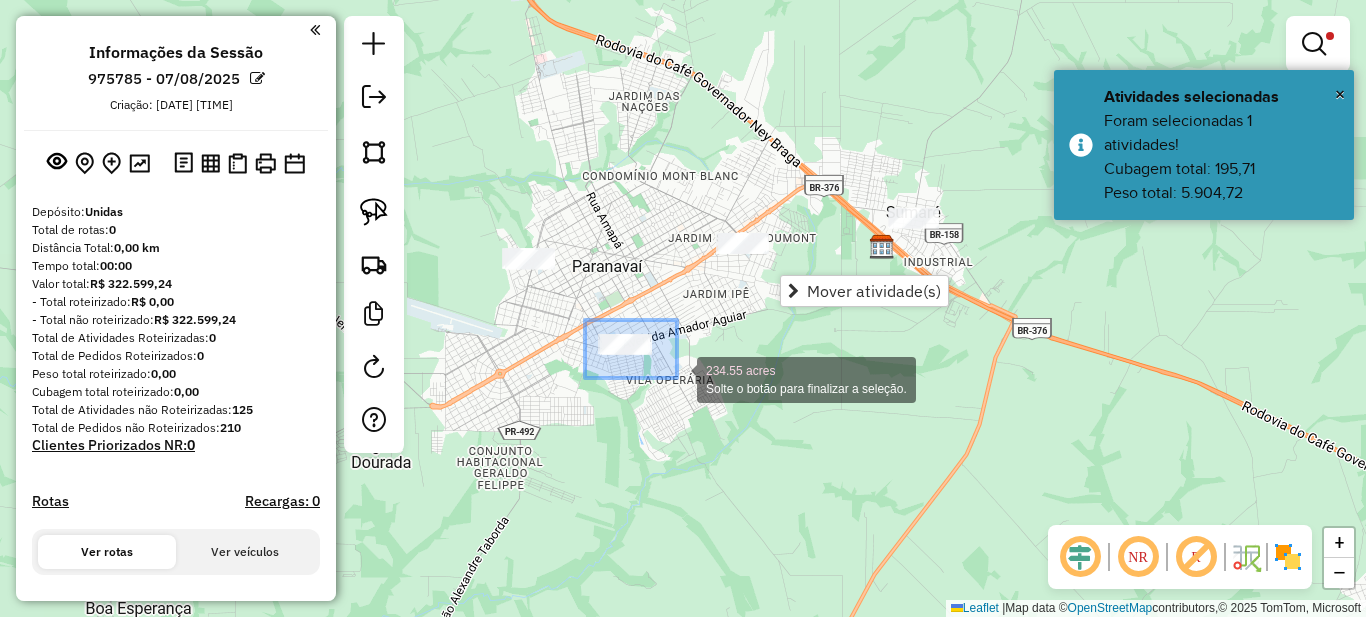 drag, startPoint x: 585, startPoint y: 320, endPoint x: 696, endPoint y: 381, distance: 126.65702 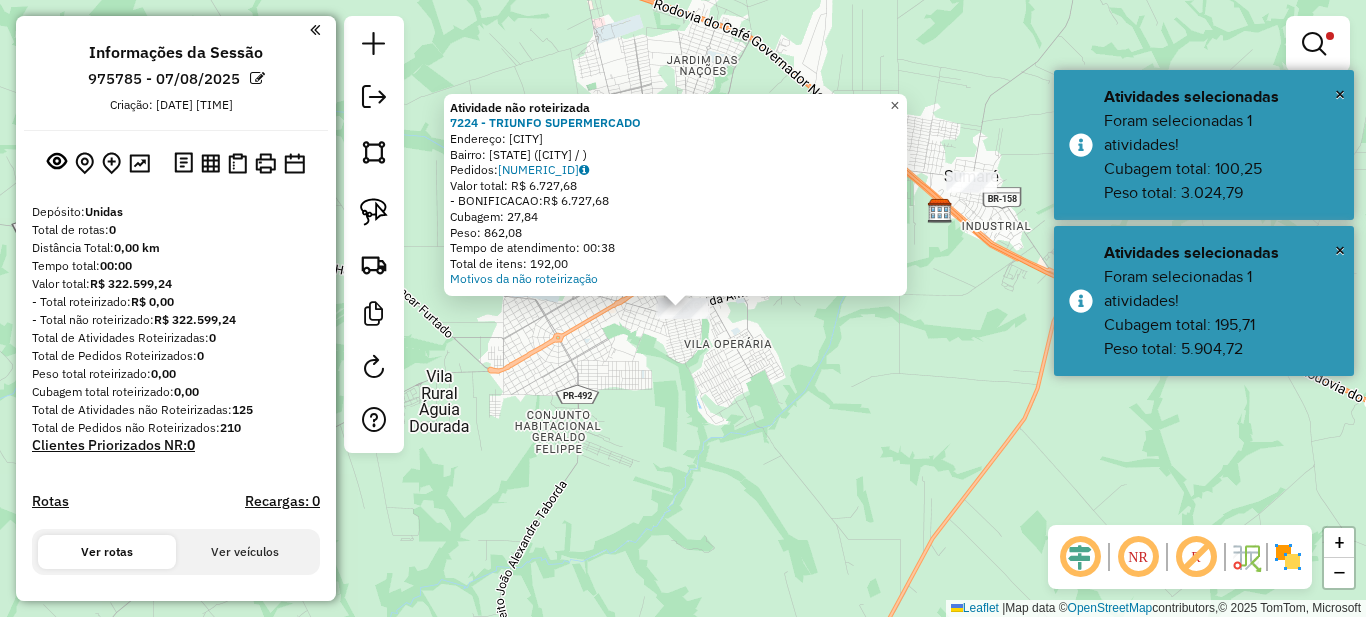 click on "×" 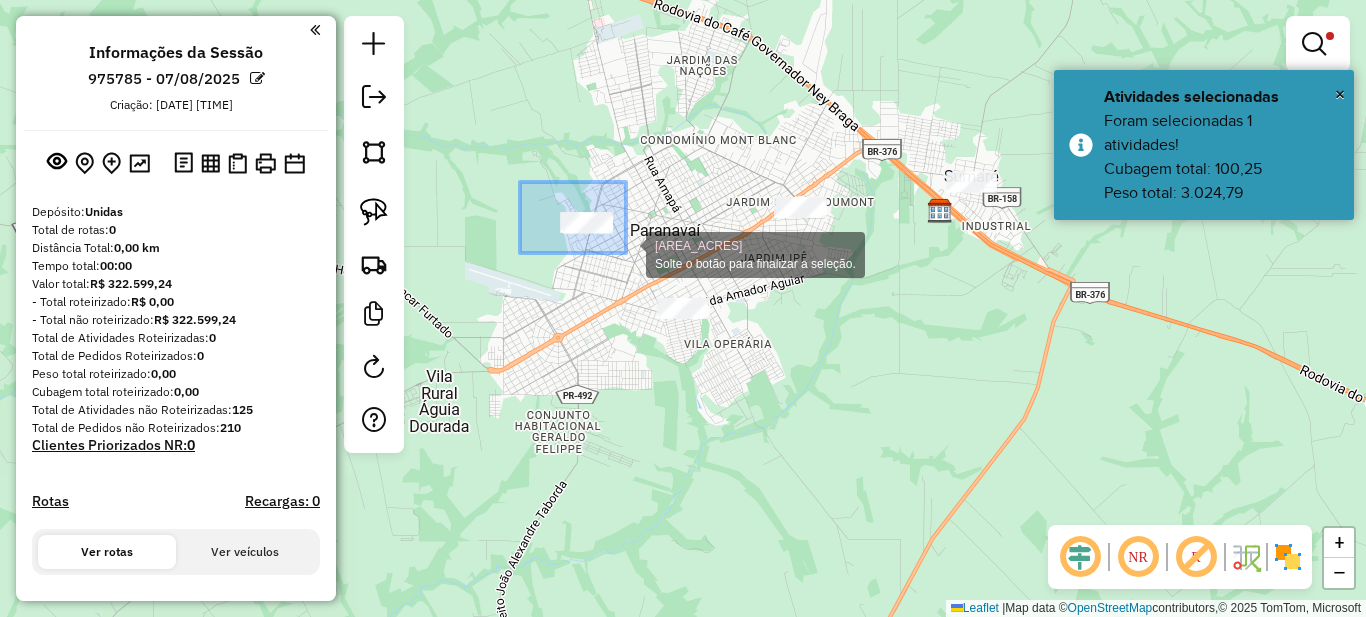 drag, startPoint x: 522, startPoint y: 183, endPoint x: 651, endPoint y: 269, distance: 155.03871 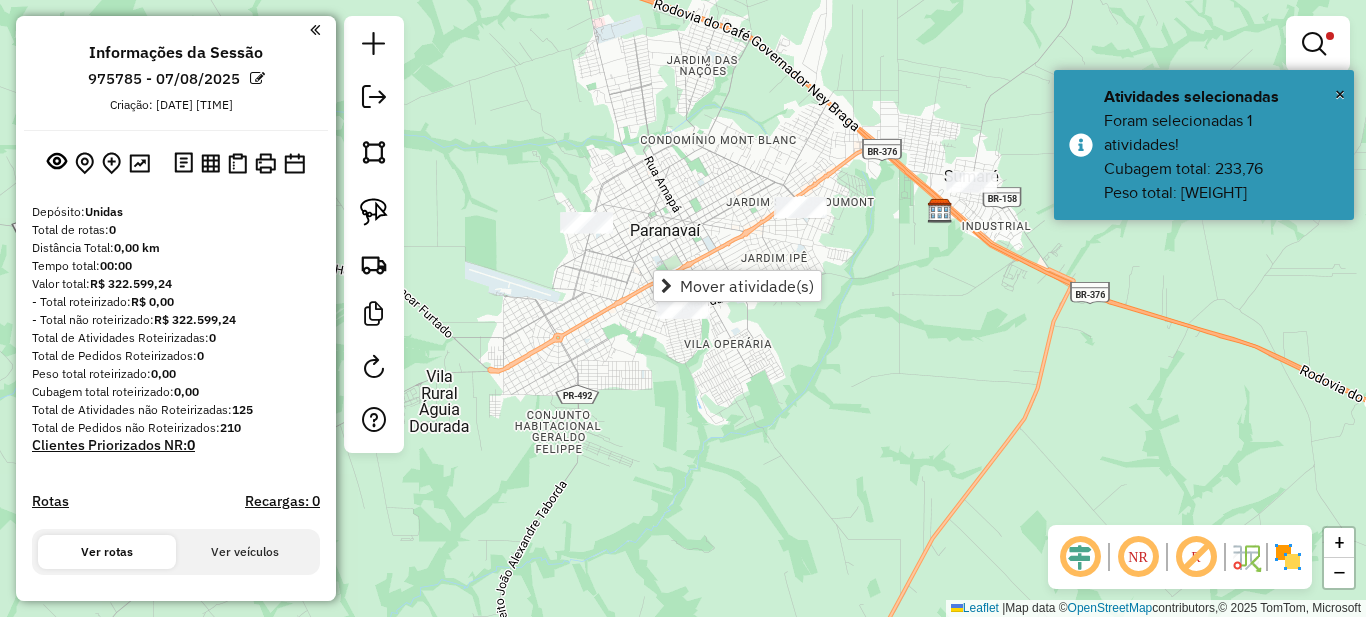 drag, startPoint x: 651, startPoint y: 210, endPoint x: 526, endPoint y: 122, distance: 152.86923 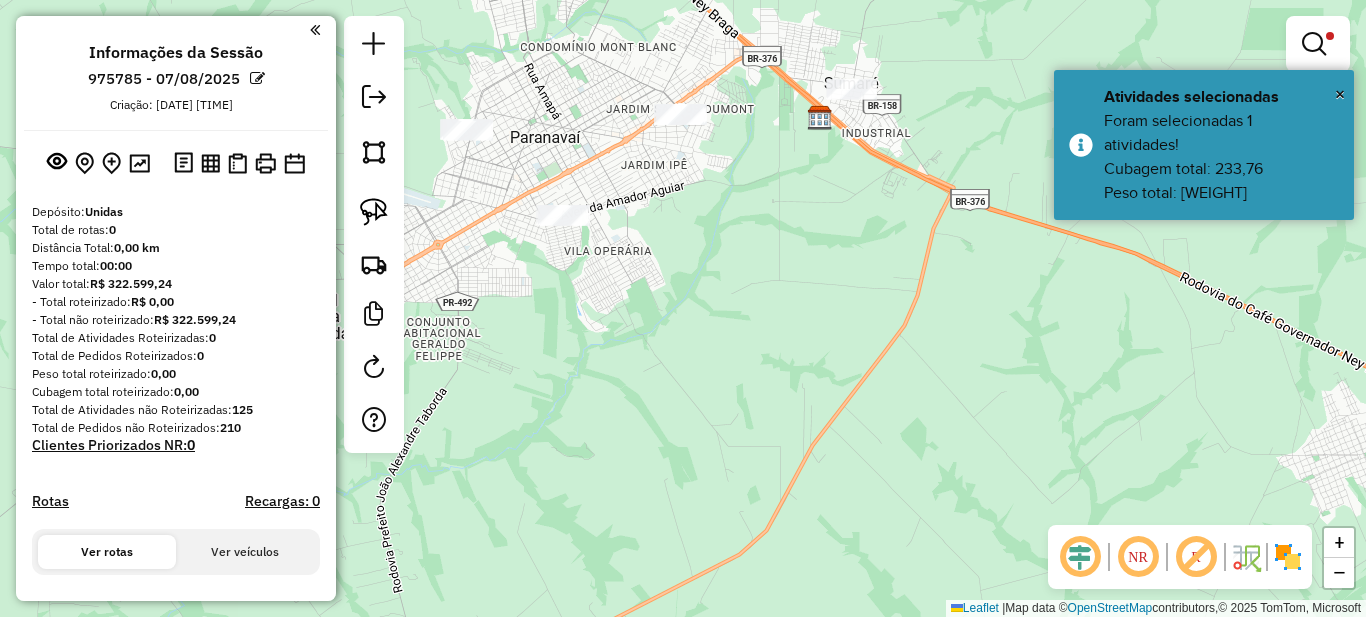 drag, startPoint x: 530, startPoint y: 86, endPoint x: 610, endPoint y: 117, distance: 85.79627 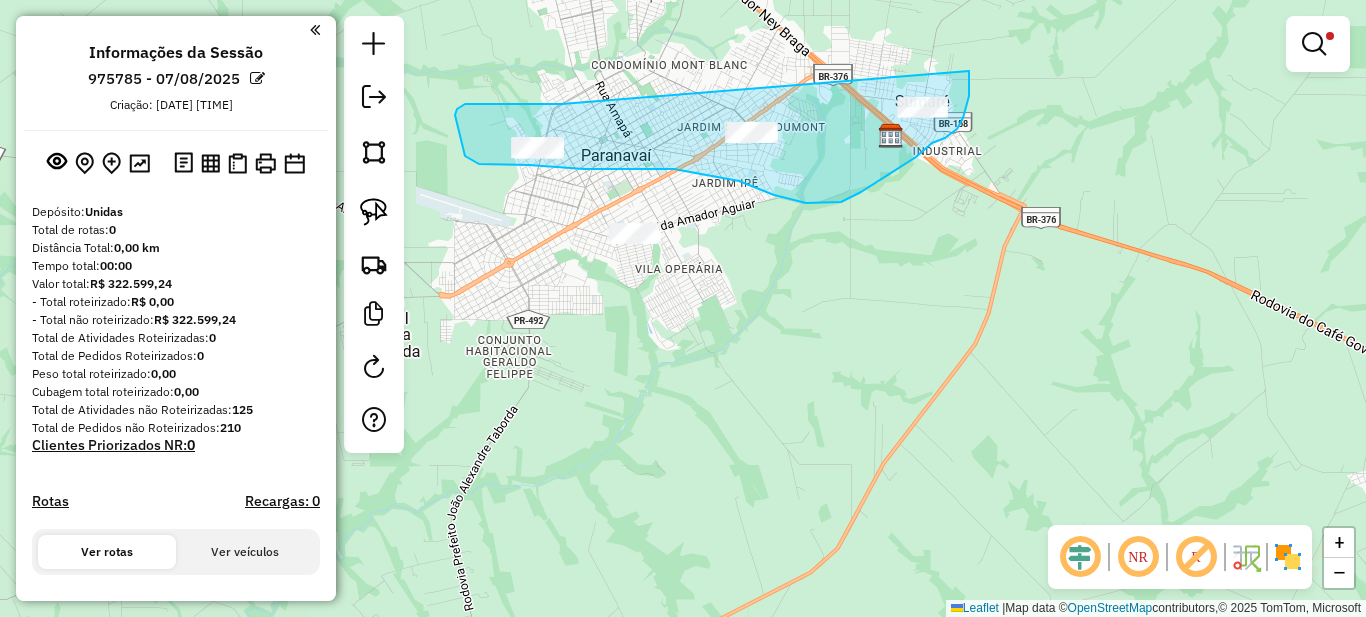 drag, startPoint x: 553, startPoint y: 104, endPoint x: 969, endPoint y: 71, distance: 417.30685 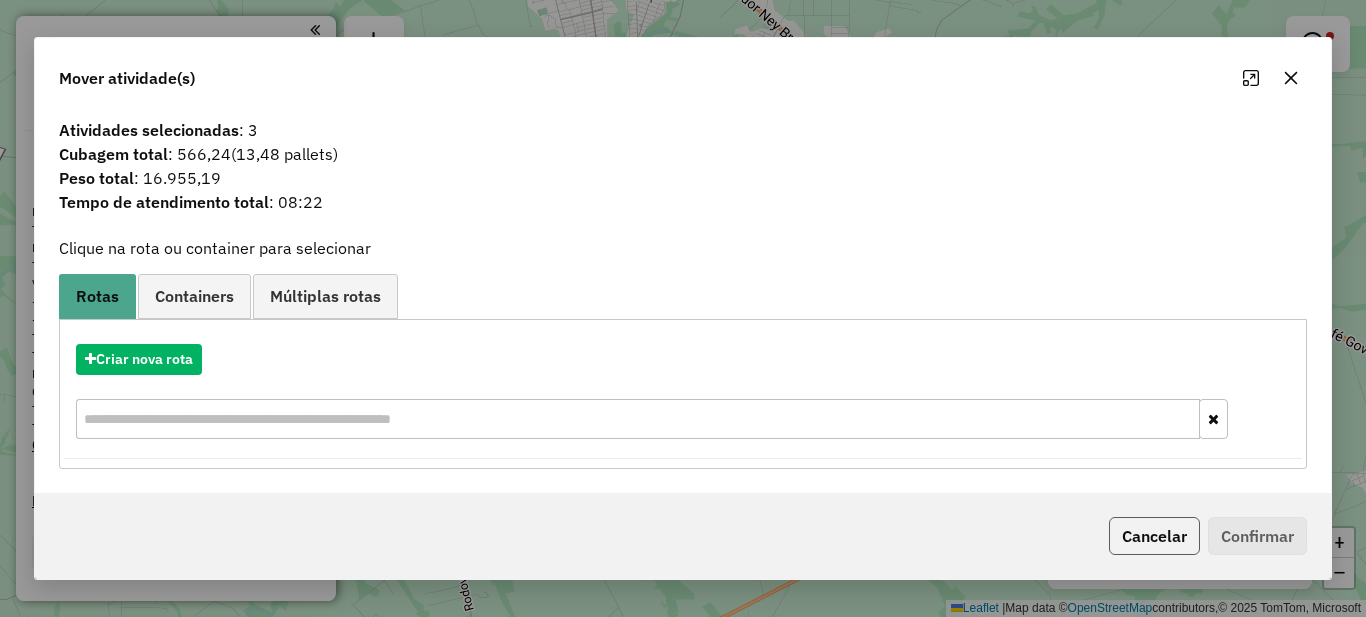 click on "Cancelar" 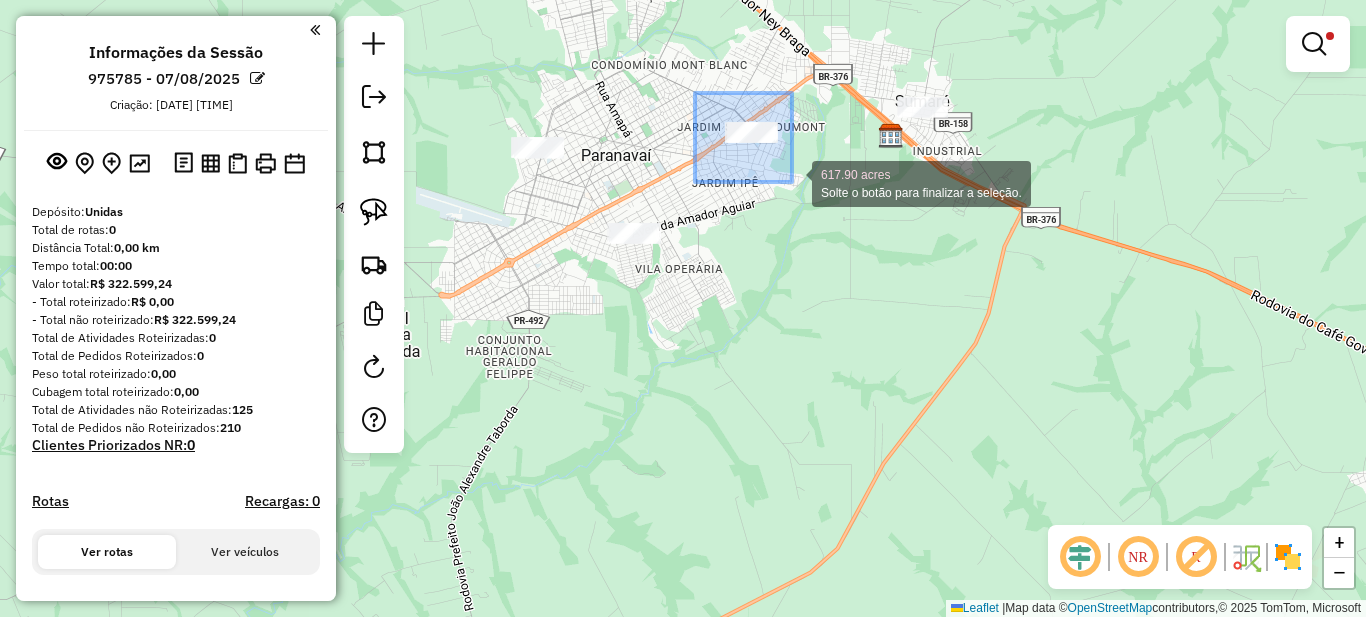 drag, startPoint x: 716, startPoint y: 113, endPoint x: 792, endPoint y: 182, distance: 102.64989 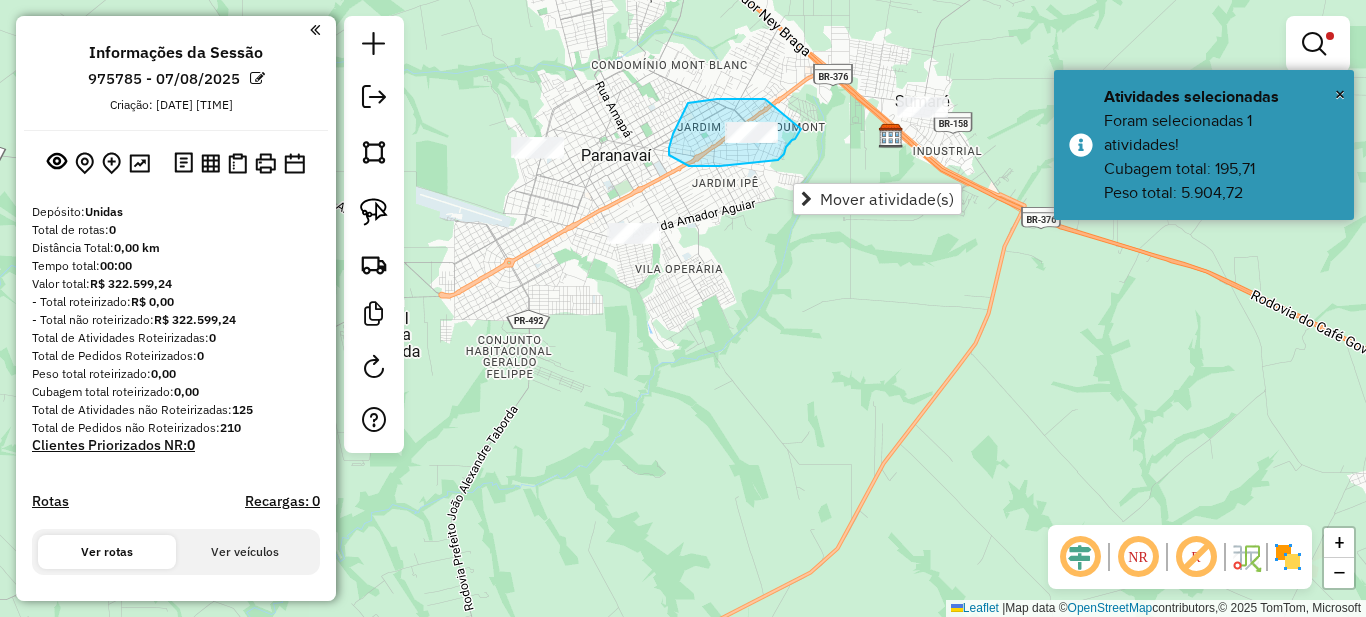 drag, startPoint x: 717, startPoint y: 99, endPoint x: 801, endPoint y: 129, distance: 89.19641 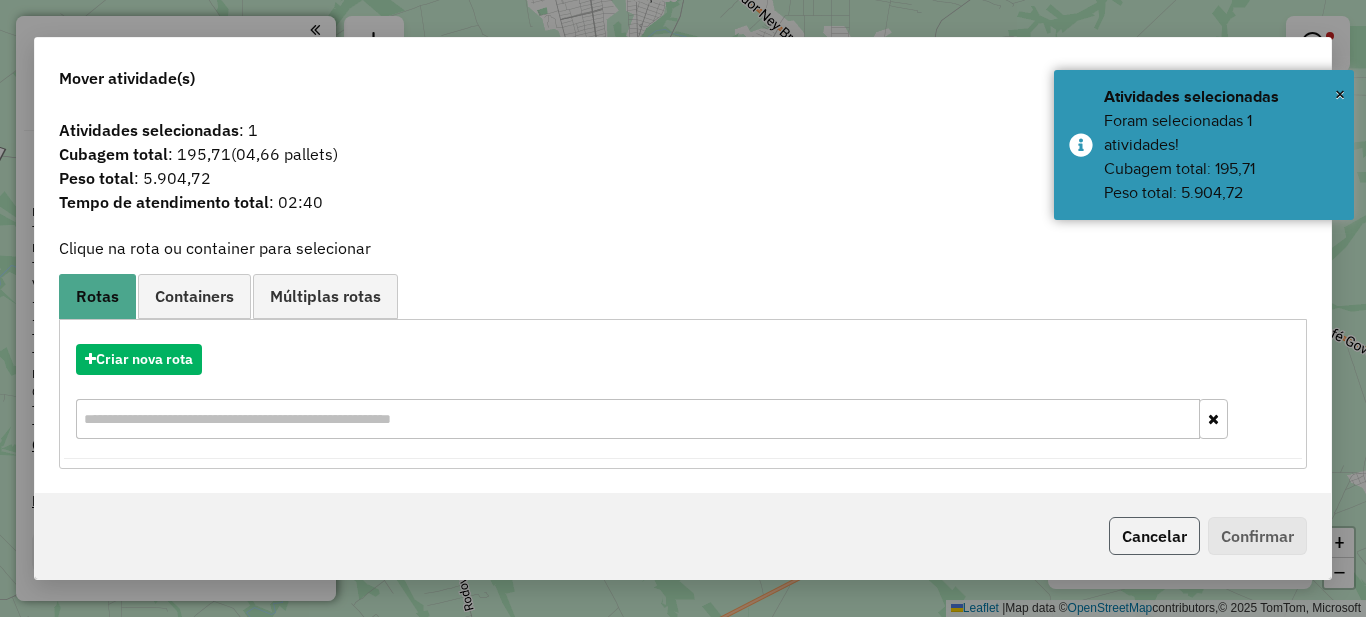 click on "Cancelar" 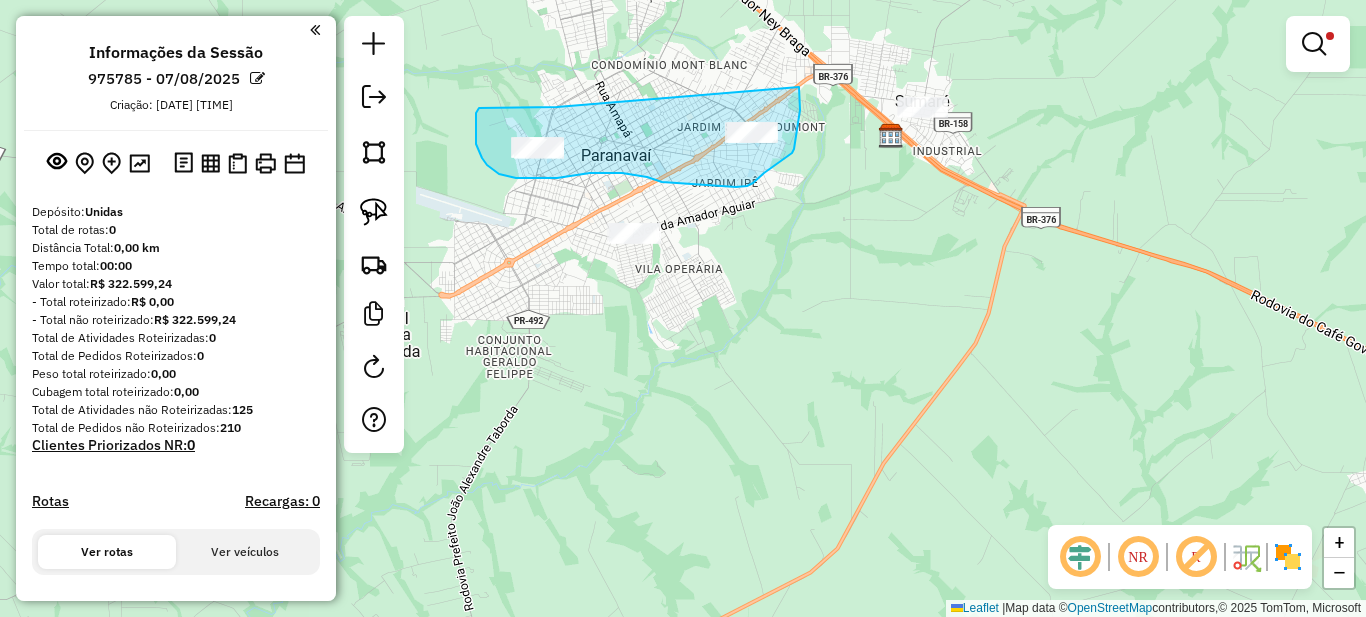 drag, startPoint x: 557, startPoint y: 107, endPoint x: 799, endPoint y: 87, distance: 242.82504 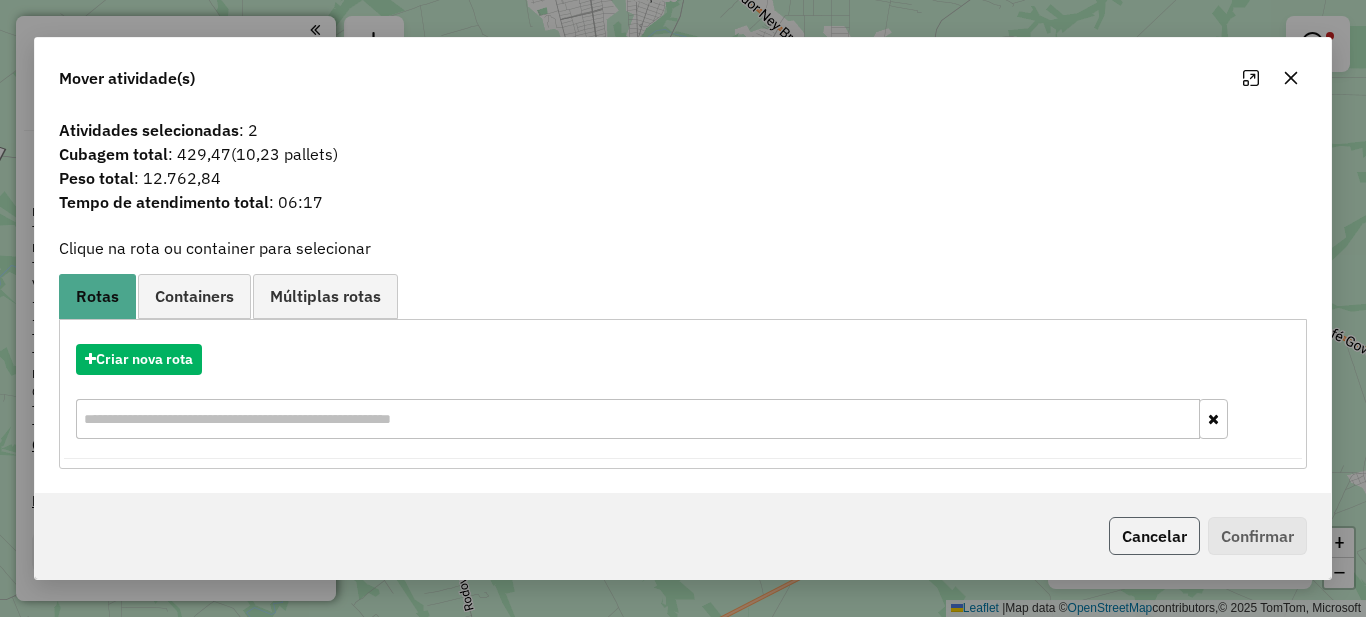 click on "Cancelar" 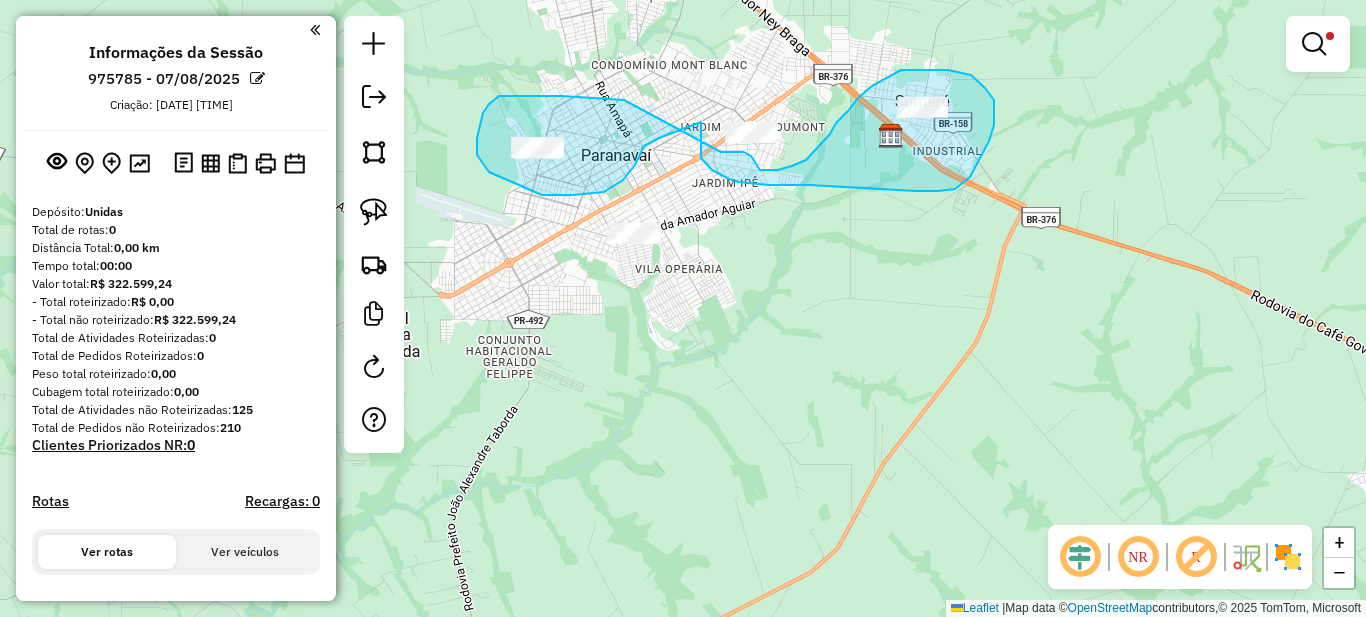 drag, startPoint x: 617, startPoint y: 100, endPoint x: 721, endPoint y: 152, distance: 116.275536 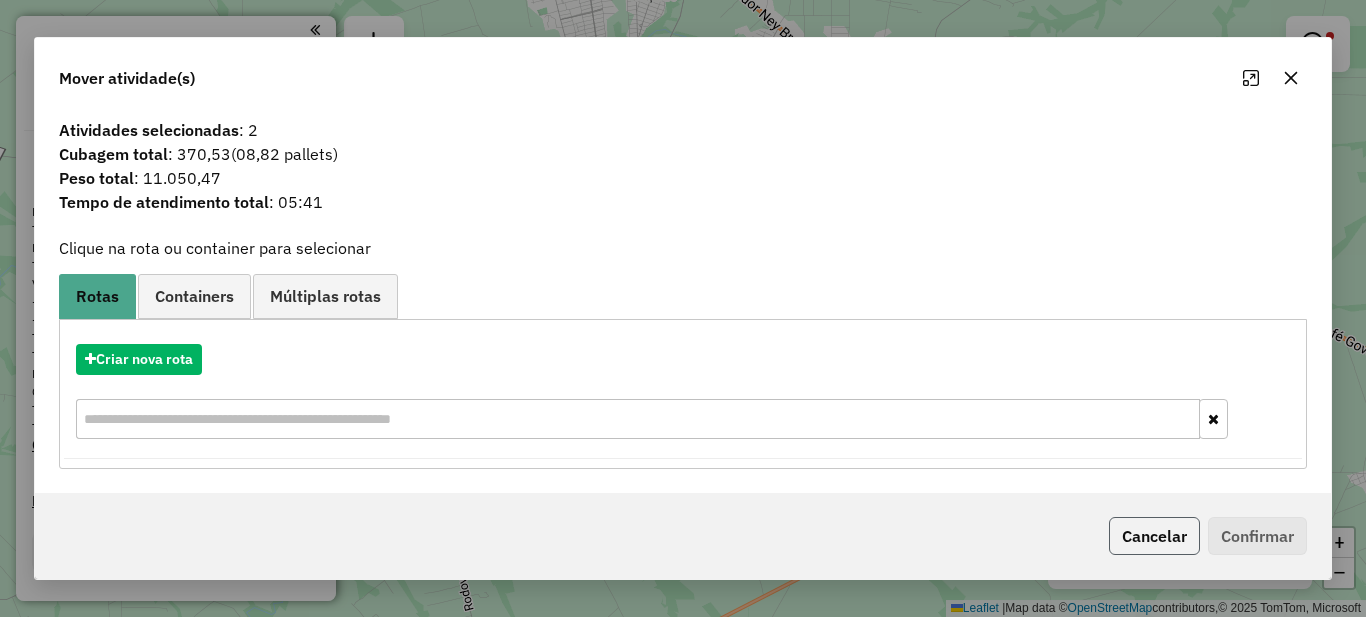 click on "Cancelar" 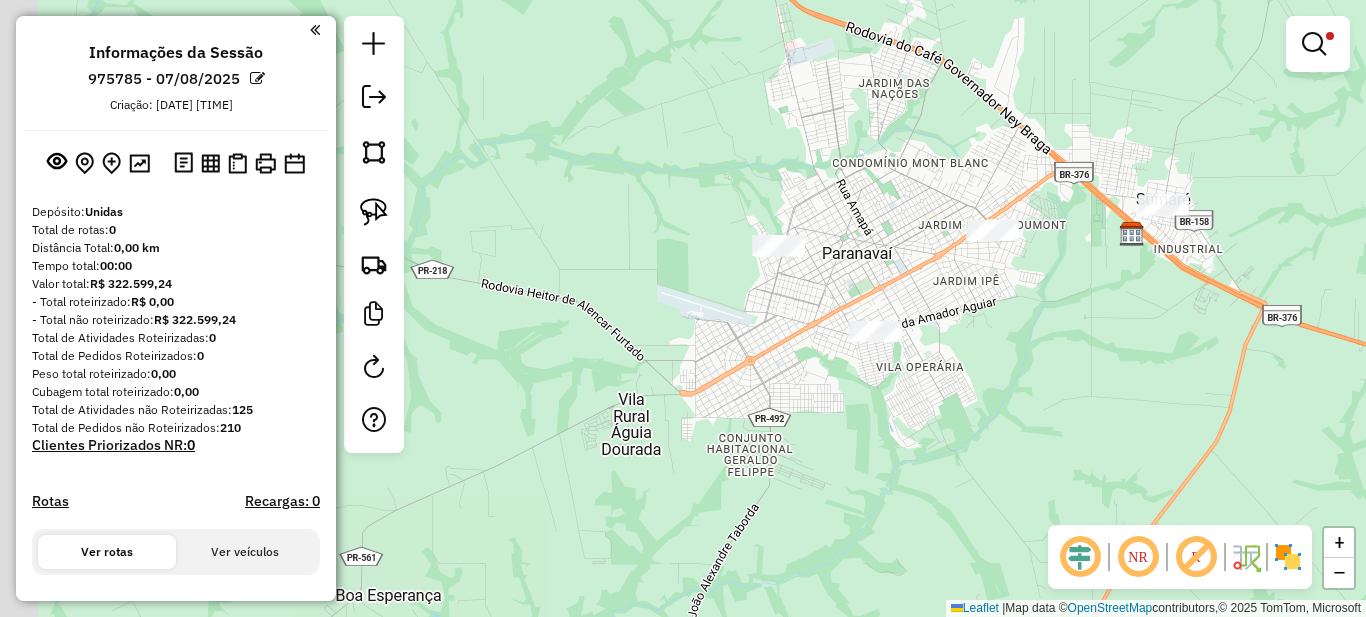drag, startPoint x: 621, startPoint y: 308, endPoint x: 885, endPoint y: 405, distance: 281.2561 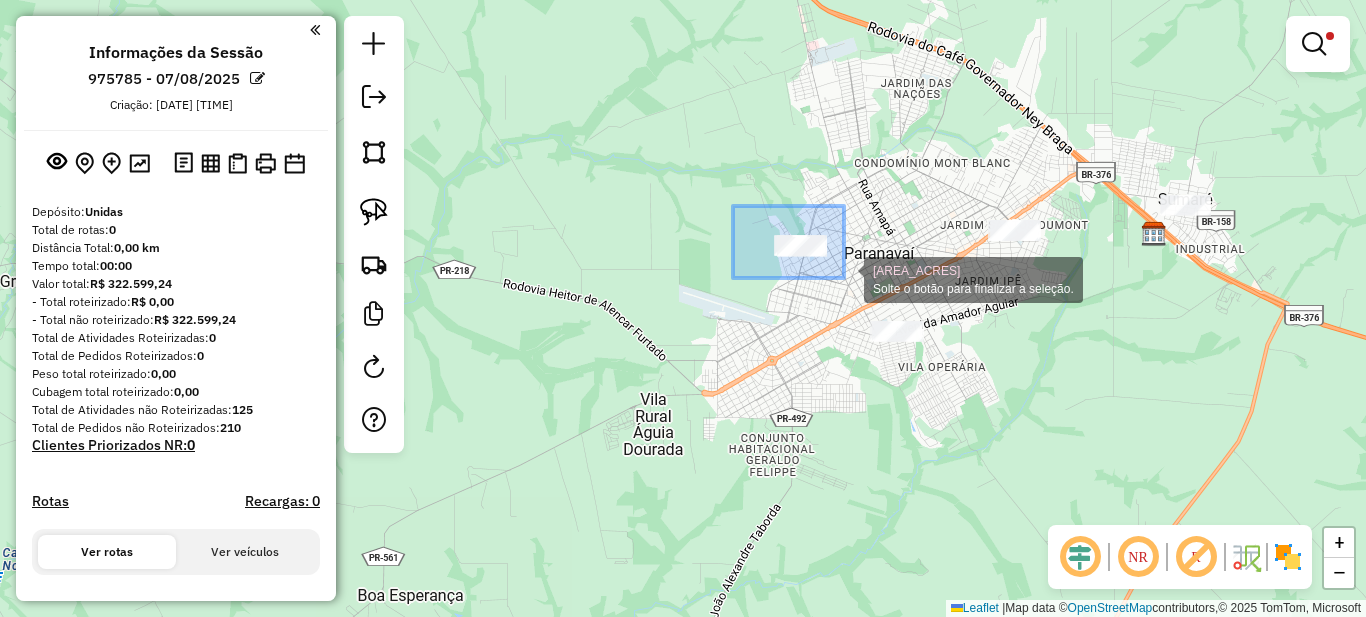 drag, startPoint x: 733, startPoint y: 206, endPoint x: 845, endPoint y: 278, distance: 133.14653 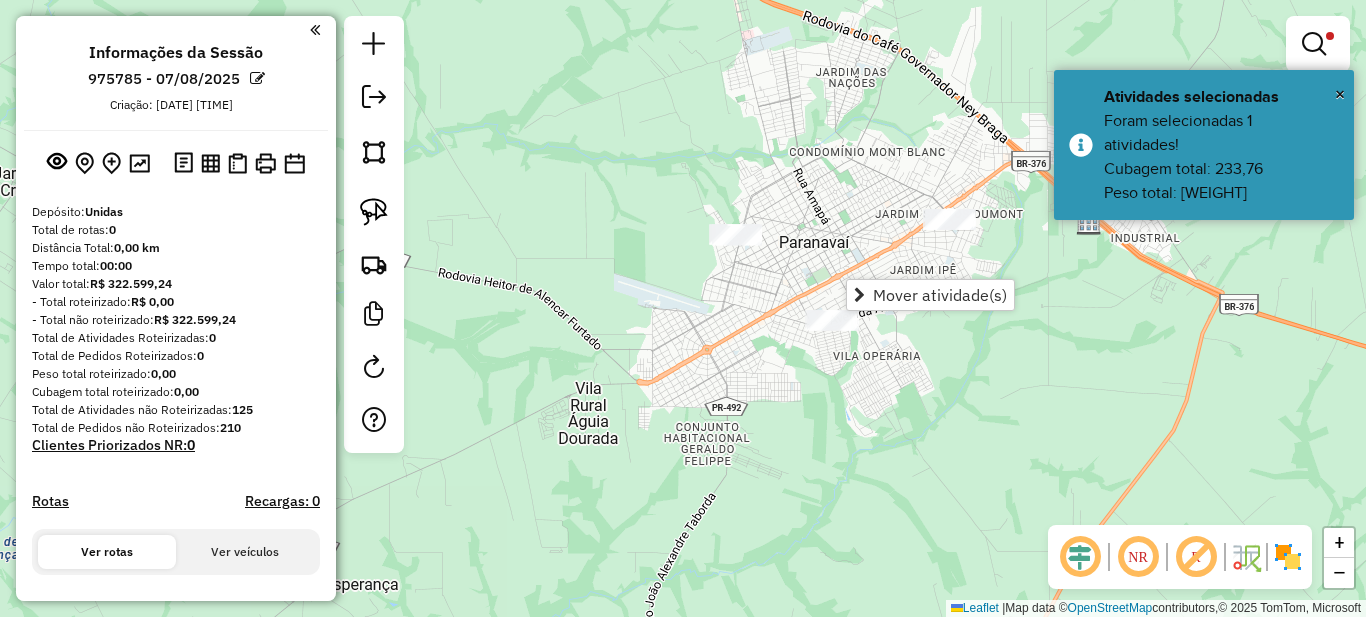 drag, startPoint x: 715, startPoint y: 343, endPoint x: 650, endPoint y: 332, distance: 65.9242 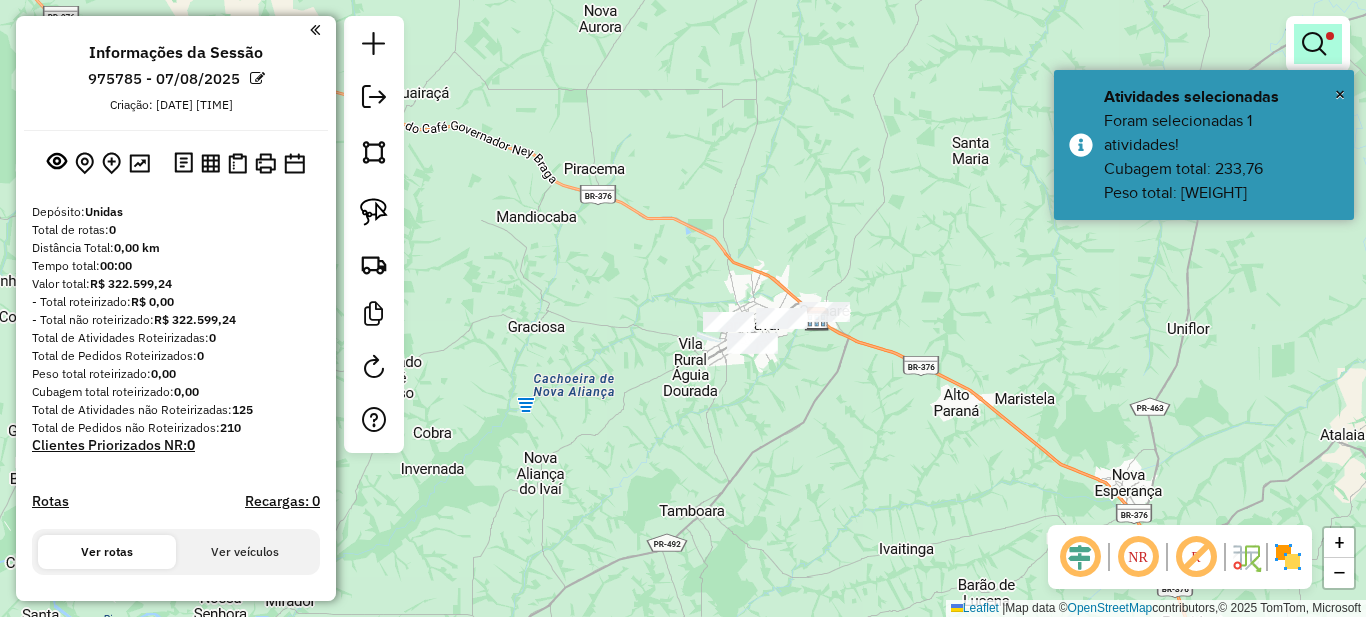 click at bounding box center (1314, 44) 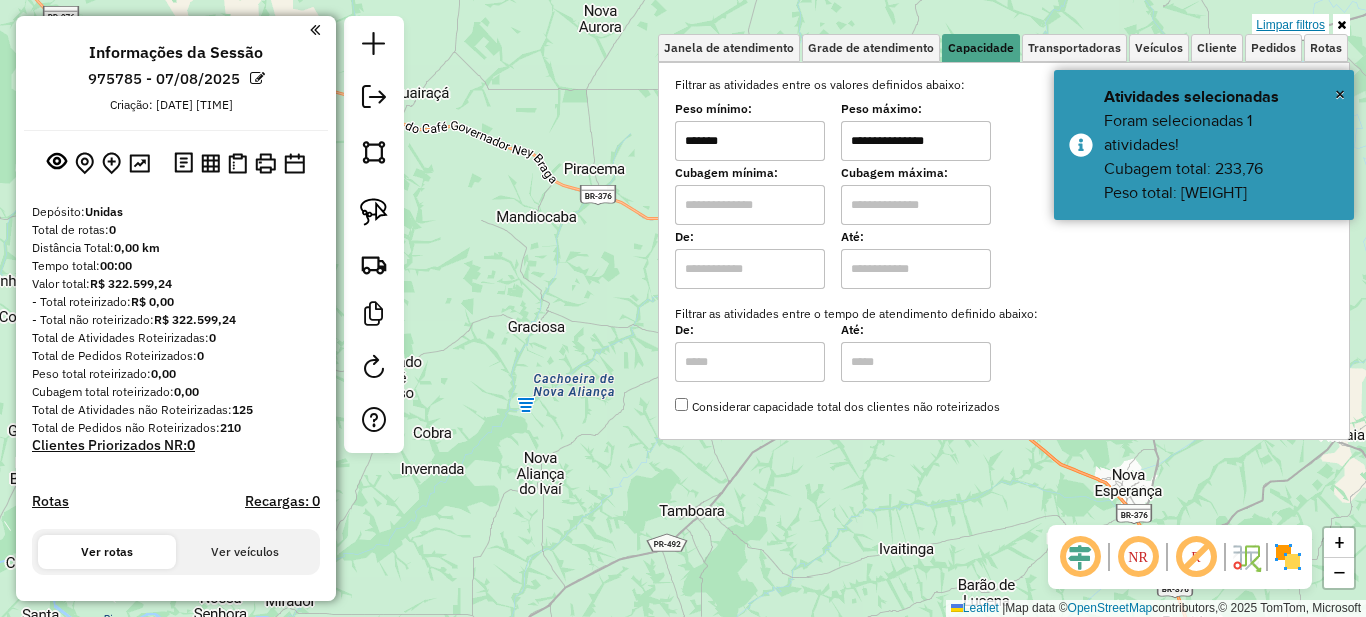 click on "Limpar filtros" at bounding box center [1290, 25] 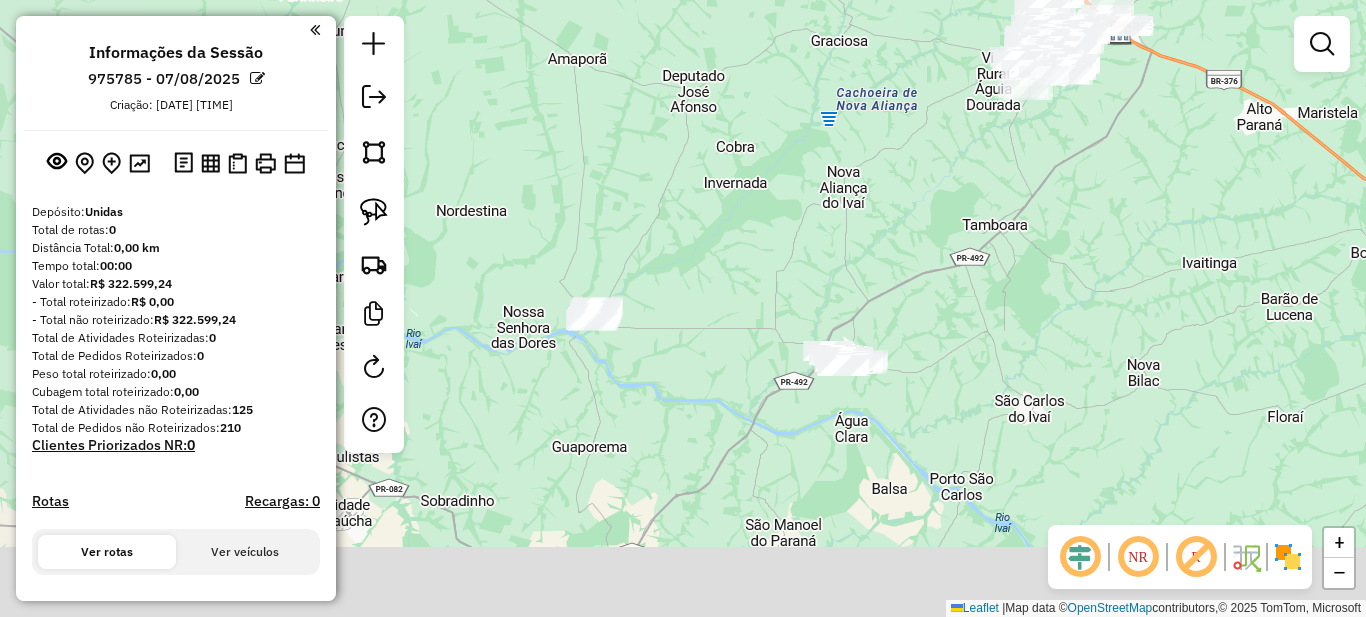 drag, startPoint x: 591, startPoint y: 569, endPoint x: 968, endPoint y: 252, distance: 492.56268 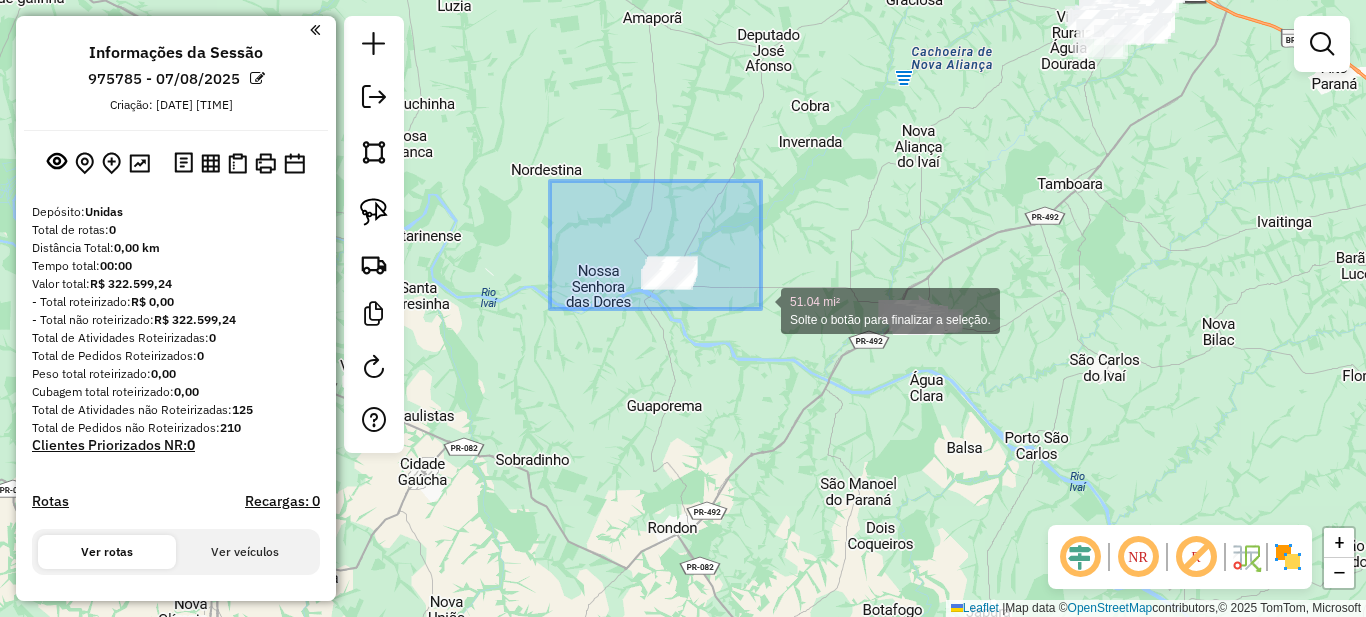 drag, startPoint x: 557, startPoint y: 184, endPoint x: 761, endPoint y: 357, distance: 267.47897 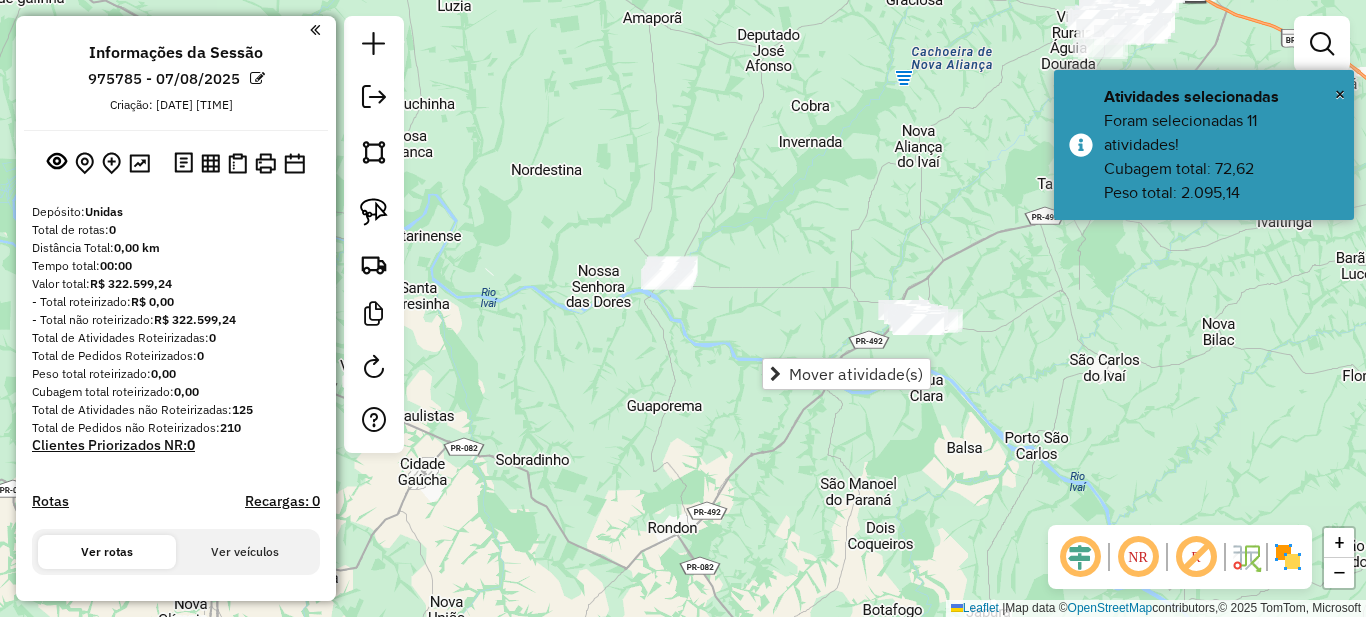 drag, startPoint x: 842, startPoint y: 219, endPoint x: 674, endPoint y: 150, distance: 181.61774 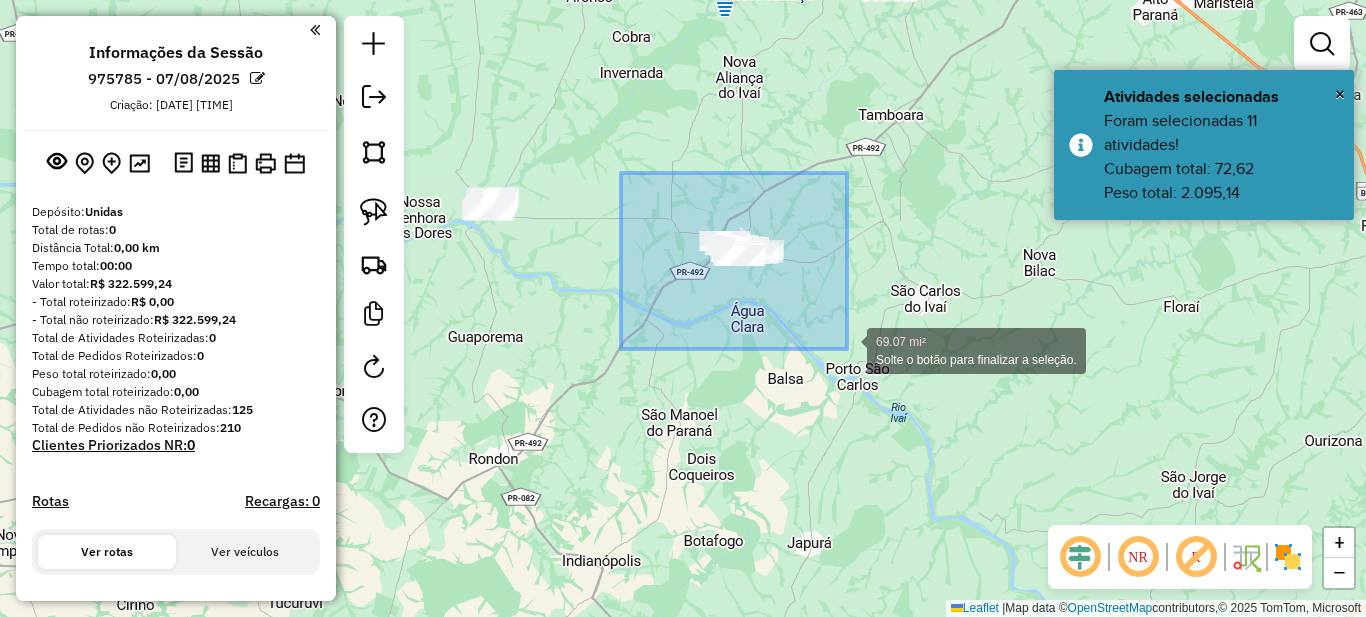 drag, startPoint x: 812, startPoint y: 332, endPoint x: 852, endPoint y: 350, distance: 43.863426 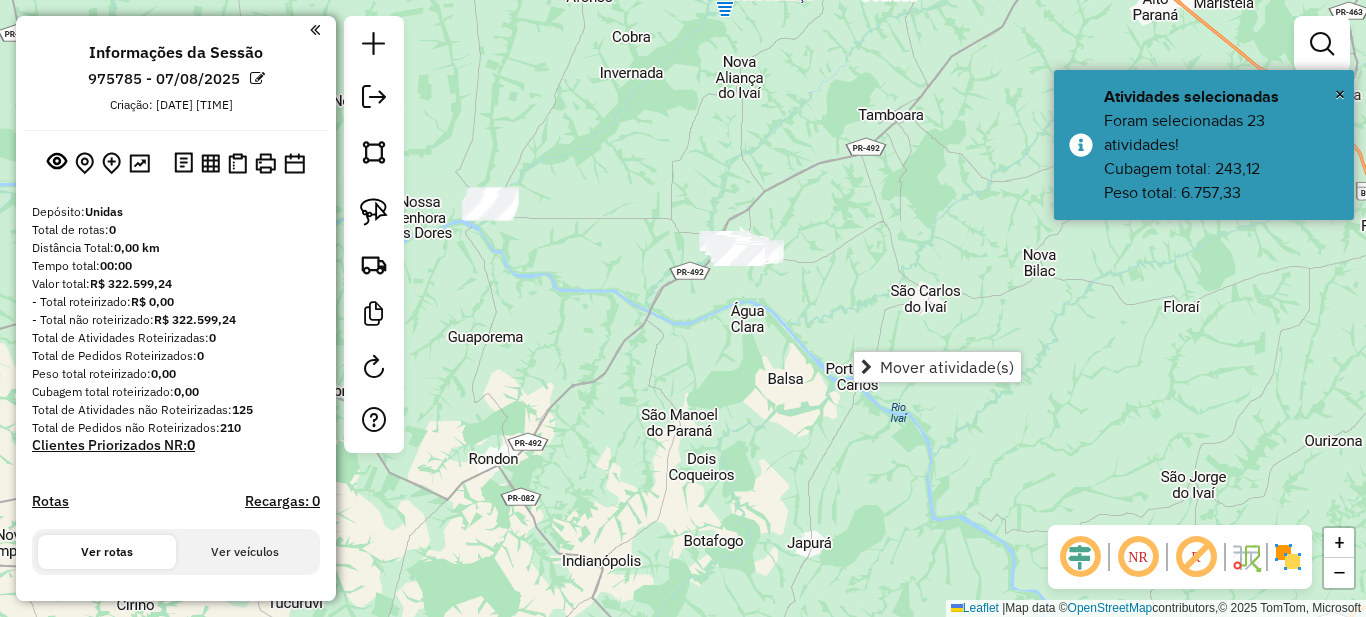 click on "Janela de atendimento Grade de atendimento Capacidade Transportadoras Veículos Cliente Pedidos  Rotas Selecione os dias de semana para filtrar as janelas de atendimento  Seg   Ter   Qua   Qui   Sex   Sáb   Dom  Informe o período da janela de atendimento: De: Até:  Filtrar exatamente a janela do cliente  Considerar janela de atendimento padrão  Selecione os dias de semana para filtrar as grades de atendimento  Seg   Ter   Qua   Qui   Sex   Sáb   Dom   Considerar clientes sem dia de atendimento cadastrado  Clientes fora do dia de atendimento selecionado Filtrar as atividades entre os valores definidos abaixo:  Peso mínimo:   Peso máximo:   Cubagem mínima:   Cubagem máxima:   De:   Até:  Filtrar as atividades entre o tempo de atendimento definido abaixo:  De:   Até:   Considerar capacidade total dos clientes não roteirizados Transportadora: Selecione um ou mais itens Tipo de veículo: Selecione um ou mais itens Veículo: Selecione um ou mais itens Motorista: Selecione um ou mais itens Nome: Rótulo:" 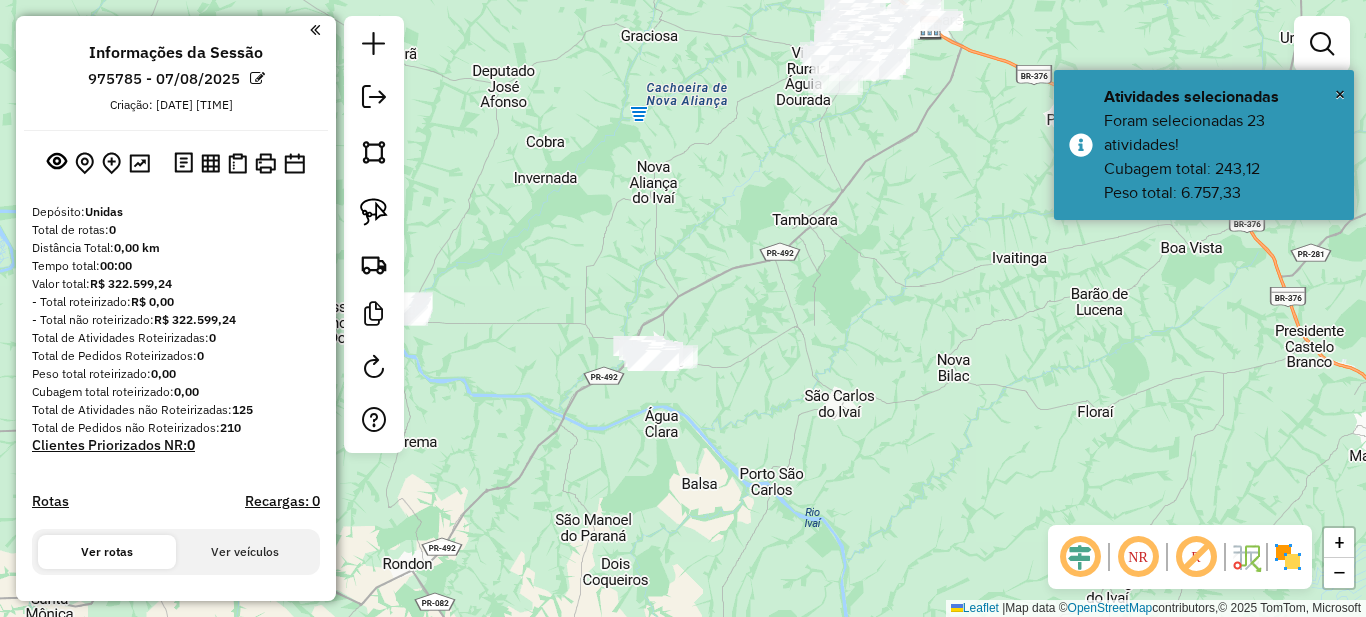drag, startPoint x: 887, startPoint y: 61, endPoint x: 769, endPoint y: 337, distance: 300.16663 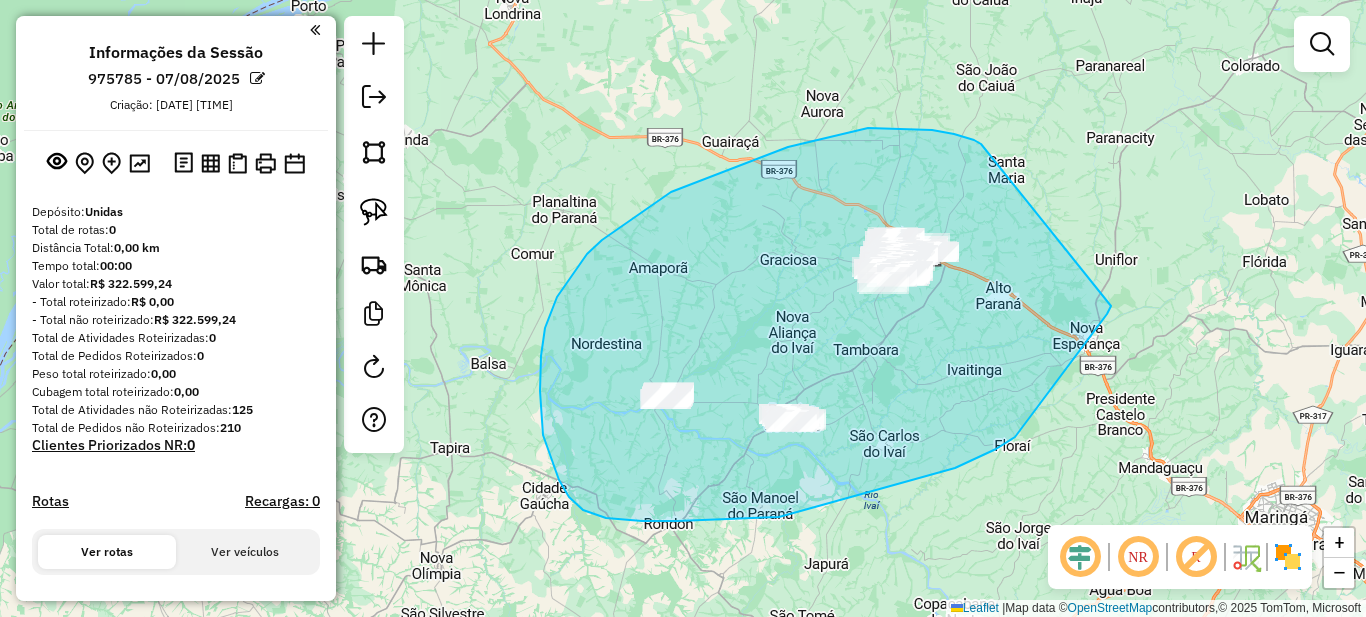drag, startPoint x: 868, startPoint y: 128, endPoint x: 1111, endPoint y: 305, distance: 300.62933 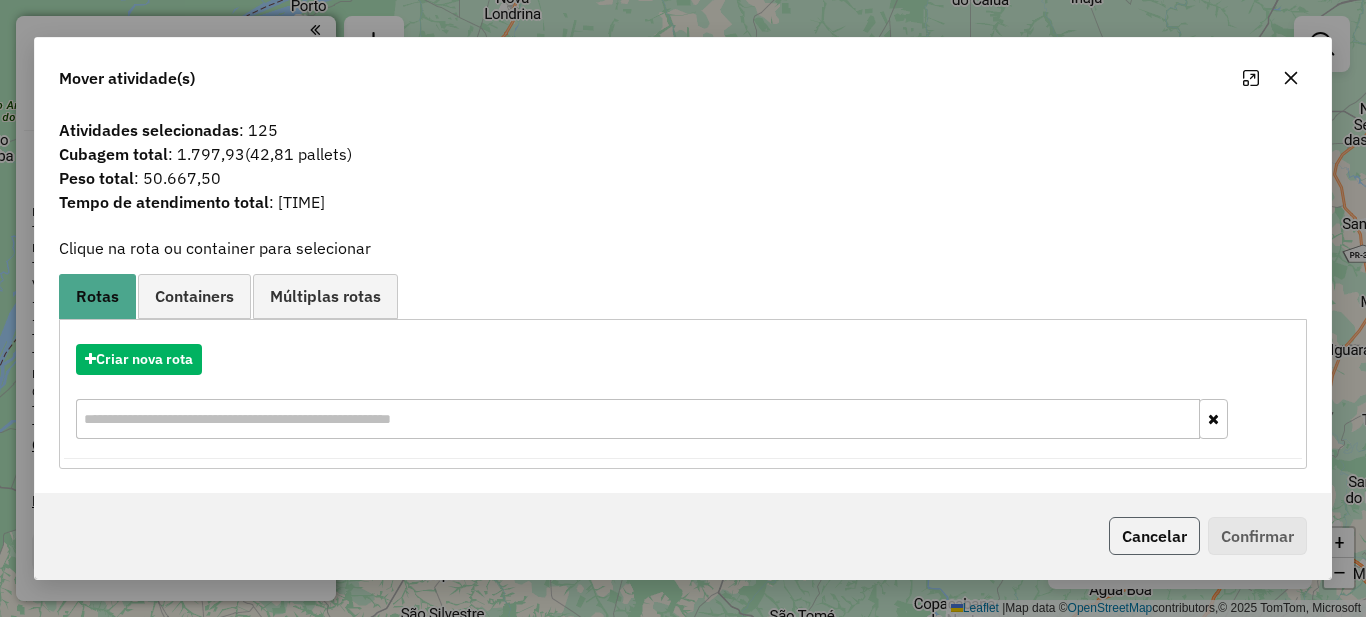 click on "Cancelar" 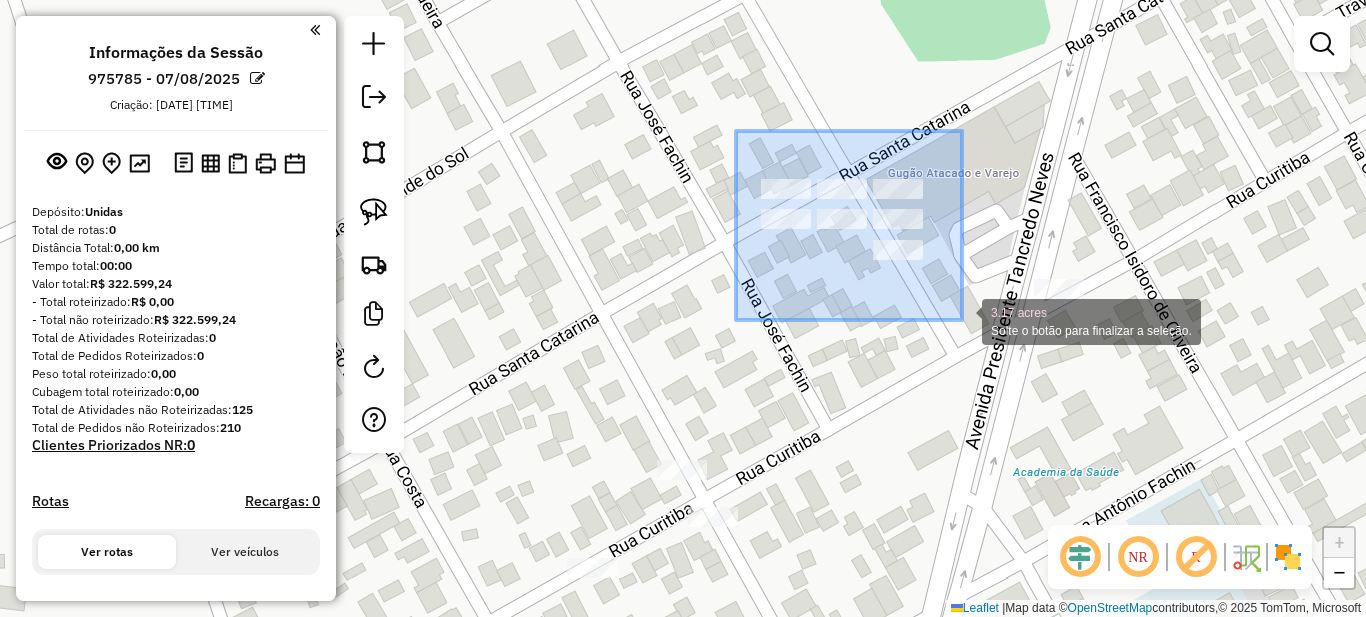 drag, startPoint x: 821, startPoint y: 199, endPoint x: 962, endPoint y: 320, distance: 185.80096 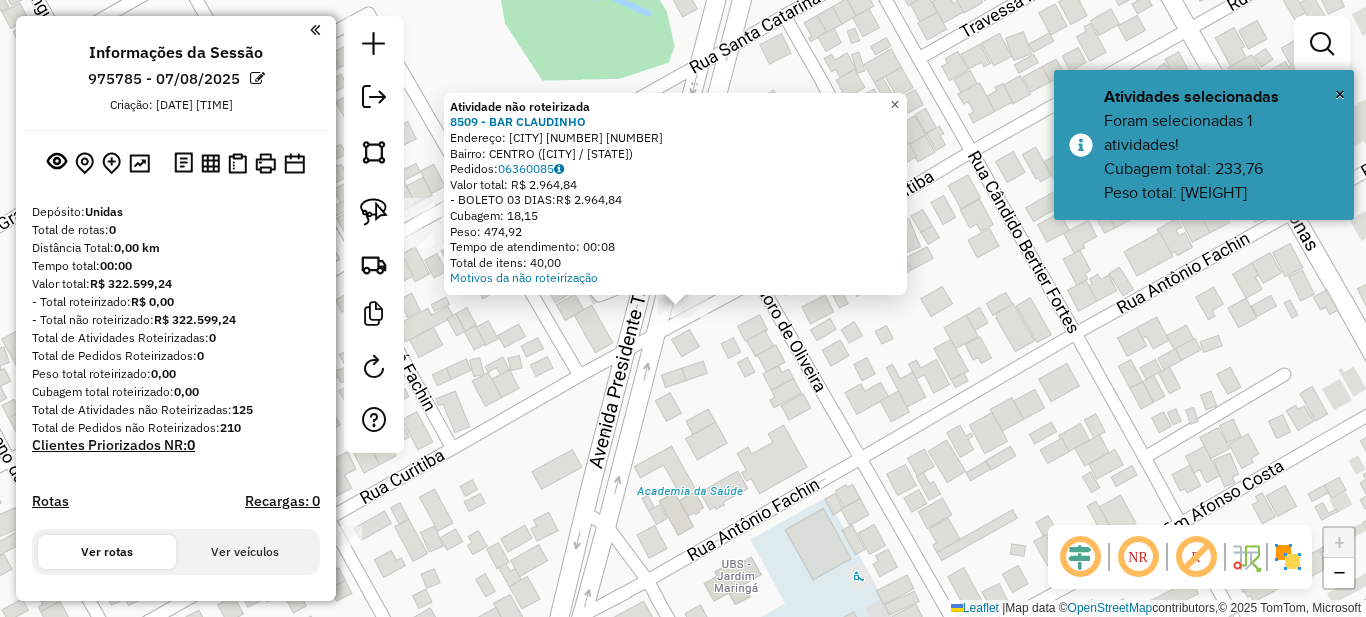 click on "×" 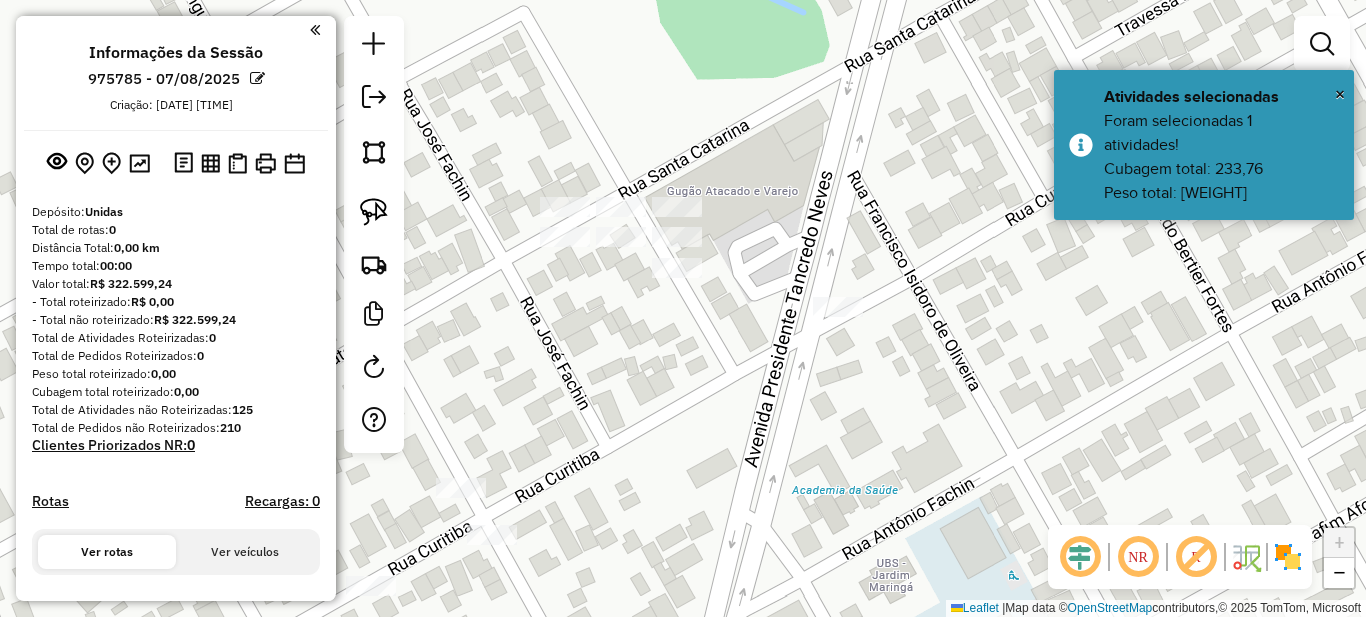 drag, startPoint x: 860, startPoint y: 294, endPoint x: 914, endPoint y: 298, distance: 54.147945 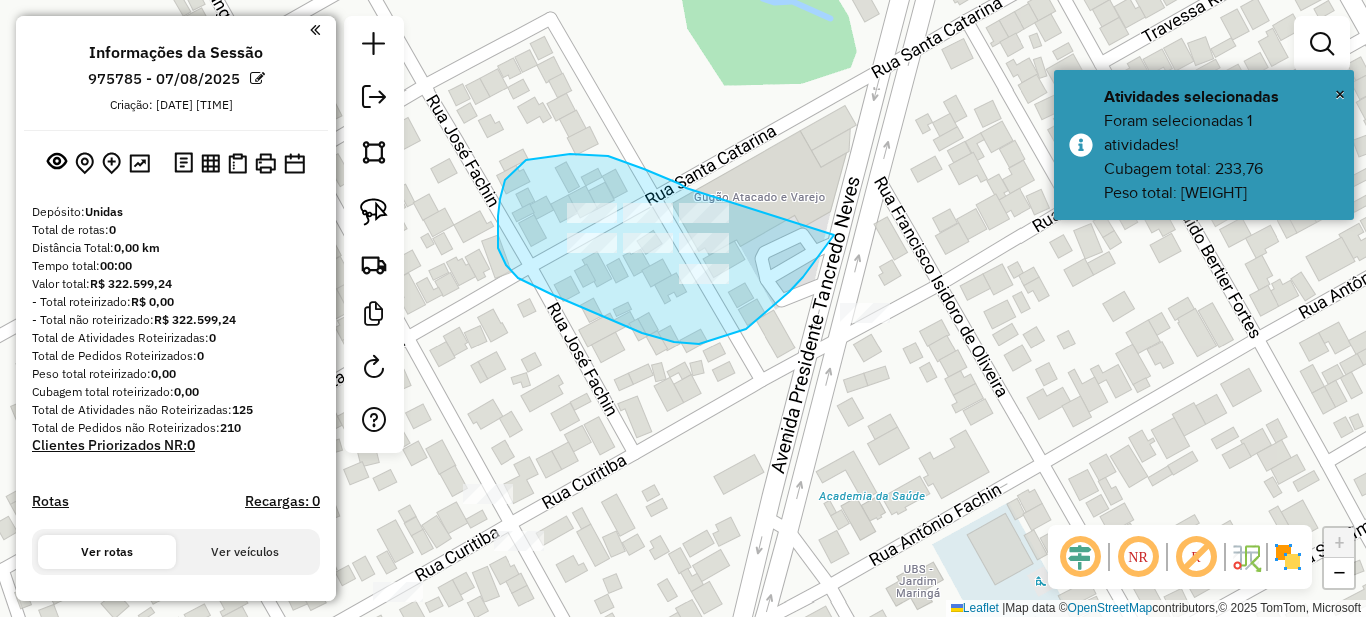 drag, startPoint x: 608, startPoint y: 156, endPoint x: 884, endPoint y: 82, distance: 285.74814 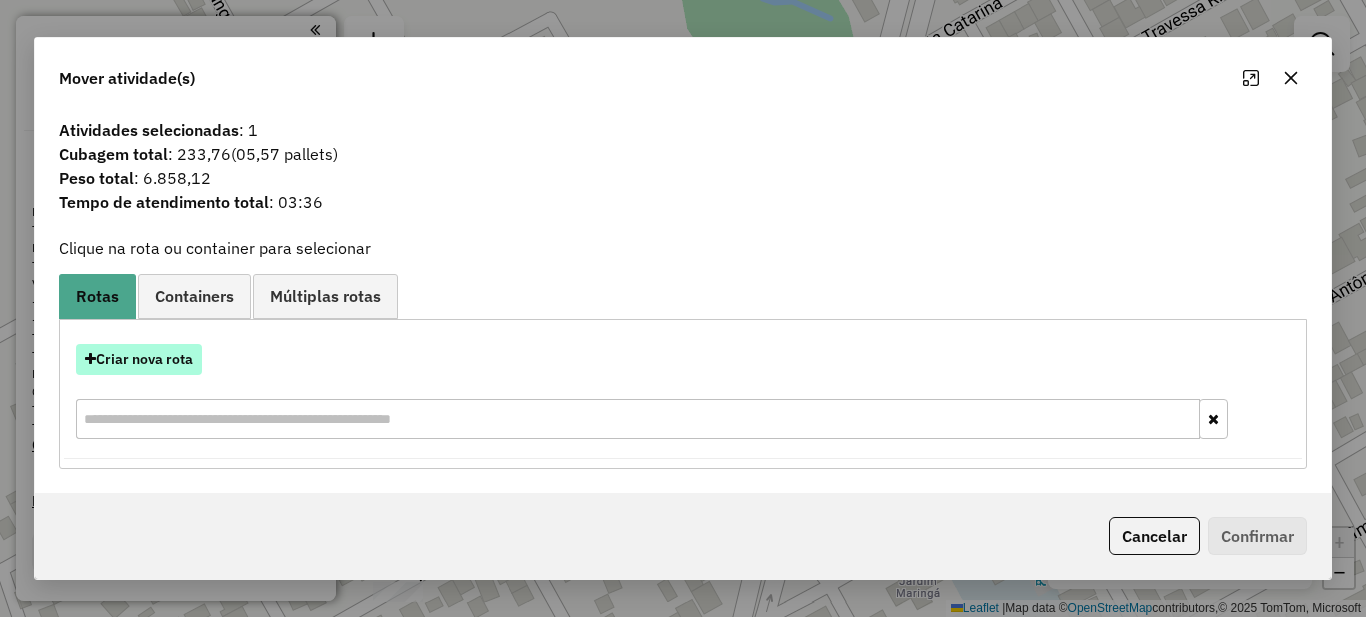 click on "Criar nova rota" at bounding box center (139, 359) 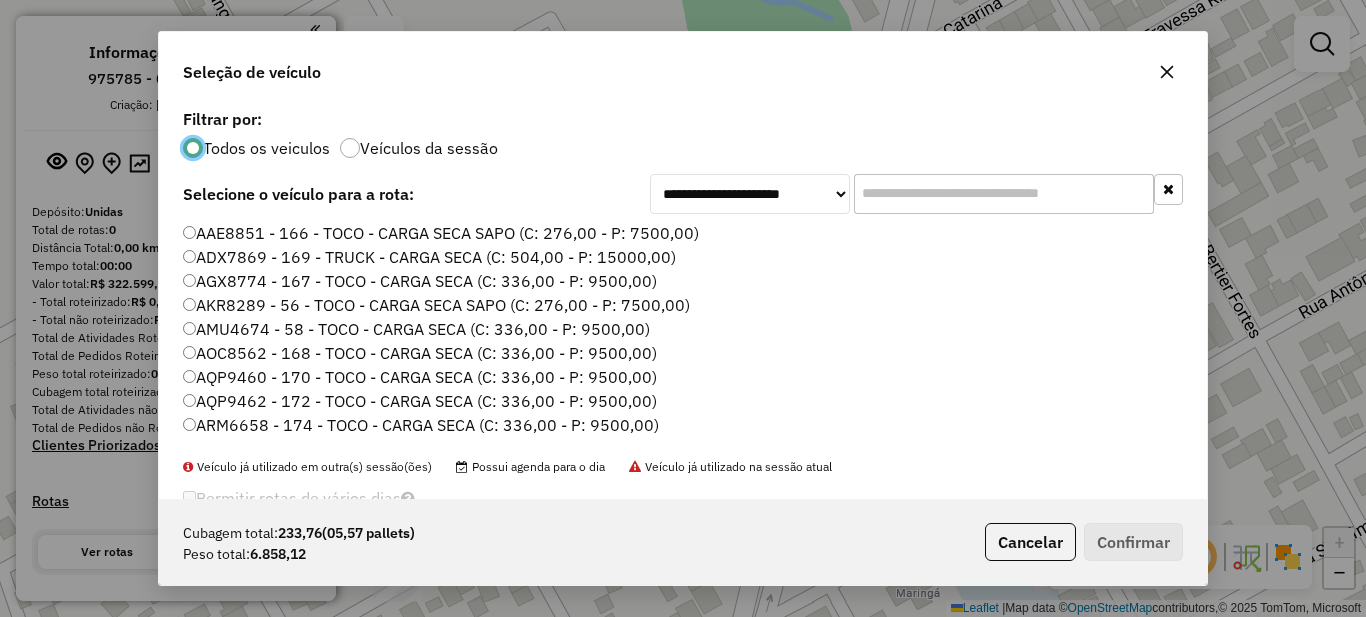 scroll, scrollTop: 11, scrollLeft: 6, axis: both 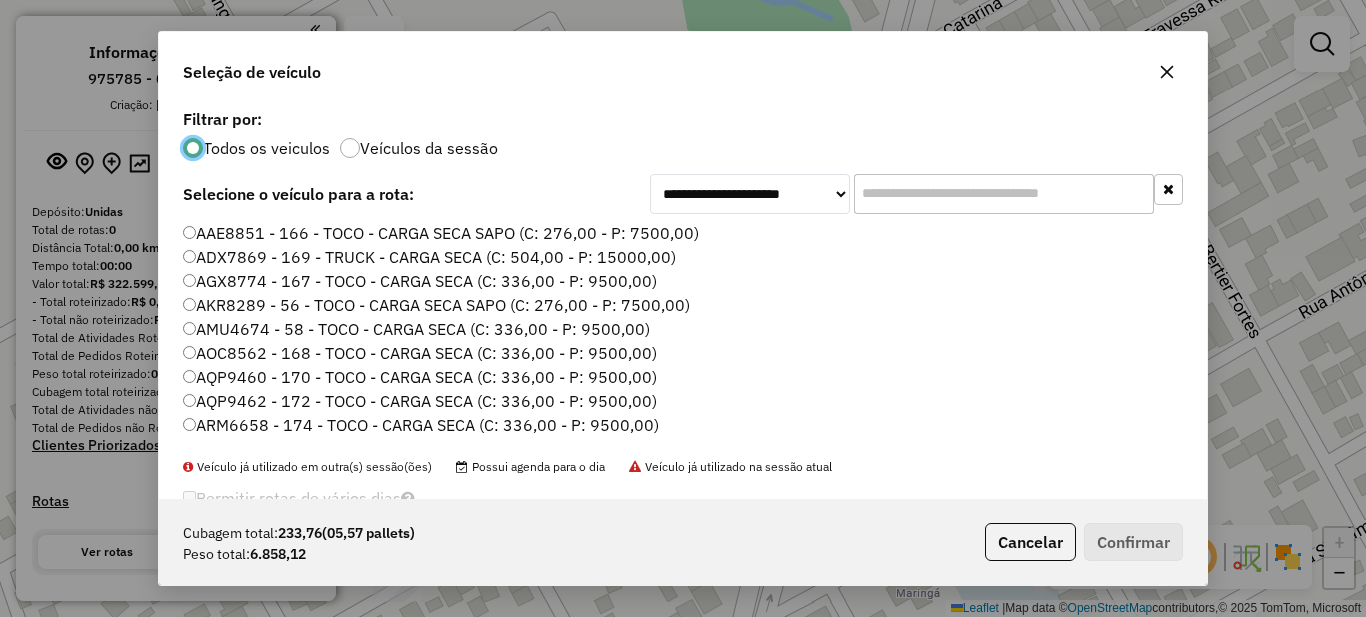click 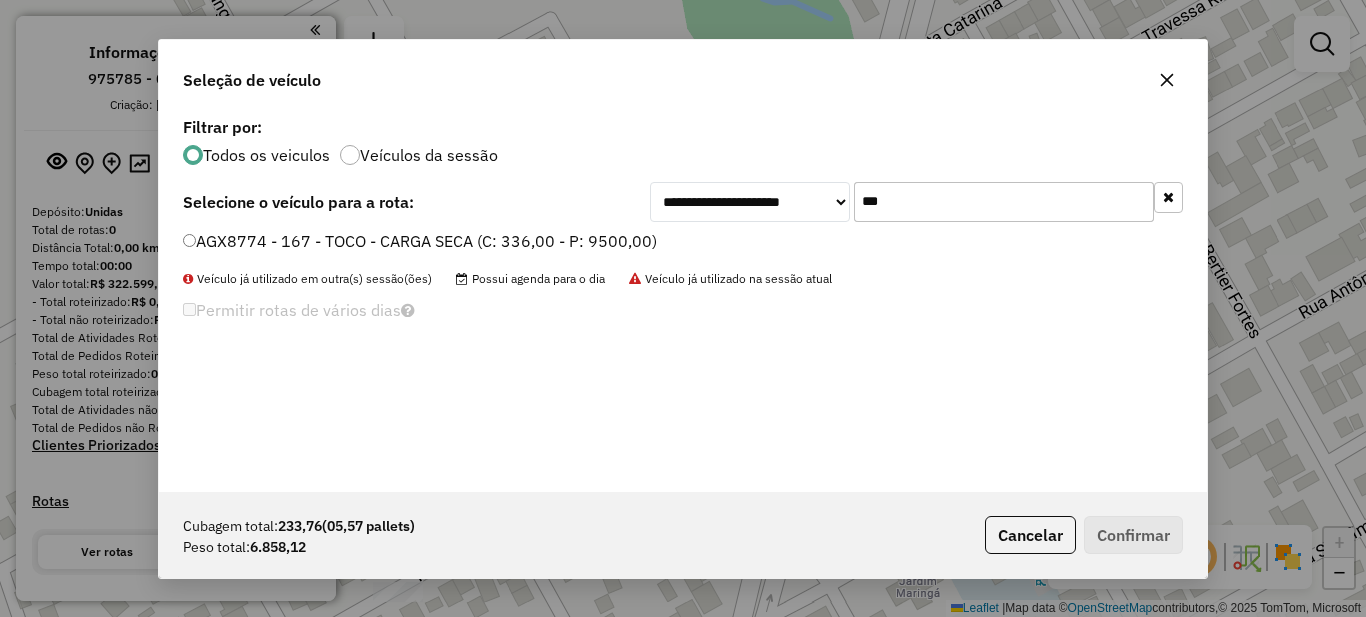 type on "***" 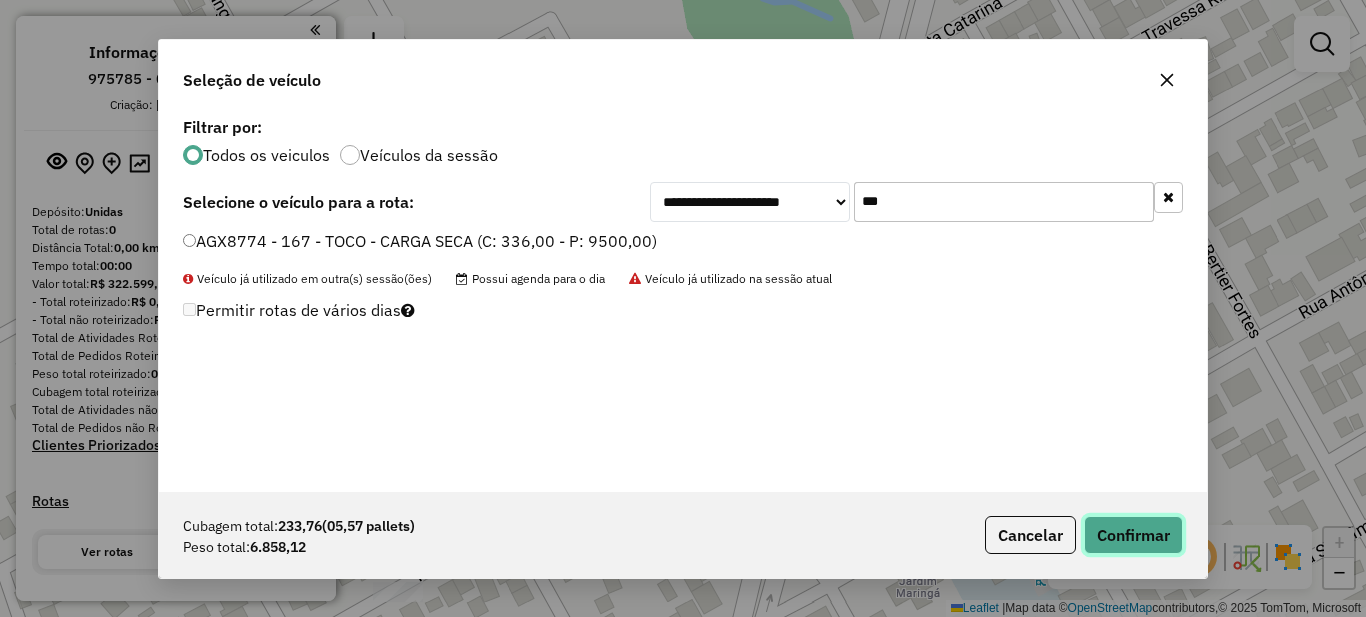 click on "Confirmar" 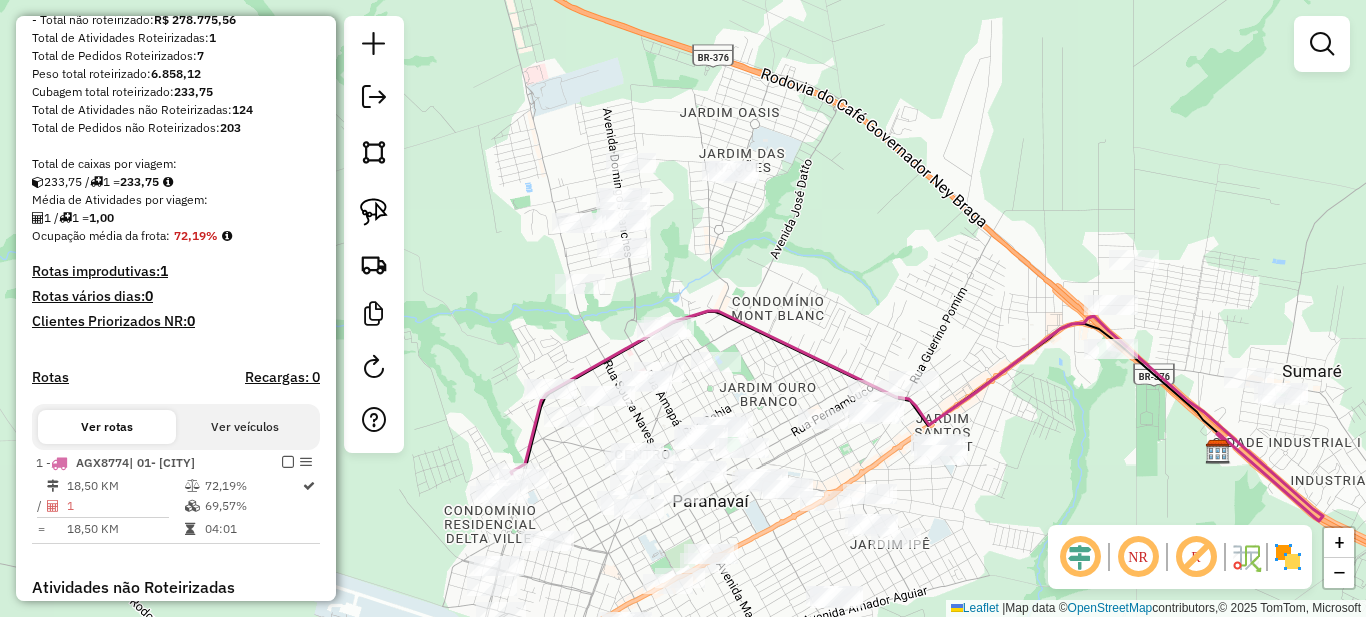 scroll, scrollTop: 400, scrollLeft: 0, axis: vertical 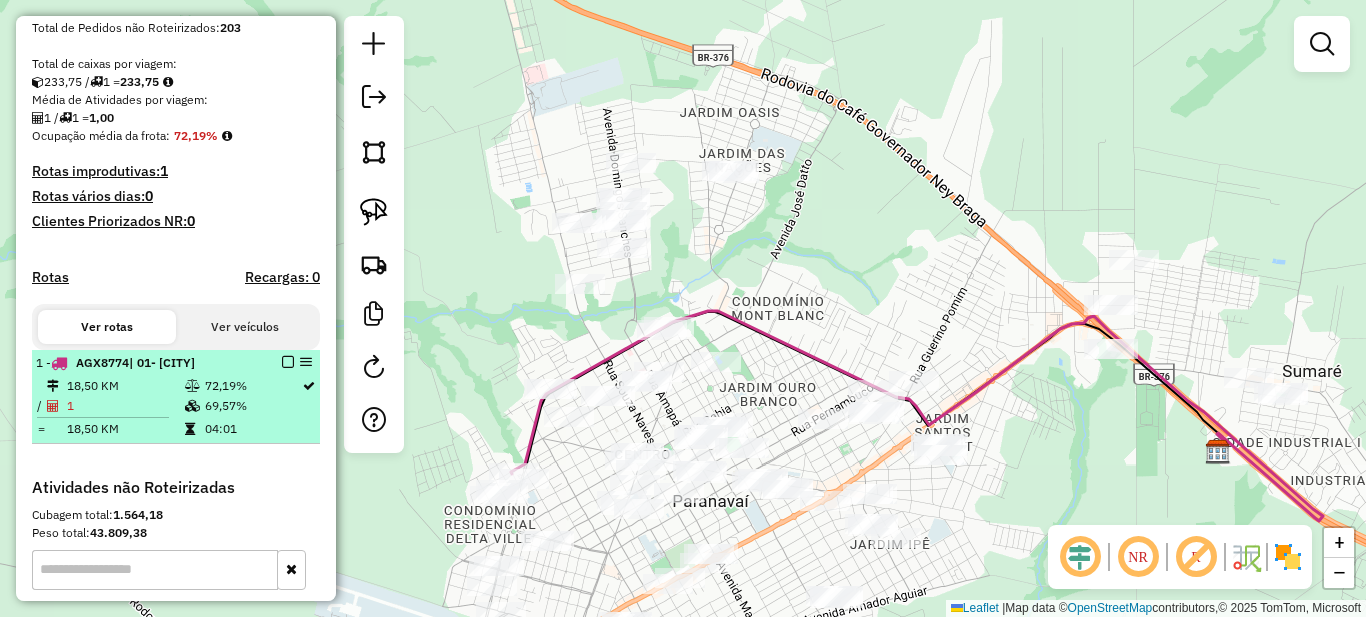 click at bounding box center [288, 362] 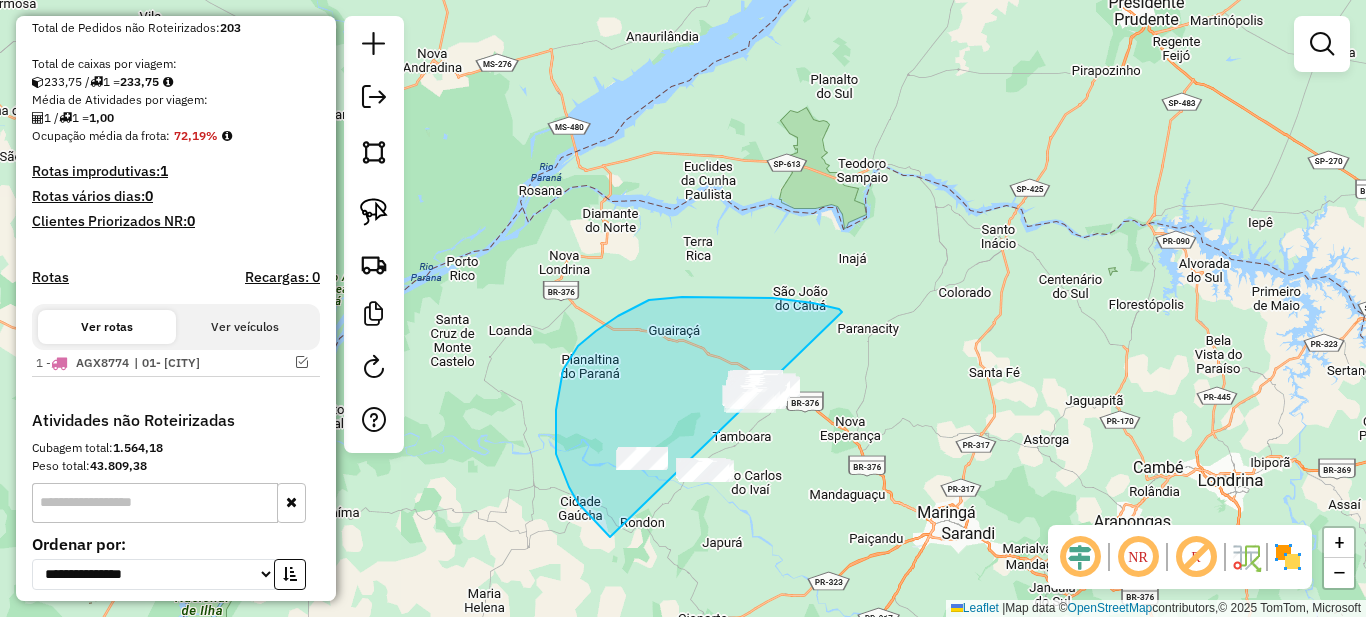 drag, startPoint x: 773, startPoint y: 298, endPoint x: 958, endPoint y: 334, distance: 188.47015 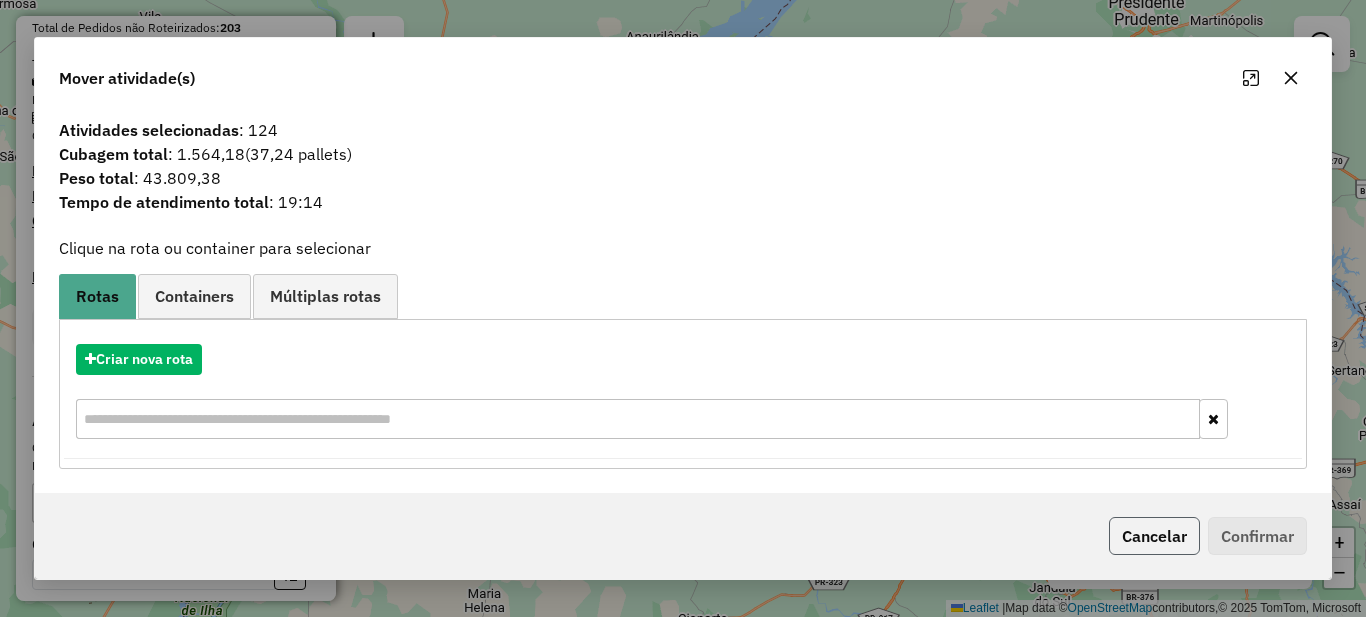 click on "Cancelar" 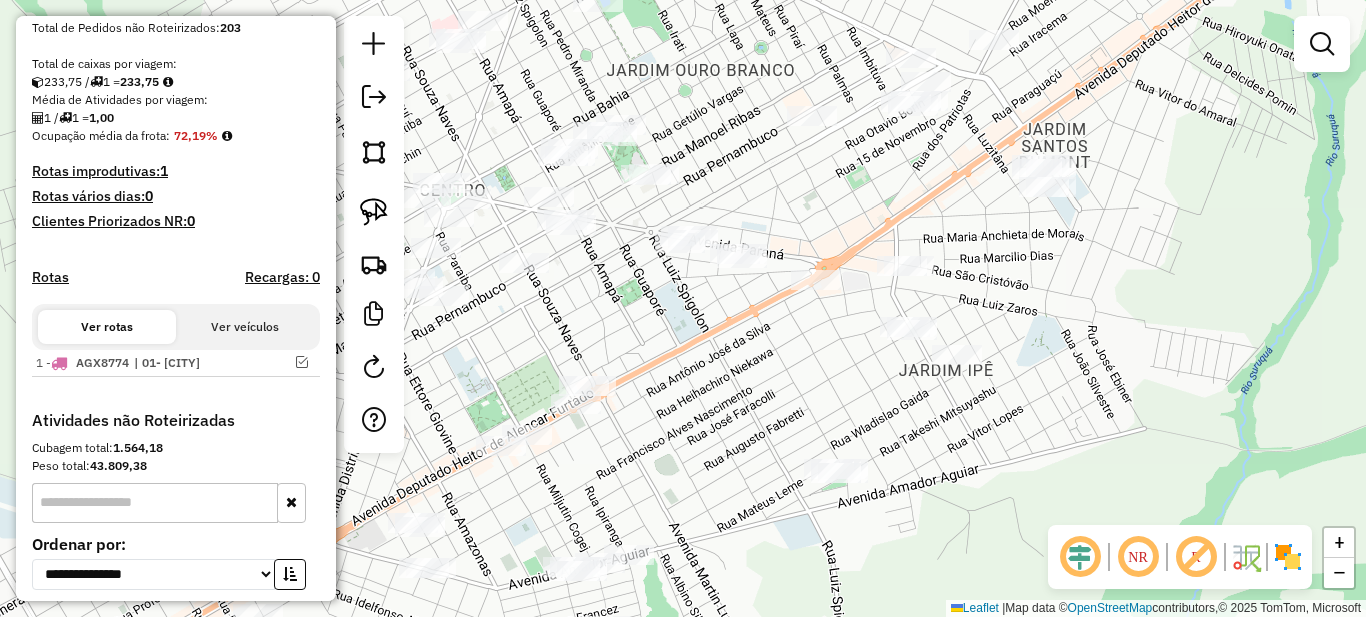 drag, startPoint x: 988, startPoint y: 241, endPoint x: 794, endPoint y: 311, distance: 206.24257 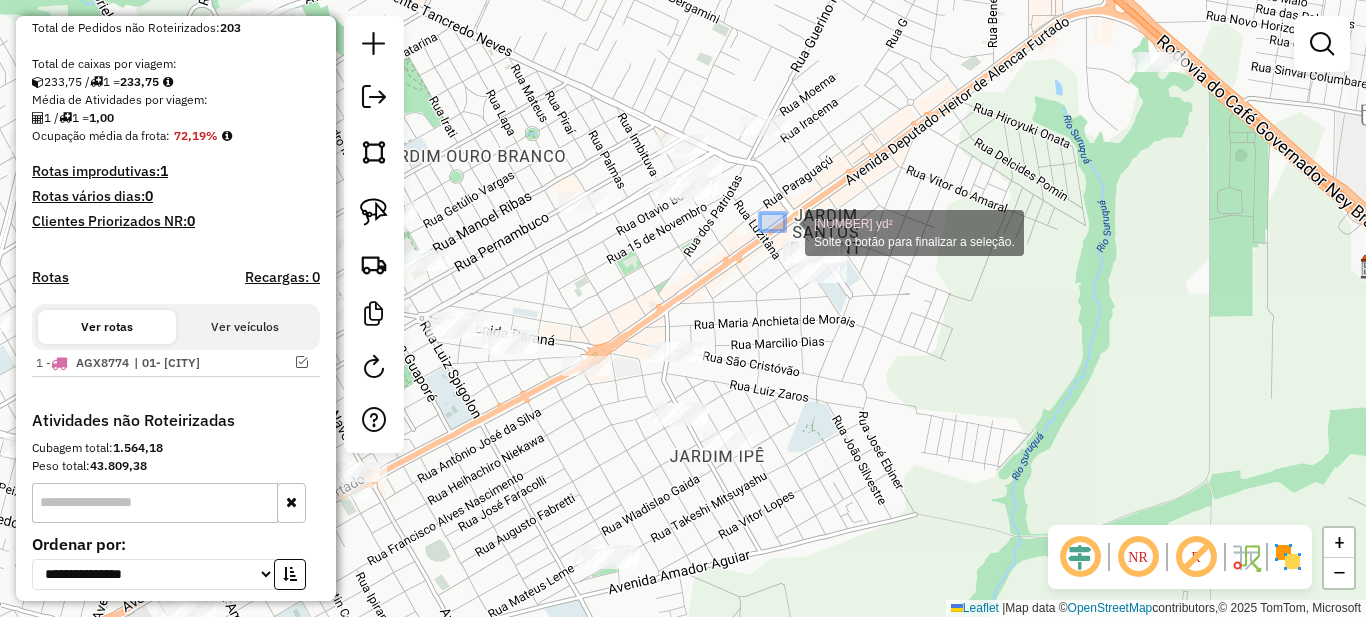 drag, startPoint x: 785, startPoint y: 231, endPoint x: 905, endPoint y: 332, distance: 156.84706 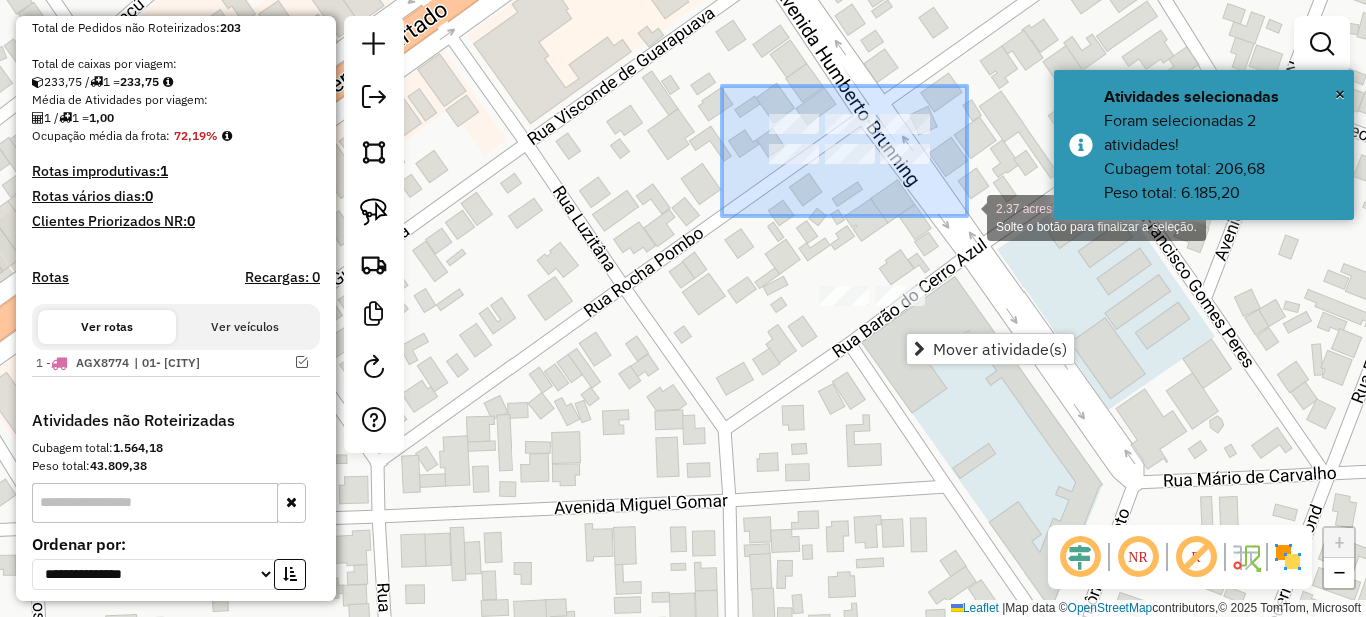 drag, startPoint x: 722, startPoint y: 86, endPoint x: 967, endPoint y: 216, distance: 277.35358 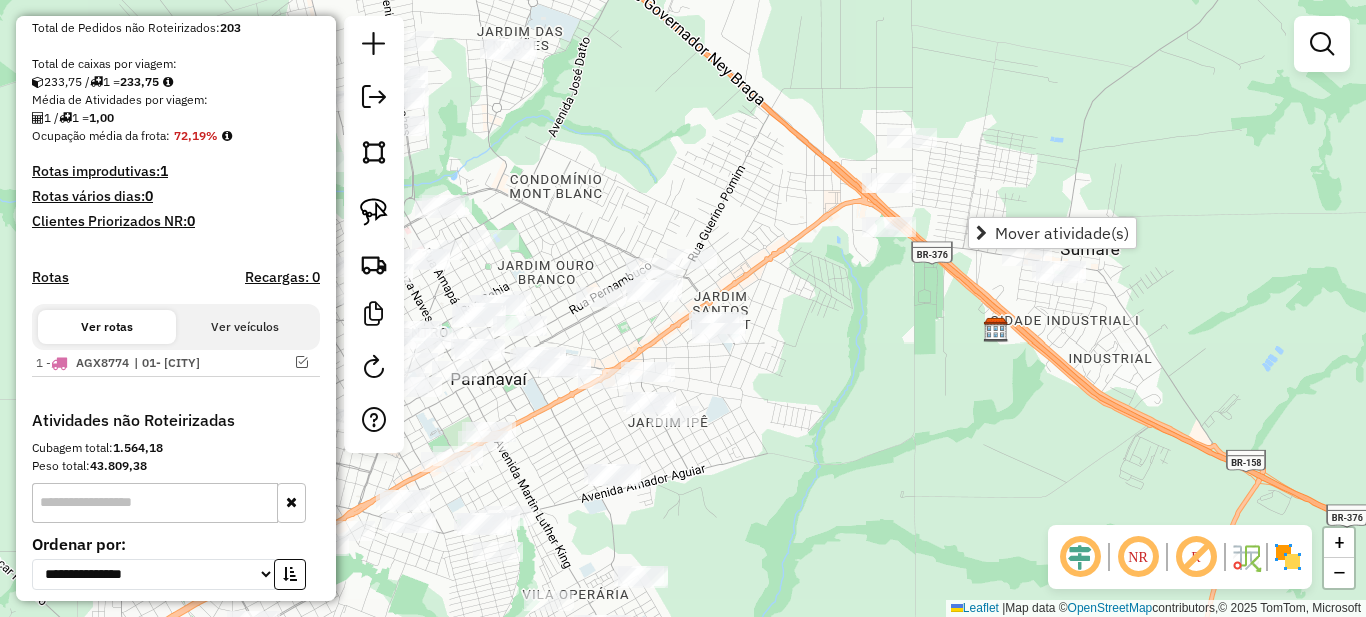 click on "Janela de atendimento Grade de atendimento Capacidade Transportadoras Veículos Cliente Pedidos  Rotas Selecione os dias de semana para filtrar as janelas de atendimento  Seg   Ter   Qua   Qui   Sex   Sáb   Dom  Informe o período da janela de atendimento: De: Até:  Filtrar exatamente a janela do cliente  Considerar janela de atendimento padrão  Selecione os dias de semana para filtrar as grades de atendimento  Seg   Ter   Qua   Qui   Sex   Sáb   Dom   Considerar clientes sem dia de atendimento cadastrado  Clientes fora do dia de atendimento selecionado Filtrar as atividades entre os valores definidos abaixo:  Peso mínimo:   Peso máximo:   Cubagem mínima:   Cubagem máxima:   De:   Até:  Filtrar as atividades entre o tempo de atendimento definido abaixo:  De:   Até:   Considerar capacidade total dos clientes não roteirizados Transportadora: Selecione um ou mais itens Tipo de veículo: Selecione um ou mais itens Veículo: Selecione um ou mais itens Motorista: Selecione um ou mais itens Nome: Rótulo:" 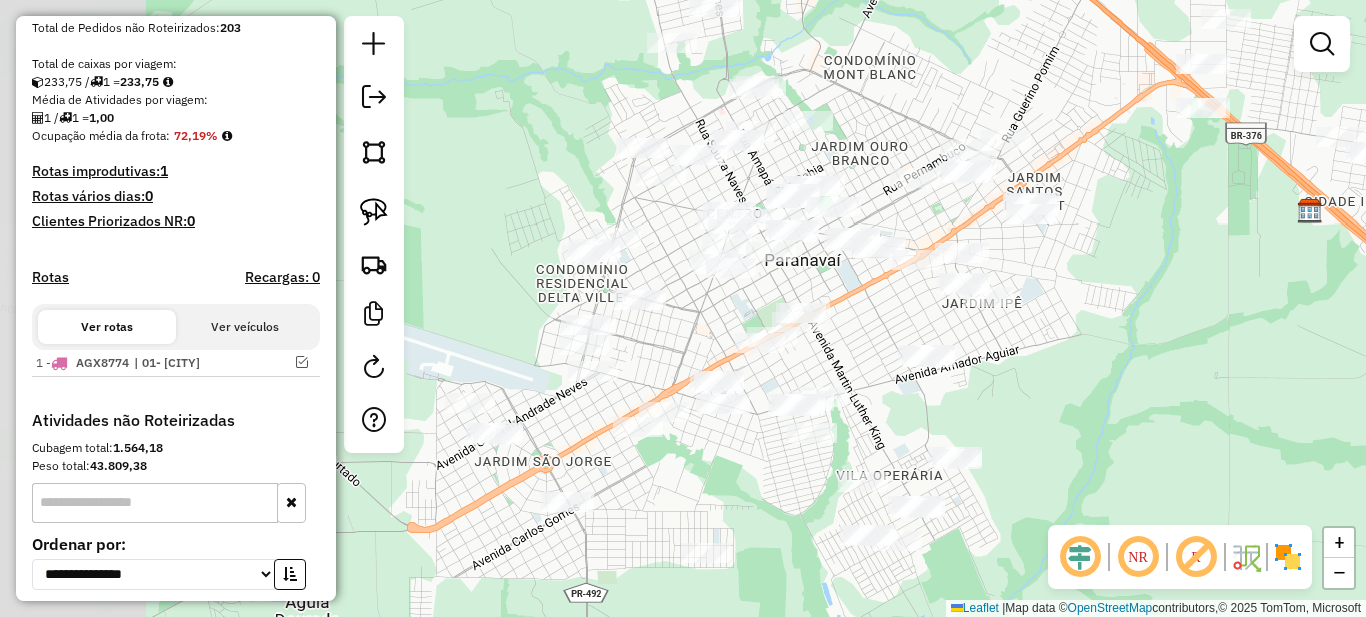 drag, startPoint x: 715, startPoint y: 504, endPoint x: 1086, endPoint y: 376, distance: 392.46017 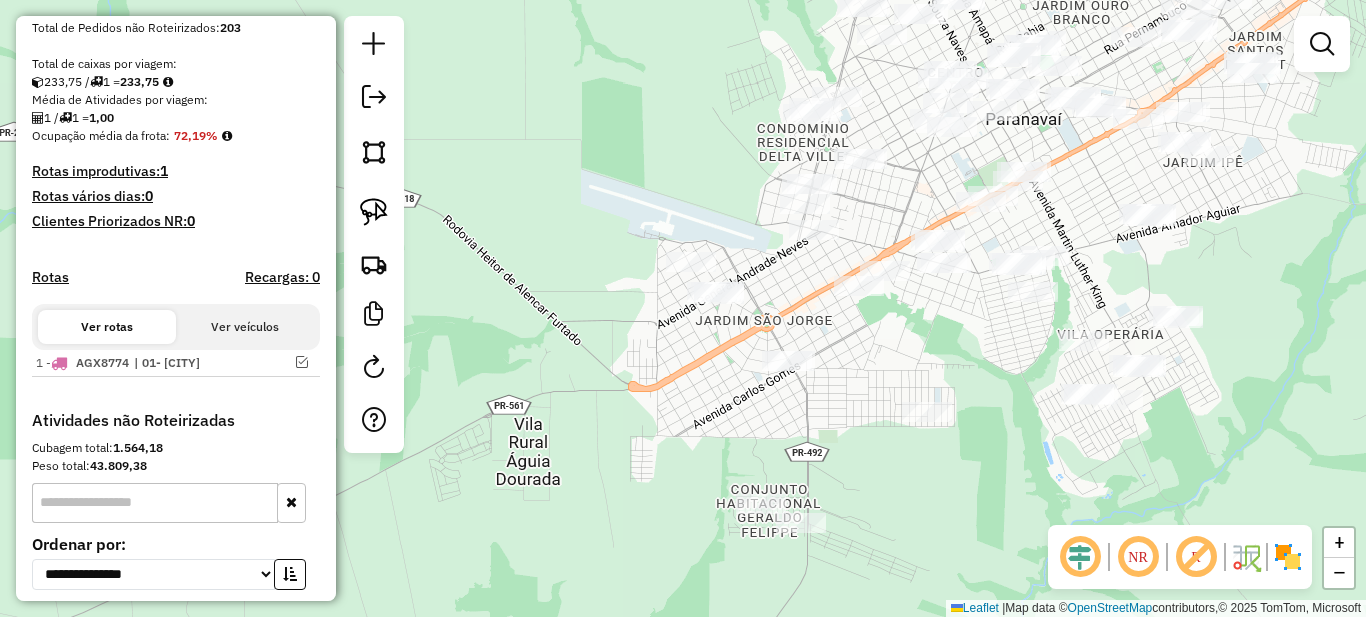 drag, startPoint x: 785, startPoint y: 467, endPoint x: 978, endPoint y: 233, distance: 303.32327 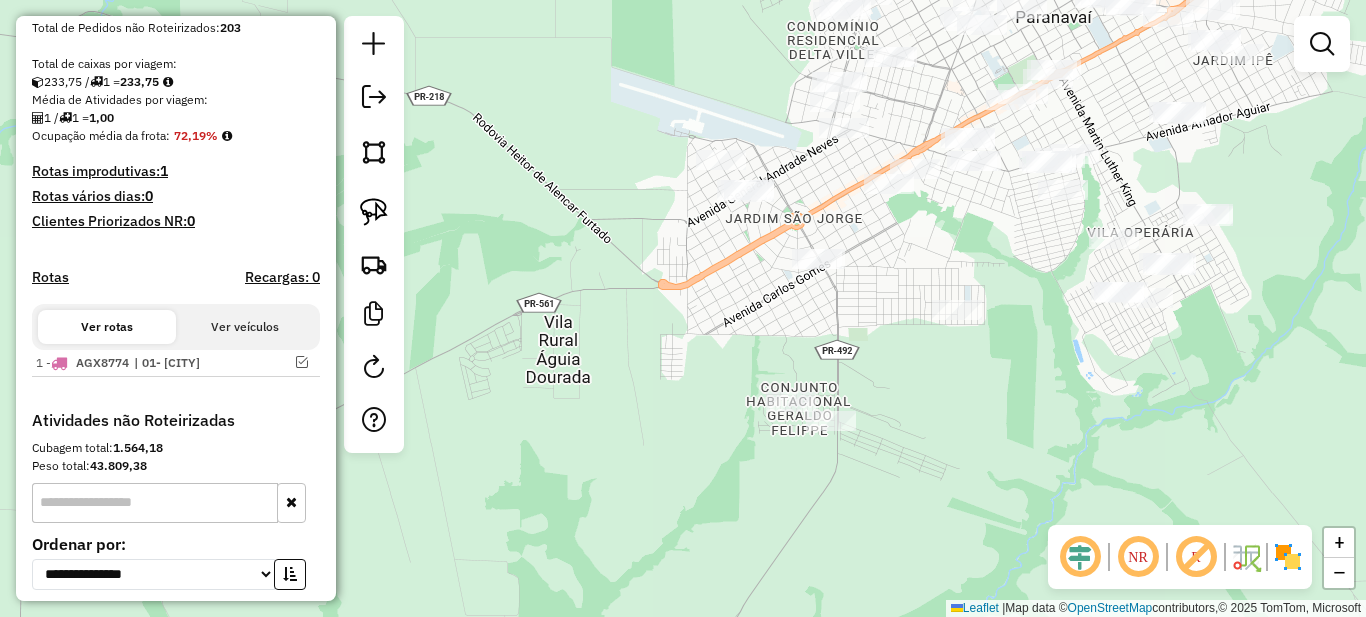 click on "Janela de atendimento Grade de atendimento Capacidade Transportadoras Veículos Cliente Pedidos  Rotas Selecione os dias de semana para filtrar as janelas de atendimento  Seg   Ter   Qua   Qui   Sex   Sáb   Dom  Informe o período da janela de atendimento: De: Até:  Filtrar exatamente a janela do cliente  Considerar janela de atendimento padrão  Selecione os dias de semana para filtrar as grades de atendimento  Seg   Ter   Qua   Qui   Sex   Sáb   Dom   Considerar clientes sem dia de atendimento cadastrado  Clientes fora do dia de atendimento selecionado Filtrar as atividades entre os valores definidos abaixo:  Peso mínimo:   Peso máximo:   Cubagem mínima:   Cubagem máxima:   De:   Até:  Filtrar as atividades entre o tempo de atendimento definido abaixo:  De:   Até:   Considerar capacidade total dos clientes não roteirizados Transportadora: Selecione um ou mais itens Tipo de veículo: Selecione um ou mais itens Veículo: Selecione um ou mais itens Motorista: Selecione um ou mais itens Nome: Rótulo:" 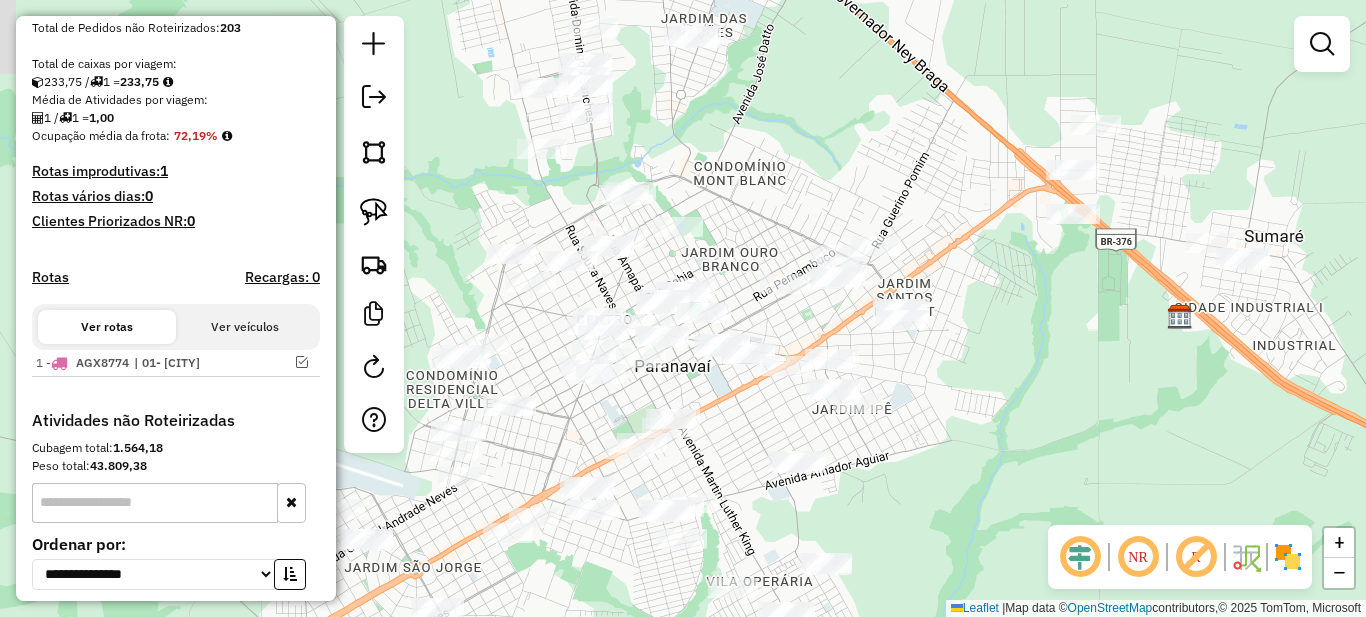 drag, startPoint x: 761, startPoint y: 430, endPoint x: 923, endPoint y: 428, distance: 162.01234 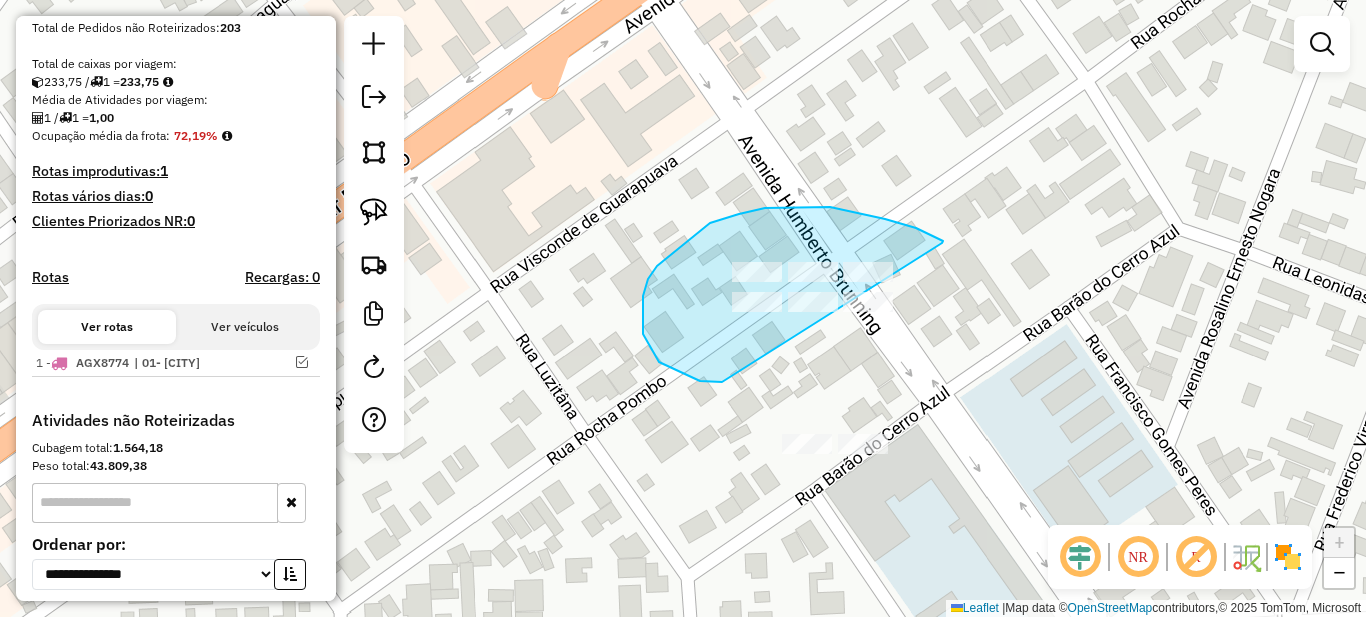 drag, startPoint x: 942, startPoint y: 243, endPoint x: 1059, endPoint y: 285, distance: 124.3101 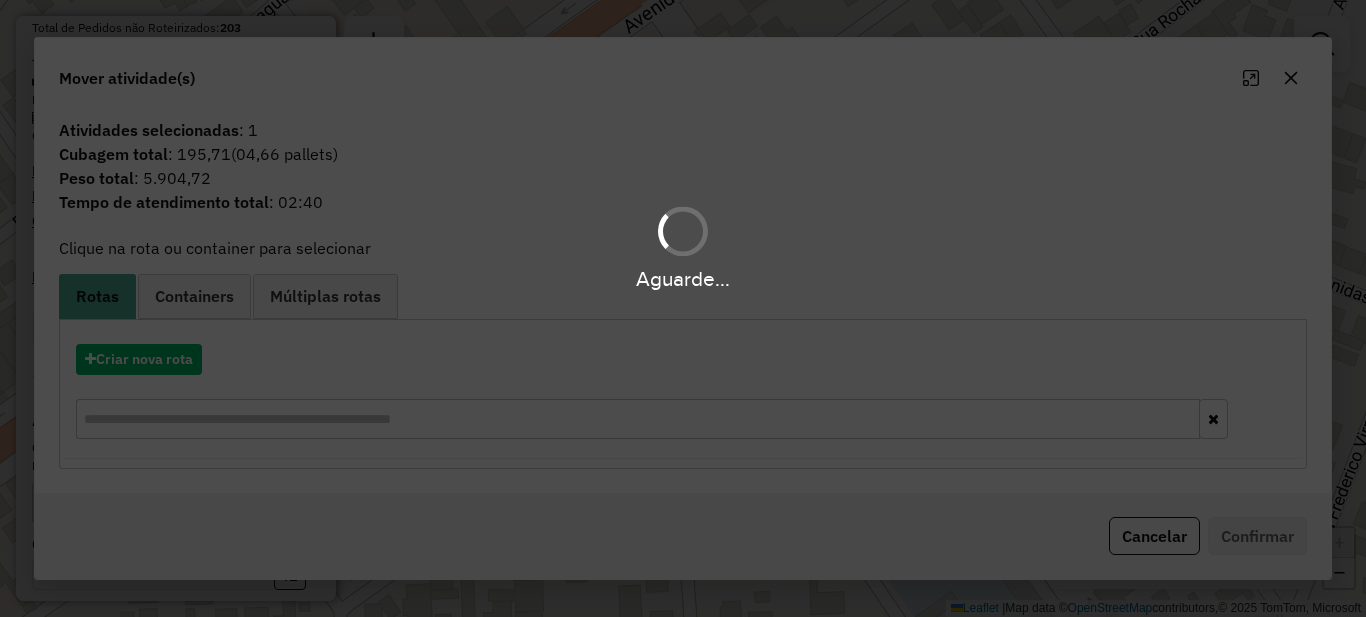 click on "Criar nova rota" at bounding box center (683, 359) 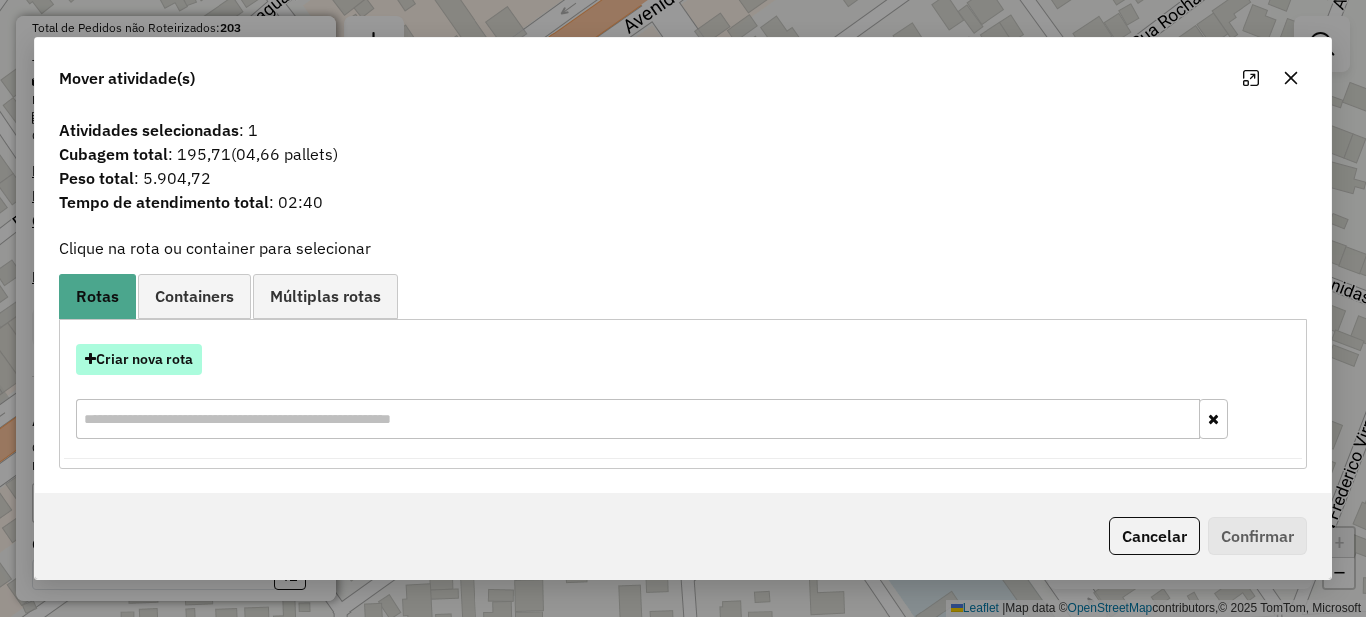 click on "Criar nova rota" at bounding box center [139, 359] 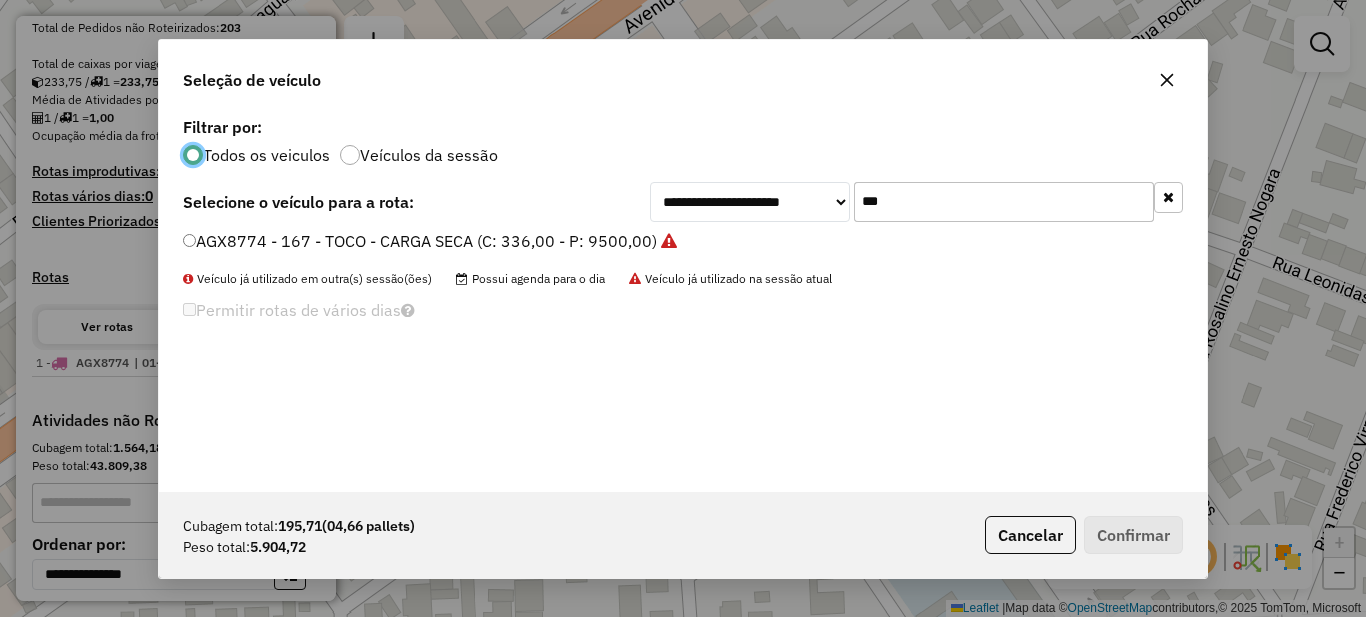 scroll, scrollTop: 11, scrollLeft: 6, axis: both 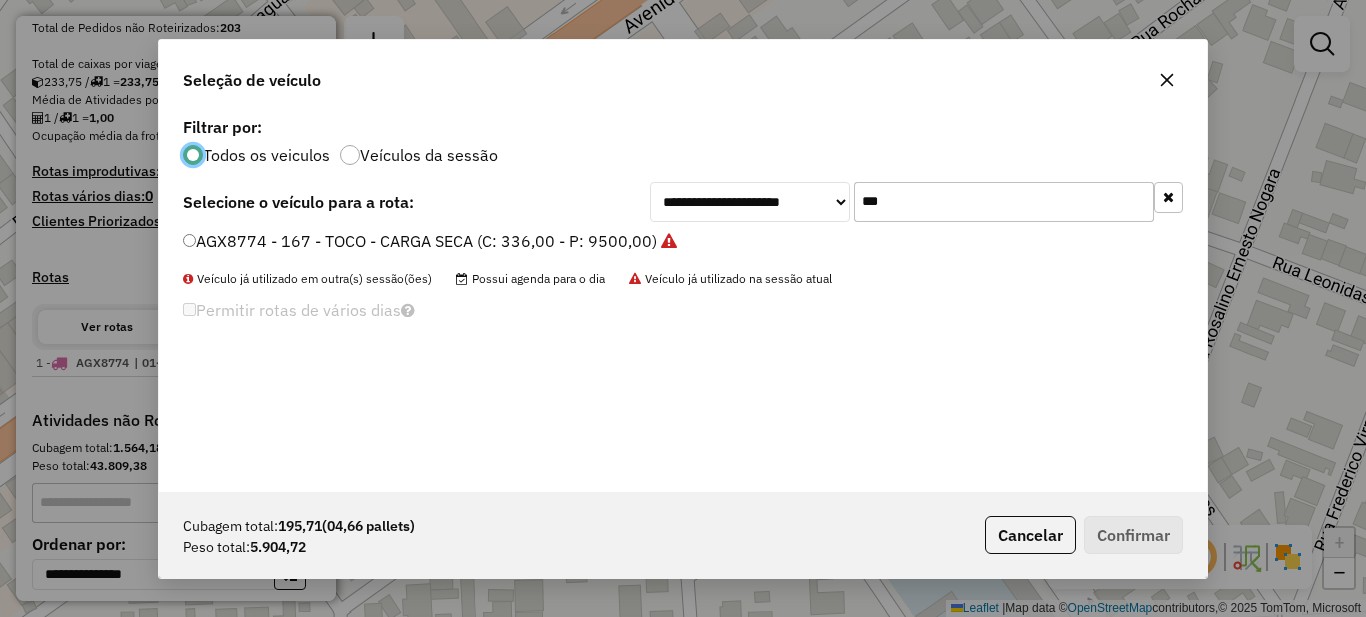 click on "***" 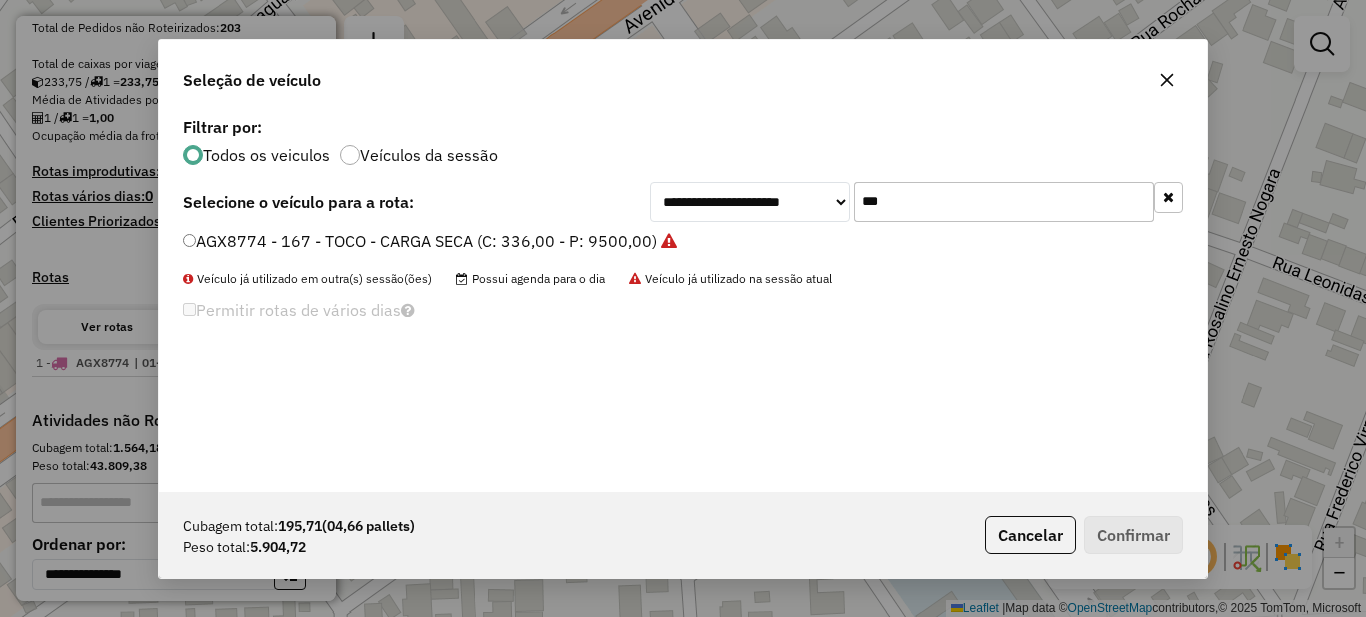 click on "***" 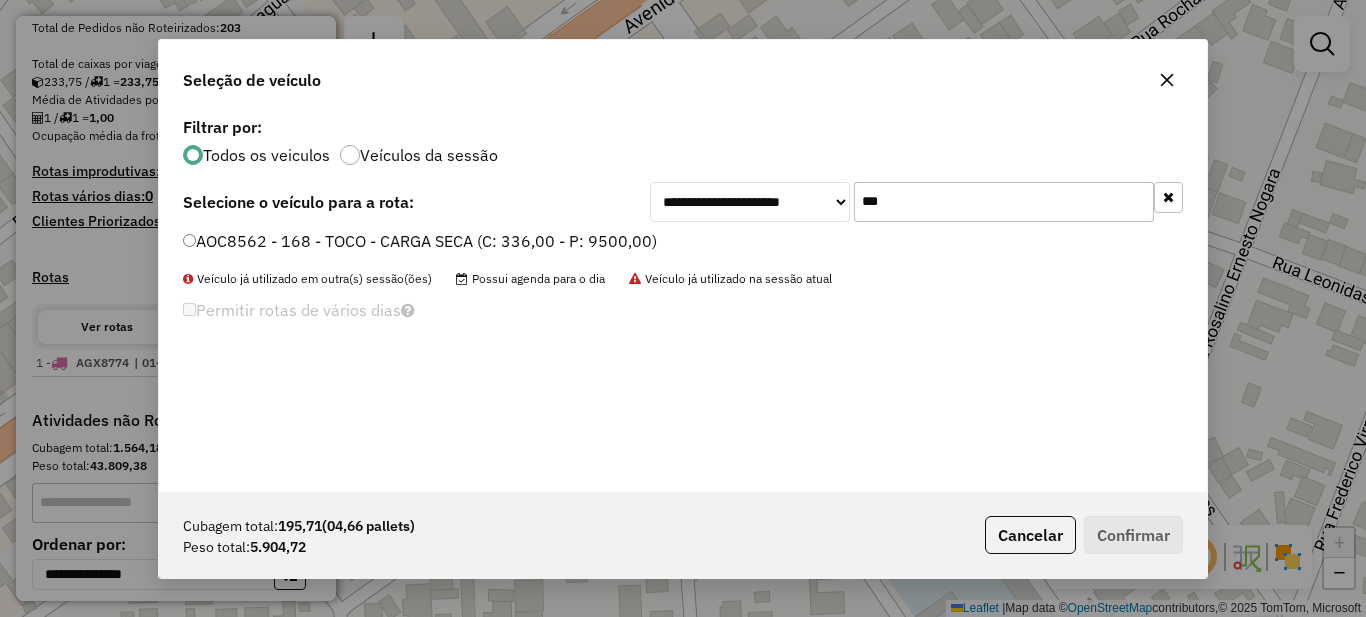 type on "***" 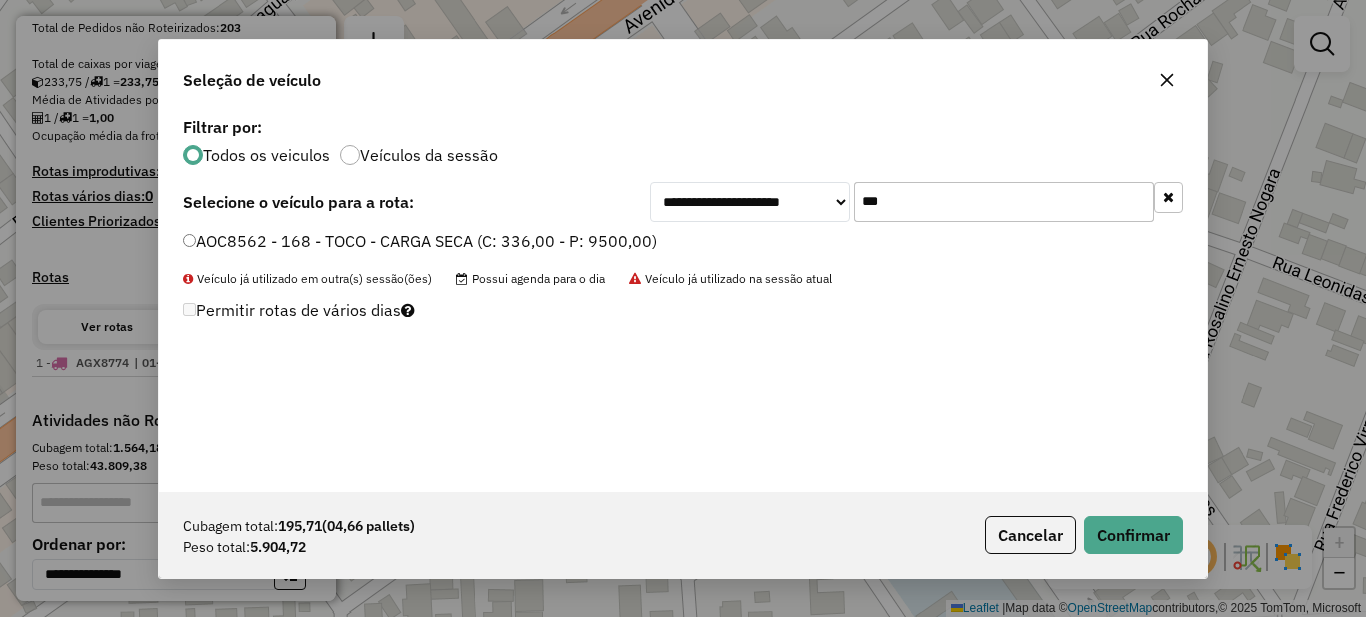 click on "Cubagem total:  195,71   (04,66 pallets)  Peso total: 5.904,72  Cancelar   Confirmar" 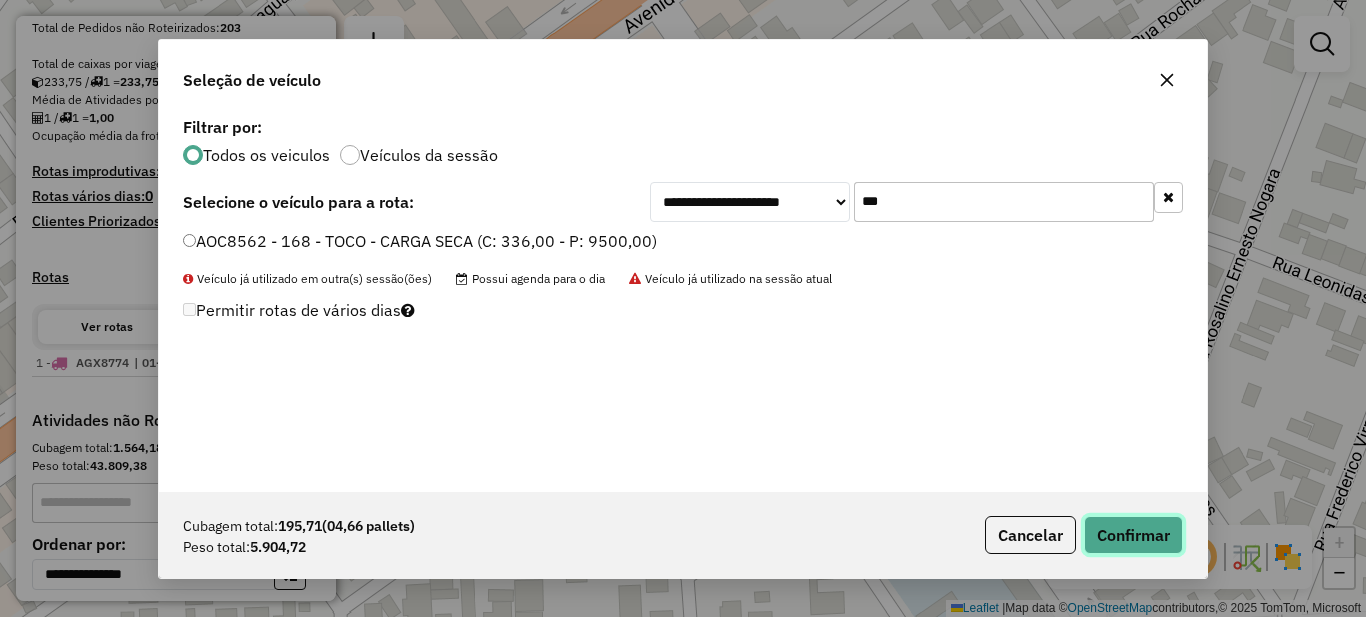 click on "Confirmar" 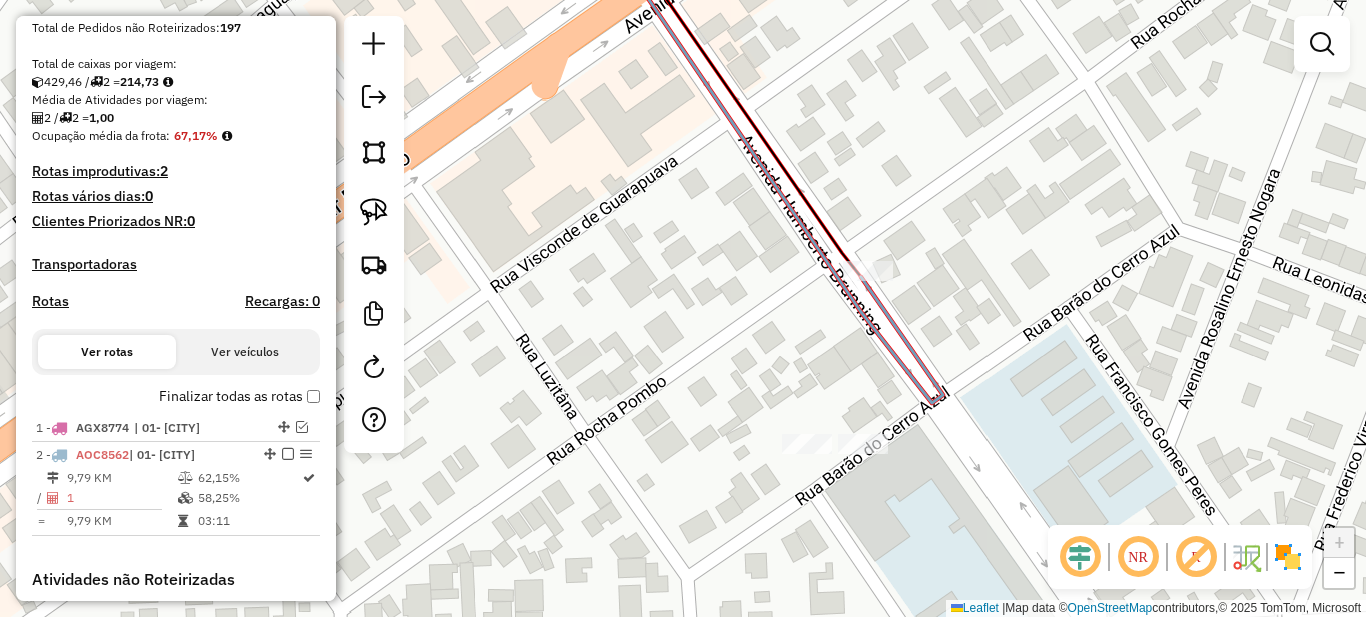 scroll, scrollTop: 500, scrollLeft: 0, axis: vertical 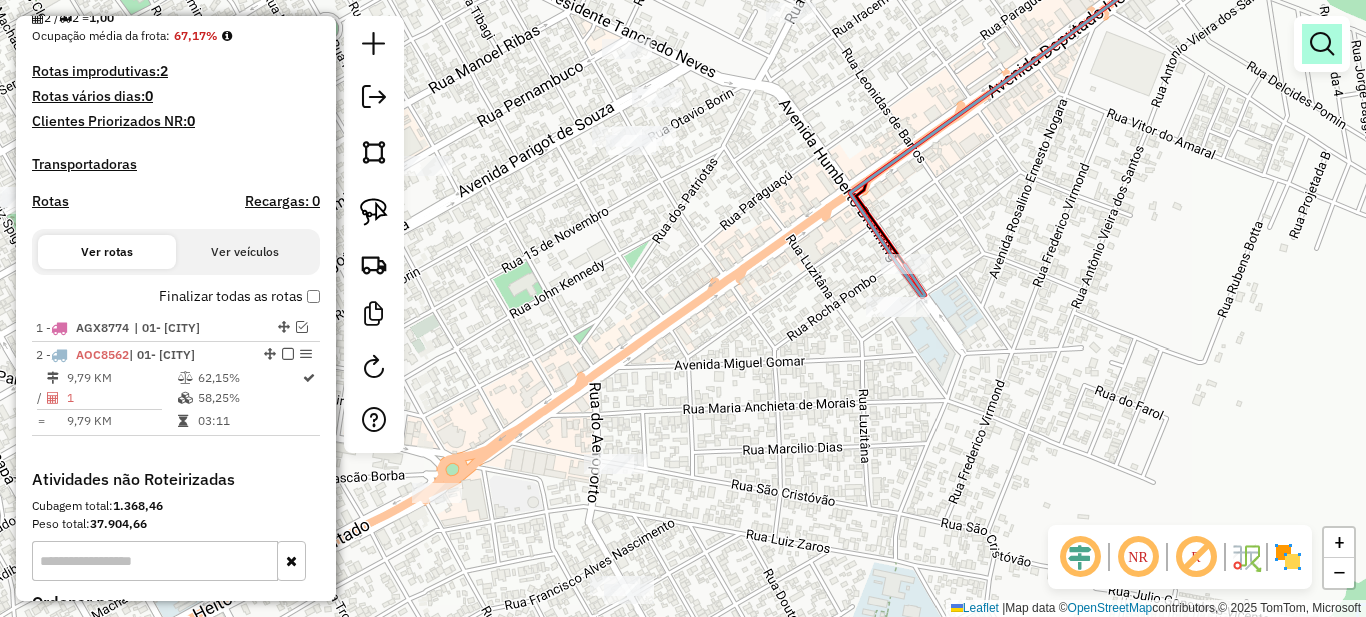 click at bounding box center [1322, 44] 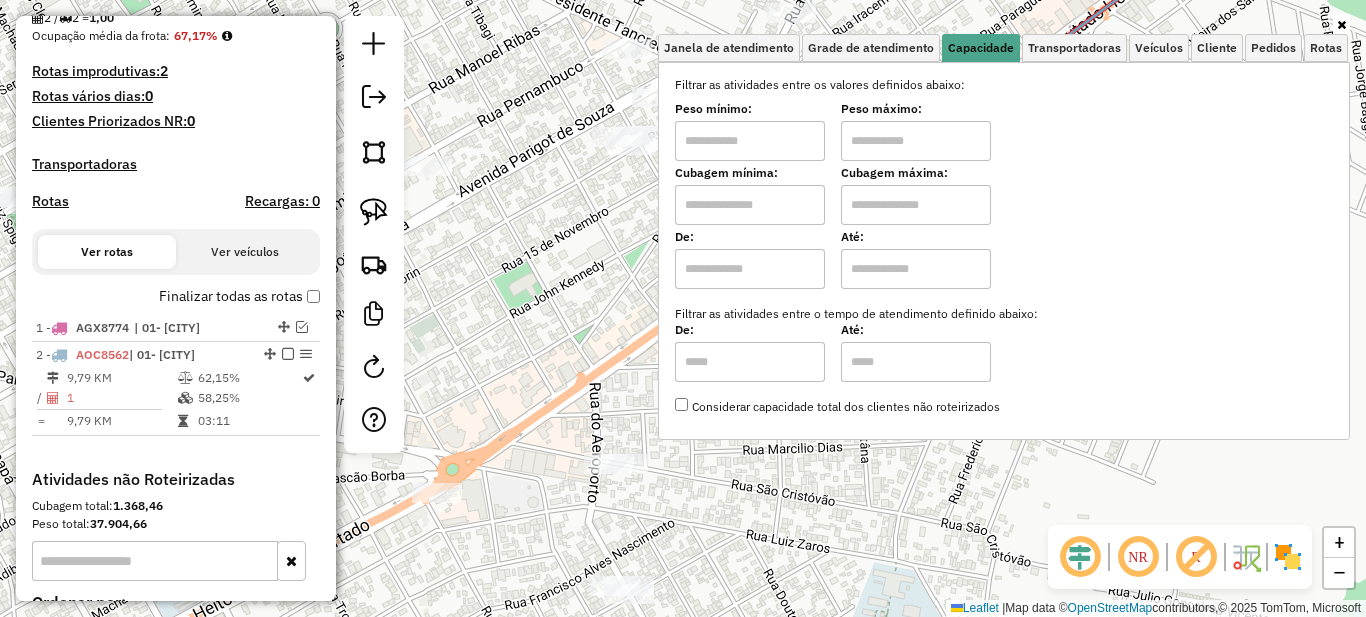 click at bounding box center [750, 141] 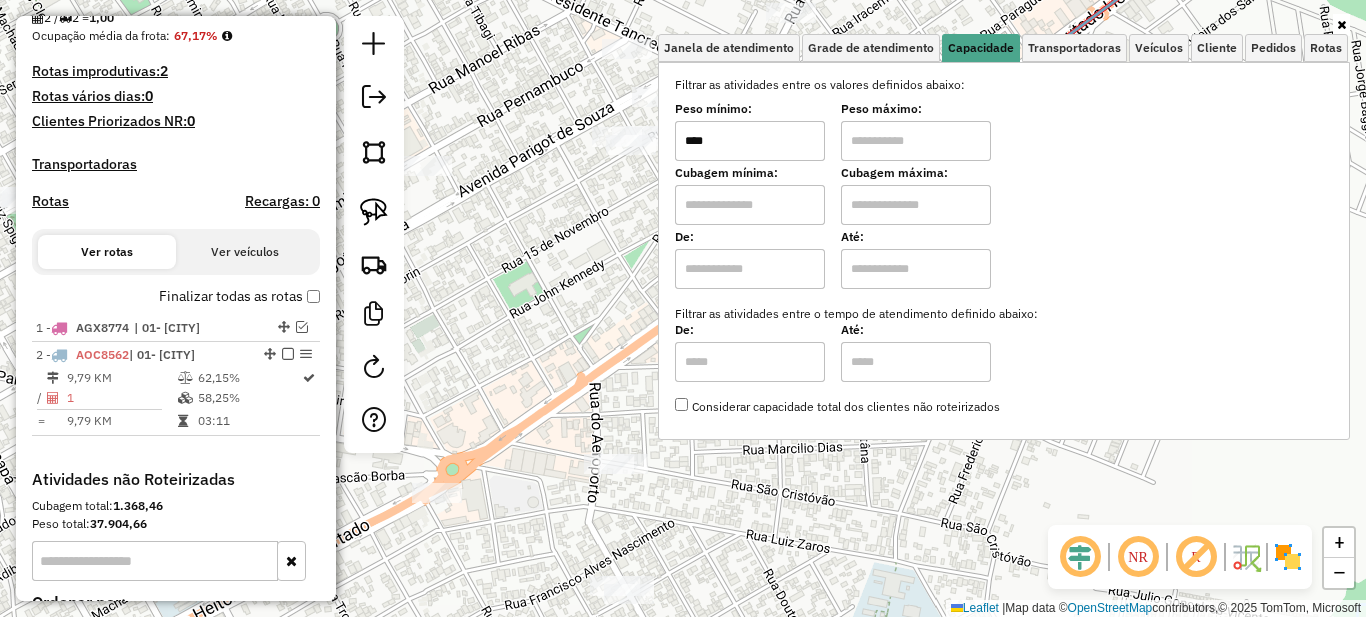 type on "****" 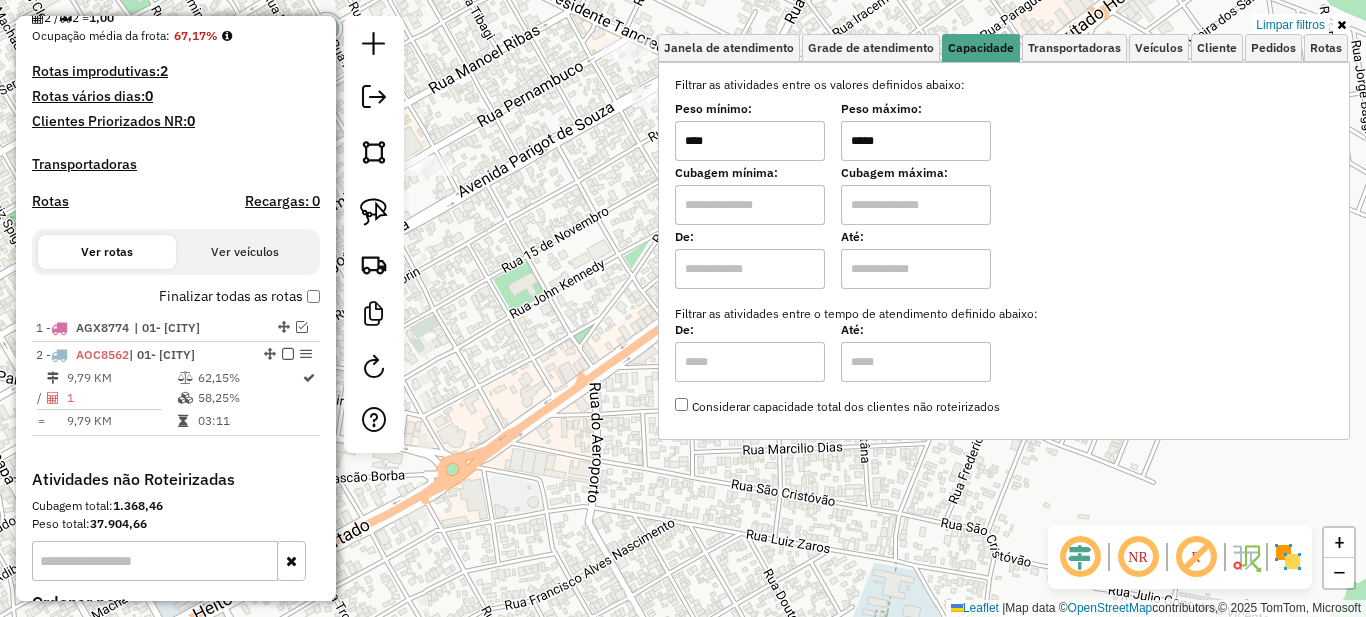 type on "*****" 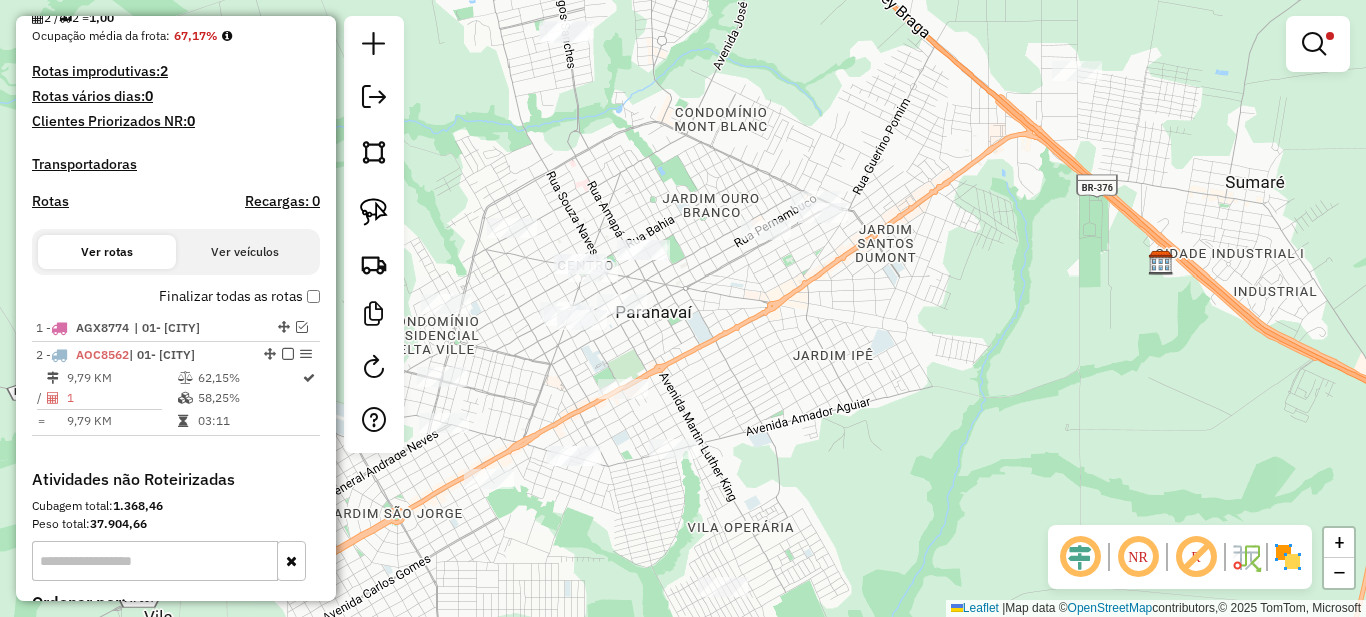 drag, startPoint x: 626, startPoint y: 352, endPoint x: 889, endPoint y: 337, distance: 263.4274 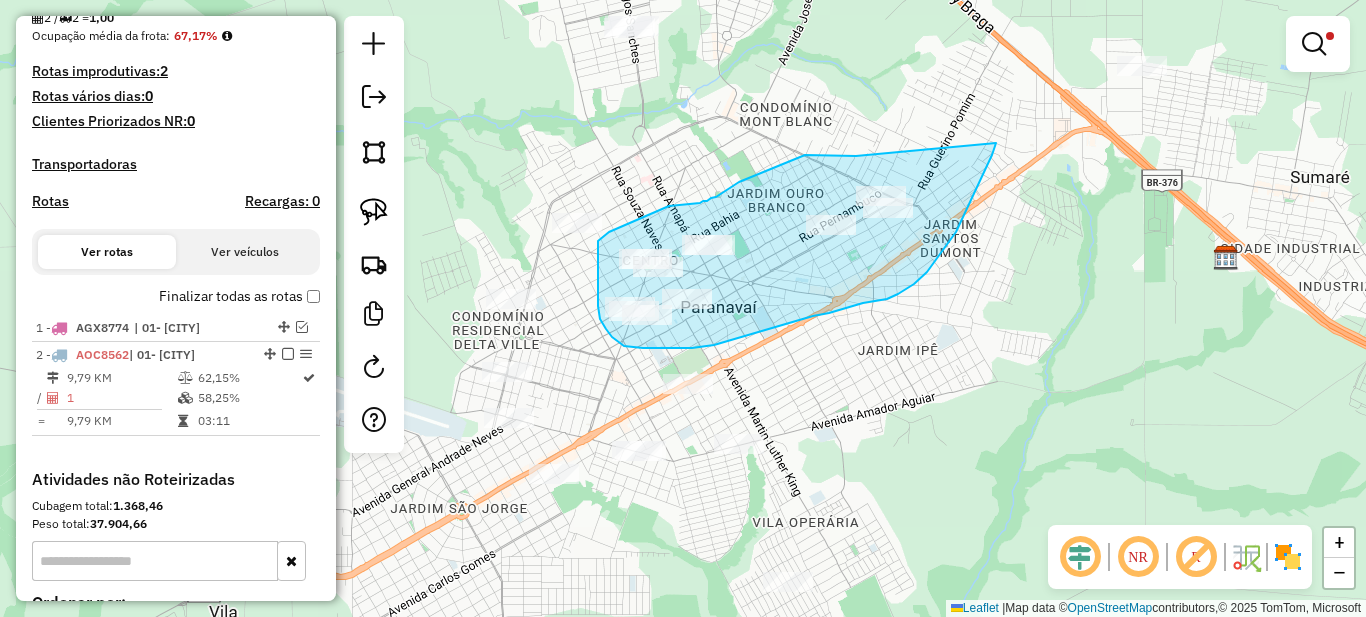 drag, startPoint x: 761, startPoint y: 172, endPoint x: 996, endPoint y: 143, distance: 236.78261 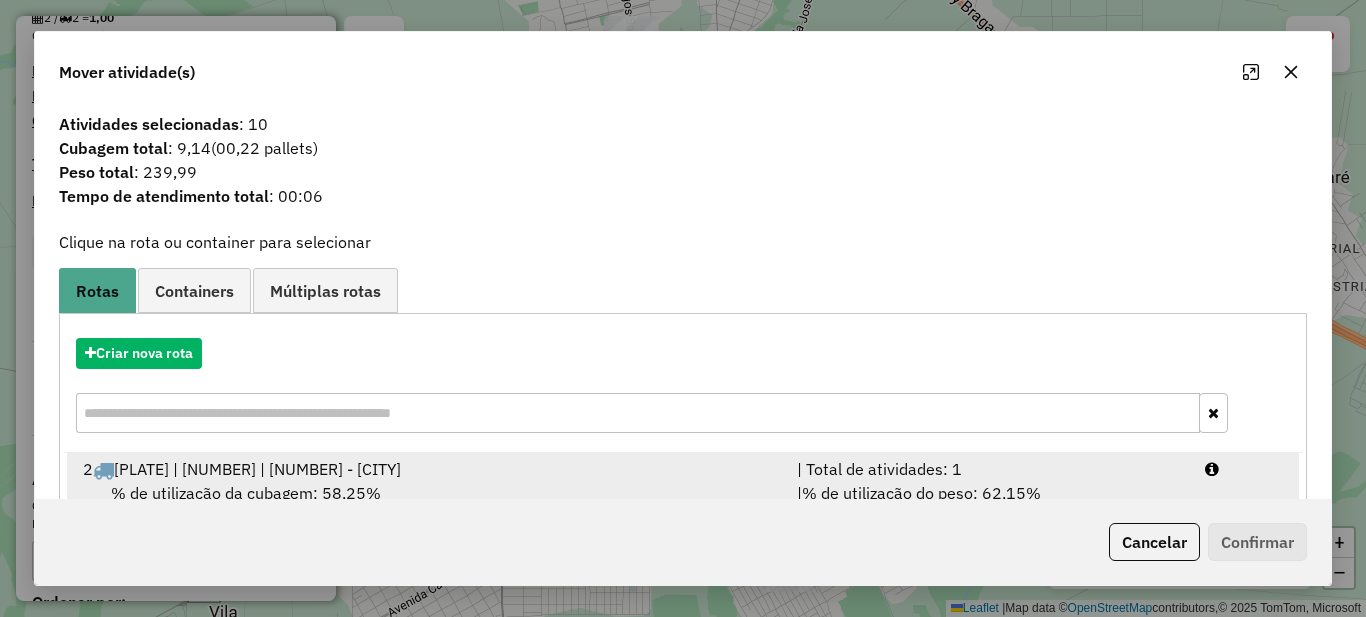 scroll, scrollTop: 70, scrollLeft: 0, axis: vertical 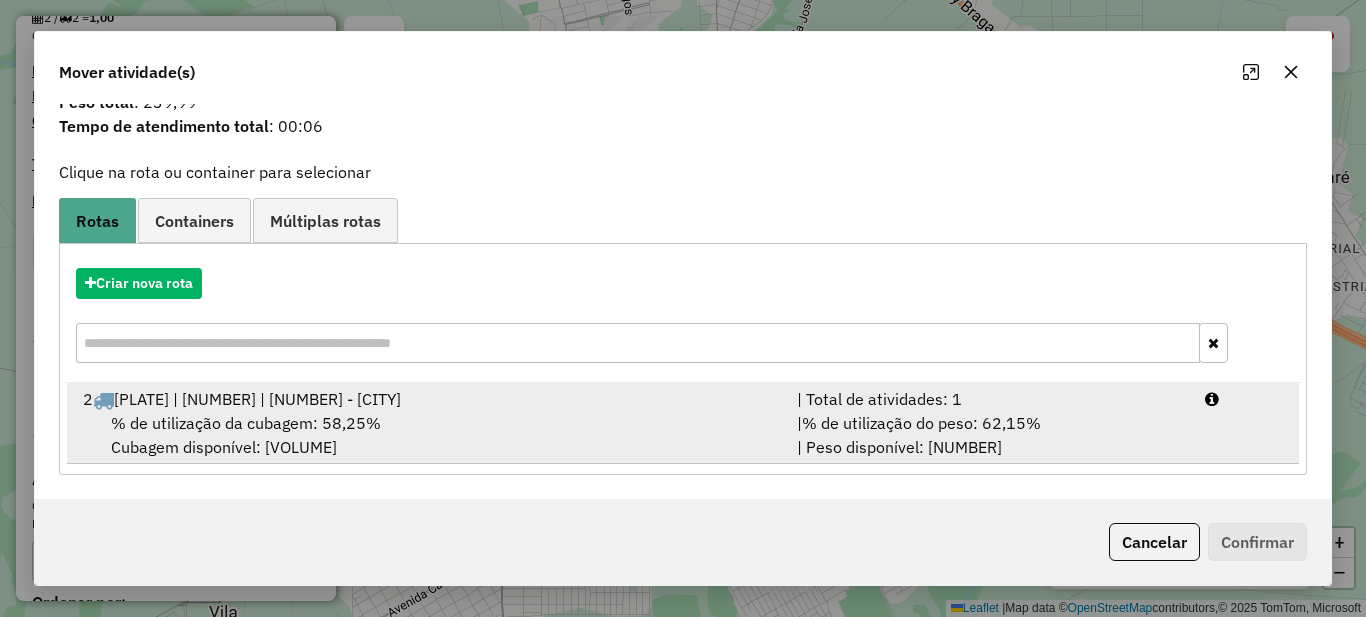 click on "|  % de utilização do peso: 62,15%  | Peso disponível: 3.595,28" at bounding box center (989, 435) 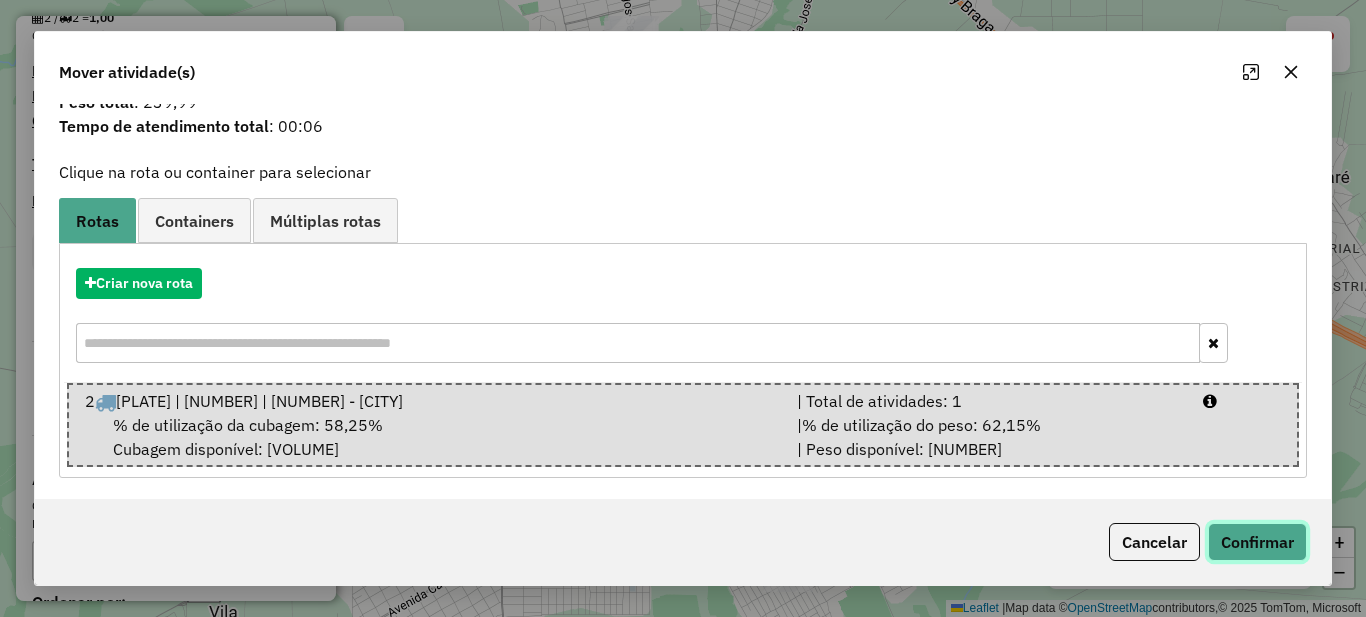 drag, startPoint x: 1265, startPoint y: 542, endPoint x: 751, endPoint y: 204, distance: 615.17474 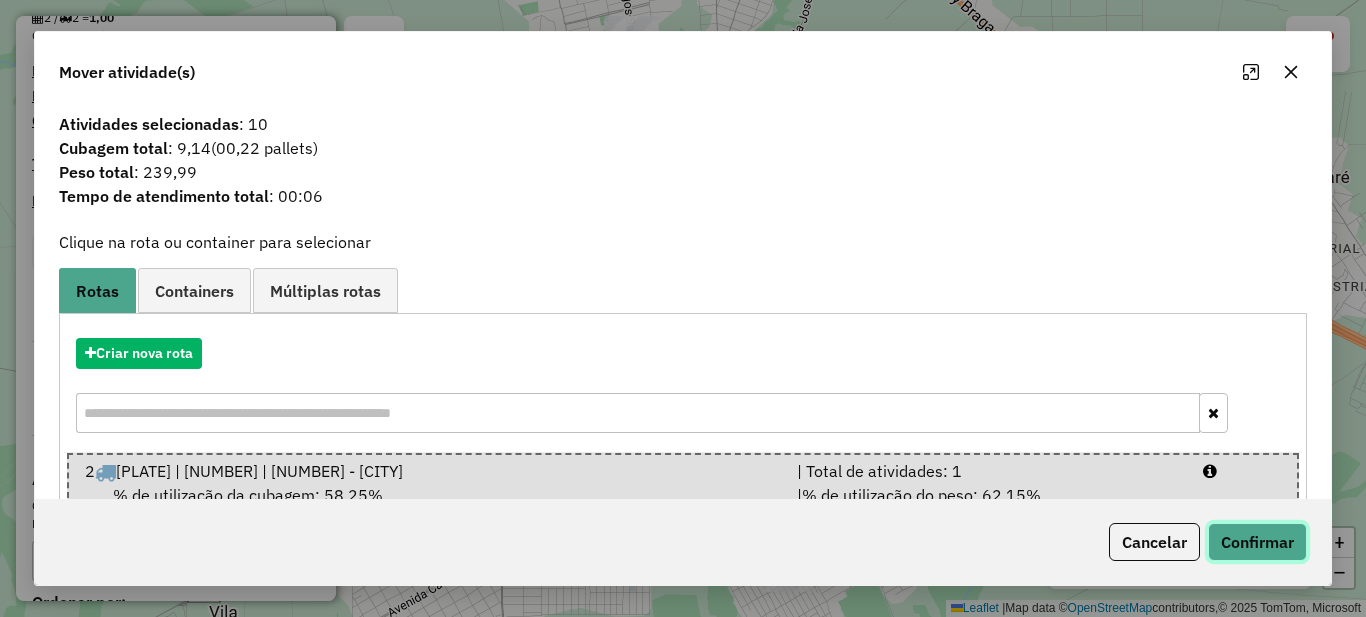 scroll, scrollTop: 73, scrollLeft: 0, axis: vertical 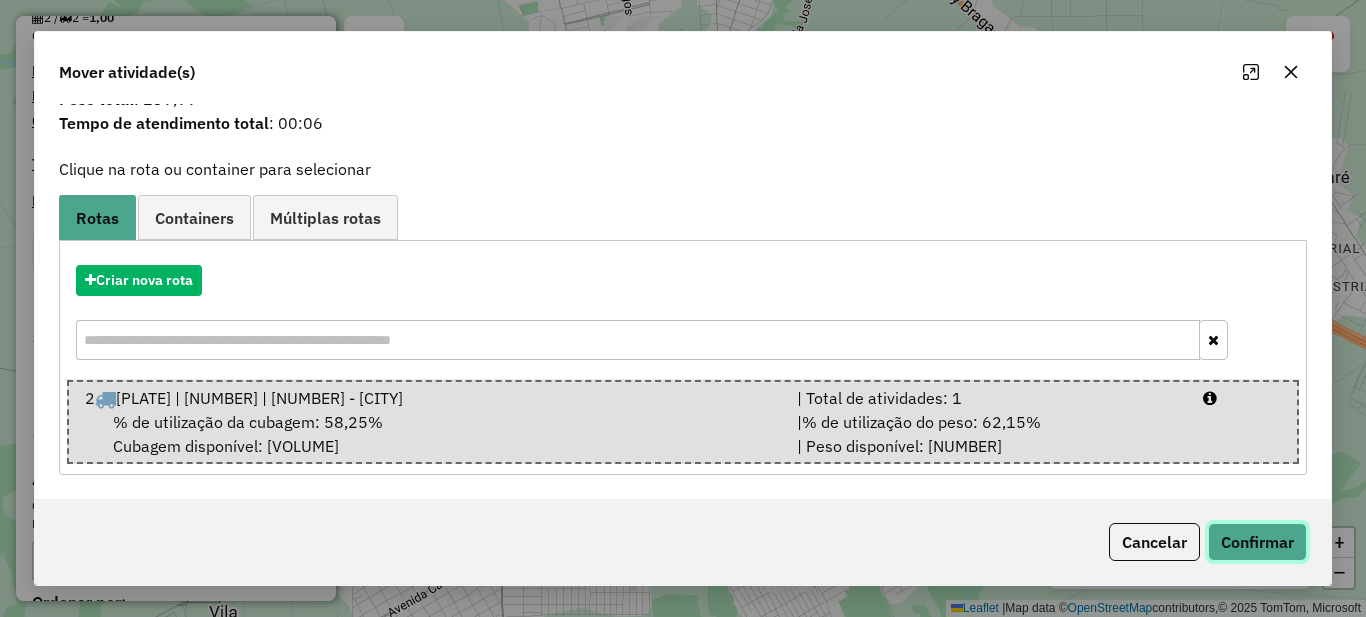 click on "Confirmar" 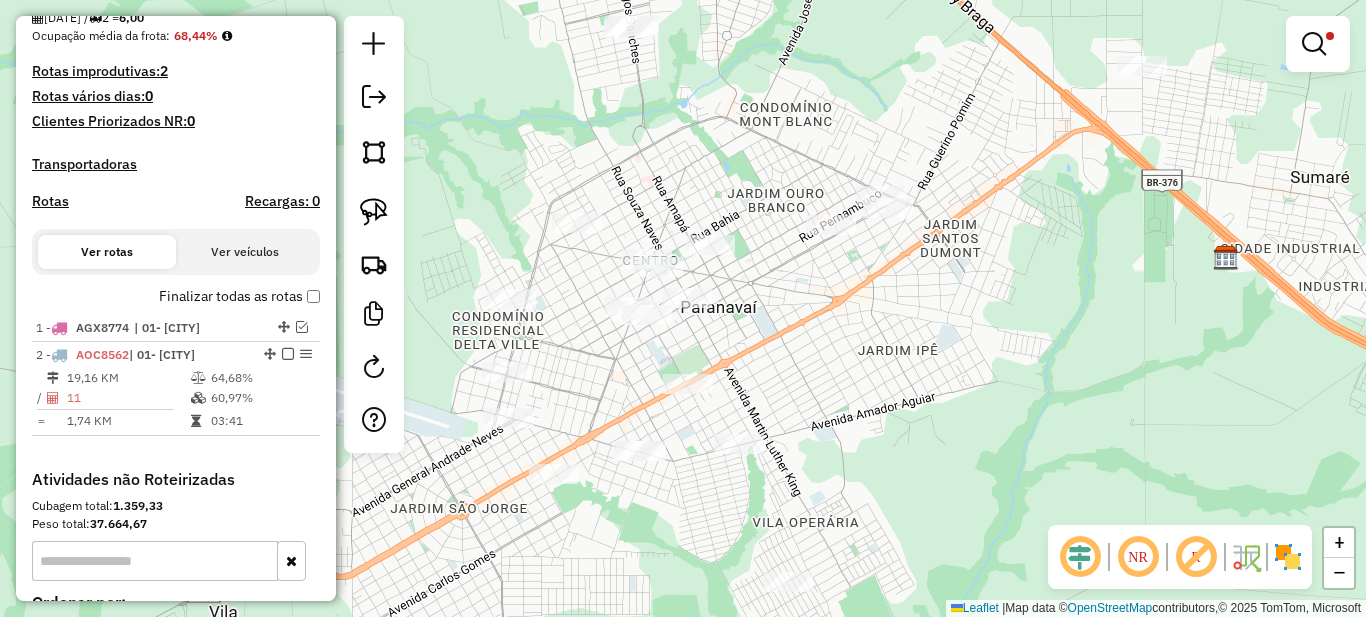 scroll, scrollTop: 0, scrollLeft: 0, axis: both 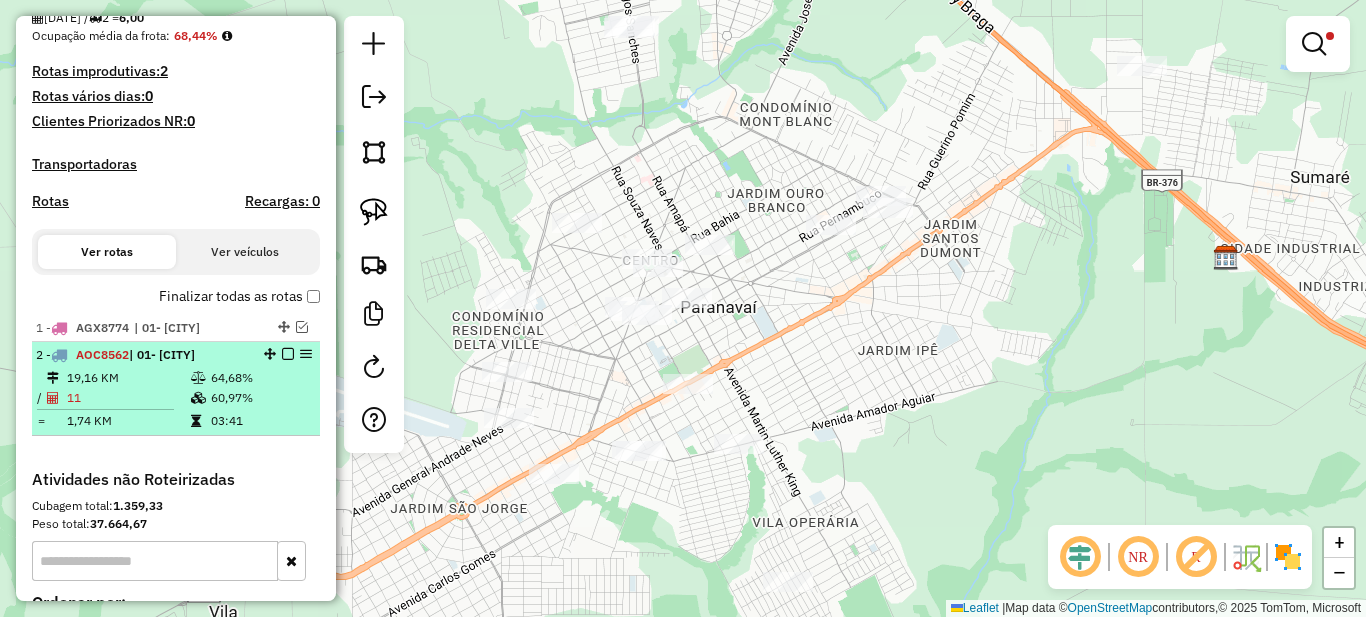 click on "60,97%" at bounding box center (260, 398) 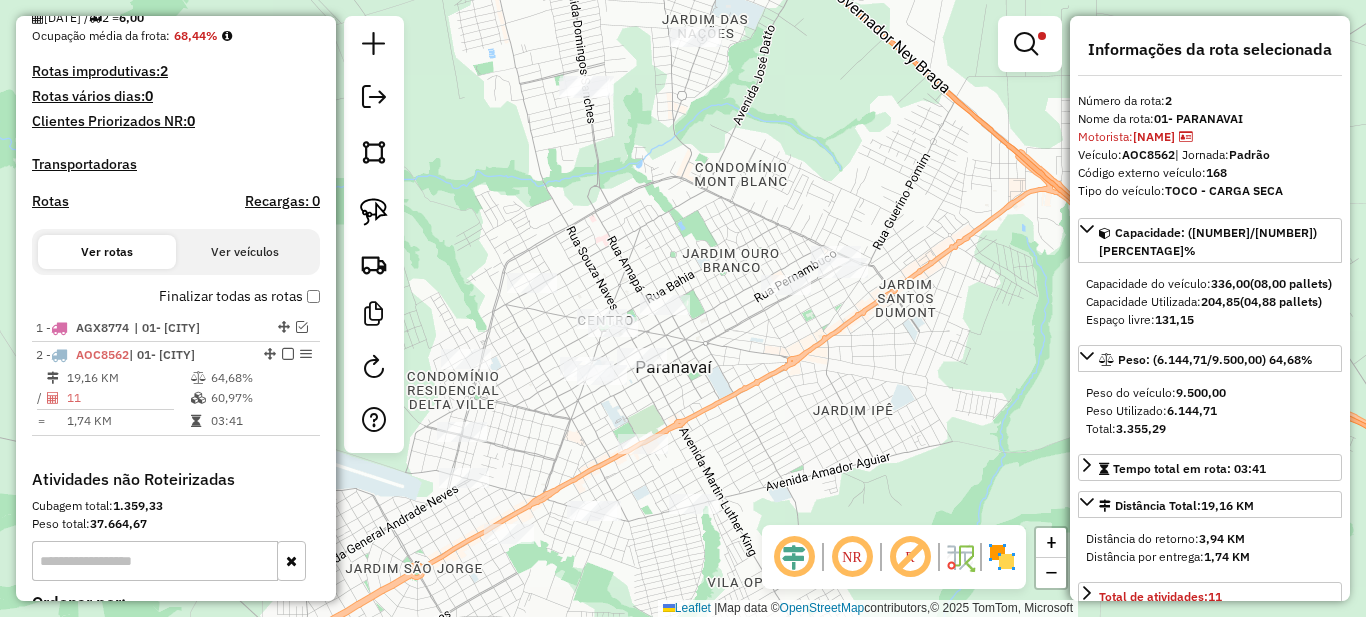 drag, startPoint x: 532, startPoint y: 391, endPoint x: 785, endPoint y: 365, distance: 254.33246 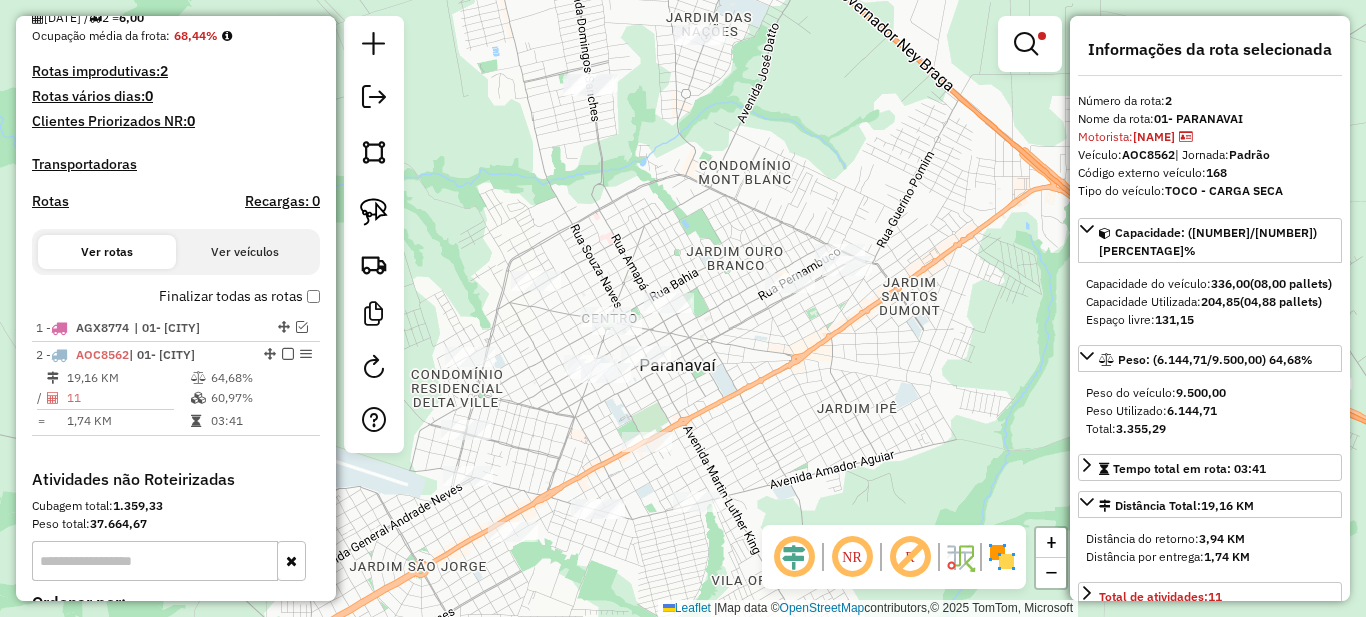 scroll, scrollTop: 300, scrollLeft: 0, axis: vertical 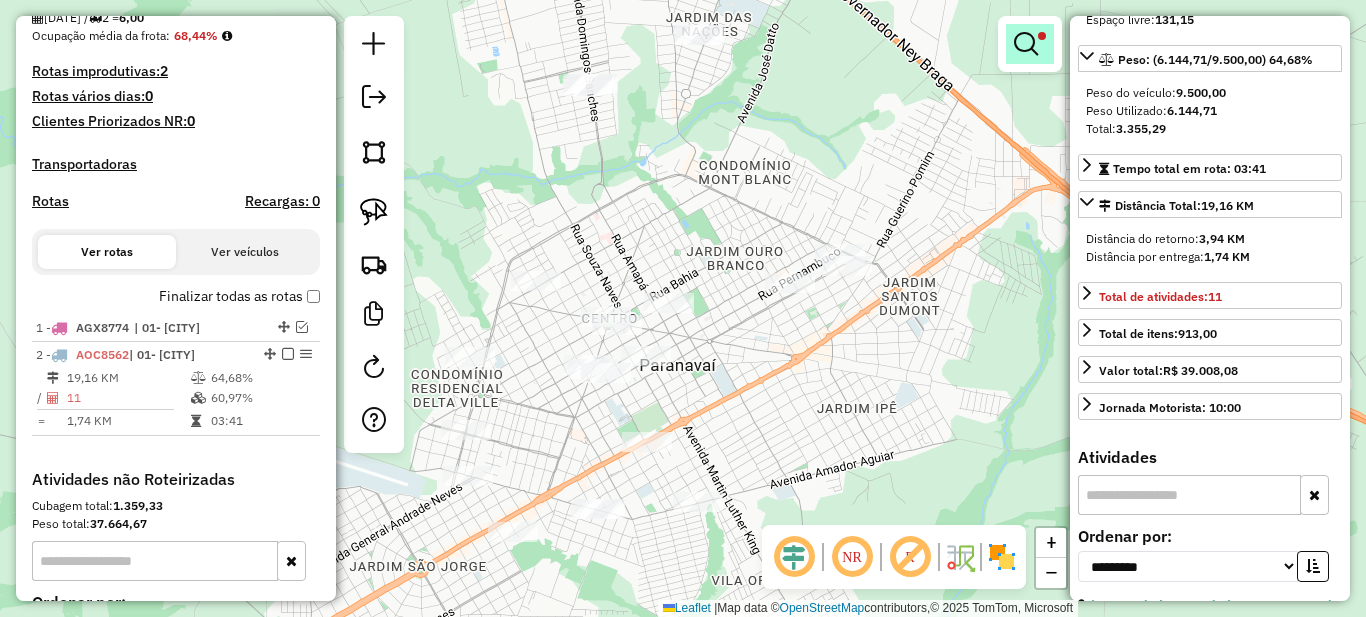 click at bounding box center (1026, 44) 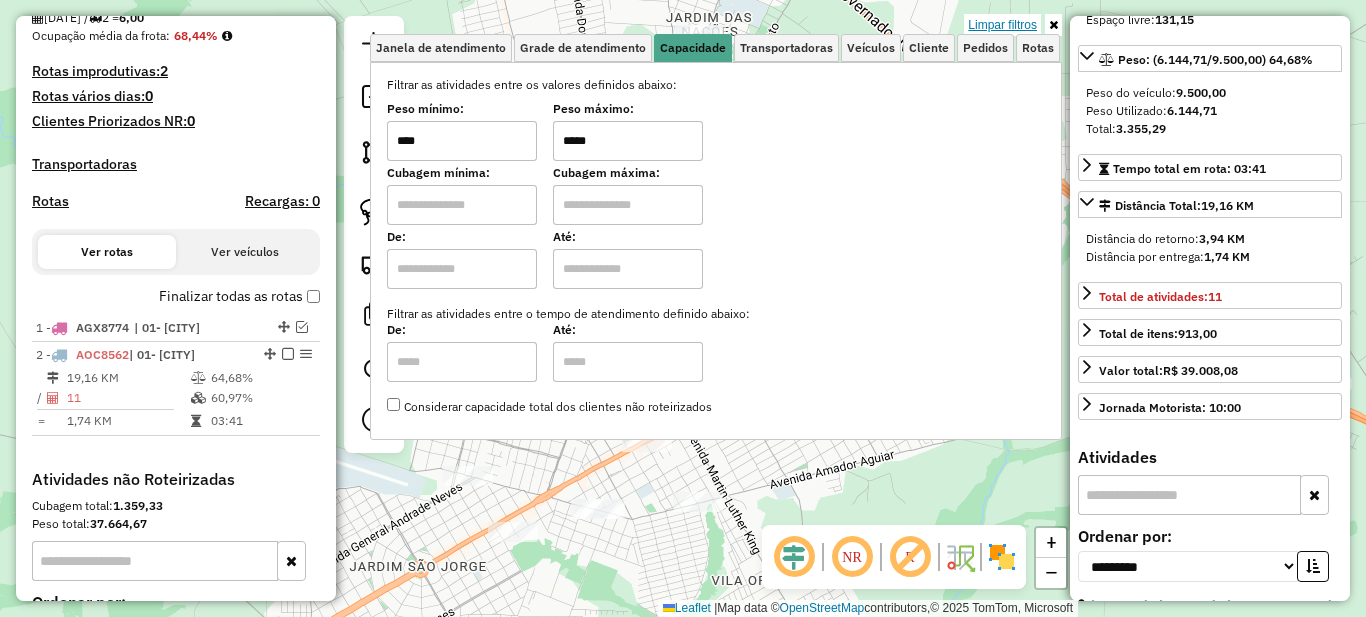 click on "Limpar filtros" at bounding box center (1002, 25) 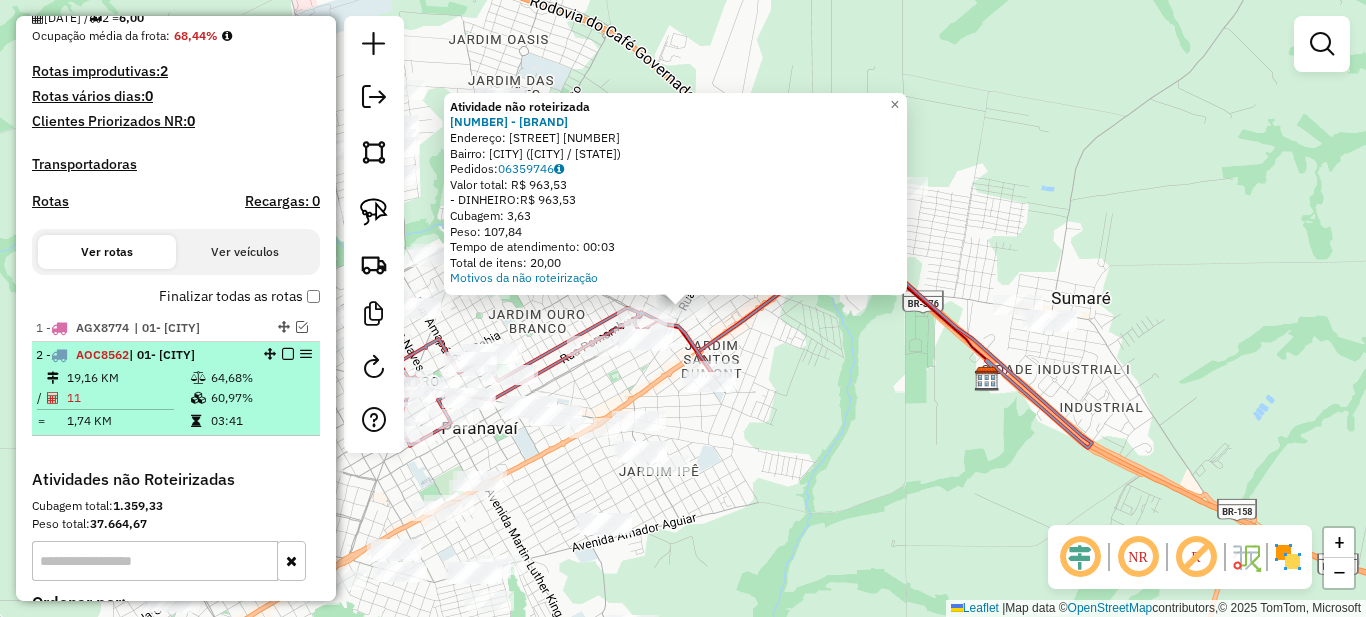 click on "64,68%" at bounding box center [260, 378] 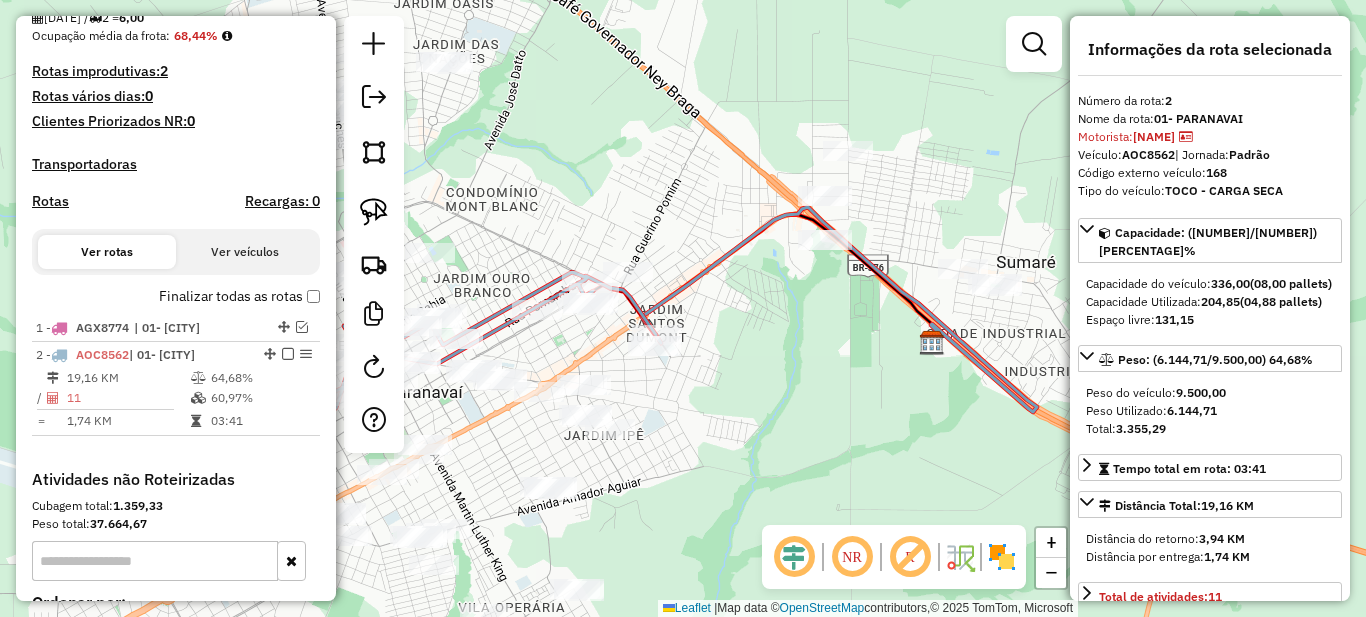 scroll, scrollTop: 100, scrollLeft: 0, axis: vertical 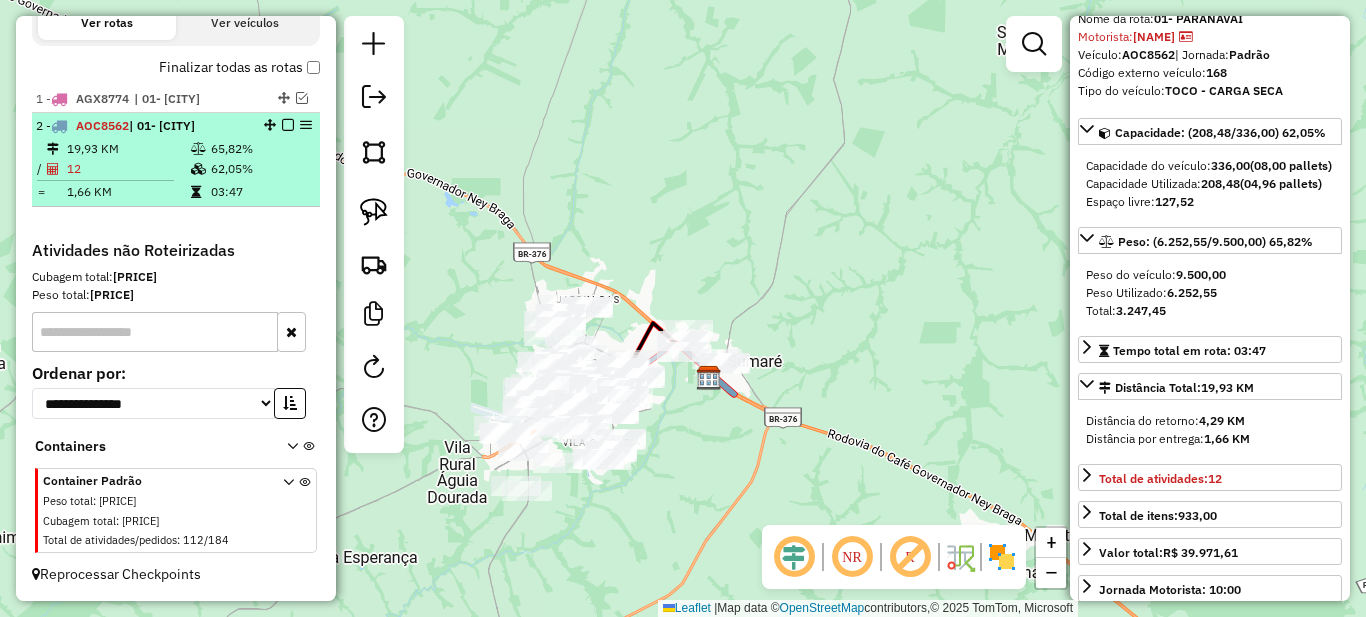 click at bounding box center [288, 125] 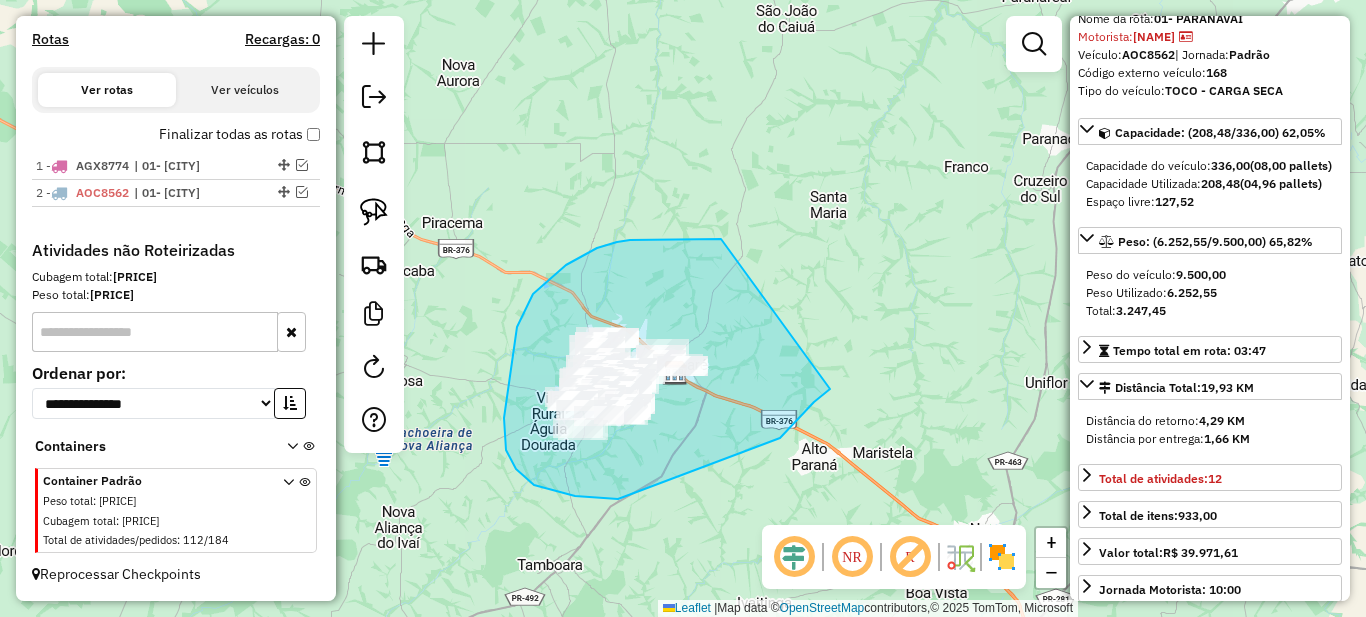 drag, startPoint x: 721, startPoint y: 239, endPoint x: 832, endPoint y: 387, distance: 185 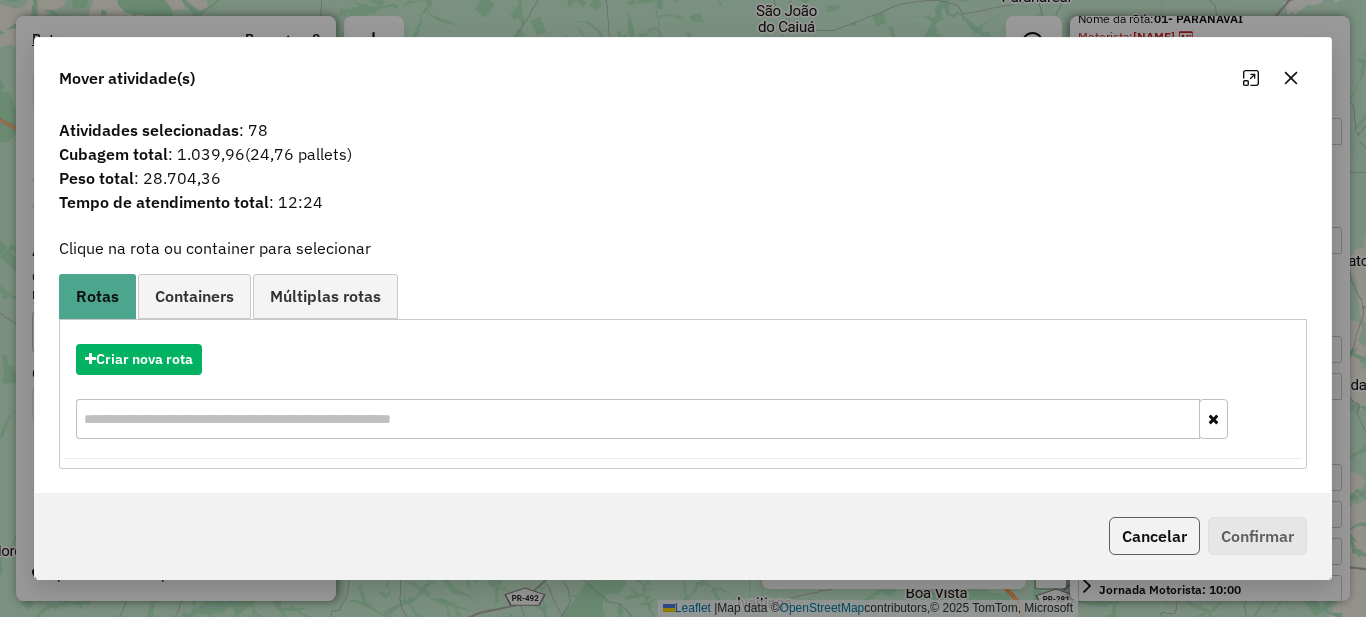 click on "Cancelar" 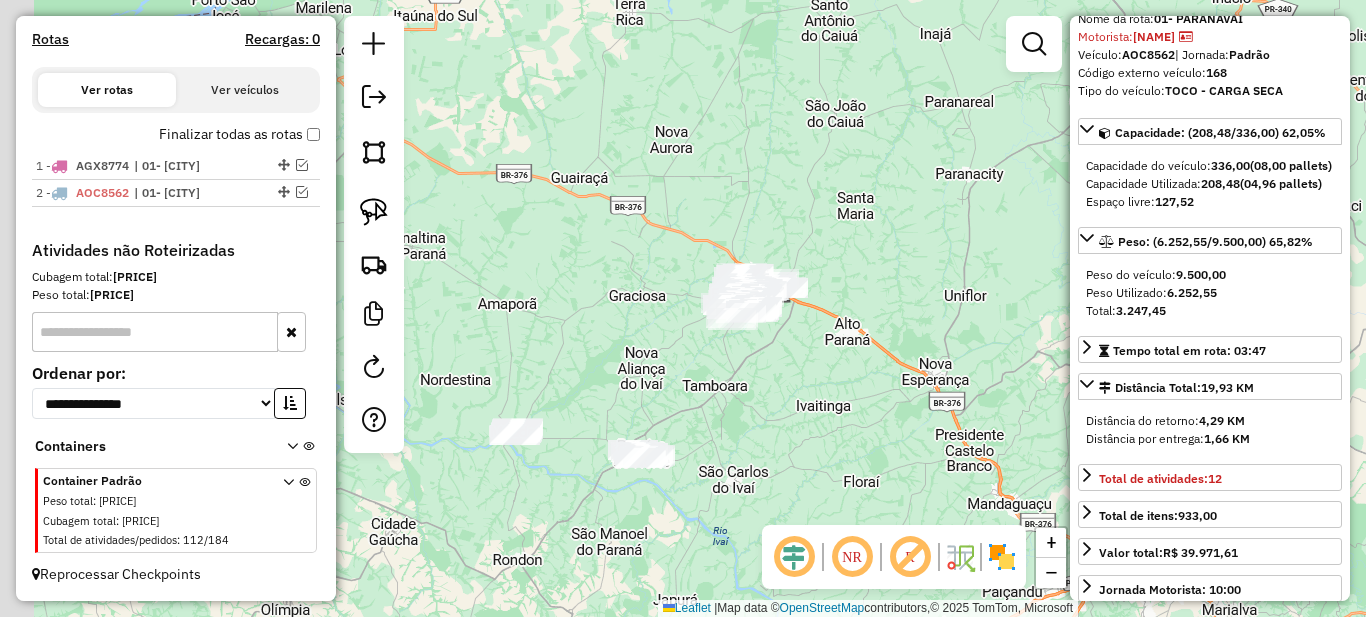 drag, startPoint x: 663, startPoint y: 505, endPoint x: 779, endPoint y: 368, distance: 179.51323 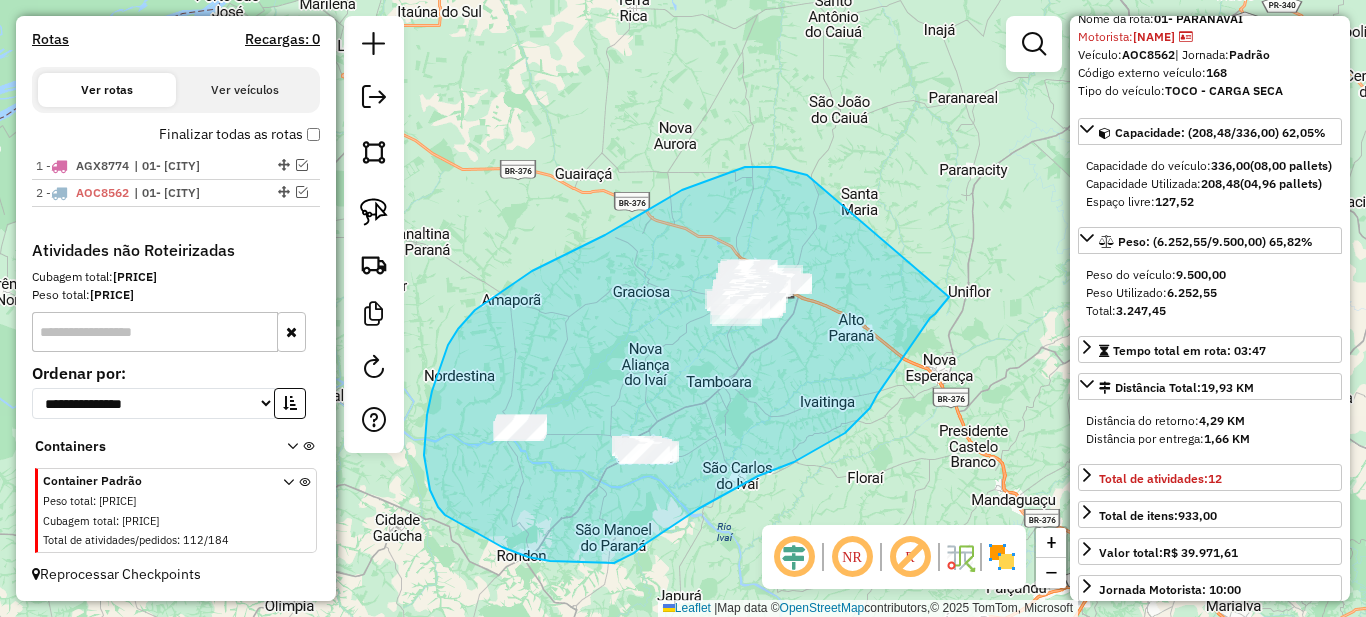 drag, startPoint x: 783, startPoint y: 169, endPoint x: 949, endPoint y: 297, distance: 209.6187 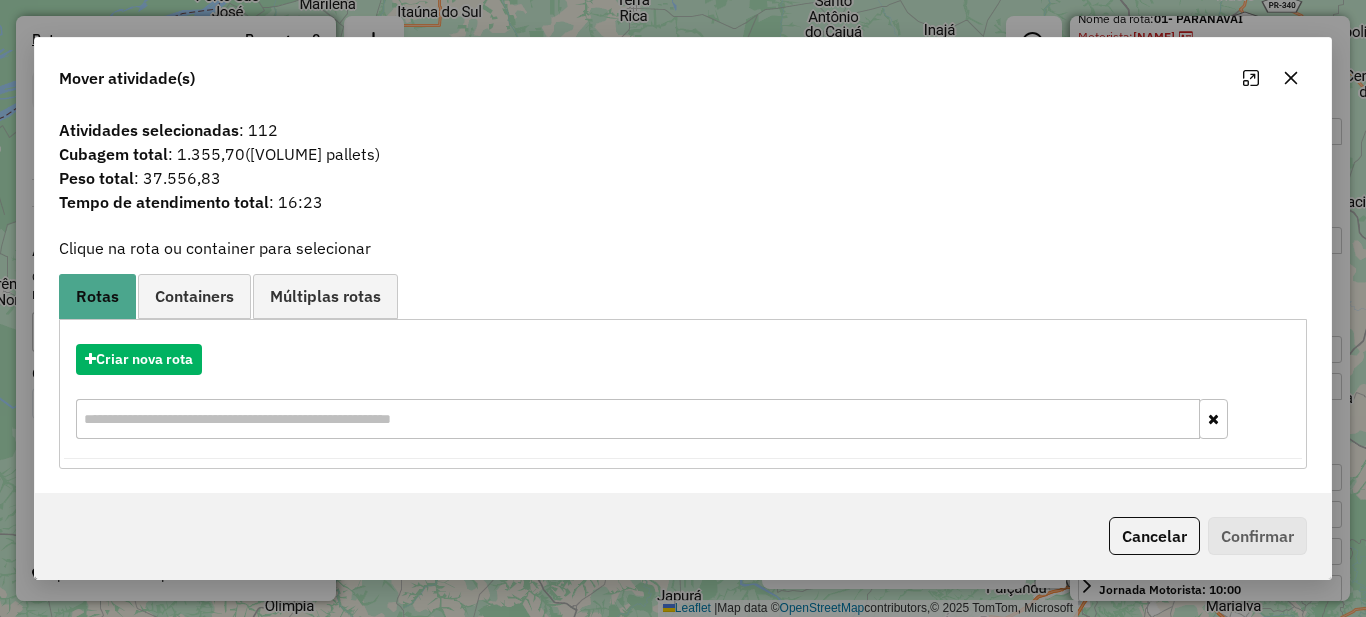 click on "Cancelar" 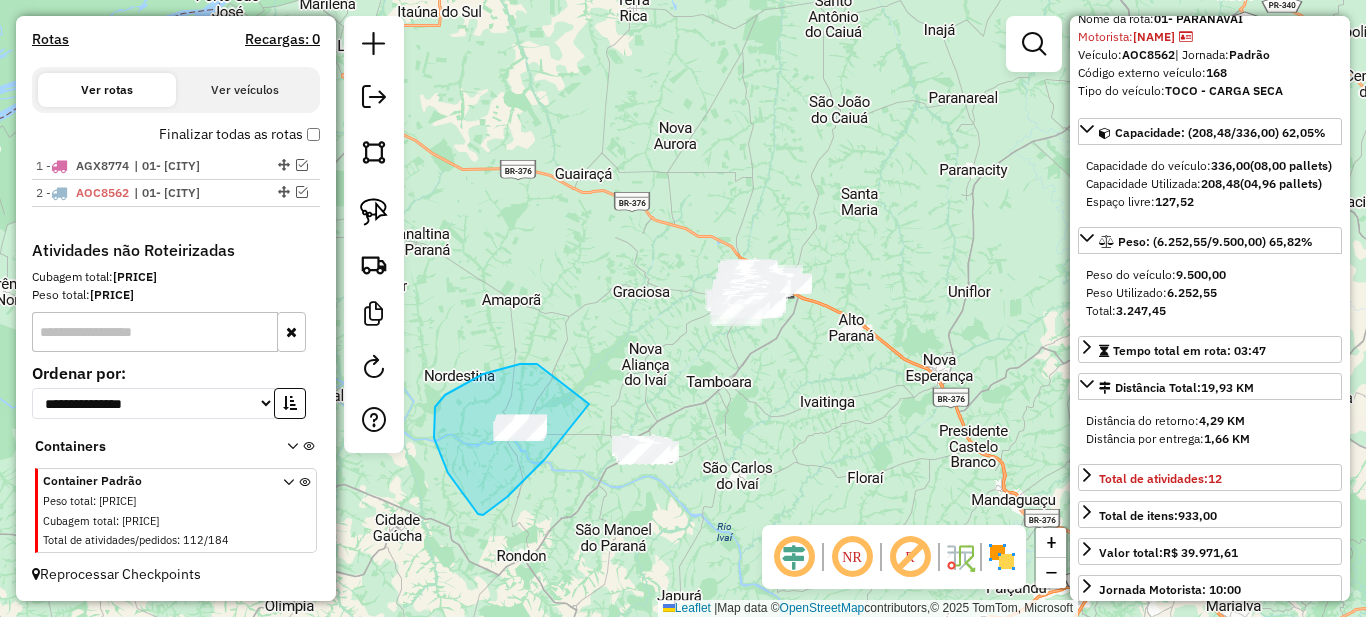 drag, startPoint x: 483, startPoint y: 374, endPoint x: 595, endPoint y: 383, distance: 112.36102 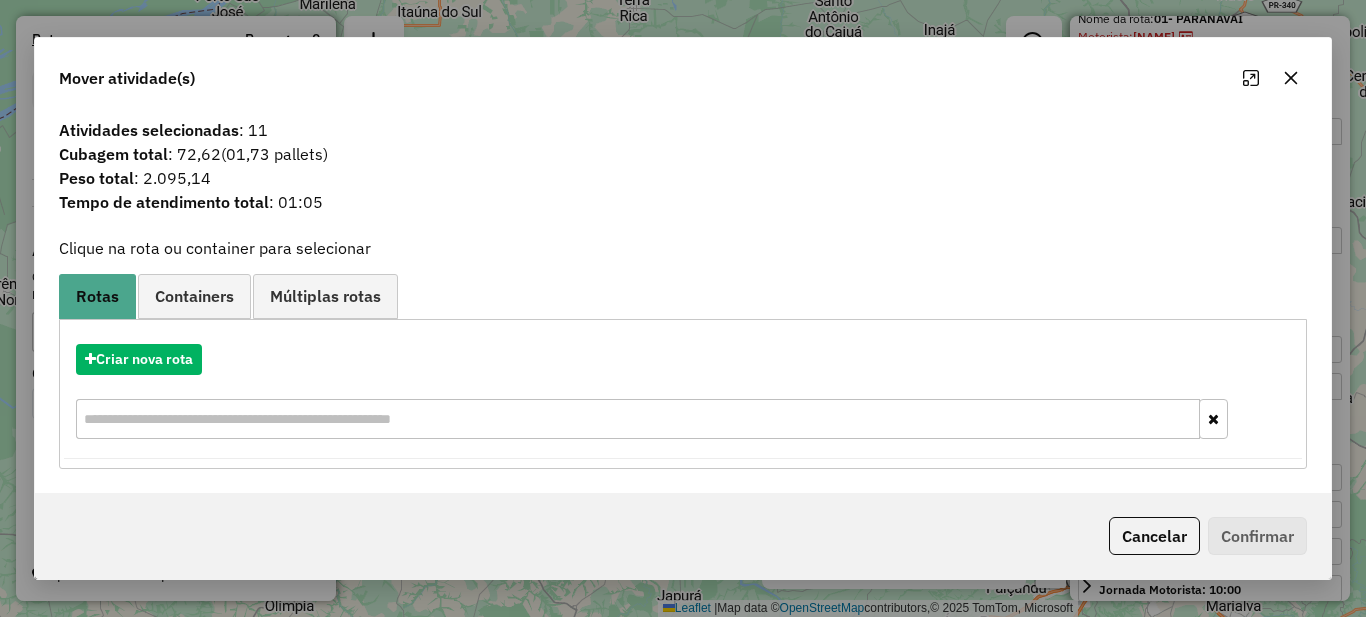 click on "Aguarde...  Pop-up bloqueado!  Seu navegador bloqueou automáticamente a abertura de uma nova janela.   Acesse as configurações e adicione o endereço do sistema a lista de permissão.   Fechar  Informações da Sessão 975785 - 07/08/2025     Criação: 06/08/2025 17:14   Depósito:  Unidas  Total de rotas:  2  Distância Total:  38,43 km  Tempo total:  07:48  Valor total:  R$ 322.599,24  - Total roteirizado:  R$ 83.795,29  - Total não roteirizado:  R$ 238.803,95  Total de Atividades Roteirizadas:  13  Total de Pedidos Roteirizados:  26  Peso total roteirizado:  13.110,67  Cubagem total roteirizado:  442,23  Total de Atividades não Roteirizadas:  112  Total de Pedidos não Roteirizados:  184 Total de caixas por viagem:  442,23 /   2 =  221,12 Média de Atividades por viagem:  13 /   2 =  6,50 Ocupação média da frota:  69,00%   Rotas improdutivas:  2  Rotas vários dias:  0  Clientes Priorizados NR:  0  Transportadoras  Rotas  Recargas: 0   Ver rotas   Ver veículos  Finalizar todas as rotas   1 -  :" at bounding box center (683, 308) 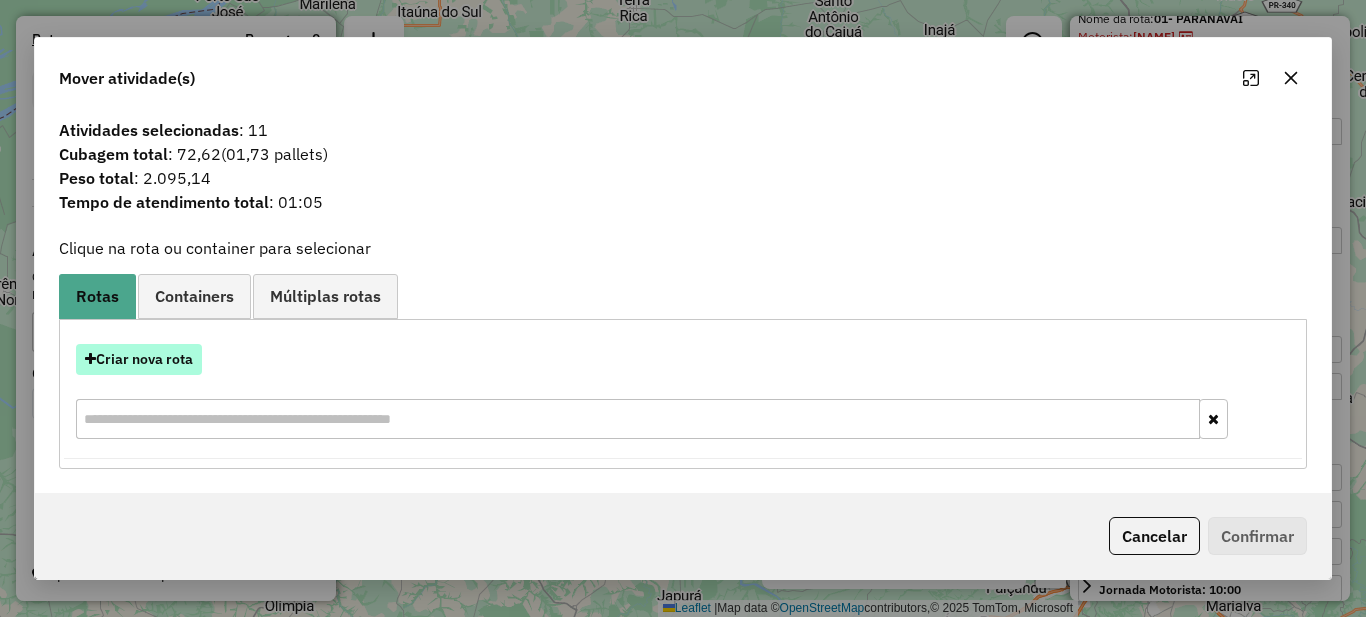 click on "Criar nova rota" at bounding box center (139, 359) 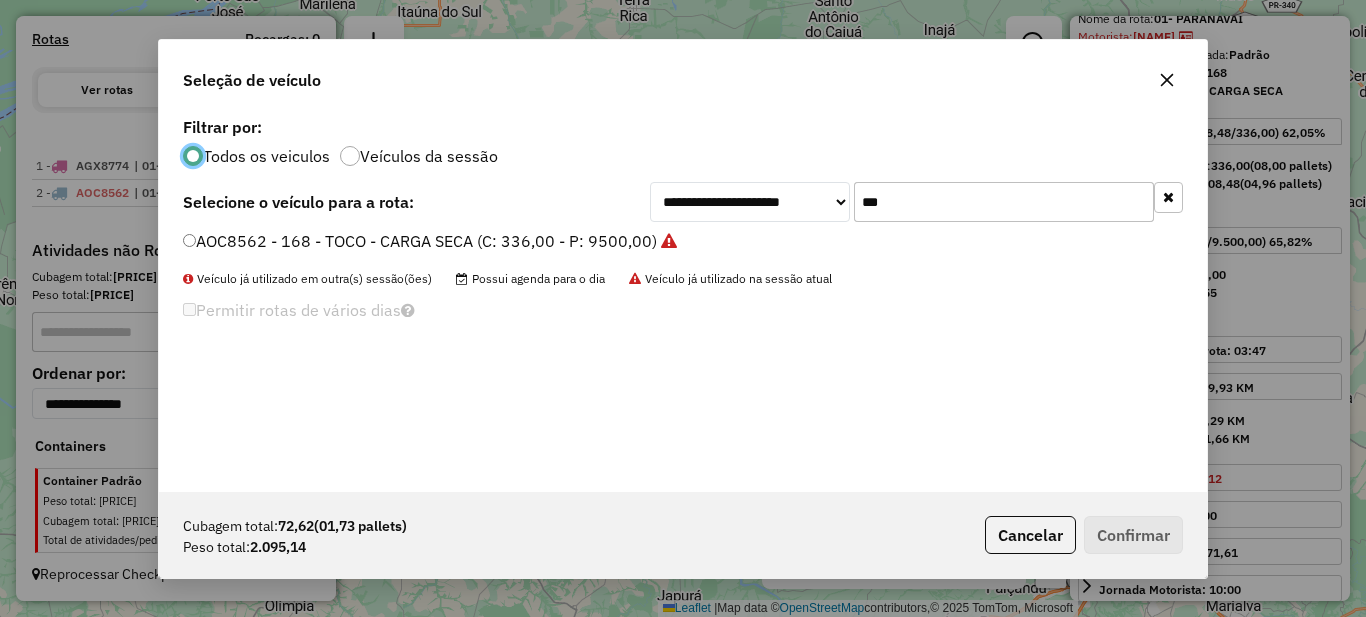scroll, scrollTop: 11, scrollLeft: 6, axis: both 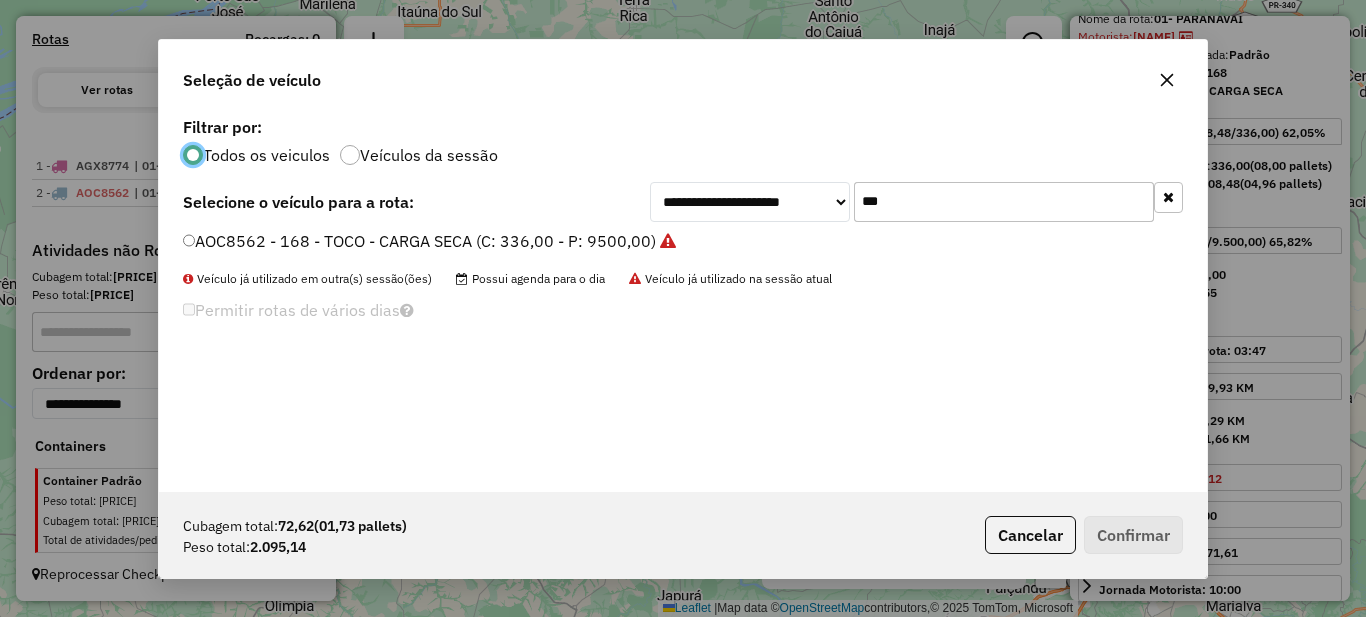 click on "***" 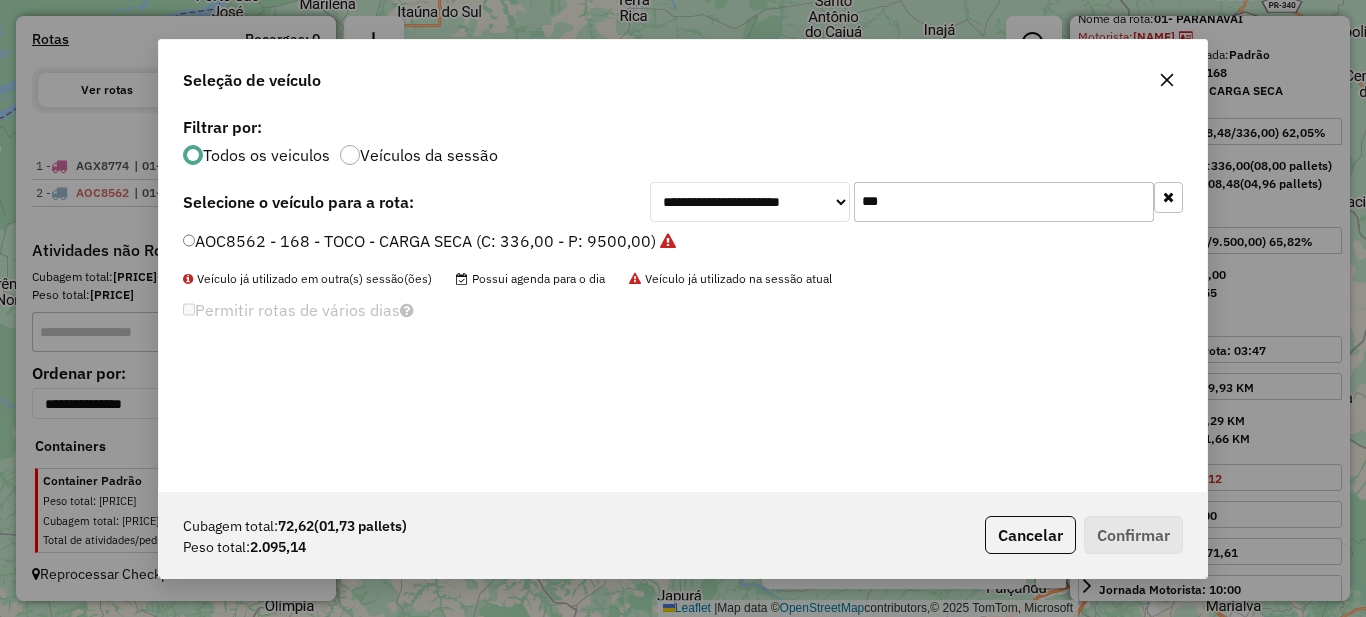 click on "***" 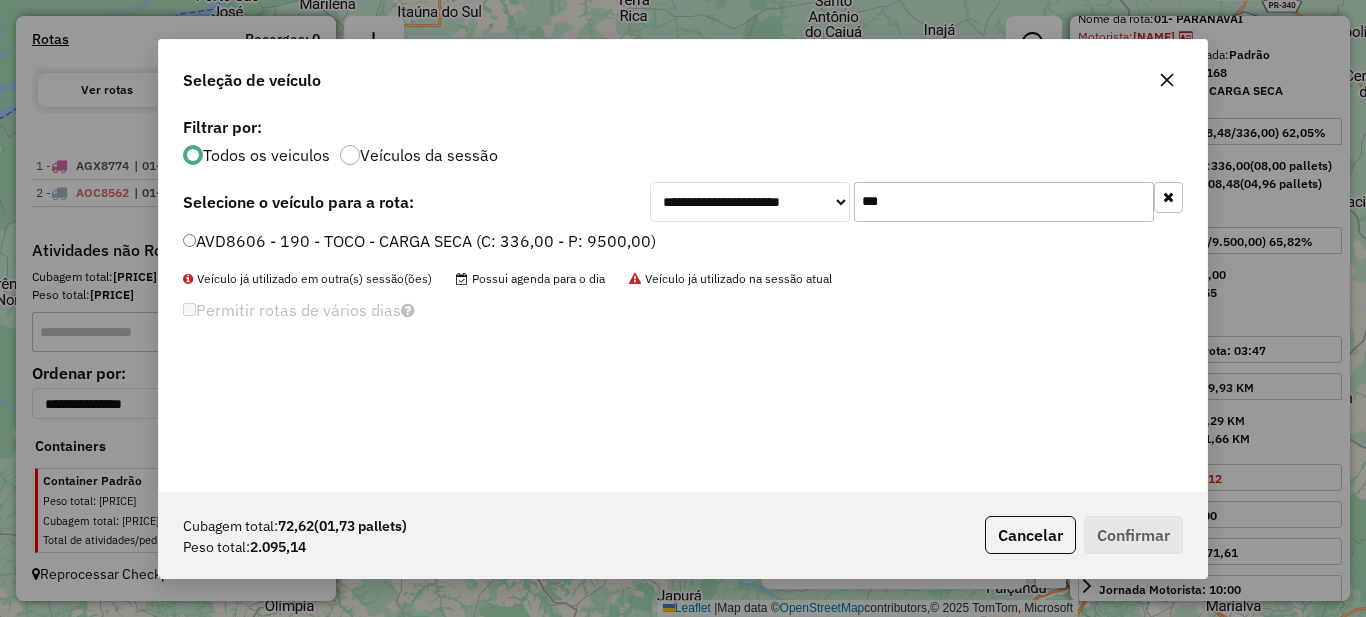 type on "***" 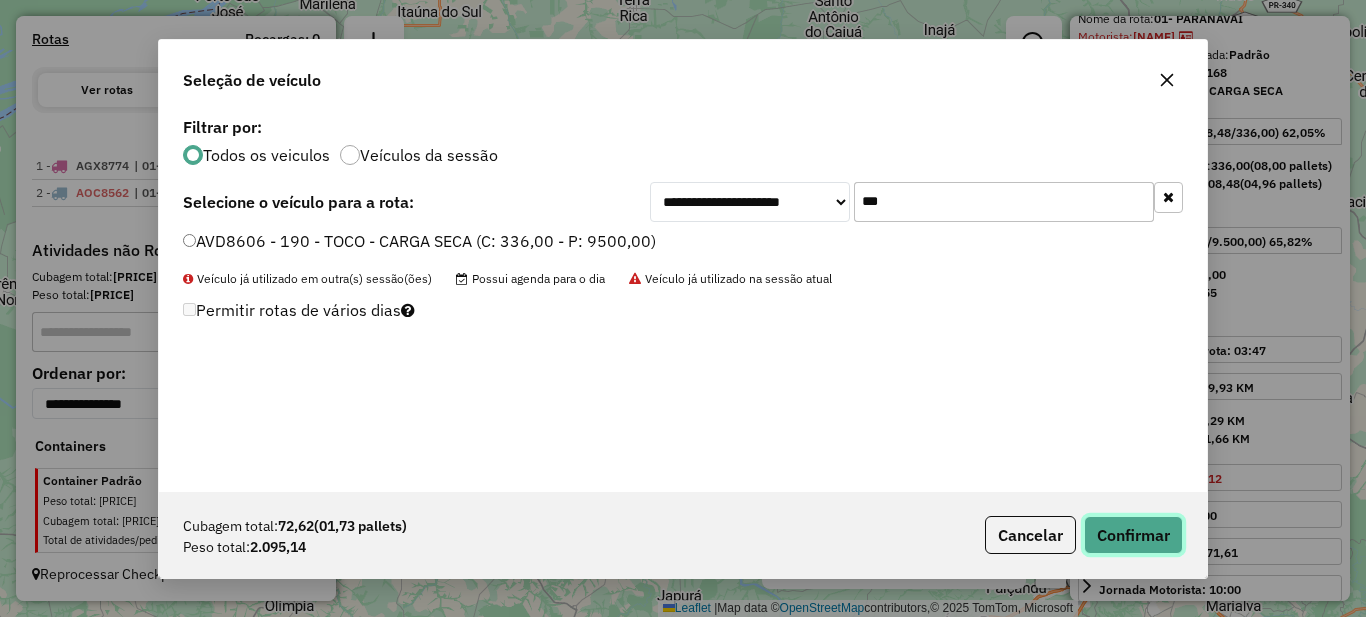 click on "Confirmar" 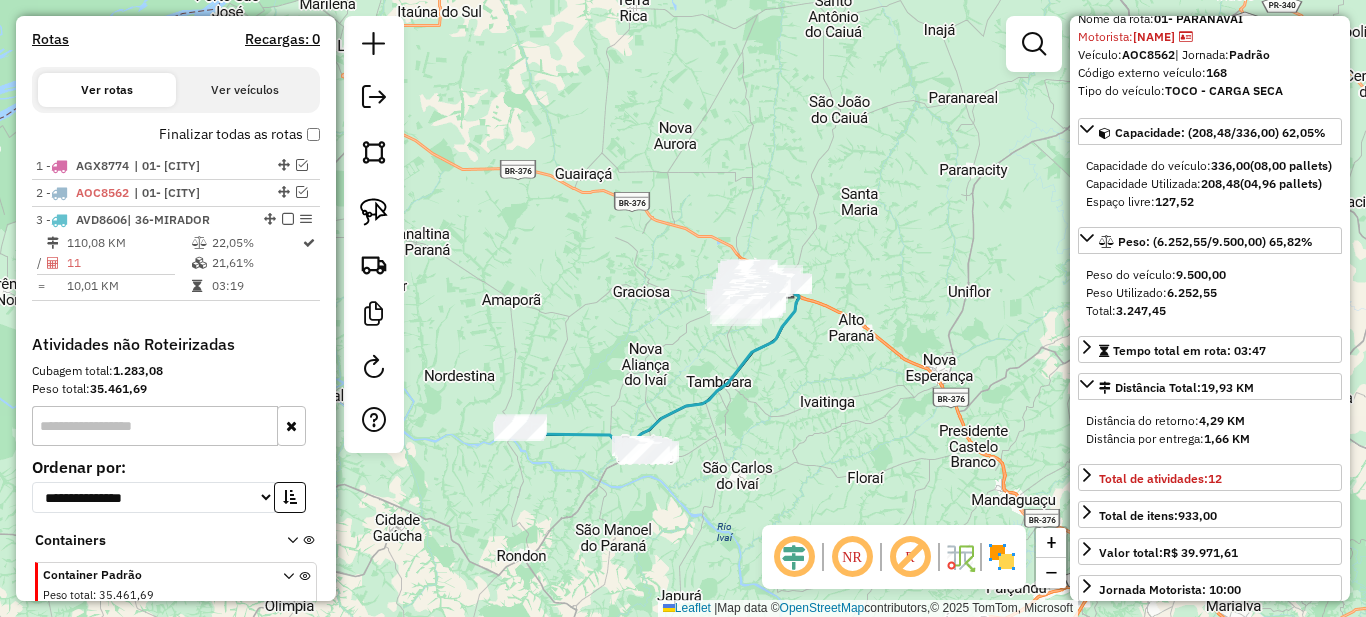 scroll, scrollTop: 756, scrollLeft: 0, axis: vertical 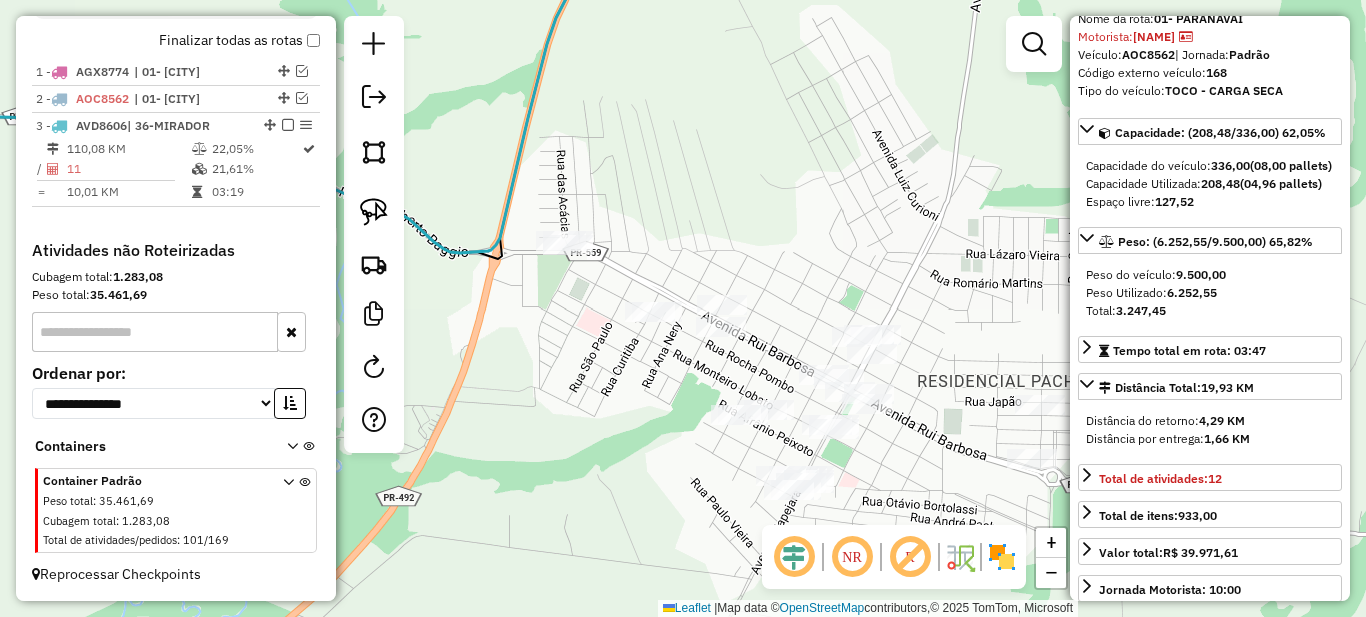 drag, startPoint x: 631, startPoint y: 438, endPoint x: 703, endPoint y: 392, distance: 85.44004 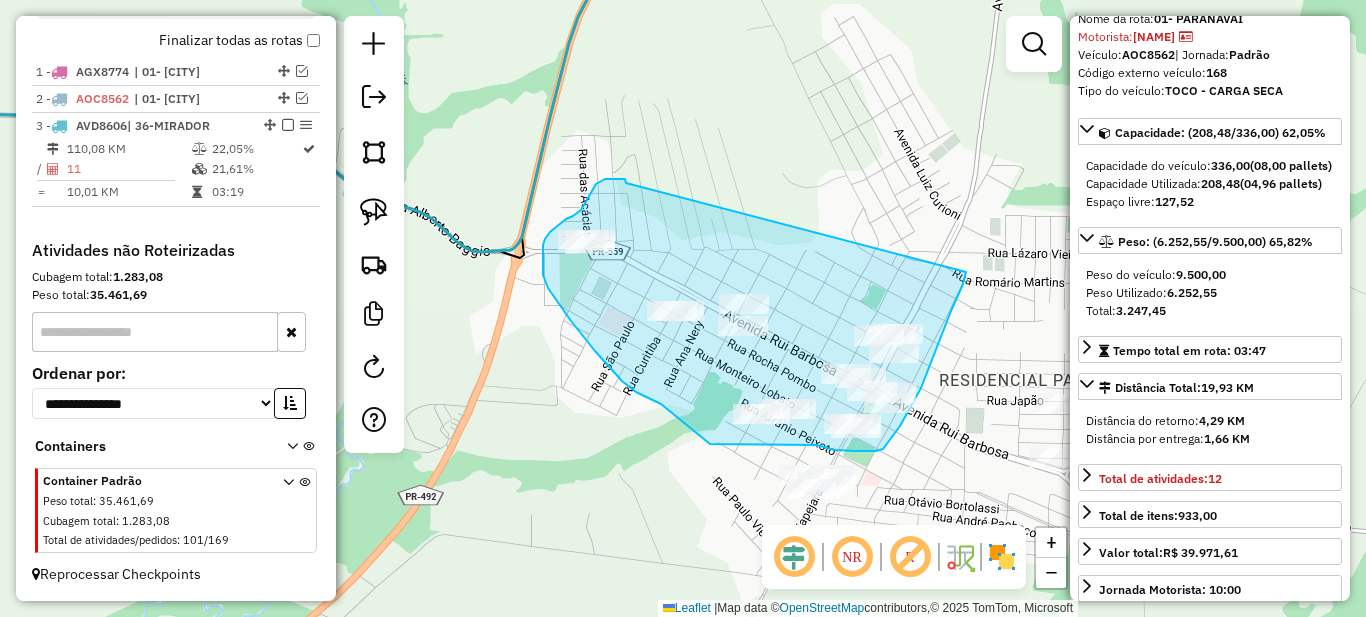 drag, startPoint x: 625, startPoint y: 179, endPoint x: 966, endPoint y: 272, distance: 353.45438 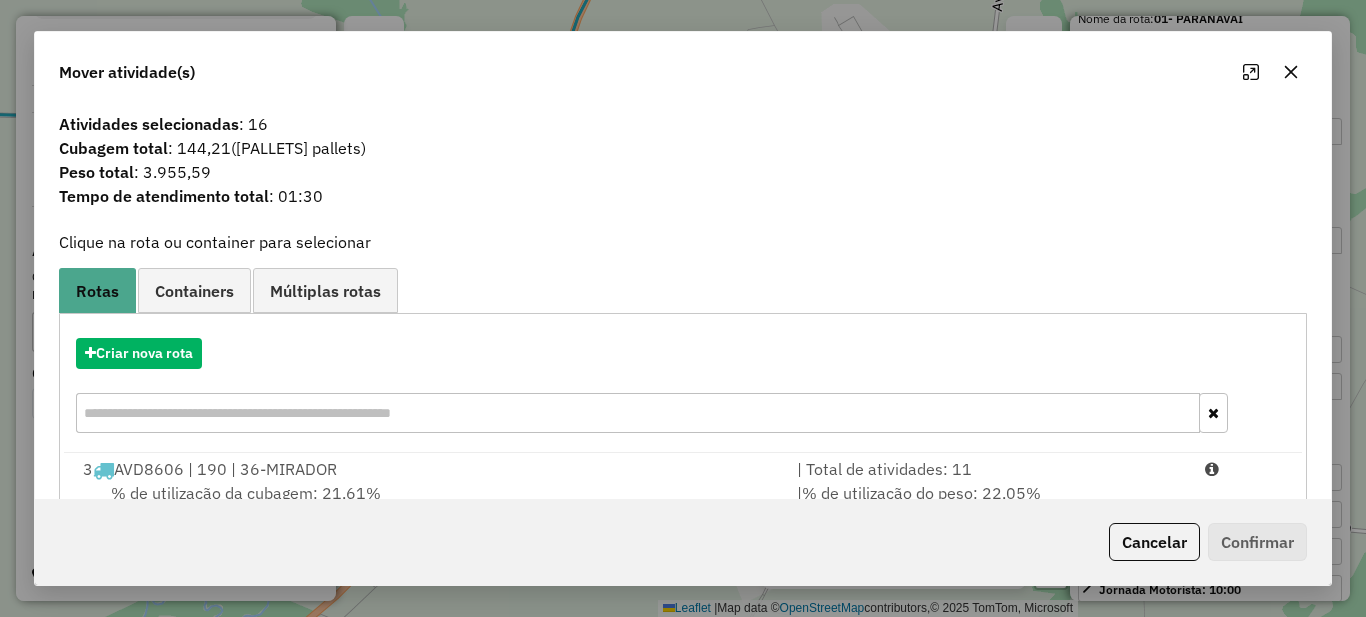 scroll, scrollTop: 70, scrollLeft: 0, axis: vertical 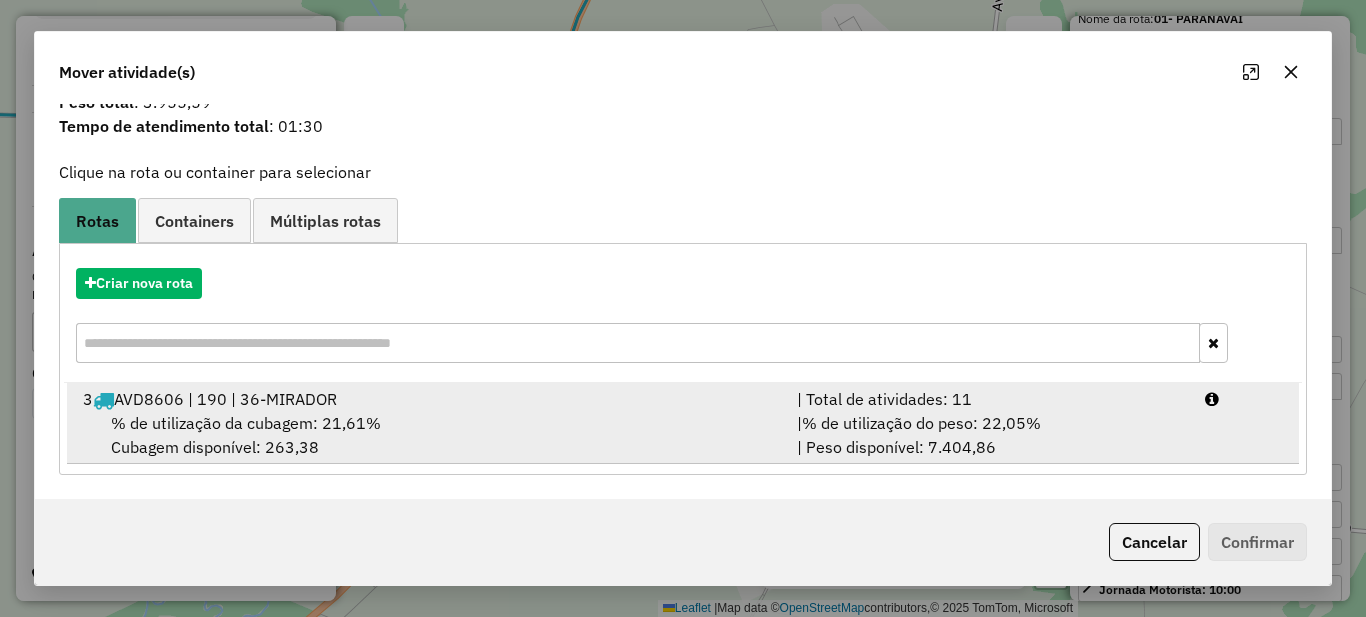 click on "| Total de atividades: 11" at bounding box center (989, 399) 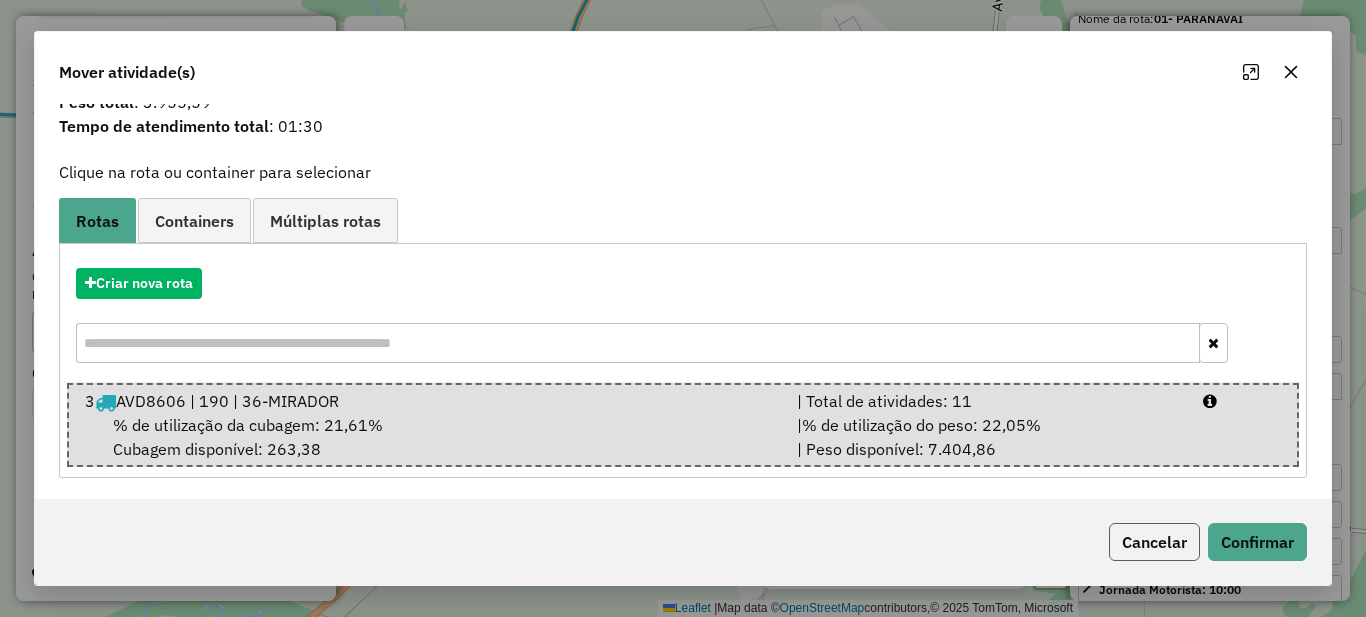 click on "Cancelar" 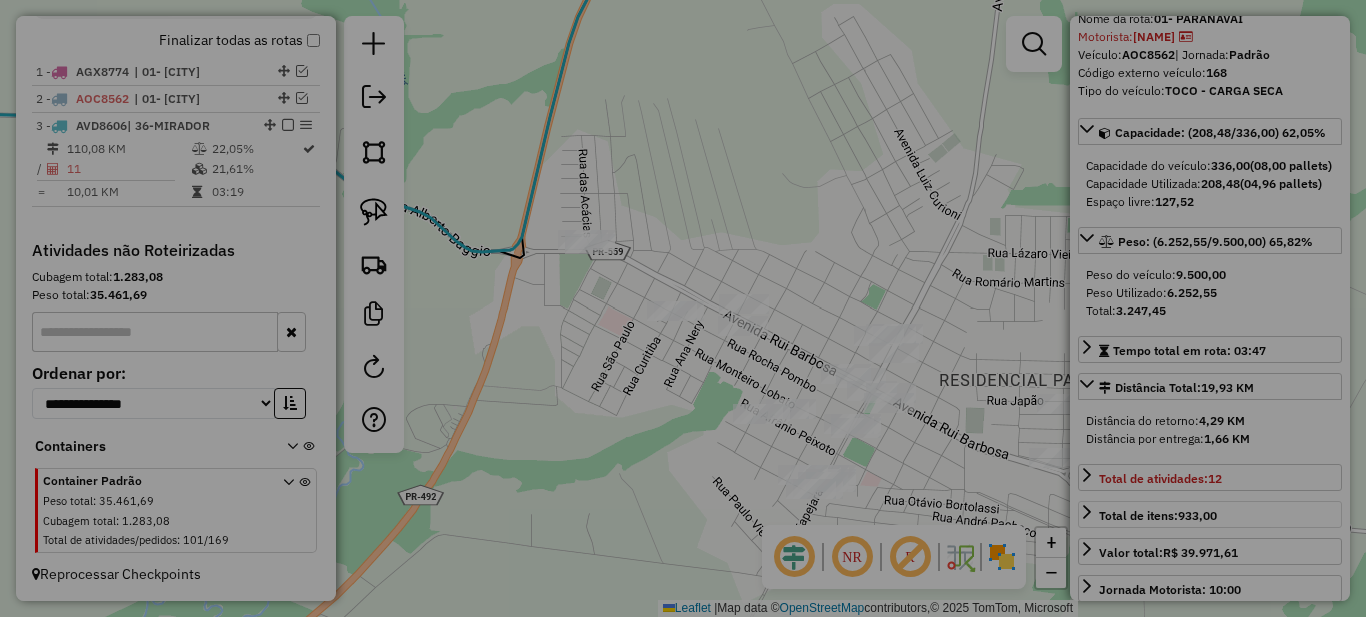 scroll, scrollTop: 0, scrollLeft: 0, axis: both 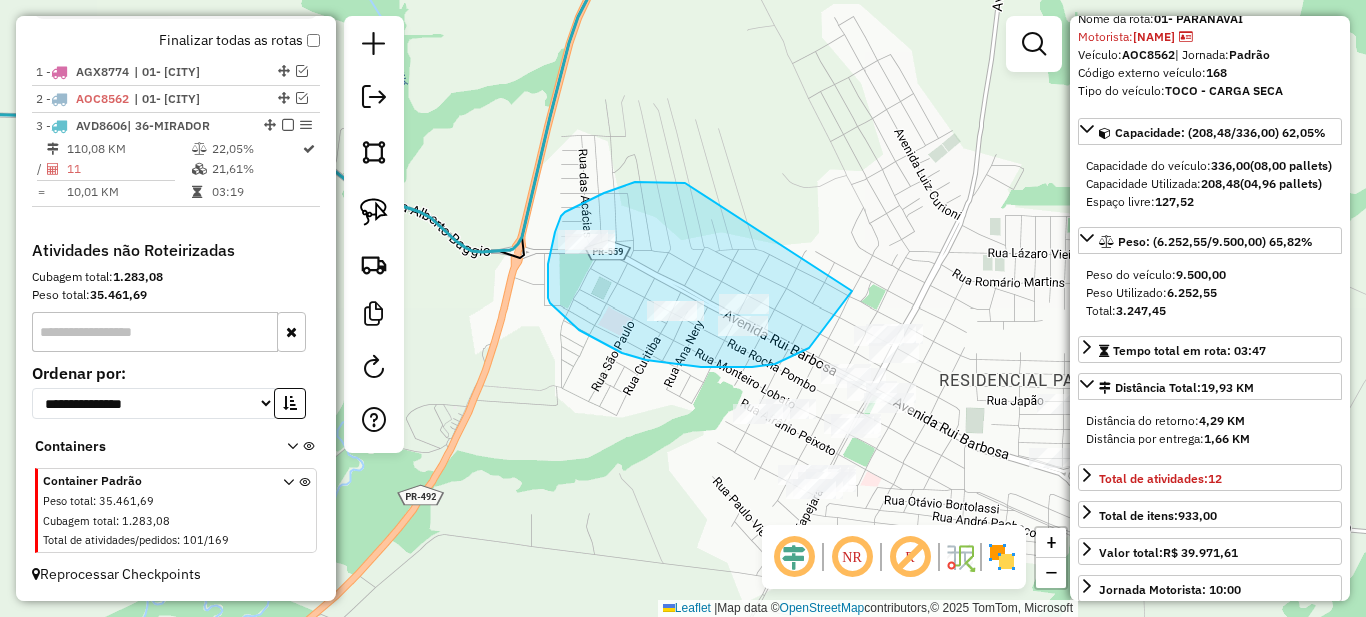 drag, startPoint x: 680, startPoint y: 182, endPoint x: 852, endPoint y: 291, distance: 203.62956 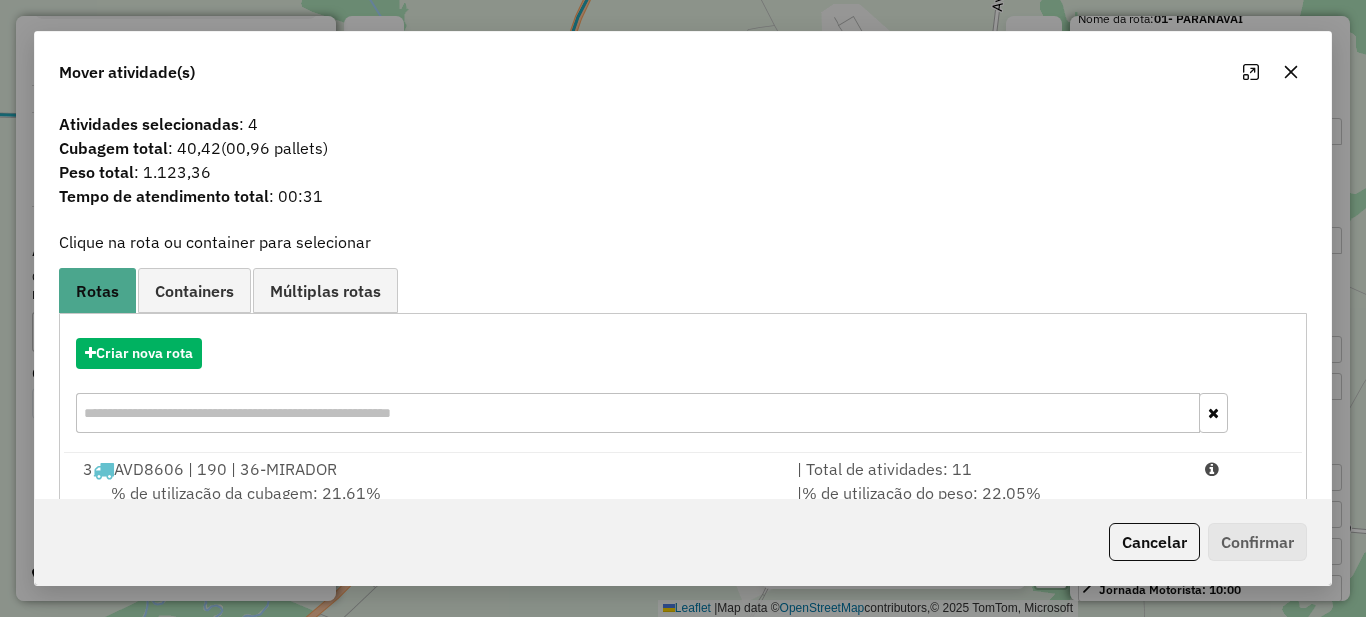 scroll, scrollTop: 70, scrollLeft: 0, axis: vertical 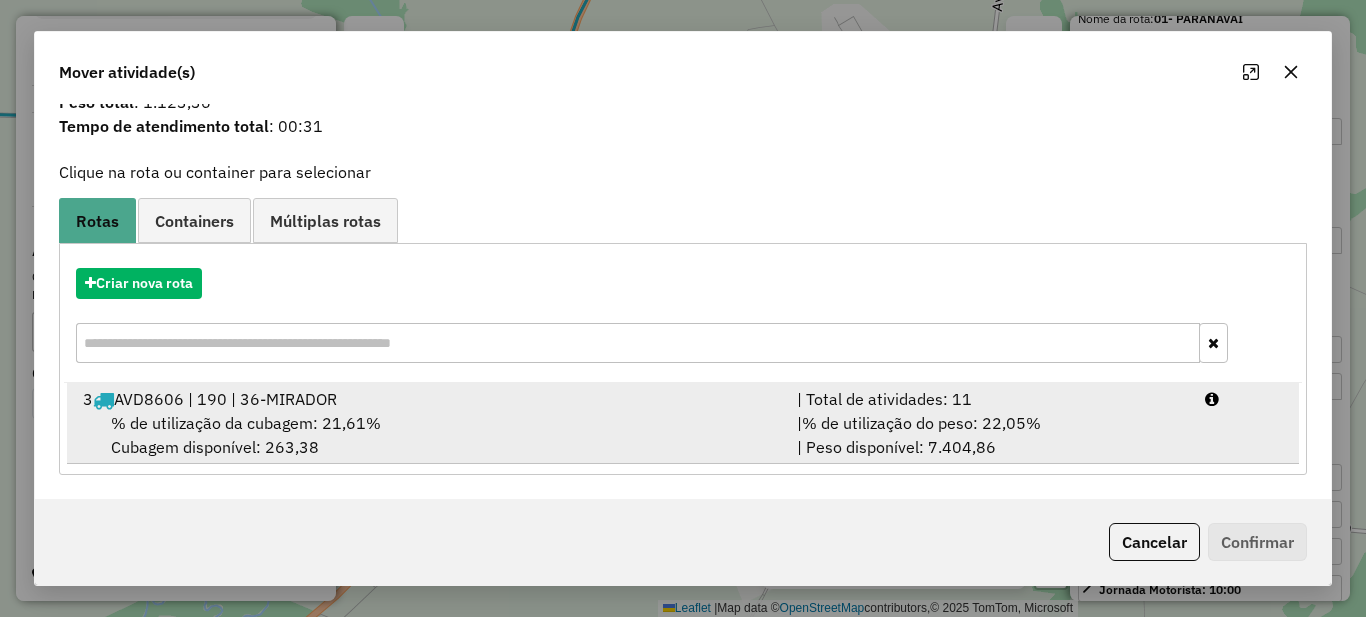 click on "% de utilização do peso: 22,05%" at bounding box center [921, 423] 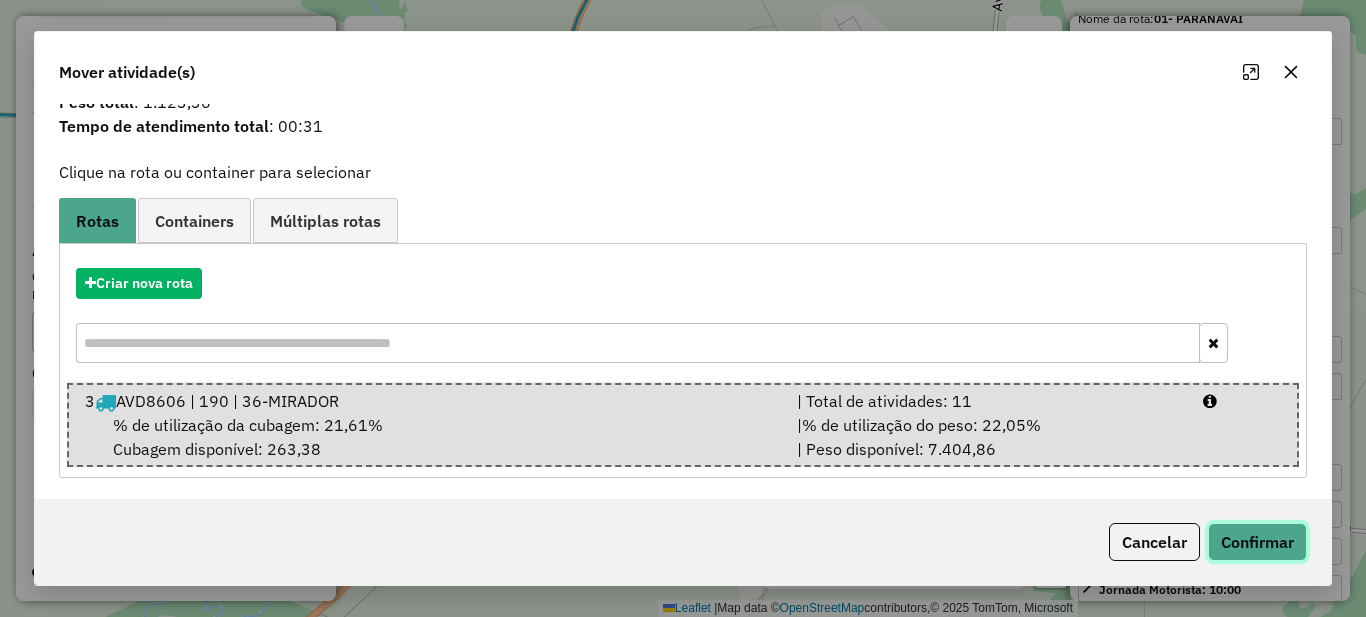 click on "Confirmar" 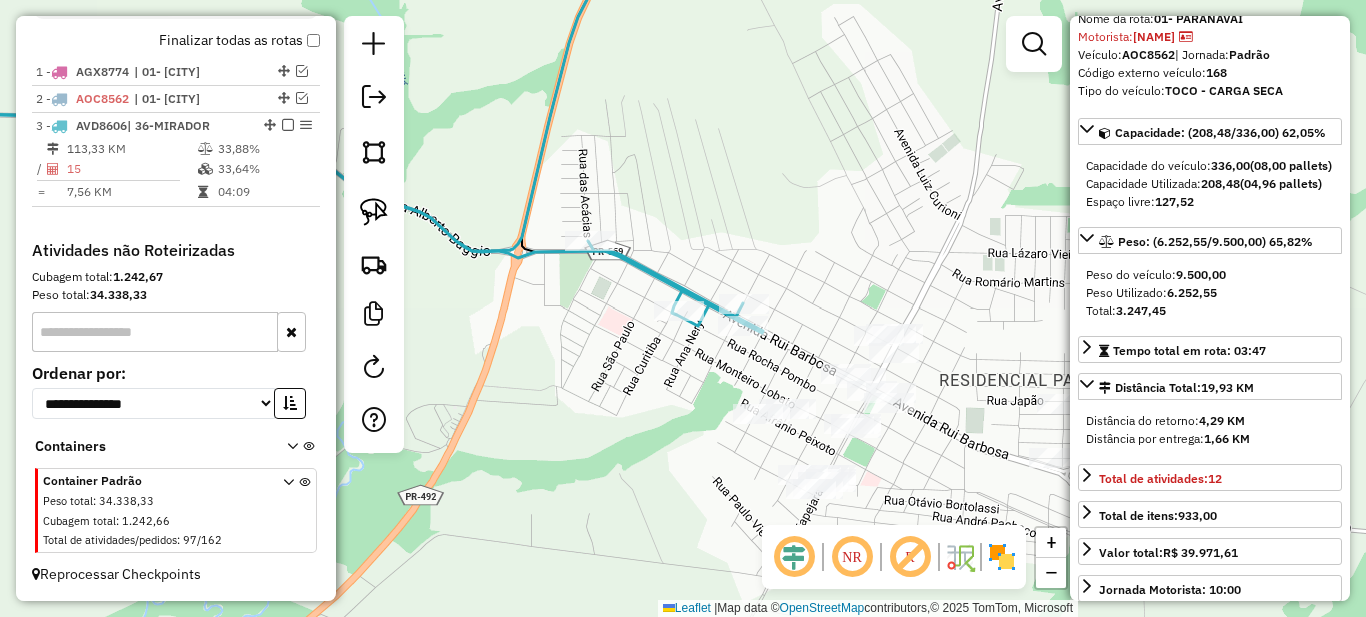 scroll, scrollTop: 0, scrollLeft: 0, axis: both 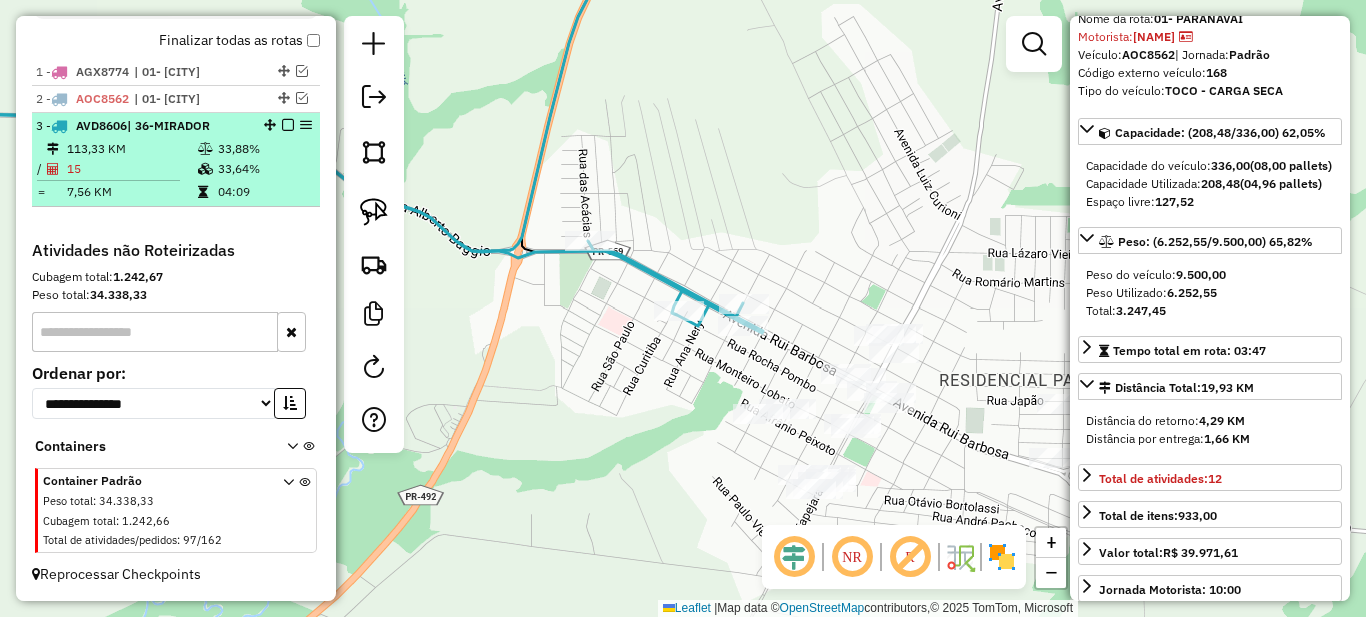 click on "113,33 KM" at bounding box center [131, 149] 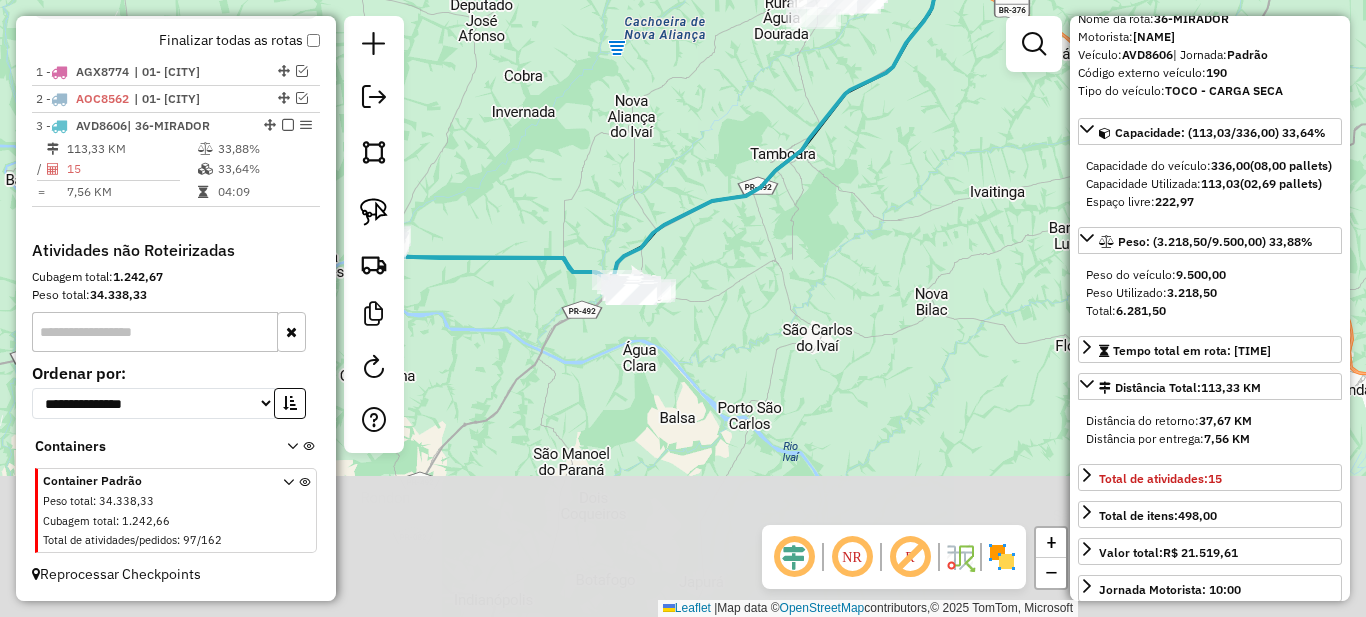 drag, startPoint x: 760, startPoint y: 400, endPoint x: 737, endPoint y: 198, distance: 203.30519 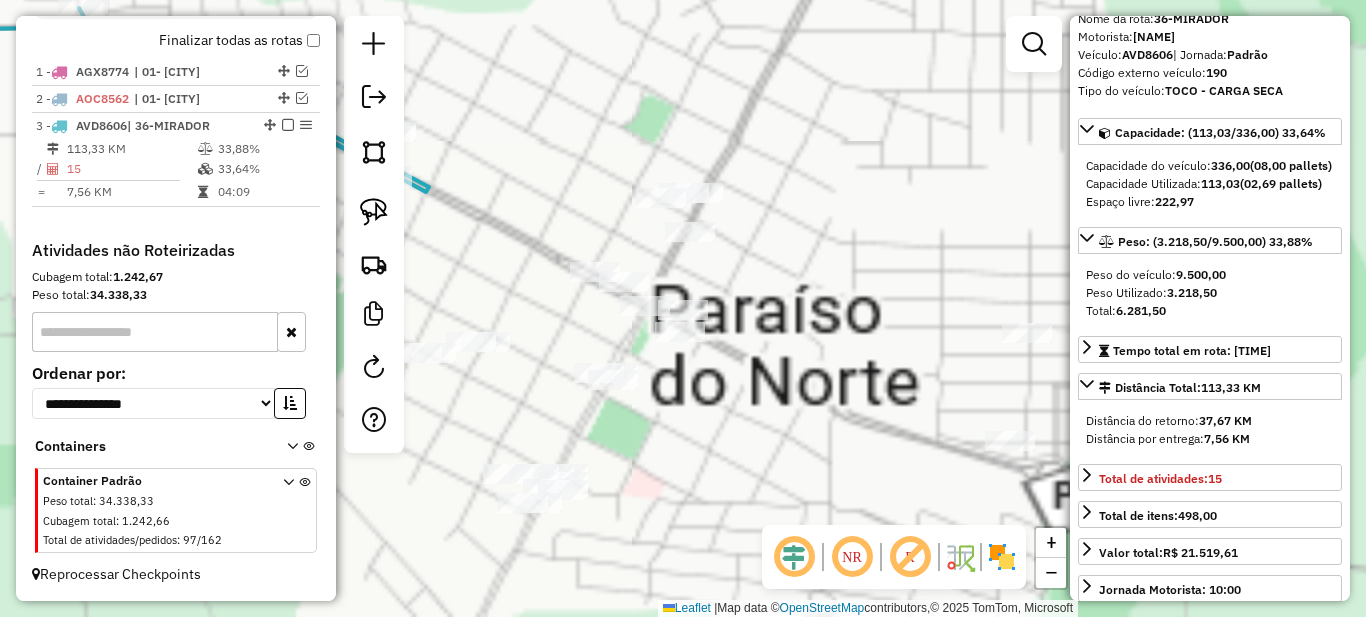 drag, startPoint x: 628, startPoint y: 275, endPoint x: 640, endPoint y: 257, distance: 21.633308 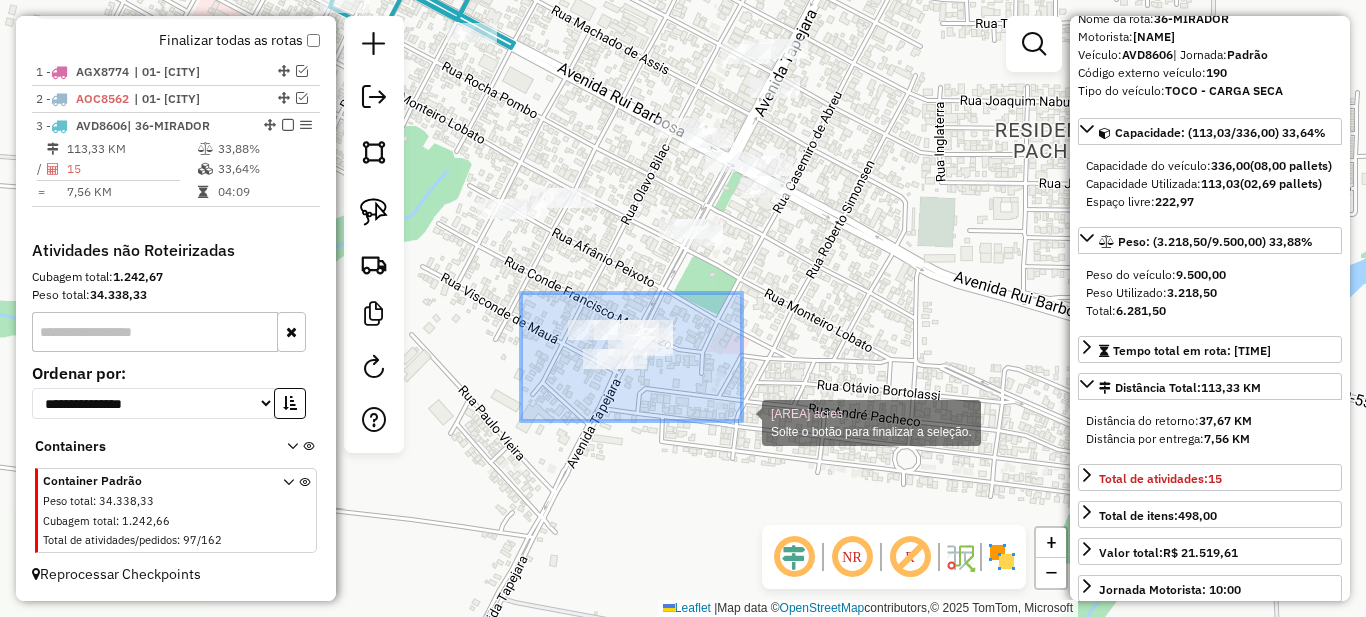 drag, startPoint x: 521, startPoint y: 293, endPoint x: 743, endPoint y: 421, distance: 256.2577 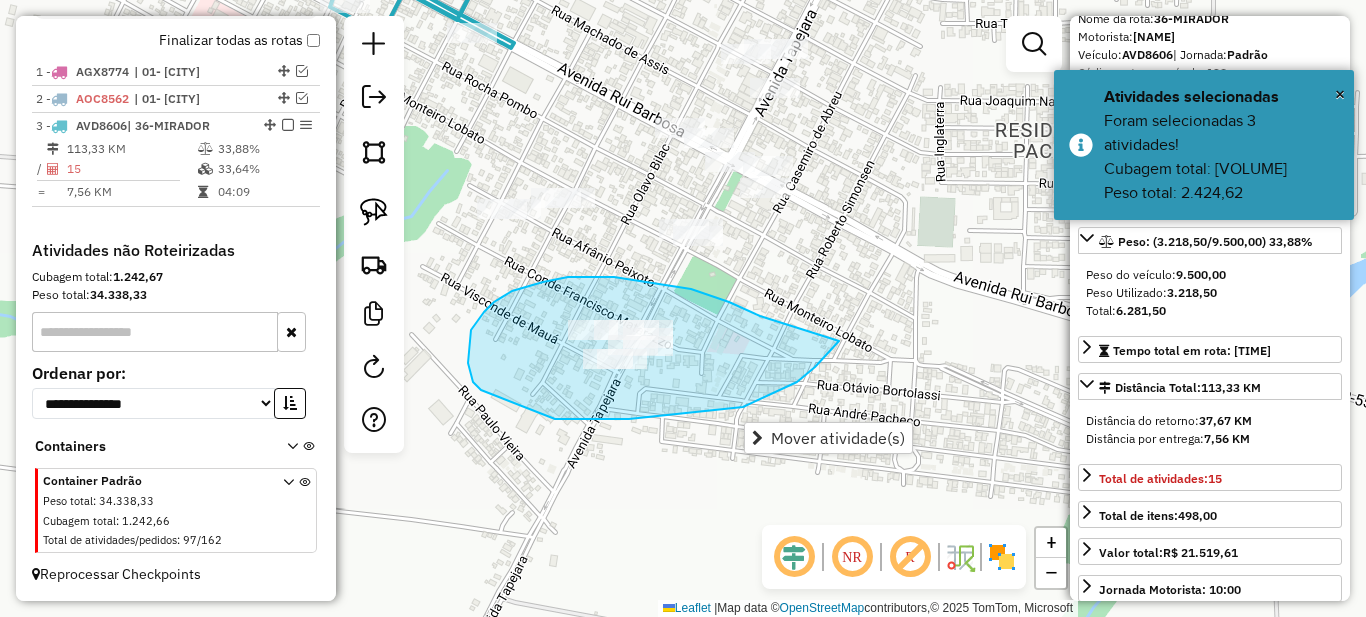 drag, startPoint x: 755, startPoint y: 314, endPoint x: 839, endPoint y: 341, distance: 88.23265 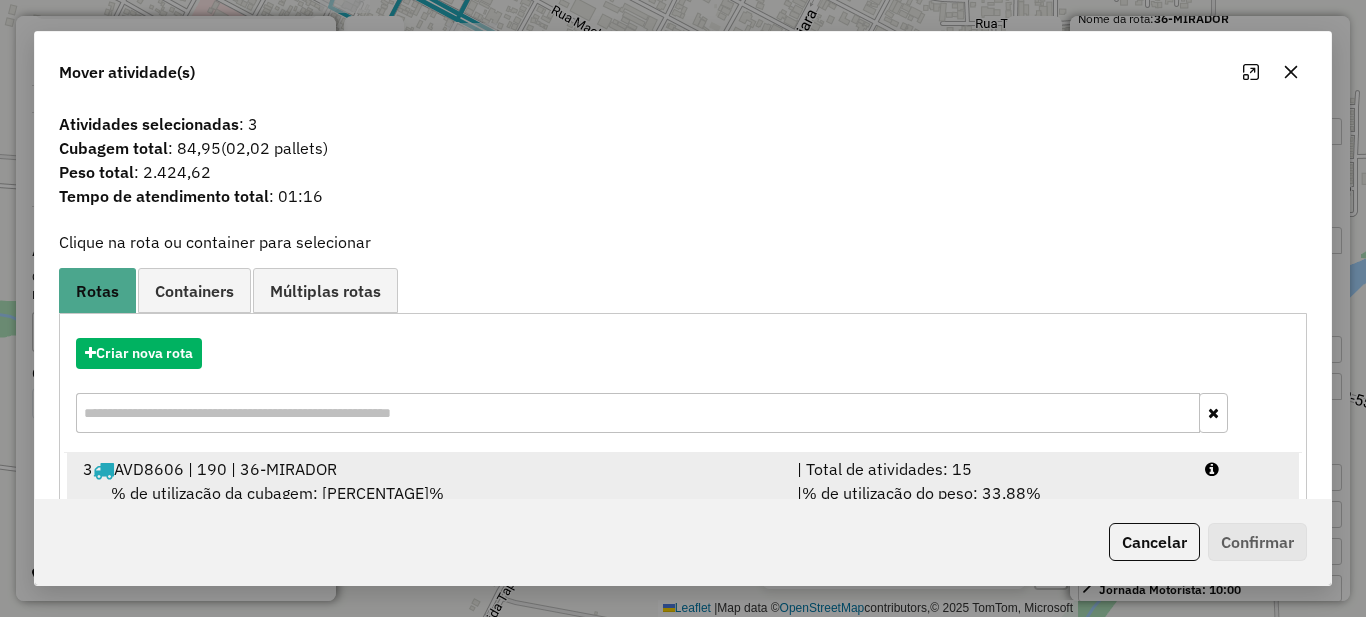 scroll, scrollTop: 70, scrollLeft: 0, axis: vertical 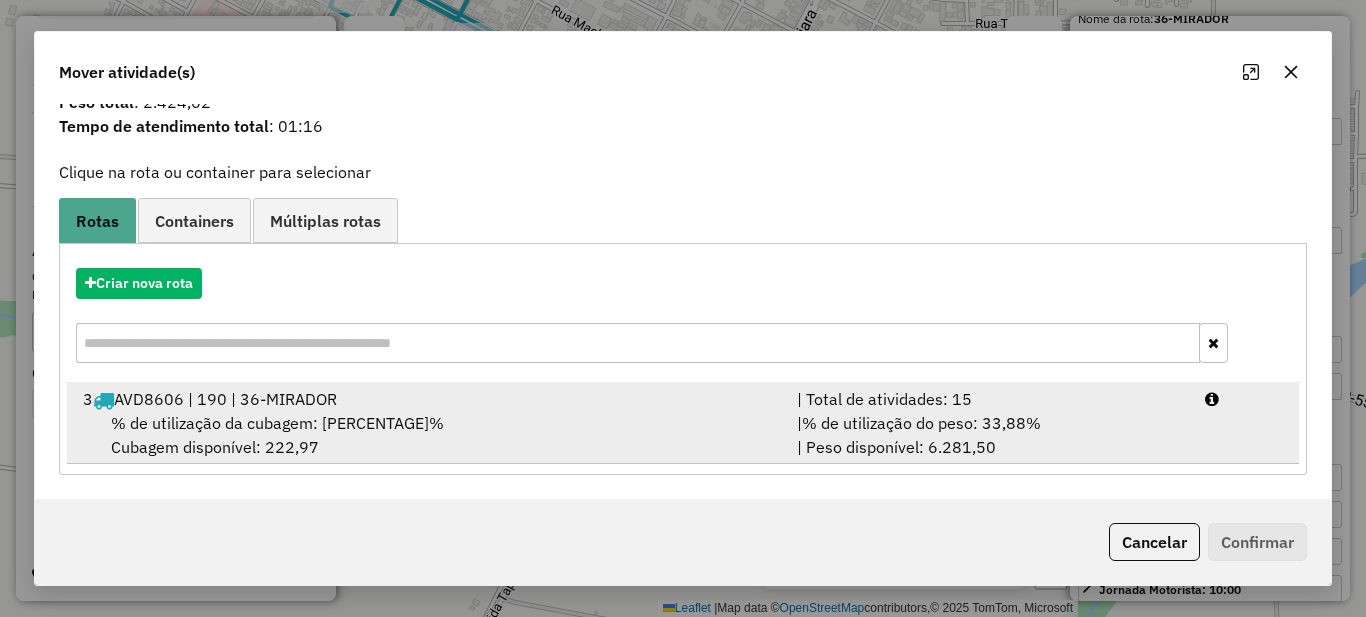 click on "|  % de utilização do peso: 33,88%  | Peso disponível: 6.281,50" at bounding box center [989, 435] 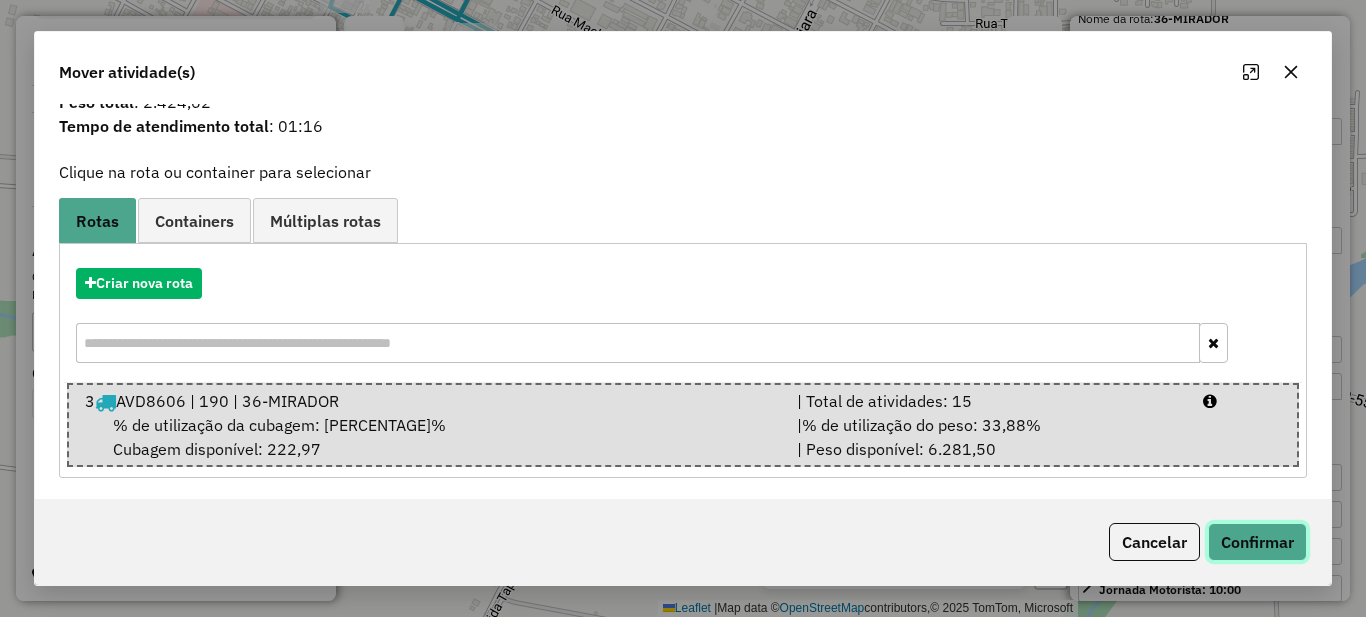 click on "Confirmar" 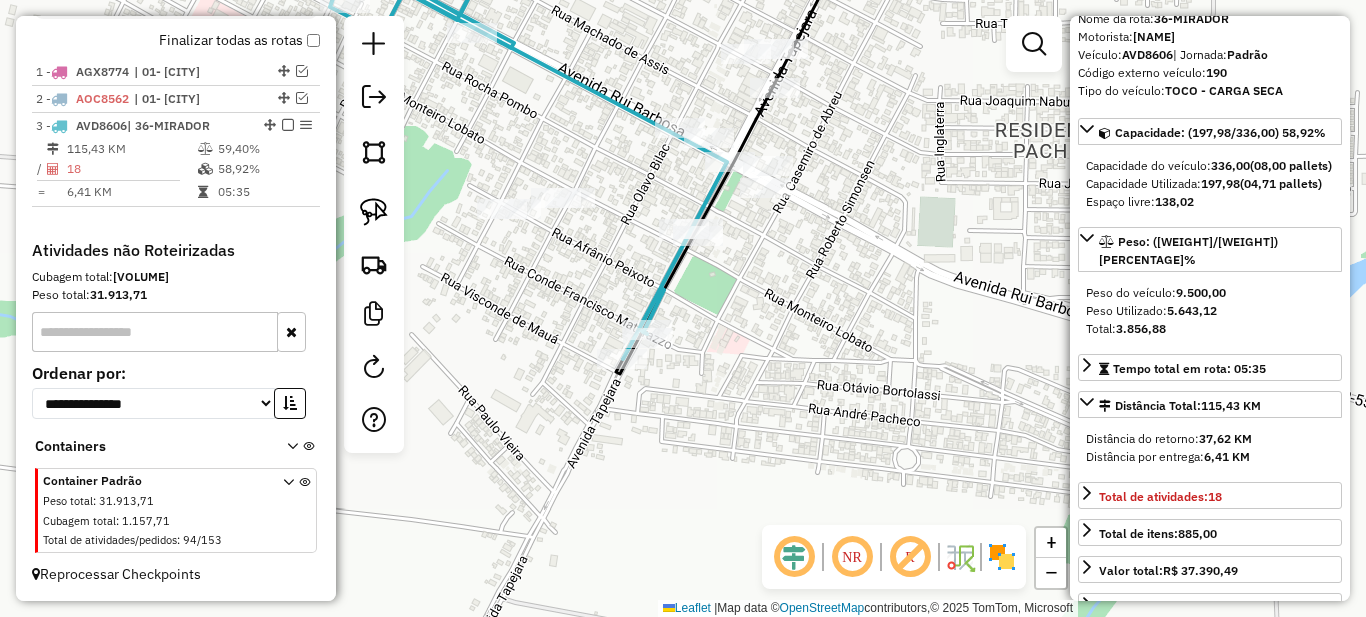 scroll, scrollTop: 0, scrollLeft: 0, axis: both 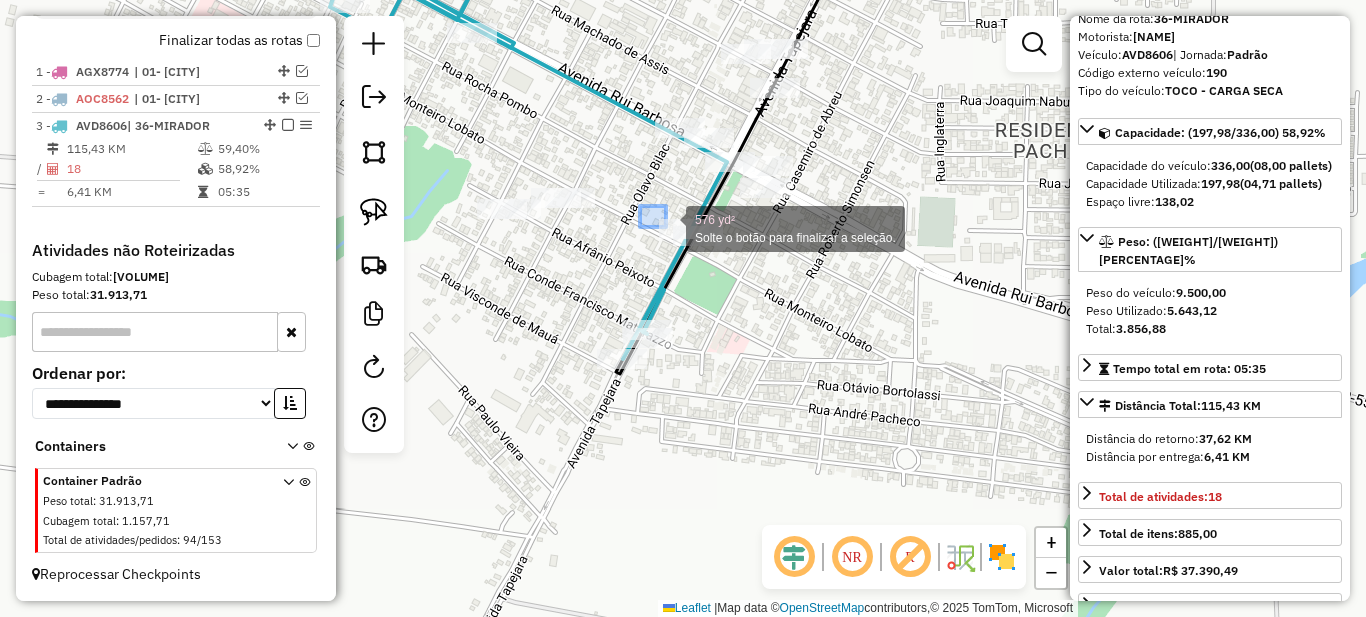 drag, startPoint x: 640, startPoint y: 206, endPoint x: 747, endPoint y: 271, distance: 125.19585 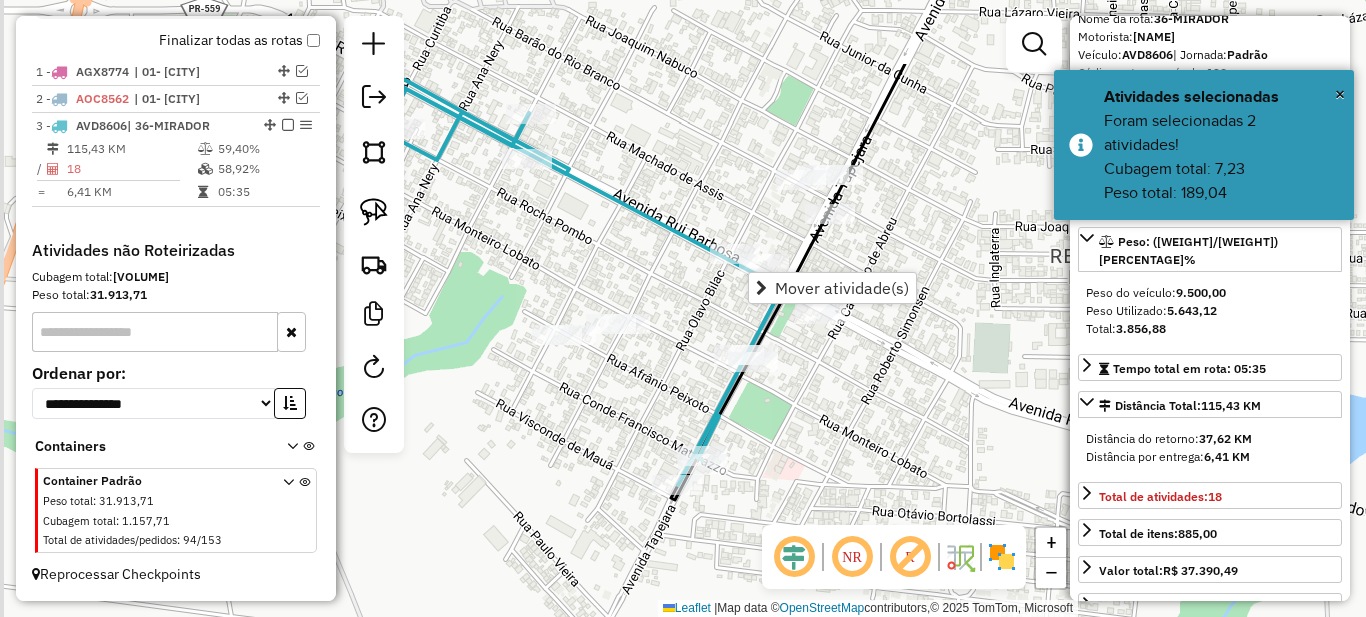 drag, startPoint x: 634, startPoint y: 257, endPoint x: 722, endPoint y: 325, distance: 111.21151 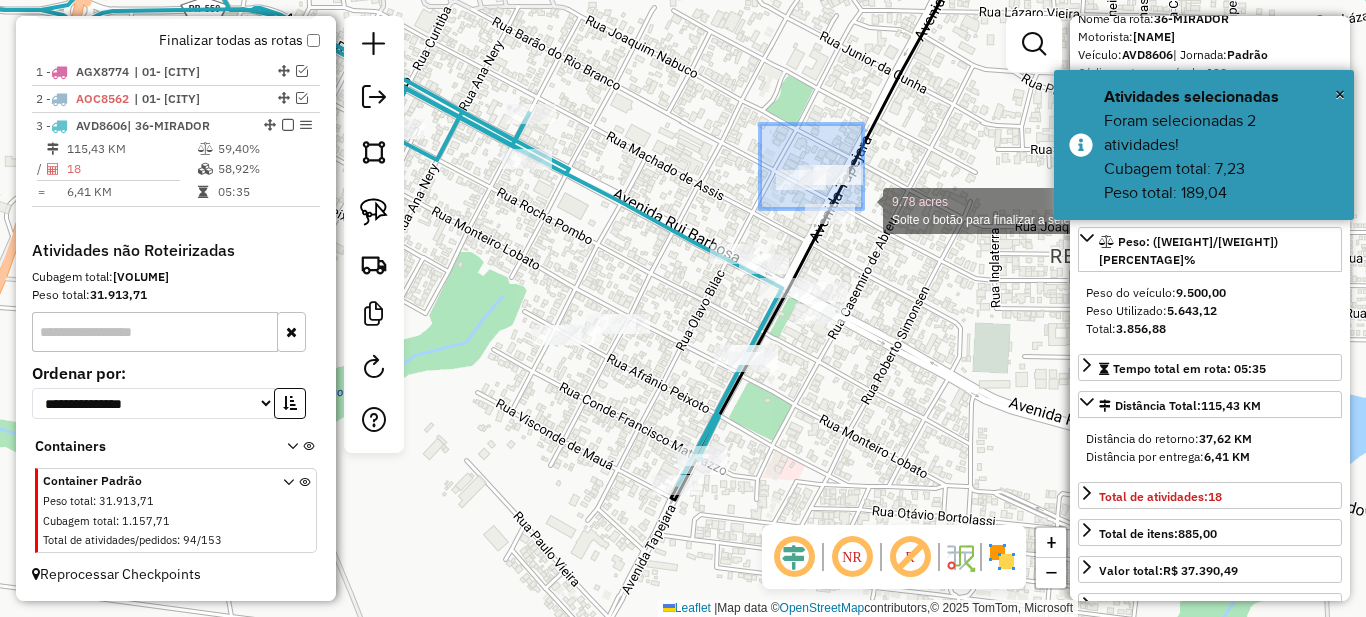 drag, startPoint x: 760, startPoint y: 124, endPoint x: 882, endPoint y: 243, distance: 170.42593 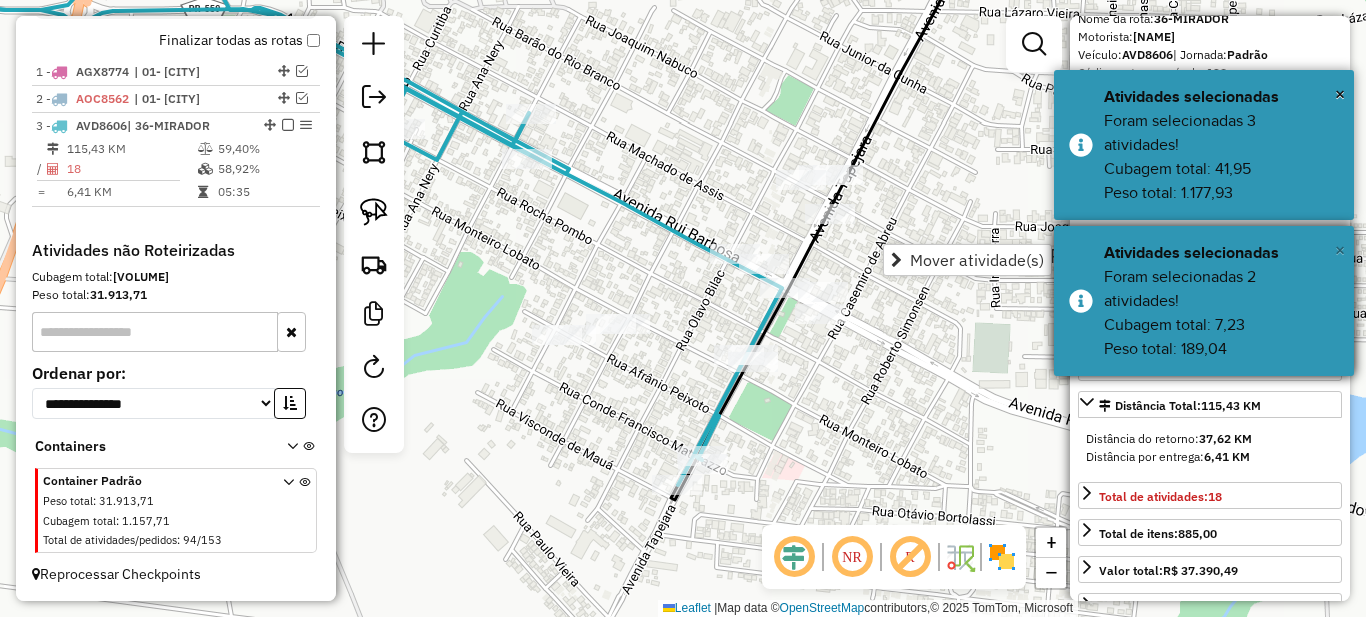 click on "×" at bounding box center (1340, 250) 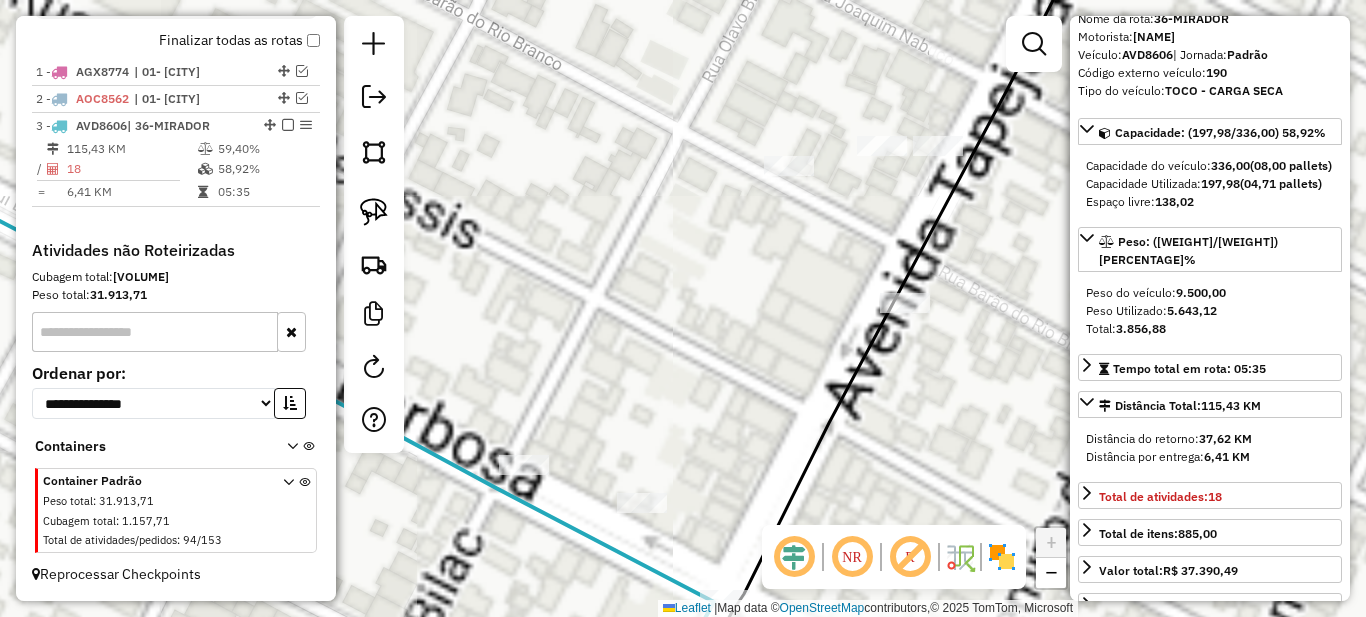 drag, startPoint x: 846, startPoint y: 230, endPoint x: 658, endPoint y: 281, distance: 194.79477 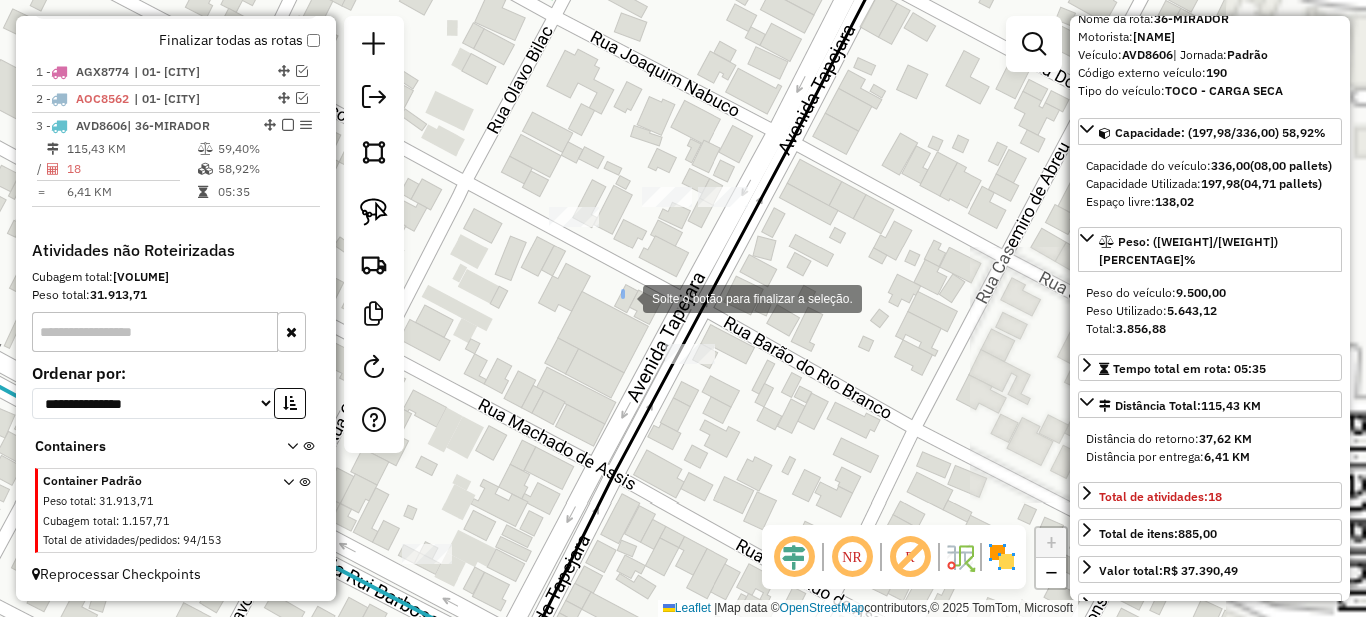 drag, startPoint x: 623, startPoint y: 297, endPoint x: 783, endPoint y: 395, distance: 187.62729 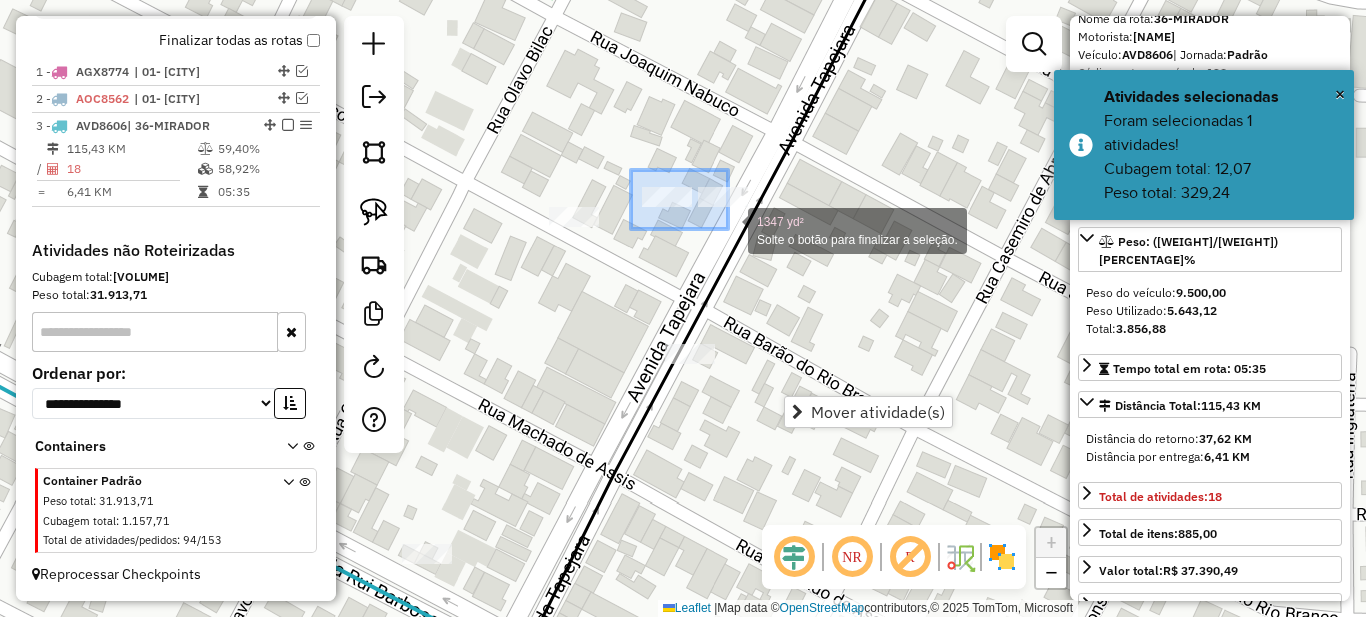 drag, startPoint x: 631, startPoint y: 170, endPoint x: 778, endPoint y: 244, distance: 164.57521 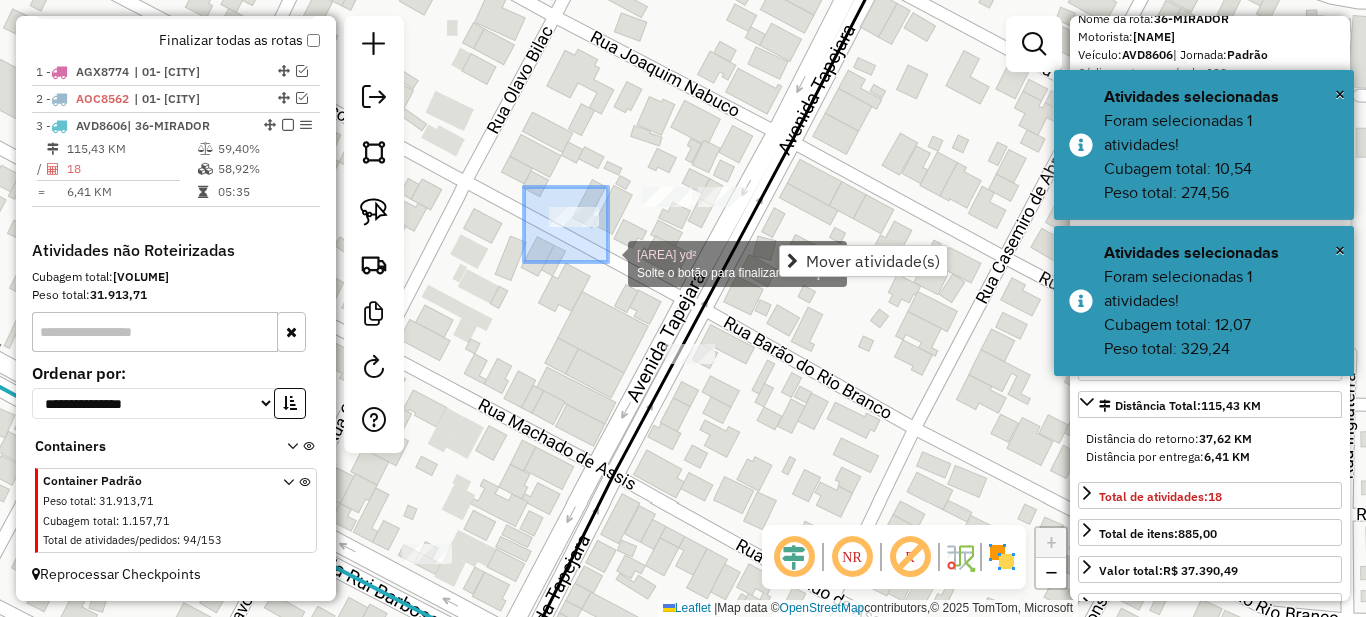 drag, startPoint x: 524, startPoint y: 187, endPoint x: 608, endPoint y: 262, distance: 112.60995 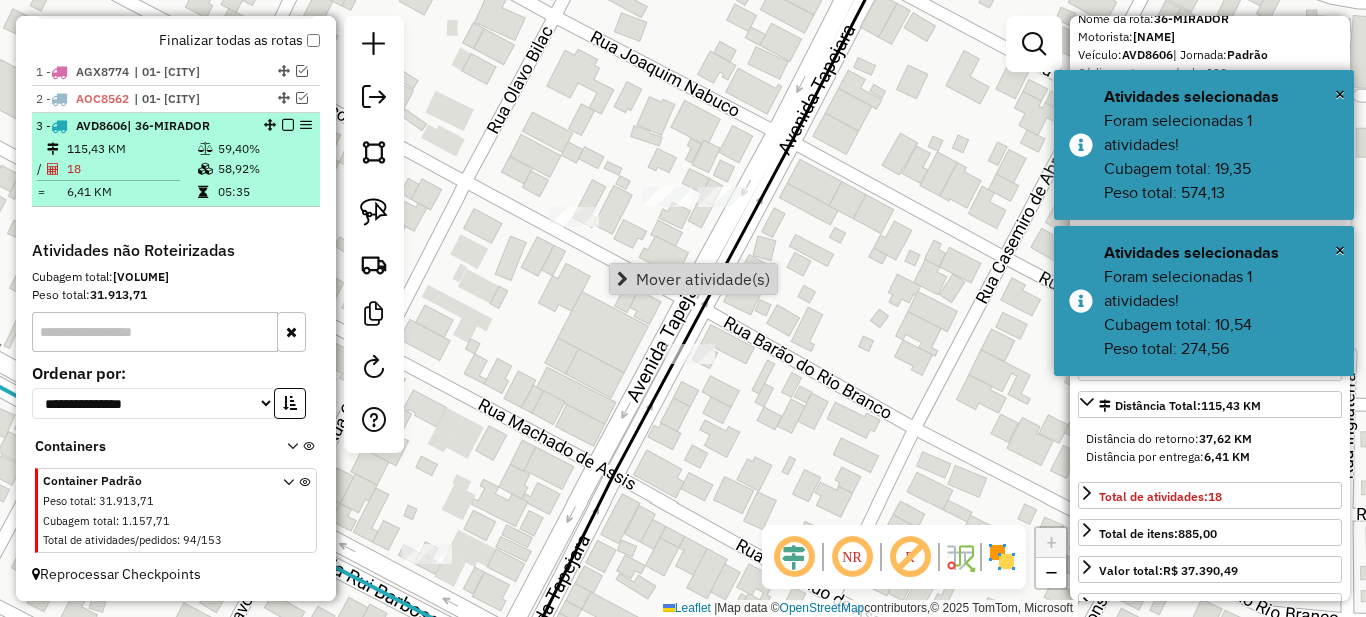 click on "58,92%" at bounding box center (264, 169) 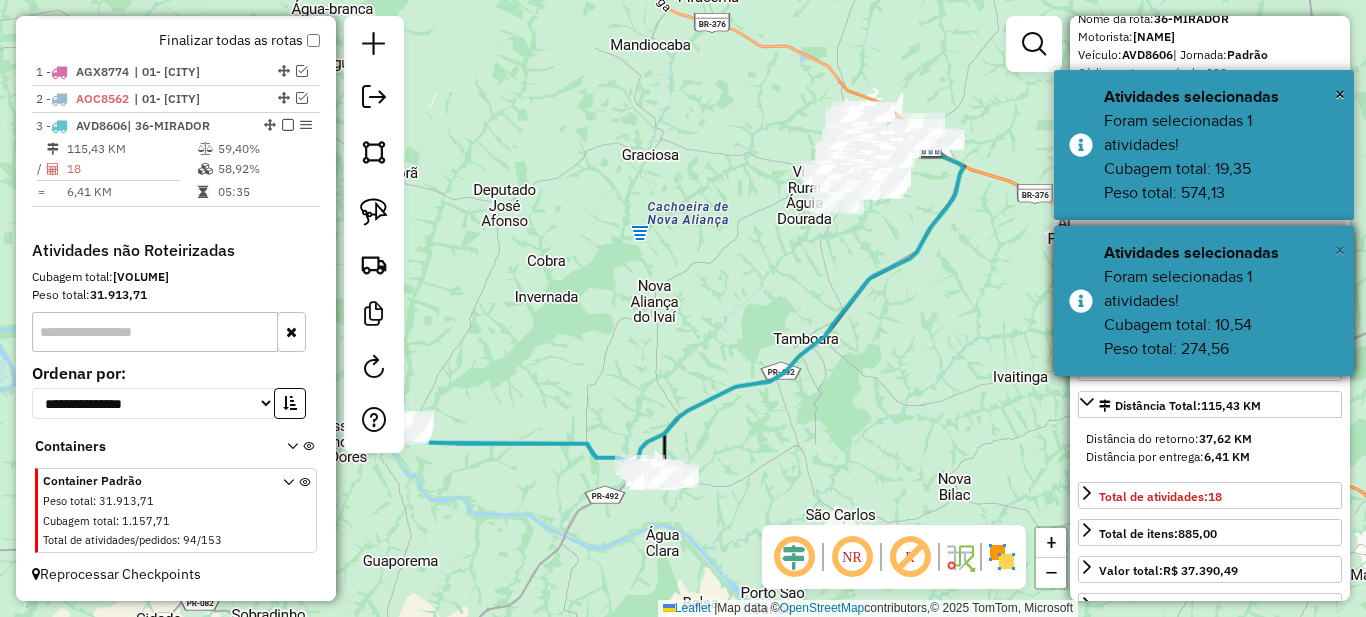 click on "×" at bounding box center [1340, 250] 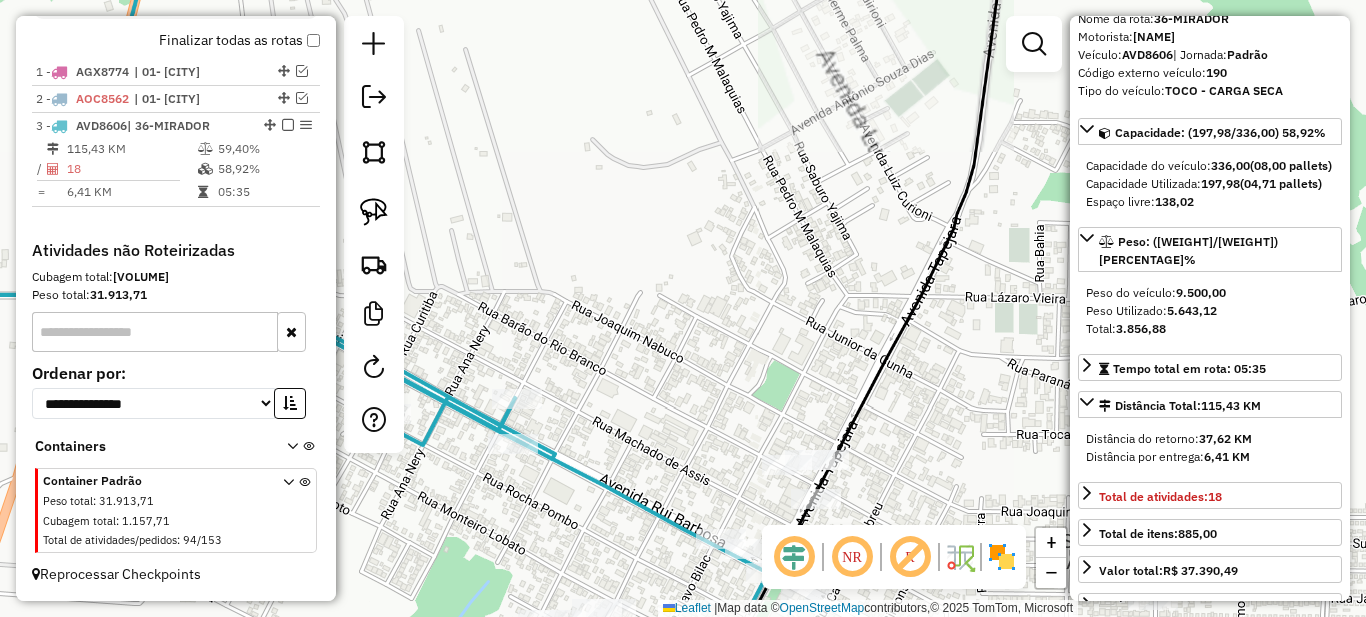 drag, startPoint x: 727, startPoint y: 382, endPoint x: 696, endPoint y: 188, distance: 196.4612 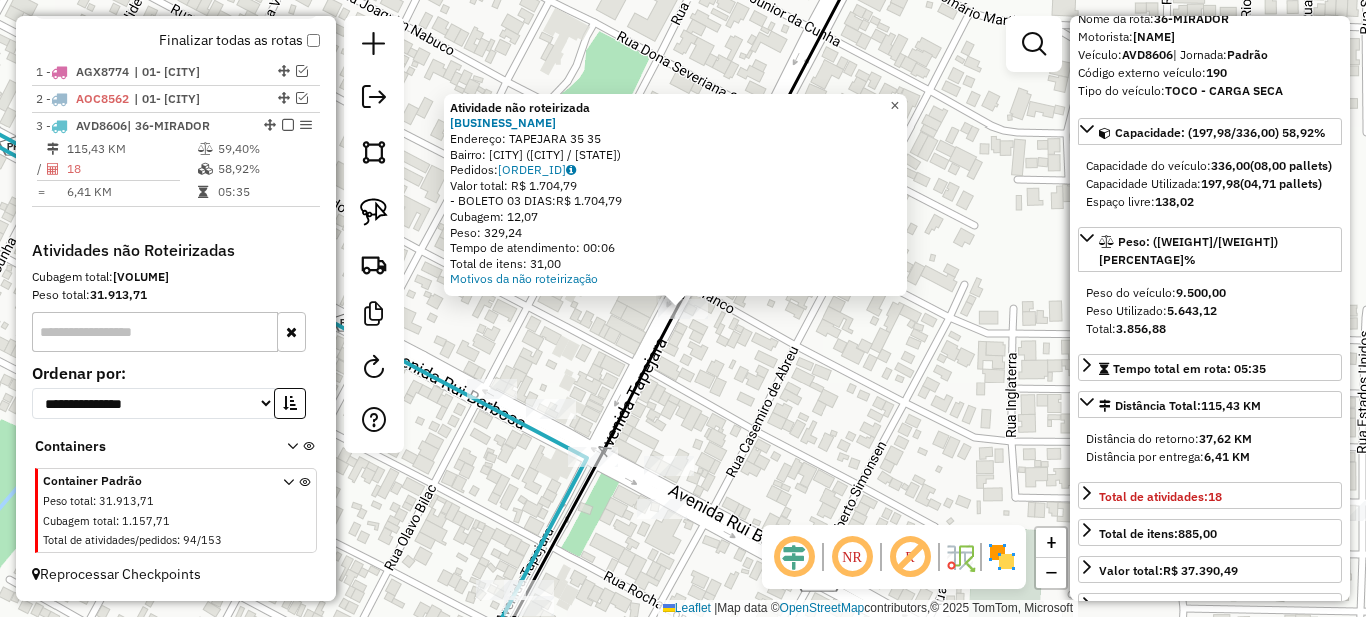 click on "×" 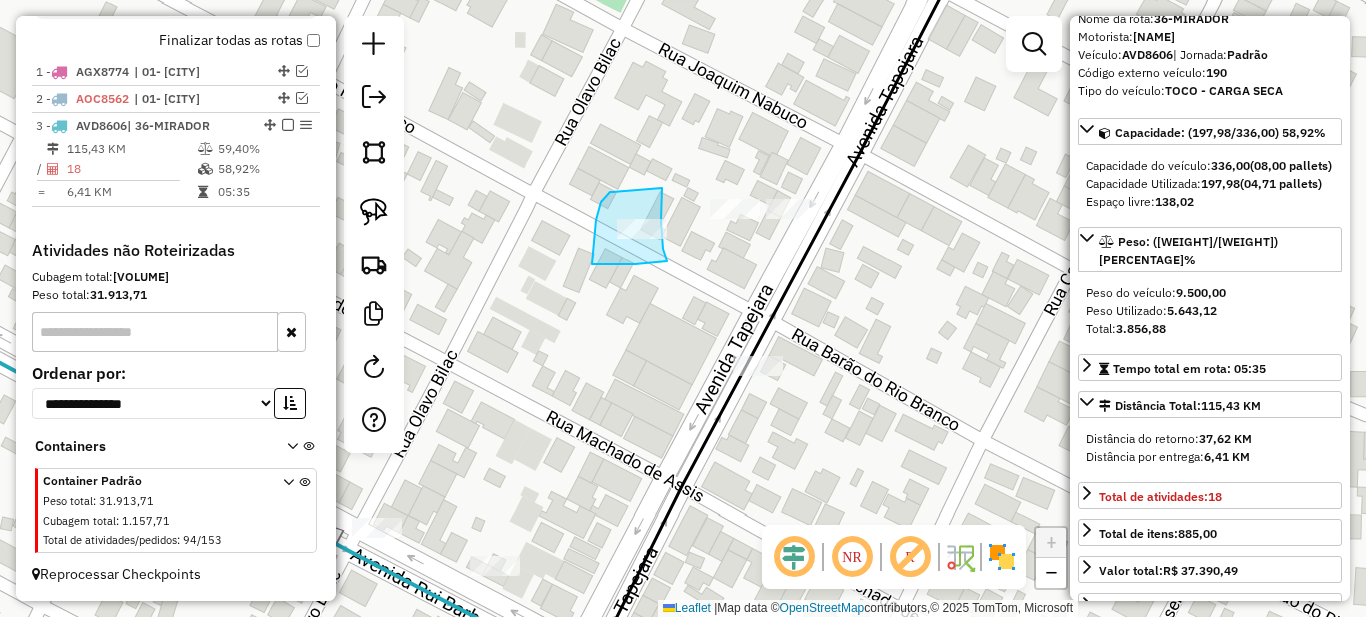 drag, startPoint x: 610, startPoint y: 192, endPoint x: 662, endPoint y: 188, distance: 52.153618 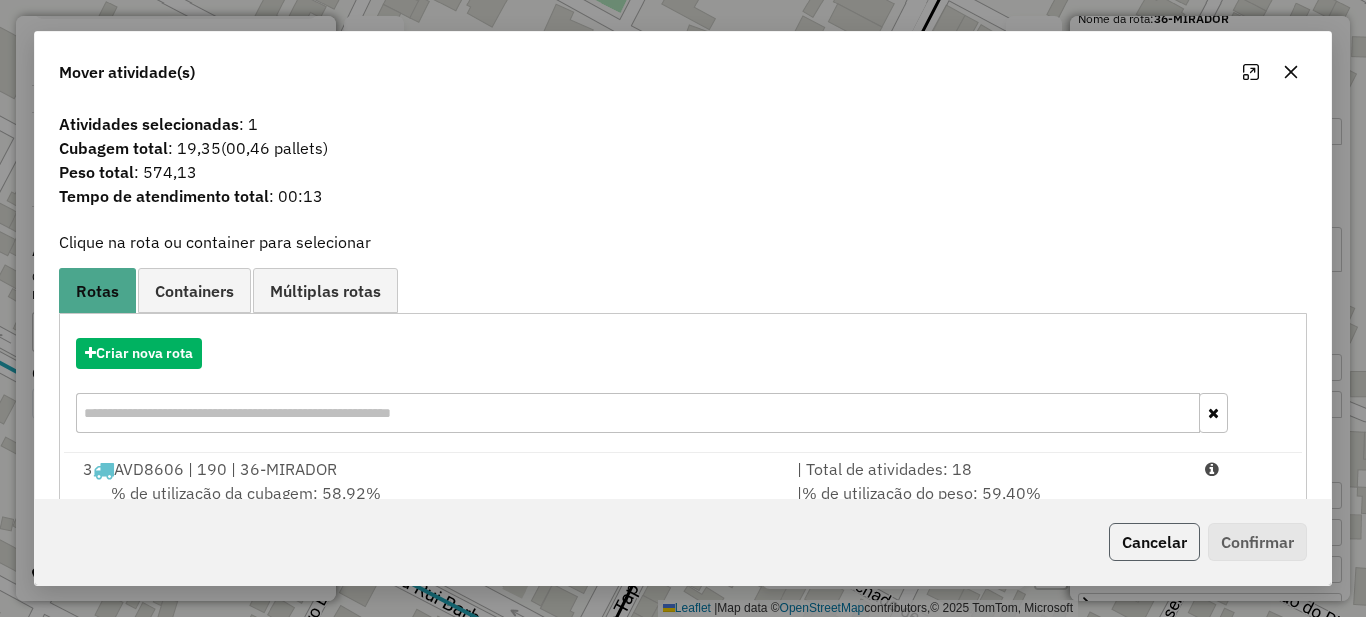 click on "Cancelar" 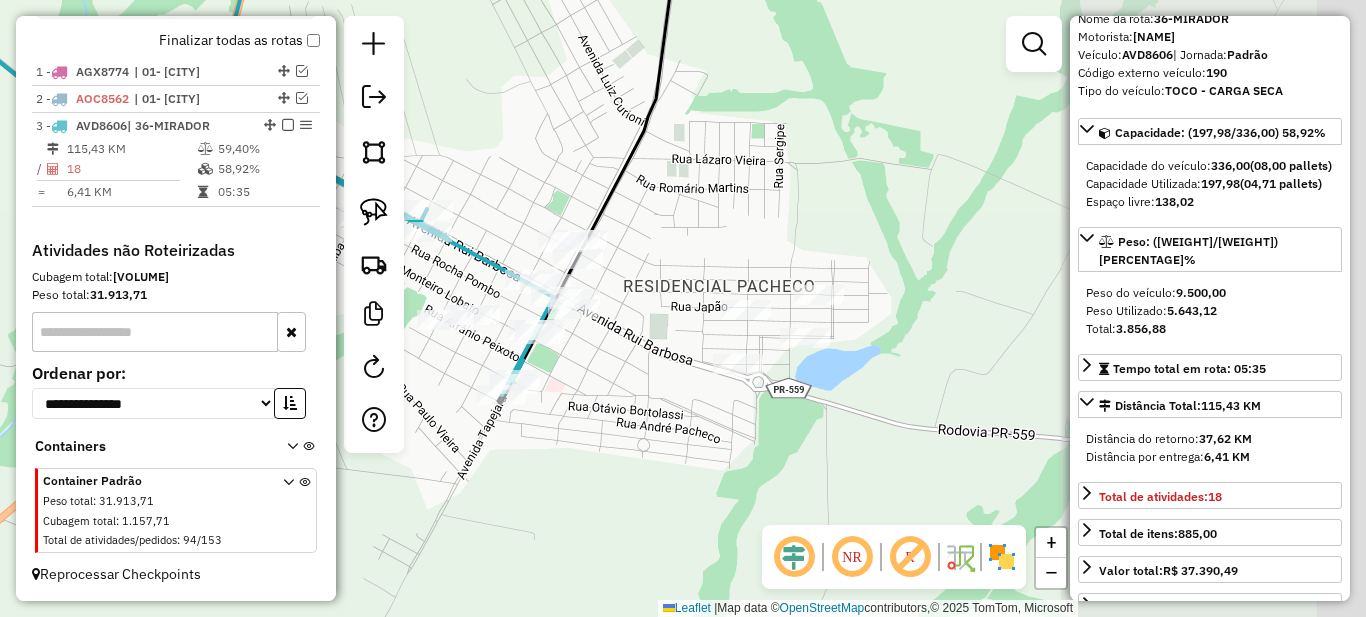 drag, startPoint x: 1003, startPoint y: 434, endPoint x: 543, endPoint y: 275, distance: 486.70422 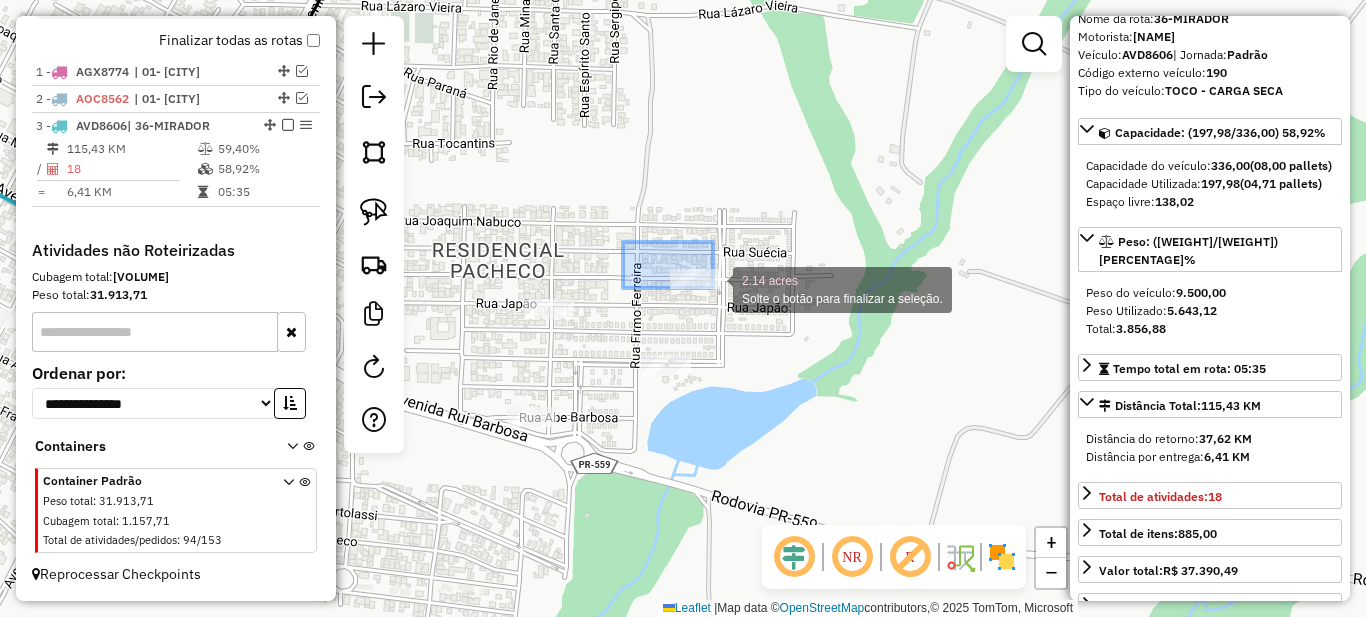 drag, startPoint x: 713, startPoint y: 288, endPoint x: 761, endPoint y: 315, distance: 55.072678 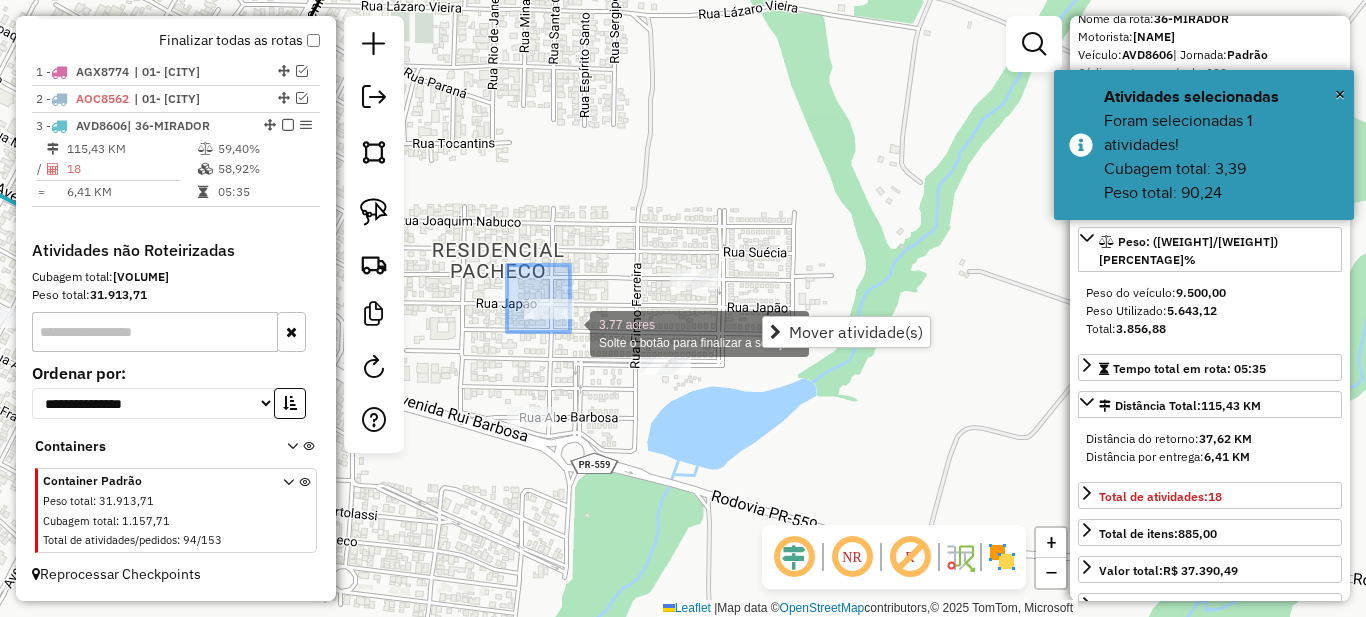 drag, startPoint x: 517, startPoint y: 279, endPoint x: 577, endPoint y: 333, distance: 80.72174 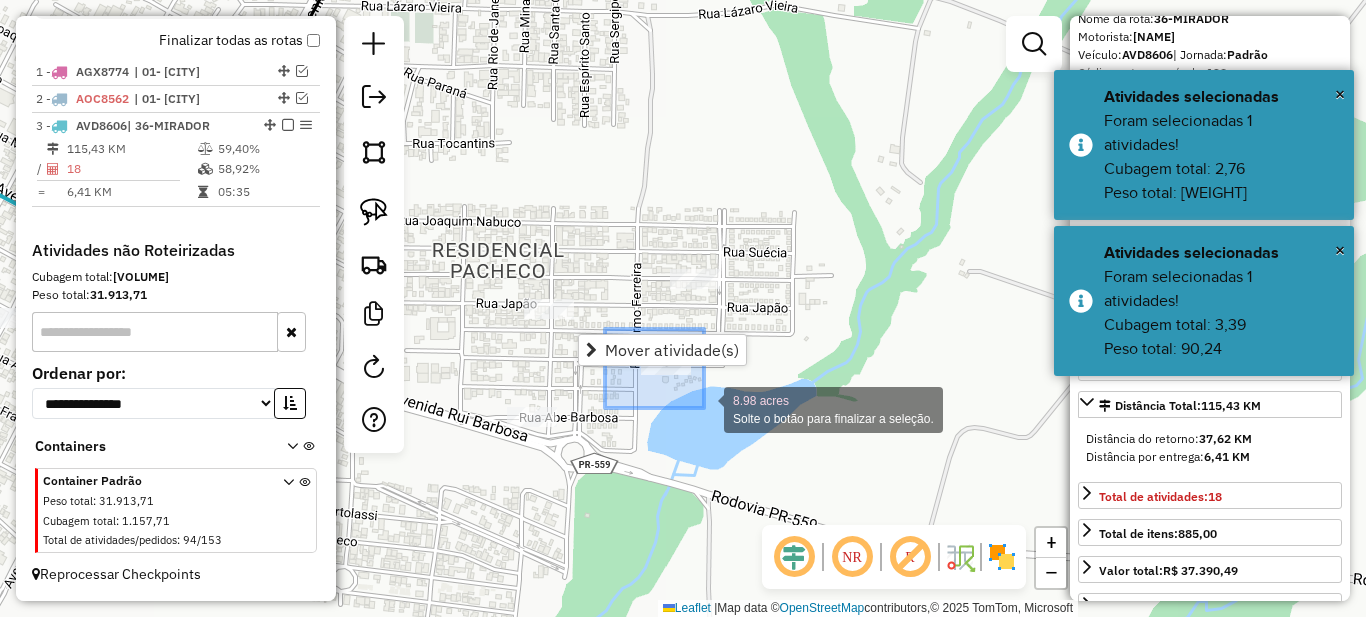 drag, startPoint x: 609, startPoint y: 331, endPoint x: 705, endPoint y: 408, distance: 123.065025 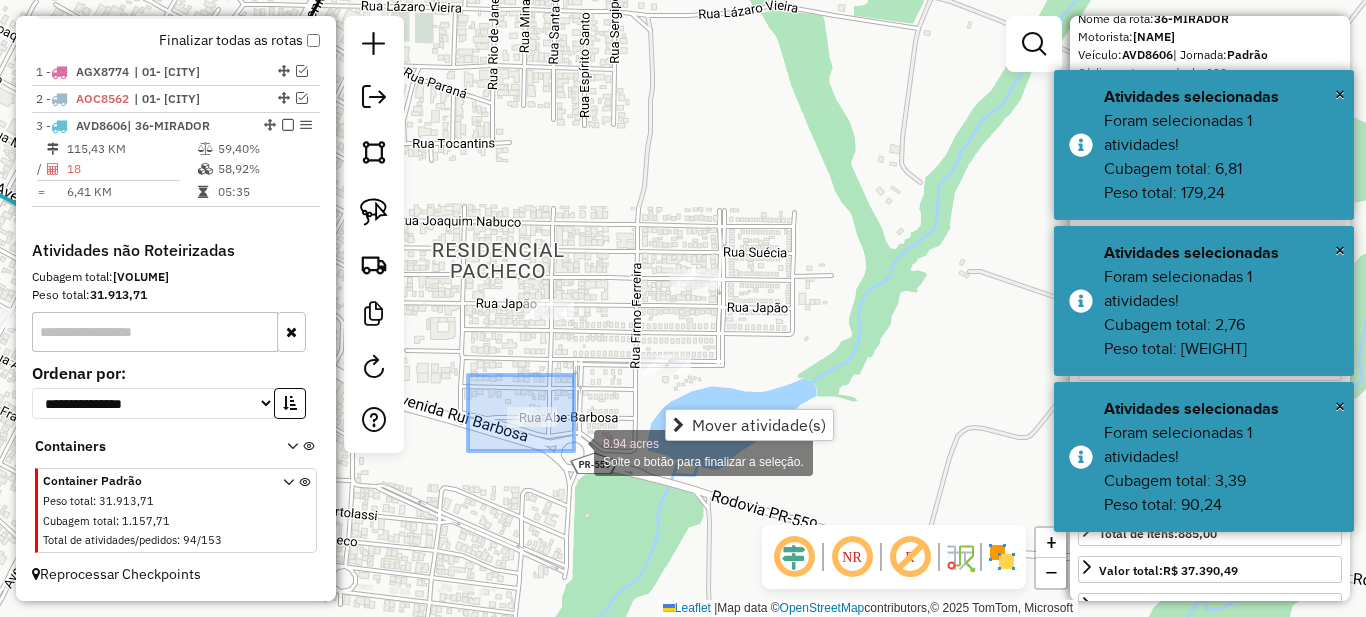 drag, startPoint x: 468, startPoint y: 375, endPoint x: 574, endPoint y: 451, distance: 130.43005 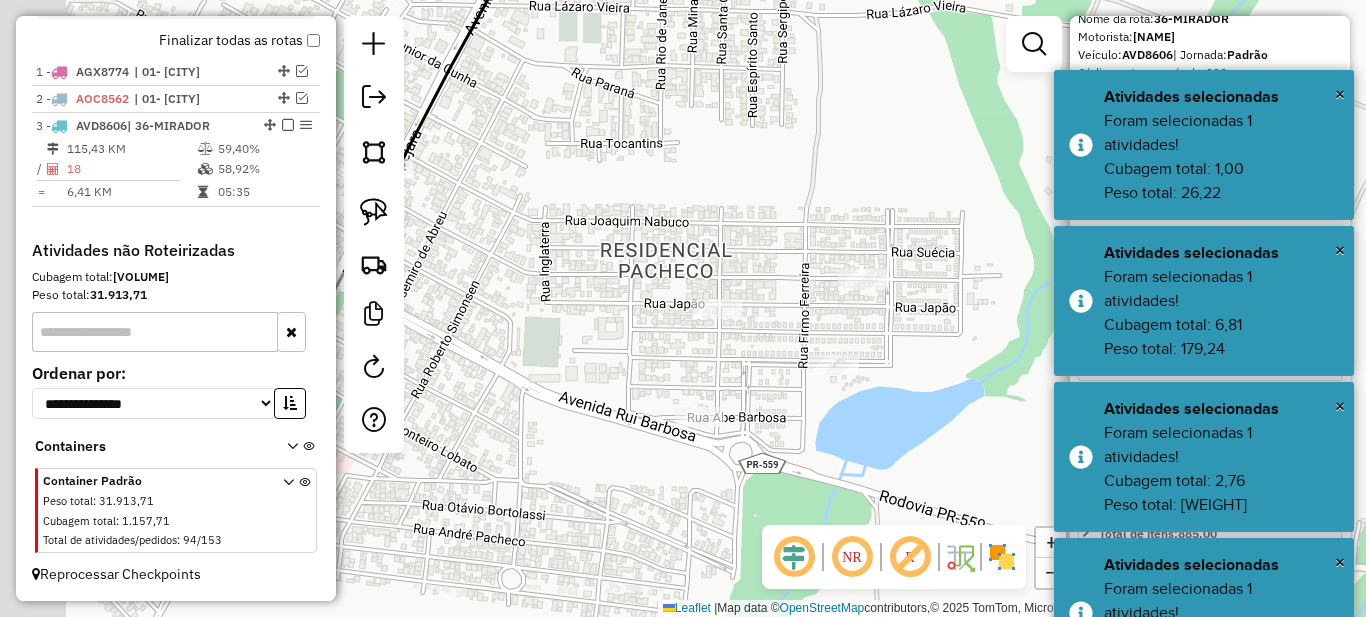 drag, startPoint x: 608, startPoint y: 512, endPoint x: 770, endPoint y: 495, distance: 162.88953 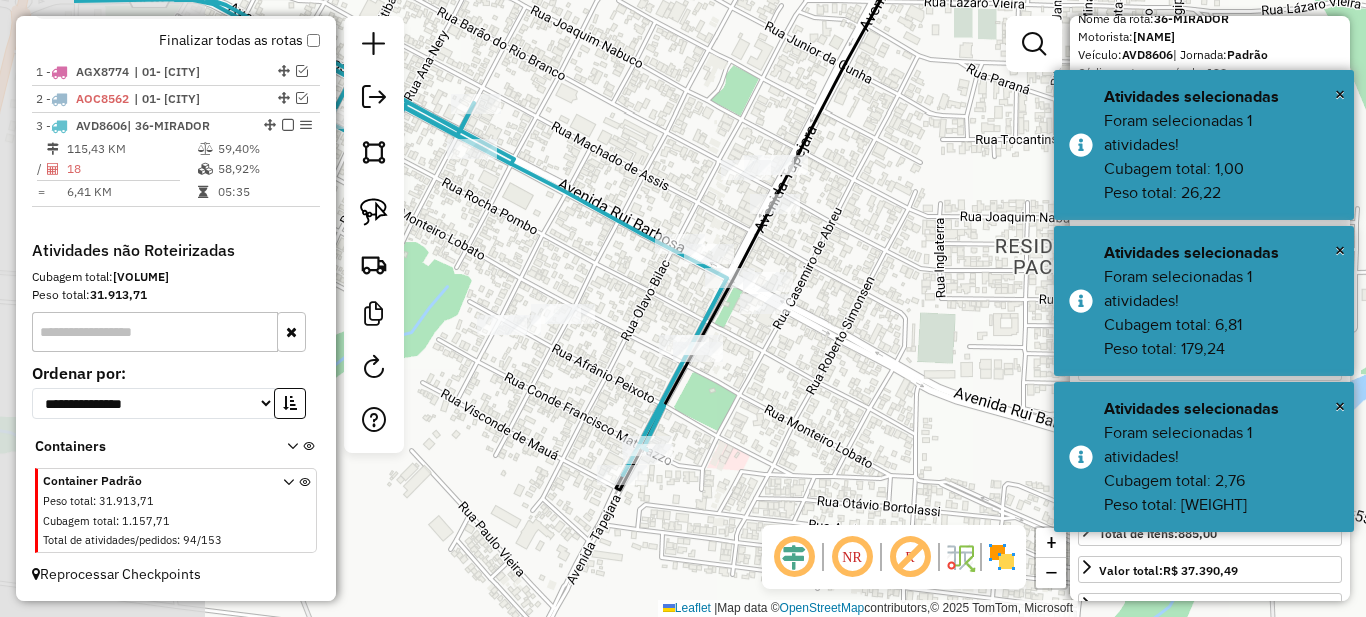 drag, startPoint x: 594, startPoint y: 426, endPoint x: 805, endPoint y: 433, distance: 211.11609 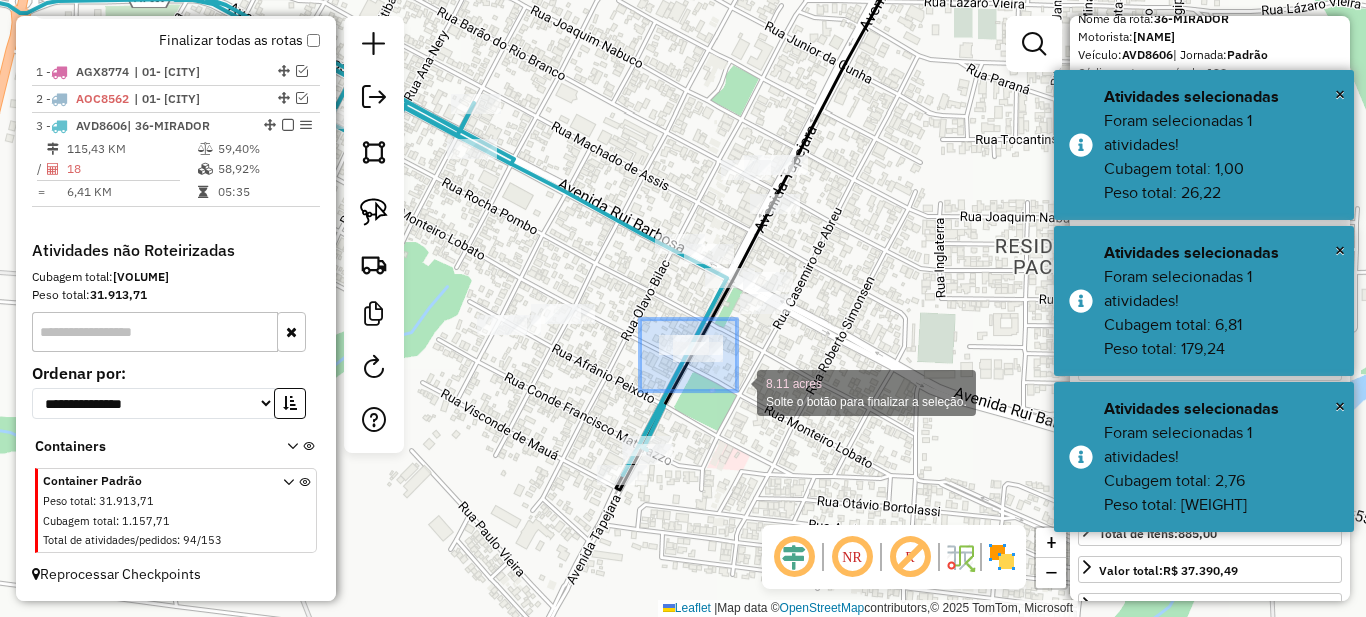 drag, startPoint x: 654, startPoint y: 327, endPoint x: 737, endPoint y: 391, distance: 104.80935 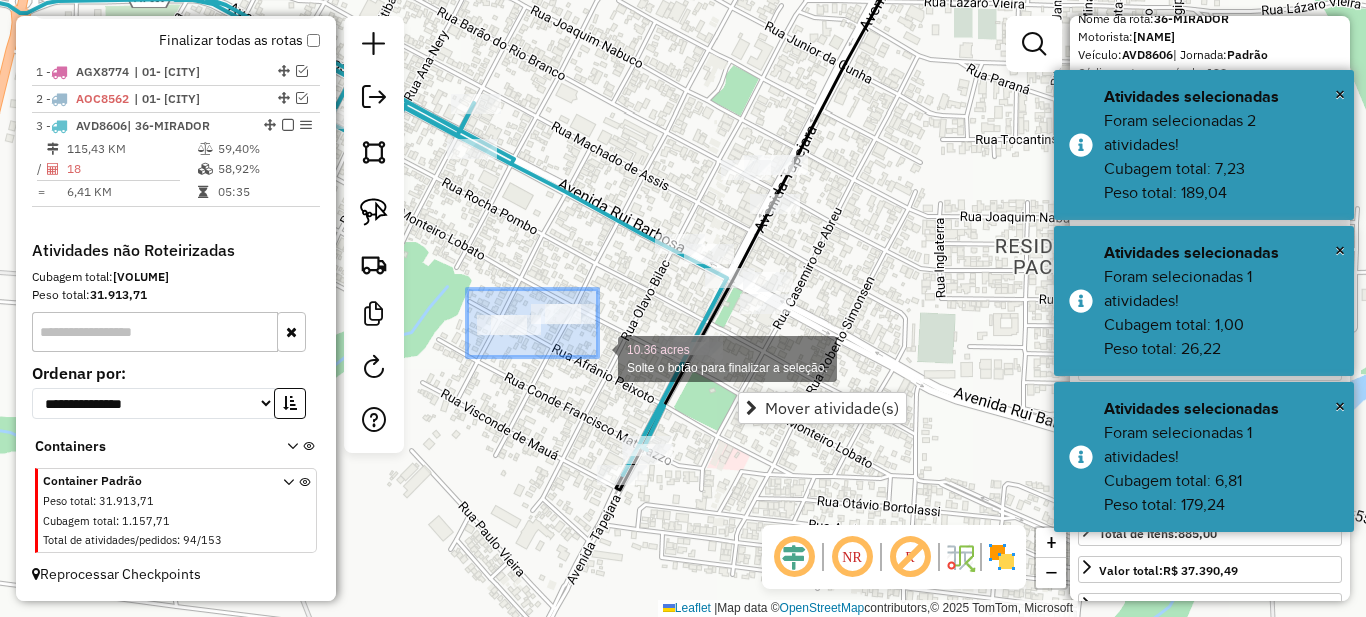 drag, startPoint x: 488, startPoint y: 295, endPoint x: 598, endPoint y: 358, distance: 126.76356 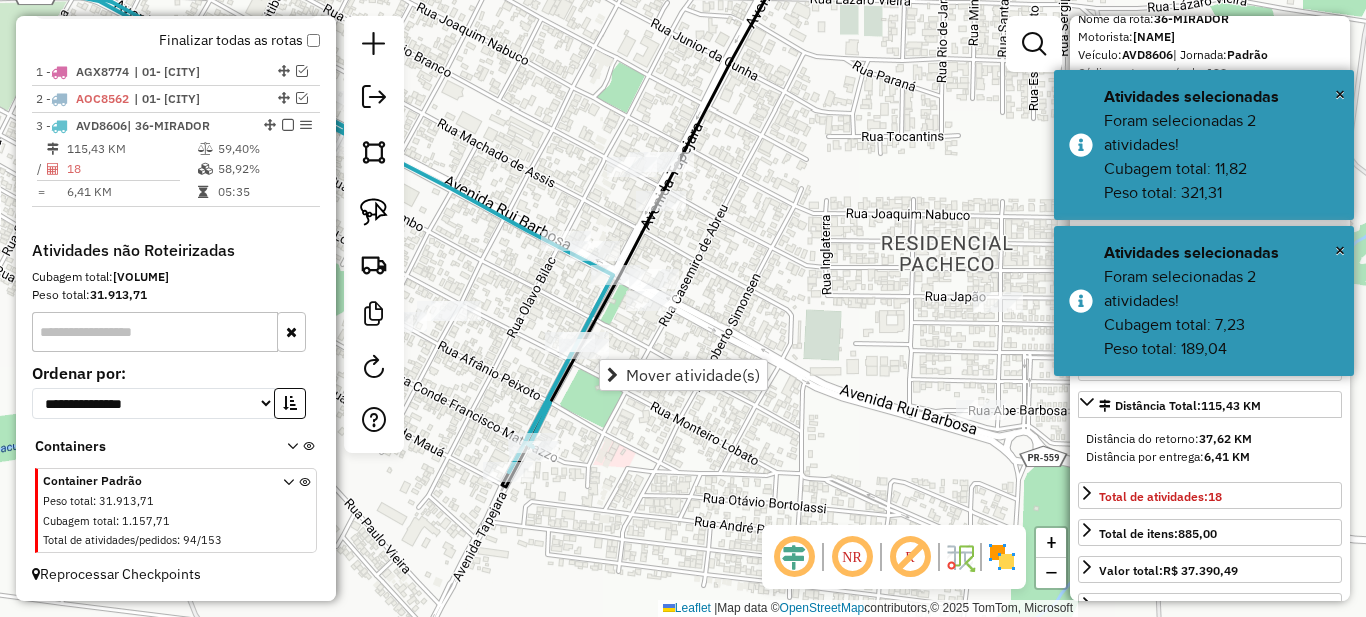 drag, startPoint x: 584, startPoint y: 242, endPoint x: 468, endPoint y: 242, distance: 116 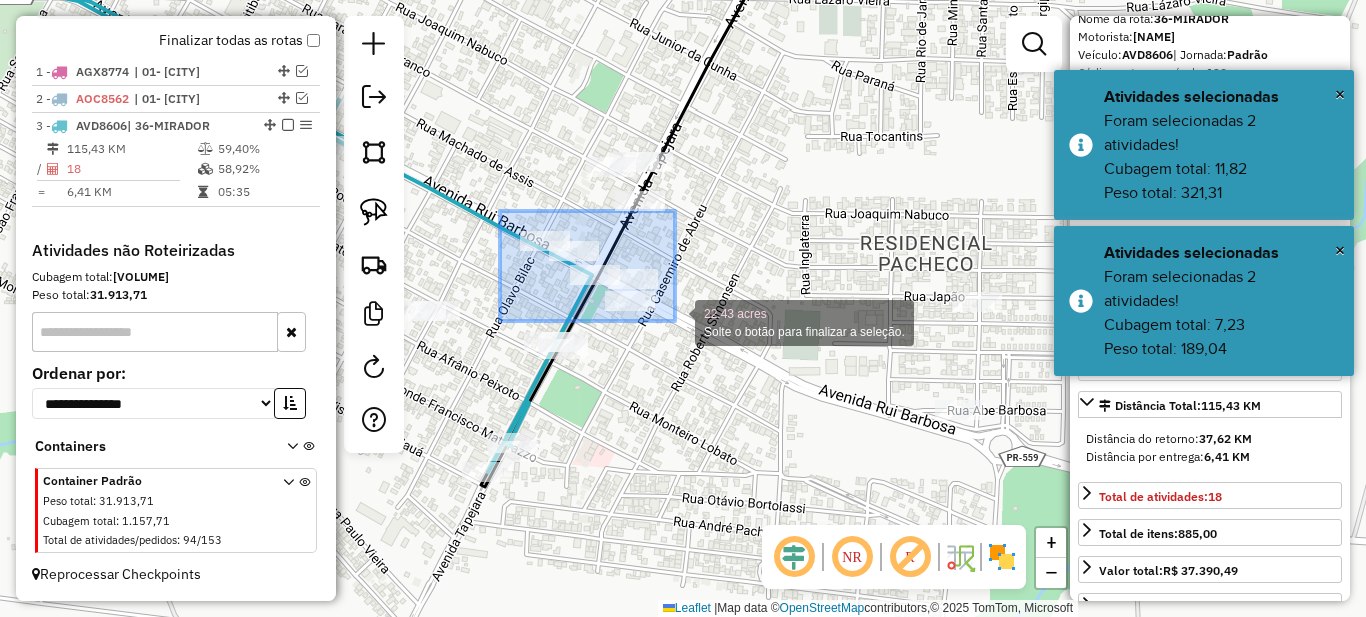 drag, startPoint x: 587, startPoint y: 264, endPoint x: 675, endPoint y: 321, distance: 104.84751 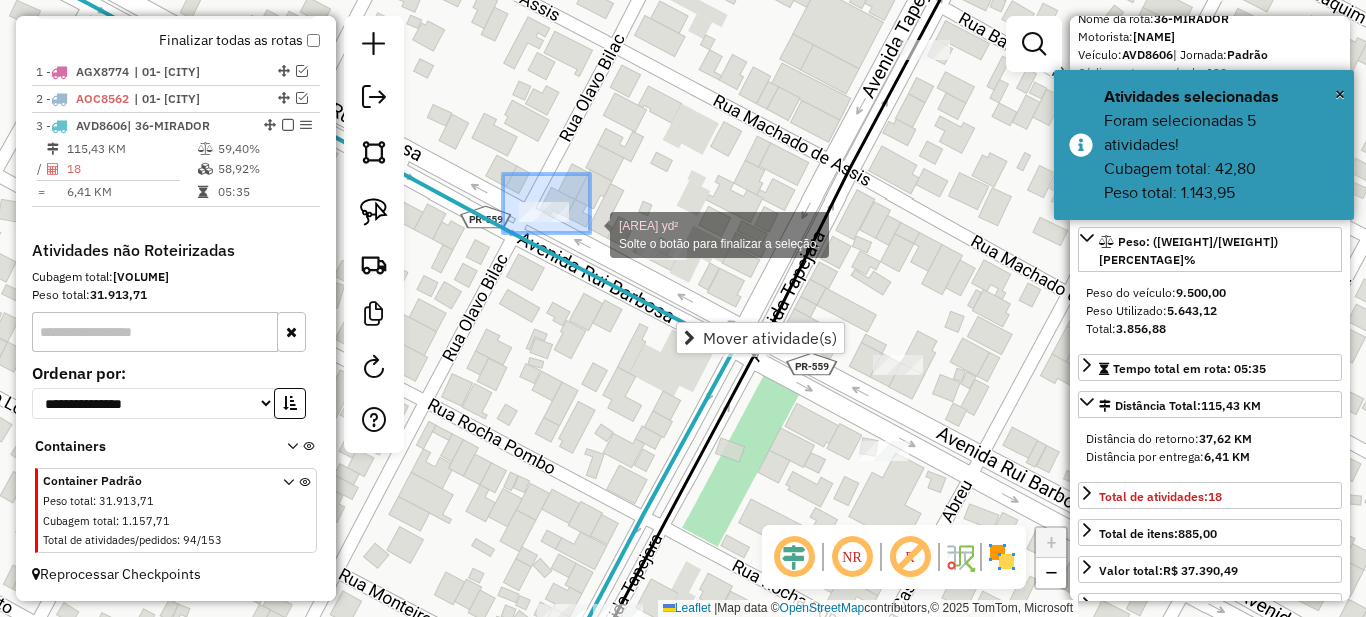 drag, startPoint x: 575, startPoint y: 214, endPoint x: 590, endPoint y: 234, distance: 25 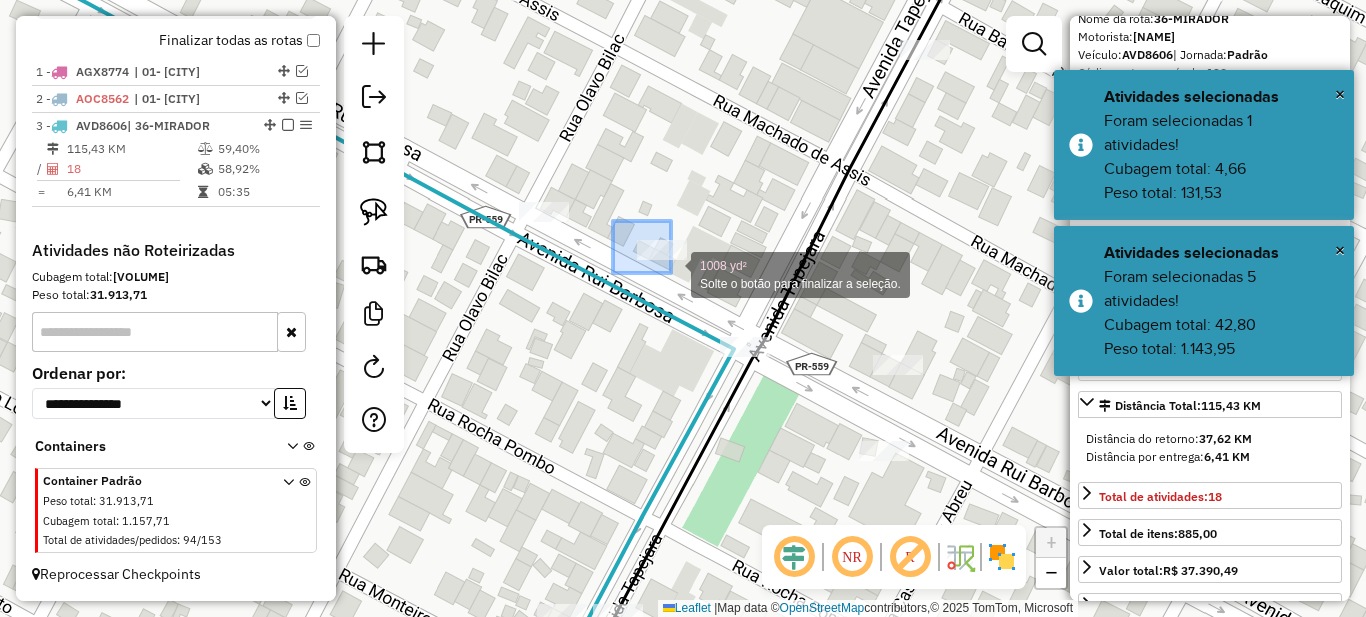 drag, startPoint x: 613, startPoint y: 221, endPoint x: 693, endPoint y: 281, distance: 100 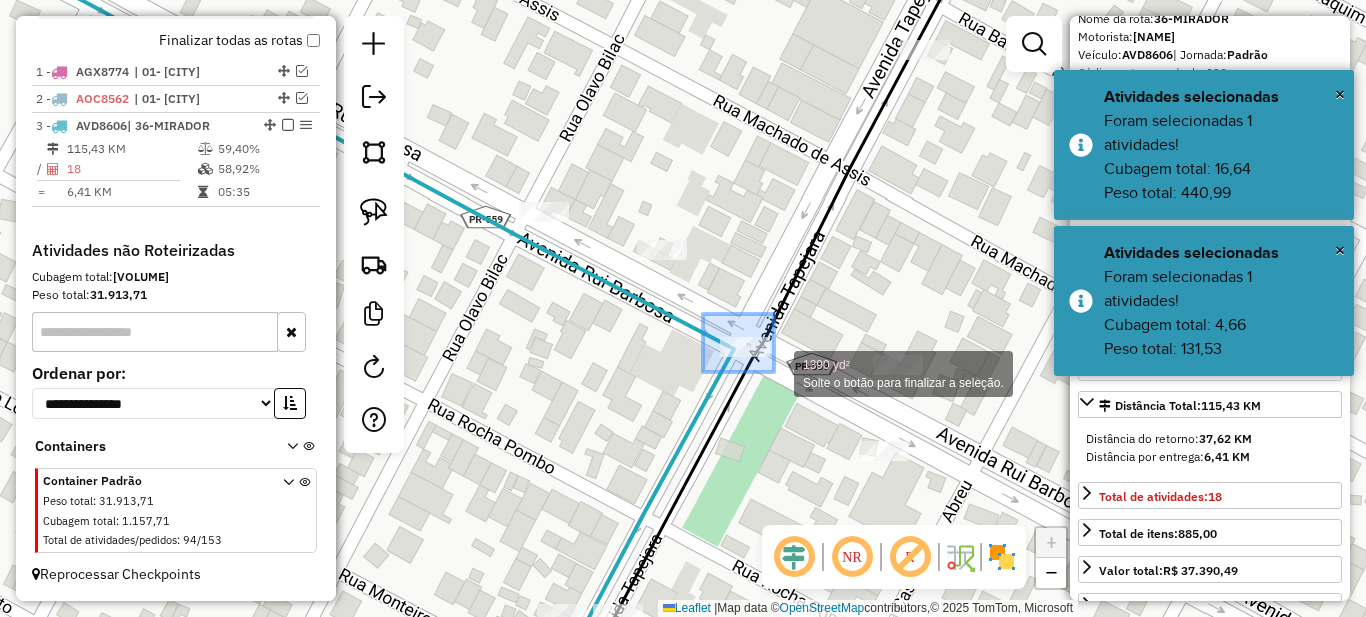 drag, startPoint x: 703, startPoint y: 314, endPoint x: 774, endPoint y: 372, distance: 91.67879 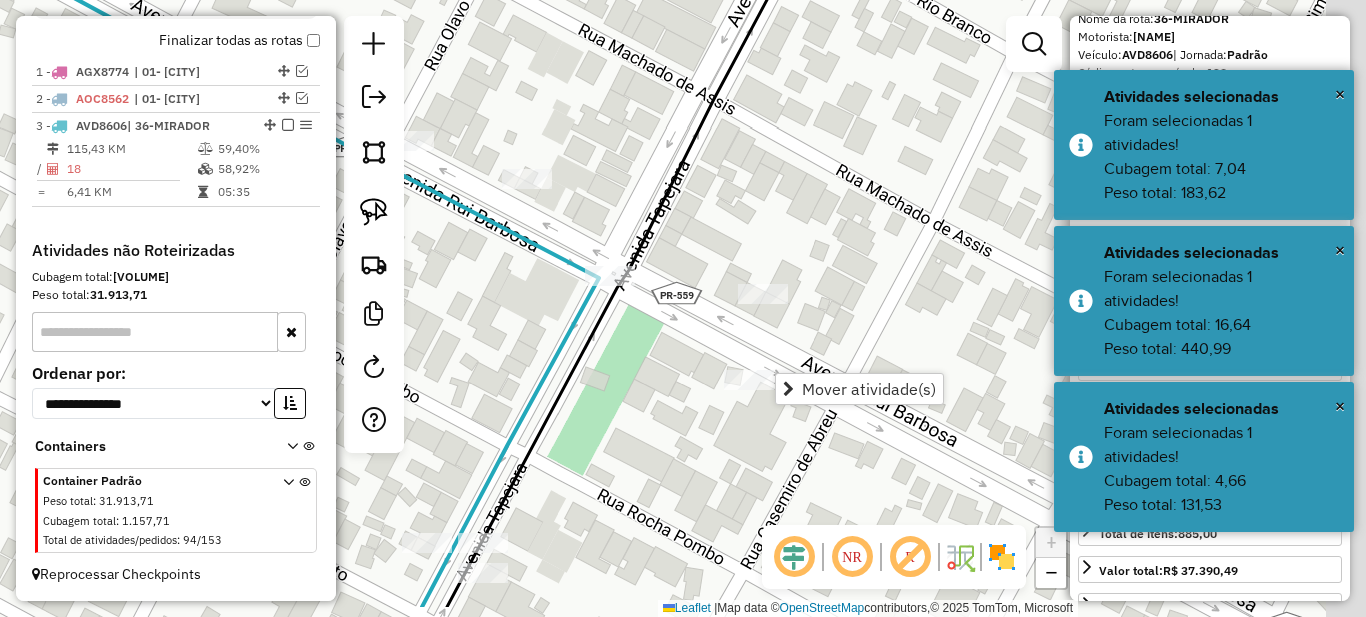 drag, startPoint x: 677, startPoint y: 418, endPoint x: 519, endPoint y: 340, distance: 176.20442 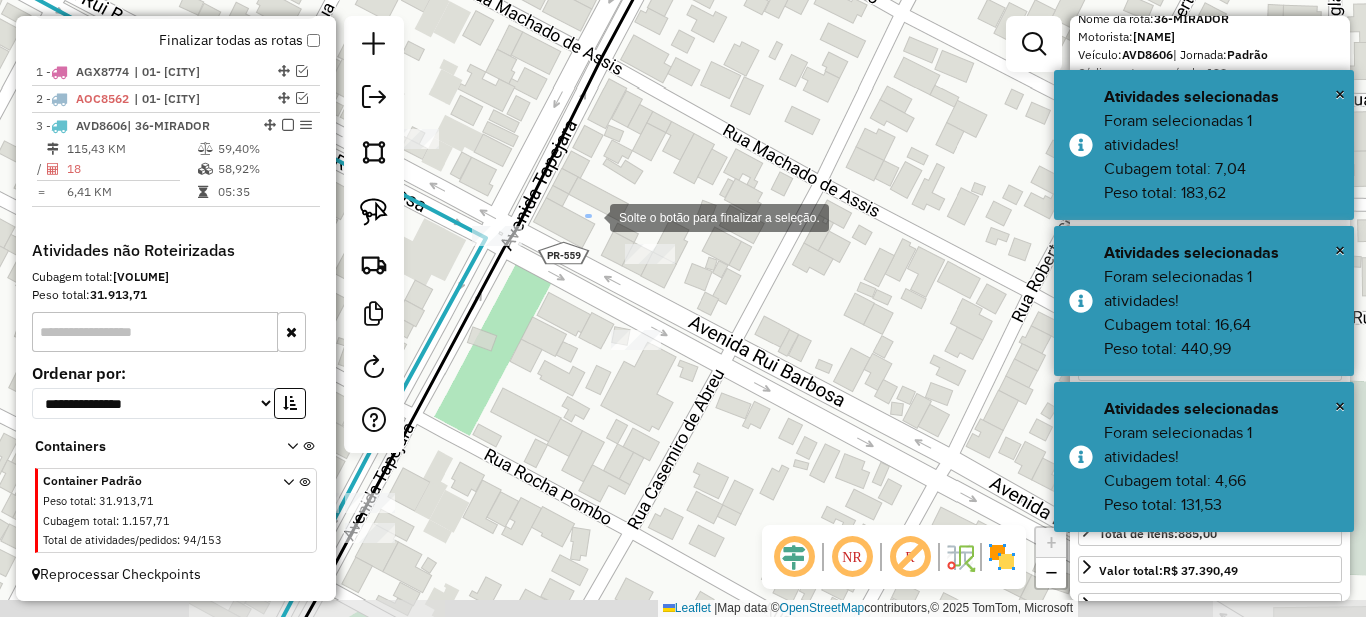 drag, startPoint x: 590, startPoint y: 216, endPoint x: 711, endPoint y: 291, distance: 142.3587 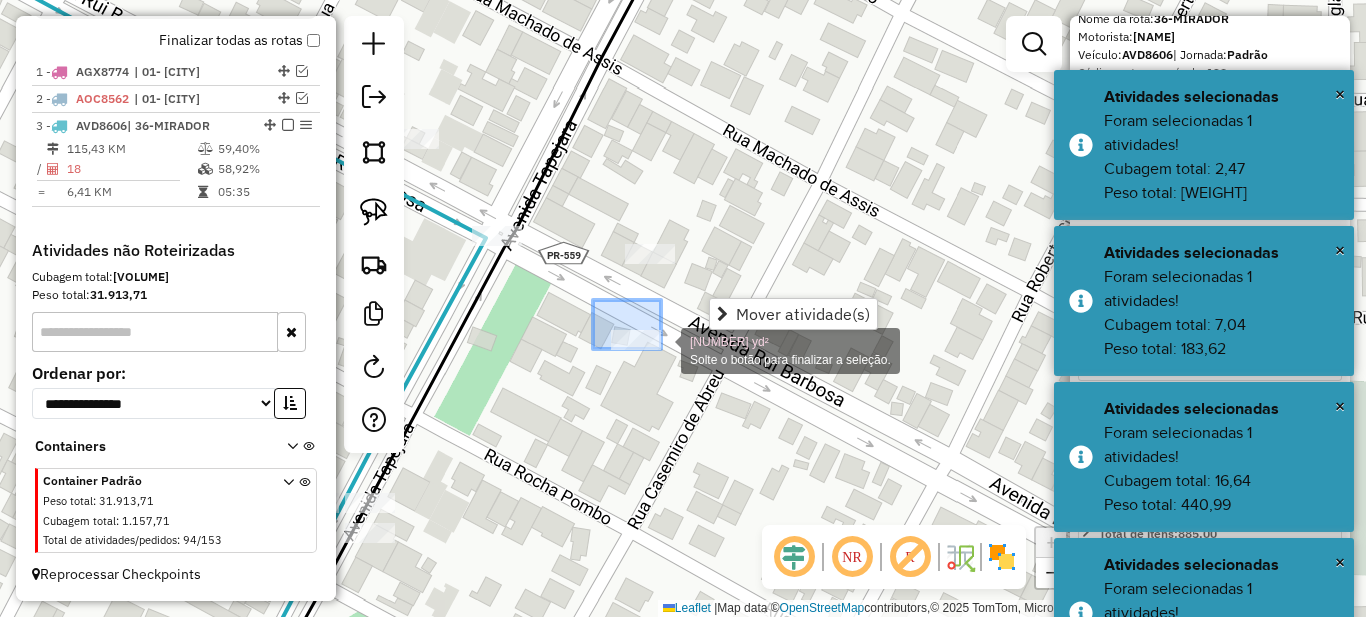 drag, startPoint x: 593, startPoint y: 300, endPoint x: 706, endPoint y: 380, distance: 138.45216 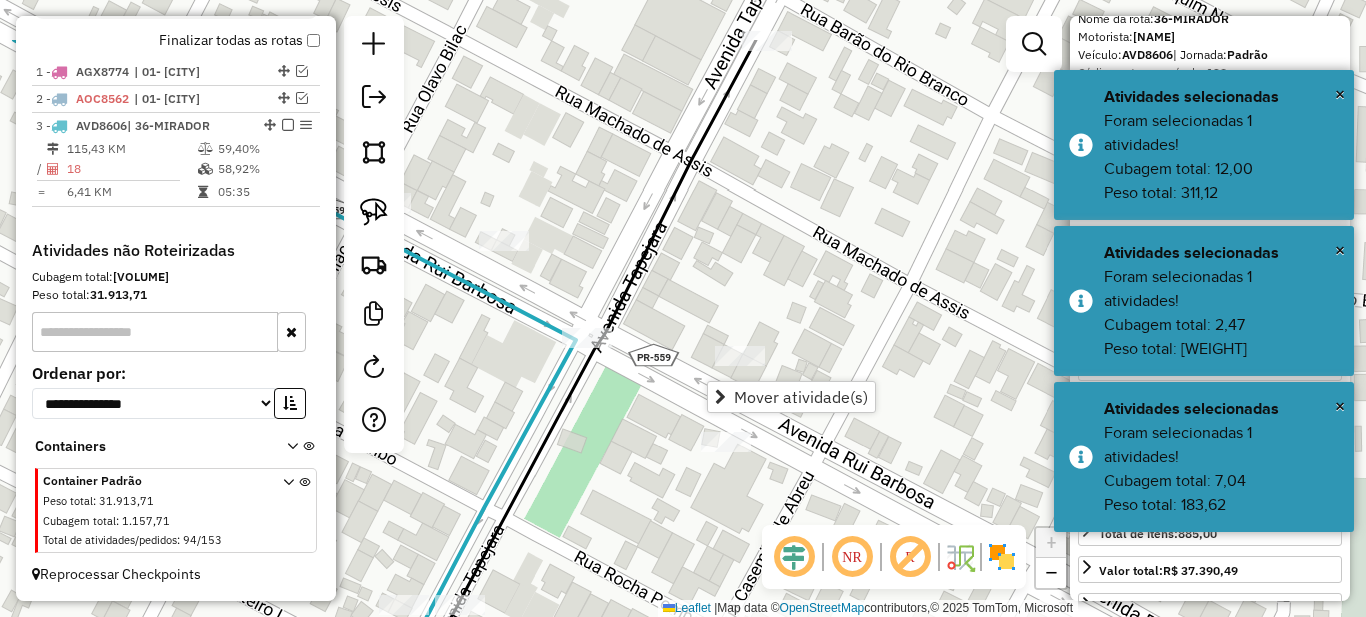 drag, startPoint x: 583, startPoint y: 176, endPoint x: 742, endPoint y: 406, distance: 279.60864 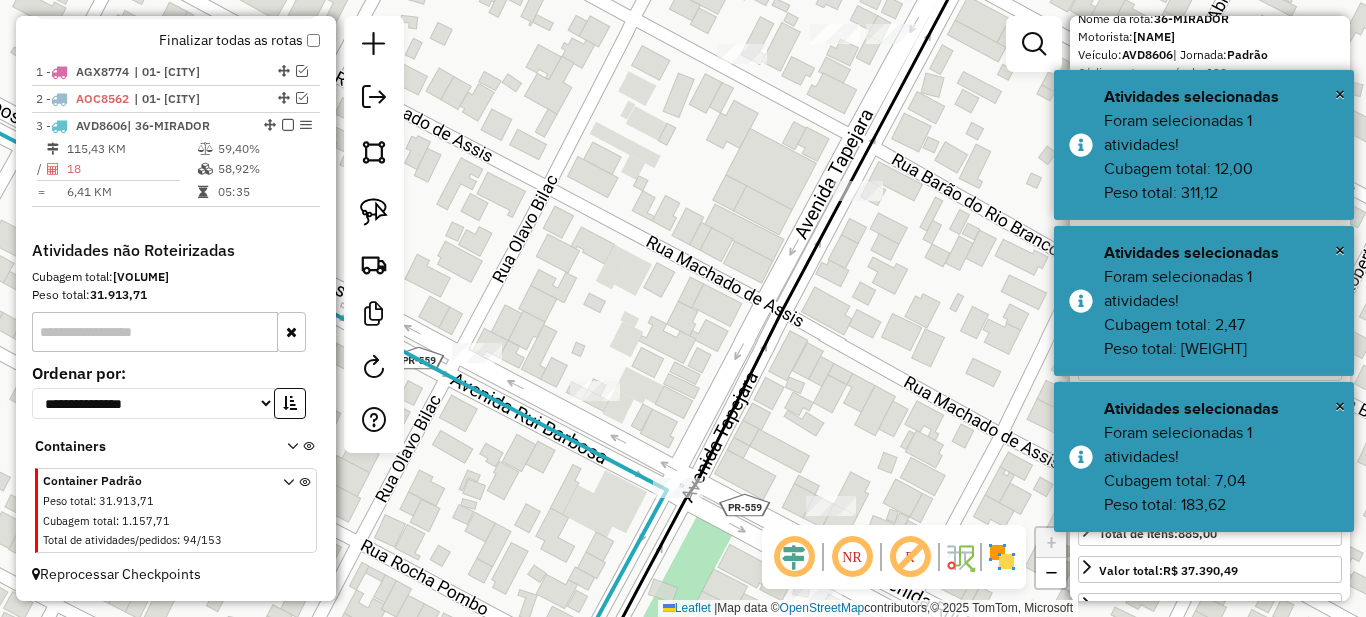 drag, startPoint x: 712, startPoint y: 214, endPoint x: 673, endPoint y: 393, distance: 183.19934 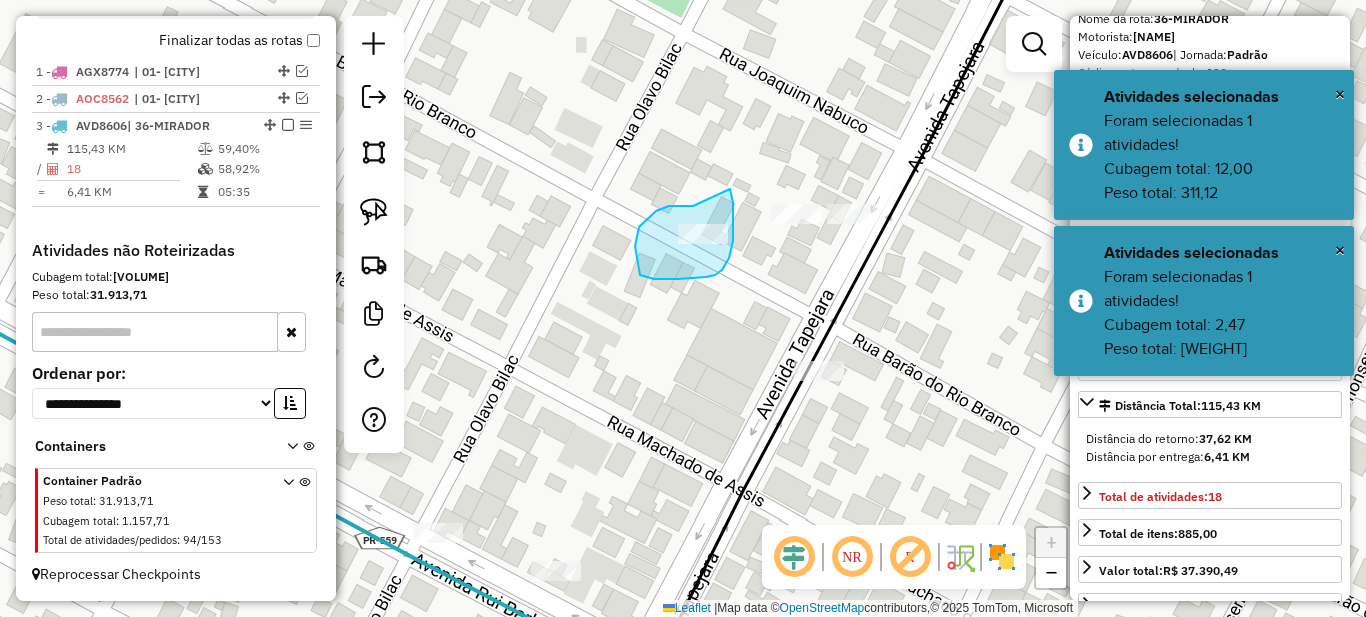 drag, startPoint x: 669, startPoint y: 206, endPoint x: 725, endPoint y: 167, distance: 68.24222 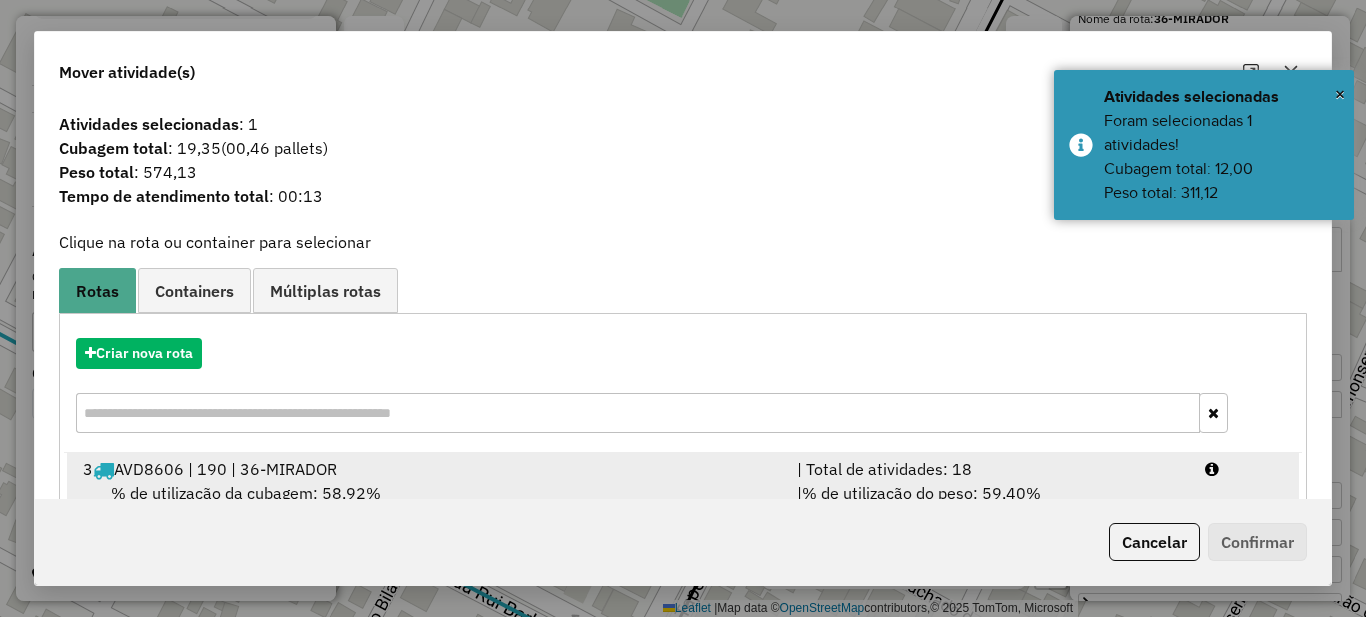 scroll, scrollTop: 70, scrollLeft: 0, axis: vertical 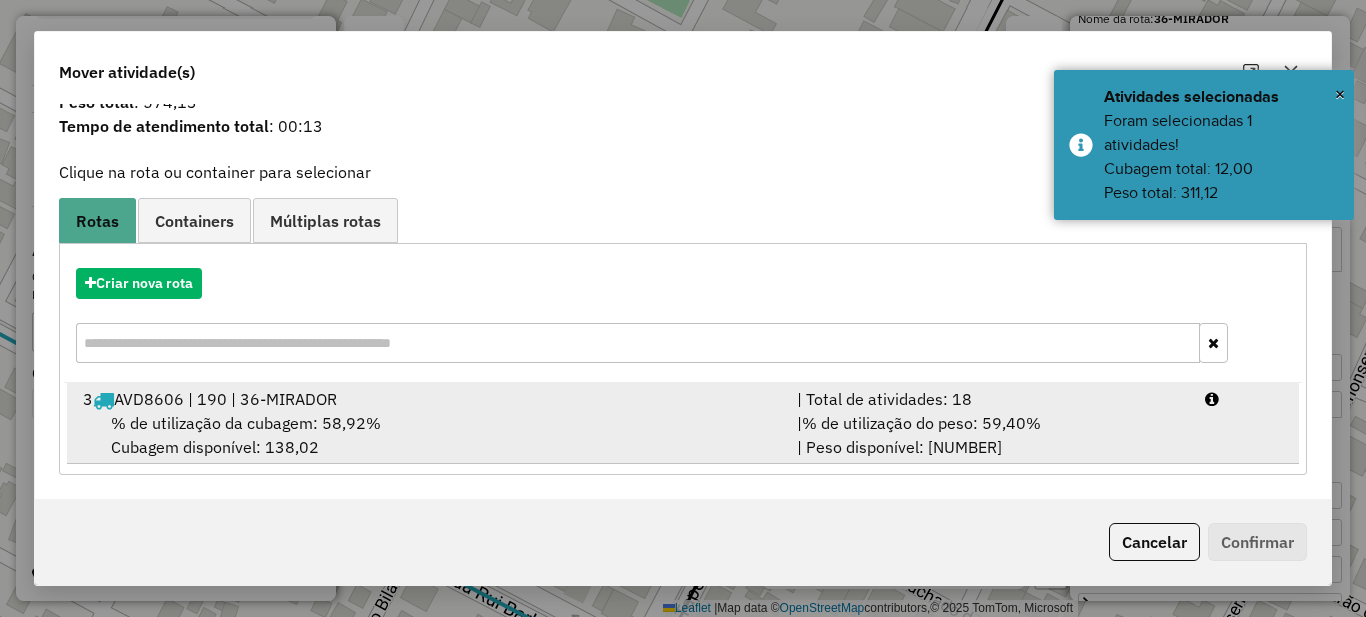 click on "| Total de atividades: 18" at bounding box center [989, 399] 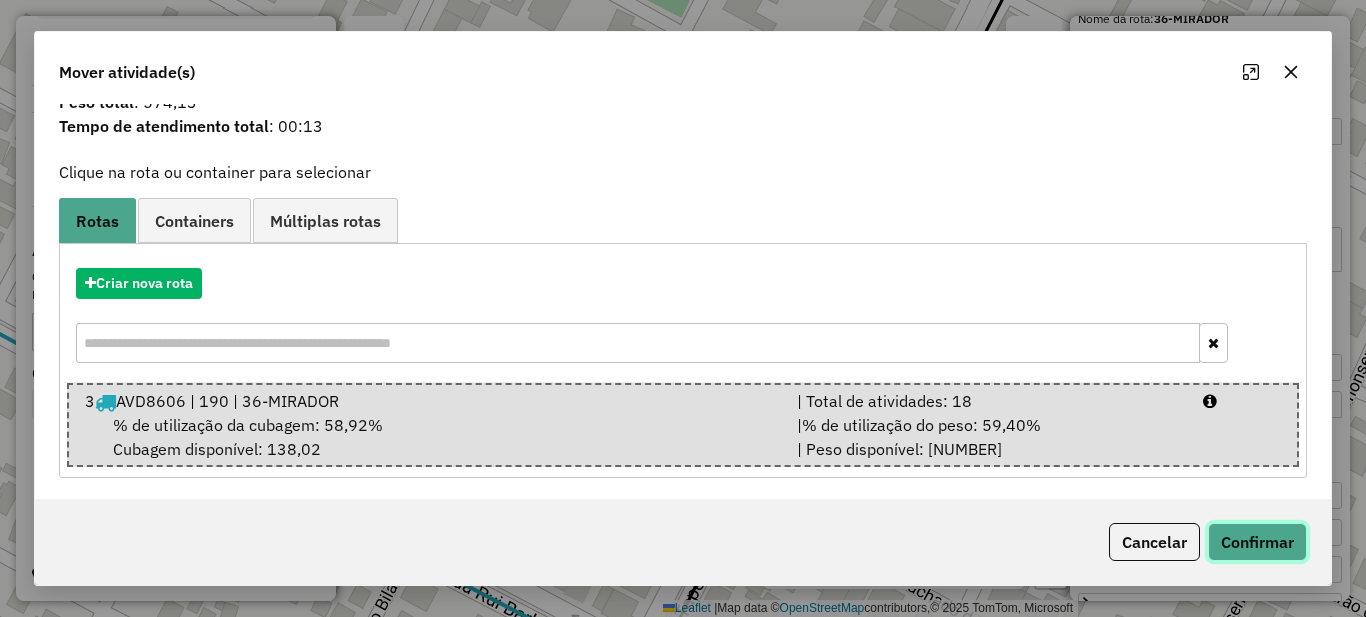 click on "Confirmar" 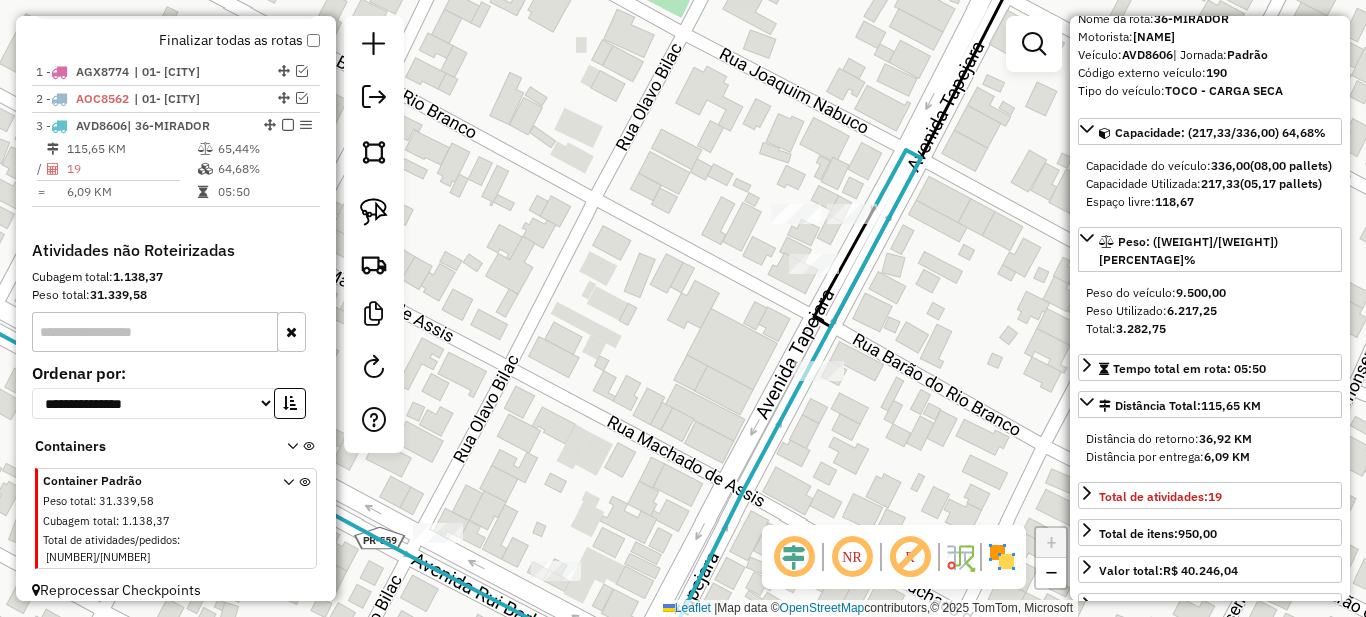scroll, scrollTop: 0, scrollLeft: 0, axis: both 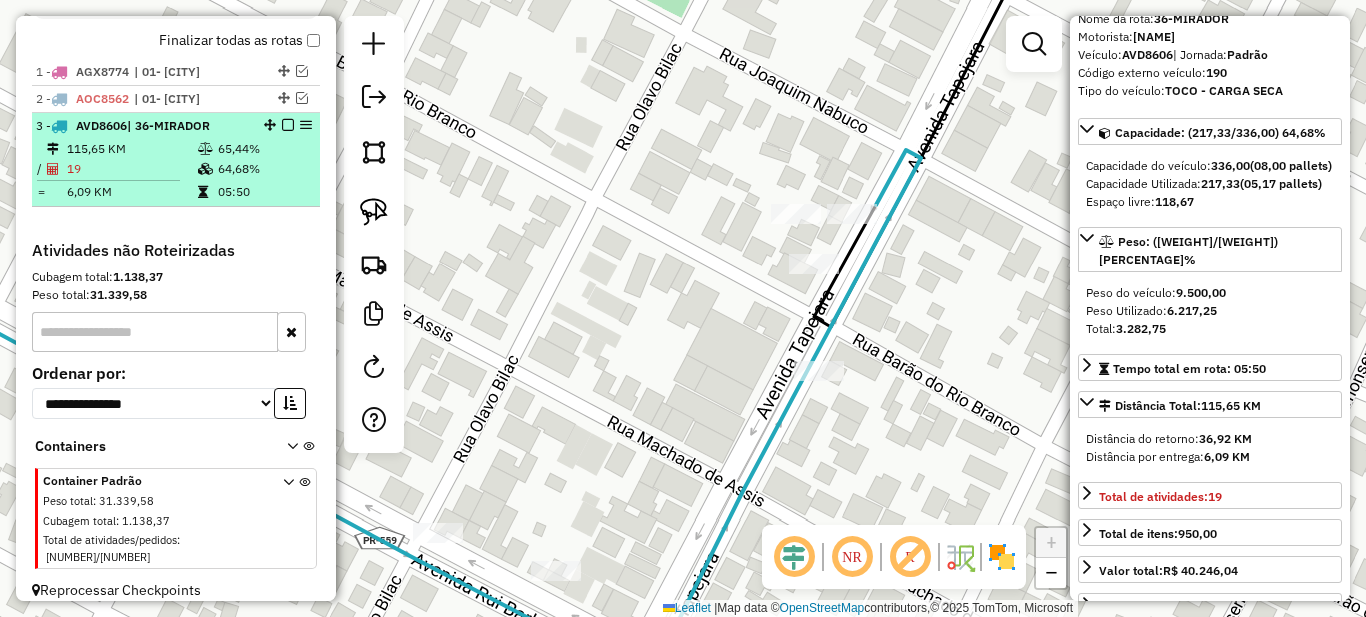 click on "64,68%" at bounding box center [264, 169] 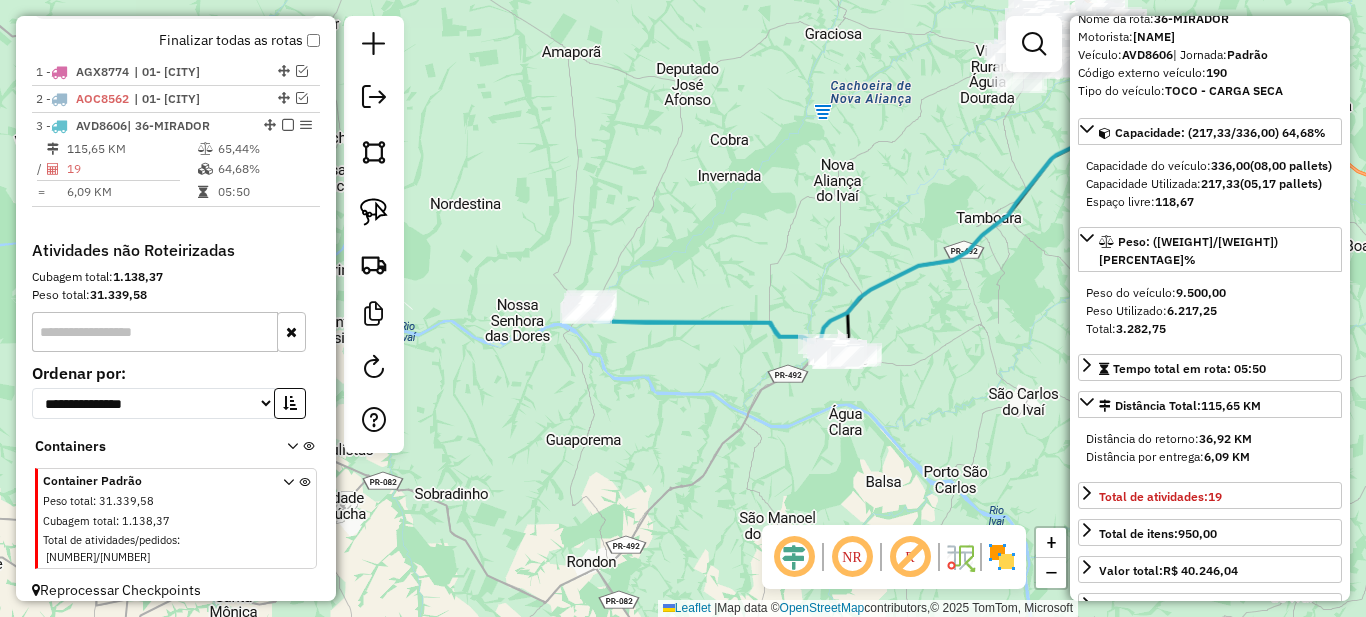 drag, startPoint x: 806, startPoint y: 439, endPoint x: 968, endPoint y: 336, distance: 191.97136 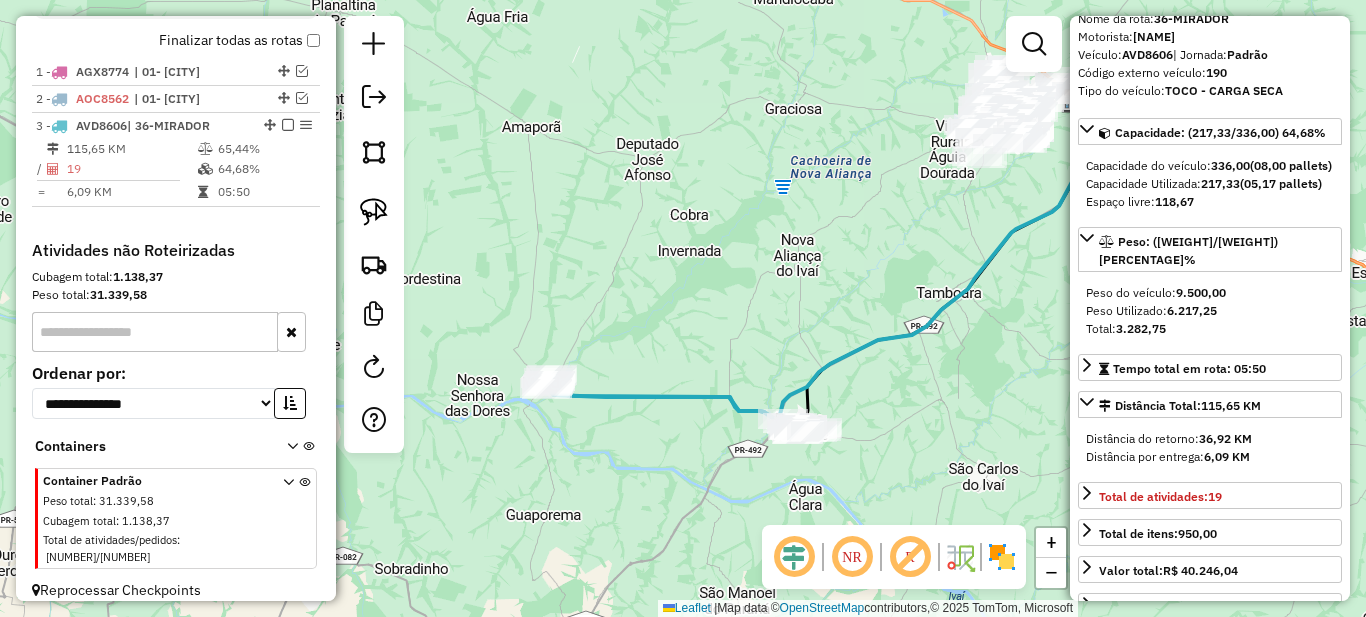 drag, startPoint x: 933, startPoint y: 324, endPoint x: 898, endPoint y: 409, distance: 91.92388 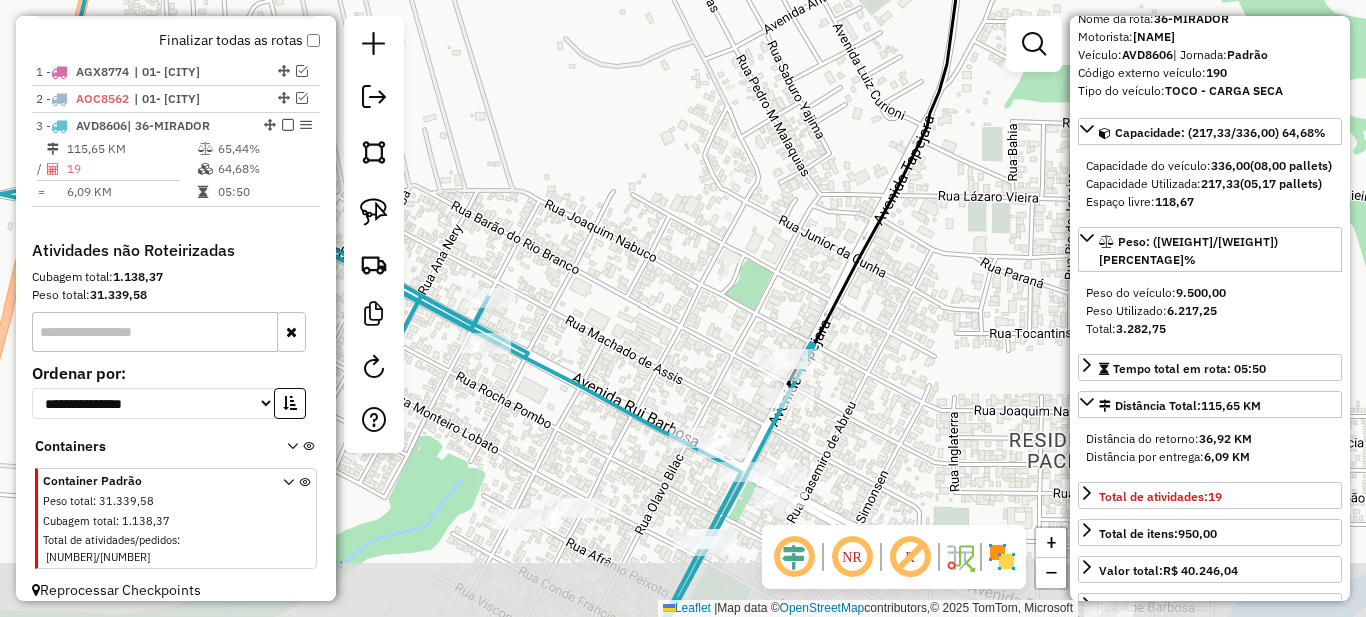 drag, startPoint x: 664, startPoint y: 419, endPoint x: 795, endPoint y: 293, distance: 181.76083 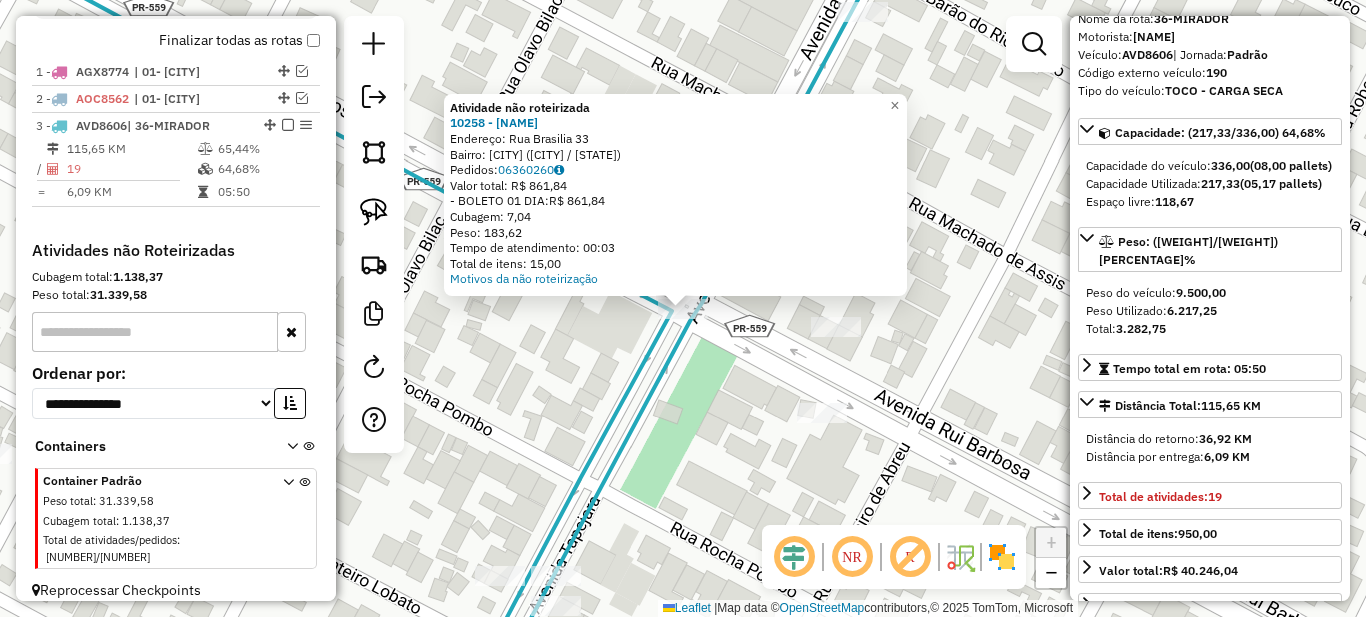 click 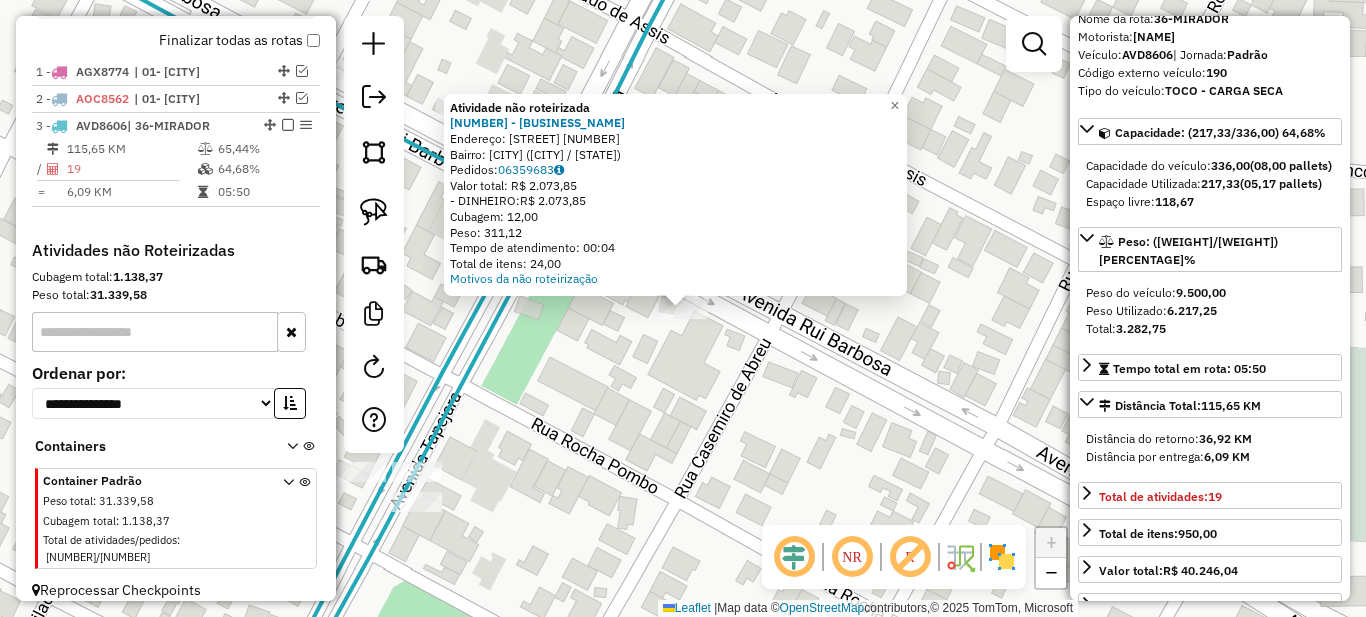drag, startPoint x: 553, startPoint y: 406, endPoint x: 892, endPoint y: 307, distance: 353.16003 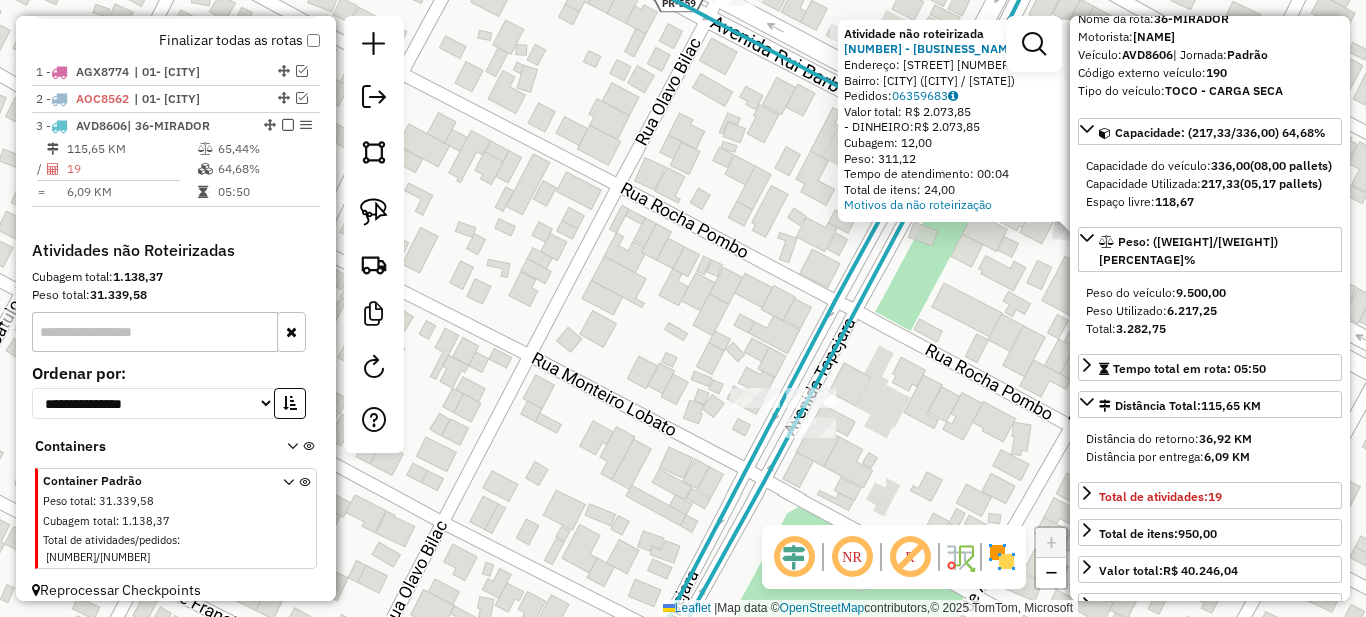 drag, startPoint x: 658, startPoint y: 330, endPoint x: 670, endPoint y: 293, distance: 38.8973 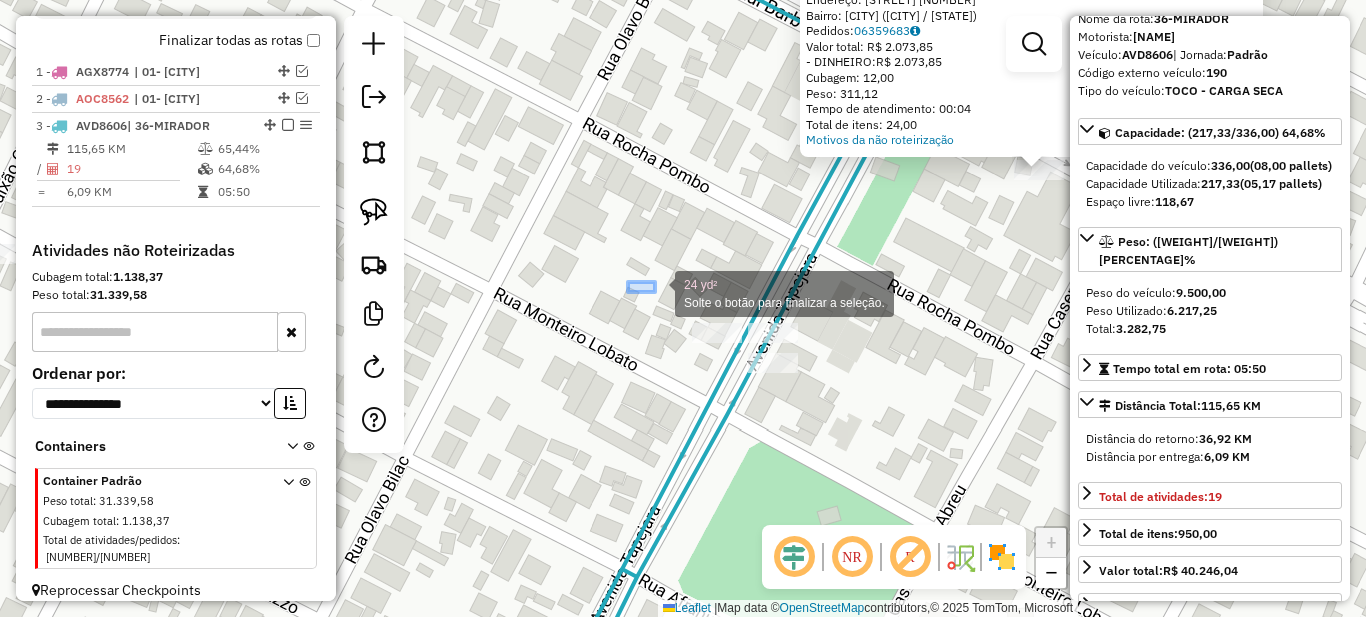 drag, startPoint x: 655, startPoint y: 292, endPoint x: 899, endPoint y: 432, distance: 281.31122 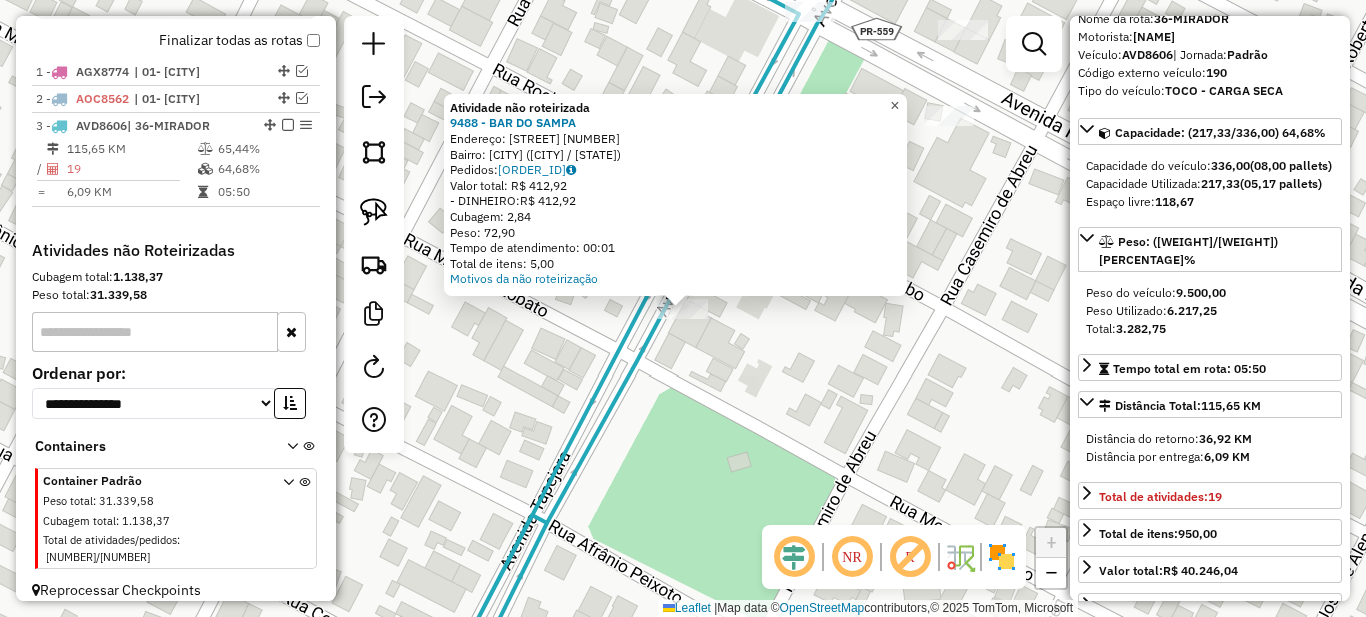 click on "×" 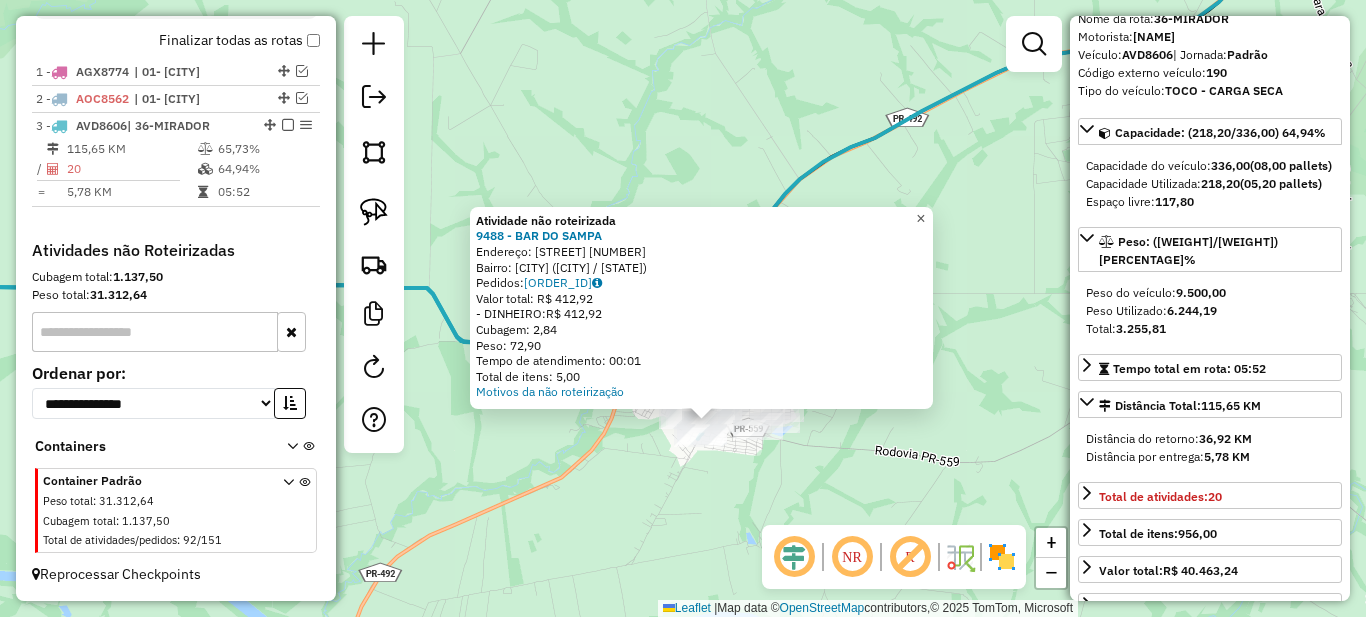 click on "×" 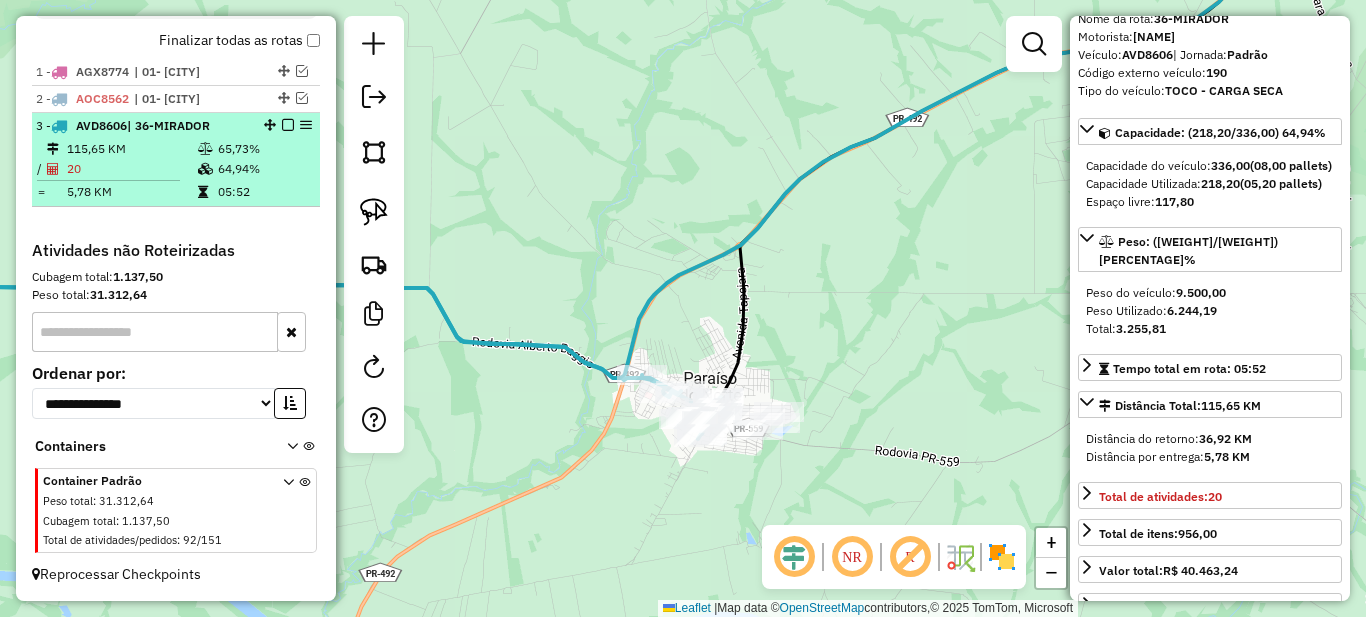 click at bounding box center (288, 125) 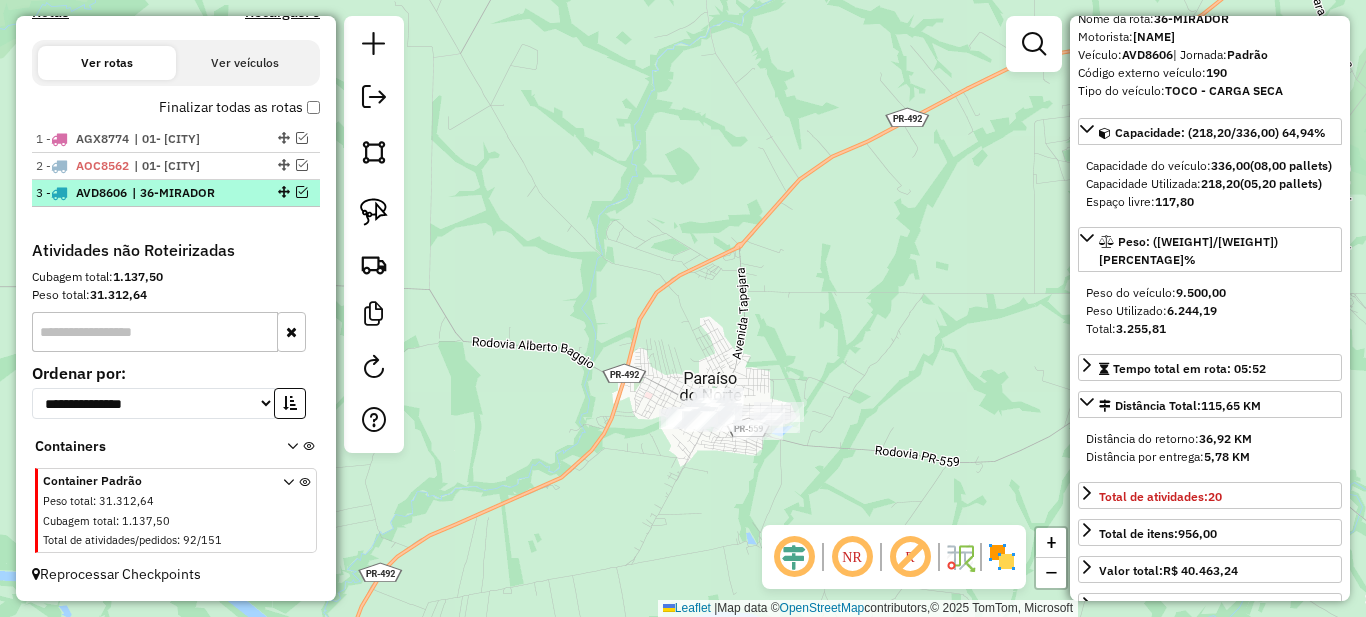 scroll, scrollTop: 689, scrollLeft: 0, axis: vertical 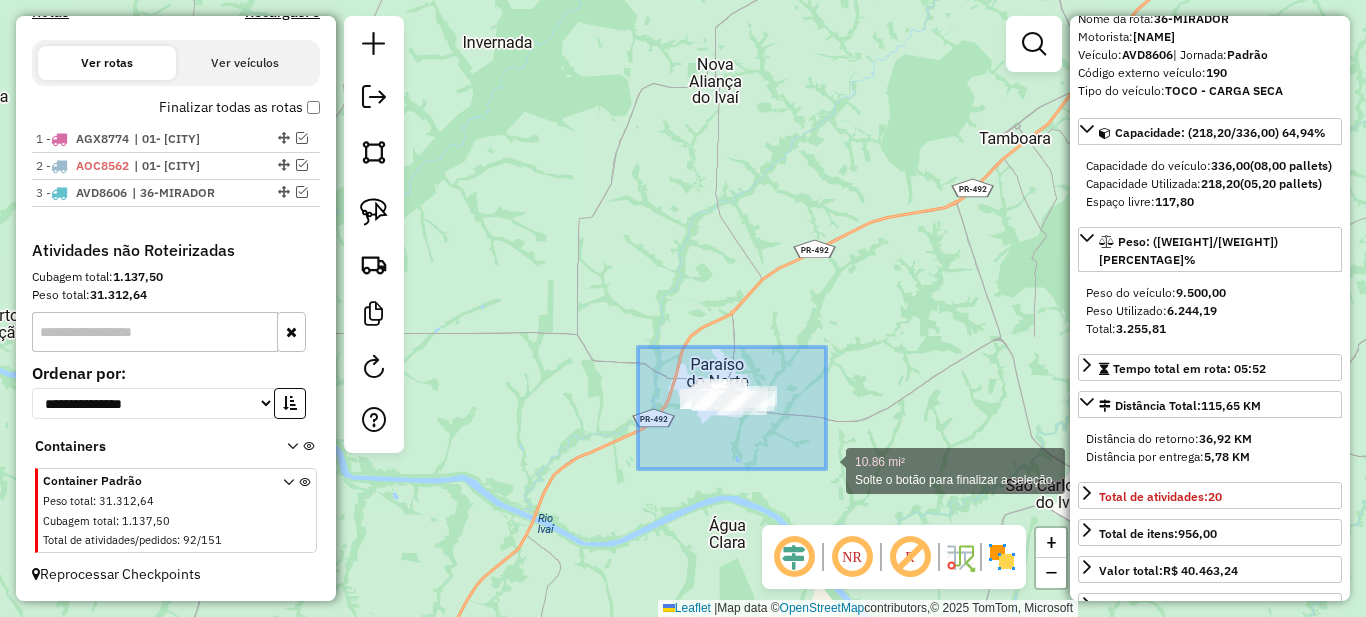 drag, startPoint x: 638, startPoint y: 347, endPoint x: 825, endPoint y: 469, distance: 223.27785 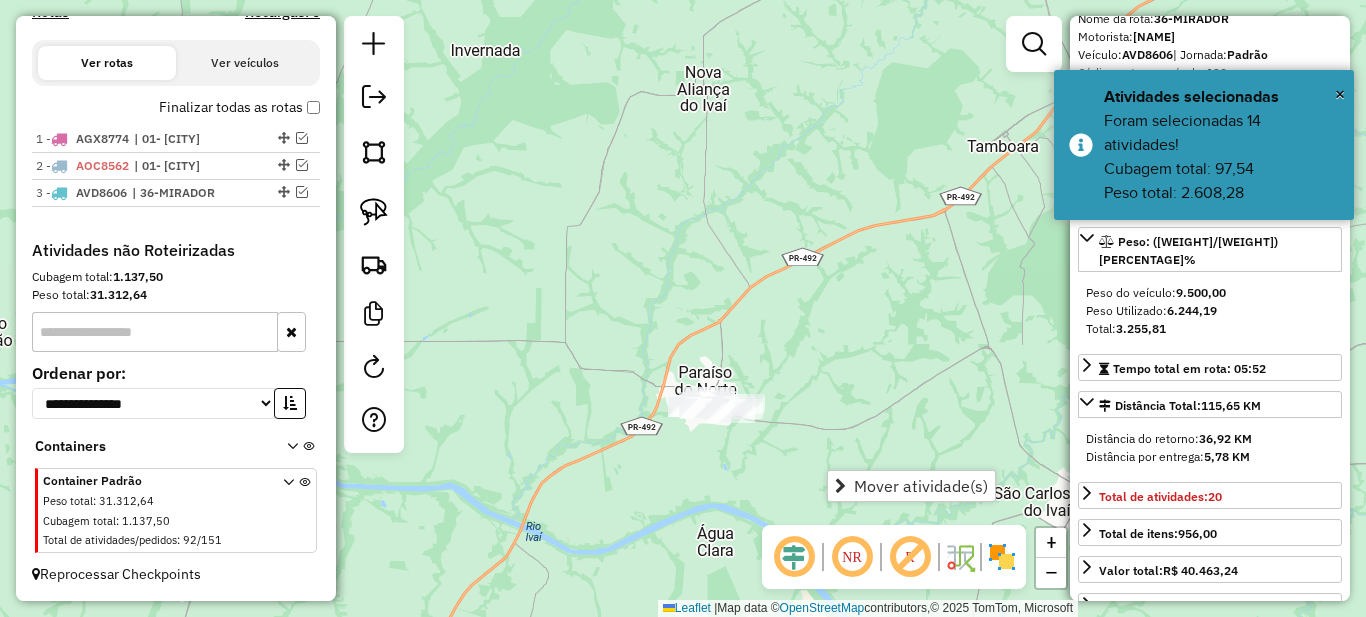 drag, startPoint x: 878, startPoint y: 222, endPoint x: 577, endPoint y: 413, distance: 356.48563 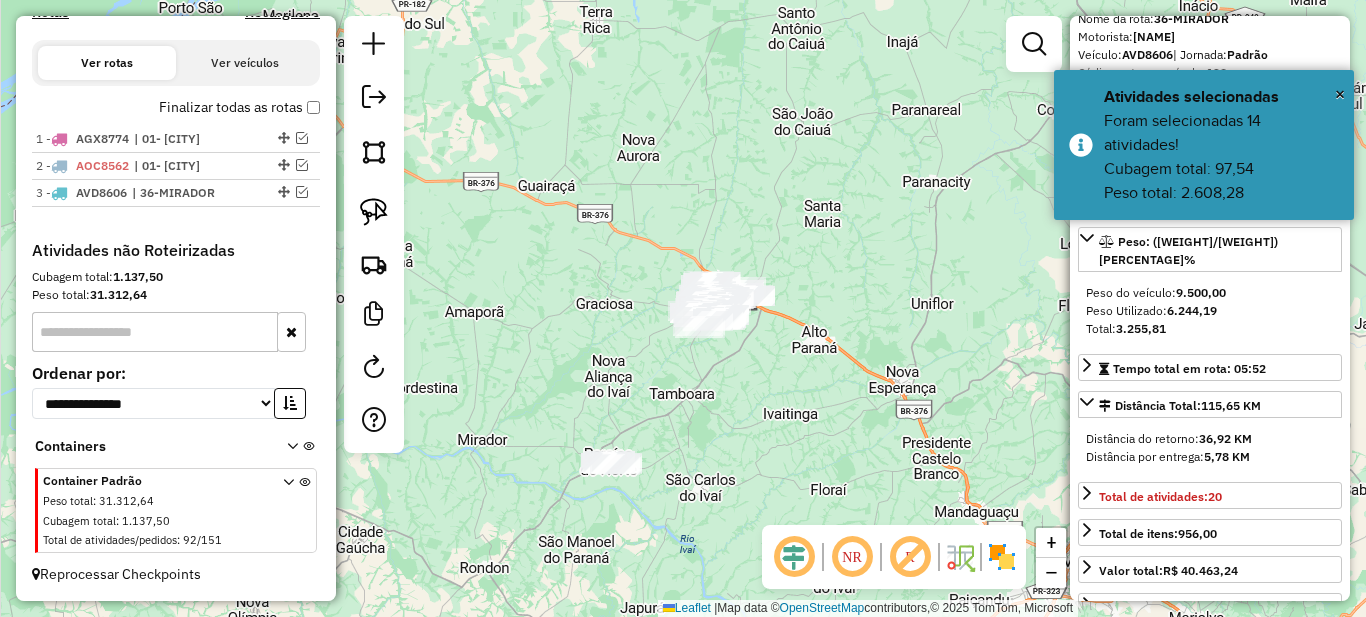 drag, startPoint x: 599, startPoint y: 366, endPoint x: 700, endPoint y: 370, distance: 101.07918 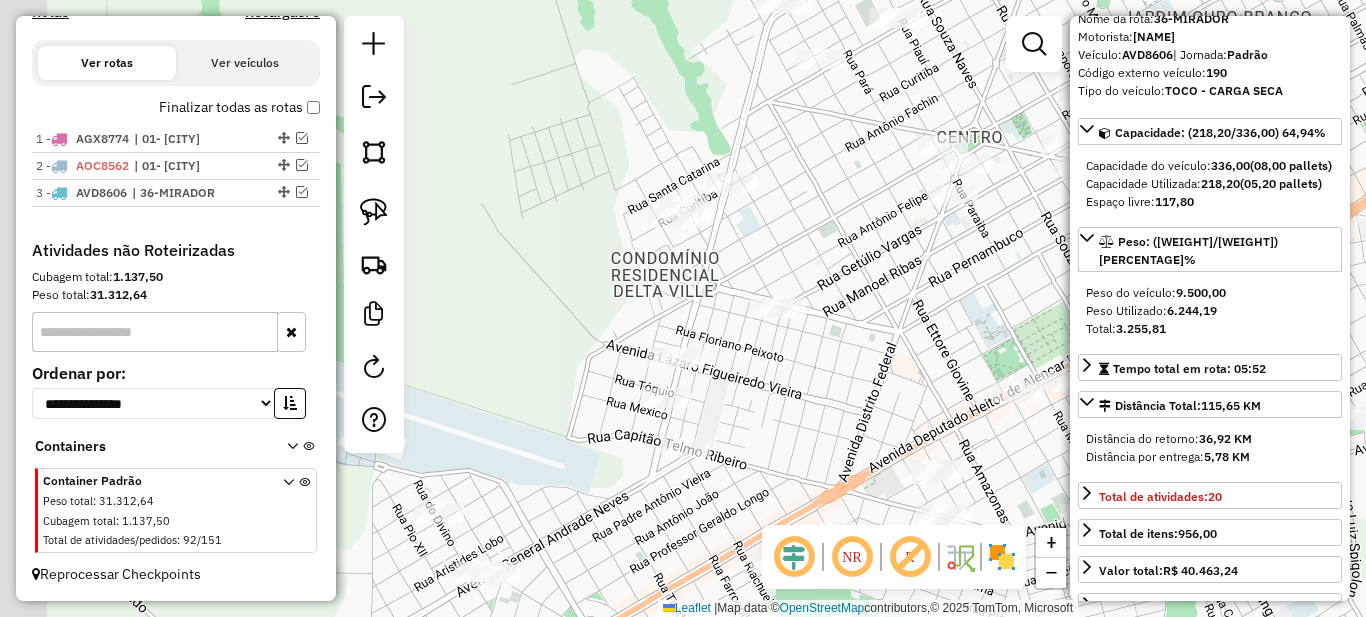 drag, startPoint x: 624, startPoint y: 171, endPoint x: 726, endPoint y: 273, distance: 144.24979 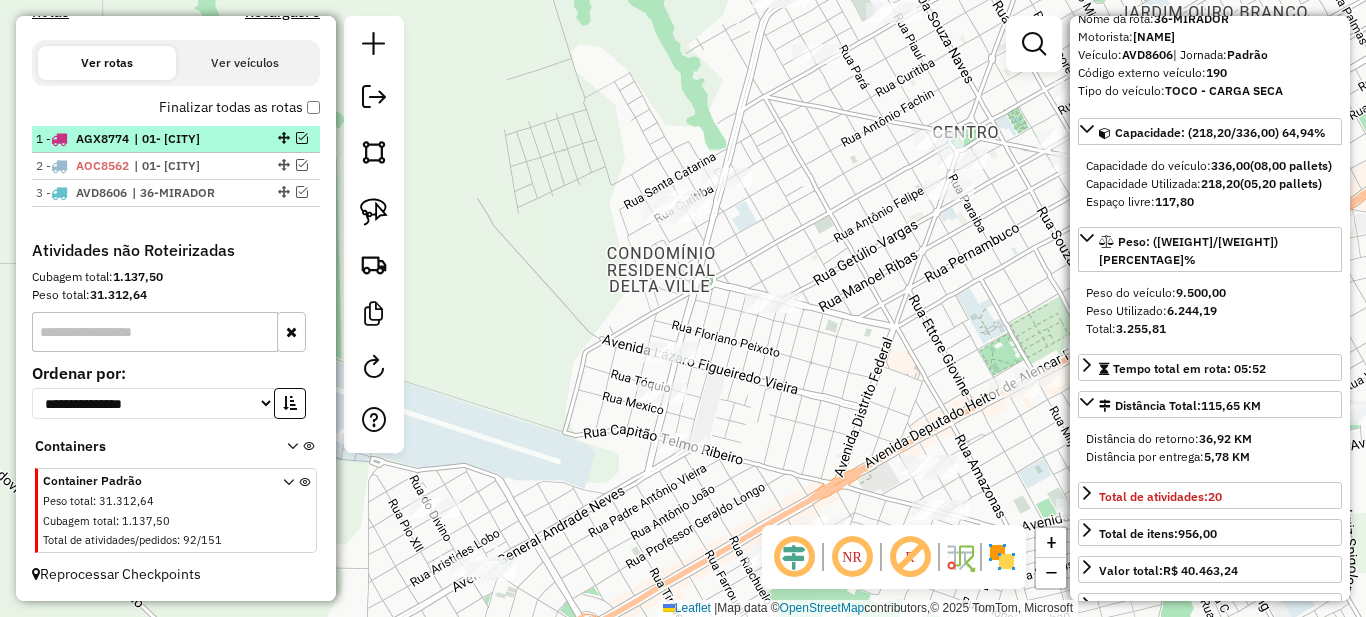 click on "| 01 - [CITY]" at bounding box center (180, 139) 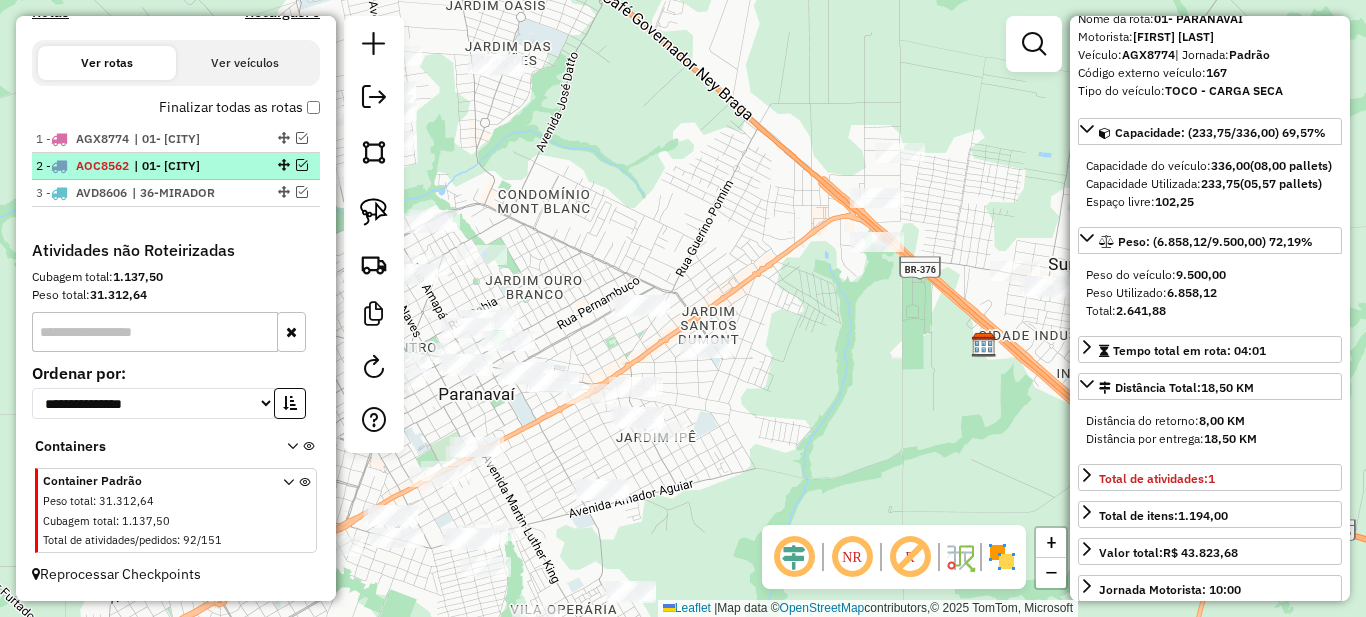click on "| 01 - [CITY]" at bounding box center [180, 166] 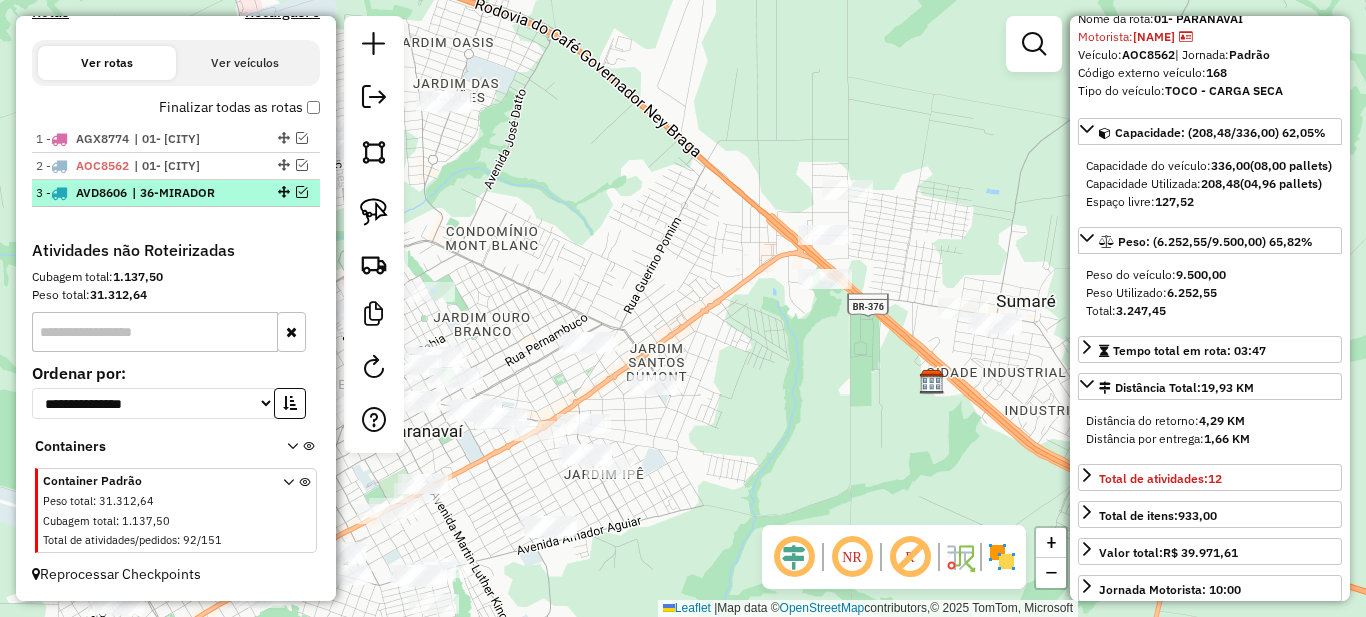 click on "| 36-MIRADOR" at bounding box center [178, 193] 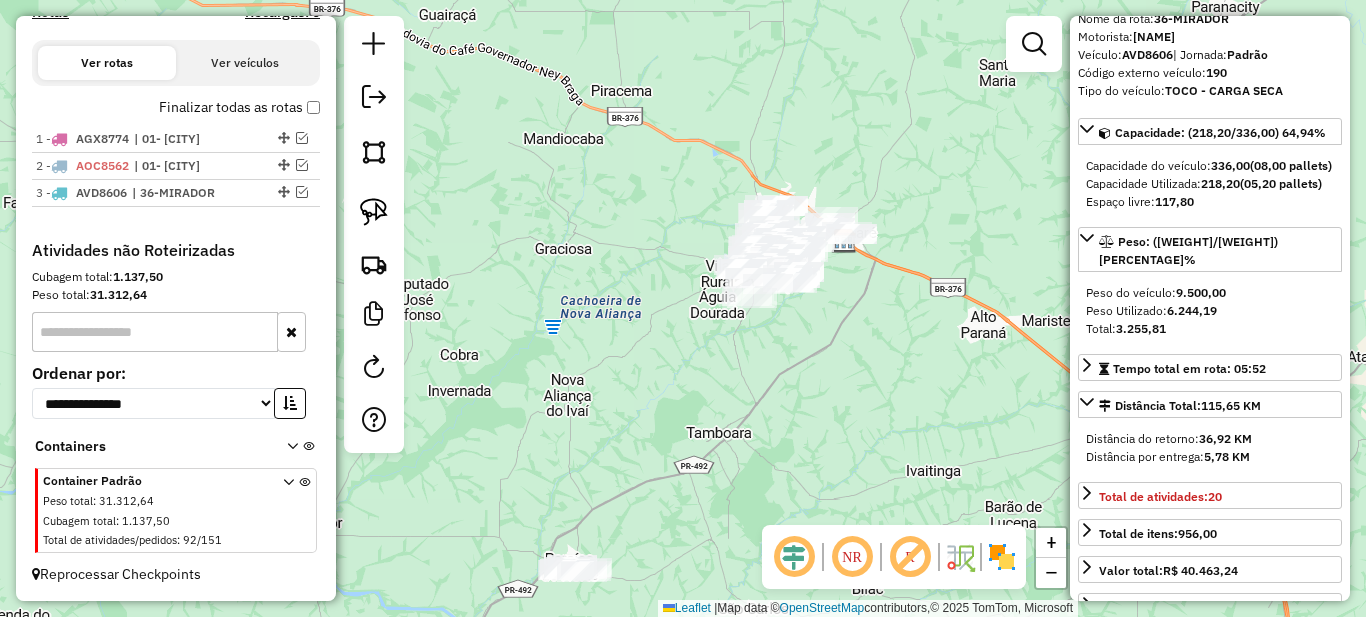 drag, startPoint x: 882, startPoint y: 253, endPoint x: 728, endPoint y: 391, distance: 206.78491 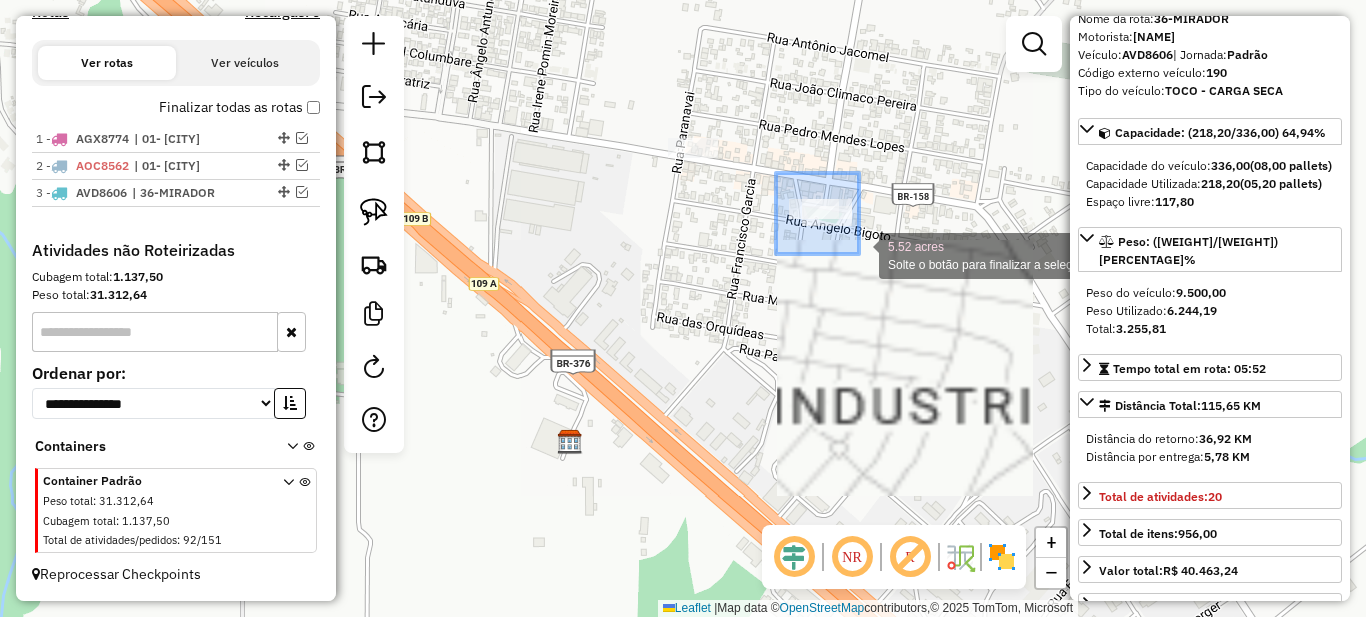 drag, startPoint x: 776, startPoint y: 173, endPoint x: 896, endPoint y: 281, distance: 161.44348 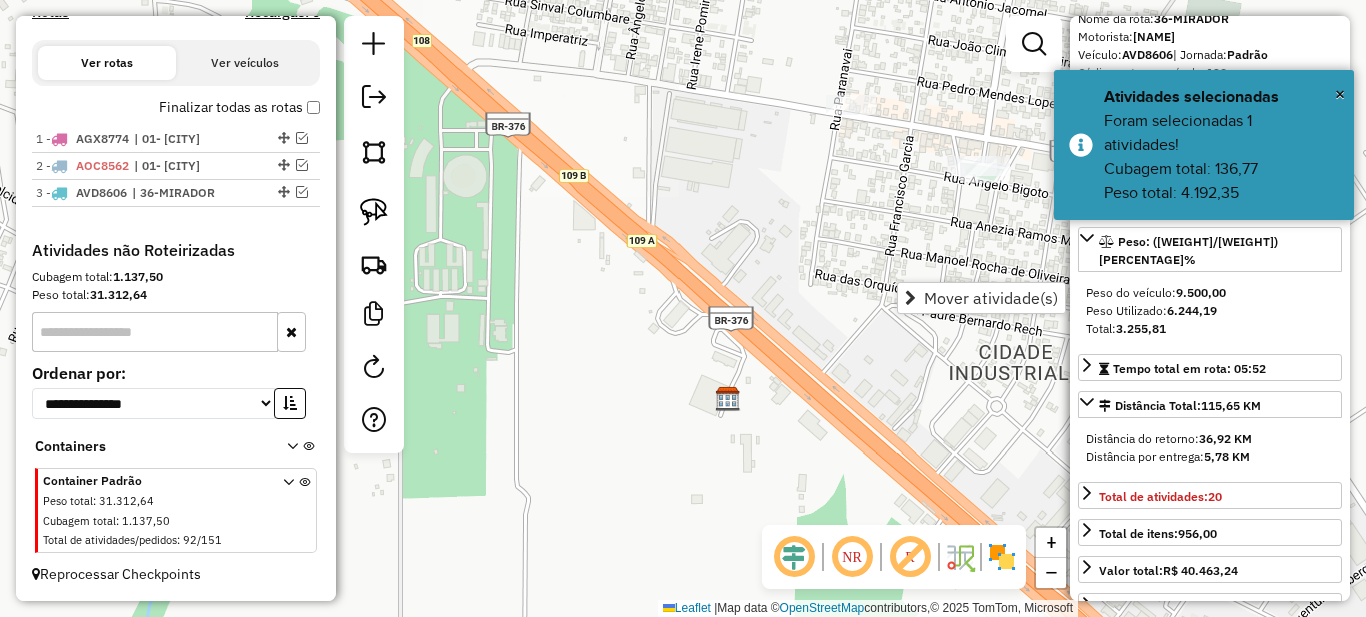 drag, startPoint x: 673, startPoint y: 300, endPoint x: 804, endPoint y: 366, distance: 146.68674 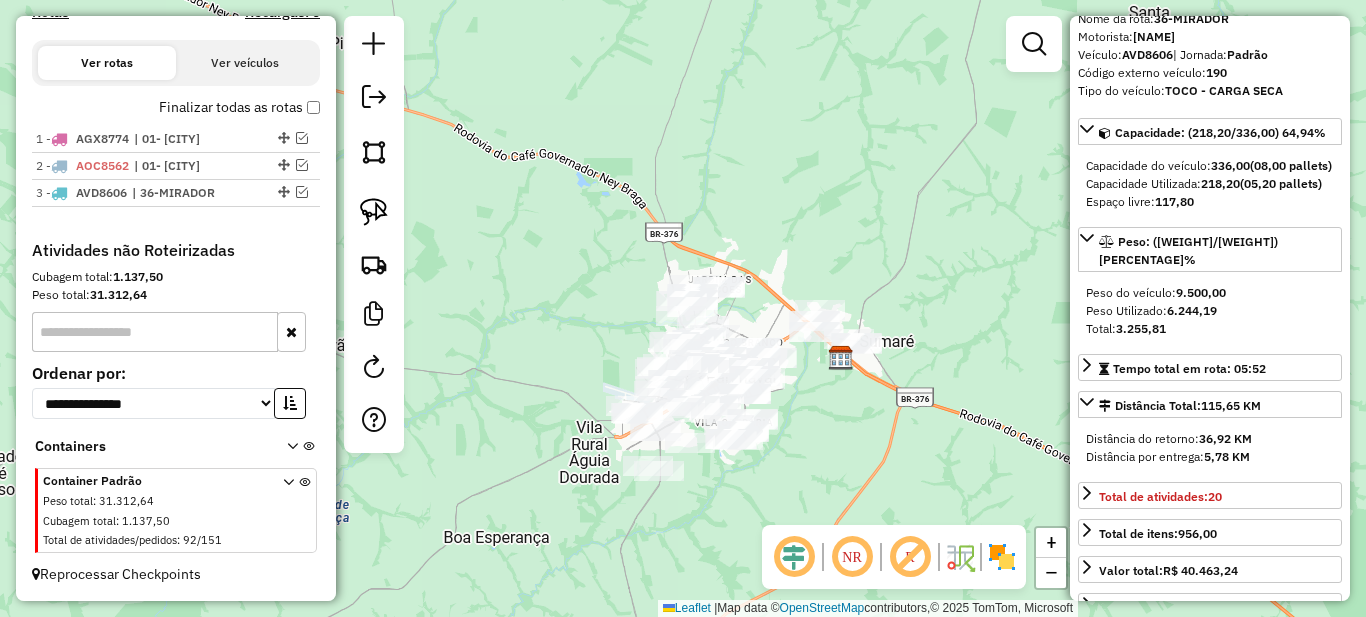 drag, startPoint x: 810, startPoint y: 453, endPoint x: 685, endPoint y: 467, distance: 125.781555 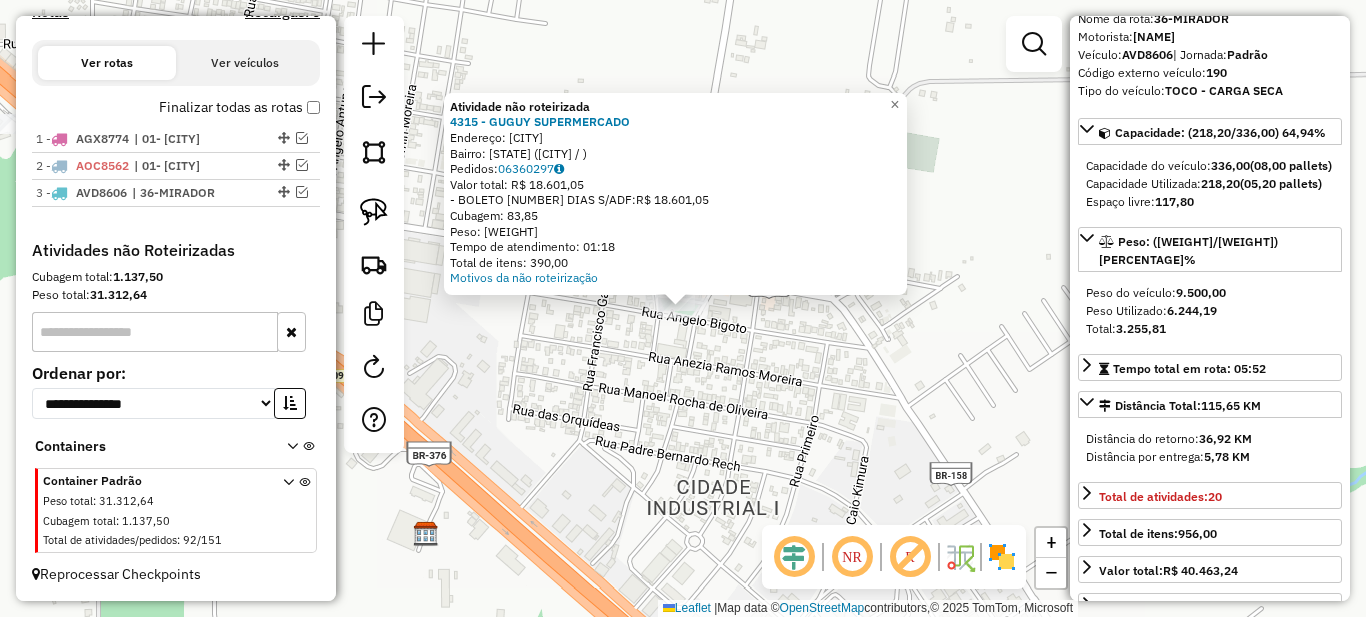 click on "Atividade não roteirizada 4315 - GUGUY SUPERMERCADO  Endereço: PARANAVAI   Bairro: PR (SUMARE / )   Pedidos:  06360297   Valor total: R$ 18.601,05   - BOLETO 07 DIAS S/ADF:  R$ 18.601,05   Cubagem: 83,85   Peso: 2.620,80   Tempo de atendimento: 01:18   Total de itens: 390,00  Motivos da não roteirização × Janela de atendimento Grade de atendimento Capacidade Transportadoras Veículos Cliente Pedidos  Rotas Selecione os dias de semana para filtrar as janelas de atendimento  Seg   Ter   Qua   Qui   Sex   Sáb   Dom  Informe o período da janela de atendimento: De: Até:  Filtrar exatamente a janela do cliente  Considerar janela de atendimento padrão  Selecione os dias de semana para filtrar as grades de atendimento  Seg   Ter   Qua   Qui   Sex   Sáb   Dom   Considerar clientes sem dia de atendimento cadastrado  Clientes fora do dia de atendimento selecionado Filtrar as atividades entre os valores definidos abaixo:  Peso mínimo:   Peso máximo:   Cubagem mínima:   Cubagem máxima:   De:   Até:   De:" 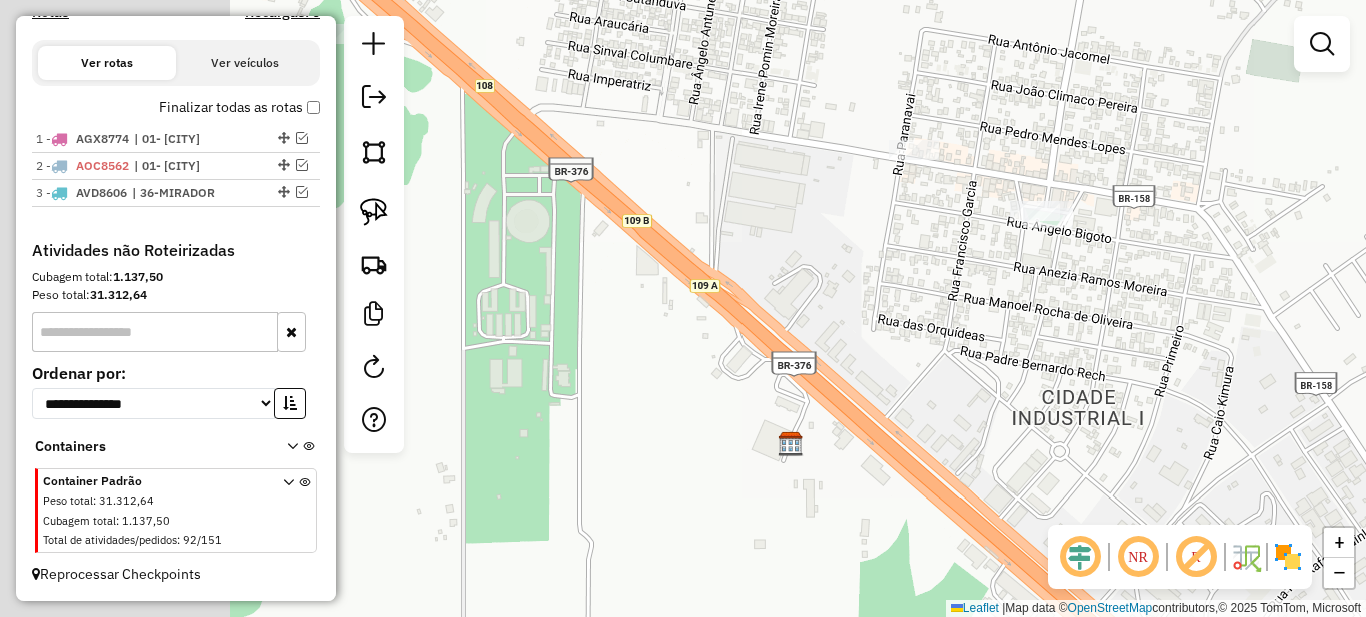 drag, startPoint x: 903, startPoint y: 320, endPoint x: 944, endPoint y: 310, distance: 42.201897 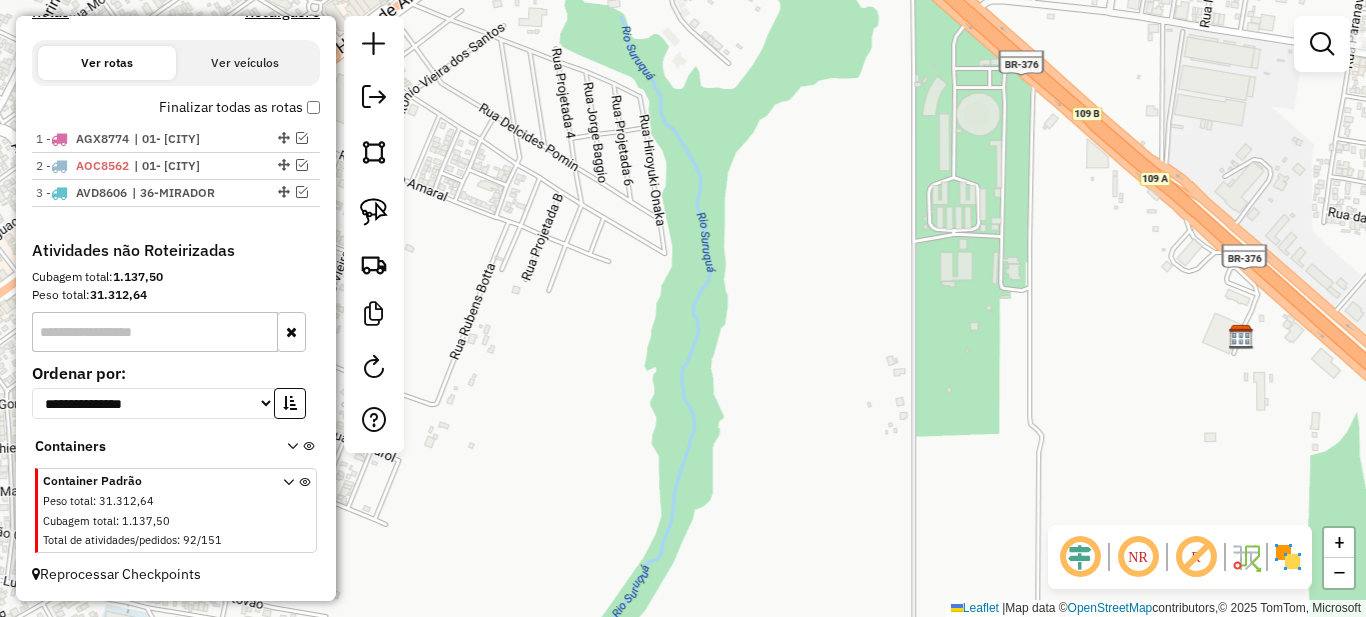 drag, startPoint x: 561, startPoint y: 394, endPoint x: 823, endPoint y: 382, distance: 262.27466 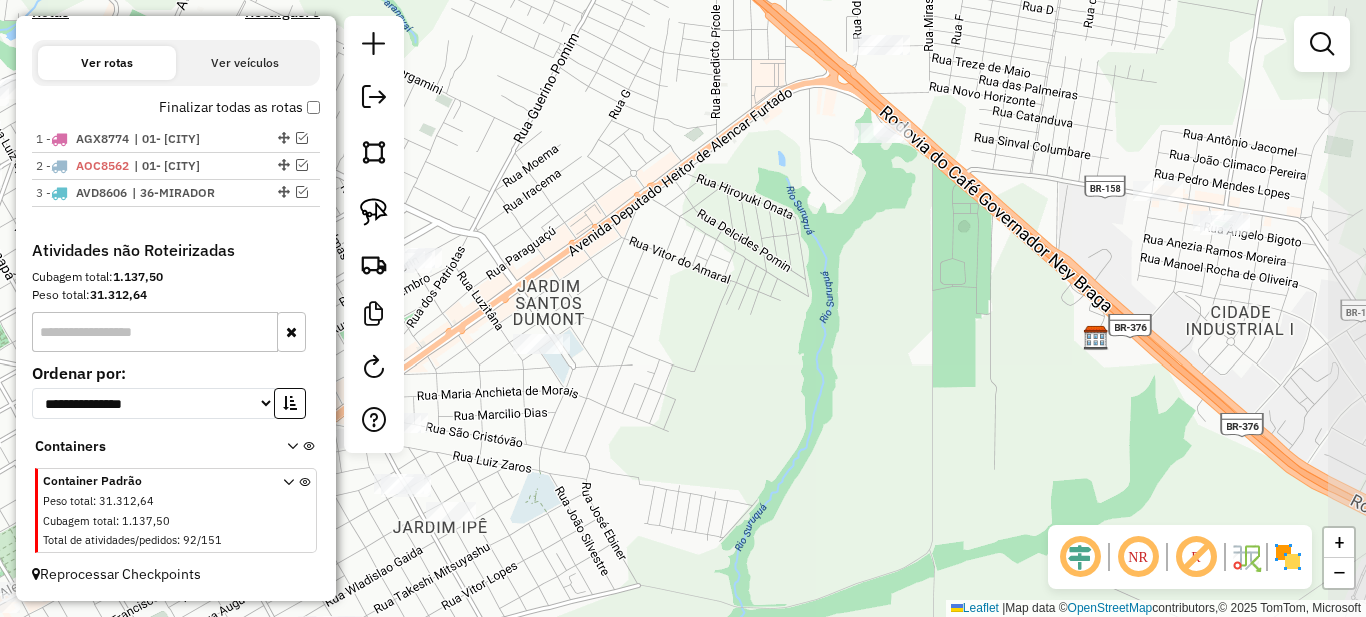 drag, startPoint x: 644, startPoint y: 392, endPoint x: 818, endPoint y: 385, distance: 174.14075 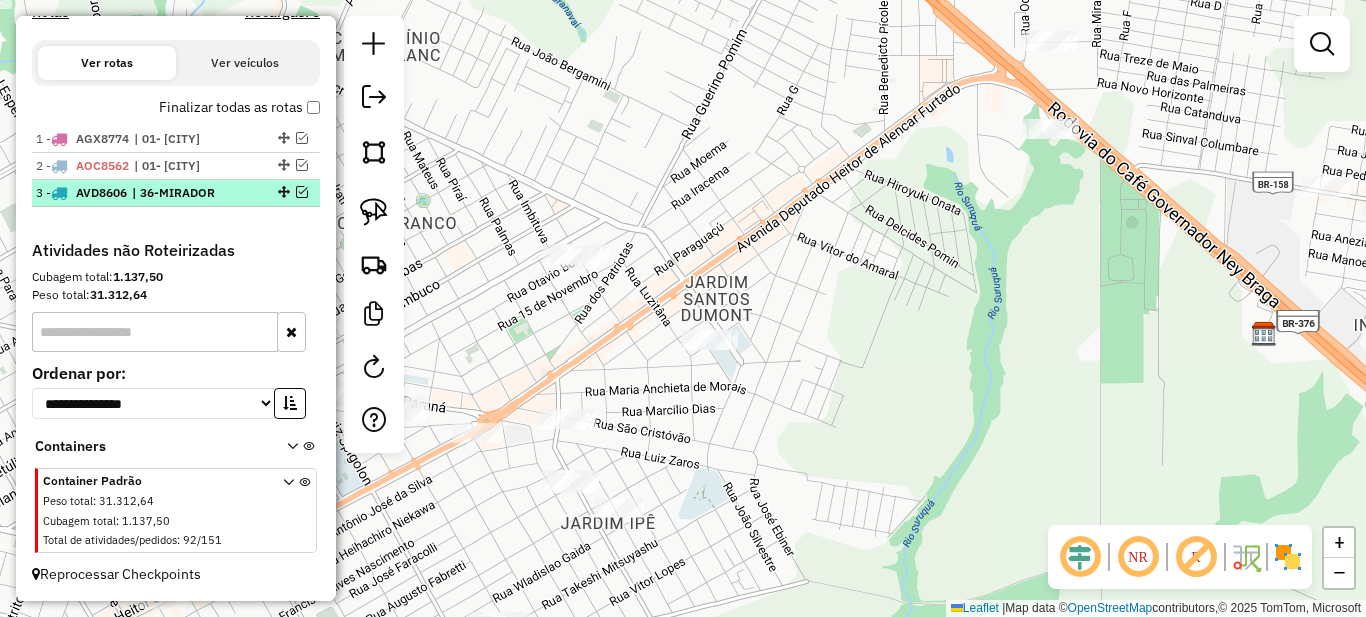 click at bounding box center (302, 192) 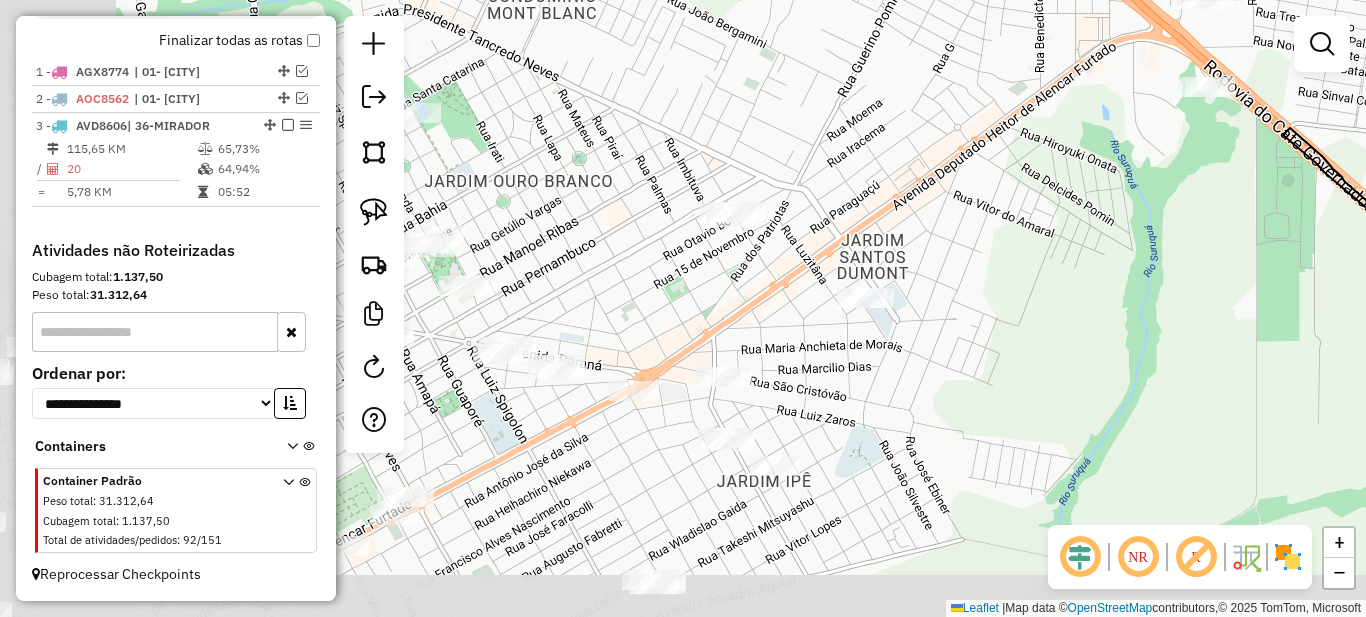 drag, startPoint x: 805, startPoint y: 283, endPoint x: 897, endPoint y: 242, distance: 100.72239 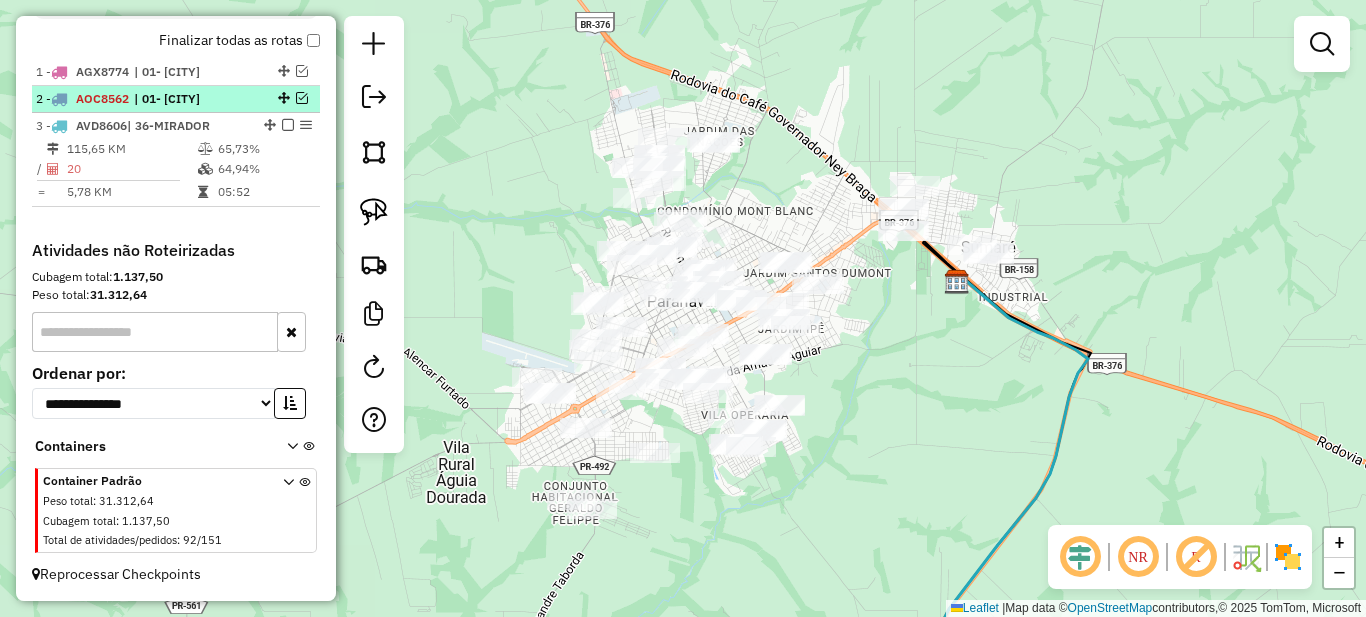 click on "| 01 - [CITY]" at bounding box center [180, 99] 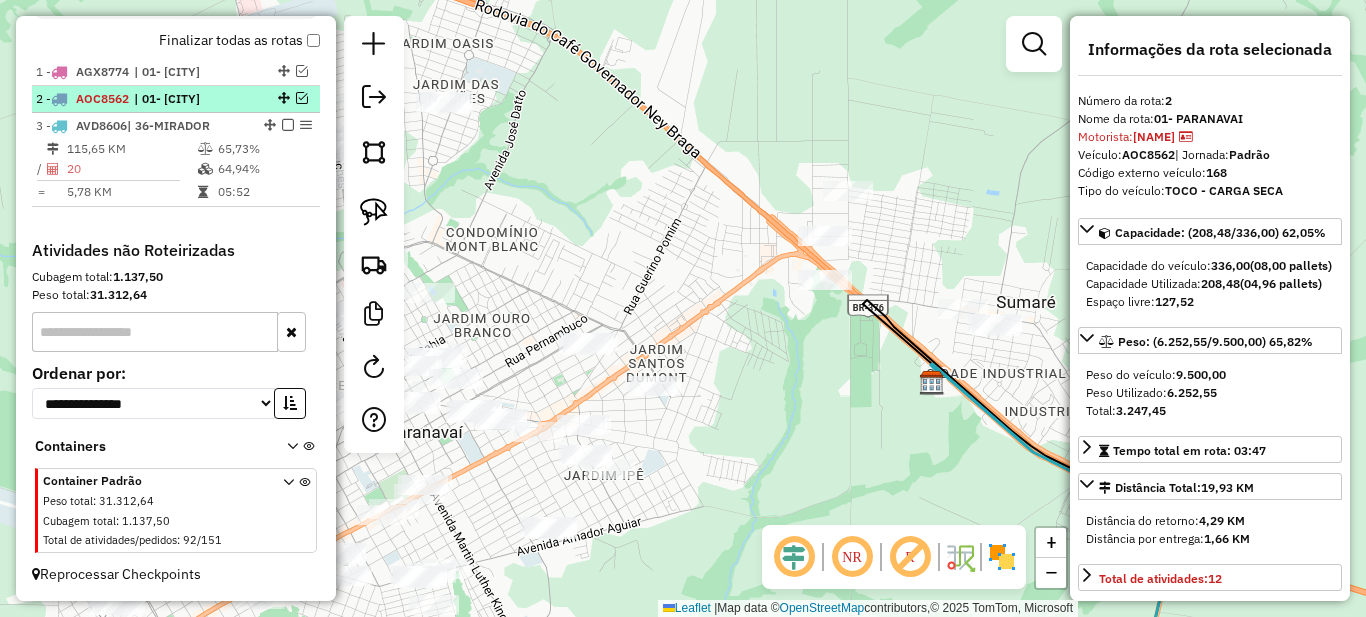 click at bounding box center (302, 98) 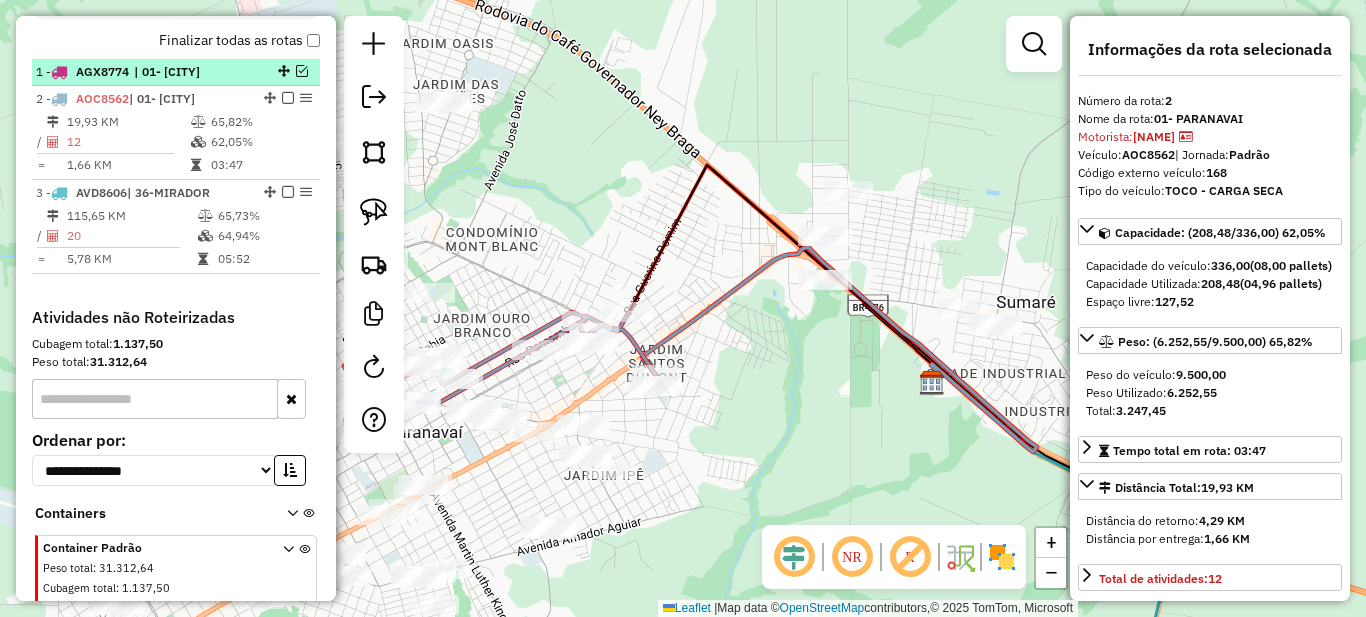 click at bounding box center [302, 71] 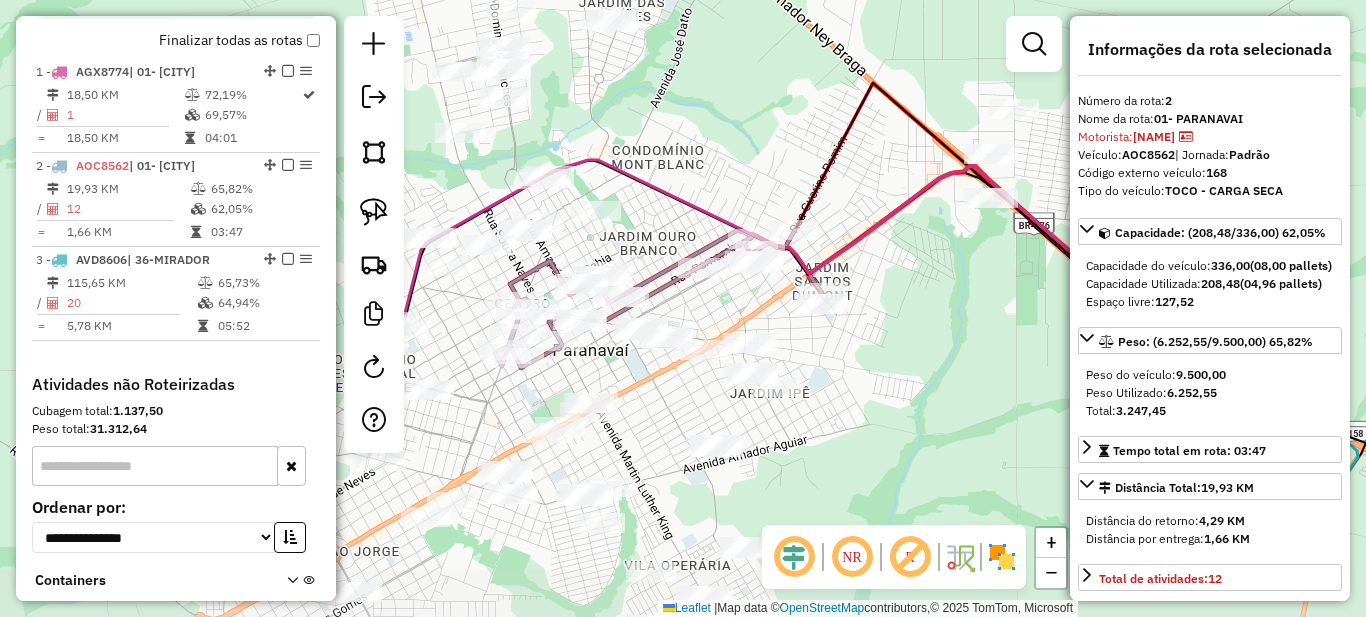drag, startPoint x: 727, startPoint y: 466, endPoint x: 894, endPoint y: 384, distance: 186.0457 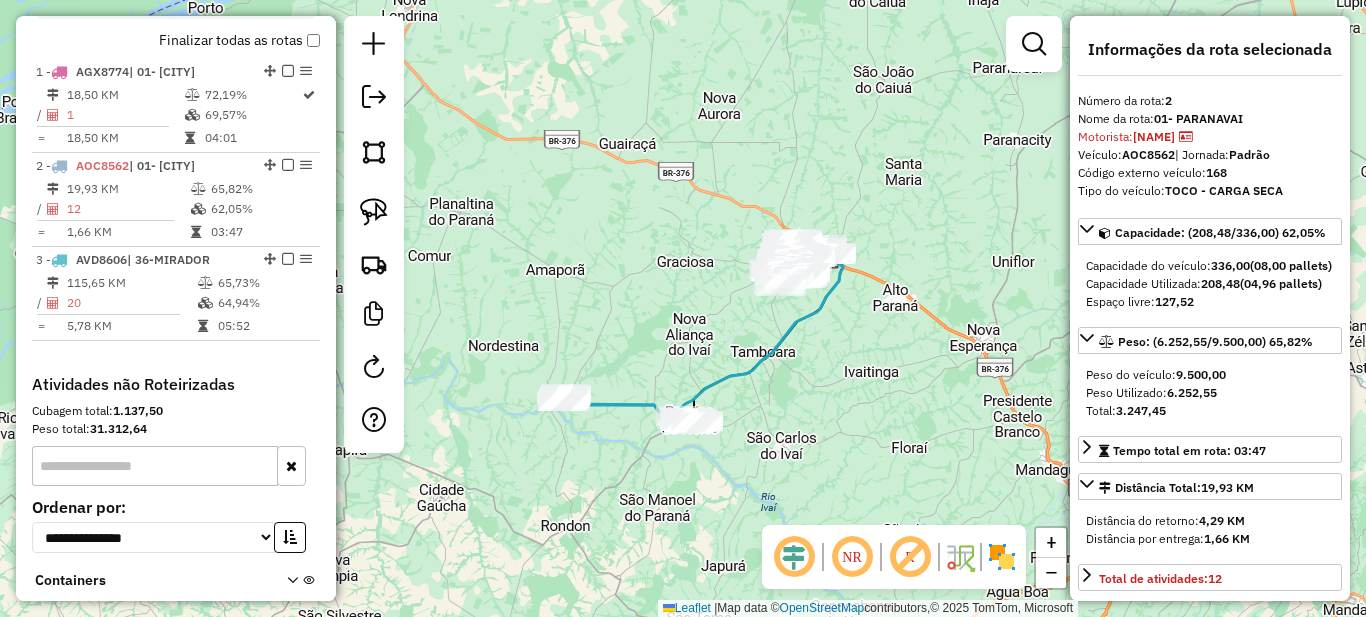 drag, startPoint x: 733, startPoint y: 477, endPoint x: 715, endPoint y: 307, distance: 170.95029 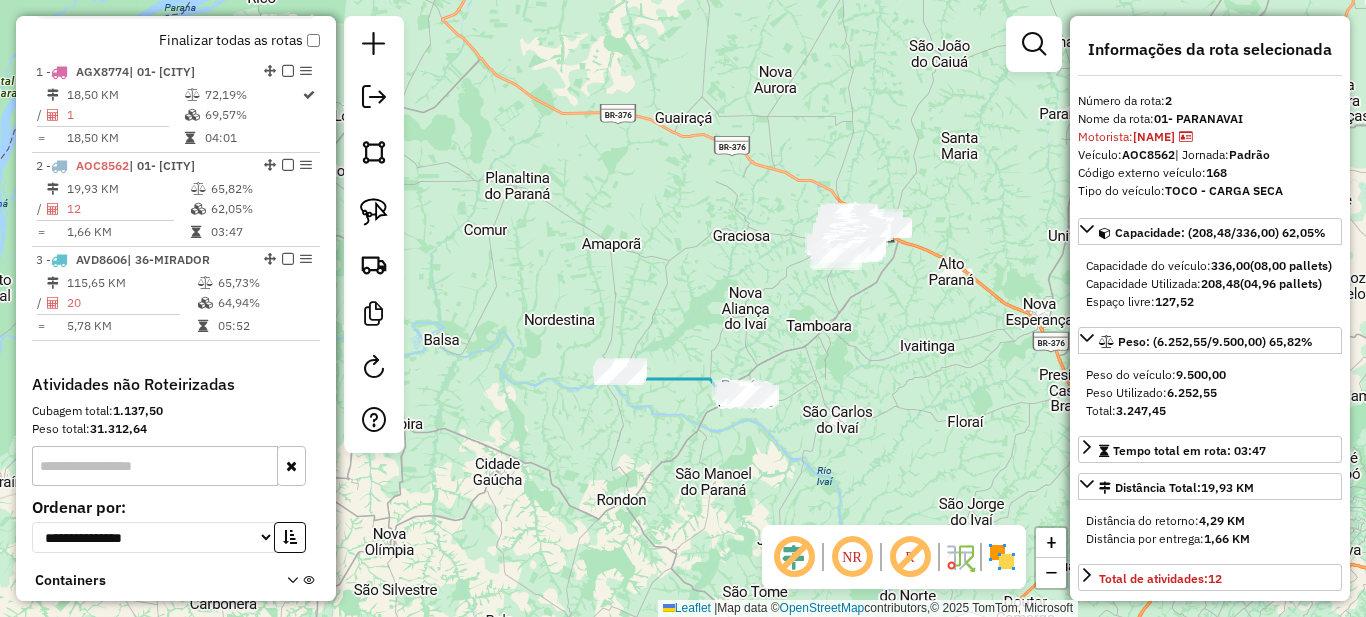 drag, startPoint x: 715, startPoint y: 341, endPoint x: 752, endPoint y: 323, distance: 41.14608 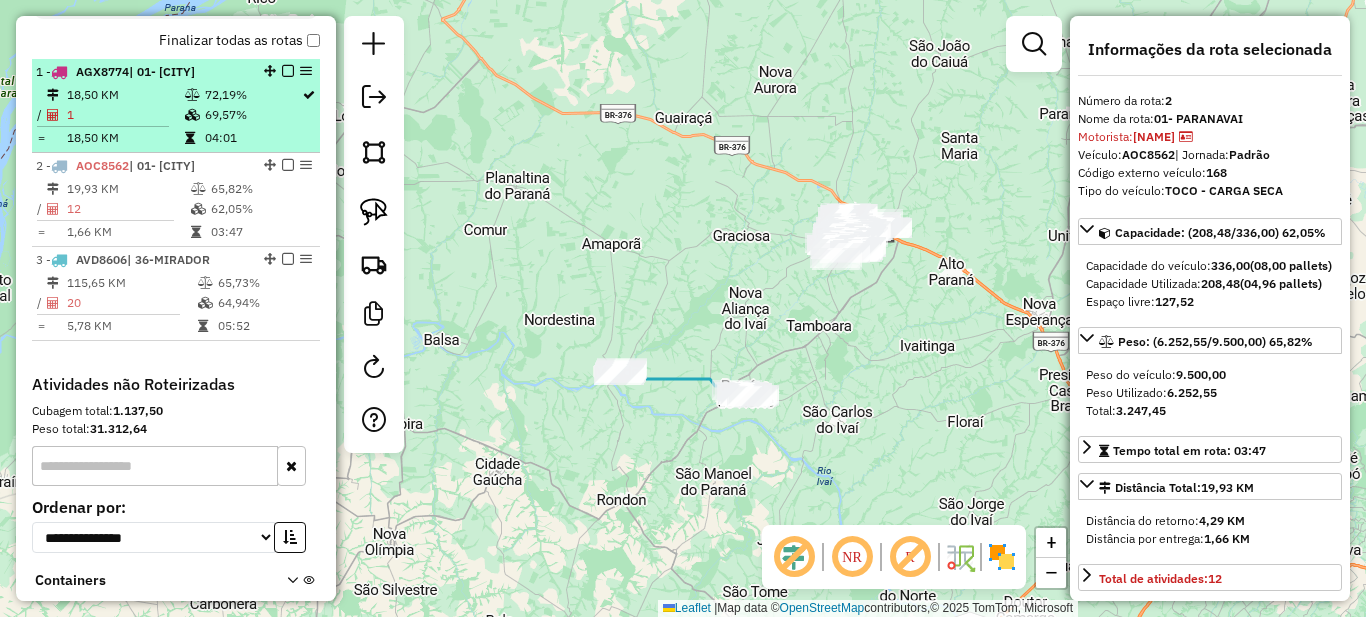 click on "72,19%" at bounding box center (252, 95) 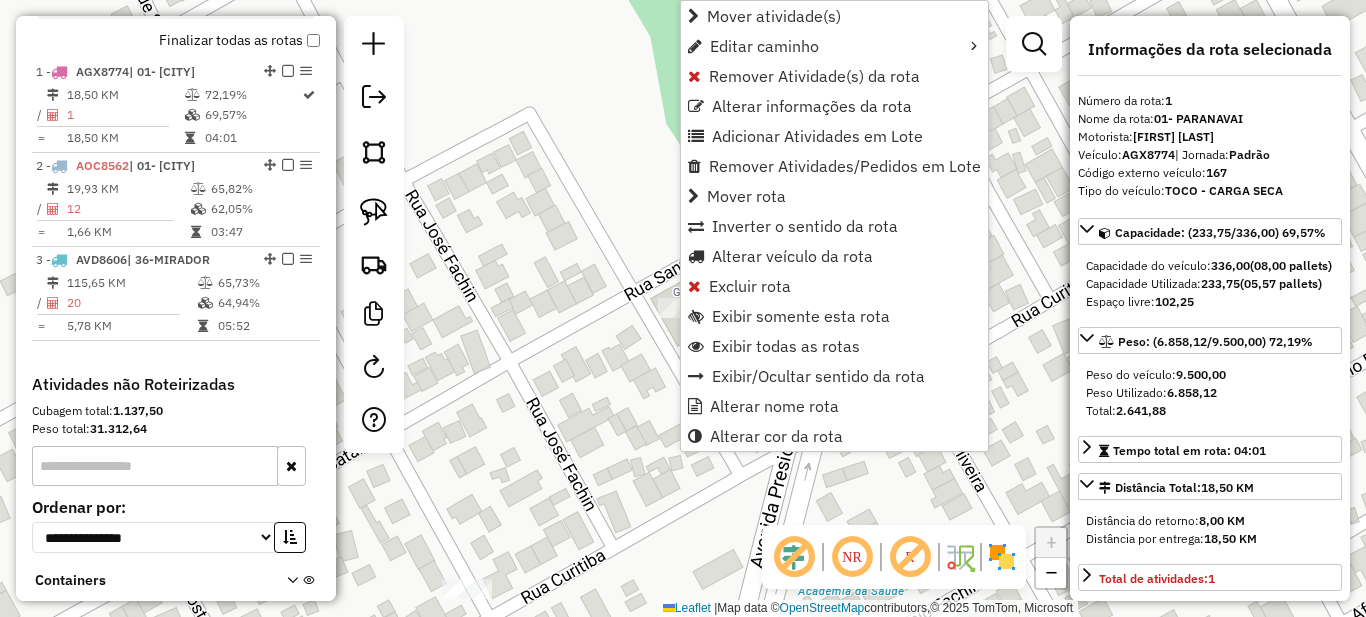 scroll, scrollTop: 799, scrollLeft: 0, axis: vertical 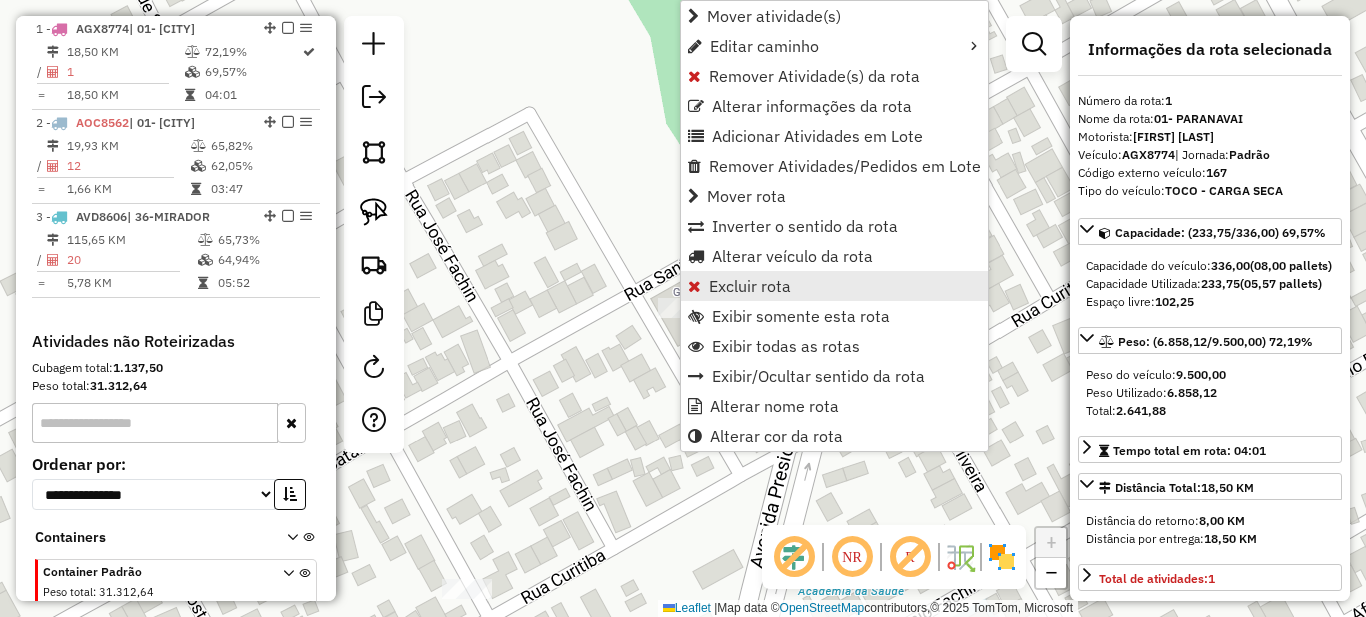 click on "Excluir rota" at bounding box center (750, 286) 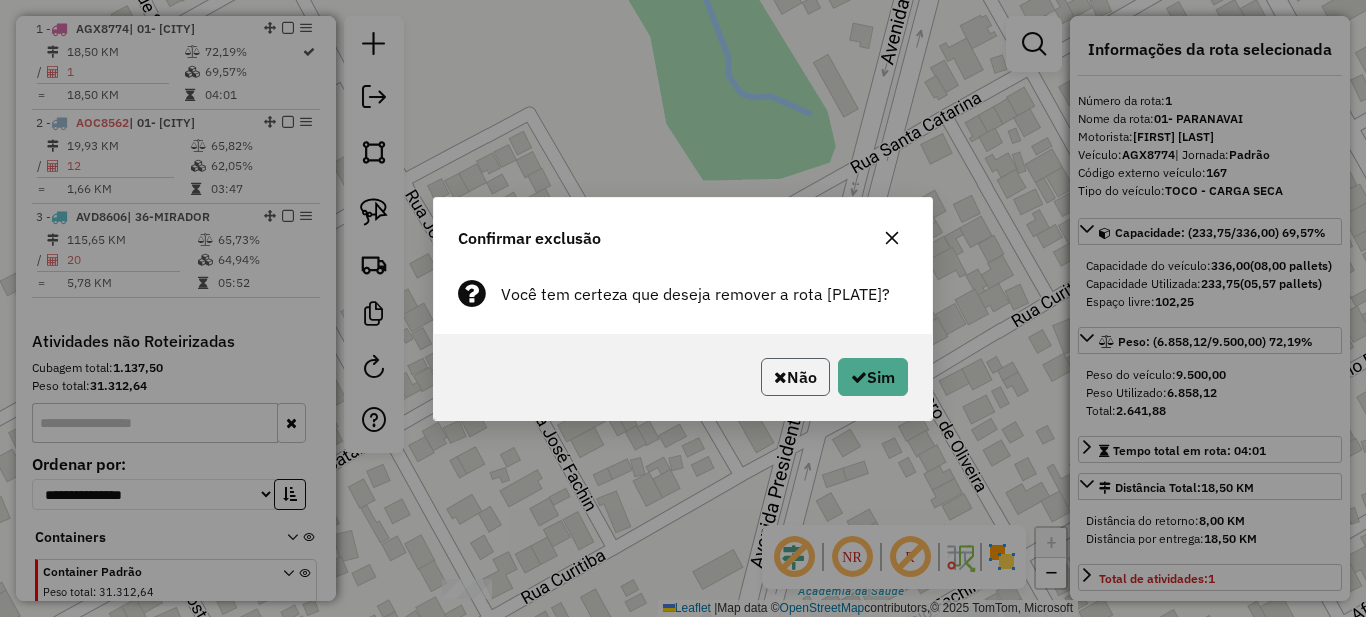 click on "Não" 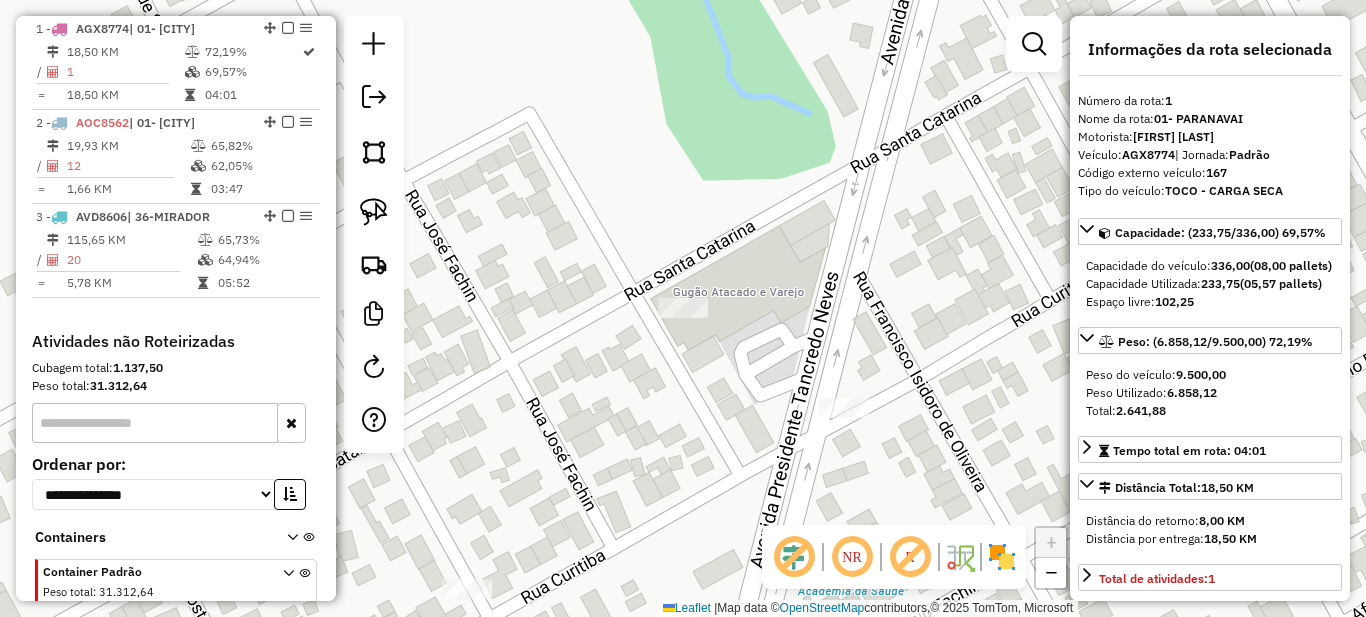 click on "Janela de atendimento Grade de atendimento Capacidade Transportadoras Veículos Cliente Pedidos  Rotas Selecione os dias de semana para filtrar as janelas de atendimento  Seg   Ter   Qua   Qui   Sex   Sáb   Dom  Informe o período da janela de atendimento: De: Até:  Filtrar exatamente a janela do cliente  Considerar janela de atendimento padrão  Selecione os dias de semana para filtrar as grades de atendimento  Seg   Ter   Qua   Qui   Sex   Sáb   Dom   Considerar clientes sem dia de atendimento cadastrado  Clientes fora do dia de atendimento selecionado Filtrar as atividades entre os valores definidos abaixo:  Peso mínimo:   Peso máximo:   Cubagem mínima:   Cubagem máxima:   De:   Até:  Filtrar as atividades entre o tempo de atendimento definido abaixo:  De:   Até:   Considerar capacidade total dos clientes não roteirizados Transportadora: Selecione um ou mais itens Tipo de veículo: Selecione um ou mais itens Veículo: Selecione um ou mais itens Motorista: Selecione um ou mais itens Nome: Rótulo:" 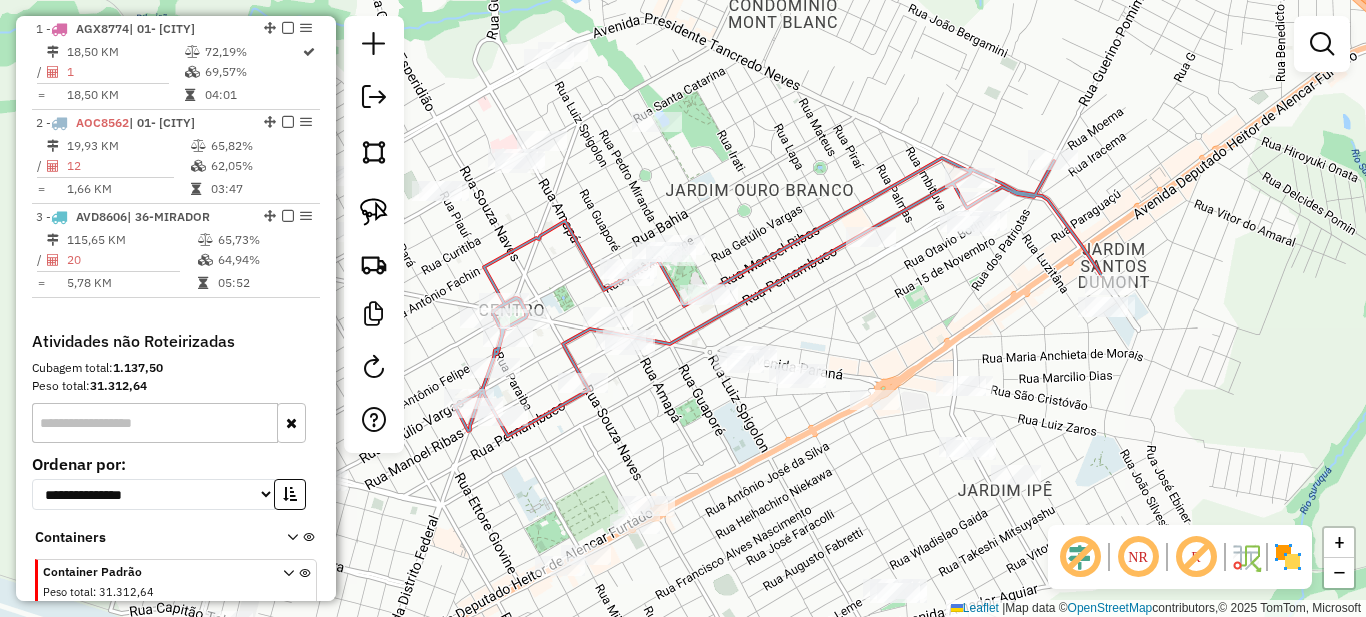 drag, startPoint x: 759, startPoint y: 452, endPoint x: 552, endPoint y: 463, distance: 207.29207 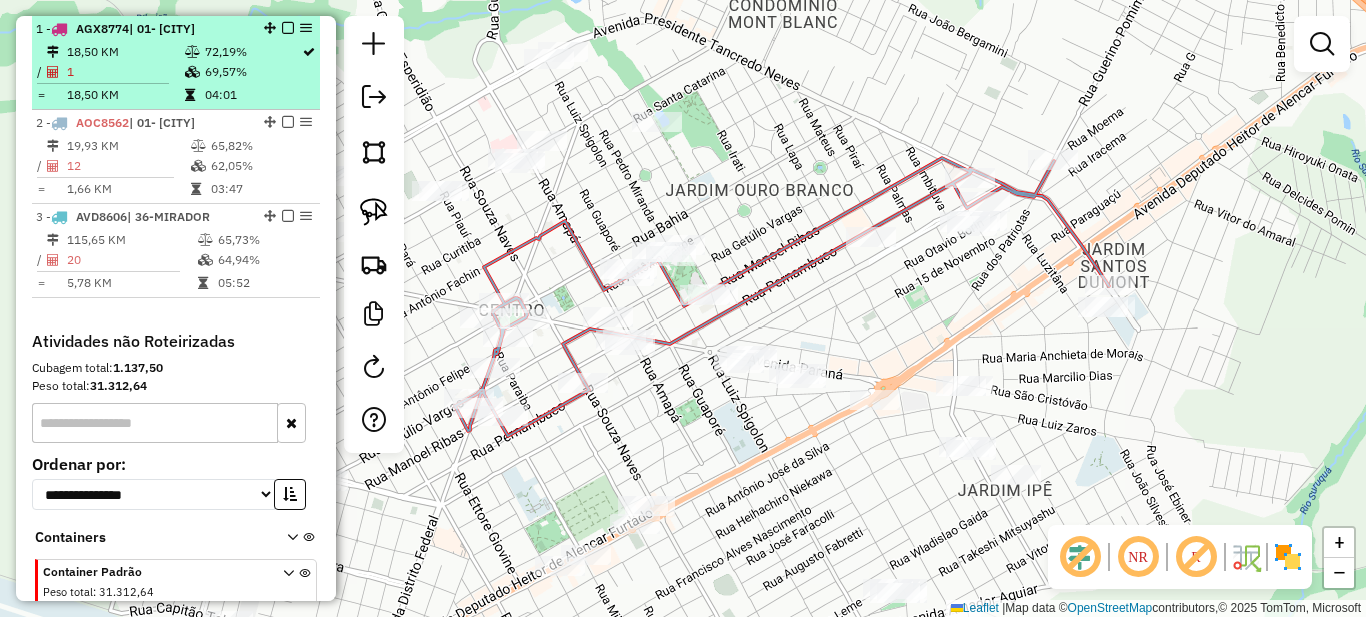 click at bounding box center [194, 52] 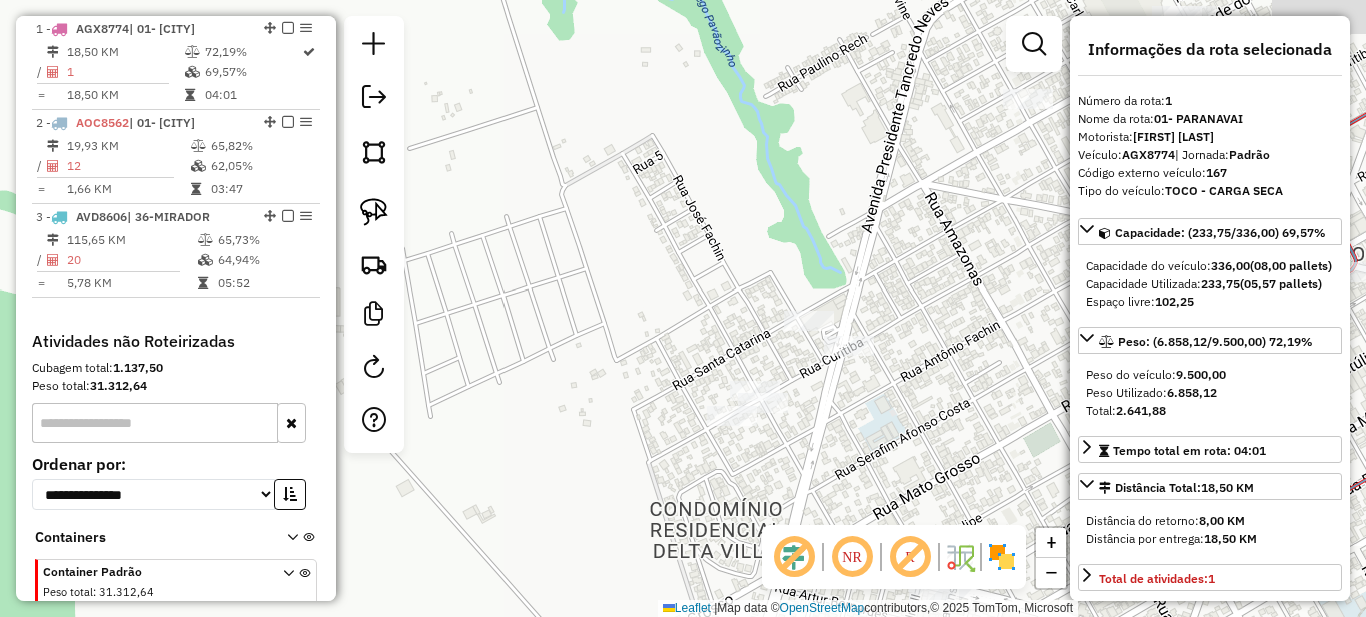 drag, startPoint x: 946, startPoint y: 392, endPoint x: 747, endPoint y: 352, distance: 202.9803 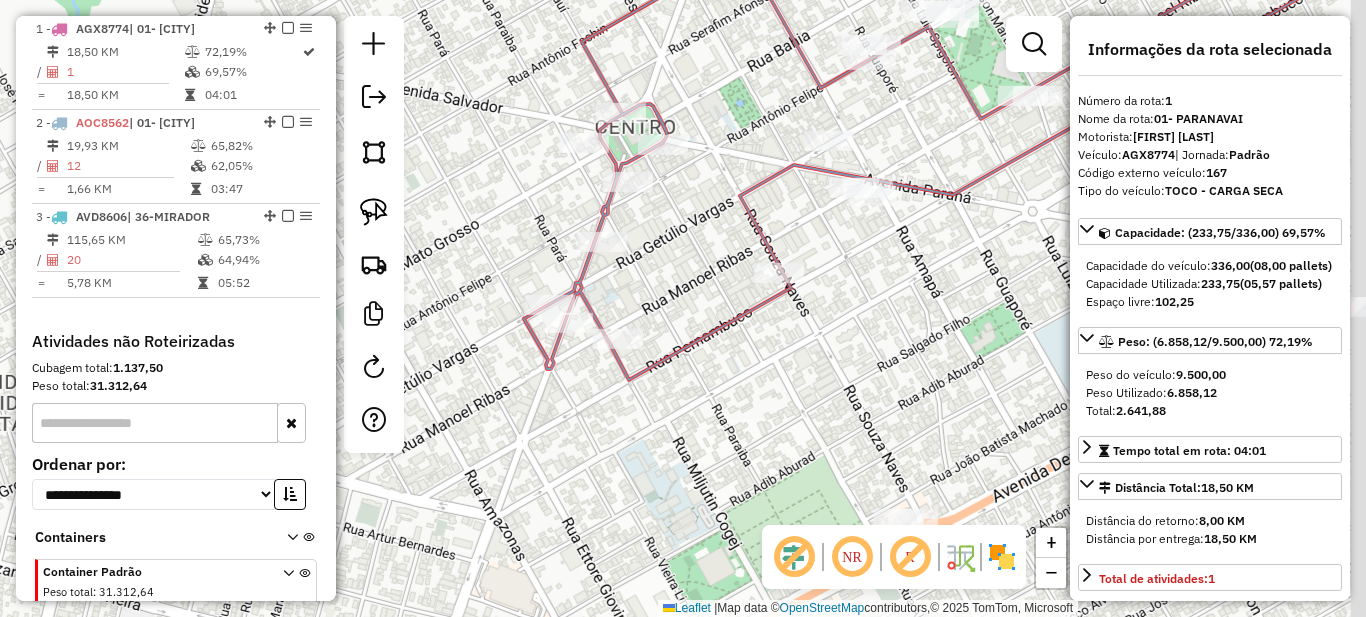 drag, startPoint x: 956, startPoint y: 382, endPoint x: 781, endPoint y: 374, distance: 175.18275 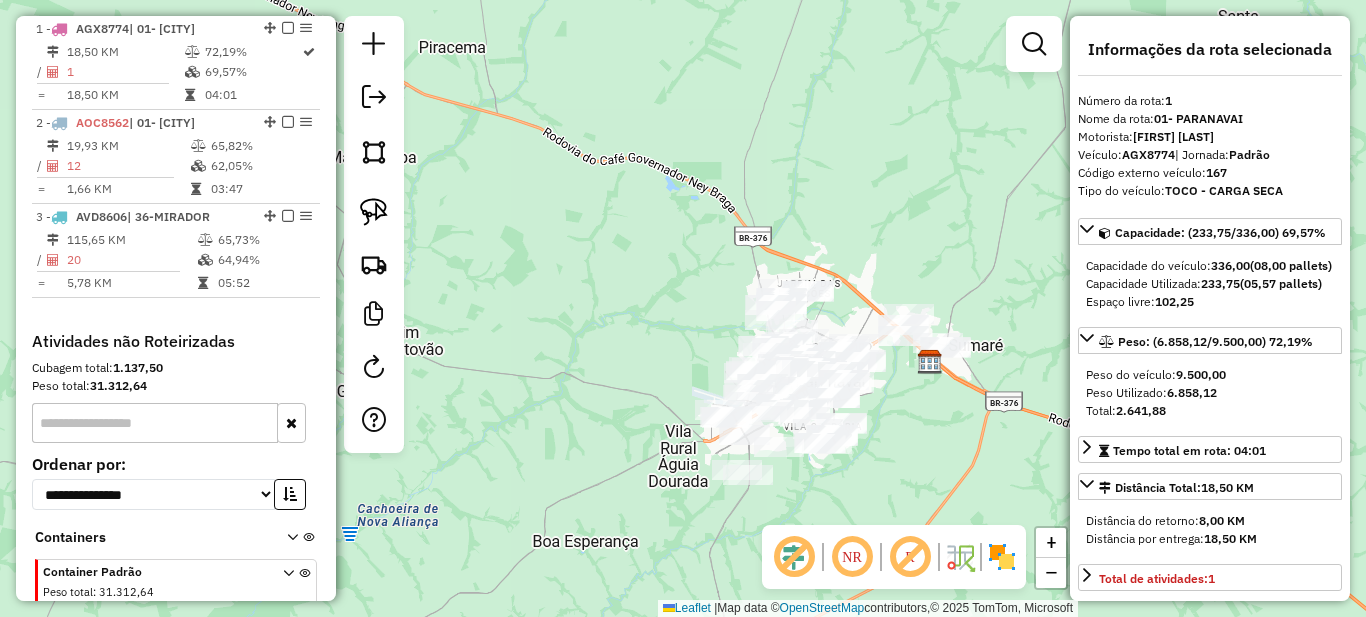 drag, startPoint x: 968, startPoint y: 364, endPoint x: 892, endPoint y: 476, distance: 135.3514 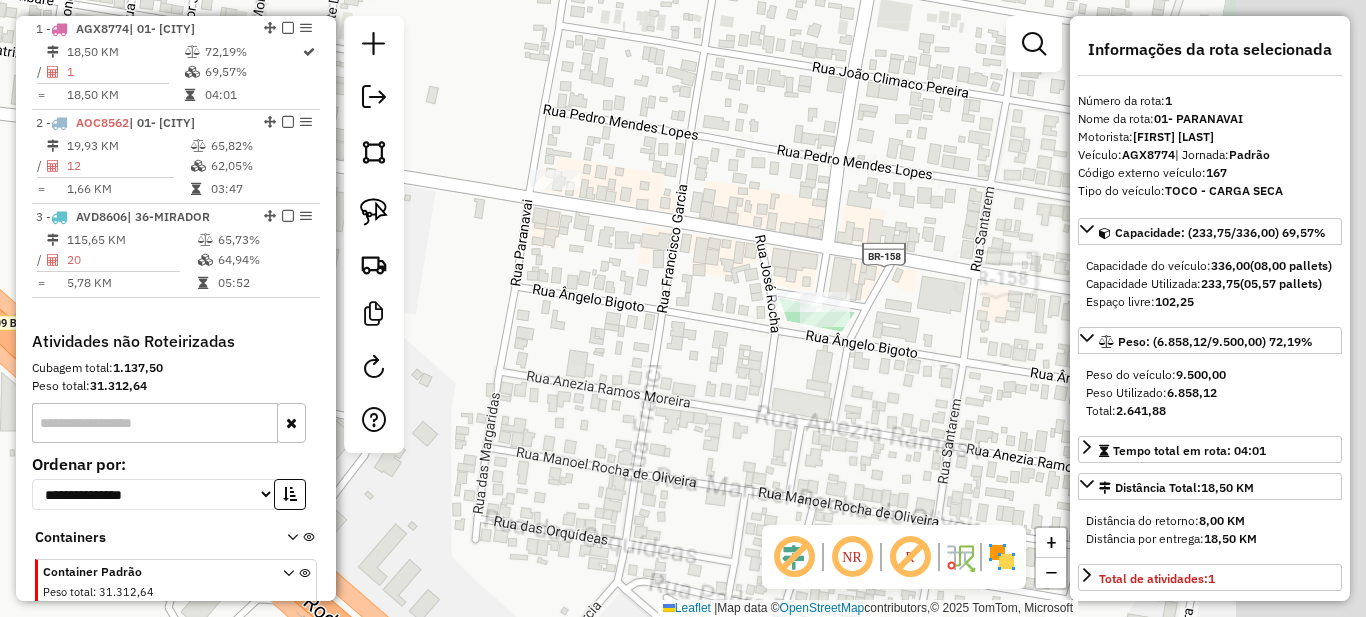 drag, startPoint x: 948, startPoint y: 359, endPoint x: 799, endPoint y: 410, distance: 157.48651 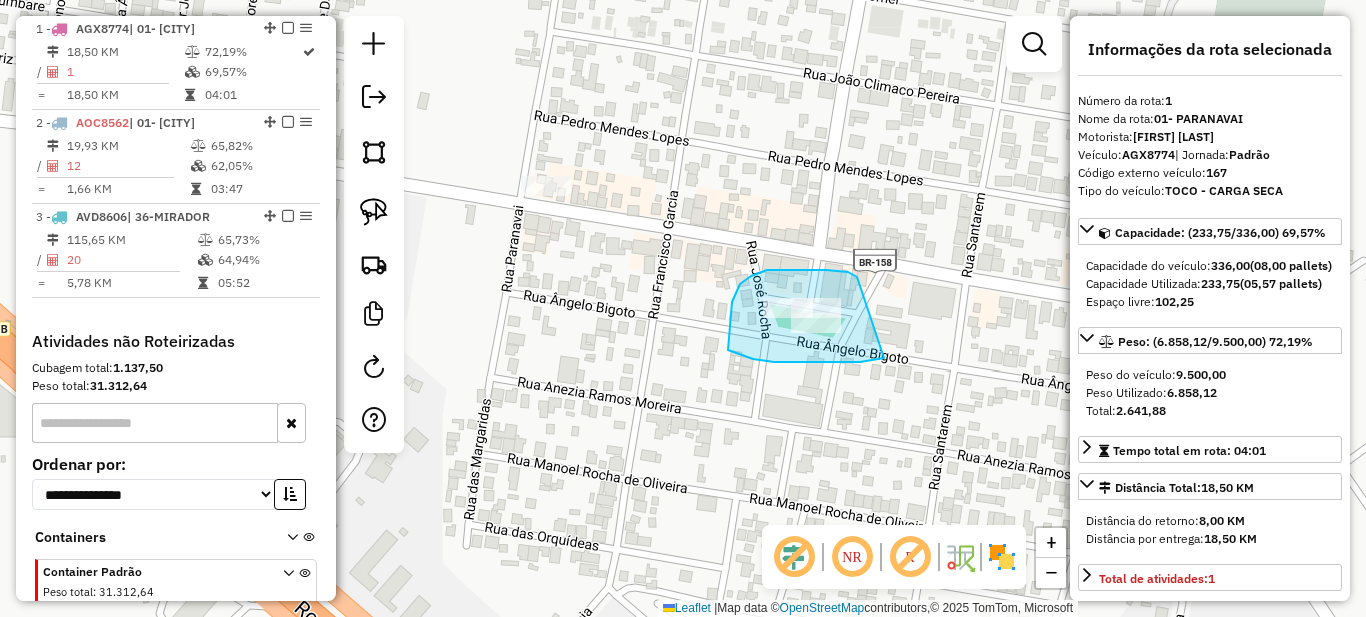 drag, startPoint x: 814, startPoint y: 270, endPoint x: 921, endPoint y: 353, distance: 135.41788 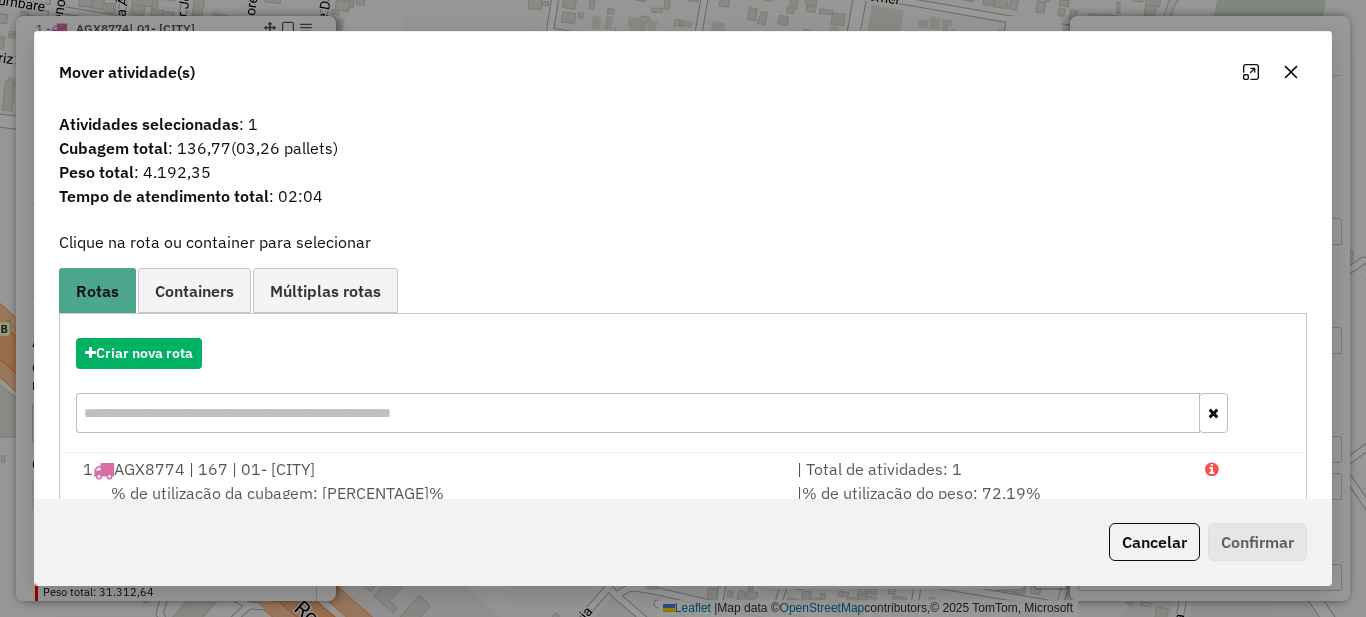 scroll, scrollTop: 232, scrollLeft: 0, axis: vertical 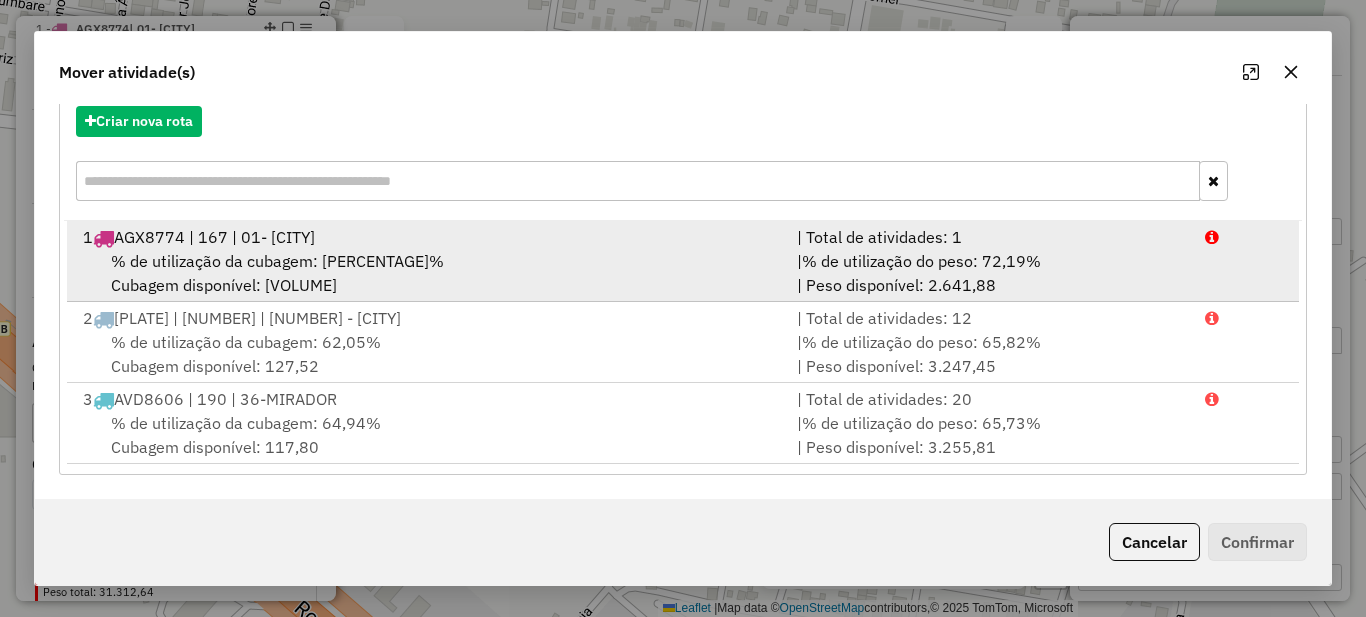 click on "% de utilização da cubagem: 69,57%" at bounding box center [277, 261] 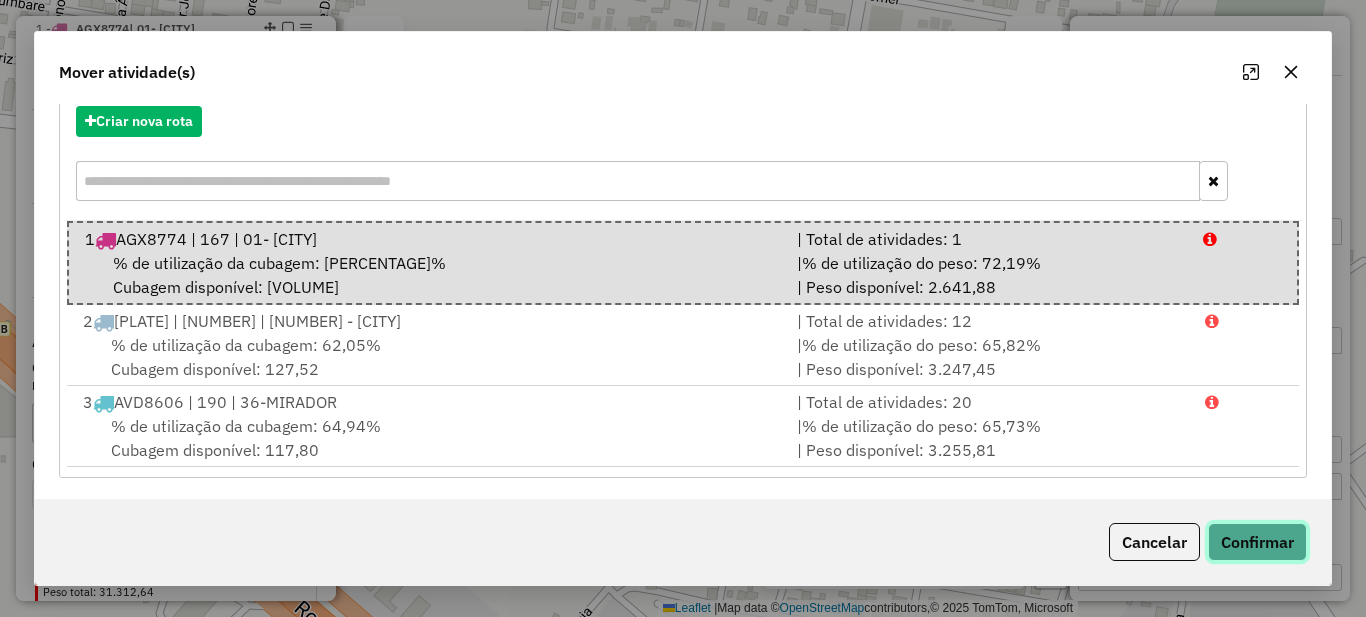 click on "Confirmar" 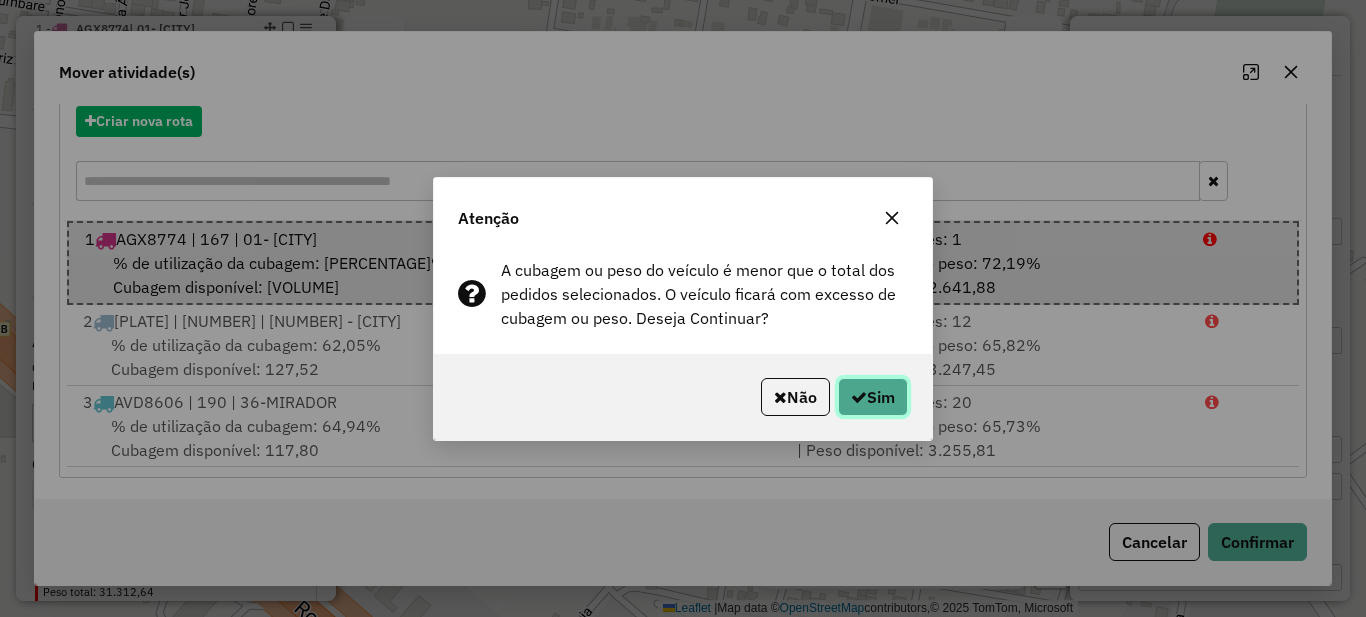 click 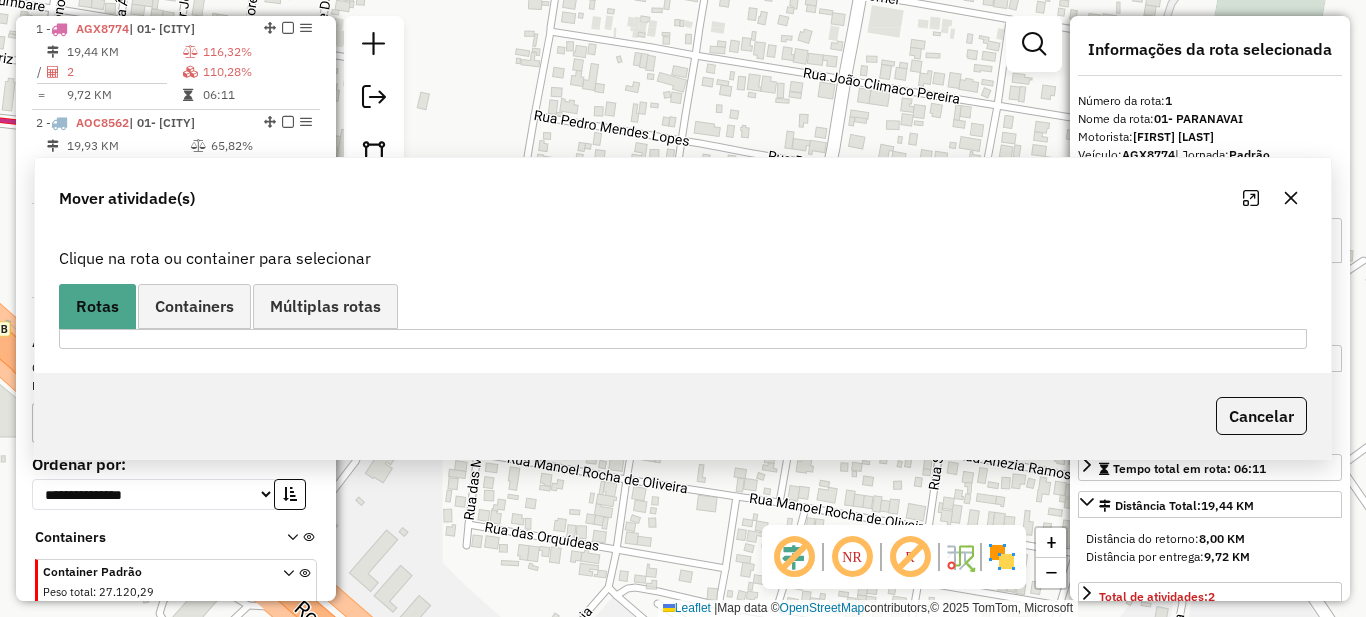 scroll, scrollTop: 0, scrollLeft: 0, axis: both 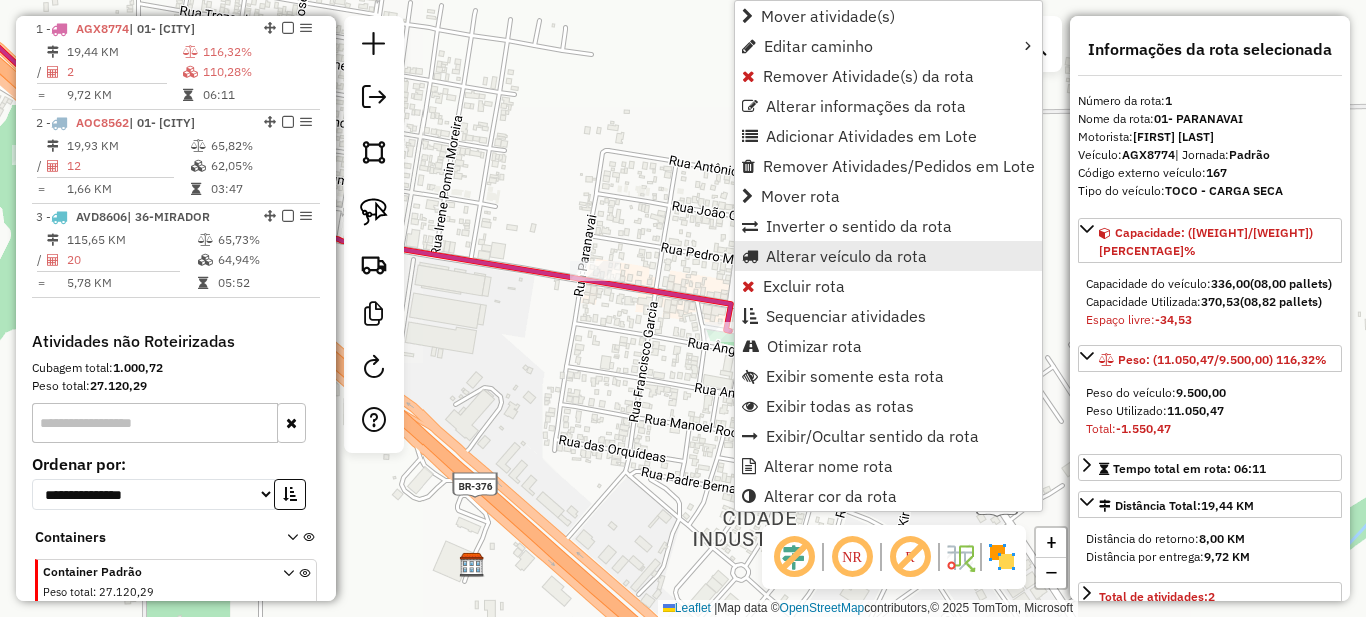 click on "Alterar veículo da rota" at bounding box center (846, 256) 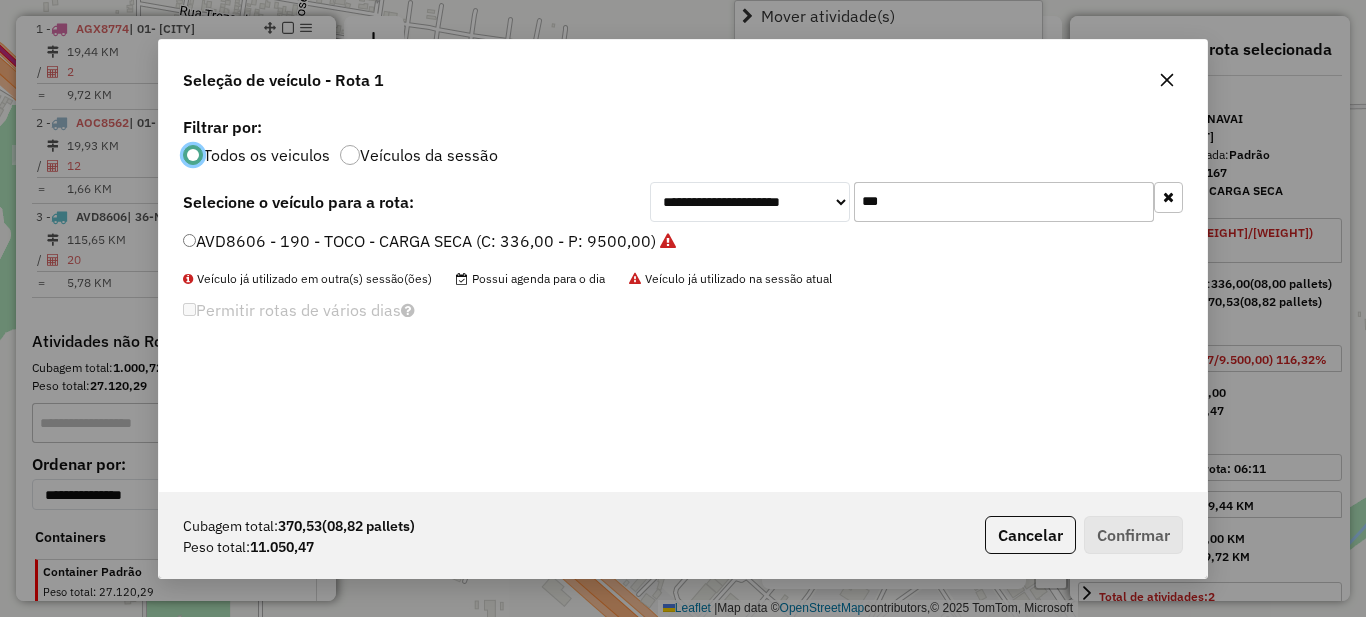 scroll, scrollTop: 11, scrollLeft: 6, axis: both 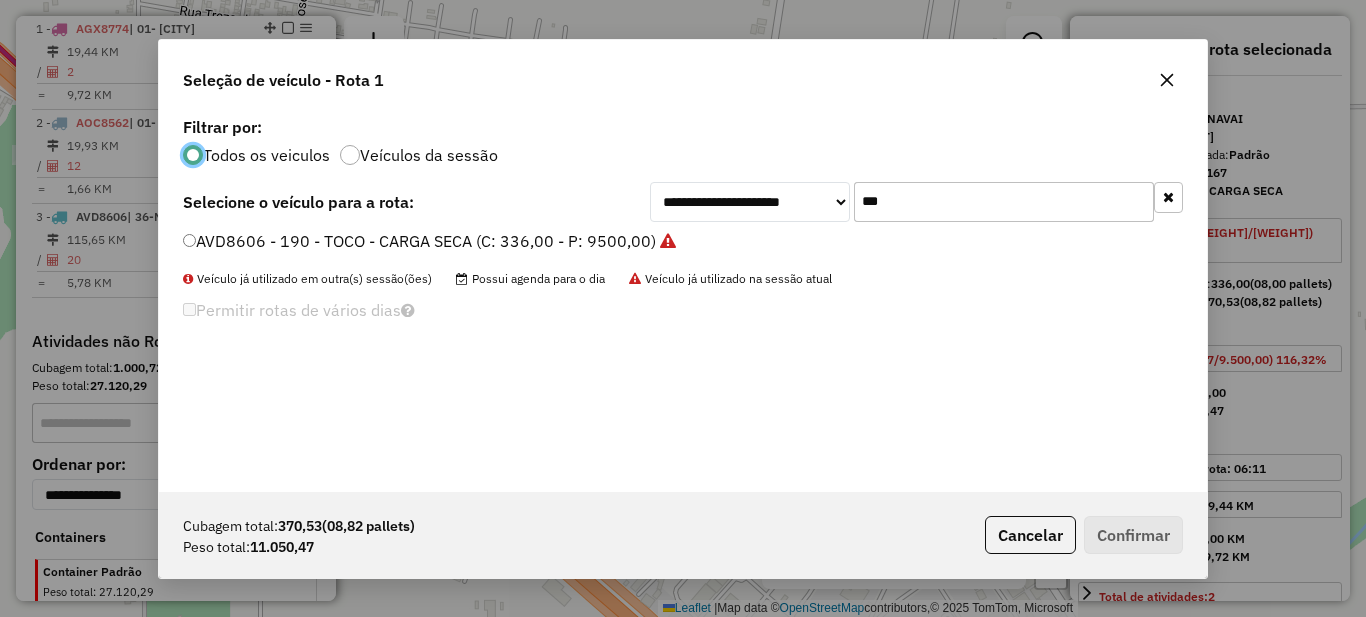 click on "***" 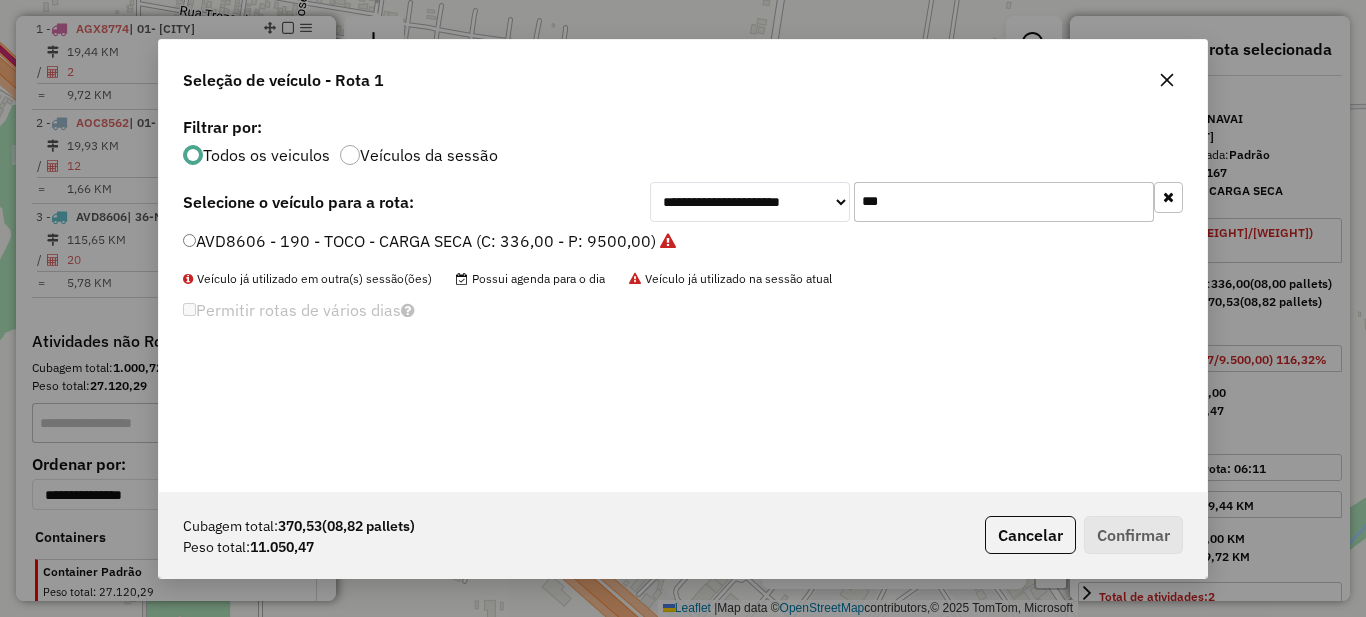 click on "***" 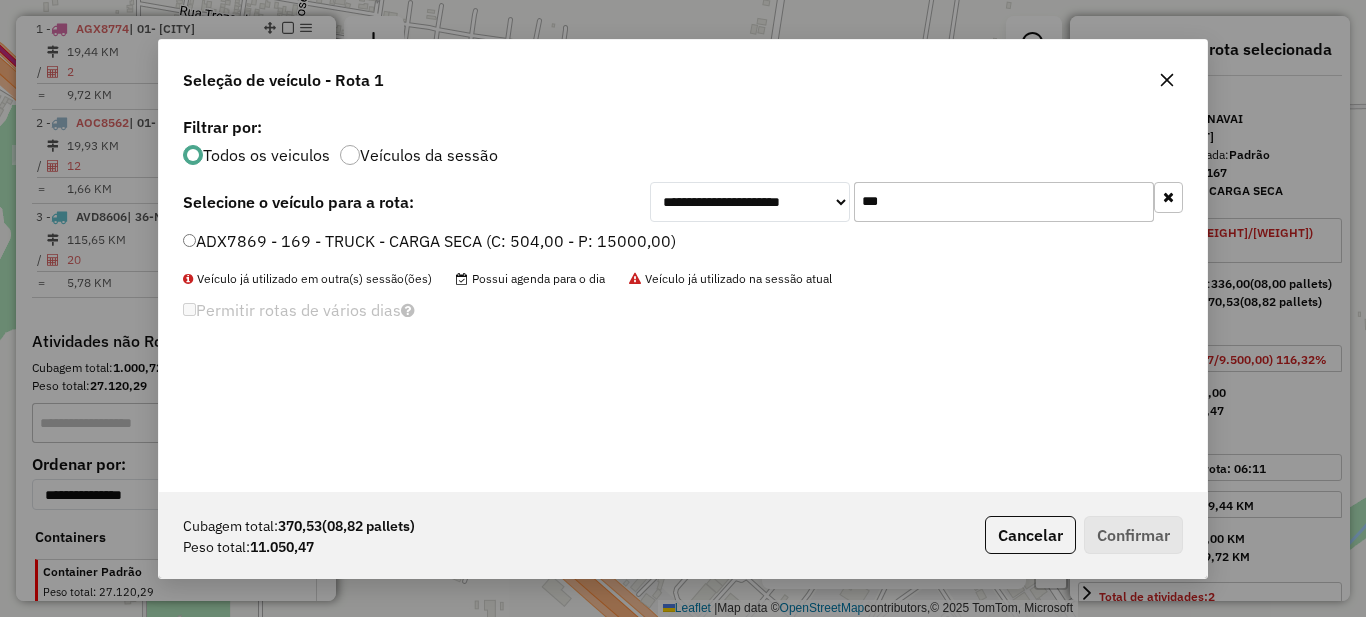 type on "***" 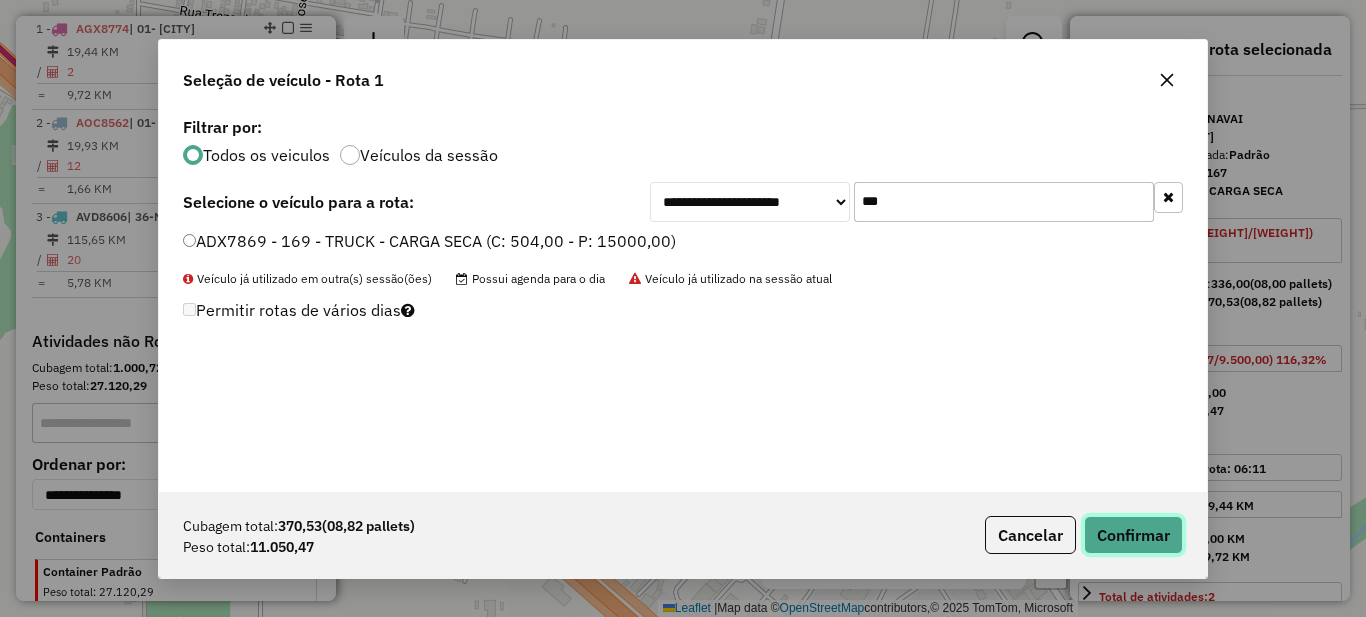 click on "Confirmar" 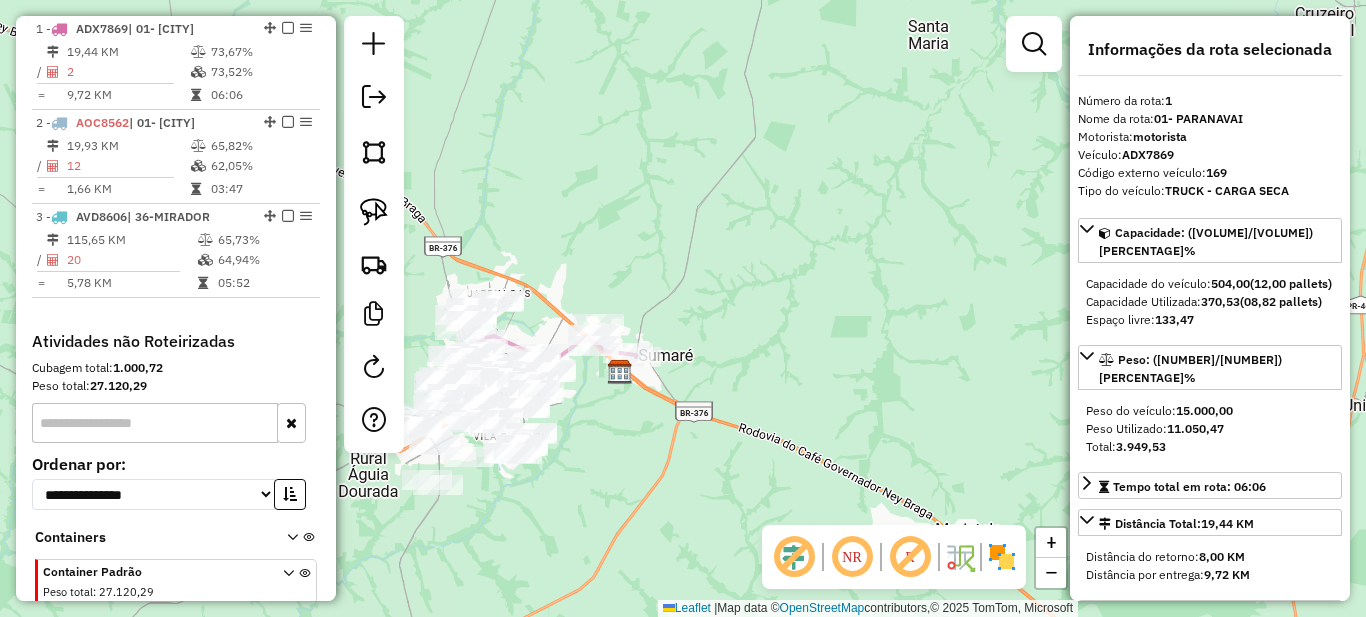drag, startPoint x: 625, startPoint y: 479, endPoint x: 726, endPoint y: 427, distance: 113.600174 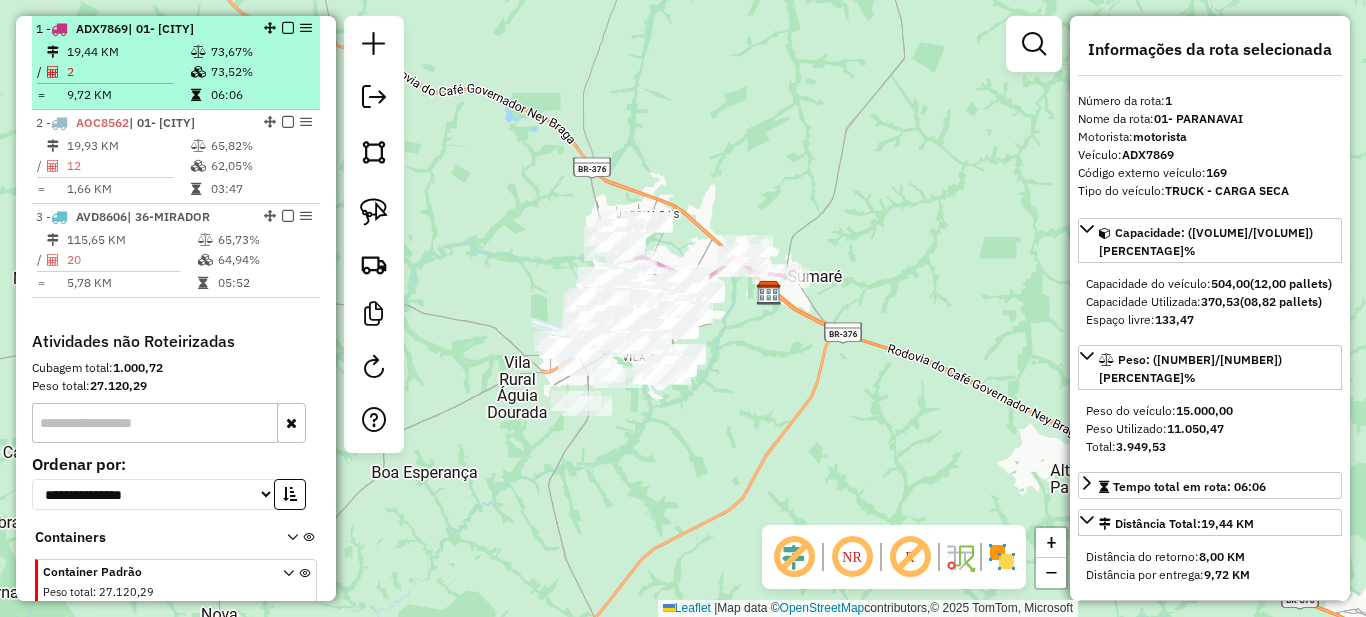 scroll, scrollTop: 699, scrollLeft: 0, axis: vertical 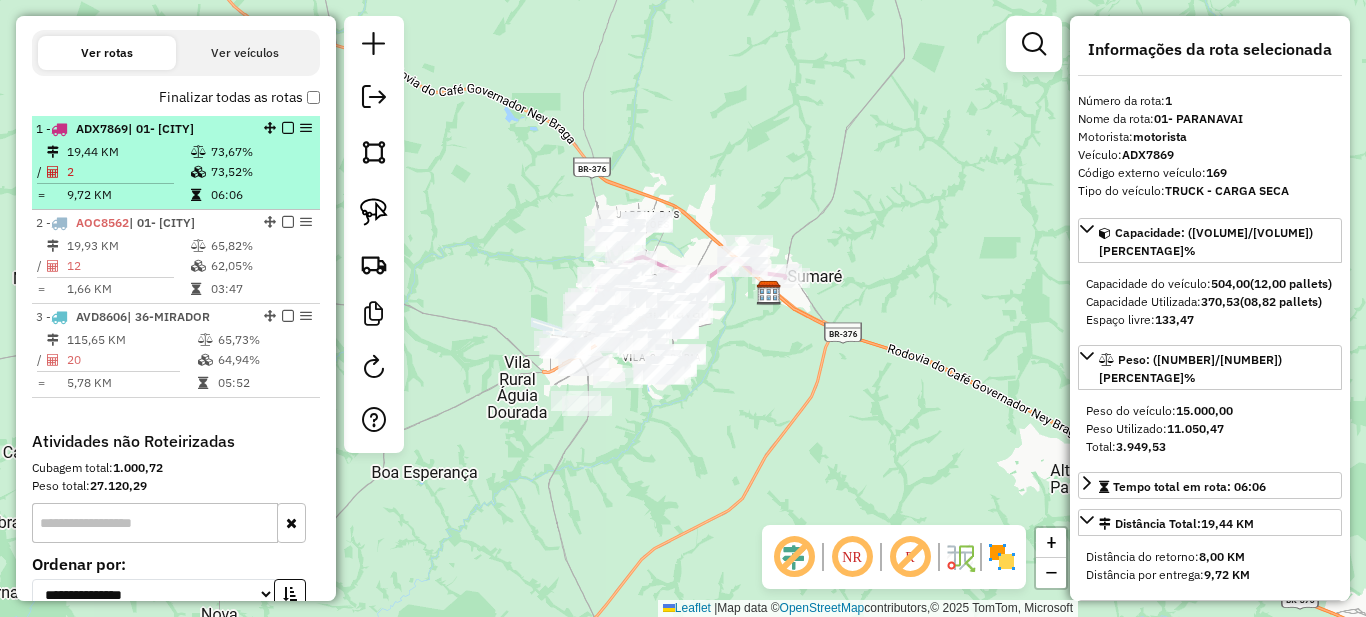 click at bounding box center [200, 152] 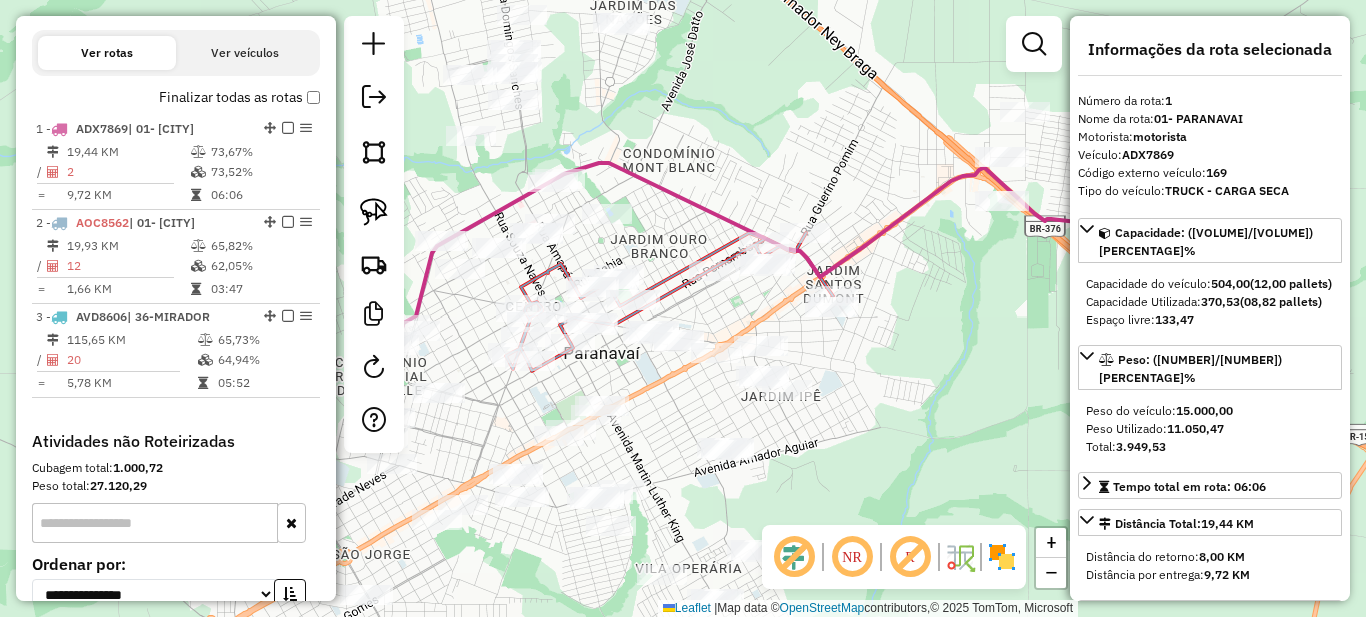 drag, startPoint x: 653, startPoint y: 337, endPoint x: 747, endPoint y: 313, distance: 97.015465 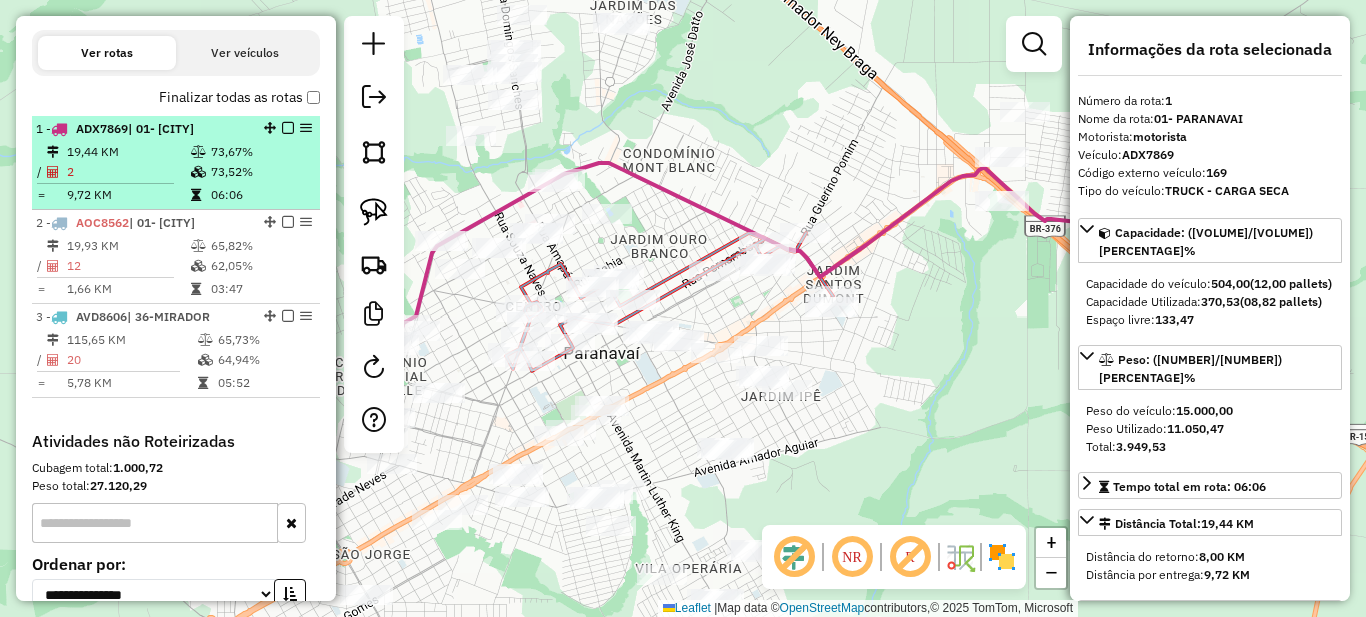 click at bounding box center (288, 128) 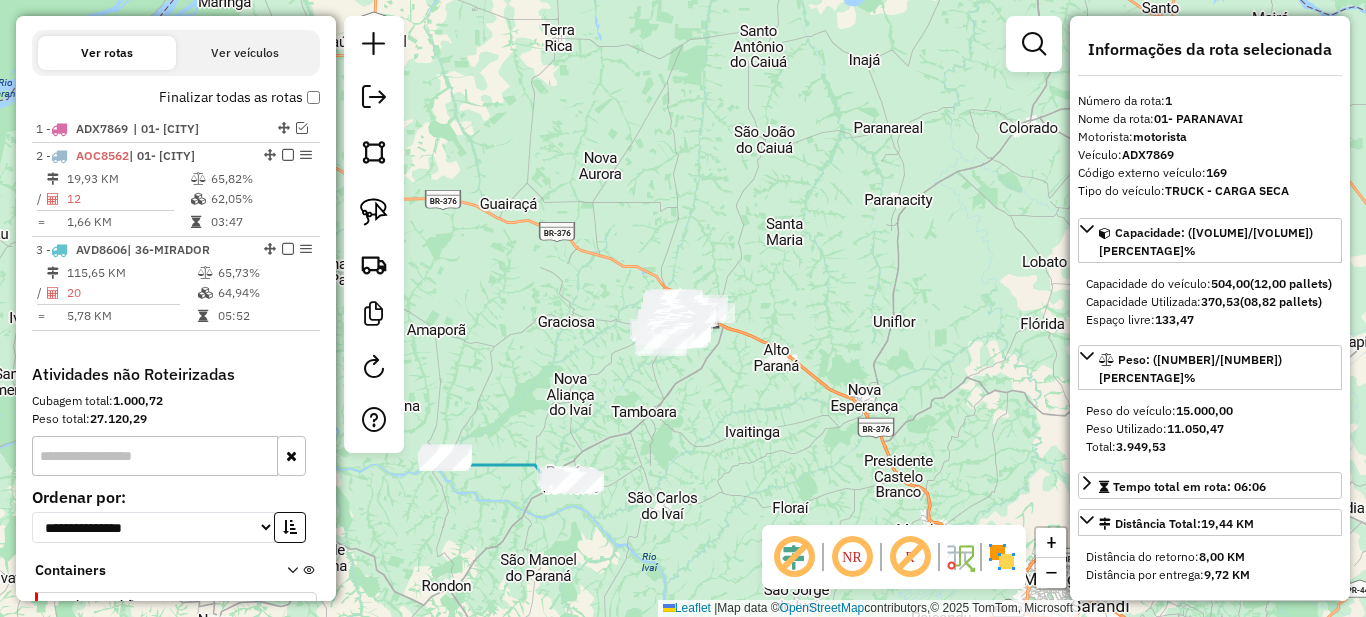 drag, startPoint x: 662, startPoint y: 422, endPoint x: 738, endPoint y: 339, distance: 112.53888 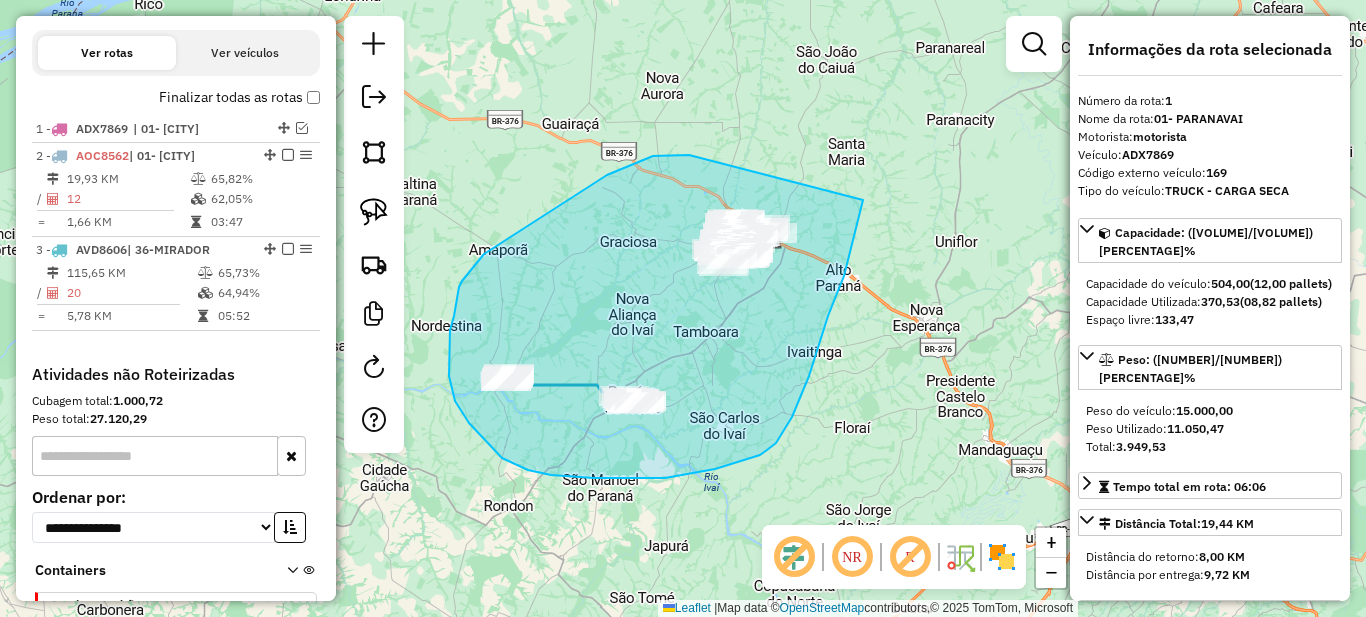 drag, startPoint x: 607, startPoint y: 175, endPoint x: 863, endPoint y: 200, distance: 257.2178 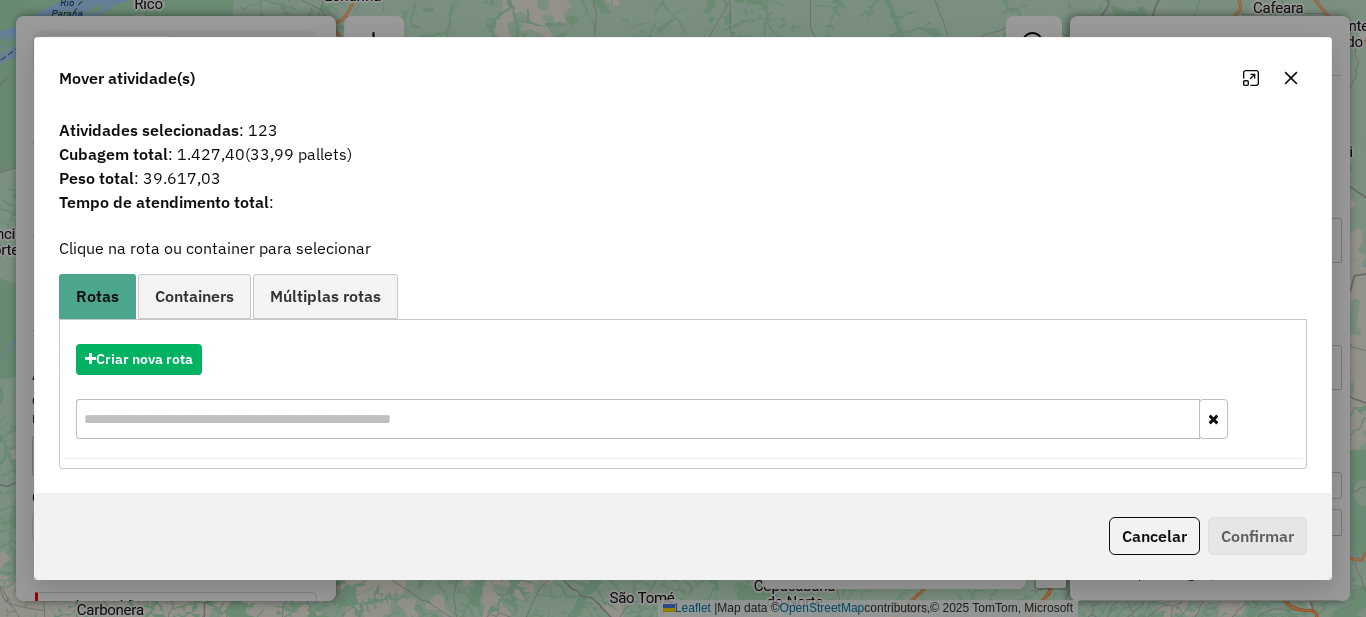 click on "Cancelar   Confirmar" 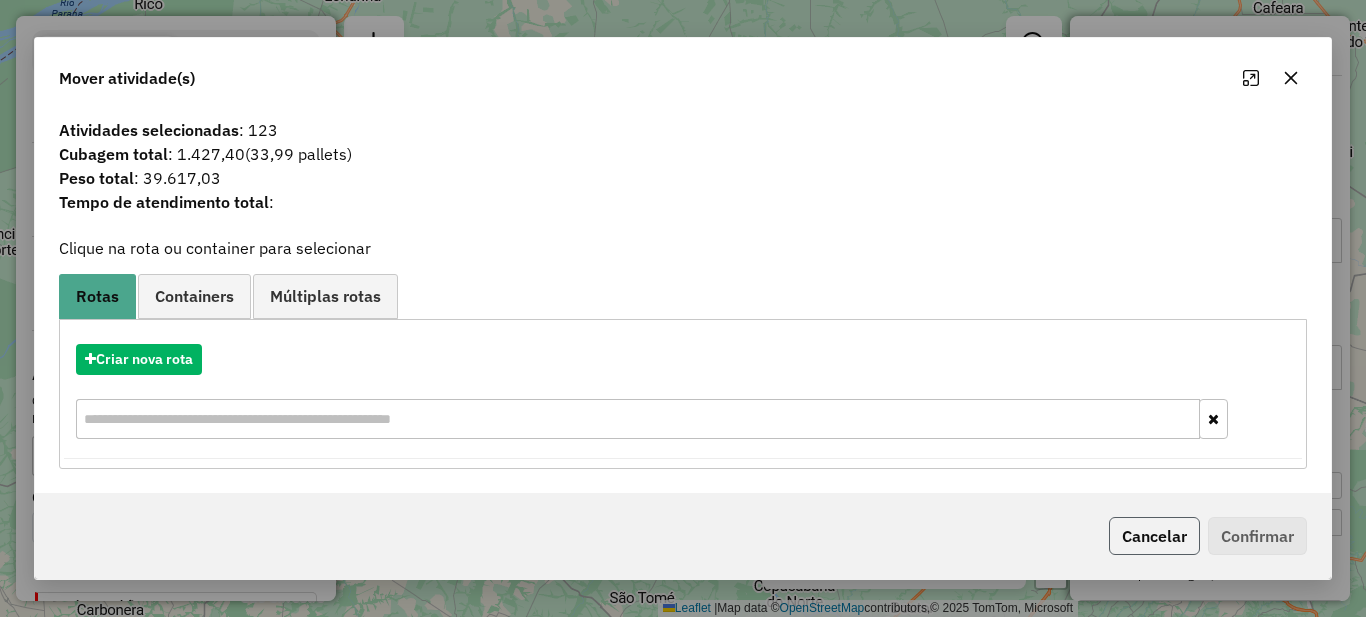 click on "Cancelar" 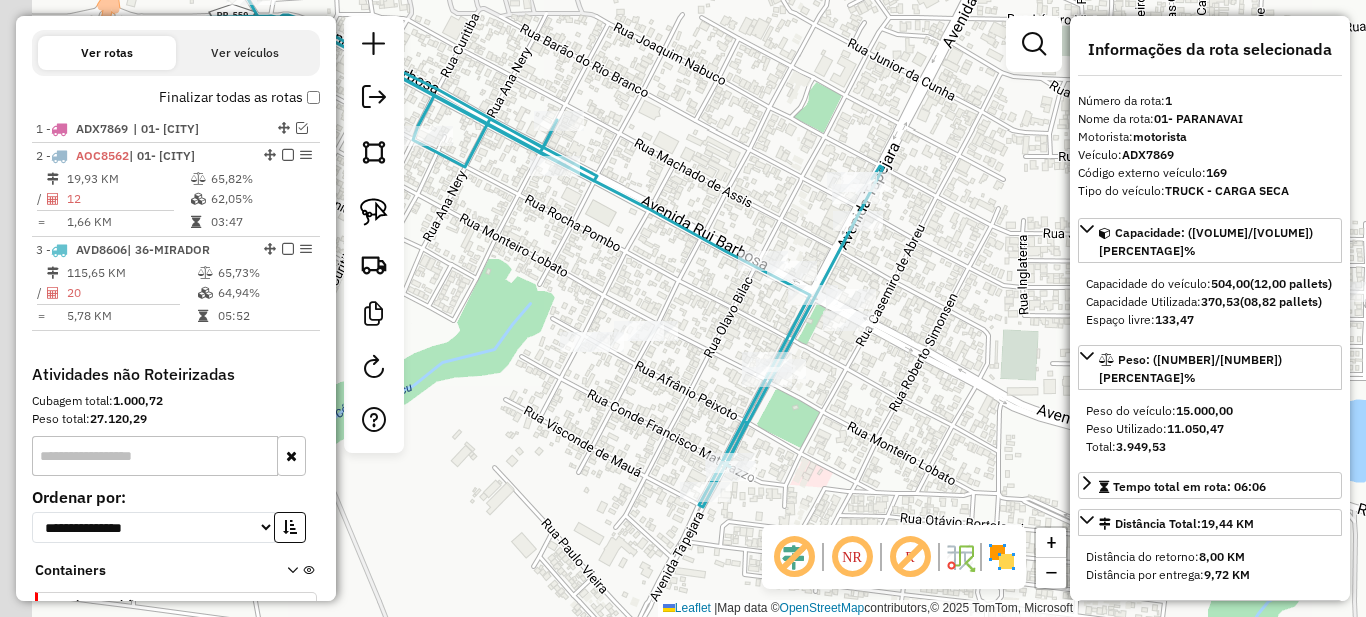 drag, startPoint x: 609, startPoint y: 562, endPoint x: 848, endPoint y: 349, distance: 320.1406 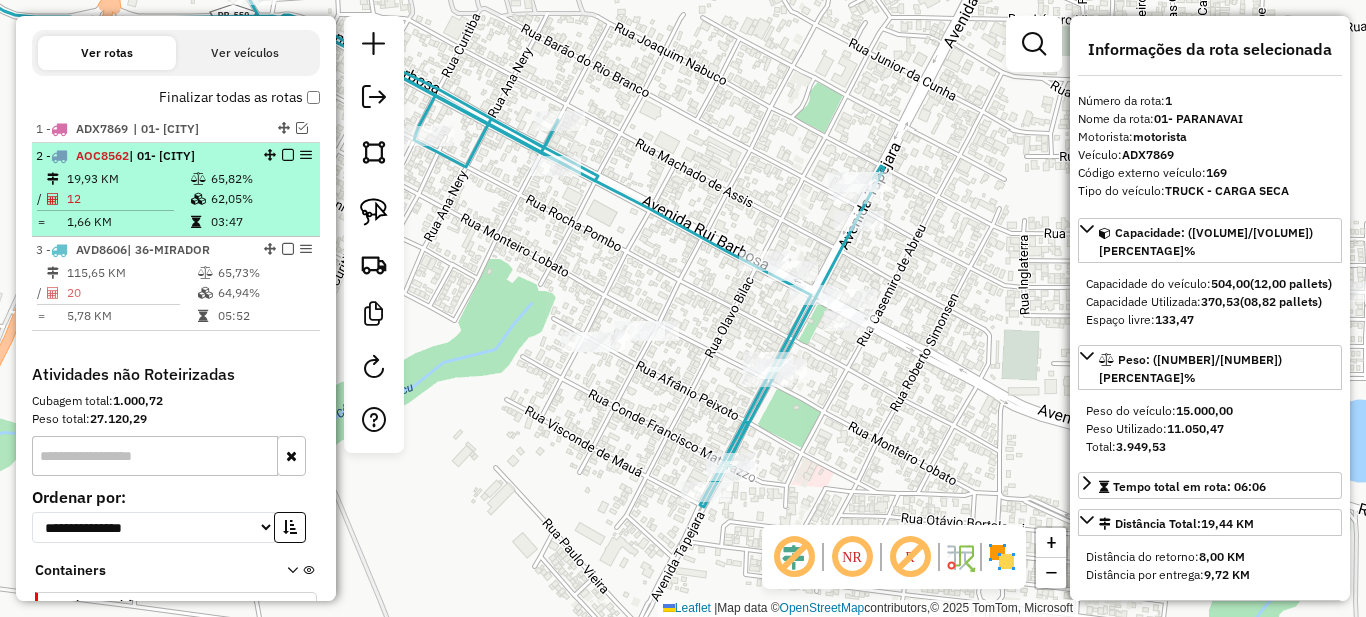 click on "62,05%" at bounding box center (260, 199) 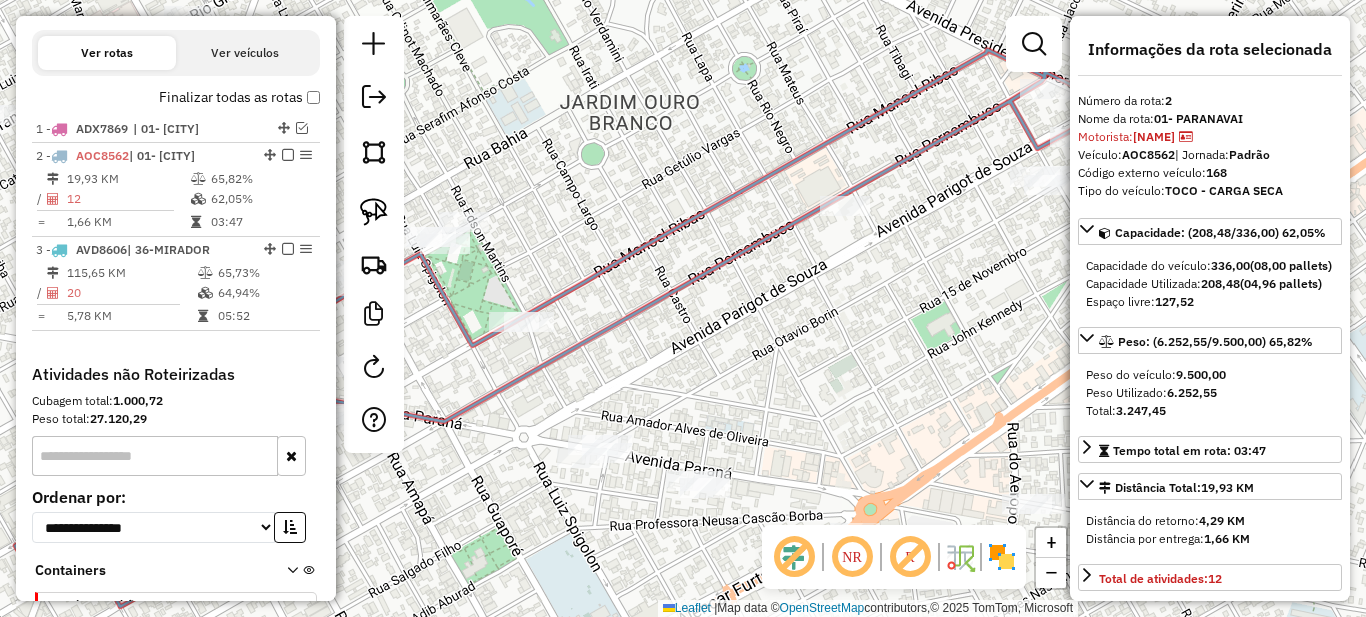 scroll, scrollTop: 300, scrollLeft: 0, axis: vertical 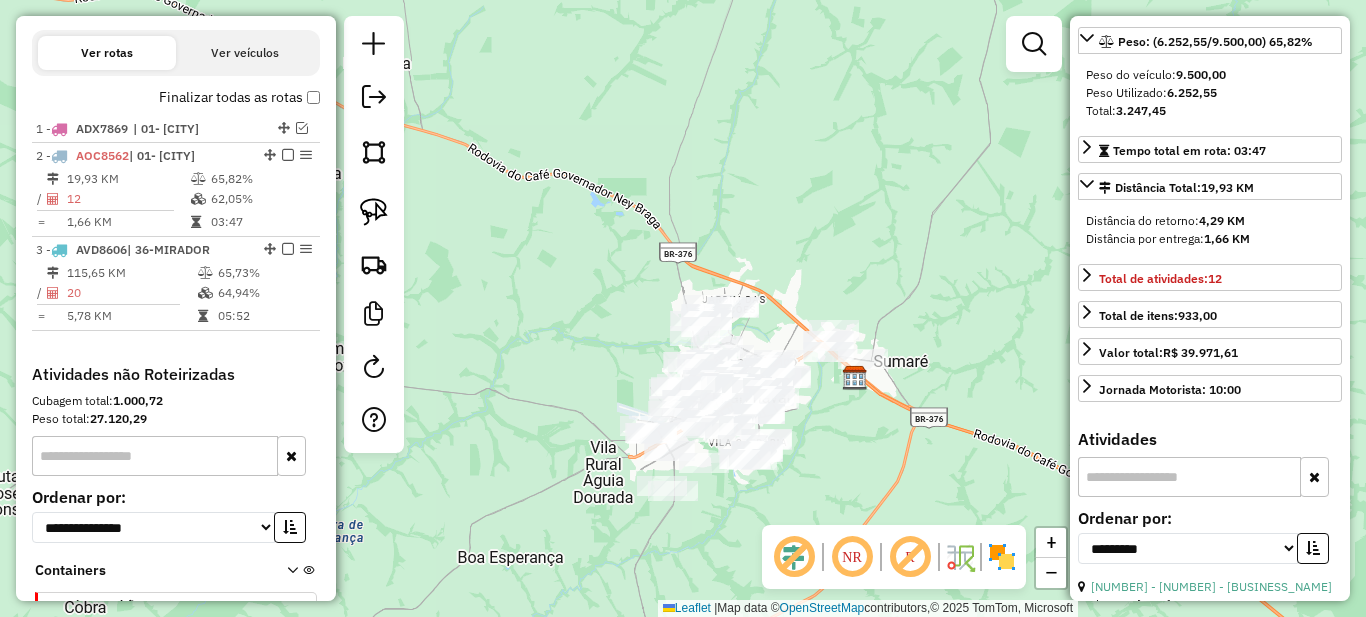 click on "Janela de atendimento Grade de atendimento Capacidade Transportadoras Veículos Cliente Pedidos  Rotas Selecione os dias de semana para filtrar as janelas de atendimento  Seg   Ter   Qua   Qui   Sex   Sáb   Dom  Informe o período da janela de atendimento: De: Até:  Filtrar exatamente a janela do cliente  Considerar janela de atendimento padrão  Selecione os dias de semana para filtrar as grades de atendimento  Seg   Ter   Qua   Qui   Sex   Sáb   Dom   Considerar clientes sem dia de atendimento cadastrado  Clientes fora do dia de atendimento selecionado Filtrar as atividades entre os valores definidos abaixo:  Peso mínimo:   Peso máximo:   Cubagem mínima:   Cubagem máxima:   De:   Até:  Filtrar as atividades entre o tempo de atendimento definido abaixo:  De:   Até:   Considerar capacidade total dos clientes não roteirizados Transportadora: Selecione um ou mais itens Tipo de veículo: Selecione um ou mais itens Veículo: Selecione um ou mais itens Motorista: Selecione um ou mais itens Nome: Rótulo:" 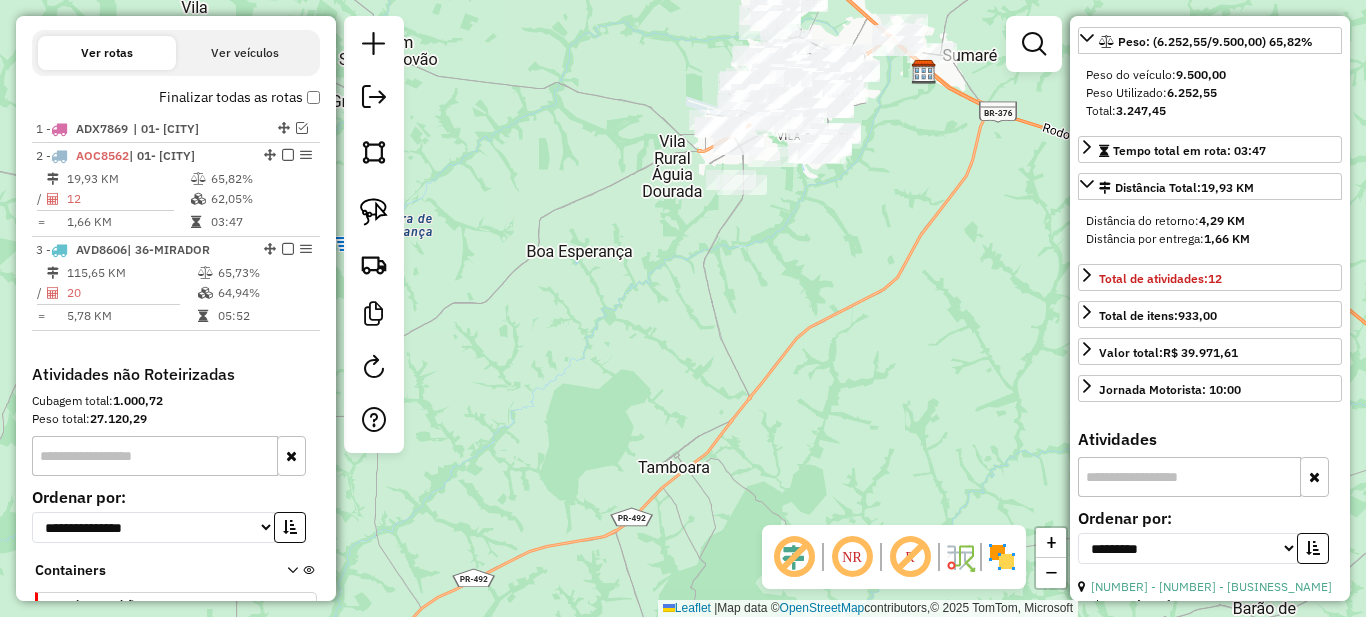 drag, startPoint x: 759, startPoint y: 376, endPoint x: 786, endPoint y: 222, distance: 156.34897 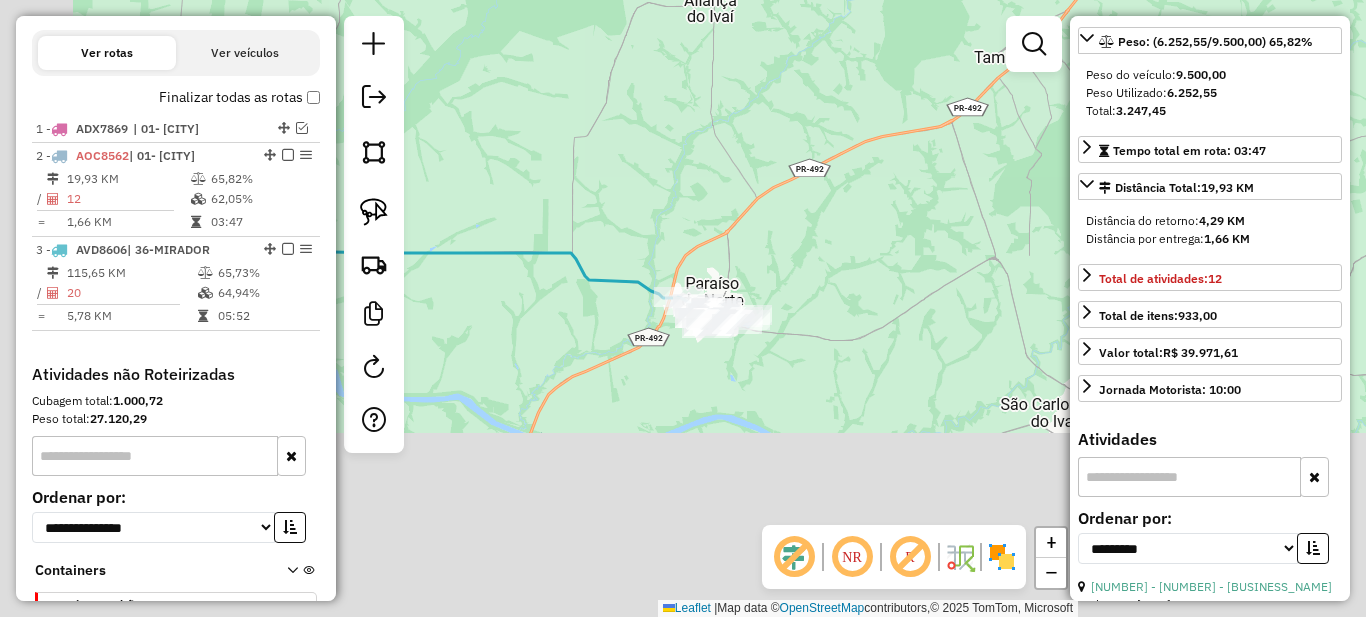 drag, startPoint x: 641, startPoint y: 444, endPoint x: 1048, endPoint y: 227, distance: 461.2353 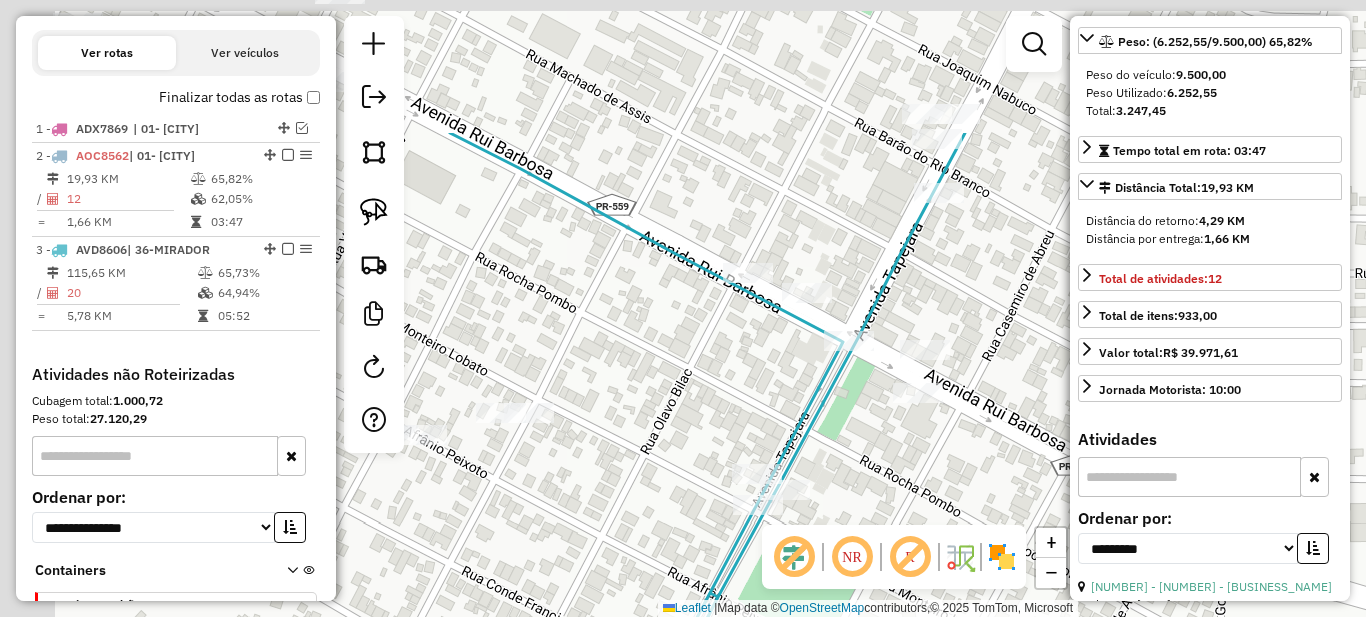 drag, startPoint x: 712, startPoint y: 265, endPoint x: 754, endPoint y: 285, distance: 46.518814 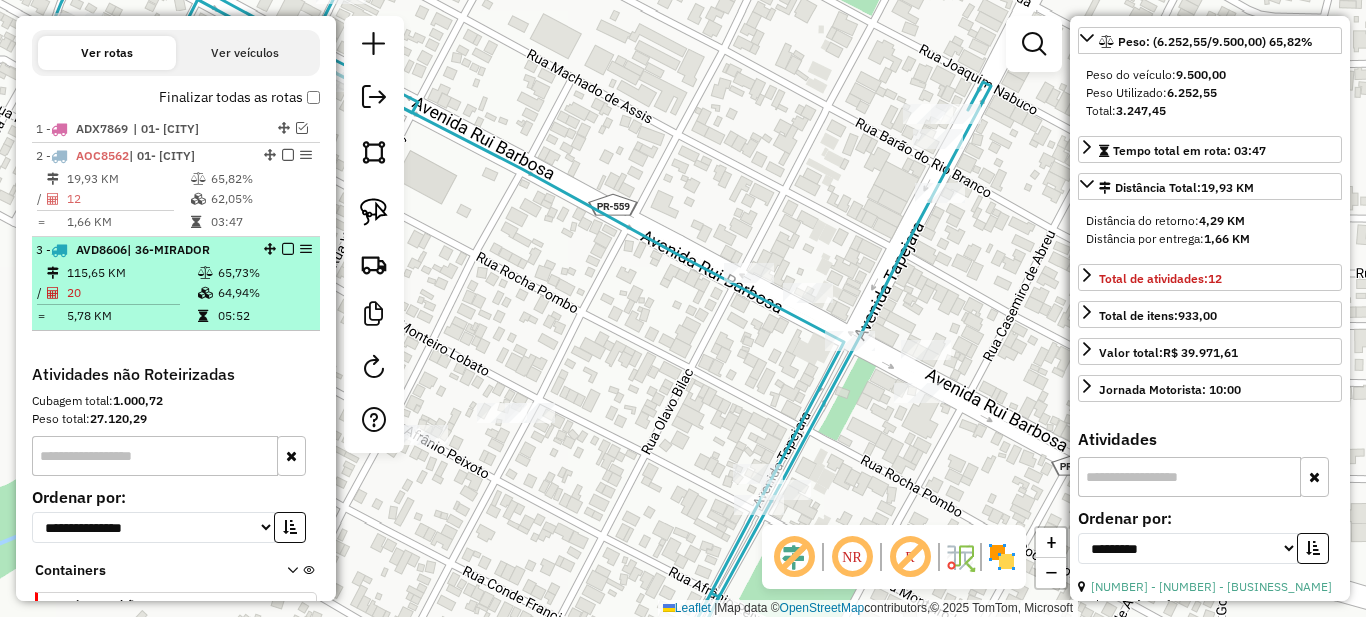 click on "115,65 KM" at bounding box center [131, 273] 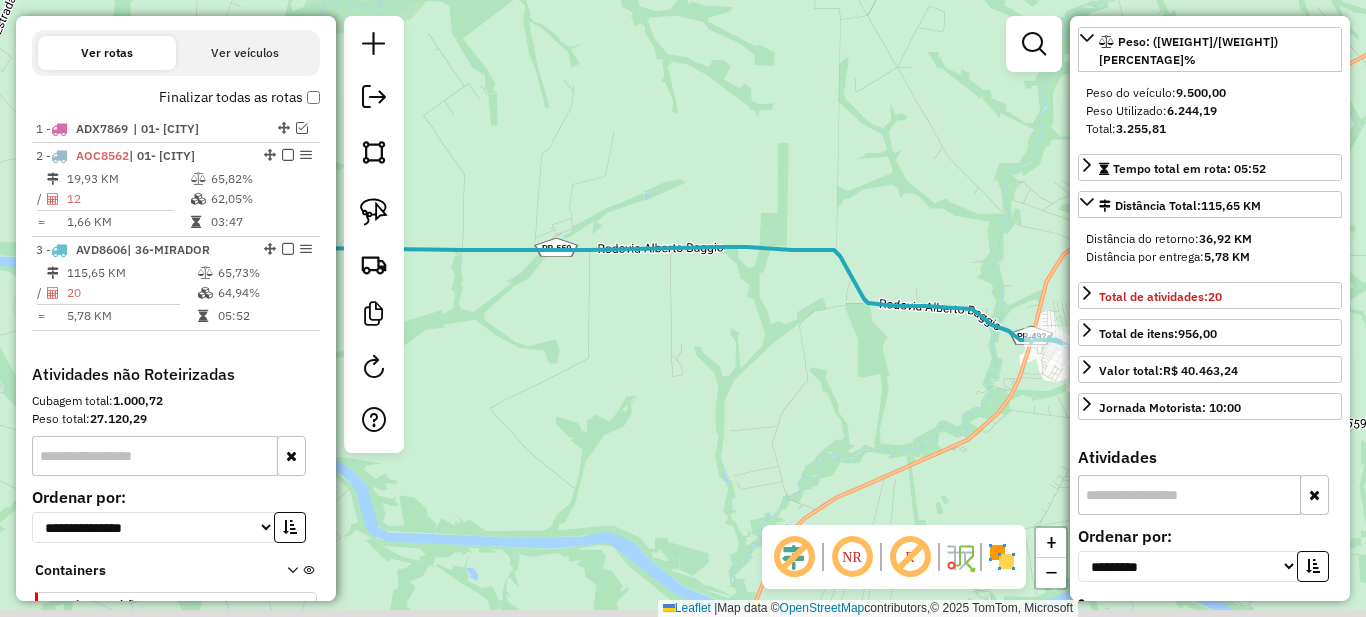 drag, startPoint x: 839, startPoint y: 387, endPoint x: 517, endPoint y: 283, distance: 338.37848 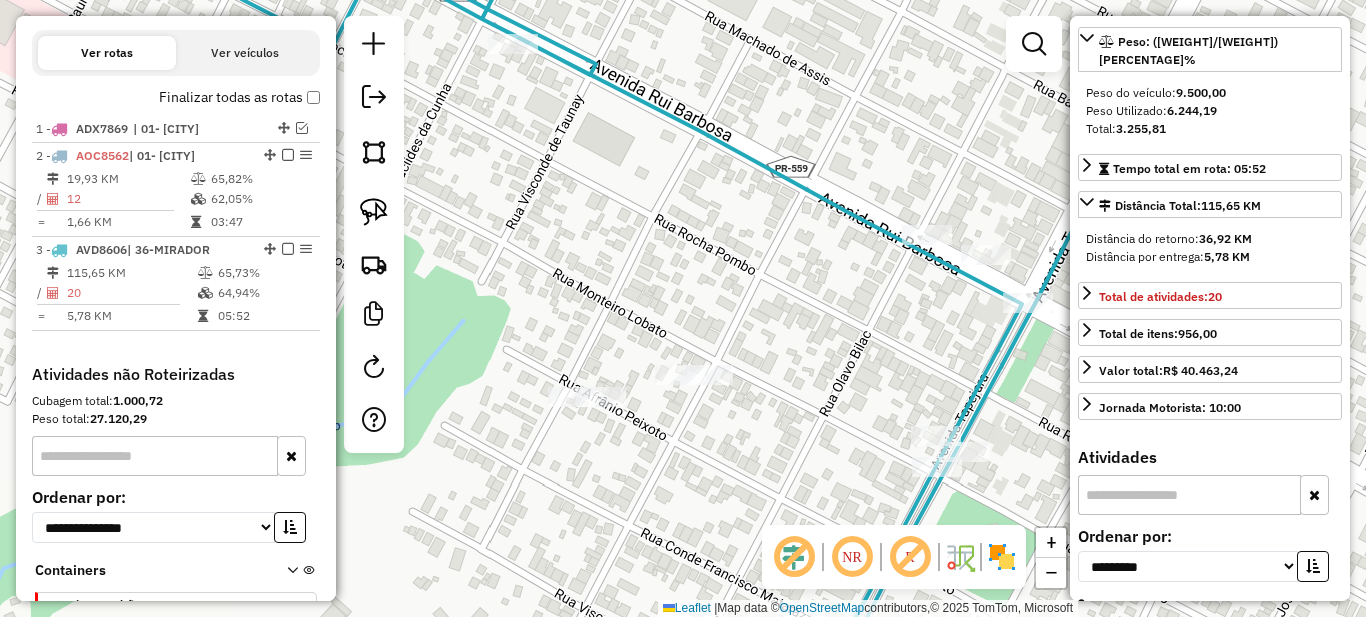 drag, startPoint x: 901, startPoint y: 312, endPoint x: 643, endPoint y: 304, distance: 258.124 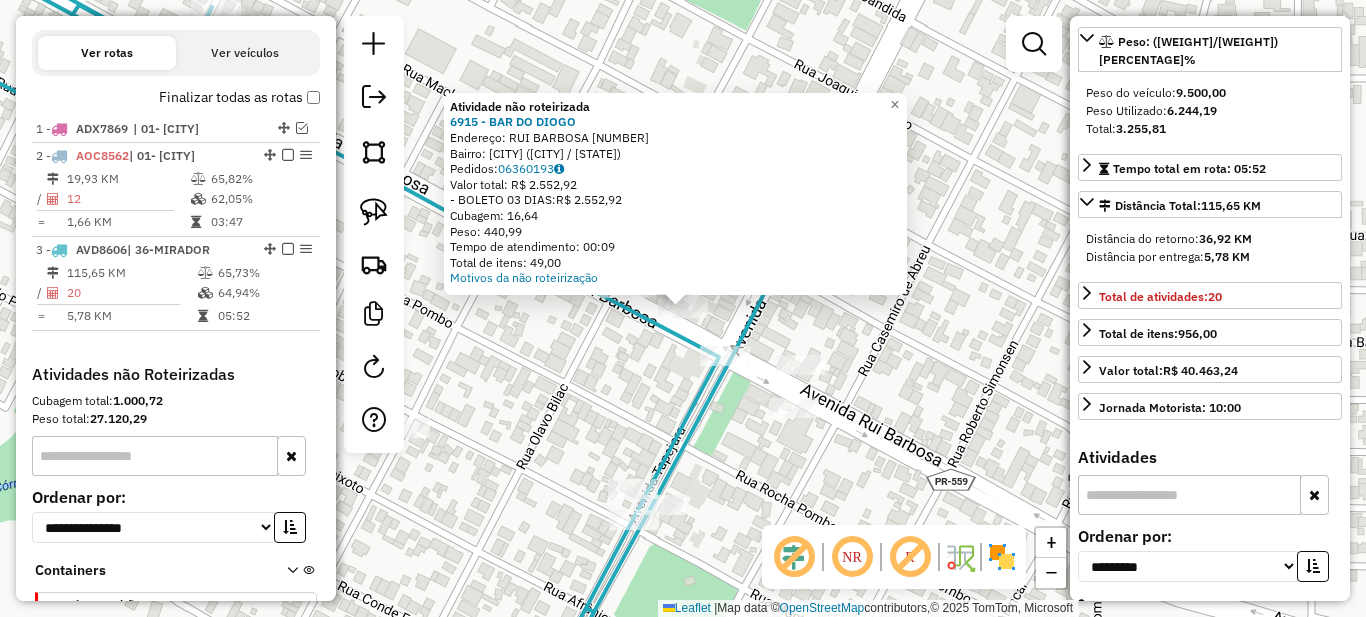 click on "Atividade não roteirizada 6915 - BAR DO DIOGO  Endereço:  RUI BARBOSA 462   Bairro: CENTRO (PARAISO DO NORTE / PR)   Pedidos:  06360193   Valor total: R$ 2.552,92   - BOLETO 03 DIAS:  R$ 2.552,92   Cubagem: 16,64   Peso: 440,99   Tempo de atendimento: 00:09   Total de itens: 49,00  Motivos da não roteirização × Janela de atendimento Grade de atendimento Capacidade Transportadoras Veículos Cliente Pedidos  Rotas Selecione os dias de semana para filtrar as janelas de atendimento  Seg   Ter   Qua   Qui   Sex   Sáb   Dom  Informe o período da janela de atendimento: De: Até:  Filtrar exatamente a janela do cliente  Considerar janela de atendimento padrão  Selecione os dias de semana para filtrar as grades de atendimento  Seg   Ter   Qua   Qui   Sex   Sáb   Dom   Considerar clientes sem dia de atendimento cadastrado  Clientes fora do dia de atendimento selecionado Filtrar as atividades entre os valores definidos abaixo:  Peso mínimo:   Peso máximo:   Cubagem mínima:   Cubagem máxima:   De:   Até:" 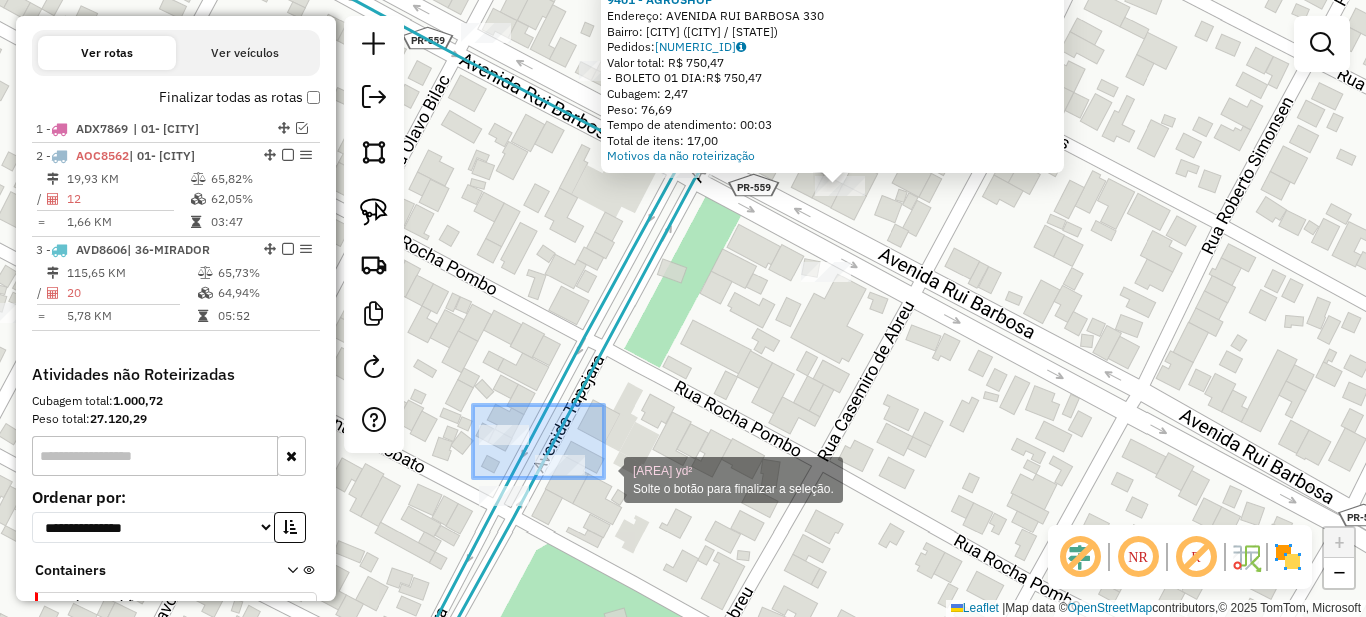drag, startPoint x: 473, startPoint y: 405, endPoint x: 604, endPoint y: 478, distance: 149.96666 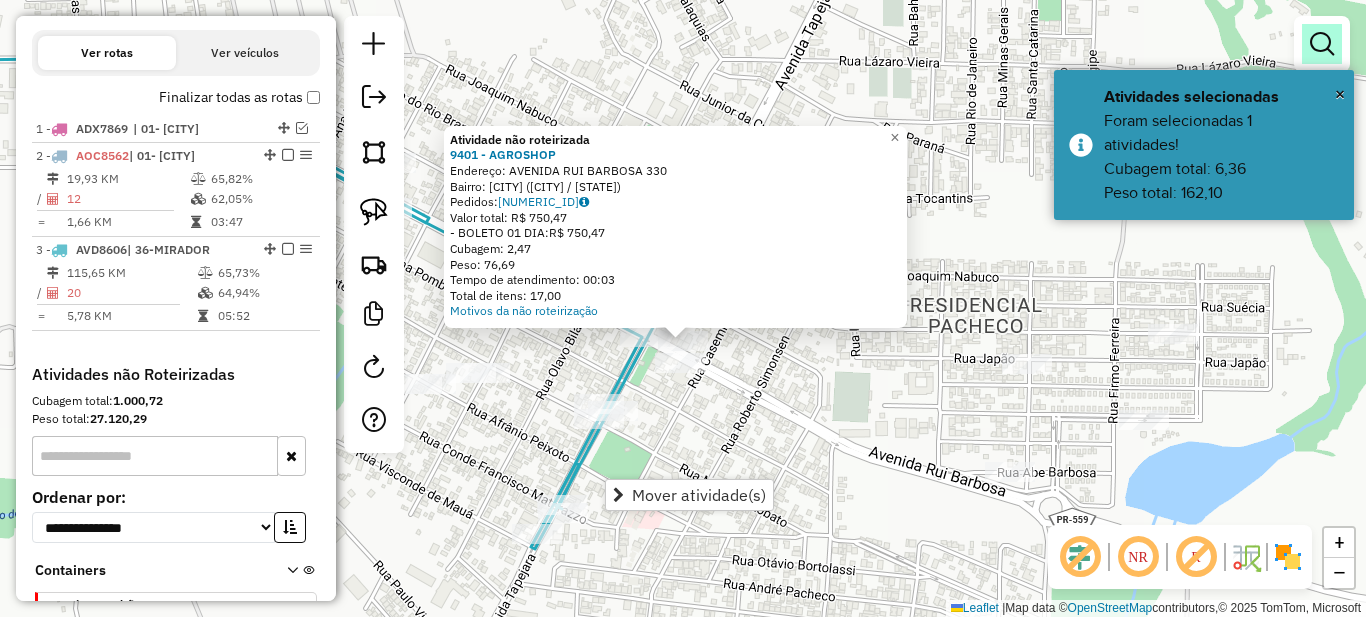 click at bounding box center [1322, 44] 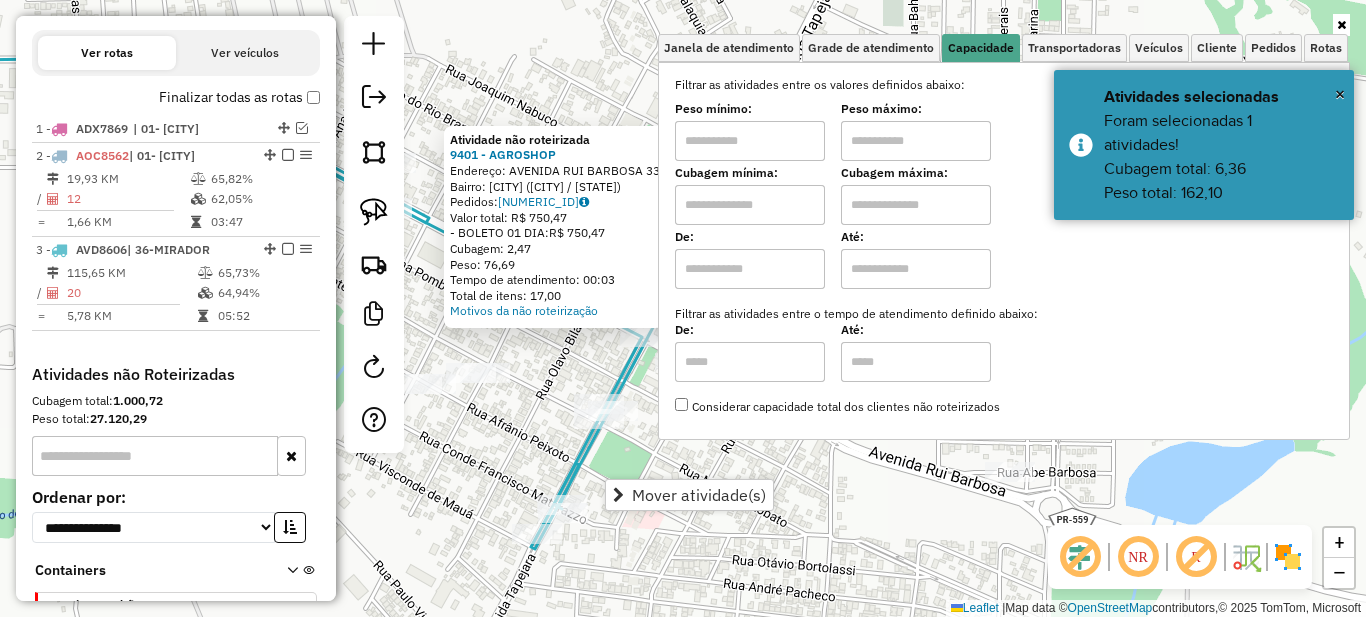 click at bounding box center (750, 141) 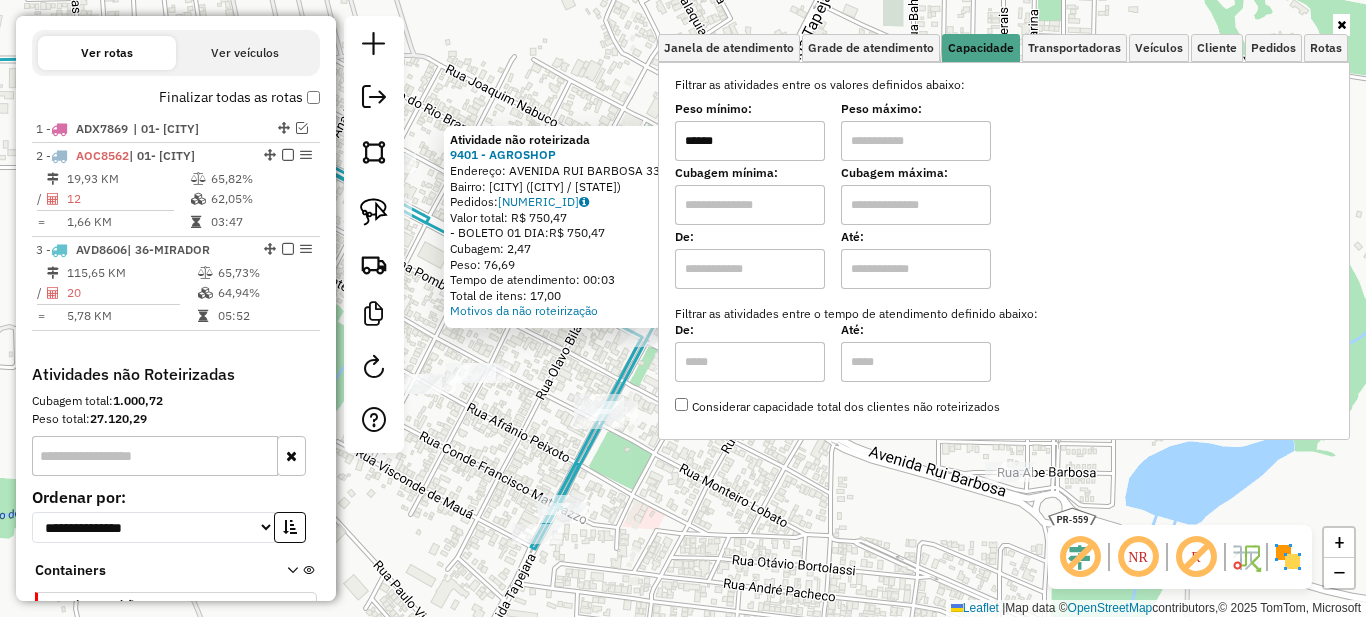 type on "******" 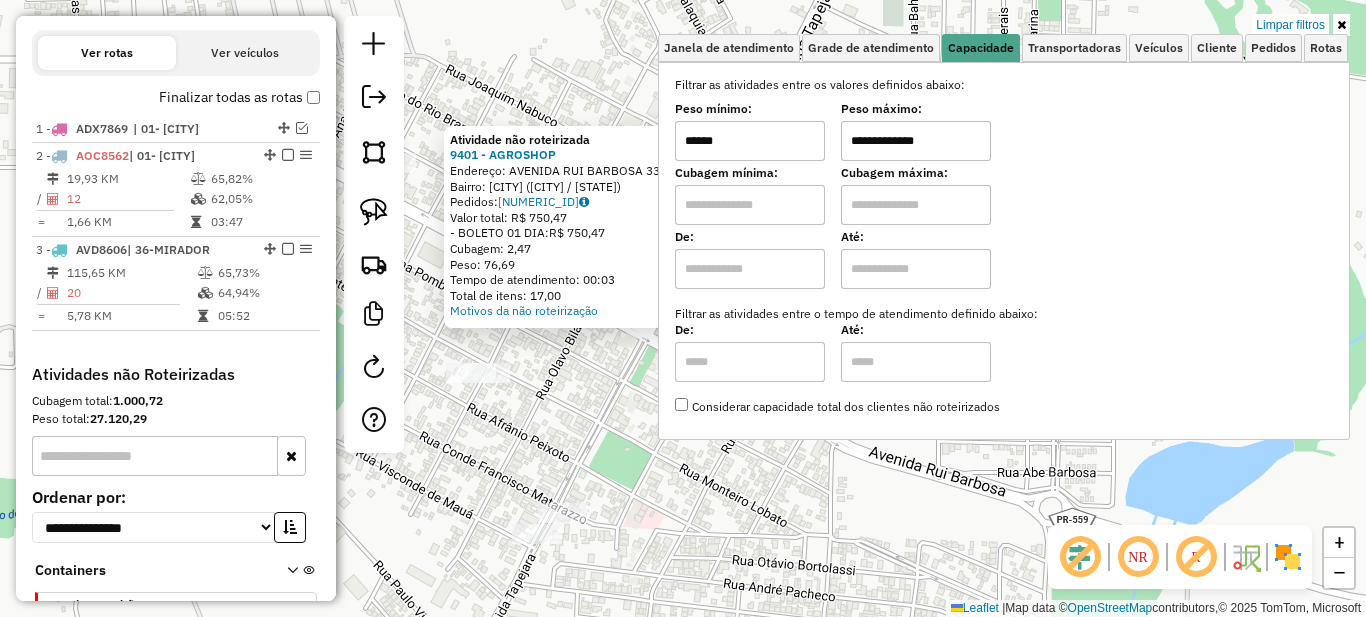 type on "**********" 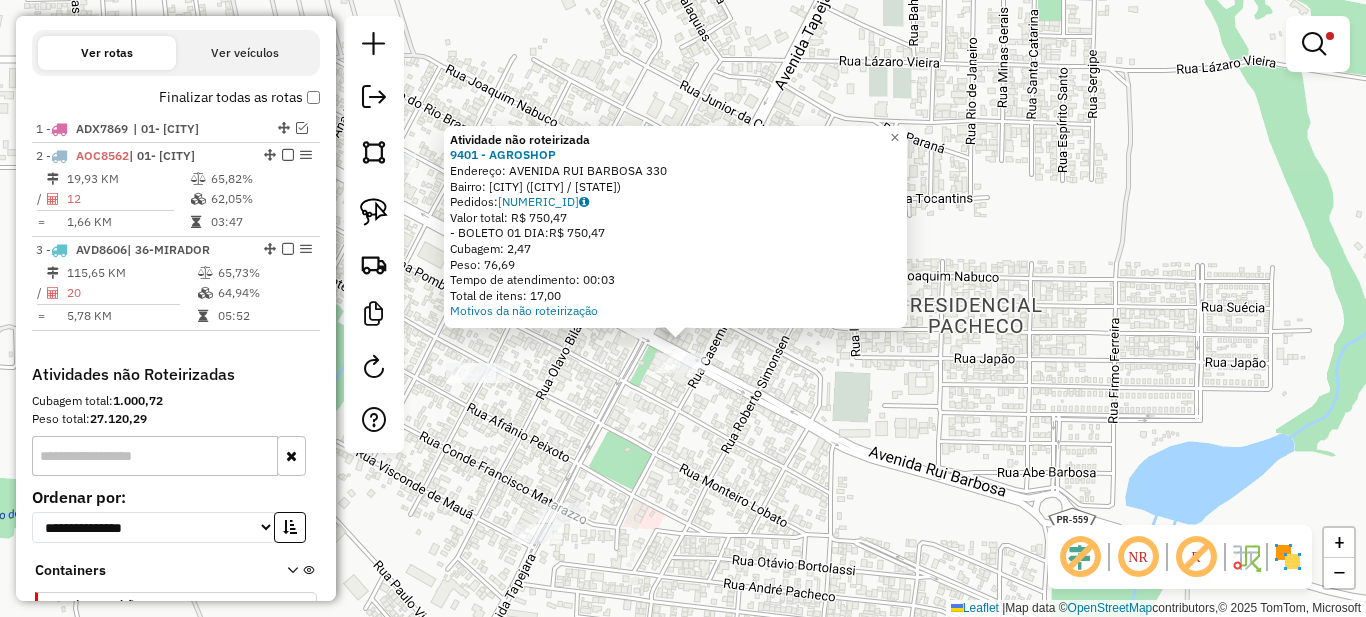 click on "**********" 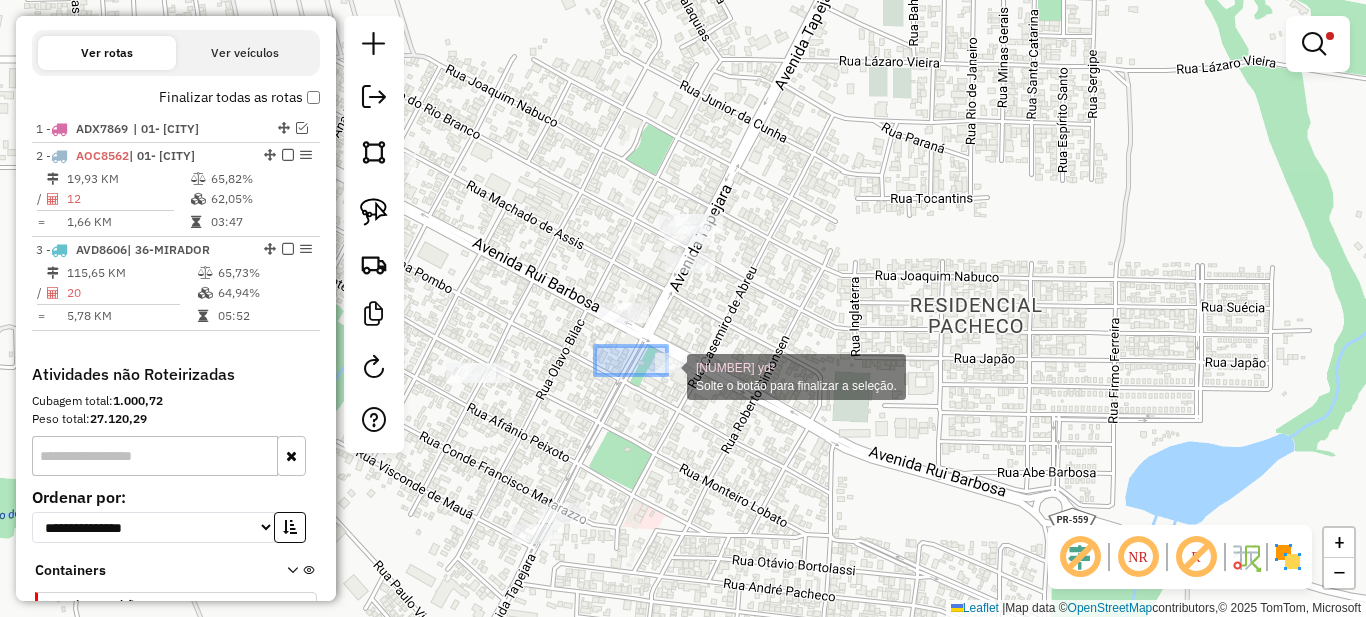 drag, startPoint x: 606, startPoint y: 347, endPoint x: 780, endPoint y: 435, distance: 194.98718 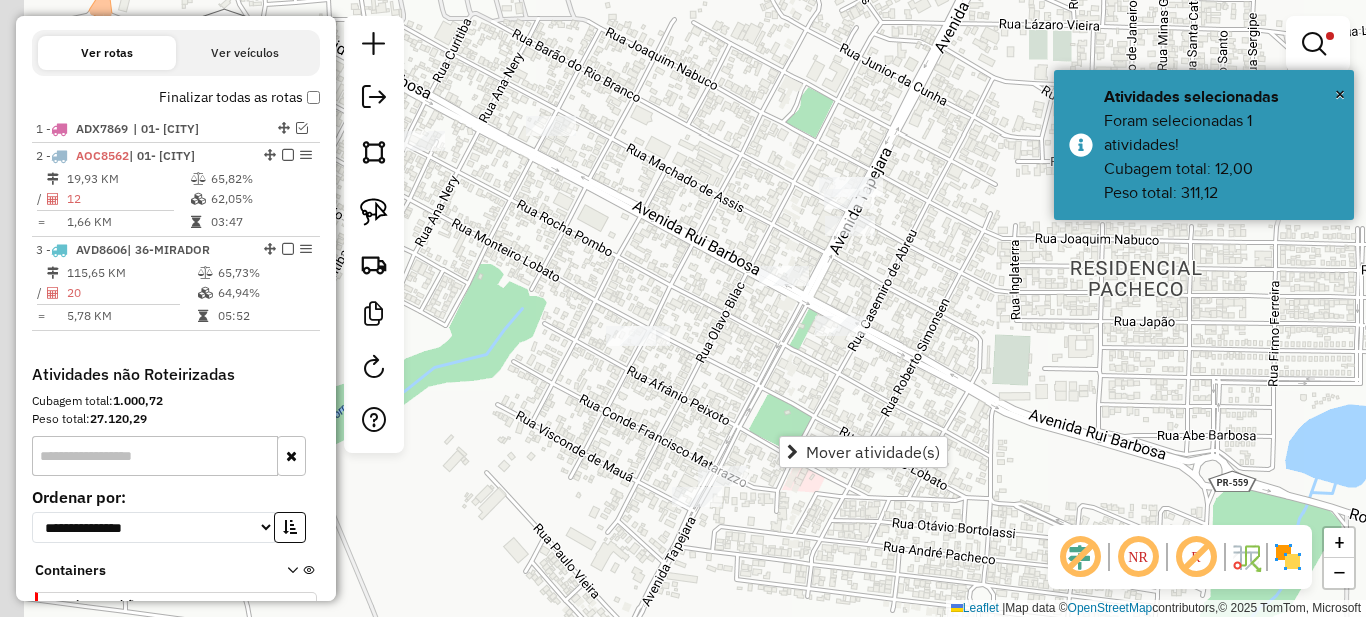 drag, startPoint x: 611, startPoint y: 394, endPoint x: 694, endPoint y: 344, distance: 96.89685 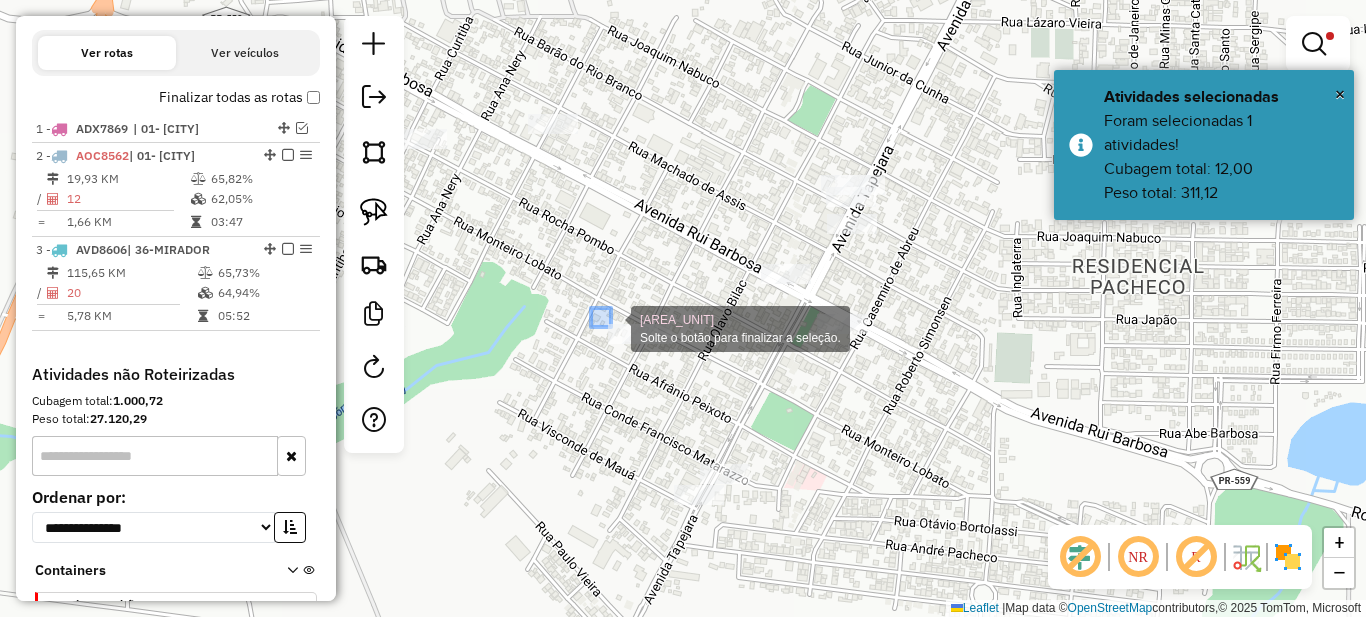 drag, startPoint x: 597, startPoint y: 319, endPoint x: 711, endPoint y: 379, distance: 128.82547 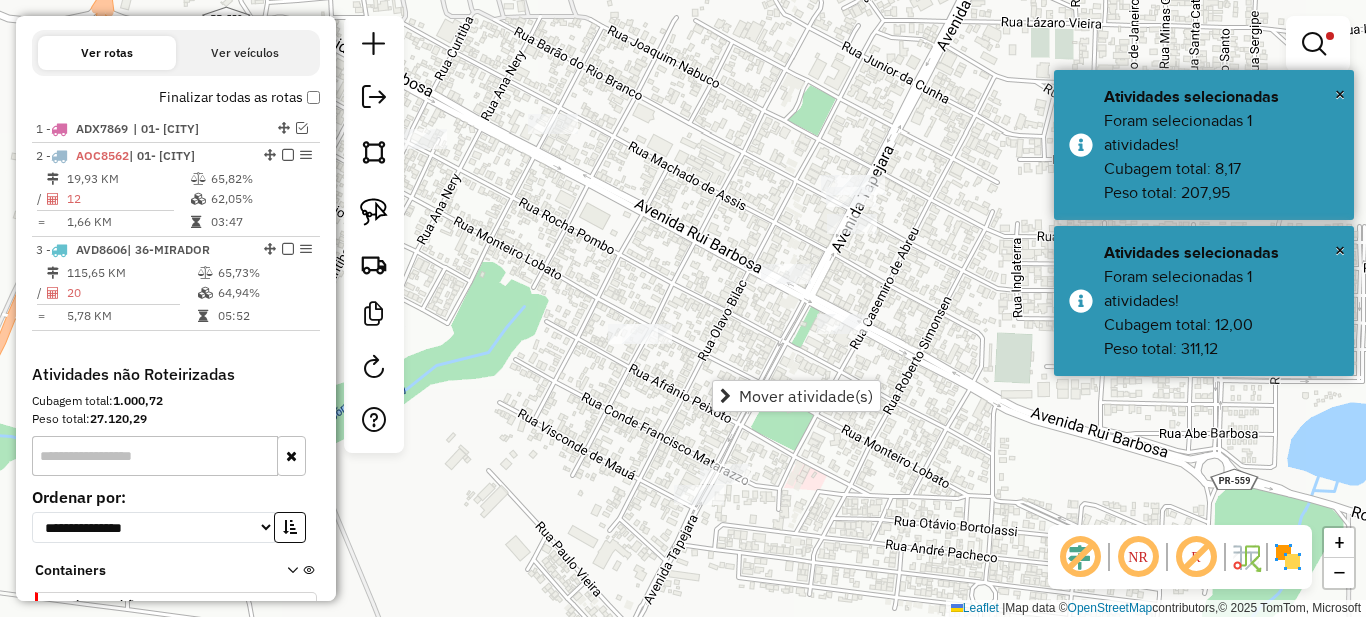 drag, startPoint x: 785, startPoint y: 327, endPoint x: 717, endPoint y: 328, distance: 68.007355 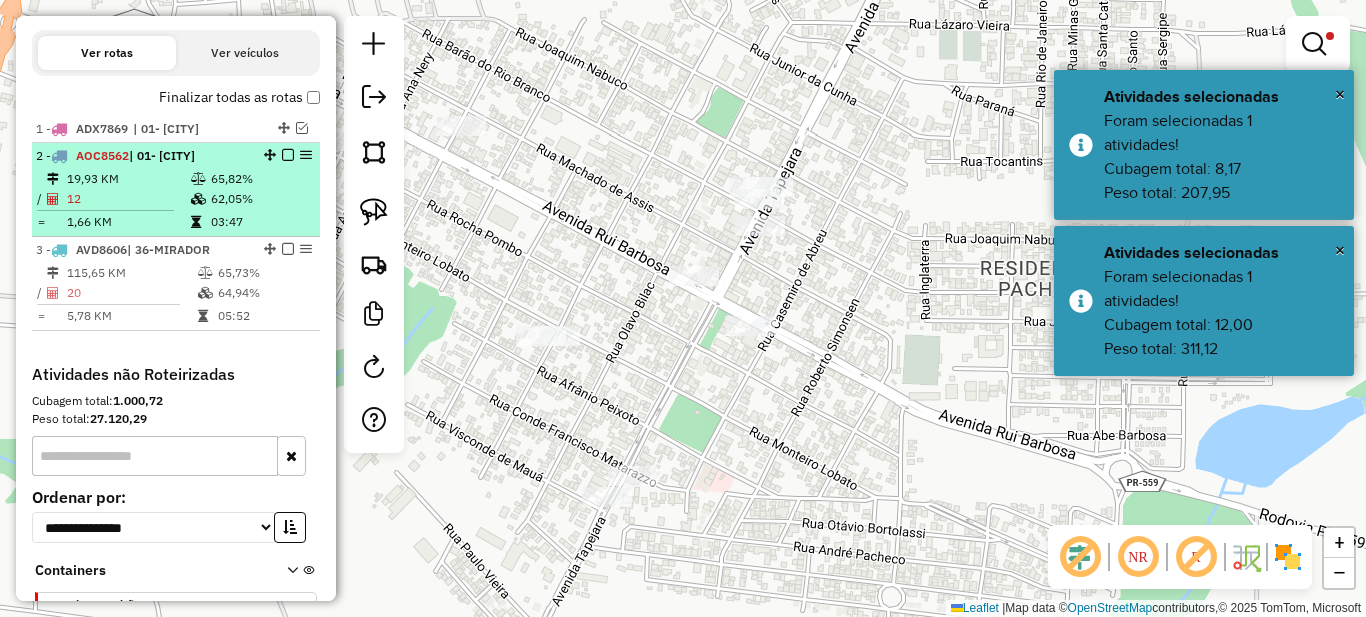 click on "2 -       AOC8562   | 01- PARANAVAI" at bounding box center [142, 156] 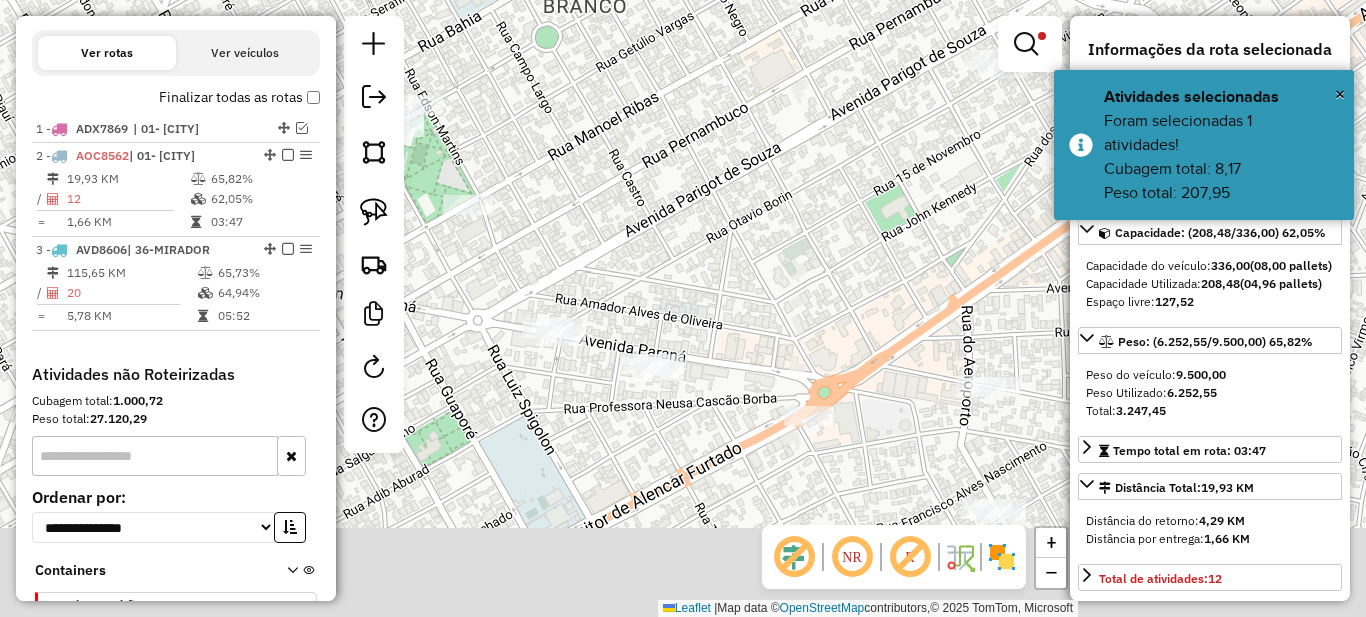 drag, startPoint x: 697, startPoint y: 360, endPoint x: 561, endPoint y: 183, distance: 223.21515 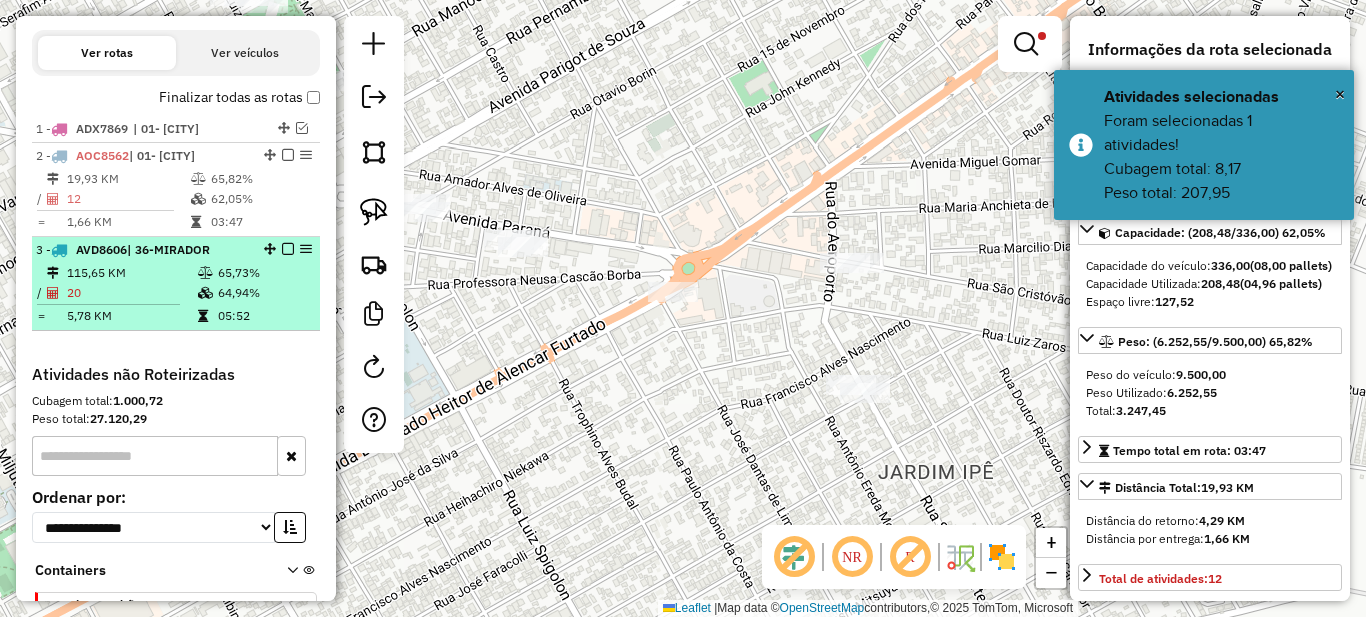 click at bounding box center (205, 293) 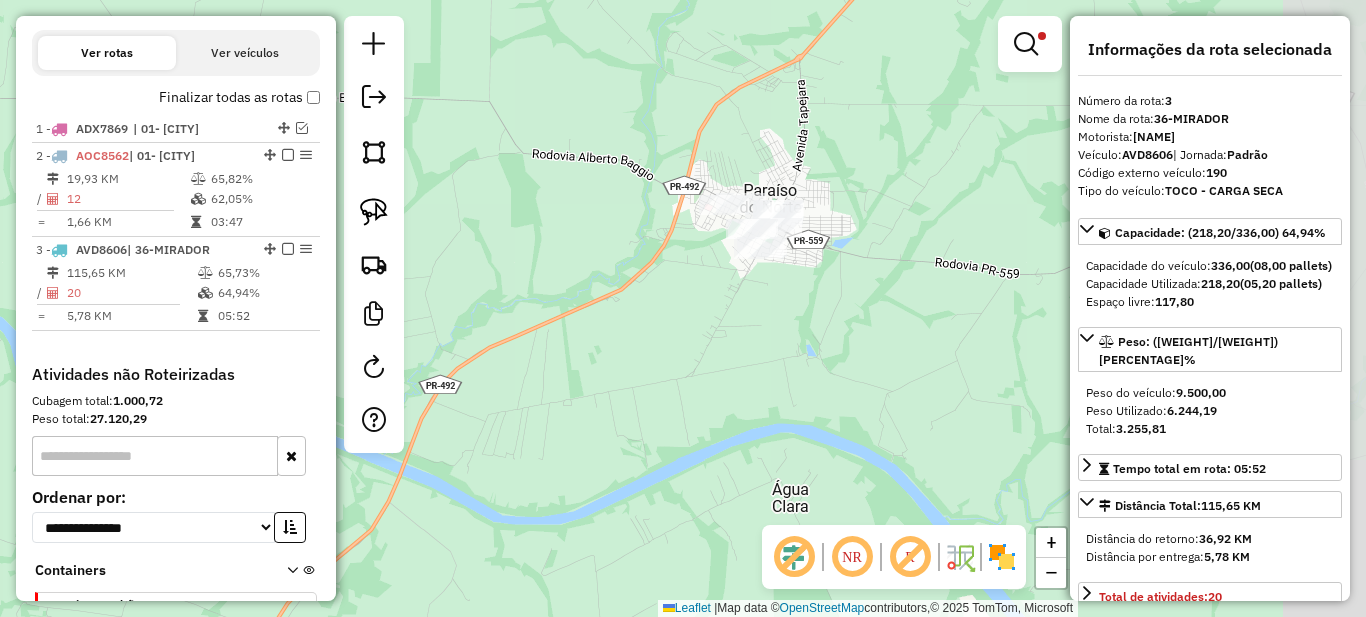 drag, startPoint x: 860, startPoint y: 459, endPoint x: 438, endPoint y: 284, distance: 456.8468 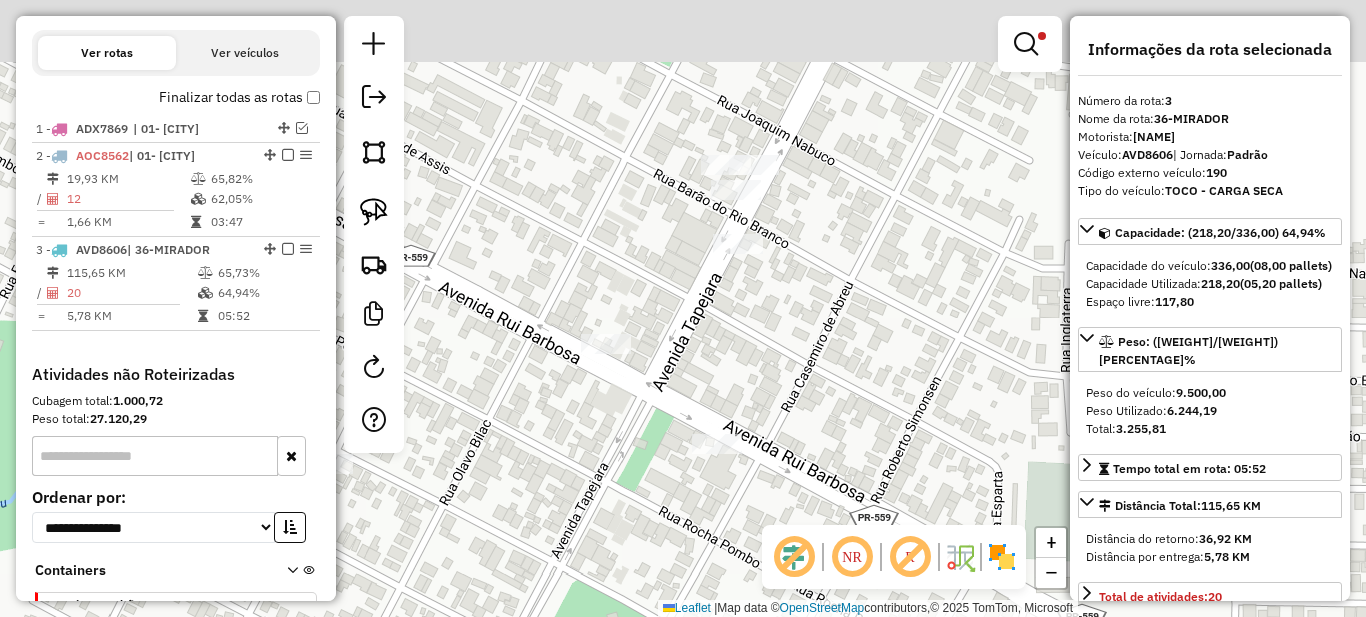 drag, startPoint x: 778, startPoint y: 199, endPoint x: 732, endPoint y: 398, distance: 204.2474 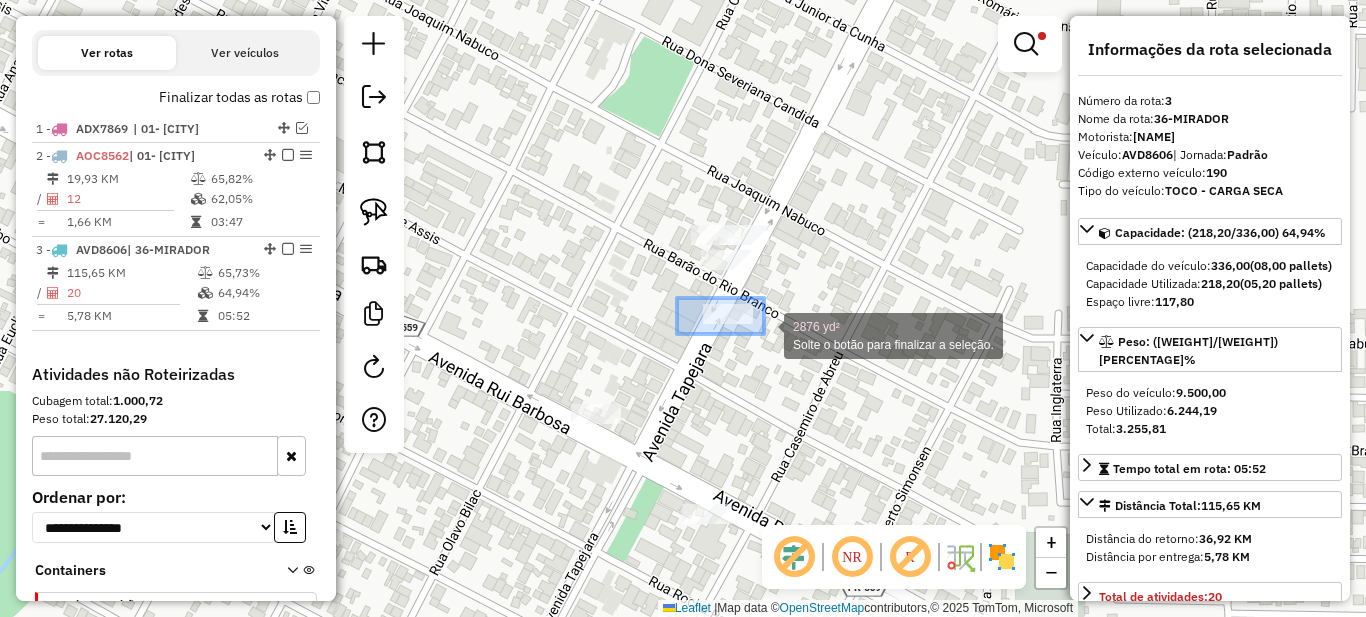 drag, startPoint x: 677, startPoint y: 298, endPoint x: 787, endPoint y: 350, distance: 121.67169 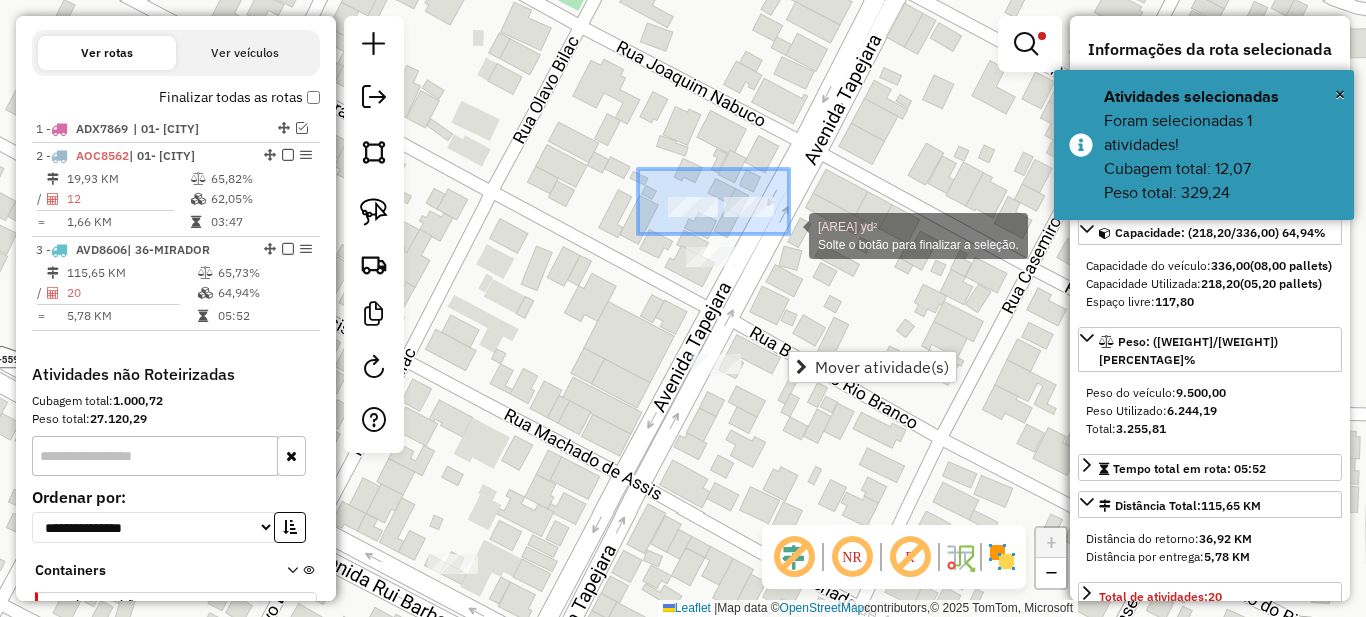 drag, startPoint x: 692, startPoint y: 193, endPoint x: 789, endPoint y: 234, distance: 105.30907 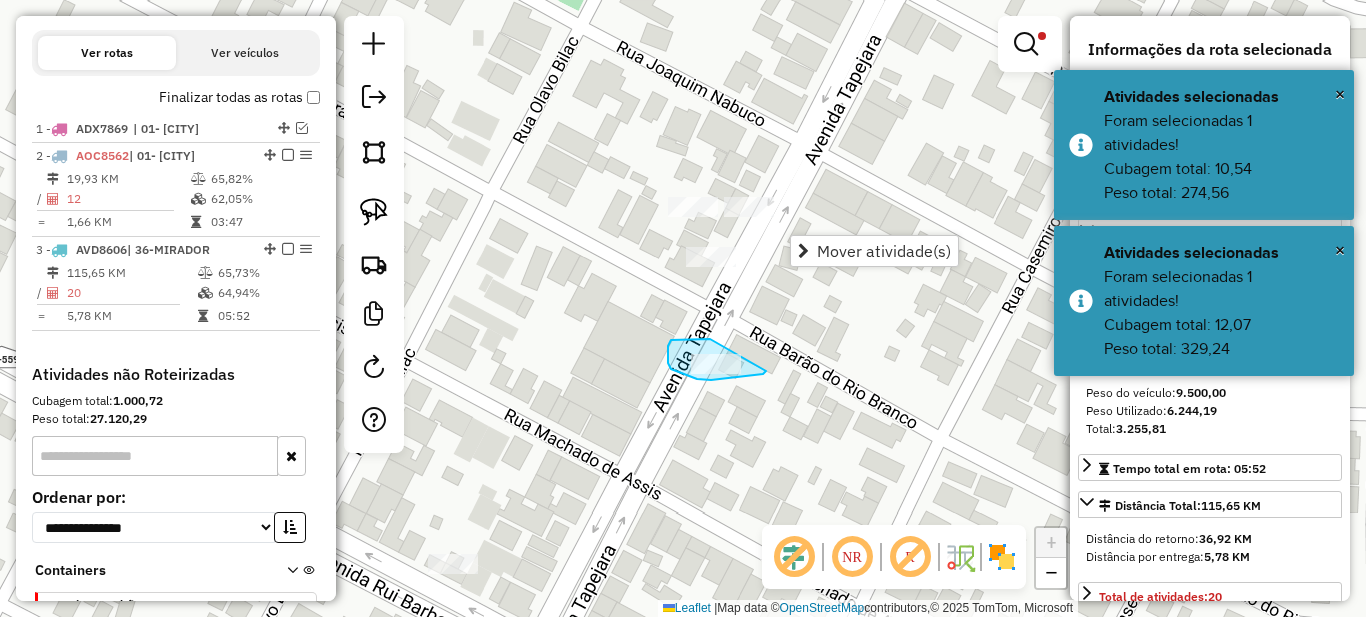 drag, startPoint x: 683, startPoint y: 339, endPoint x: 771, endPoint y: 357, distance: 89.822044 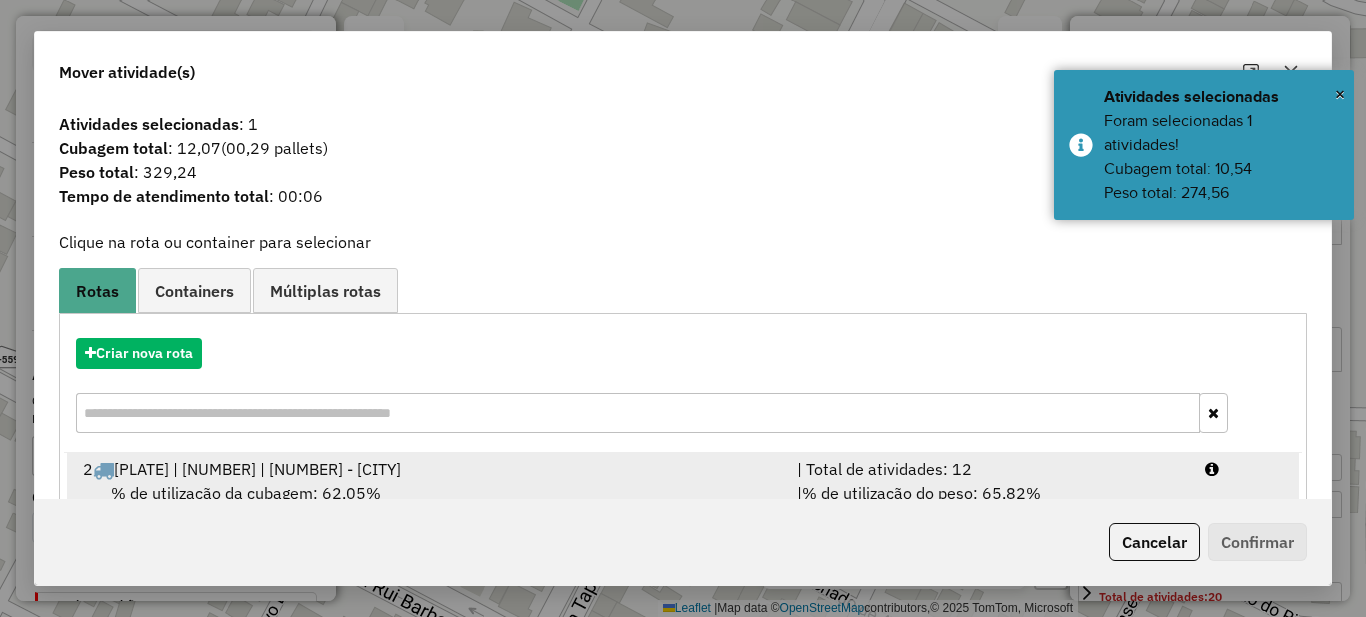 scroll, scrollTop: 151, scrollLeft: 0, axis: vertical 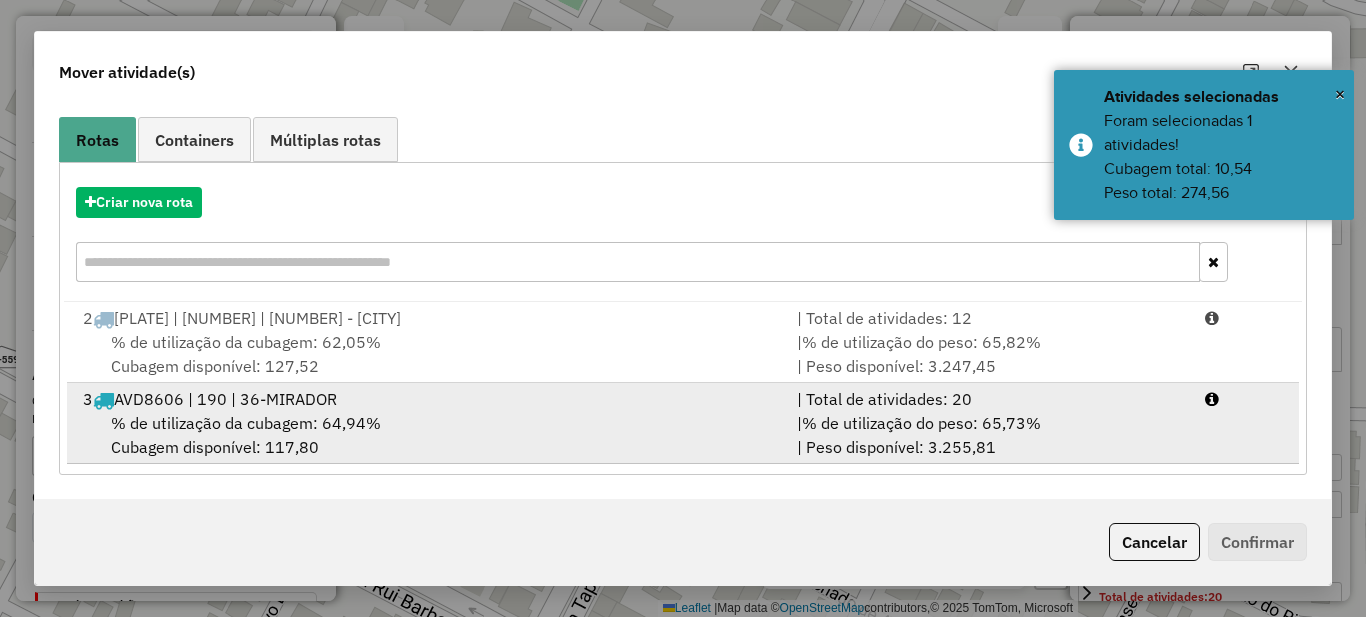 click on "| Total de atividades: 20" at bounding box center (989, 399) 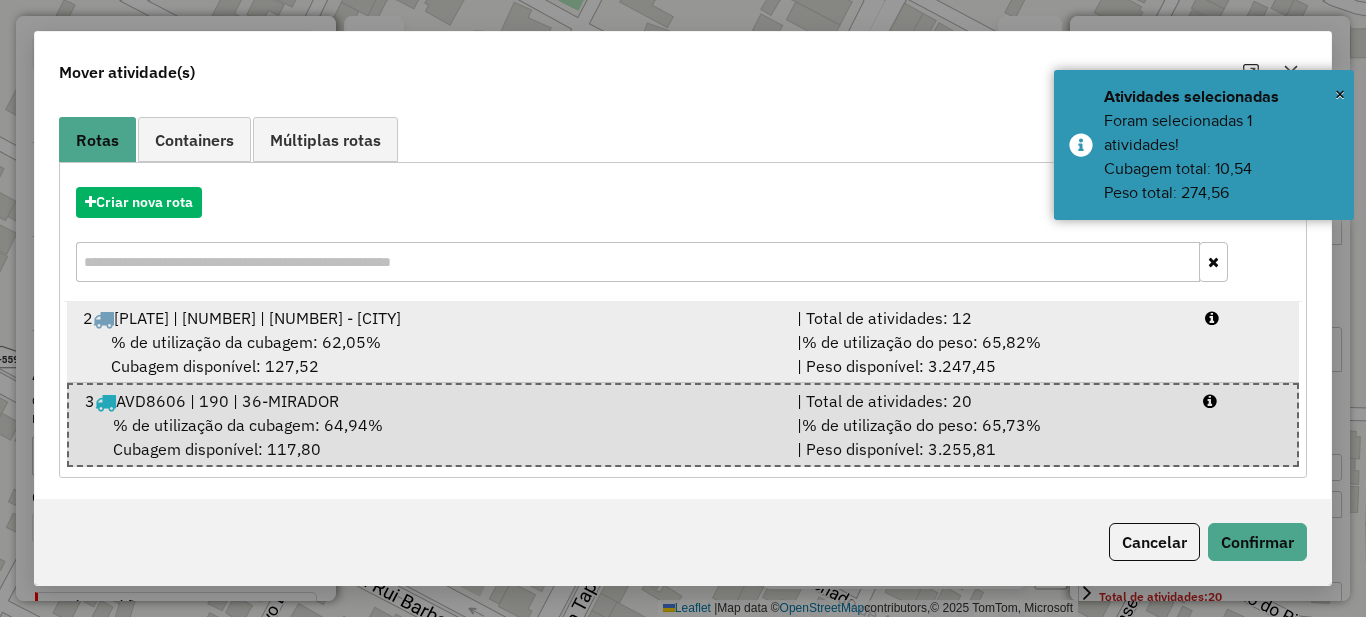click on "% de utilização do peso: 65,82%" at bounding box center (921, 342) 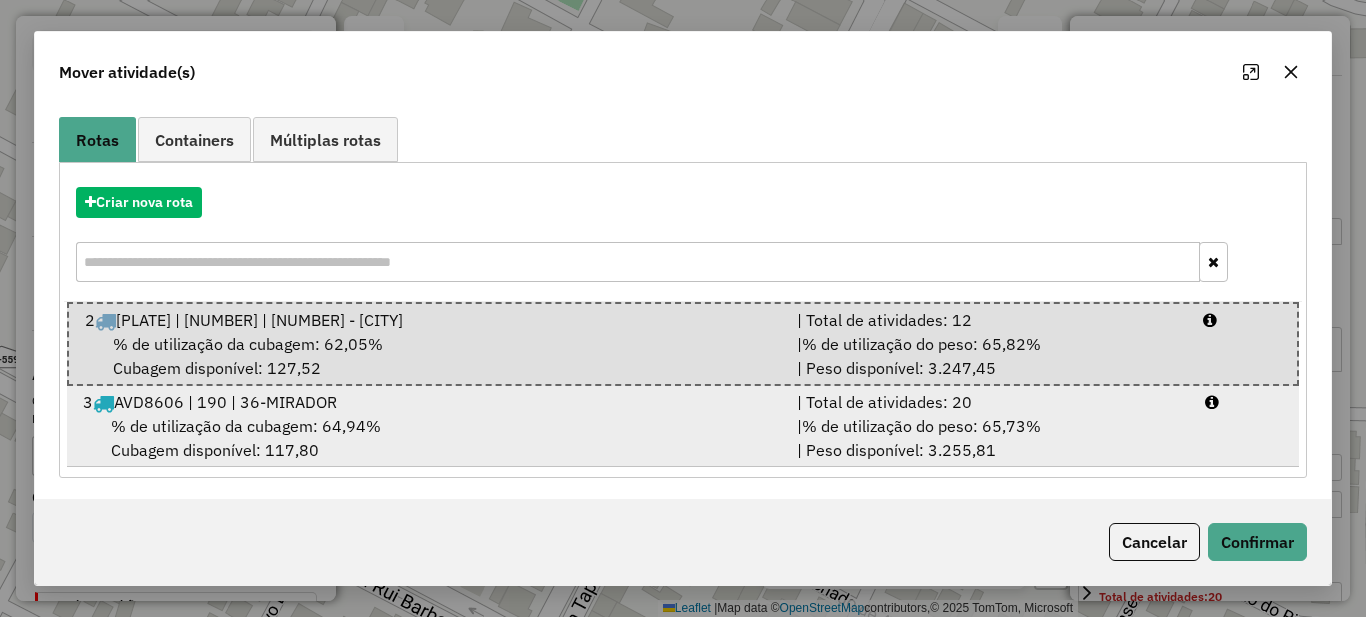 click on "| Total de atividades: 20" at bounding box center [989, 402] 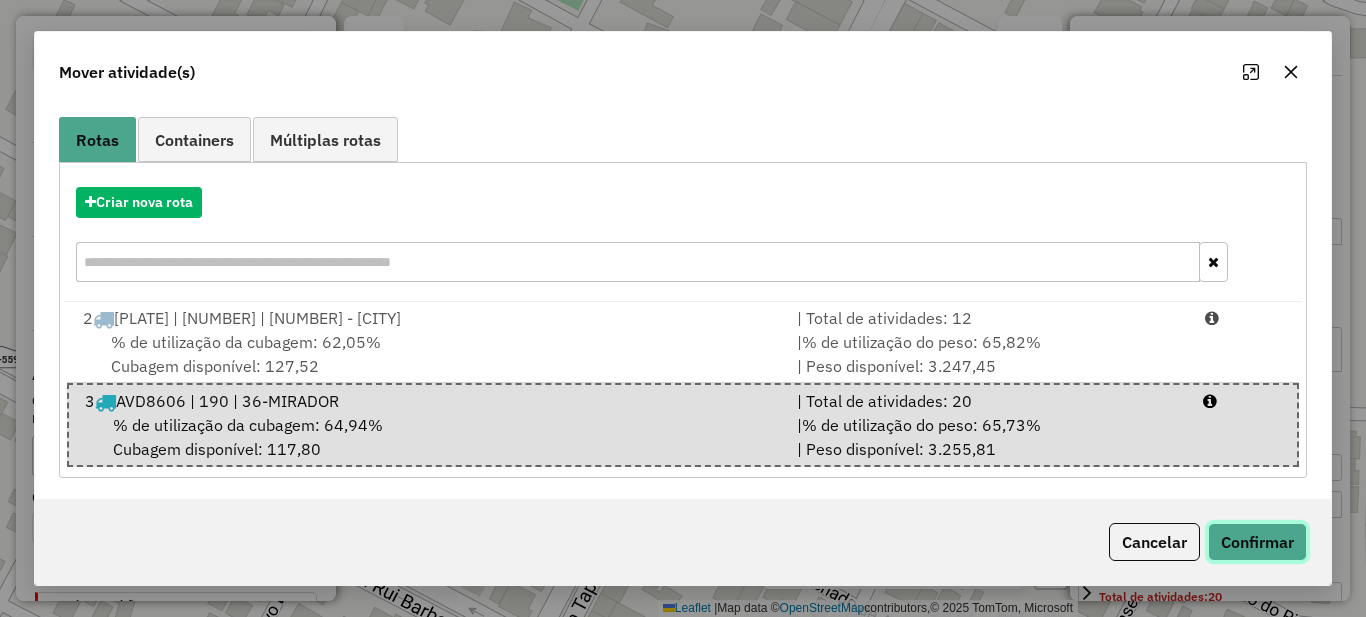 click on "Confirmar" 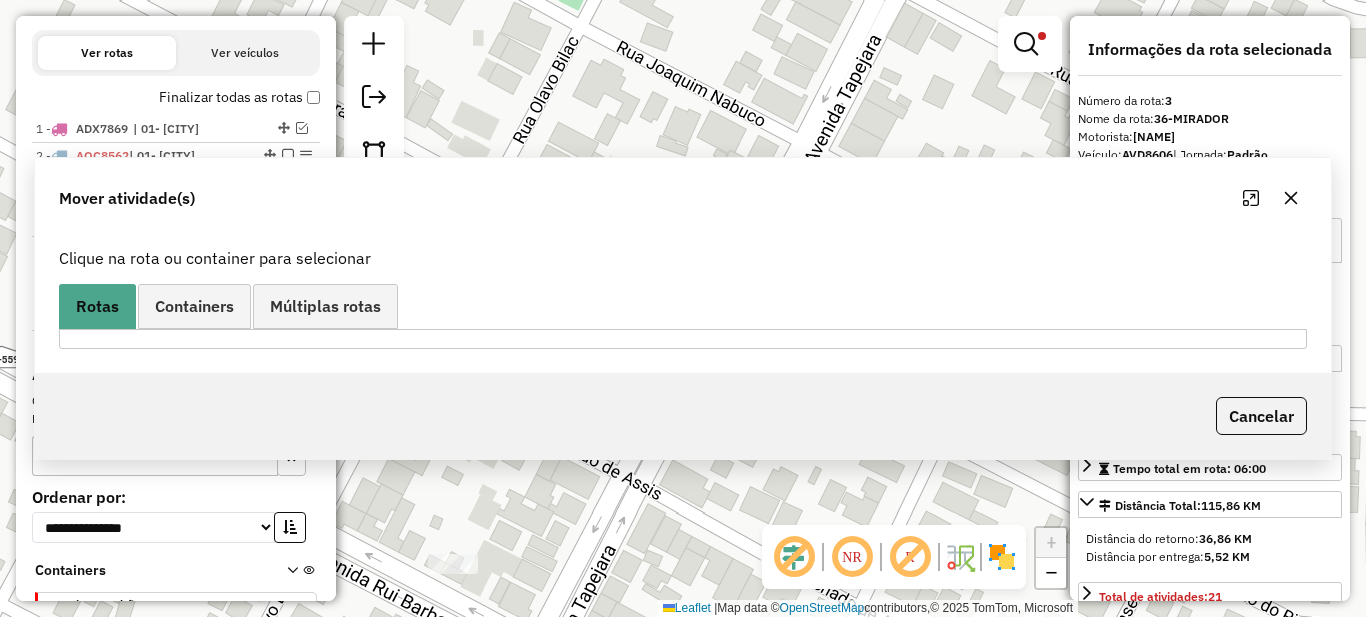 scroll, scrollTop: 0, scrollLeft: 0, axis: both 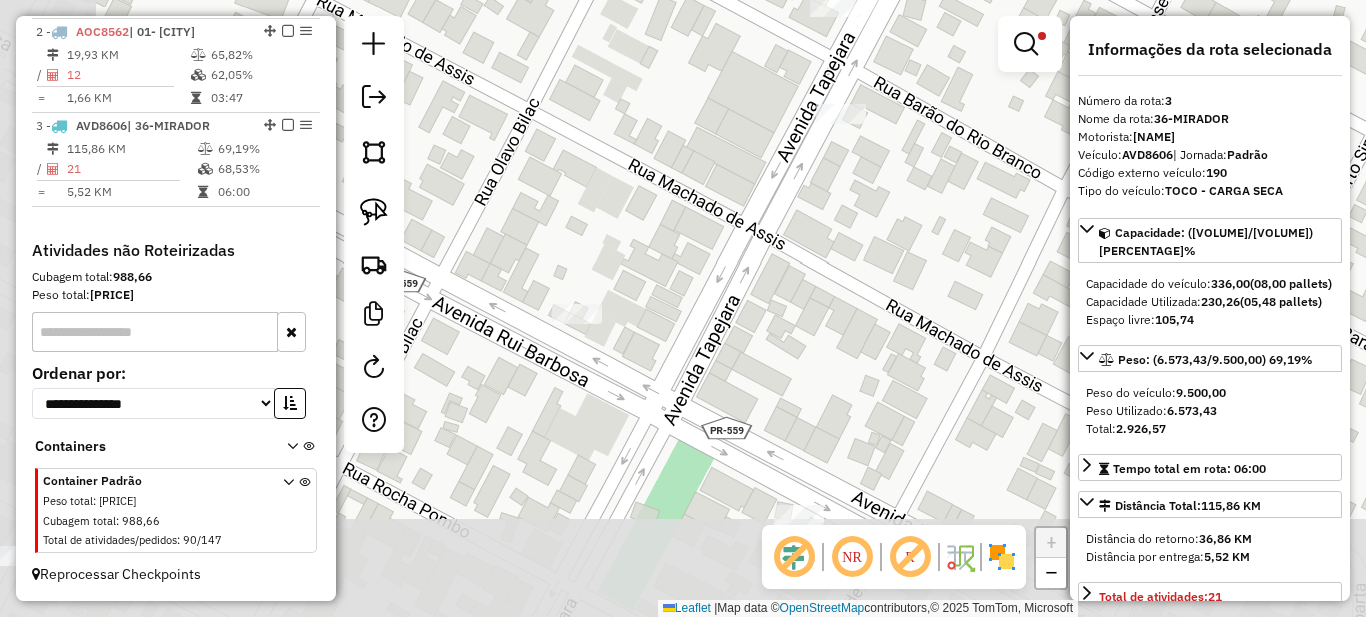 drag, startPoint x: 696, startPoint y: 485, endPoint x: 831, endPoint y: 192, distance: 322.605 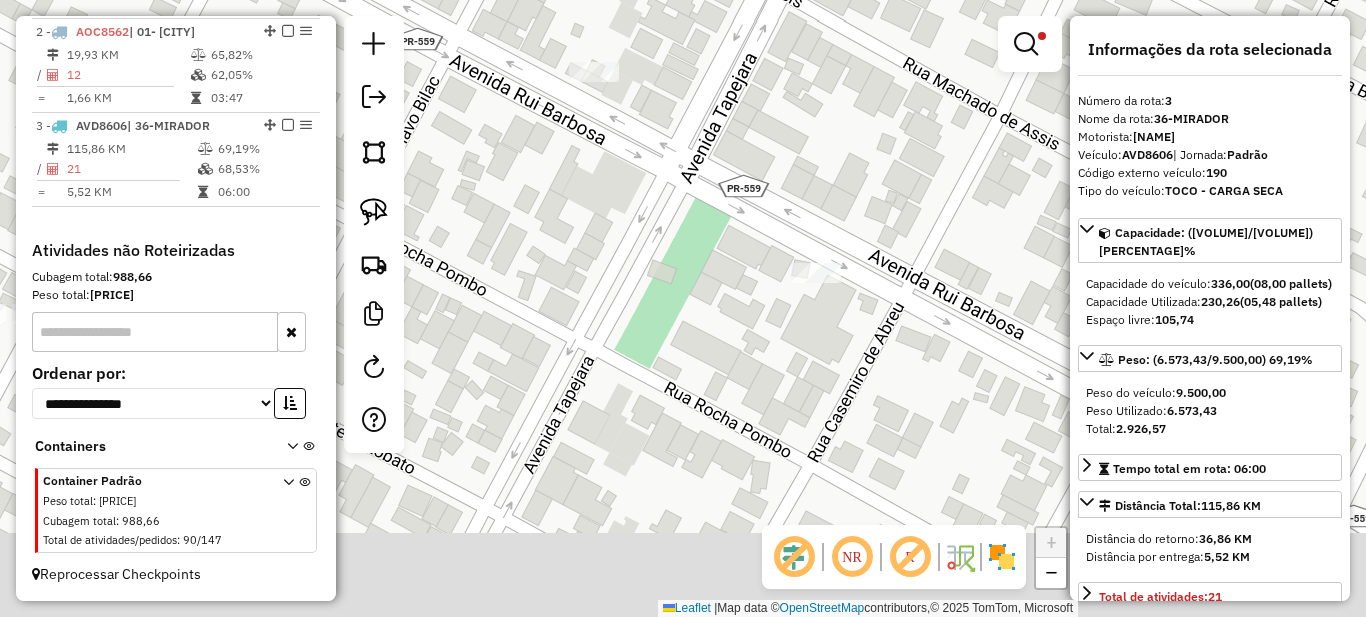 drag, startPoint x: 767, startPoint y: 401, endPoint x: 865, endPoint y: 48, distance: 366.35092 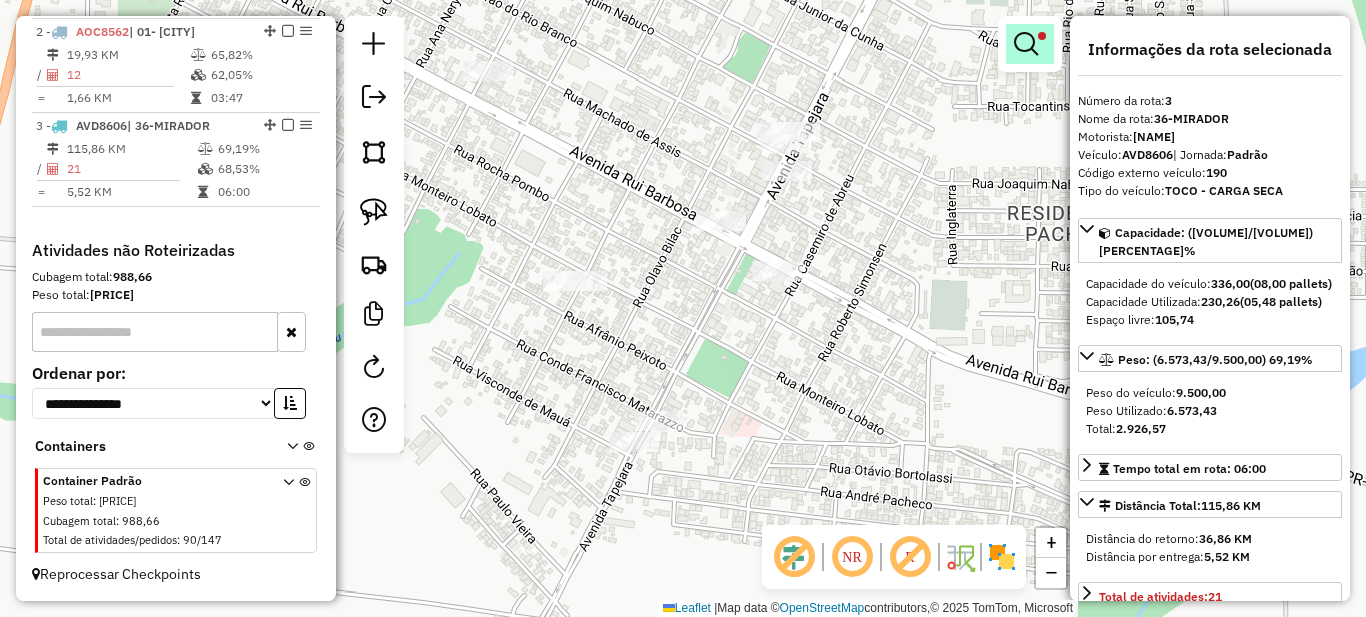 click at bounding box center [1026, 44] 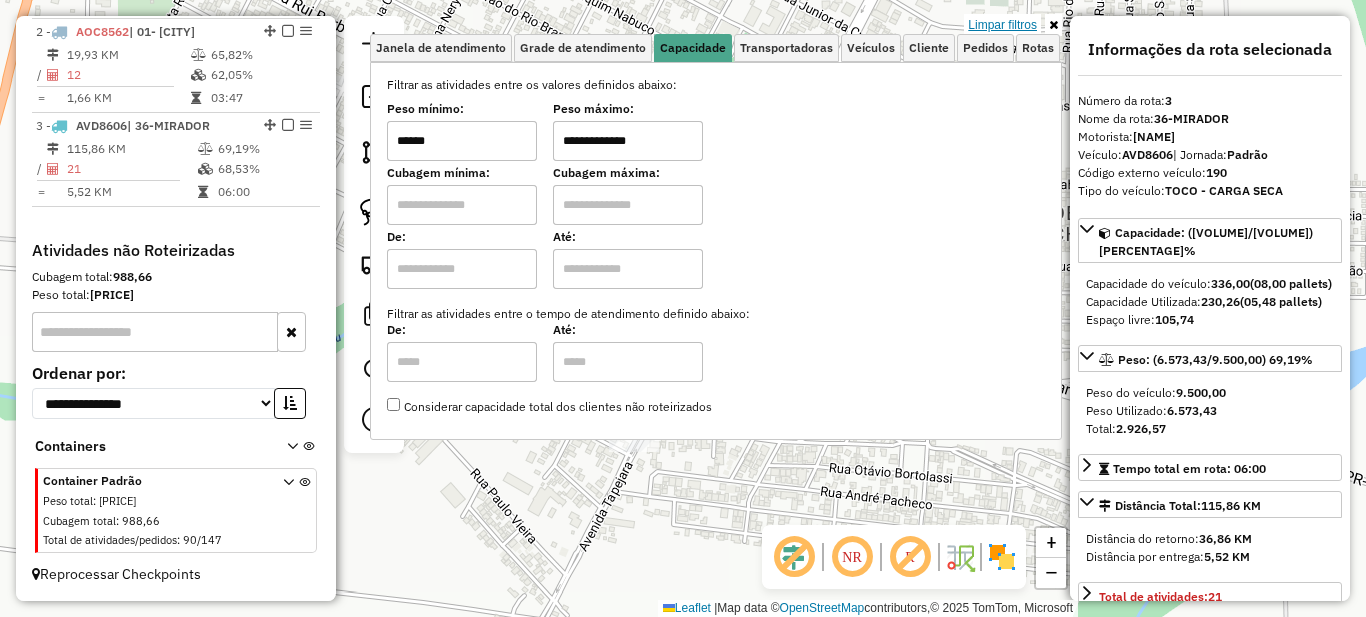 click on "Limpar filtros" at bounding box center [1002, 25] 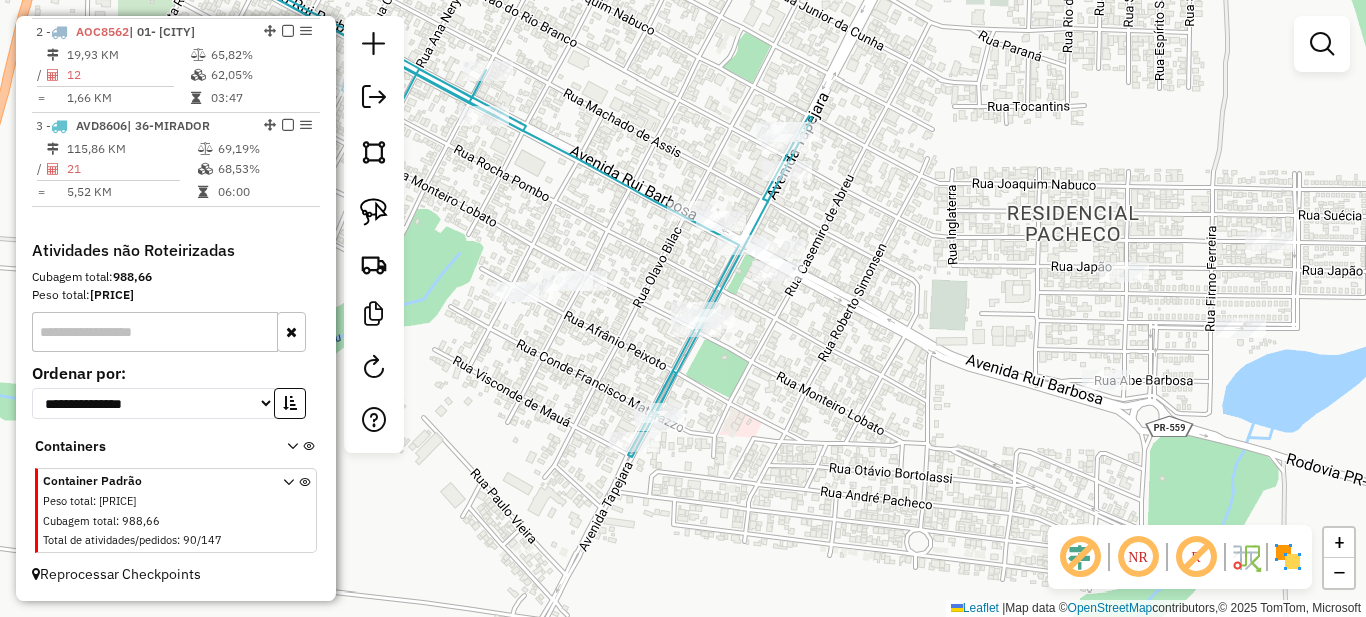 click 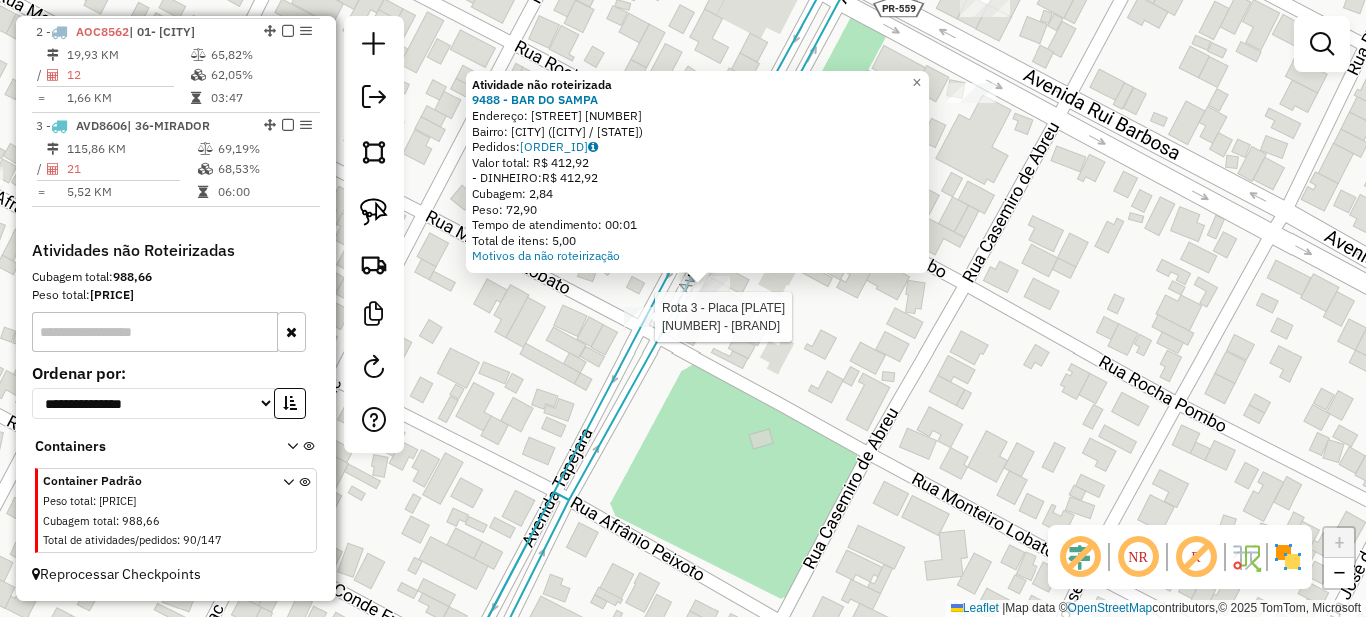 select on "**********" 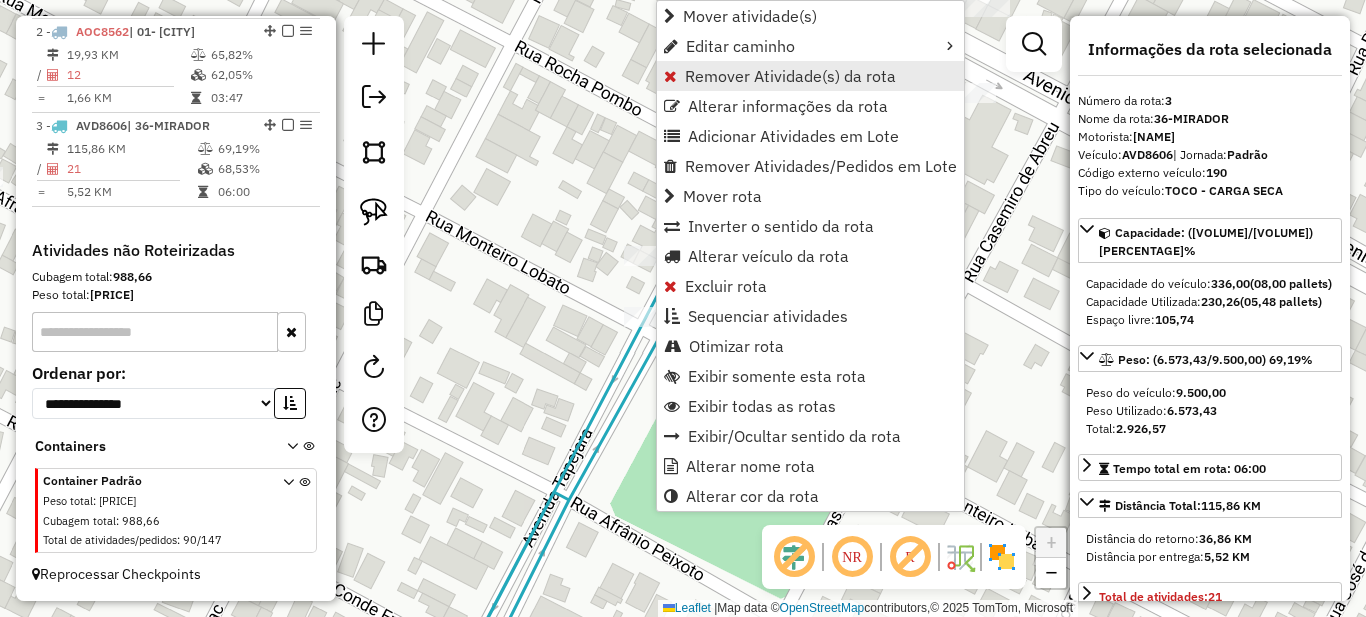 click on "Remover Atividade(s) da rota" at bounding box center [790, 76] 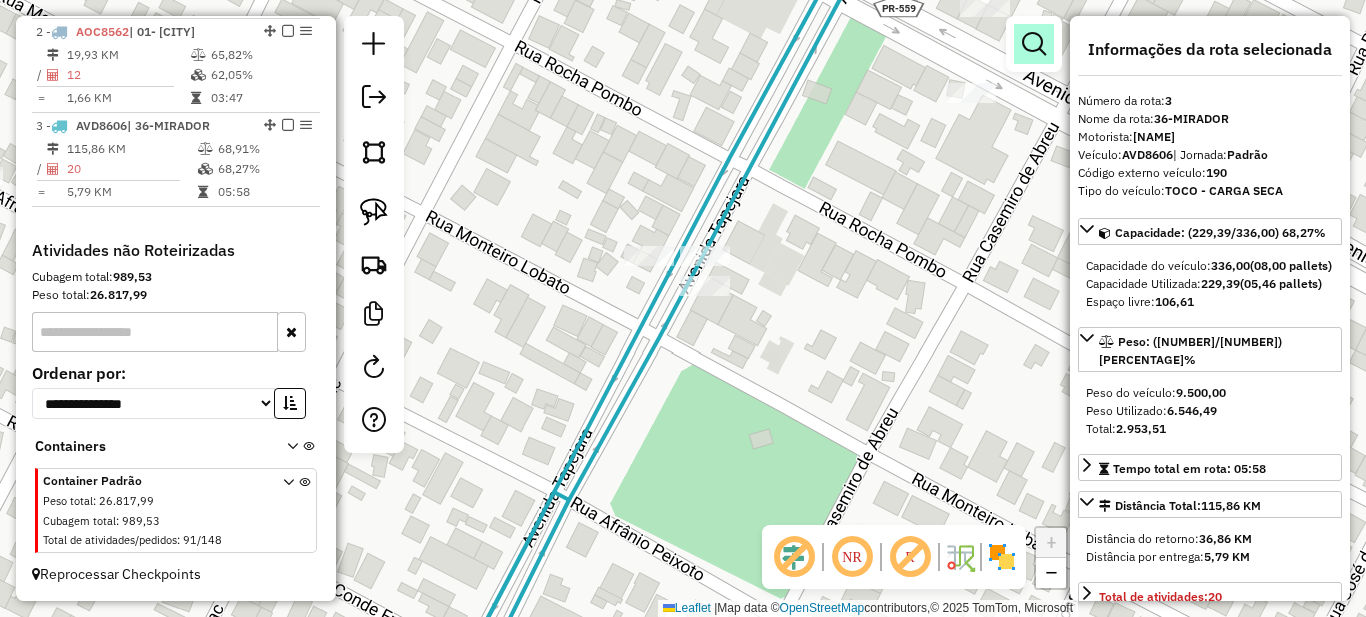 click at bounding box center [1034, 44] 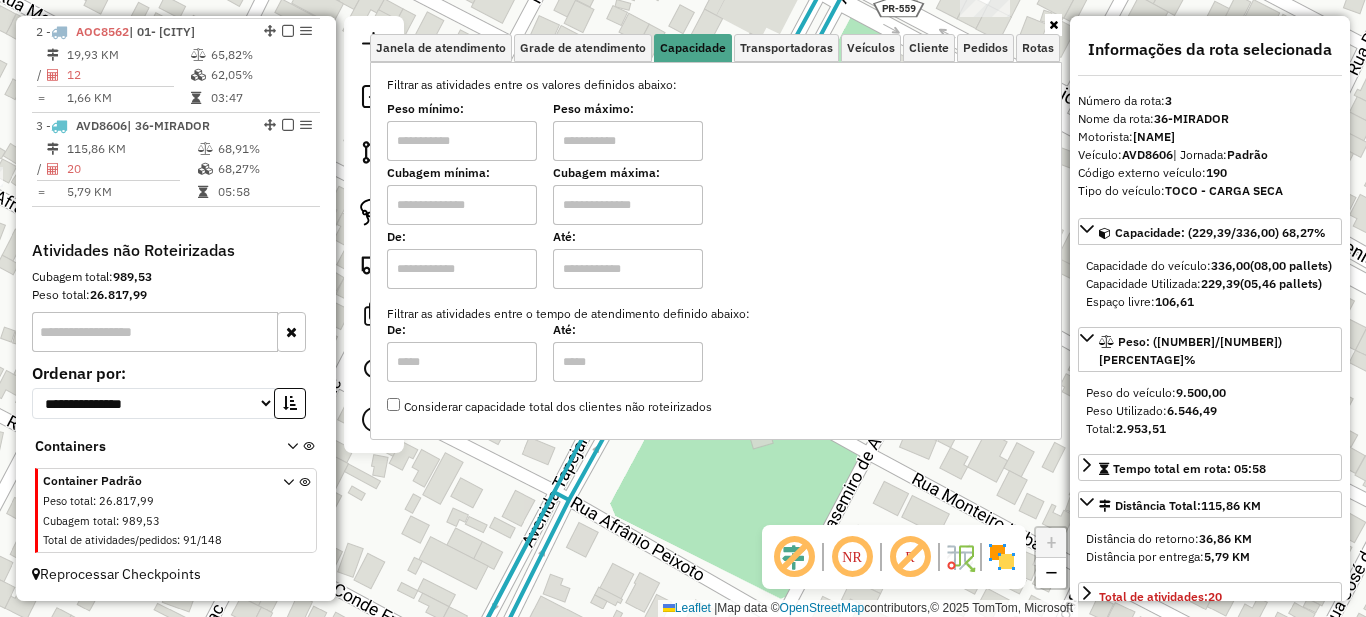 click at bounding box center (462, 141) 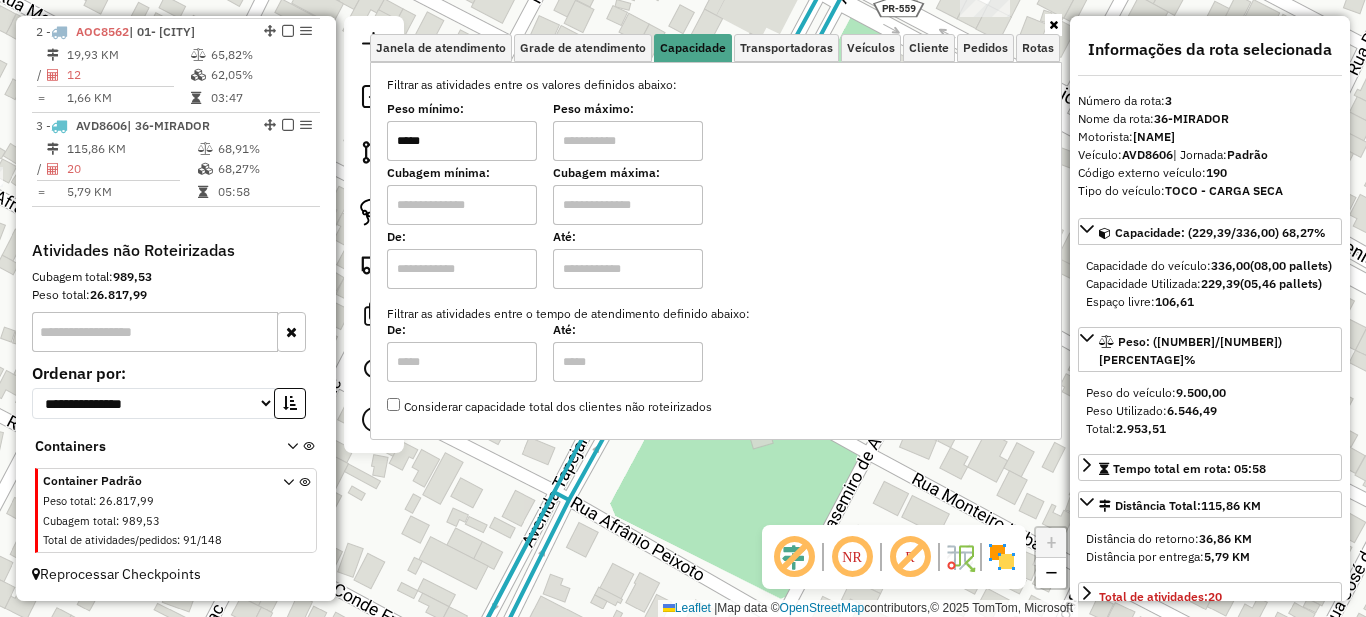 type on "*****" 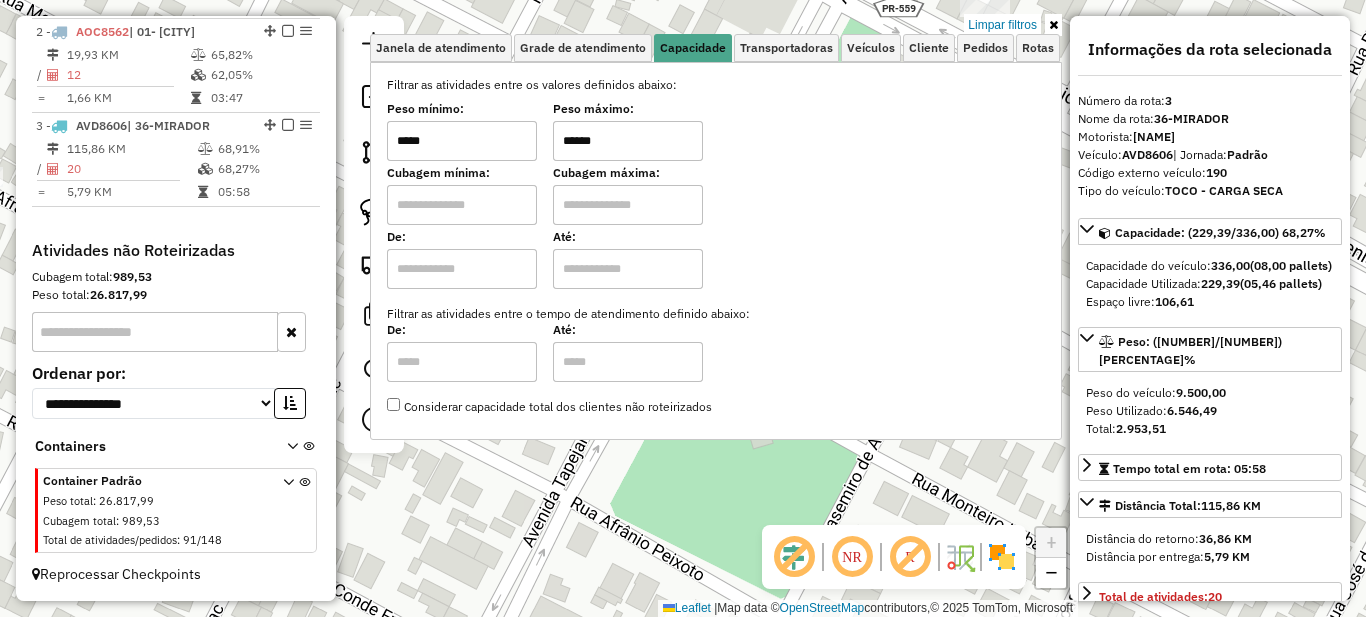 type on "******" 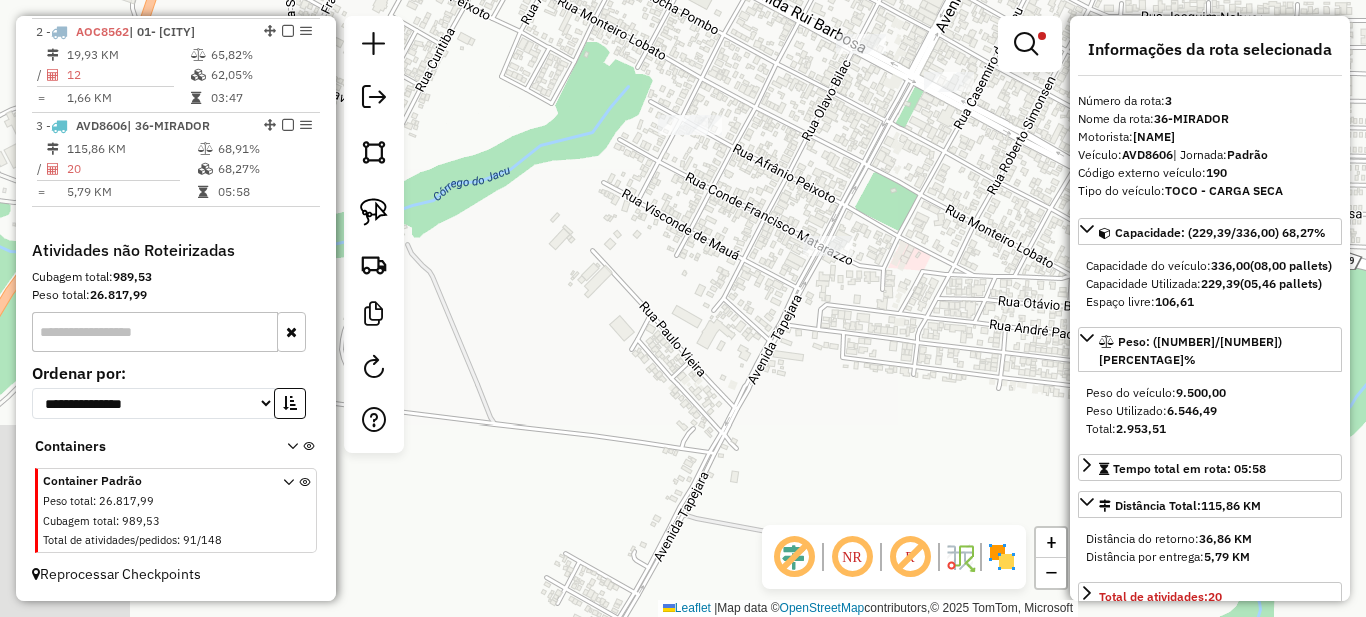 drag, startPoint x: 881, startPoint y: 205, endPoint x: 868, endPoint y: 335, distance: 130.64838 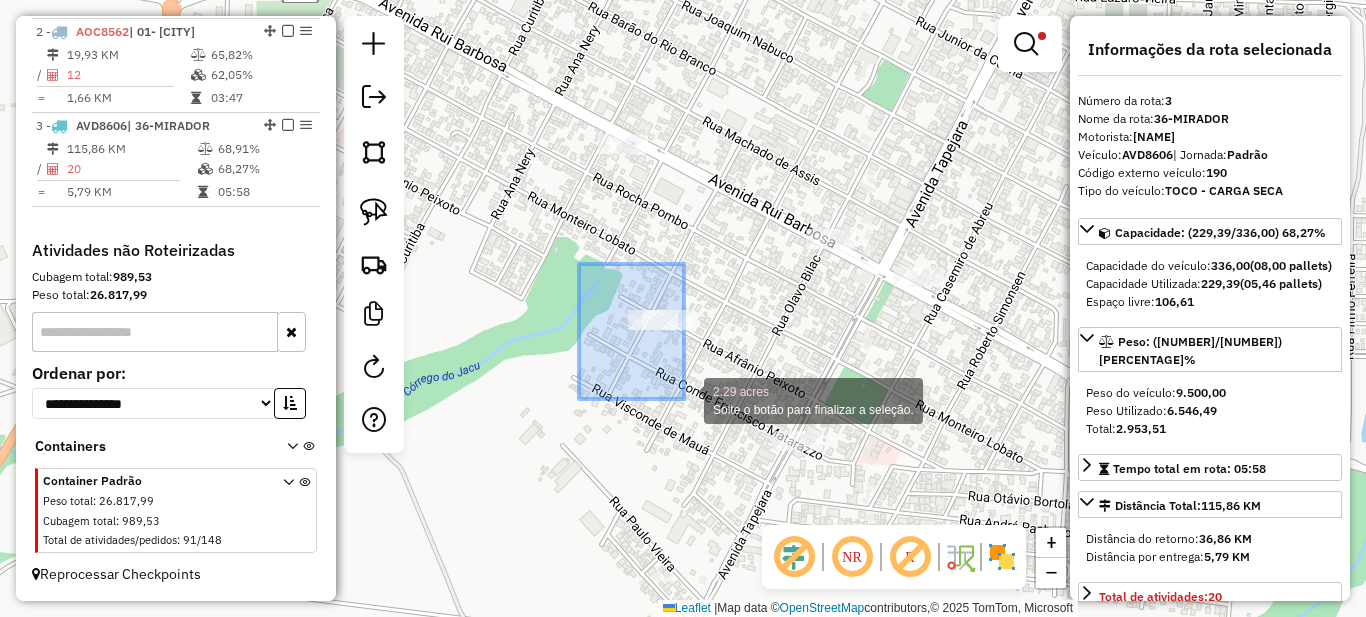 drag, startPoint x: 579, startPoint y: 264, endPoint x: 707, endPoint y: 416, distance: 198.71588 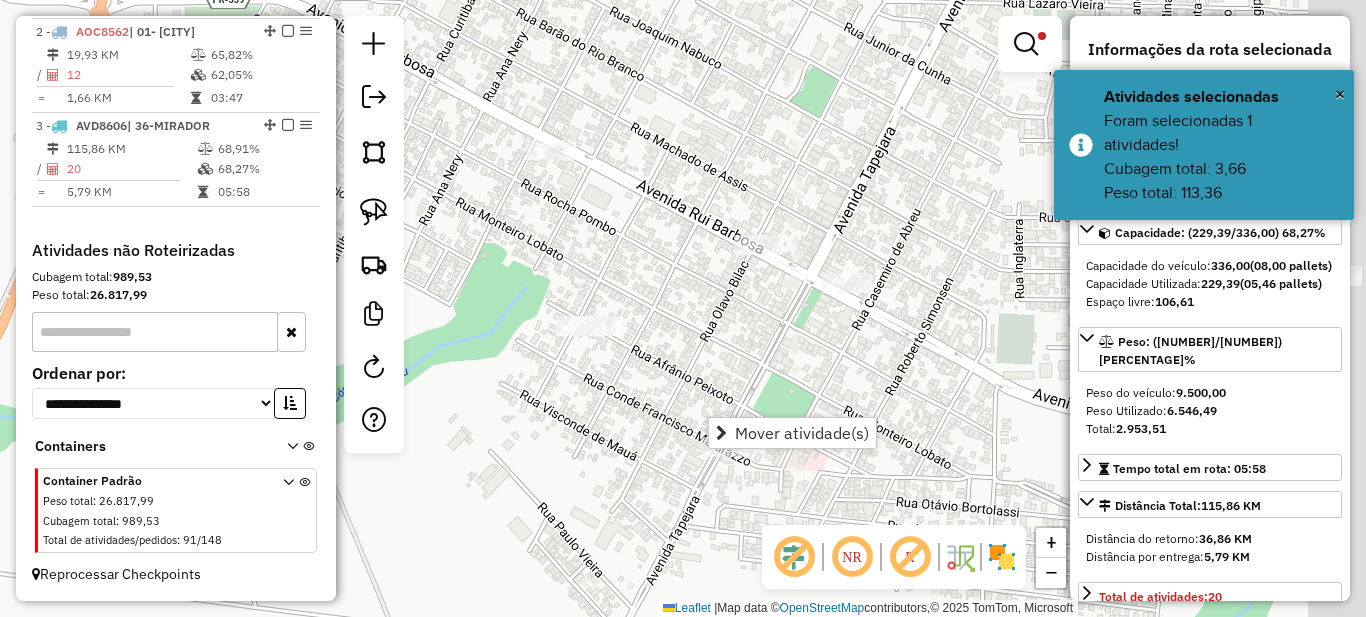 drag, startPoint x: 746, startPoint y: 305, endPoint x: 675, endPoint y: 263, distance: 82.492424 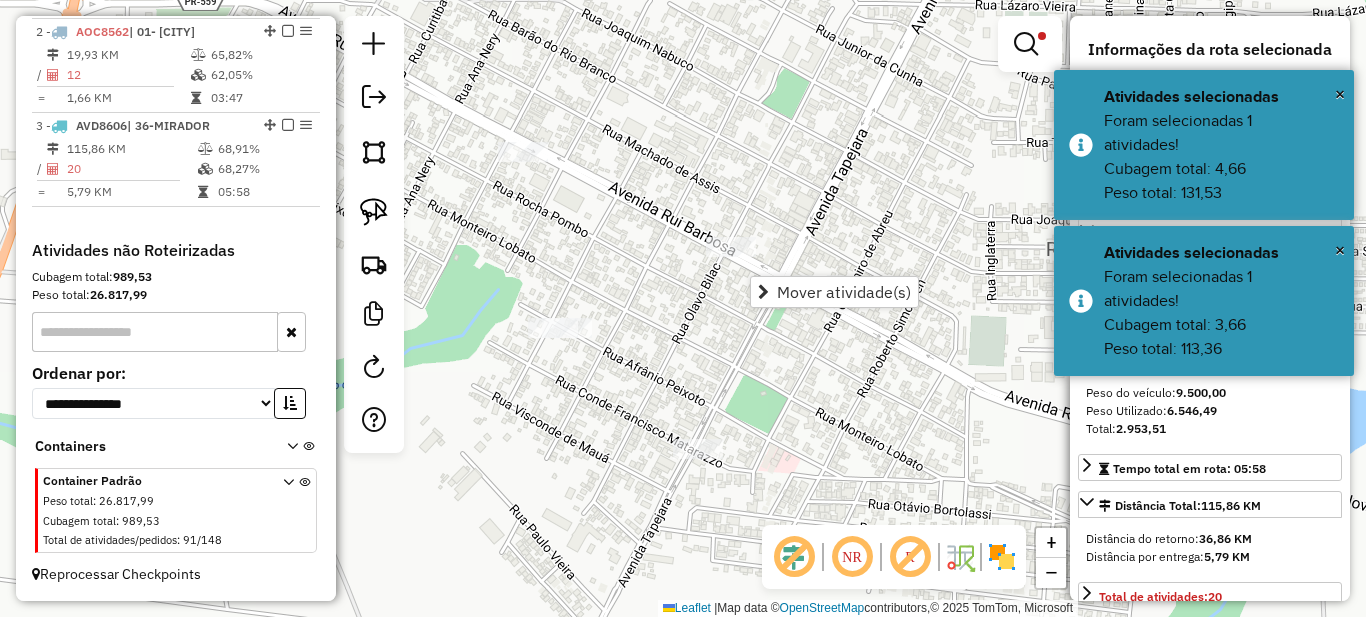 drag, startPoint x: 693, startPoint y: 359, endPoint x: 614, endPoint y: 349, distance: 79.630394 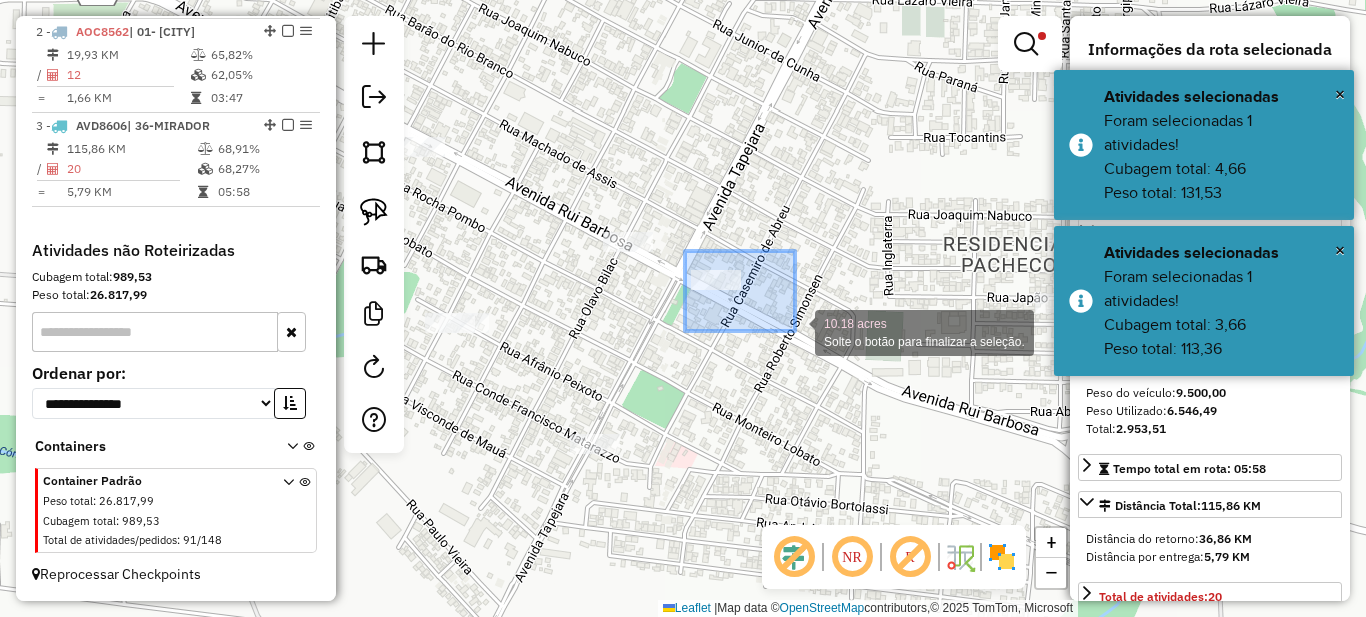 drag, startPoint x: 751, startPoint y: 316, endPoint x: 796, endPoint y: 331, distance: 47.434166 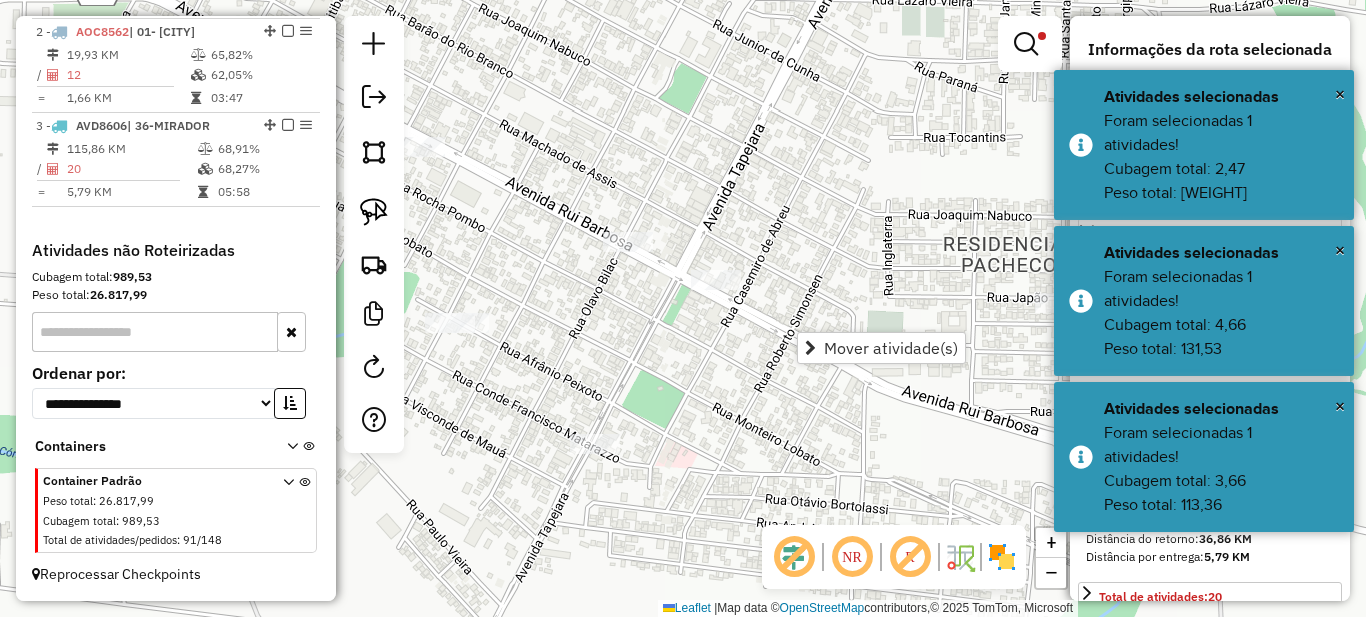 drag, startPoint x: 621, startPoint y: 388, endPoint x: 606, endPoint y: 375, distance: 19.849434 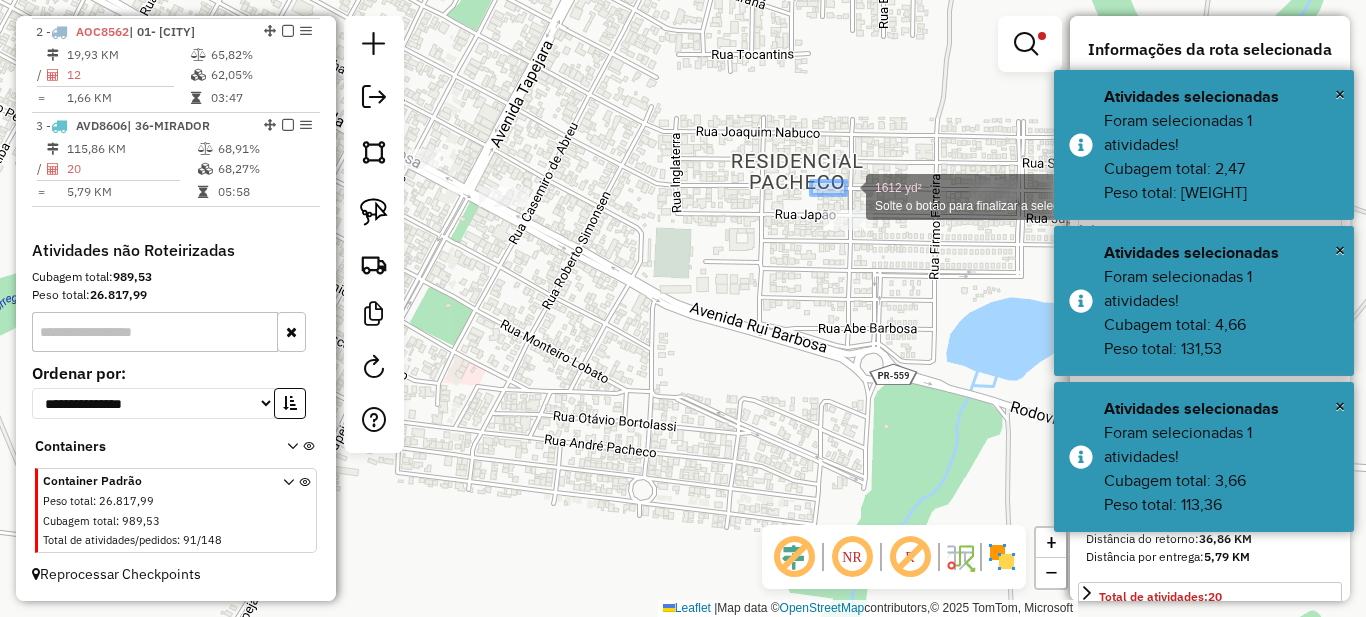 drag, startPoint x: 754, startPoint y: 170, endPoint x: 920, endPoint y: 257, distance: 187.41664 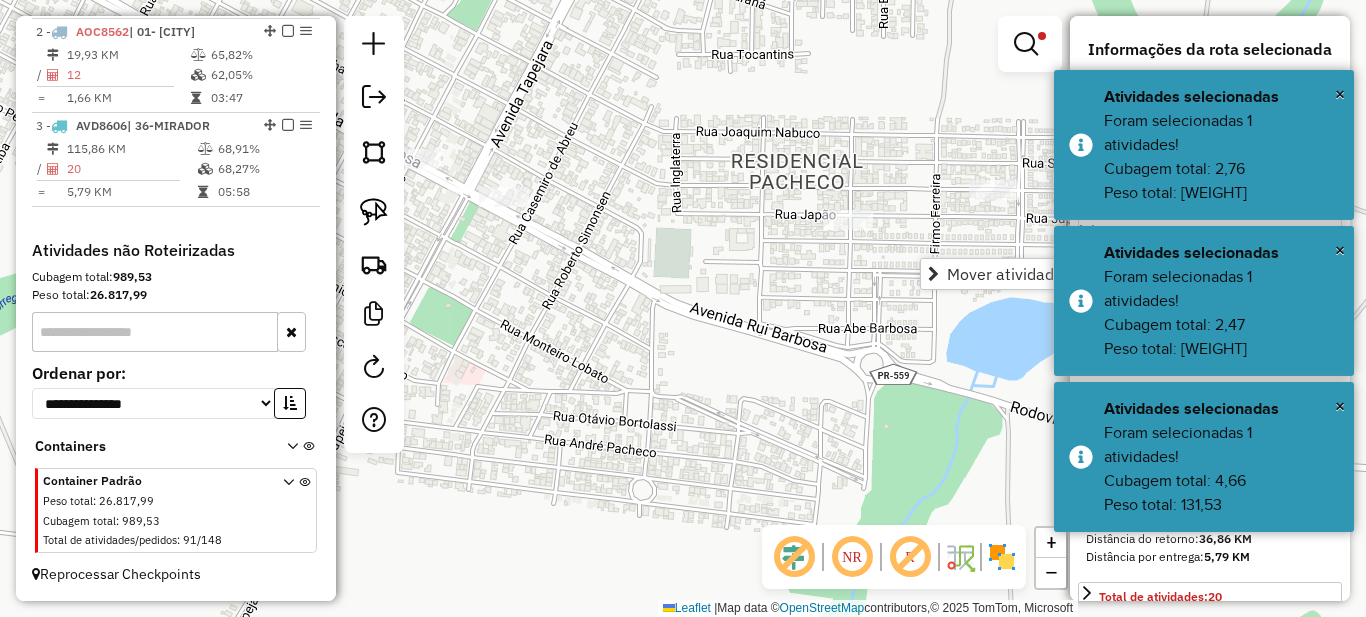drag, startPoint x: 677, startPoint y: 375, endPoint x: 626, endPoint y: 367, distance: 51.62364 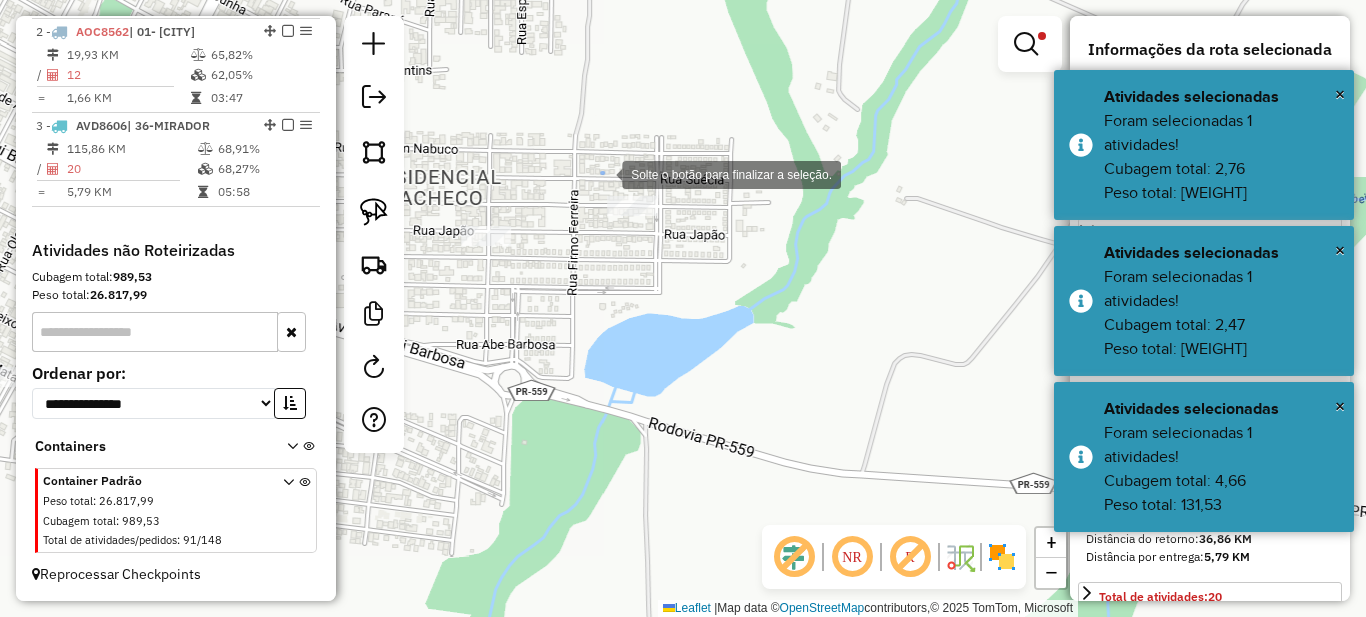 drag, startPoint x: 602, startPoint y: 173, endPoint x: 749, endPoint y: 283, distance: 183.60011 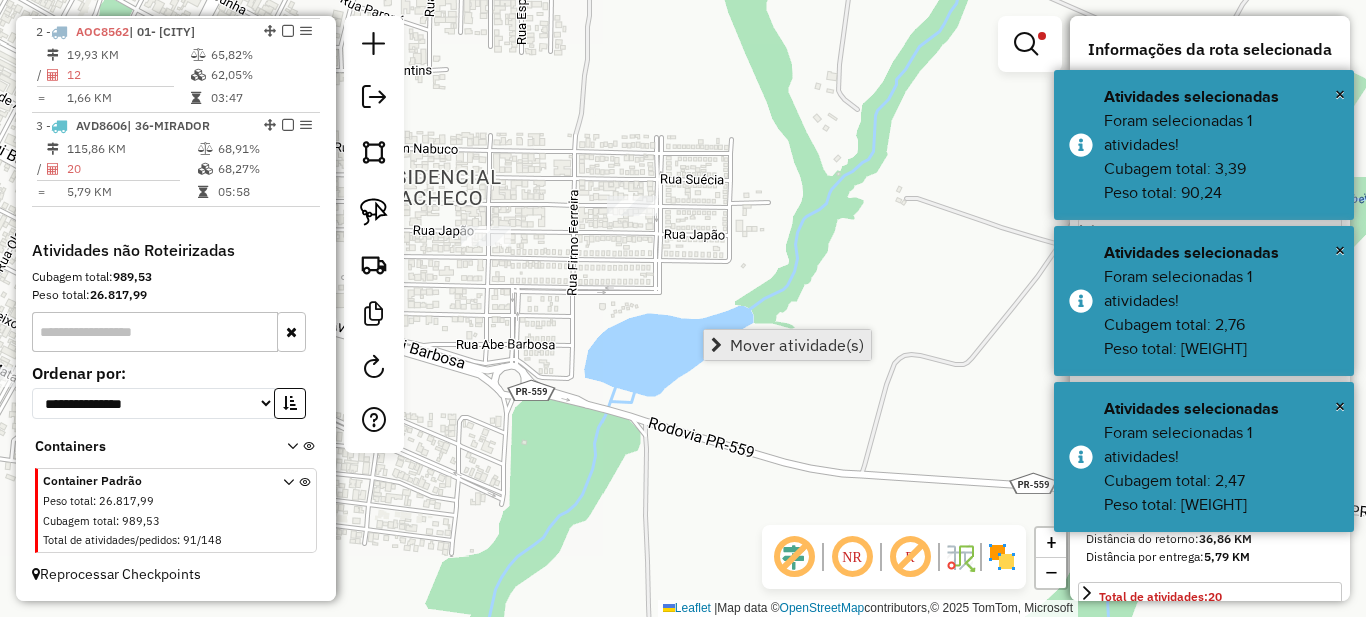 drag, startPoint x: 570, startPoint y: 355, endPoint x: 771, endPoint y: 353, distance: 201.00995 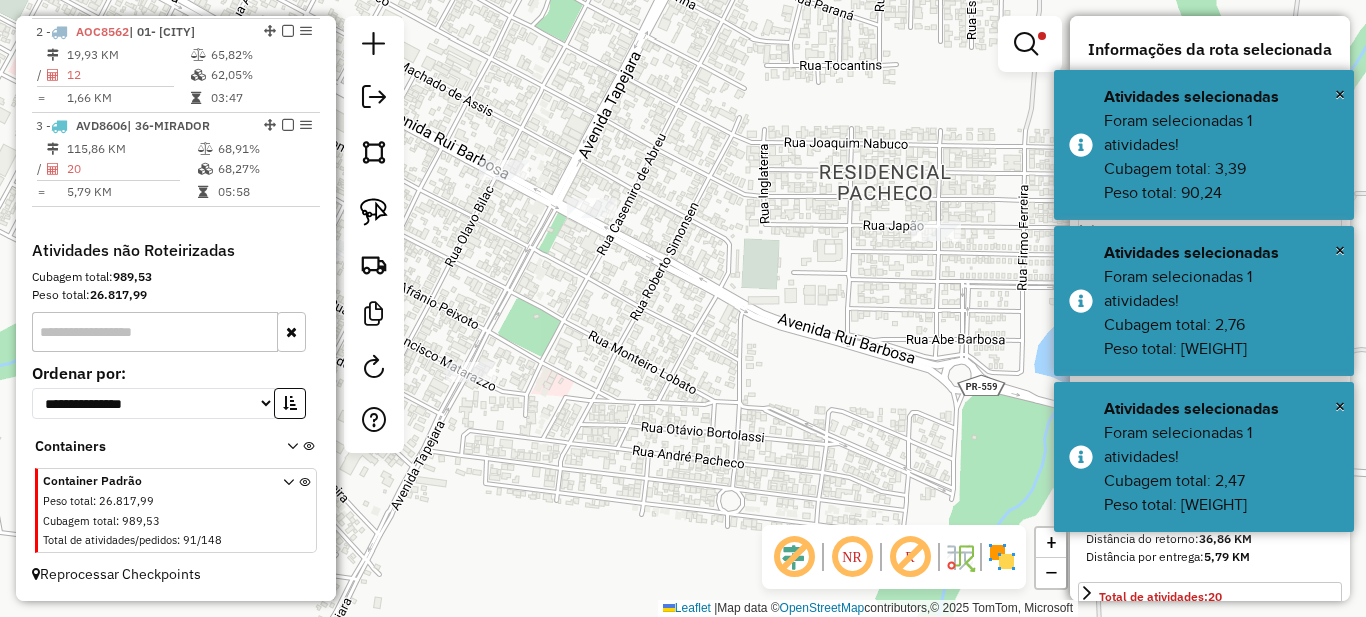 drag, startPoint x: 519, startPoint y: 315, endPoint x: 781, endPoint y: 309, distance: 262.0687 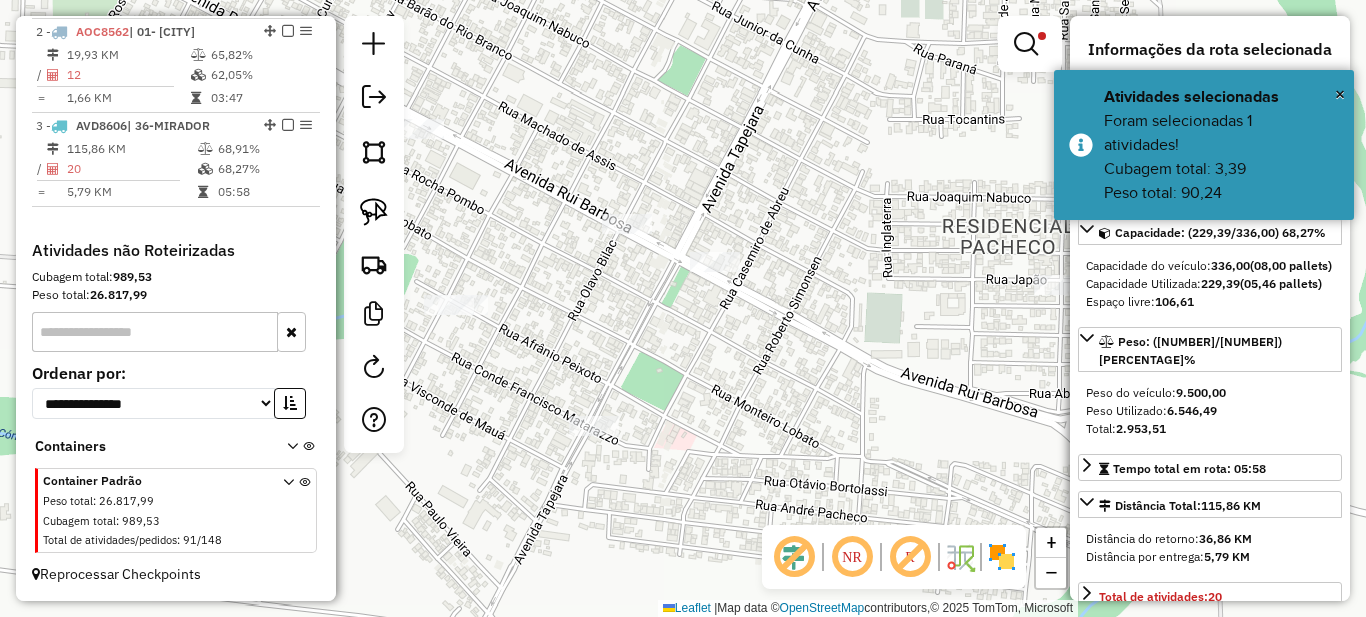 drag, startPoint x: 572, startPoint y: 240, endPoint x: 642, endPoint y: 300, distance: 92.19544 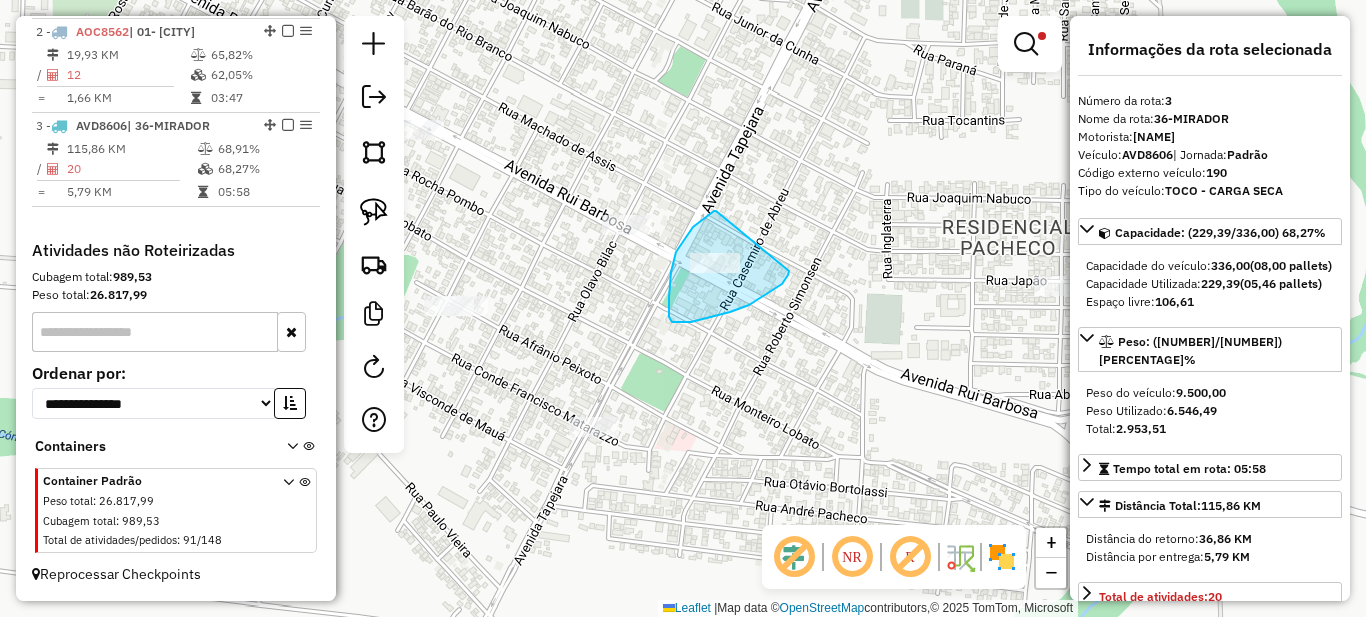 drag, startPoint x: 714, startPoint y: 211, endPoint x: 789, endPoint y: 271, distance: 96.04687 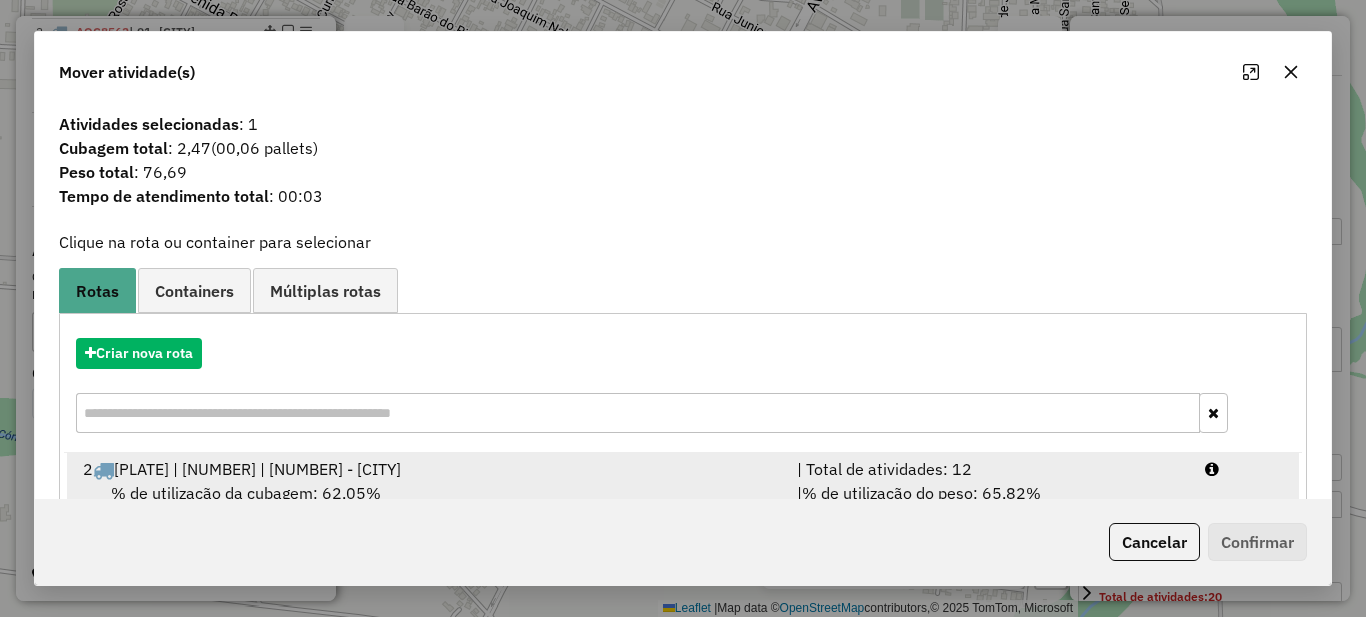 scroll, scrollTop: 151, scrollLeft: 0, axis: vertical 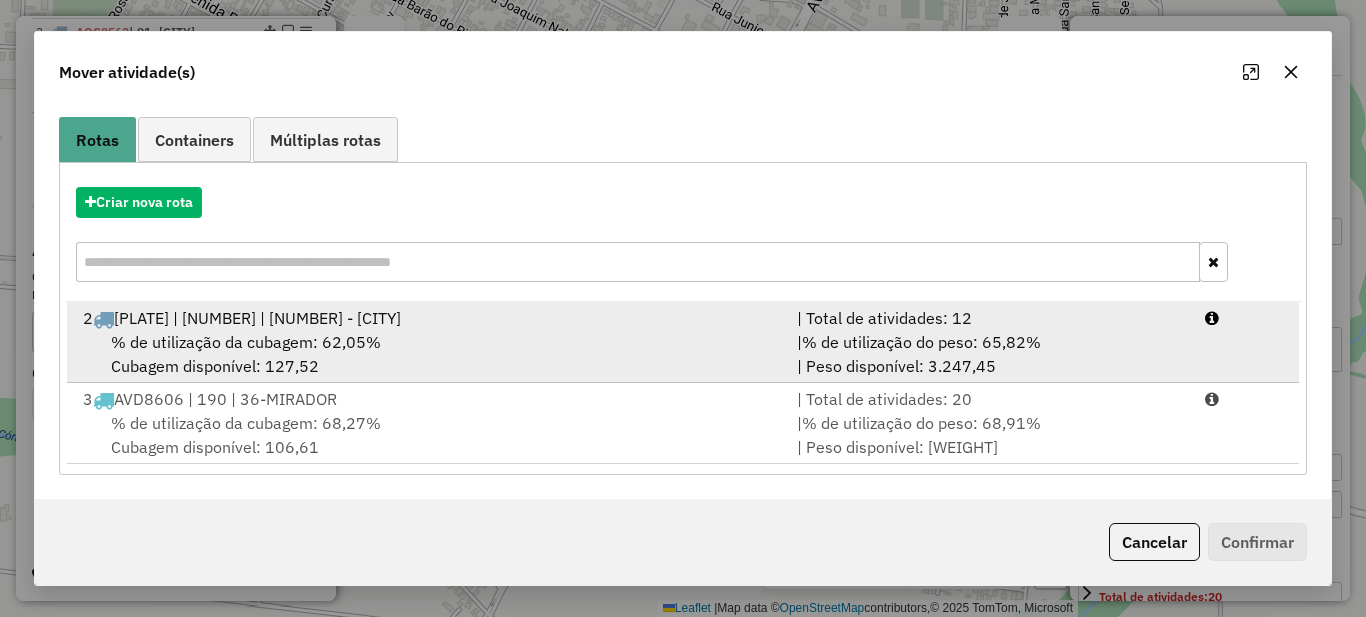 click on "% de utilização do peso: 65,82%" at bounding box center (921, 342) 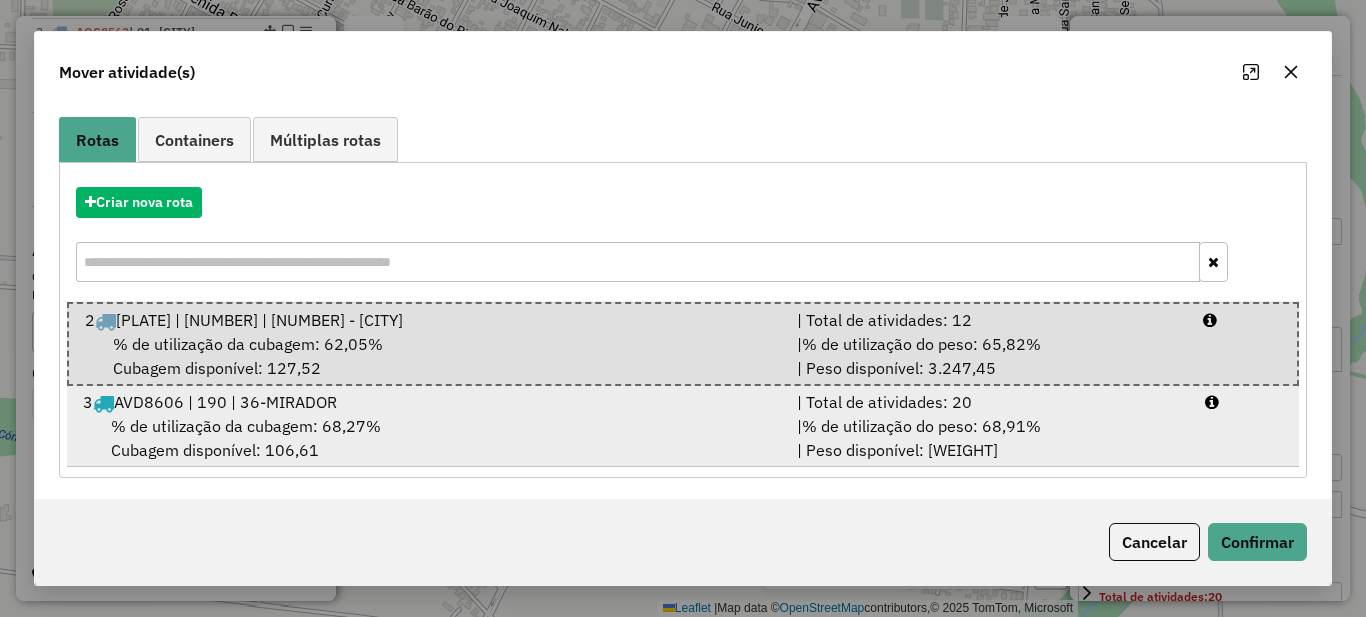 click on "| Total de atividades: 20" at bounding box center (989, 402) 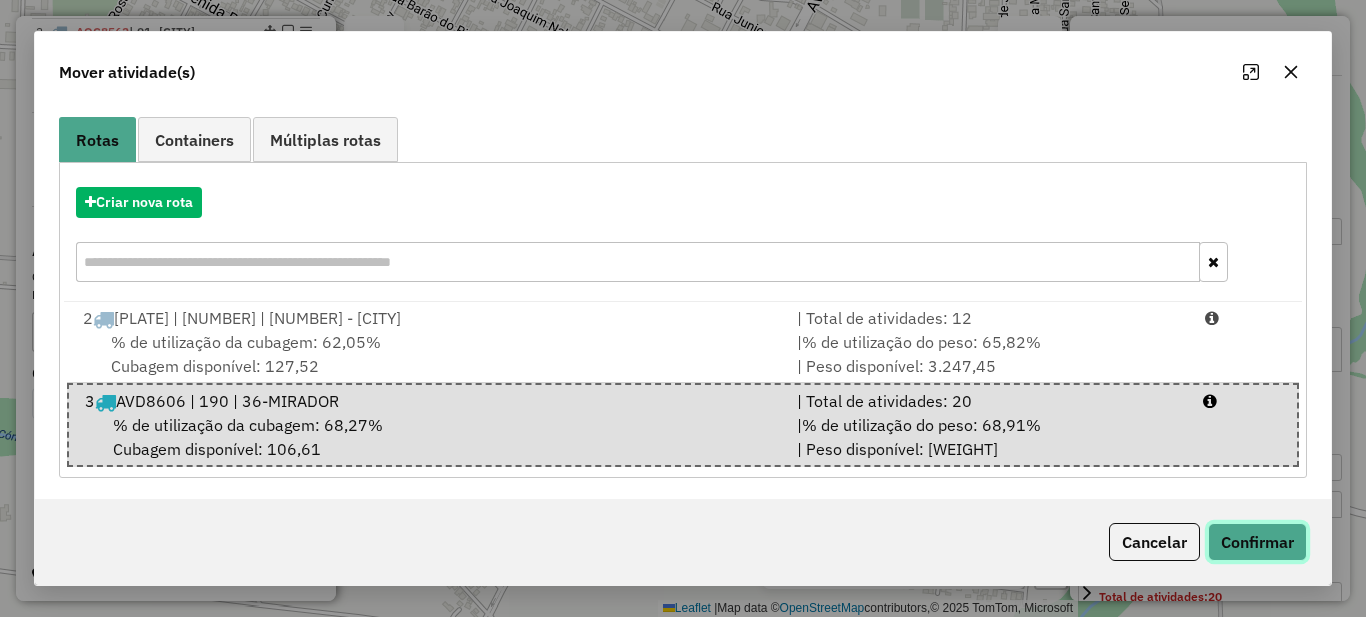 click on "Confirmar" 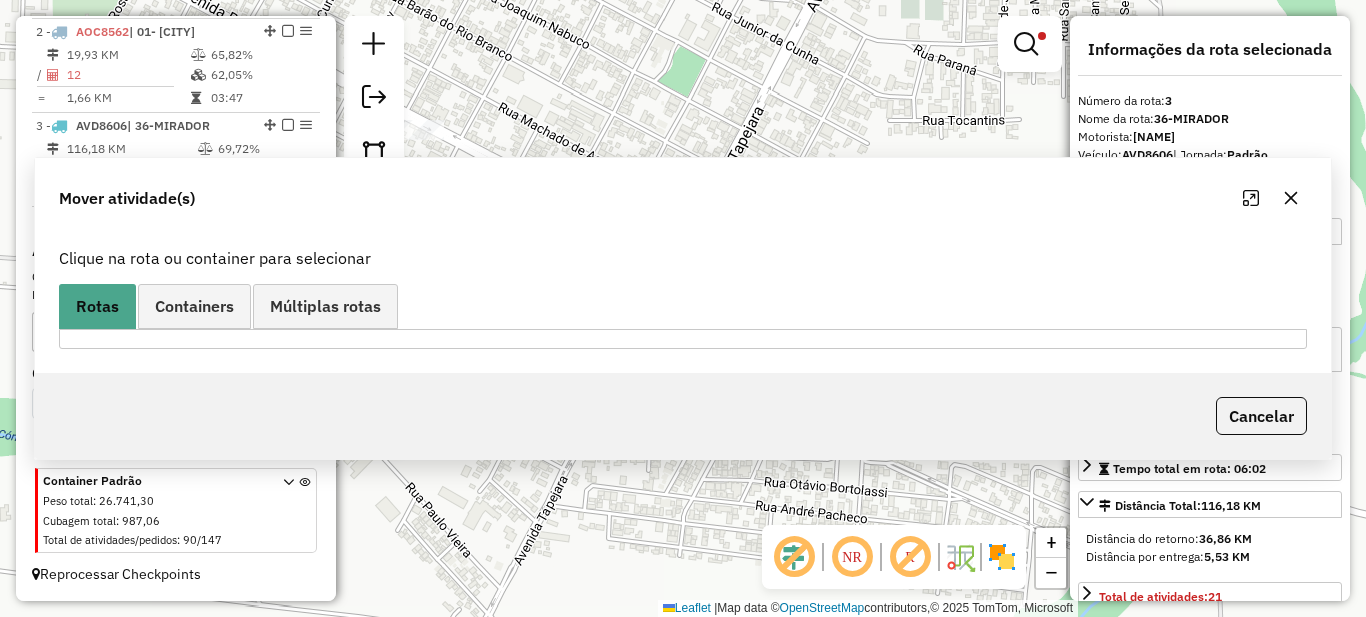 scroll, scrollTop: 0, scrollLeft: 0, axis: both 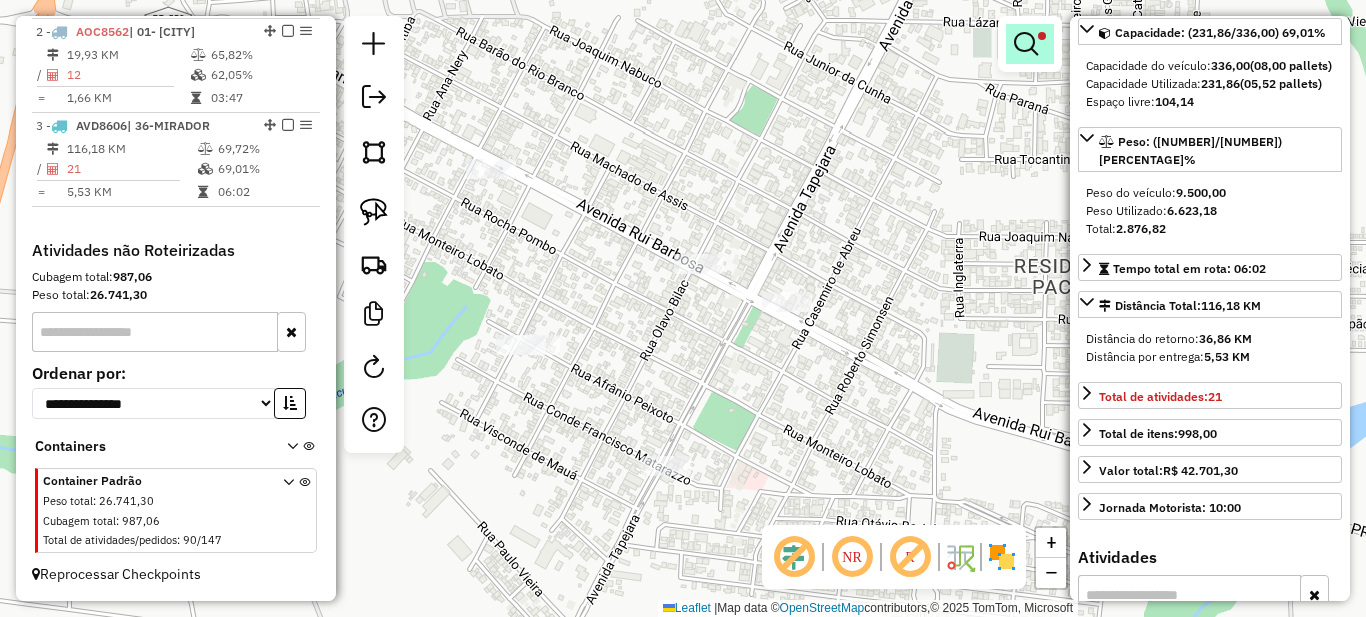 click at bounding box center (1026, 44) 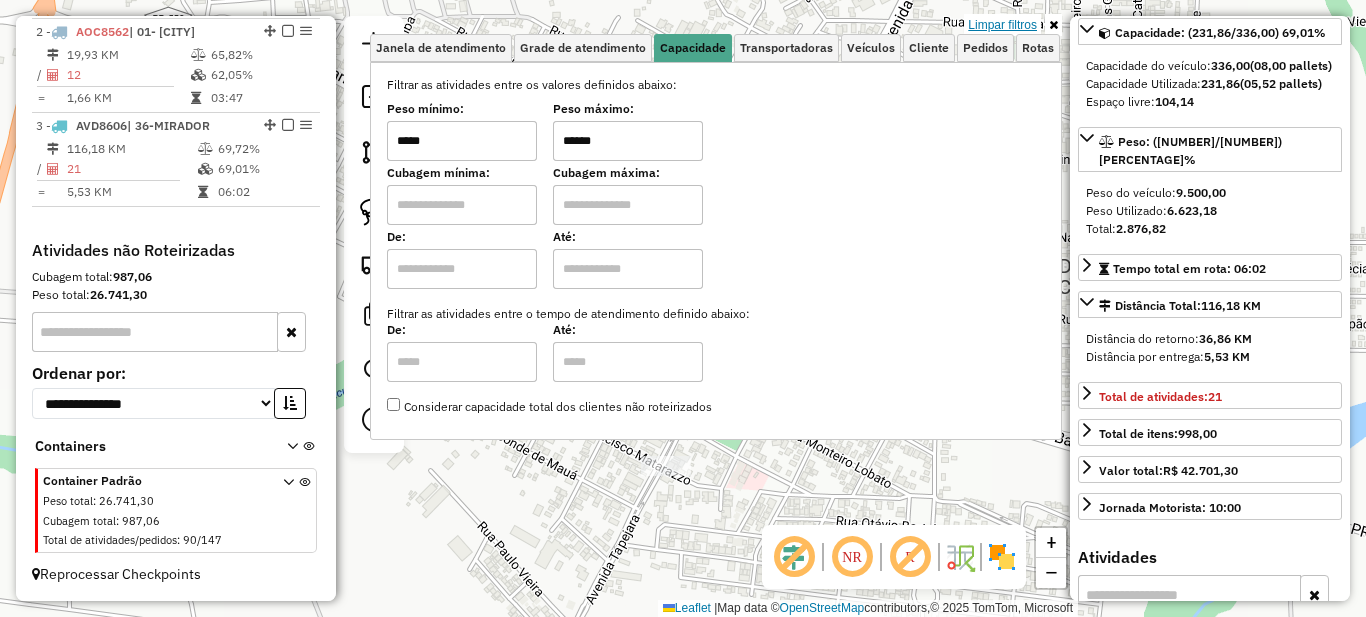click on "Limpar filtros" at bounding box center [1002, 25] 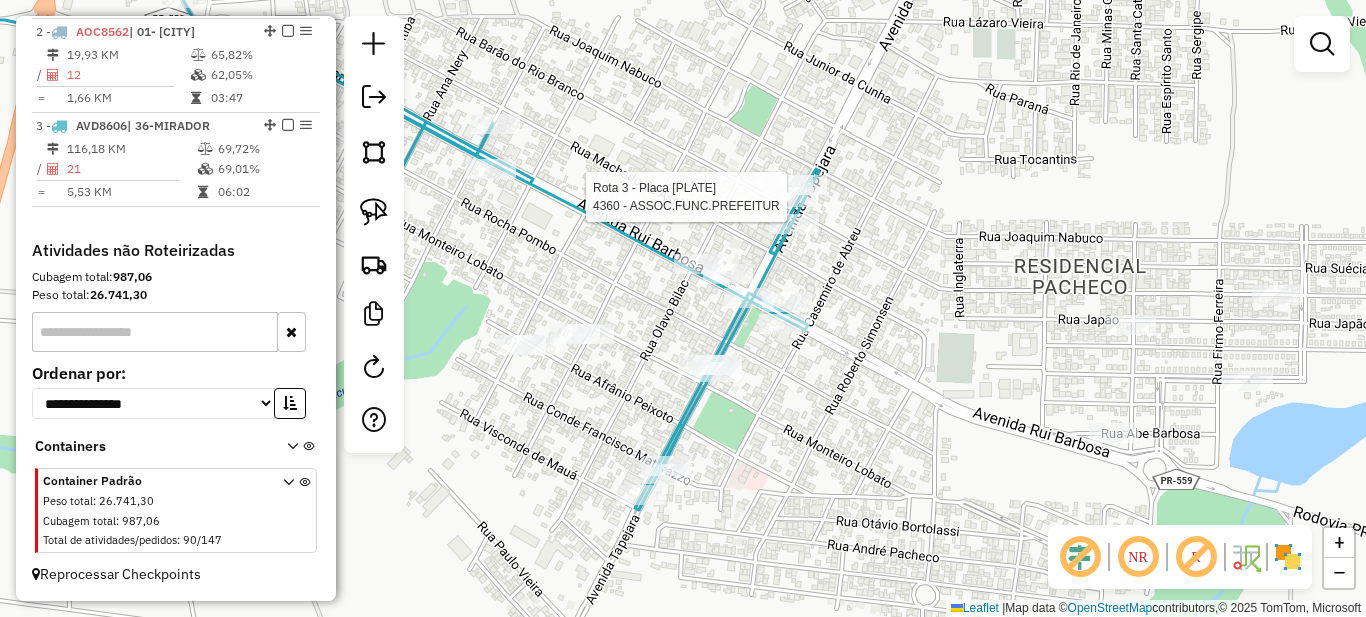 select on "**********" 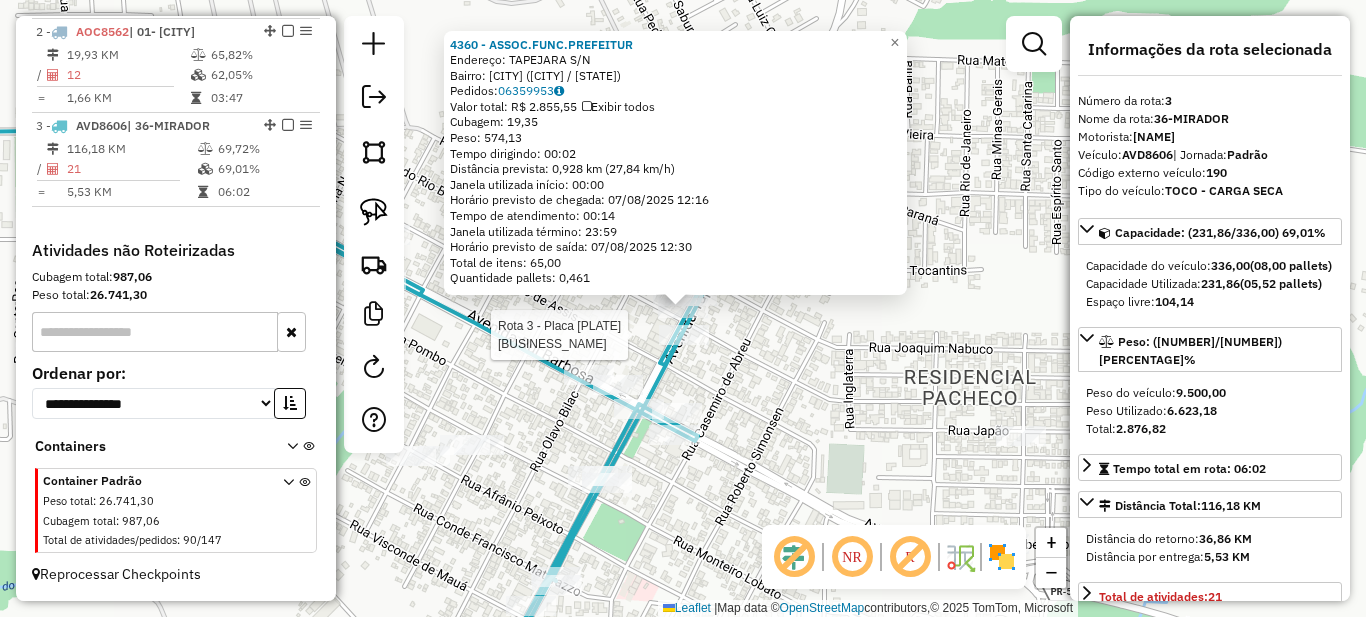 click 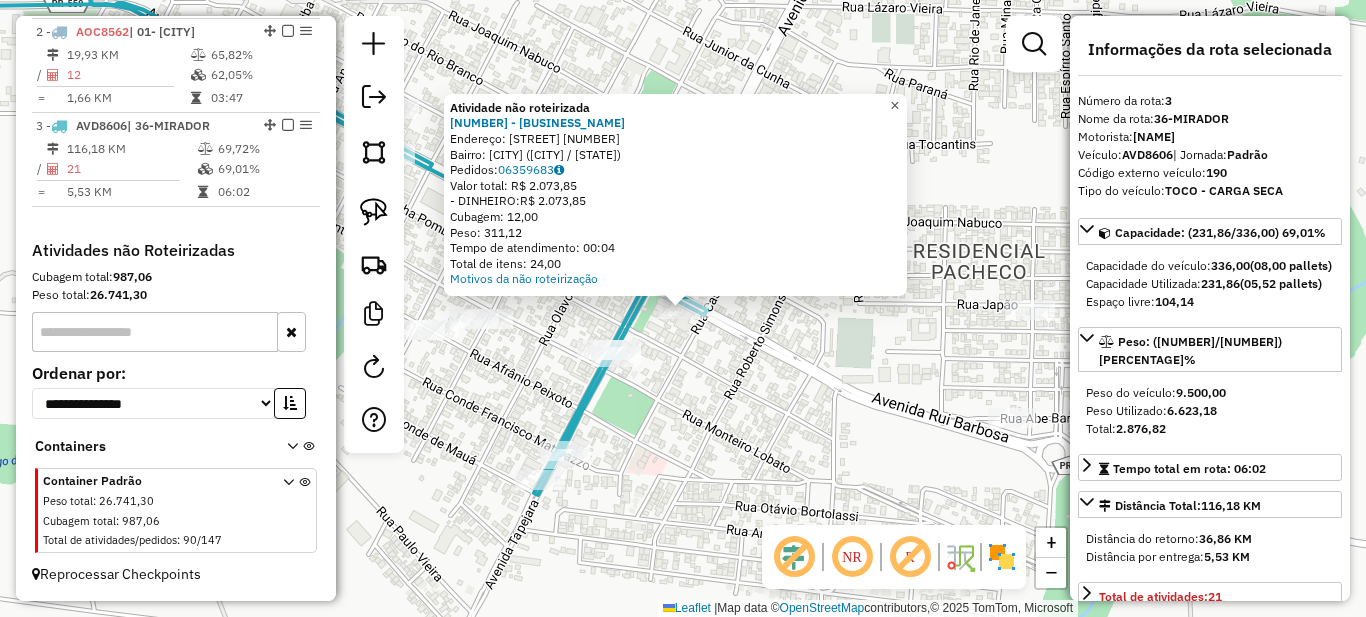 click on "×" 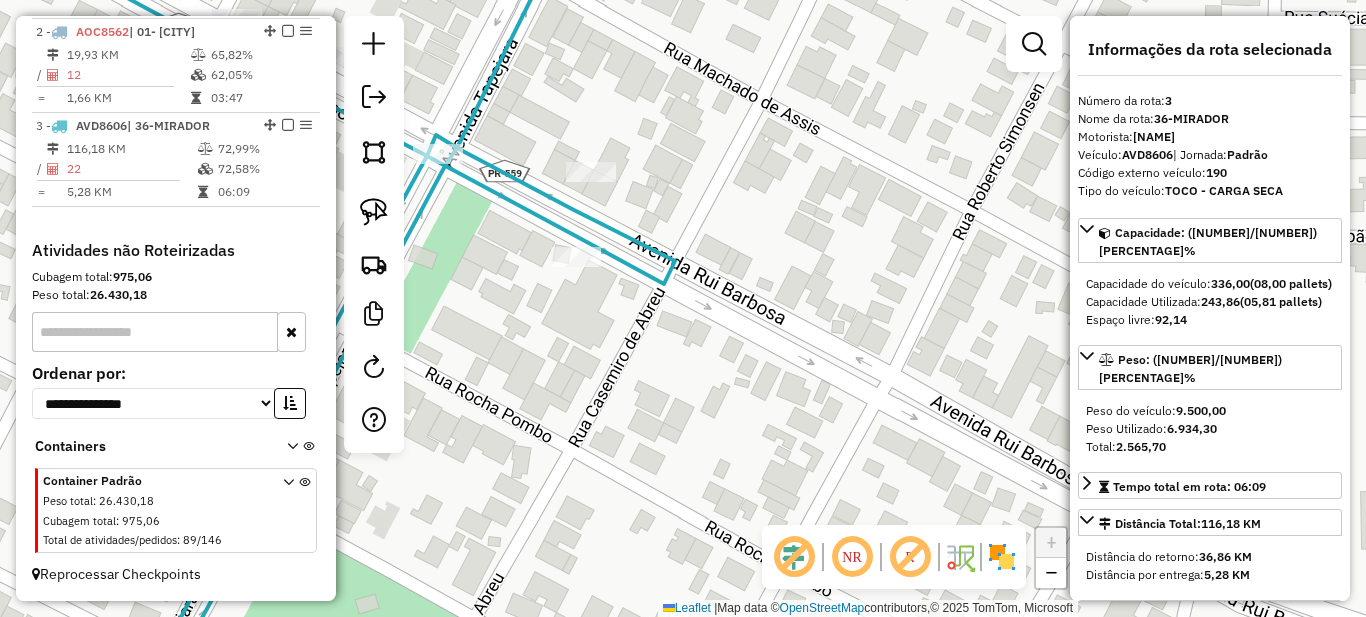 drag, startPoint x: 749, startPoint y: 280, endPoint x: 753, endPoint y: 324, distance: 44.181442 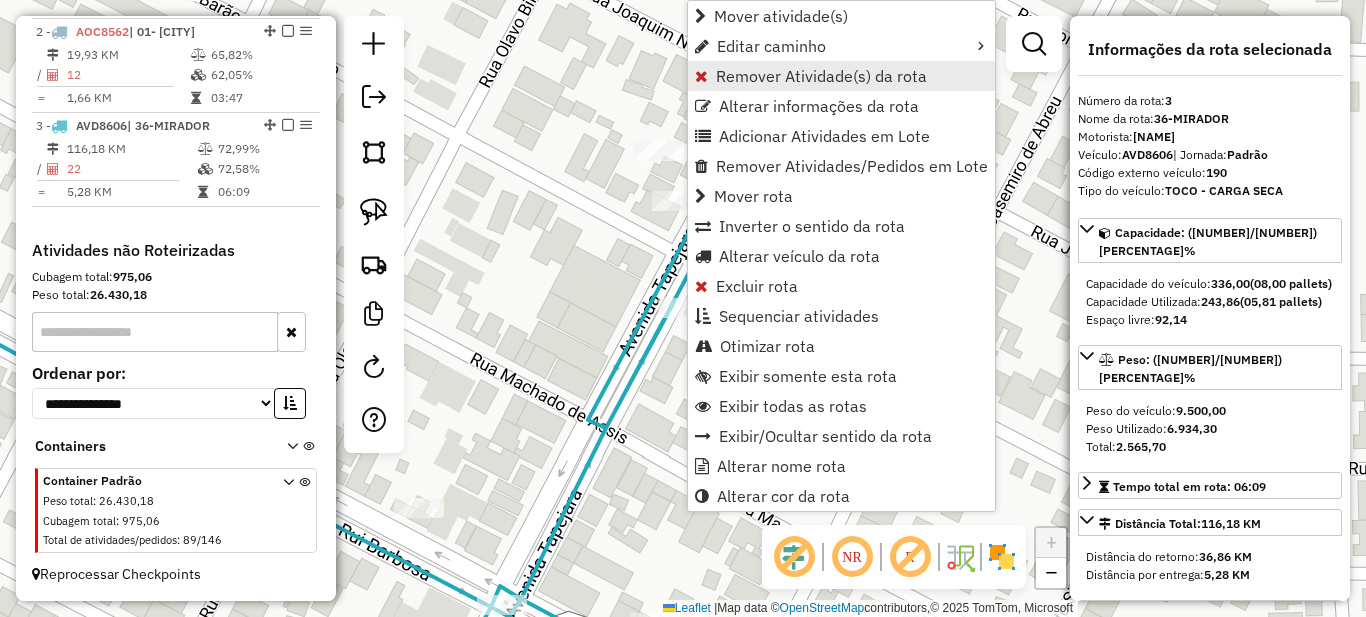 click on "Remover Atividade(s) da rota" at bounding box center [821, 76] 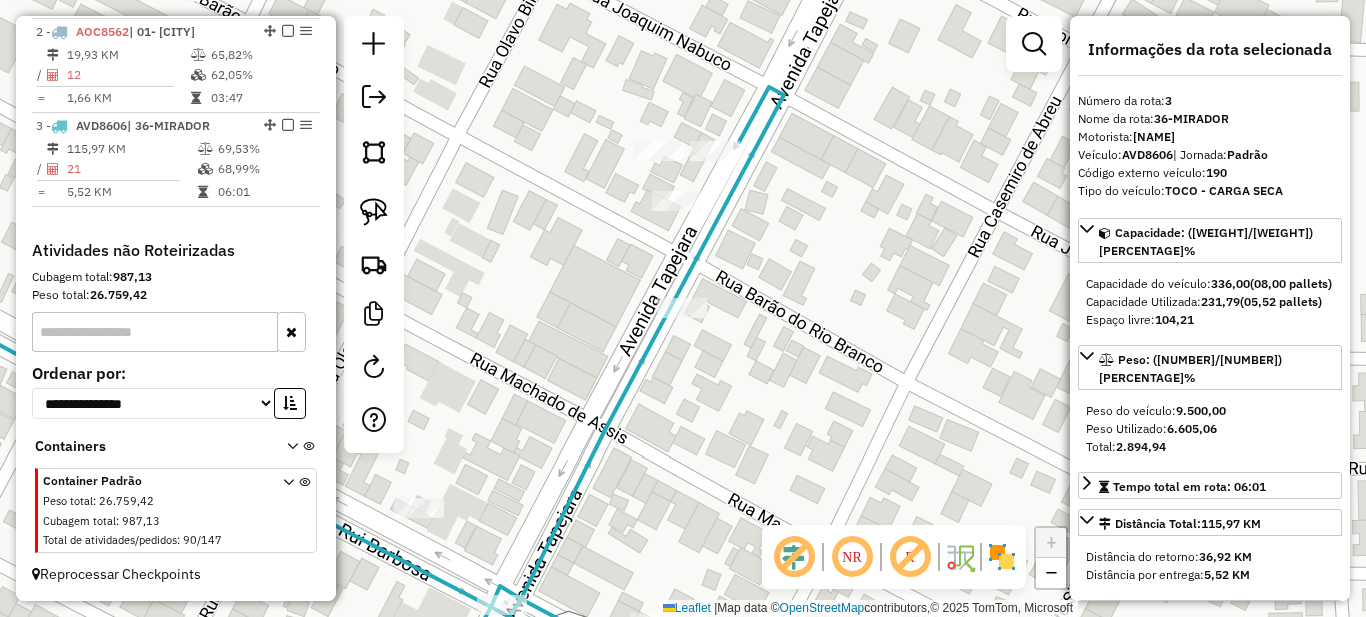 scroll, scrollTop: 400, scrollLeft: 0, axis: vertical 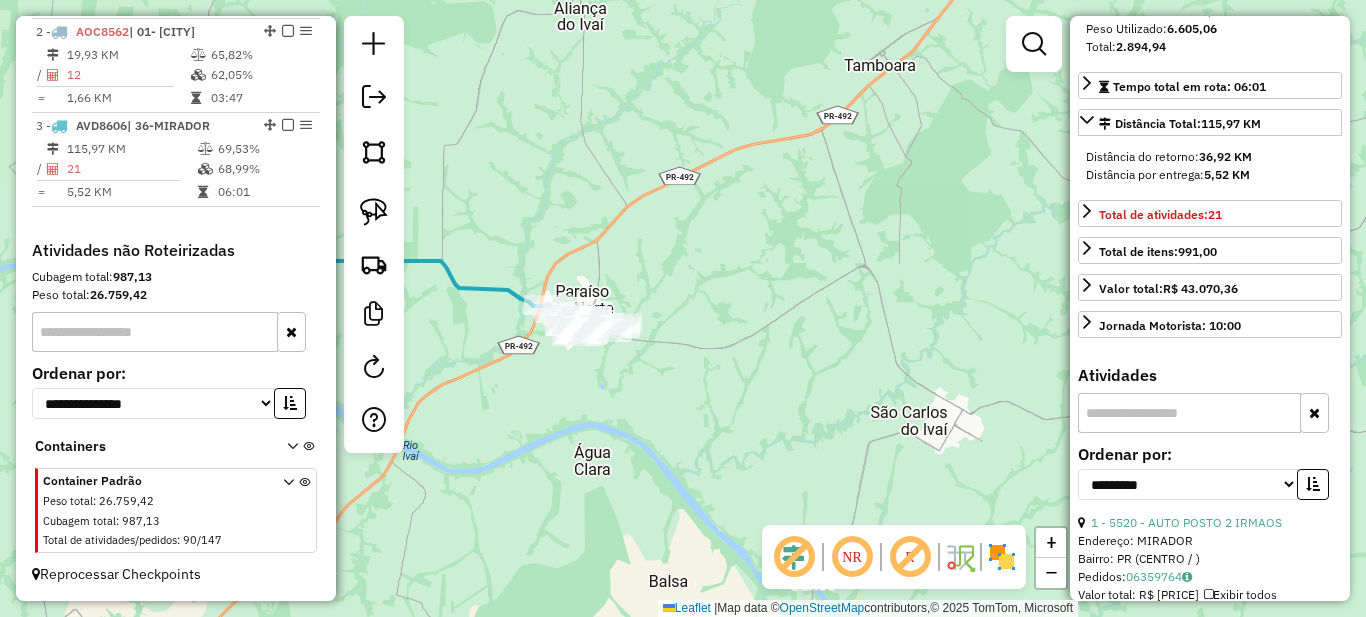 drag, startPoint x: 543, startPoint y: 377, endPoint x: 556, endPoint y: 403, distance: 29.068884 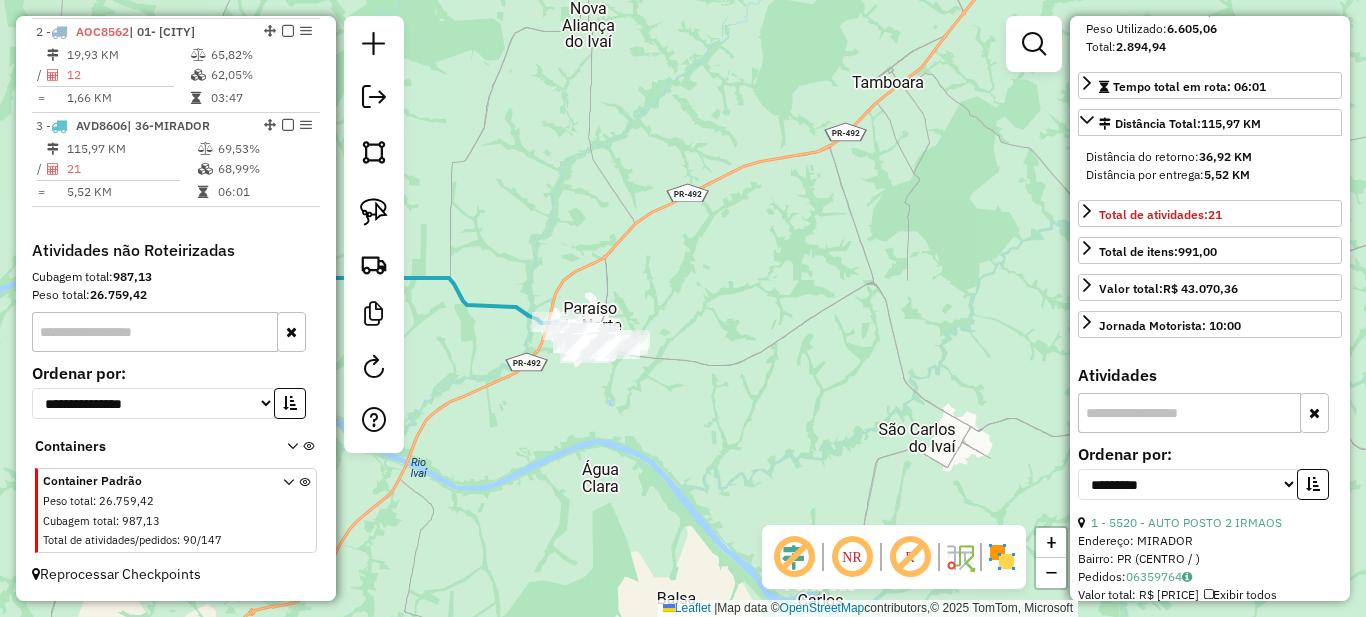 scroll, scrollTop: 723, scrollLeft: 0, axis: vertical 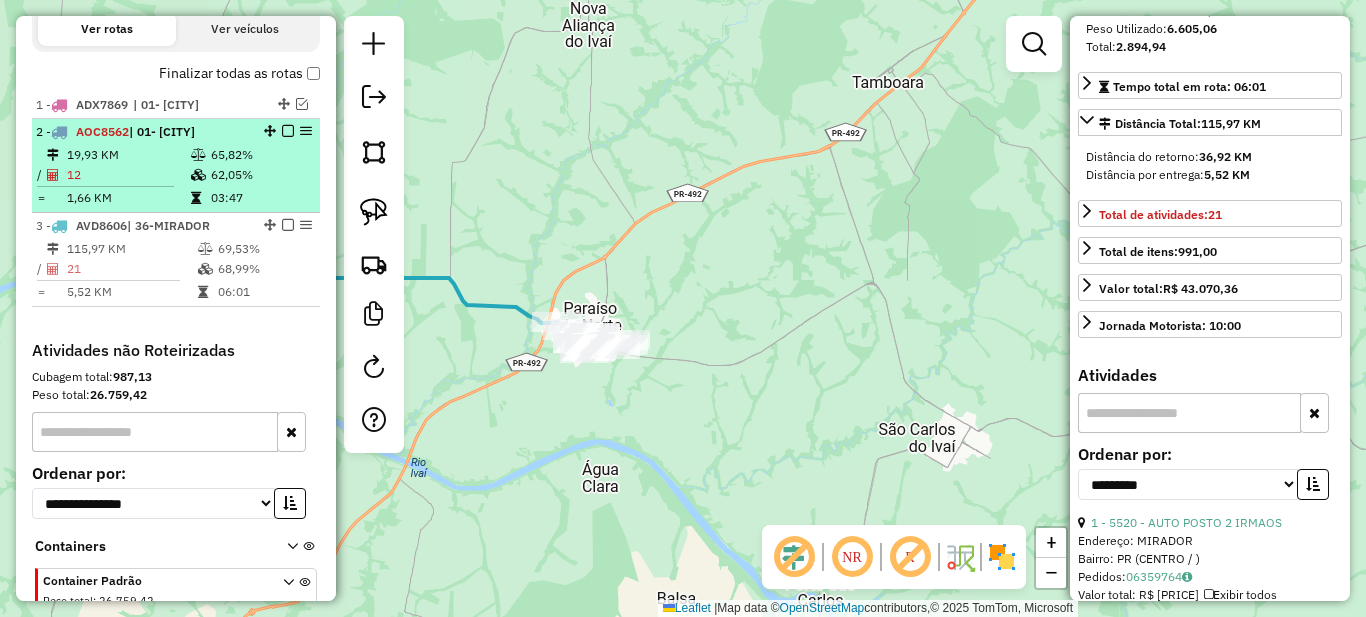 click on "65,82%" at bounding box center (260, 155) 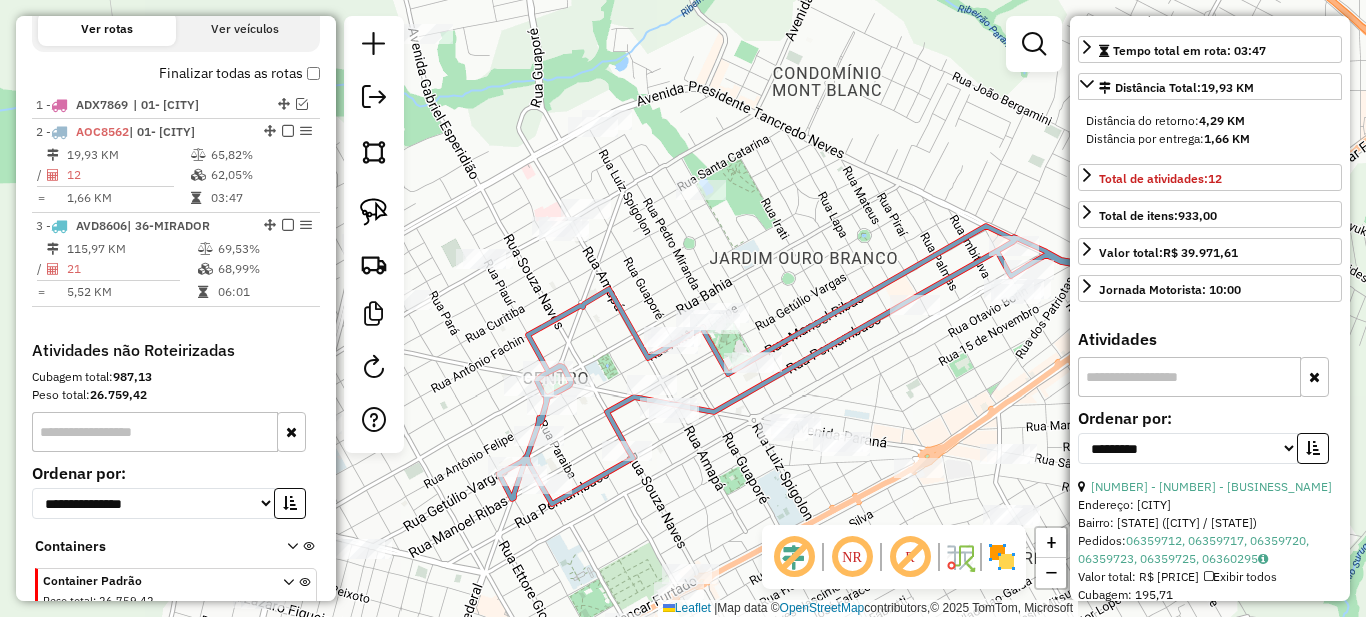 drag, startPoint x: 538, startPoint y: 500, endPoint x: 679, endPoint y: 489, distance: 141.42842 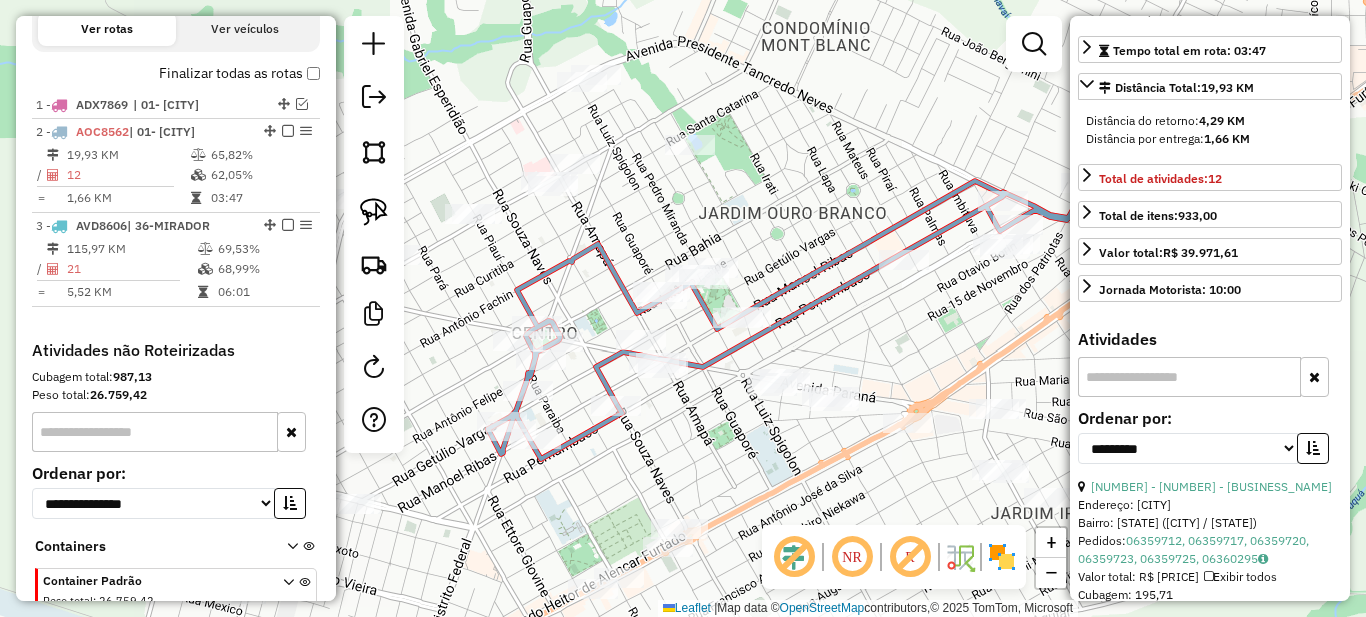 drag, startPoint x: 915, startPoint y: 408, endPoint x: 904, endPoint y: 363, distance: 46.32494 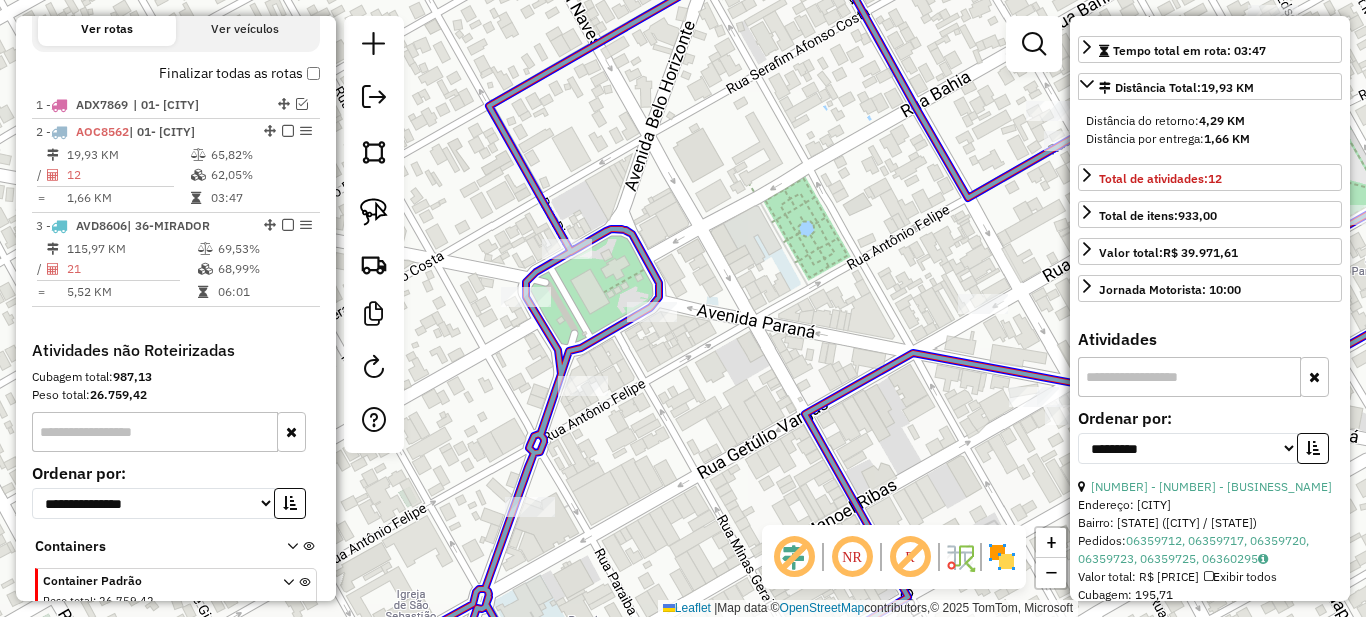 click 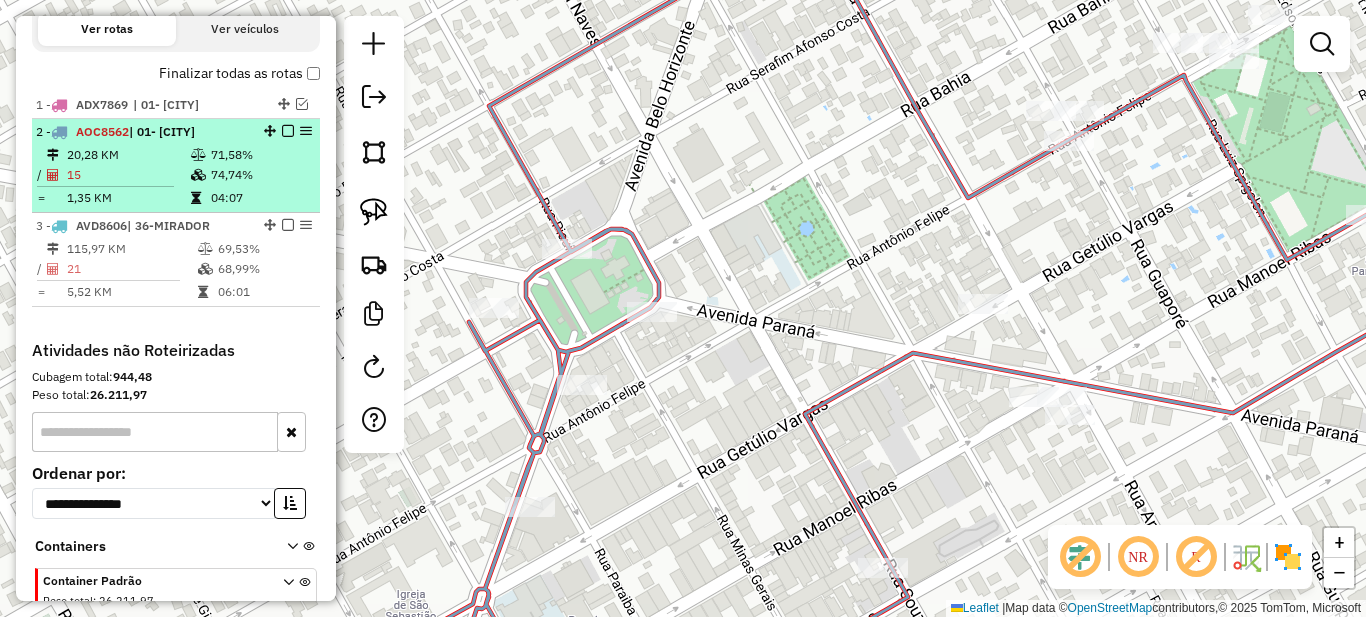 click on "74,74%" at bounding box center (260, 175) 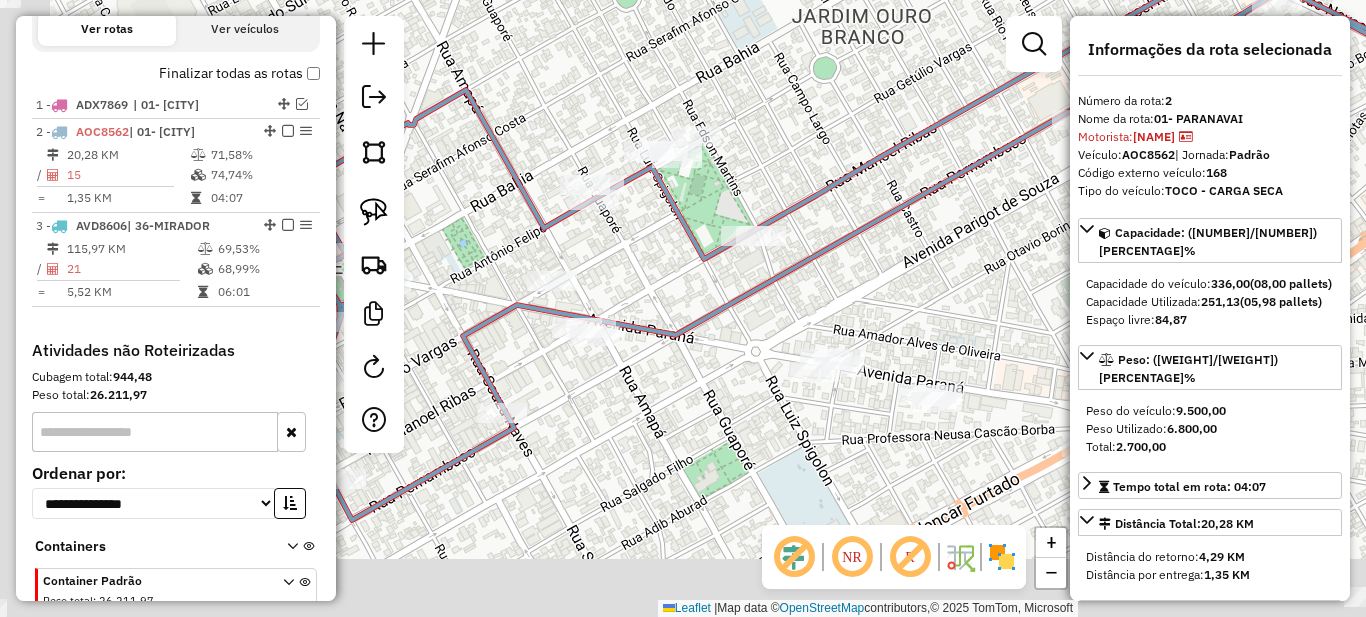 drag, startPoint x: 737, startPoint y: 373, endPoint x: 1058, endPoint y: 279, distance: 334.4802 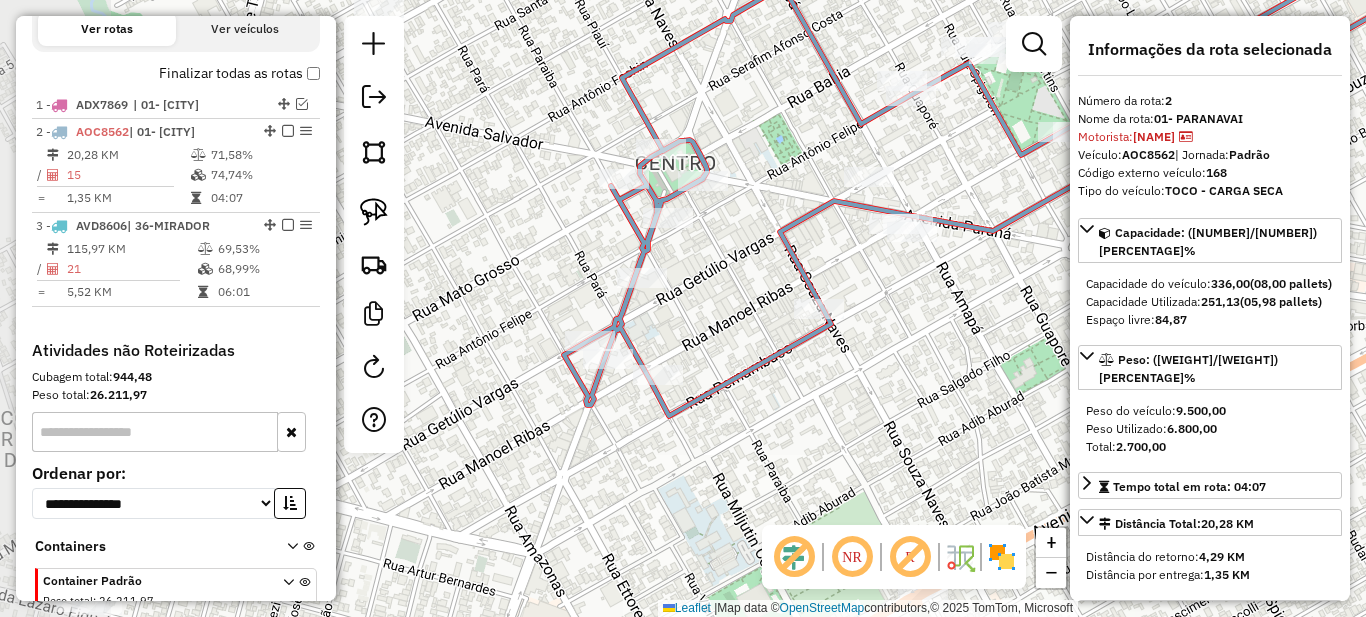 drag, startPoint x: 526, startPoint y: 418, endPoint x: 706, endPoint y: 339, distance: 196.57314 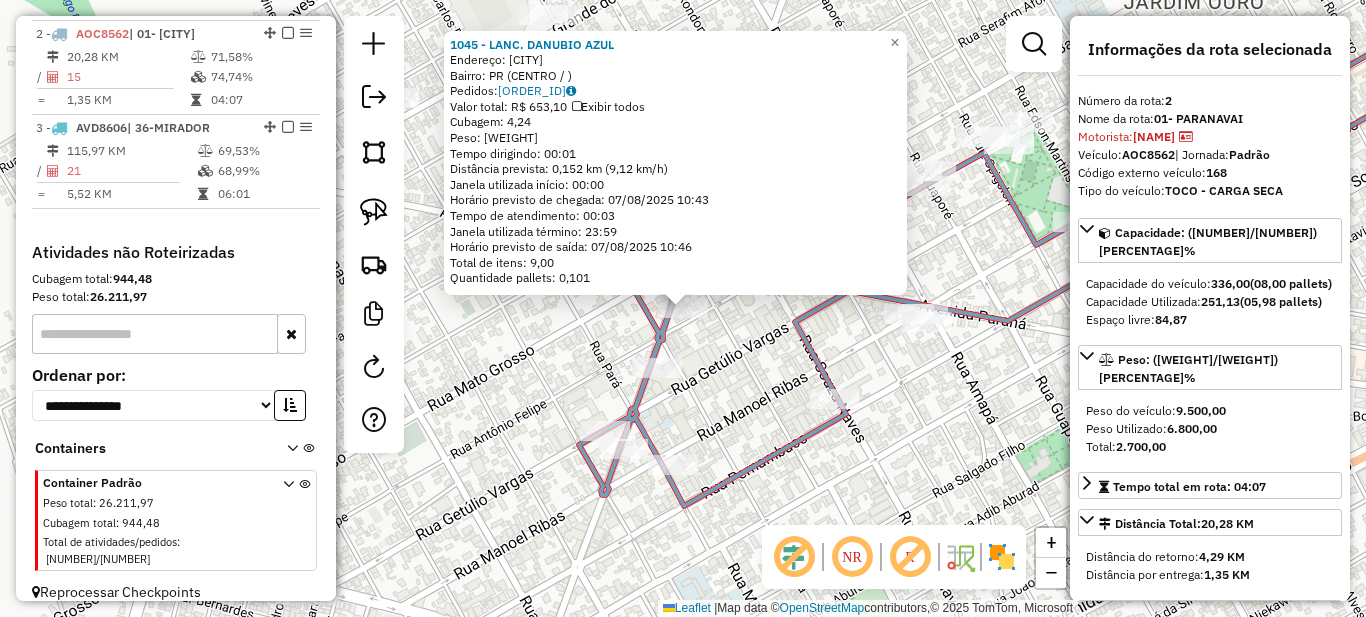 scroll, scrollTop: 823, scrollLeft: 0, axis: vertical 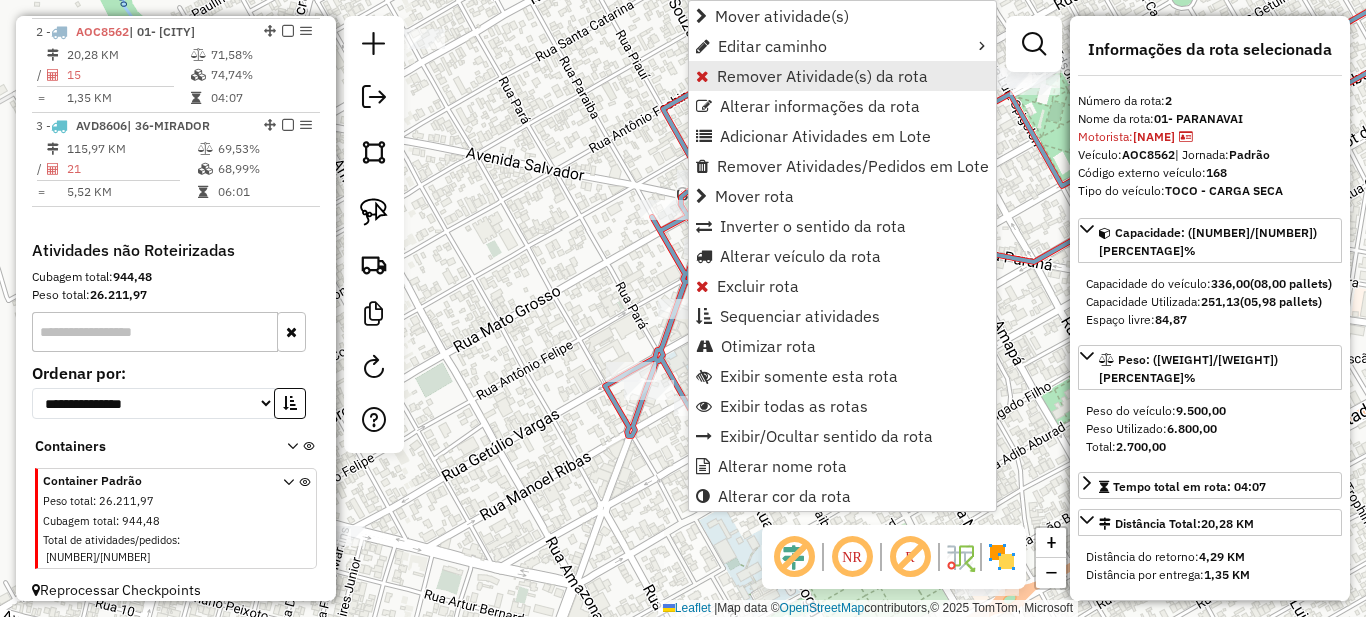 click on "Remover Atividade(s) da rota" at bounding box center [822, 76] 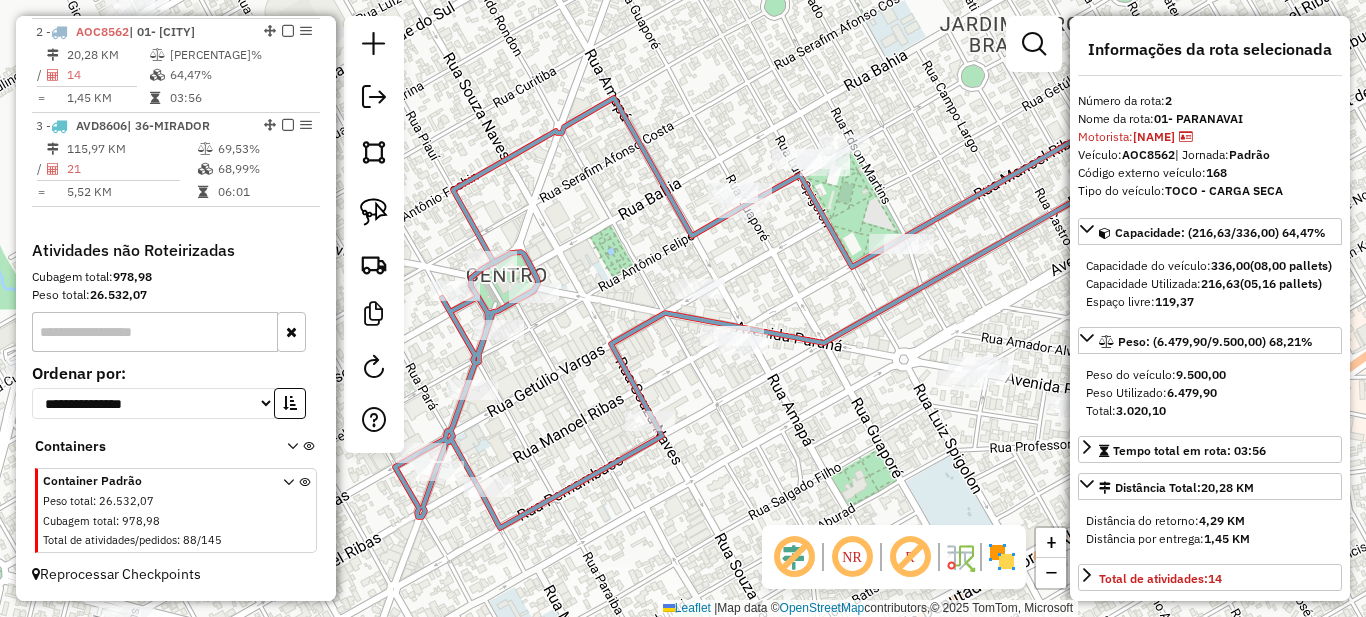 drag, startPoint x: 916, startPoint y: 347, endPoint x: 747, endPoint y: 426, distance: 186.55295 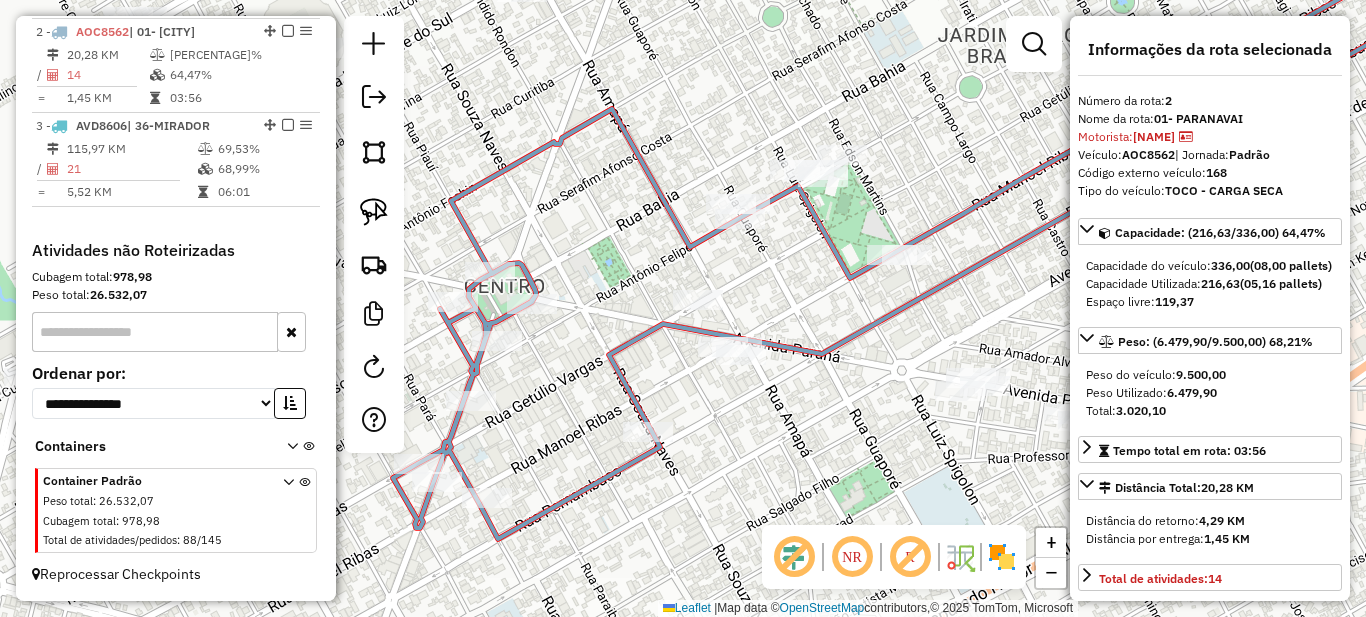 drag, startPoint x: 782, startPoint y: 249, endPoint x: 724, endPoint y: 351, distance: 117.33712 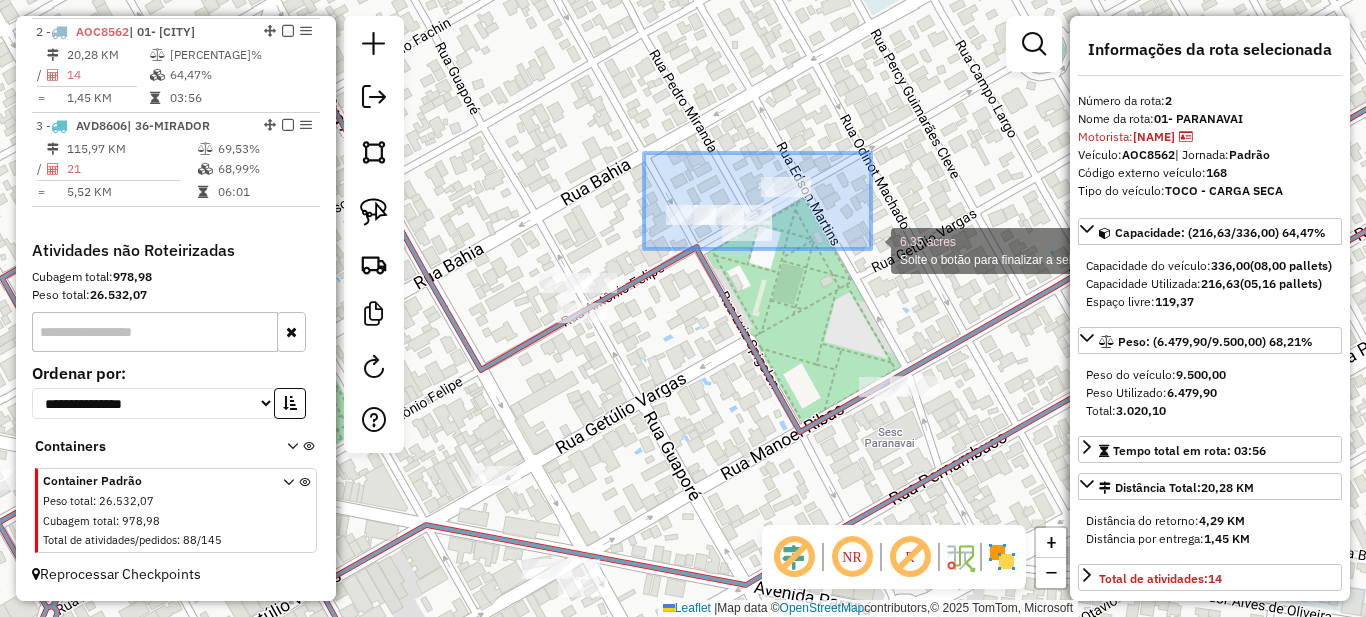 drag, startPoint x: 658, startPoint y: 162, endPoint x: 878, endPoint y: 249, distance: 236.57768 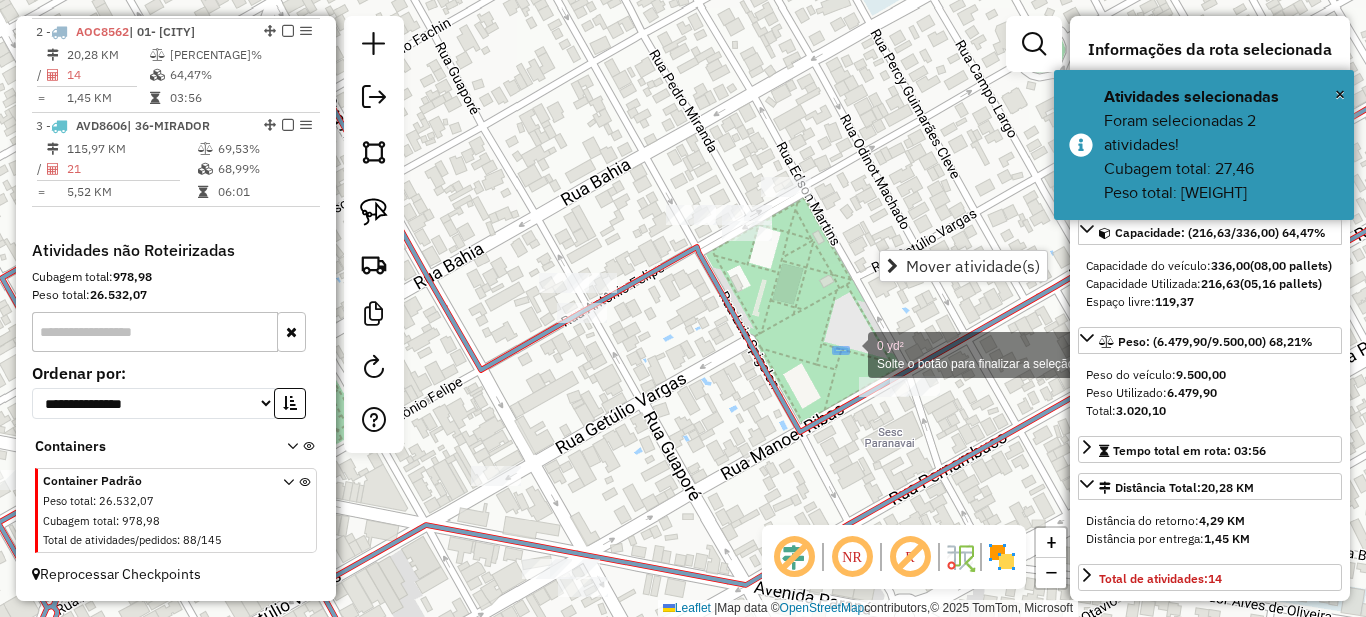 drag, startPoint x: 848, startPoint y: 353, endPoint x: 982, endPoint y: 431, distance: 155.04839 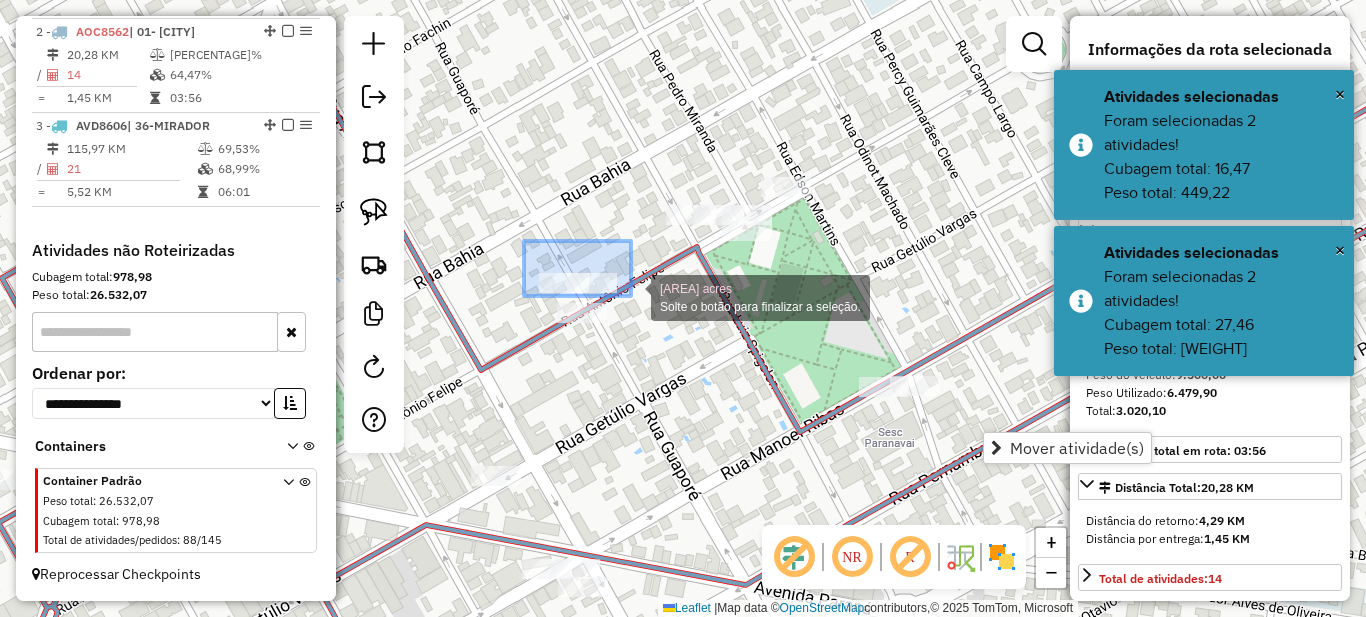 drag, startPoint x: 550, startPoint y: 266, endPoint x: 631, endPoint y: 296, distance: 86.37708 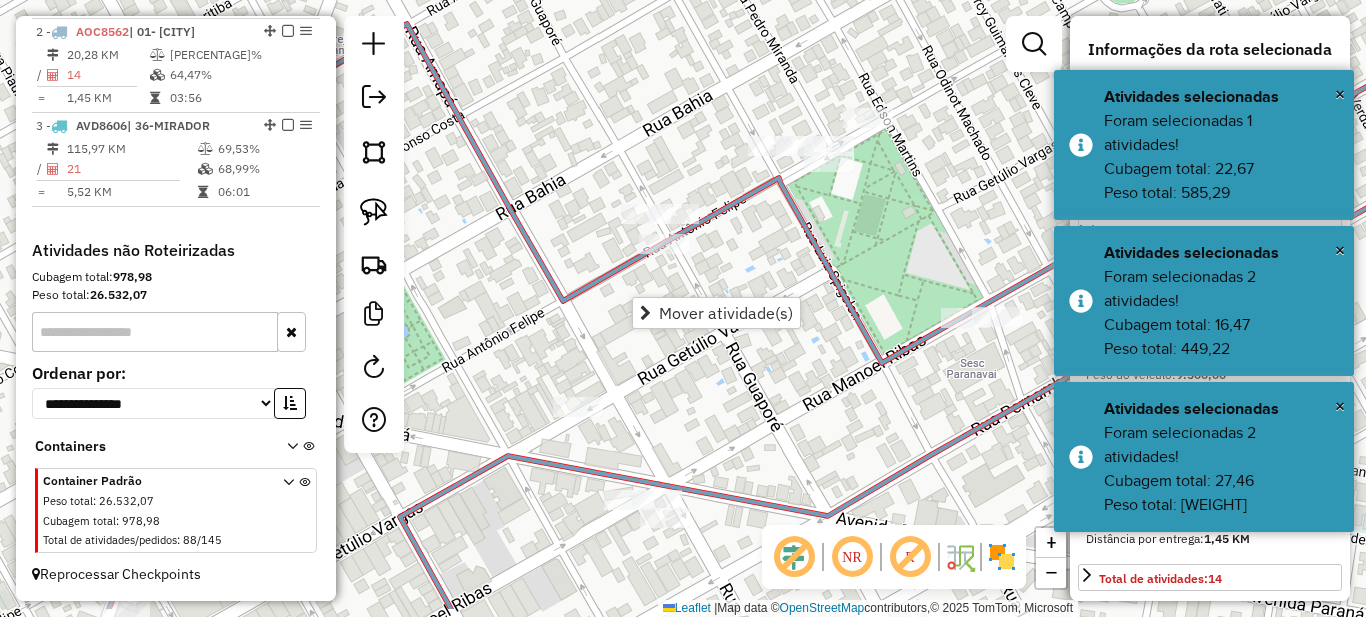 drag, startPoint x: 615, startPoint y: 436, endPoint x: 740, endPoint y: 329, distance: 164.5418 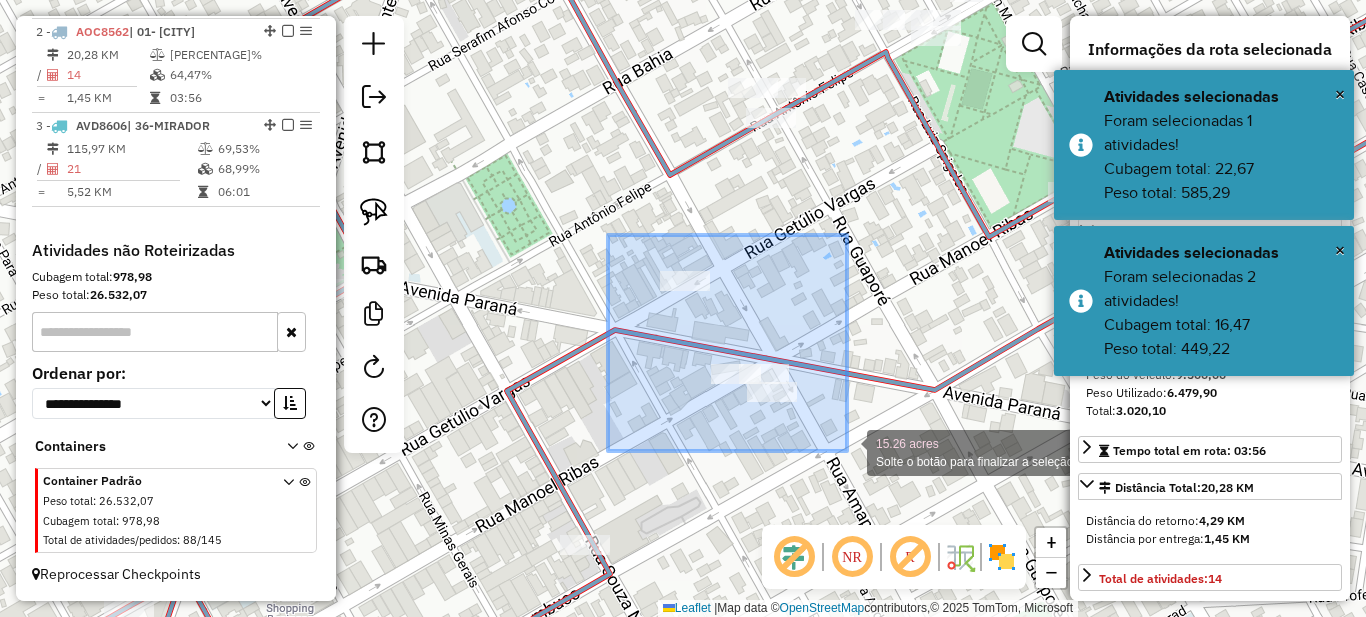 drag, startPoint x: 766, startPoint y: 361, endPoint x: 847, endPoint y: 451, distance: 121.08262 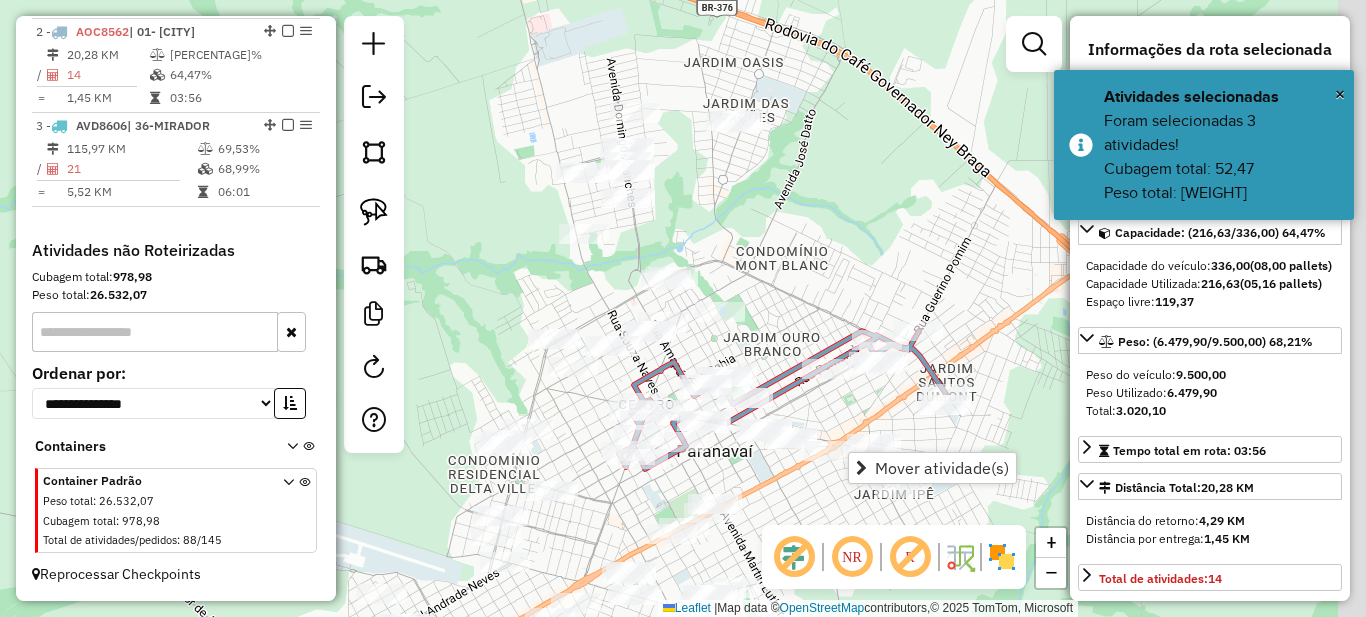 drag, startPoint x: 849, startPoint y: 410, endPoint x: 714, endPoint y: 395, distance: 135.83078 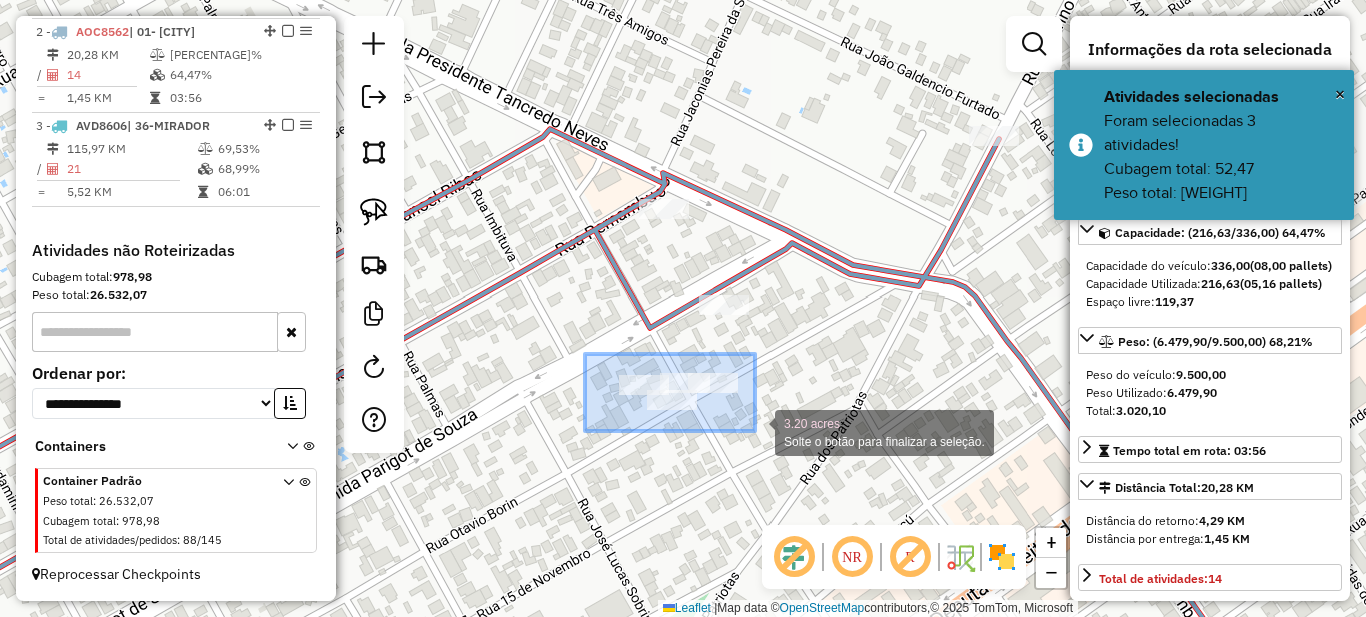 drag, startPoint x: 597, startPoint y: 357, endPoint x: 776, endPoint y: 436, distance: 195.65787 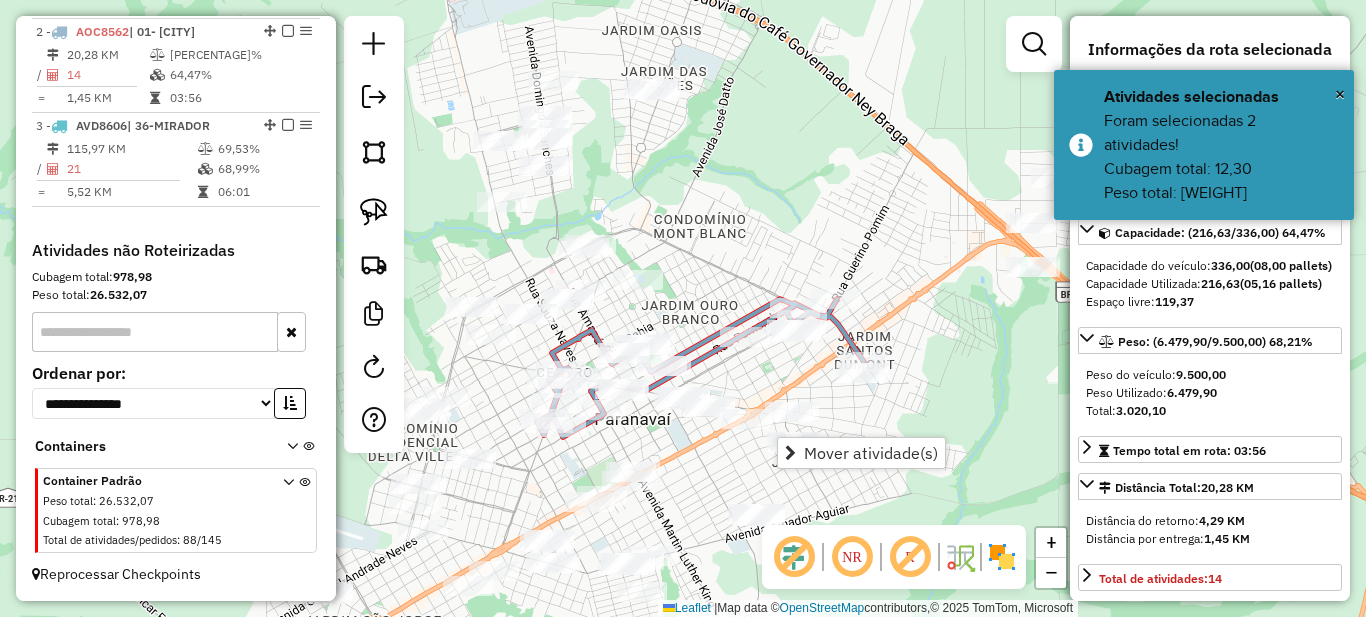 drag, startPoint x: 616, startPoint y: 490, endPoint x: 755, endPoint y: 382, distance: 176.02557 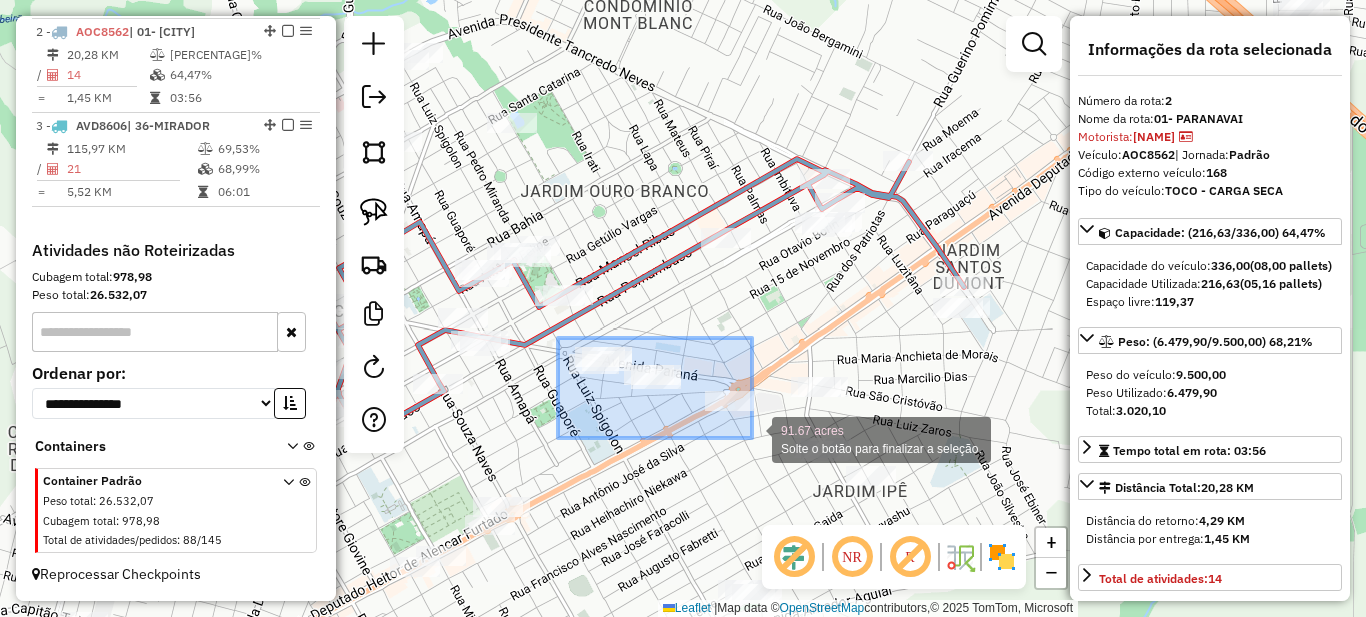 drag, startPoint x: 558, startPoint y: 338, endPoint x: 754, endPoint y: 438, distance: 220.03636 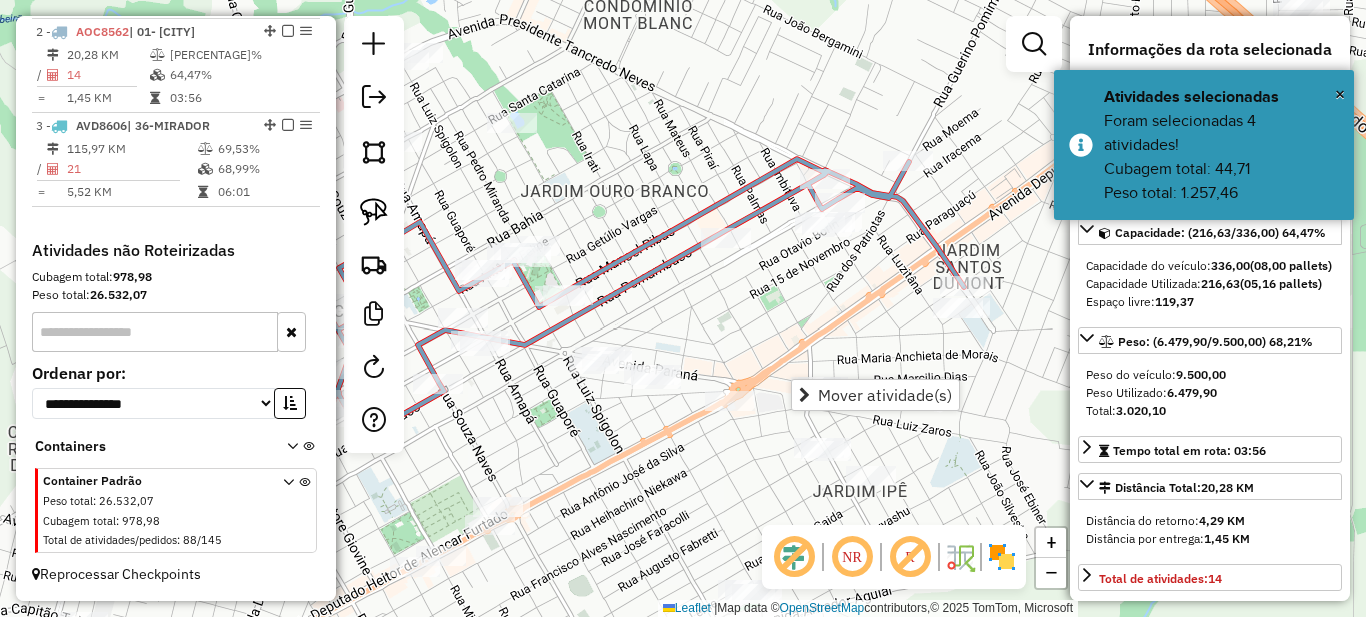 drag, startPoint x: 818, startPoint y: 305, endPoint x: 632, endPoint y: 304, distance: 186.00269 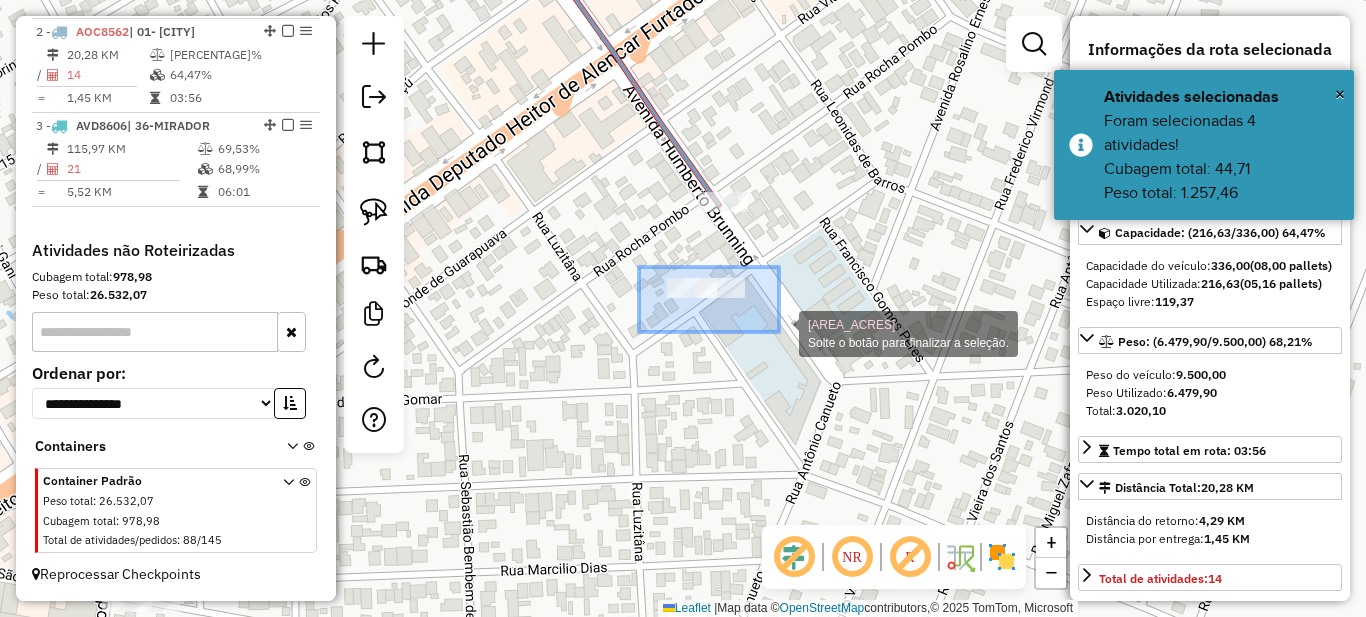 drag, startPoint x: 639, startPoint y: 267, endPoint x: 775, endPoint y: 332, distance: 150.73486 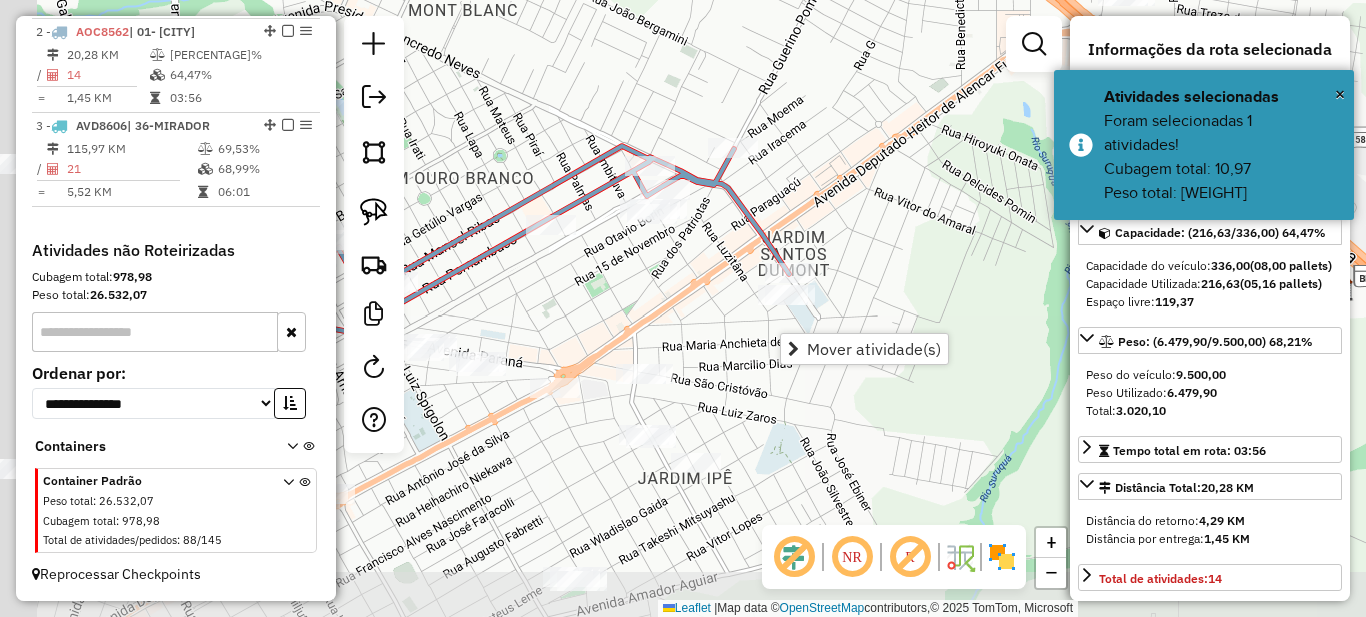 drag, startPoint x: 550, startPoint y: 453, endPoint x: 771, endPoint y: 369, distance: 236.42546 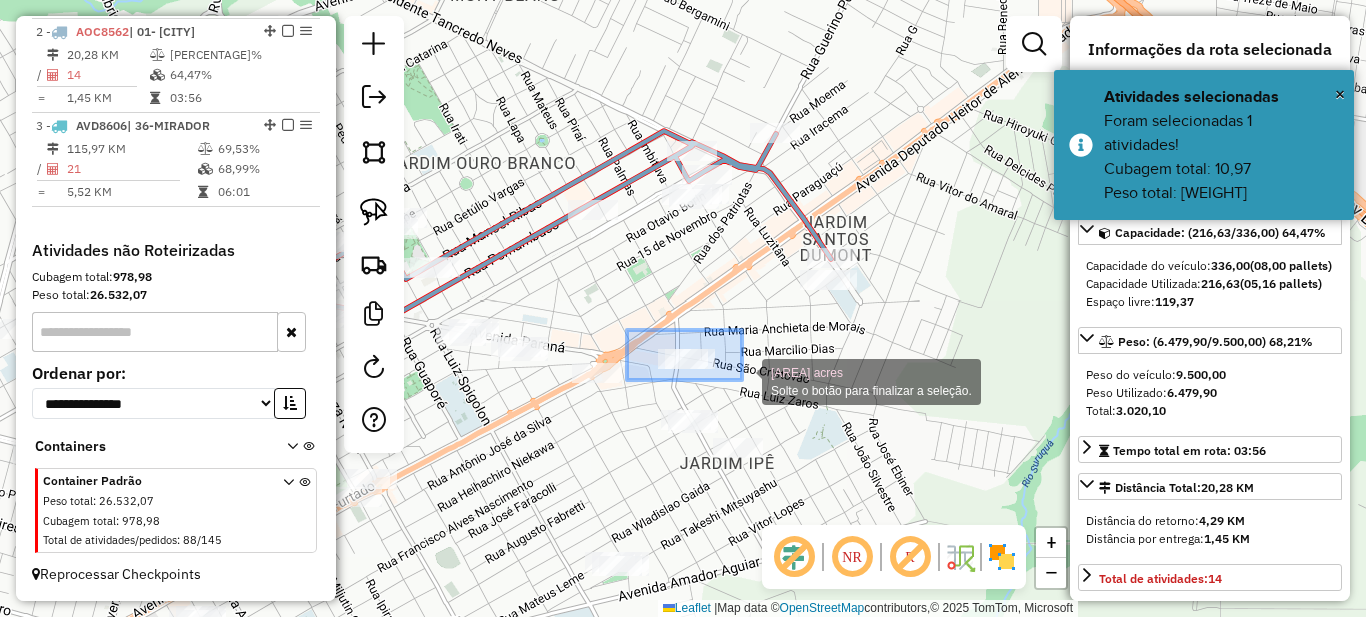 drag, startPoint x: 661, startPoint y: 342, endPoint x: 742, endPoint y: 380, distance: 89.470665 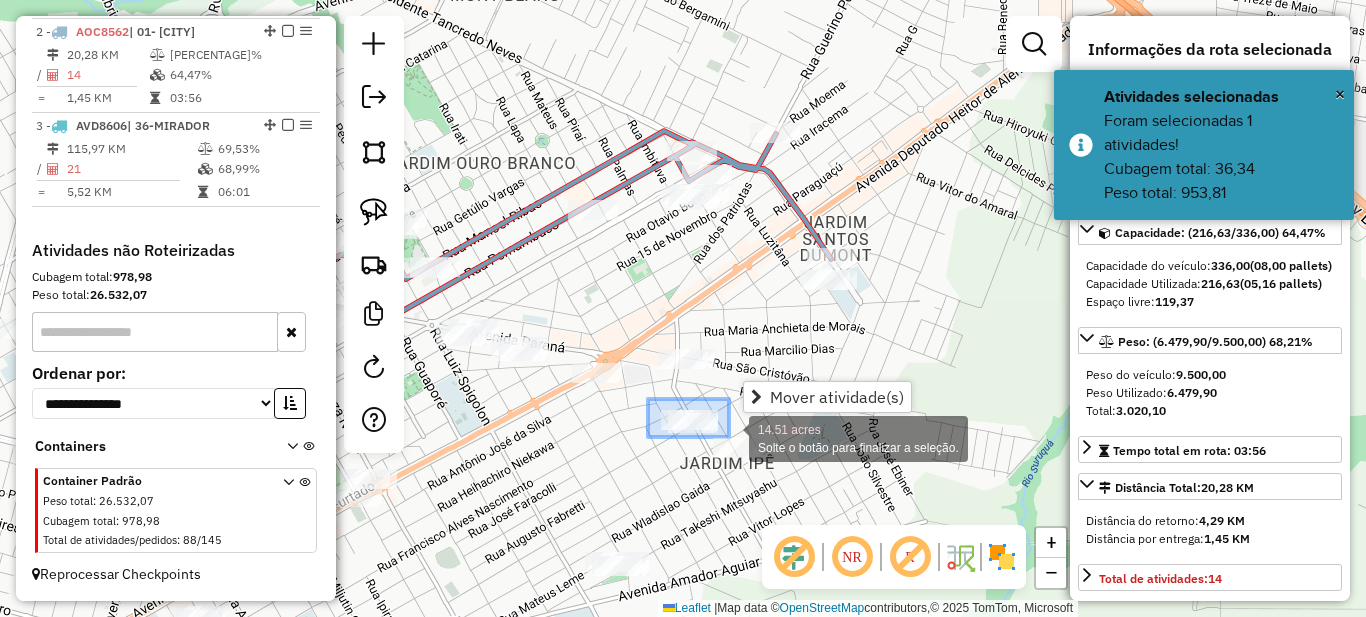 drag, startPoint x: 648, startPoint y: 399, endPoint x: 729, endPoint y: 437, distance: 89.470665 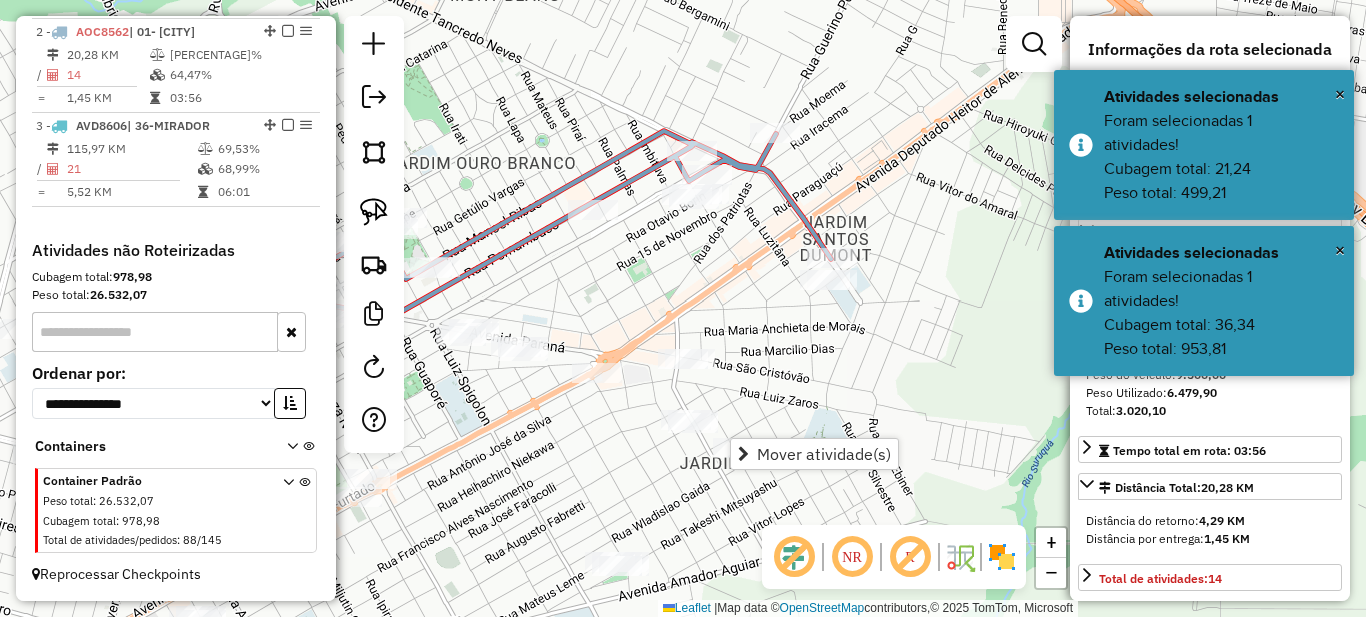 click on "Janela de atendimento Grade de atendimento Capacidade Transportadoras Veículos Cliente Pedidos  Rotas Selecione os dias de semana para filtrar as janelas de atendimento  Seg   Ter   Qua   Qui   Sex   Sáb   Dom  Informe o período da janela de atendimento: De: Até:  Filtrar exatamente a janela do cliente  Considerar janela de atendimento padrão  Selecione os dias de semana para filtrar as grades de atendimento  Seg   Ter   Qua   Qui   Sex   Sáb   Dom   Considerar clientes sem dia de atendimento cadastrado  Clientes fora do dia de atendimento selecionado Filtrar as atividades entre os valores definidos abaixo:  Peso mínimo:   Peso máximo:   Cubagem mínima:   Cubagem máxima:   De:   Até:  Filtrar as atividades entre o tempo de atendimento definido abaixo:  De:   Até:   Considerar capacidade total dos clientes não roteirizados Transportadora: Selecione um ou mais itens Tipo de veículo: Selecione um ou mais itens Veículo: Selecione um ou mais itens Motorista: Selecione um ou mais itens Nome: Rótulo:" 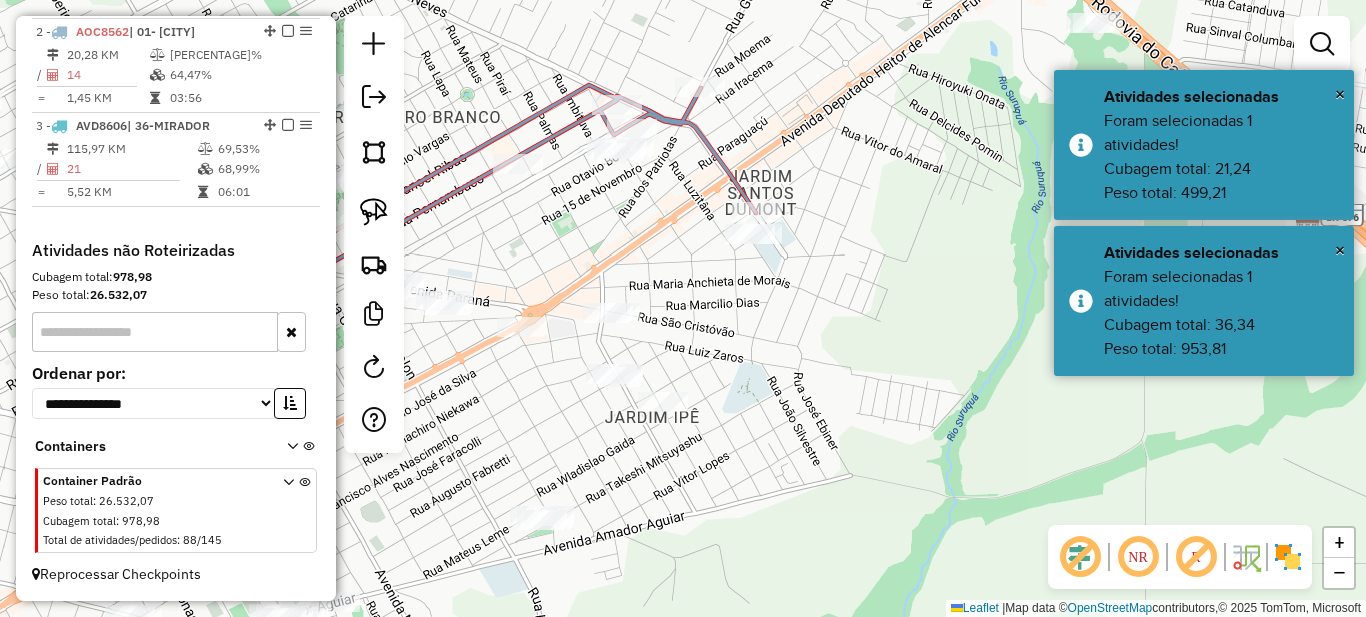 drag, startPoint x: 693, startPoint y: 488, endPoint x: 616, endPoint y: 440, distance: 90.73588 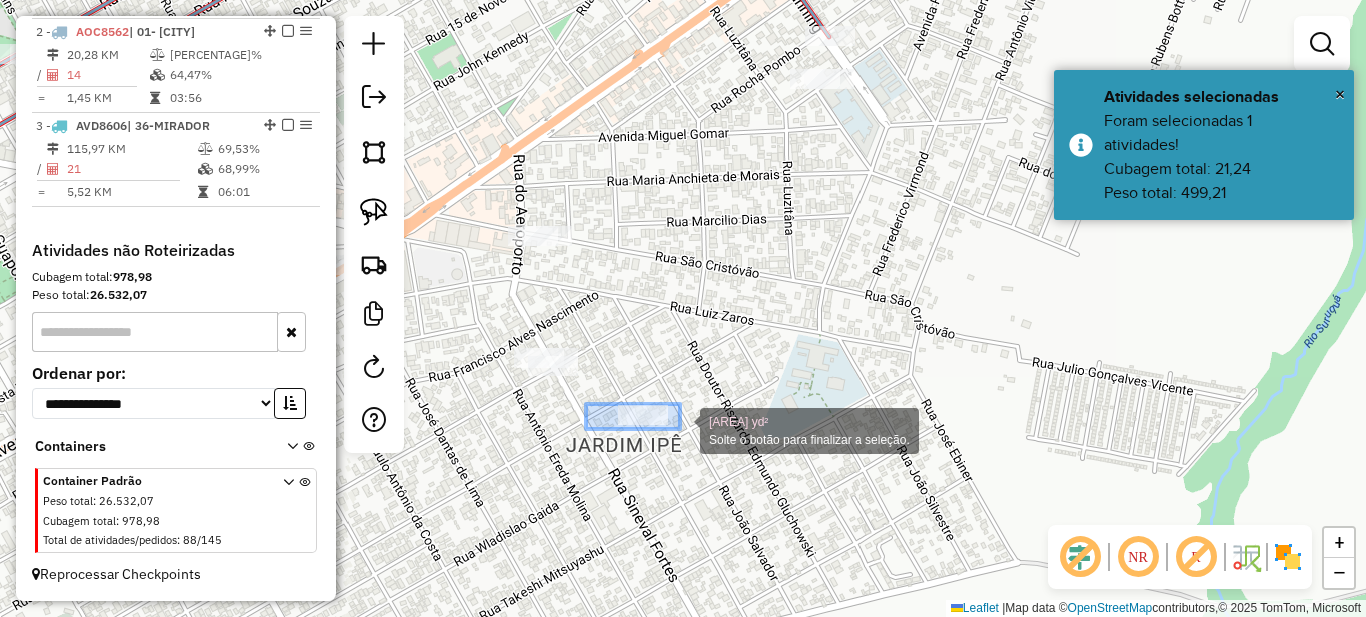 drag, startPoint x: 680, startPoint y: 429, endPoint x: 750, endPoint y: 451, distance: 73.37575 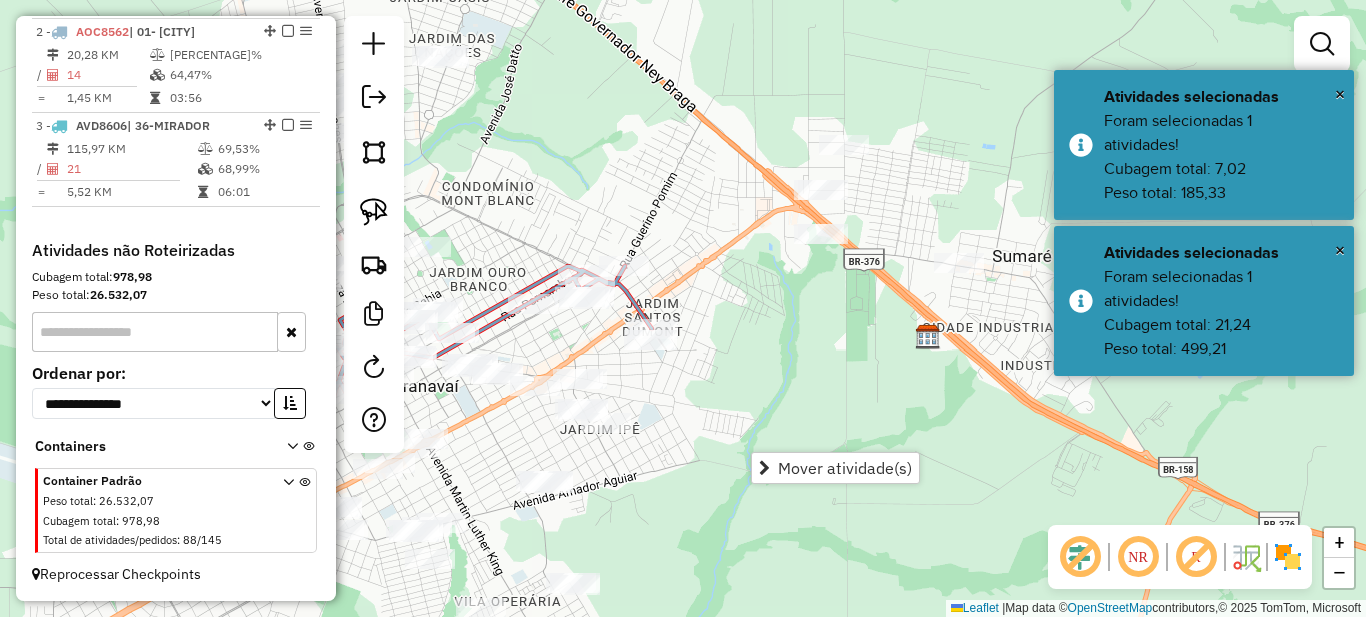 drag, startPoint x: 605, startPoint y: 484, endPoint x: 752, endPoint y: 347, distance: 200.94278 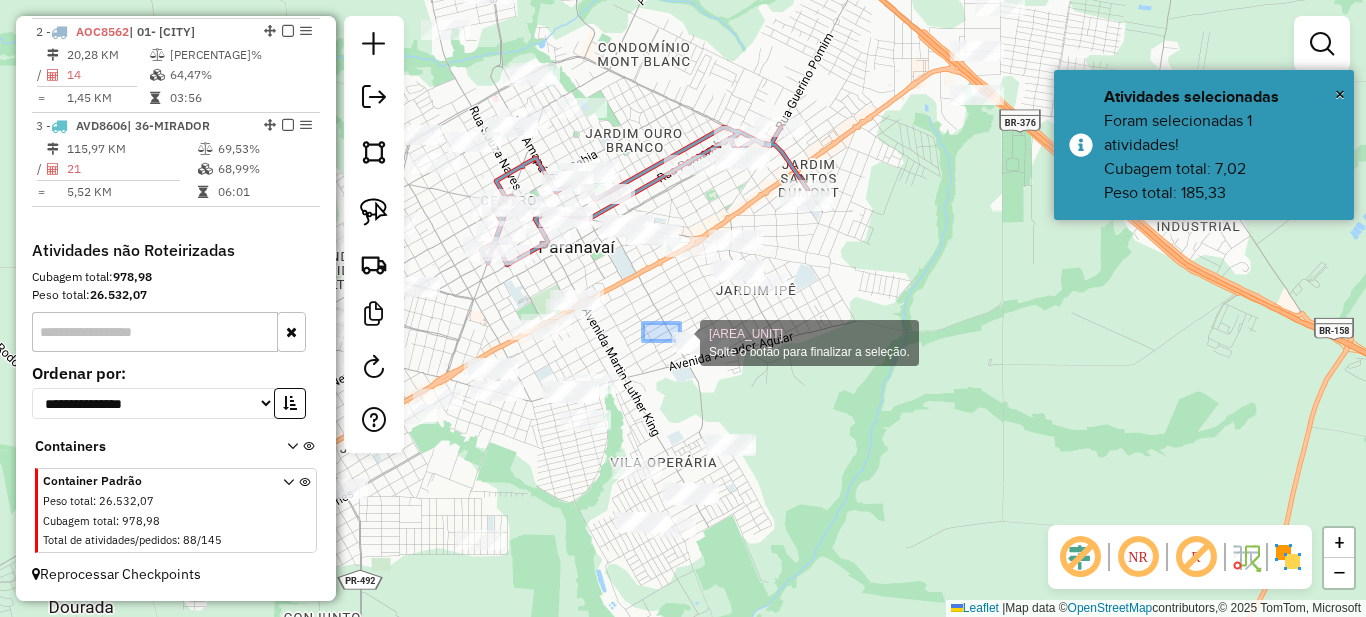 drag, startPoint x: 644, startPoint y: 323, endPoint x: 747, endPoint y: 366, distance: 111.61541 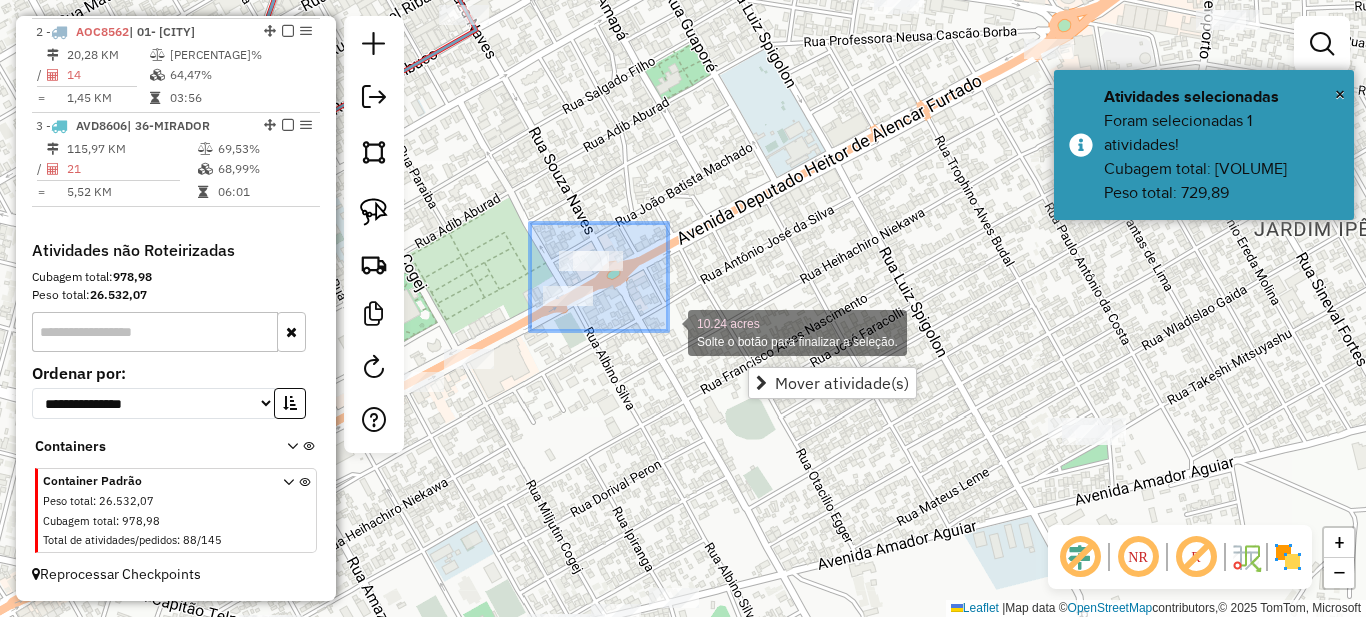 drag, startPoint x: 631, startPoint y: 308, endPoint x: 703, endPoint y: 350, distance: 83.35467 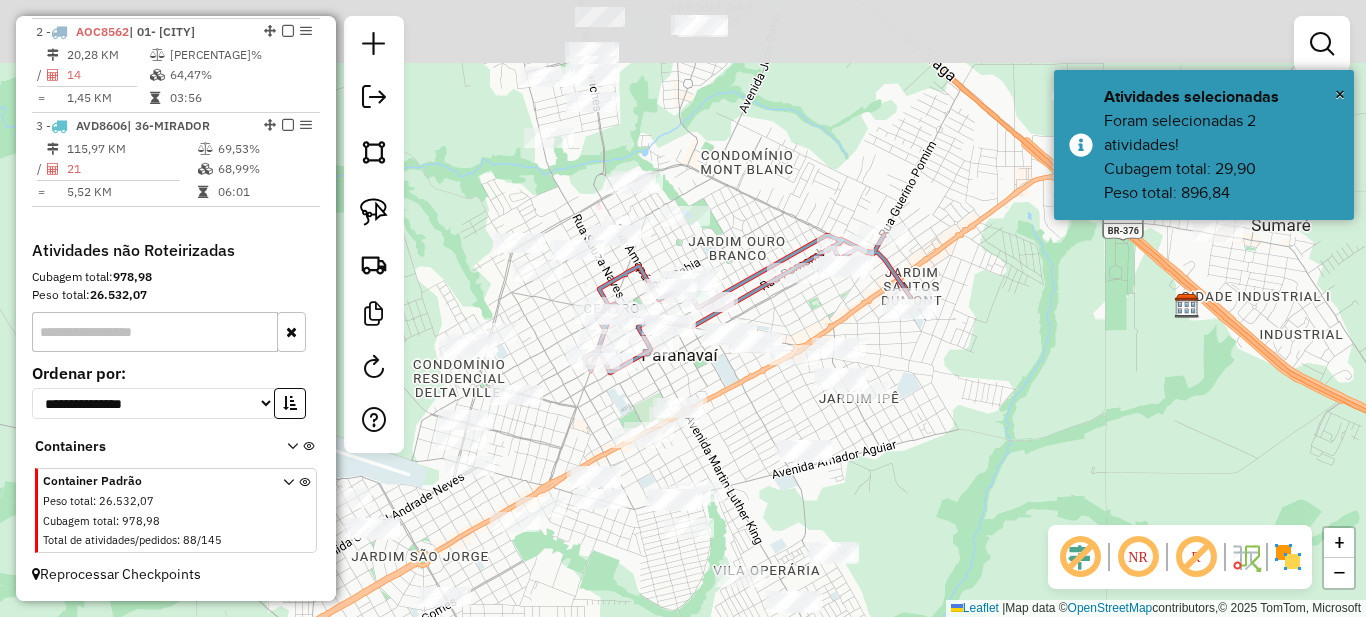 drag, startPoint x: 747, startPoint y: 276, endPoint x: 709, endPoint y: 454, distance: 182.01099 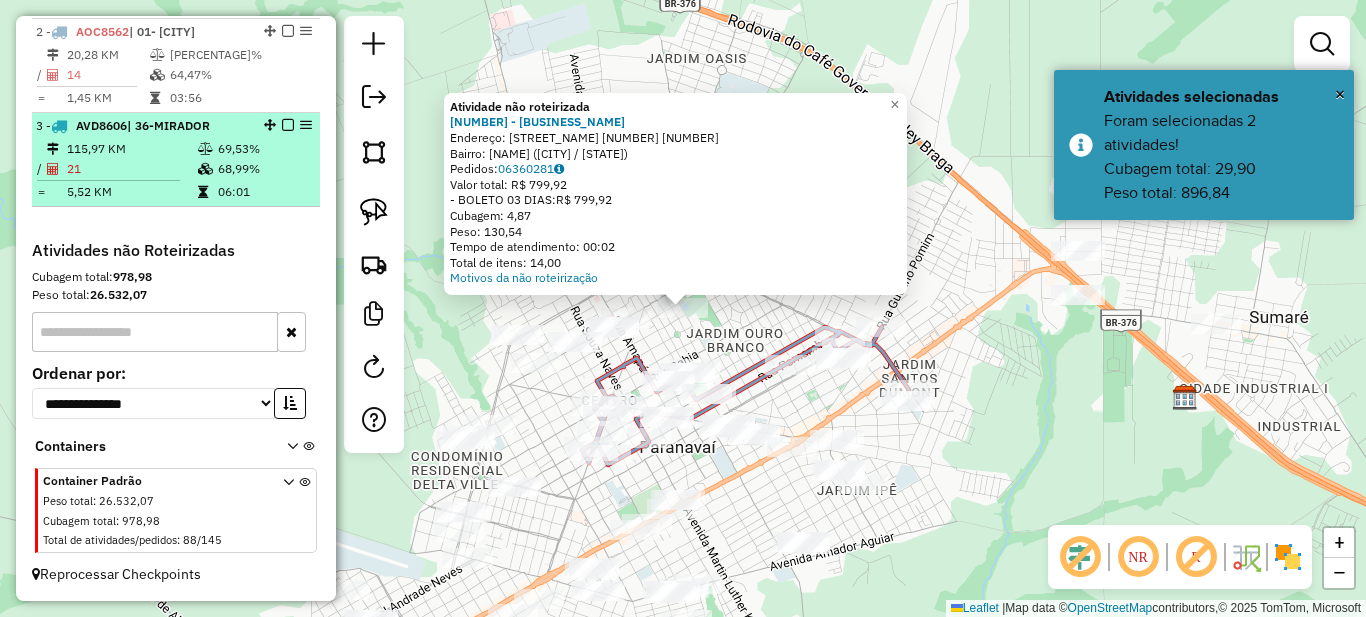 click on "68,99%" at bounding box center [264, 169] 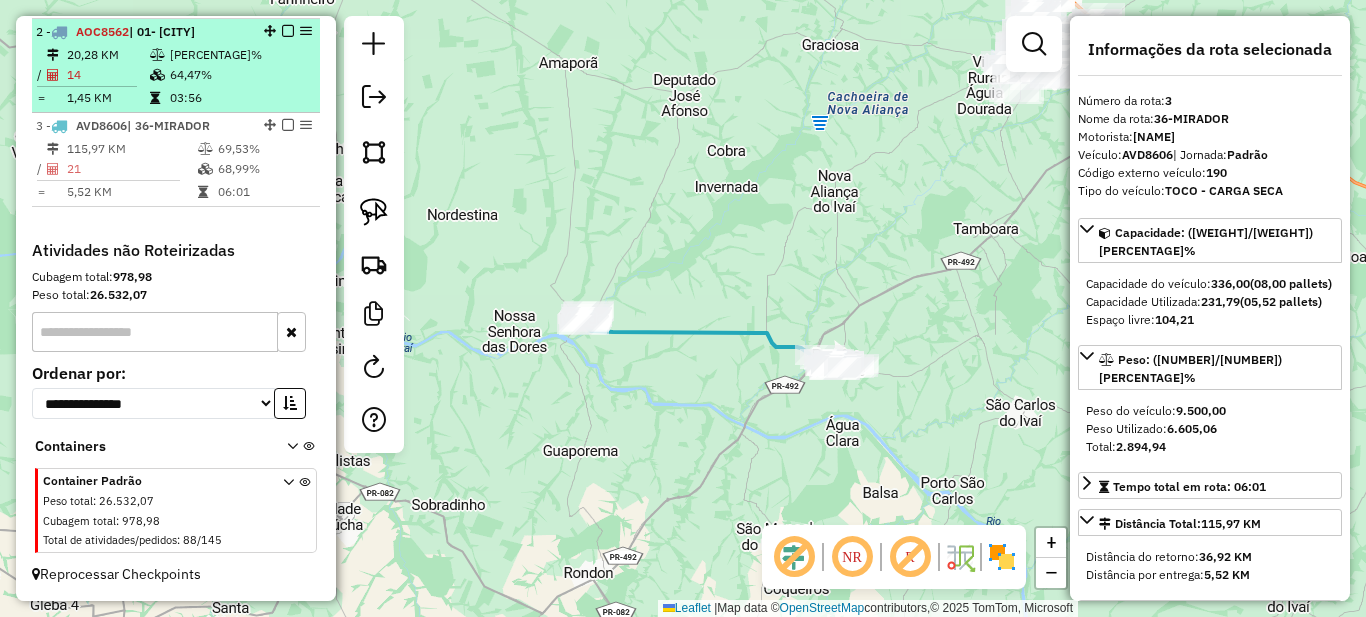 click at bounding box center (159, 98) 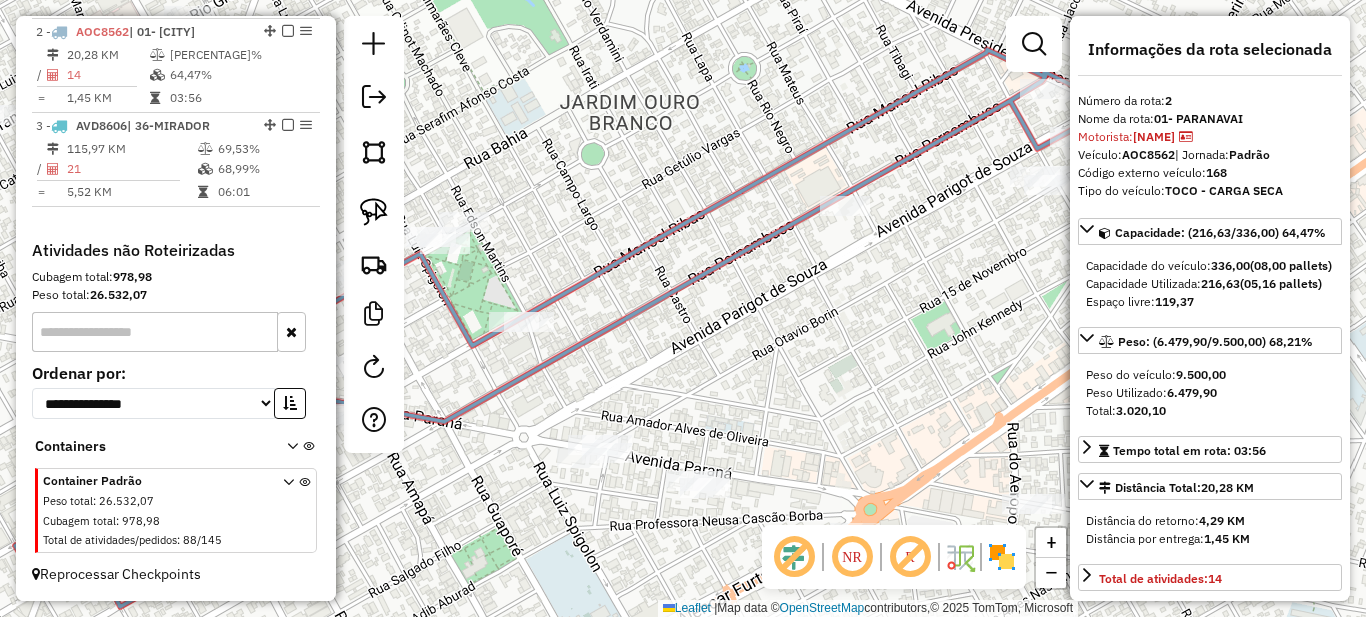 drag, startPoint x: 705, startPoint y: 357, endPoint x: 856, endPoint y: 391, distance: 154.78049 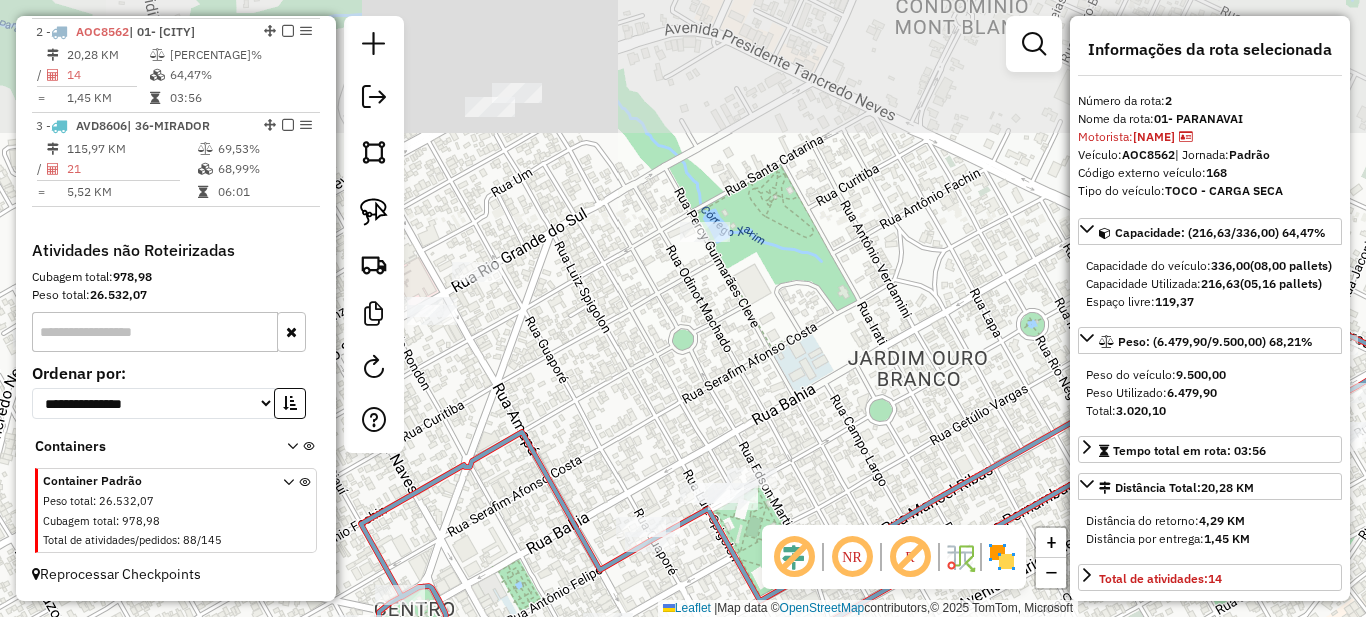 drag, startPoint x: 729, startPoint y: 277, endPoint x: 780, endPoint y: 384, distance: 118.5327 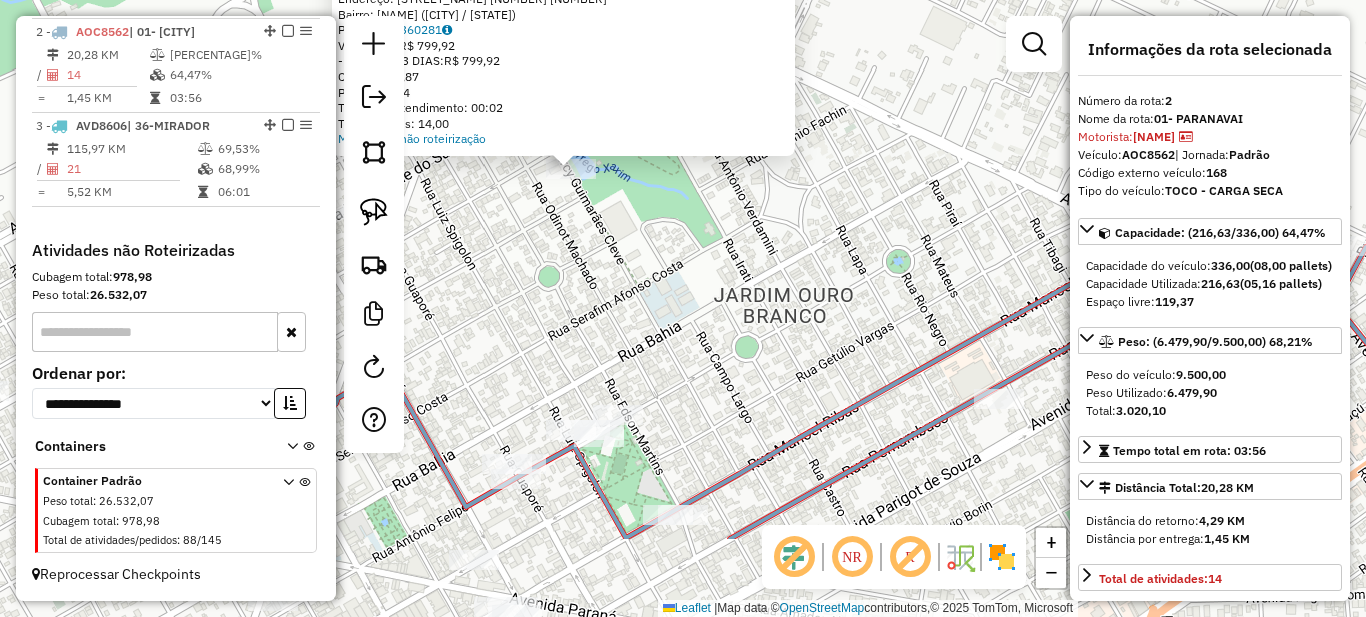 drag, startPoint x: 687, startPoint y: 450, endPoint x: 575, endPoint y: 311, distance: 178.5077 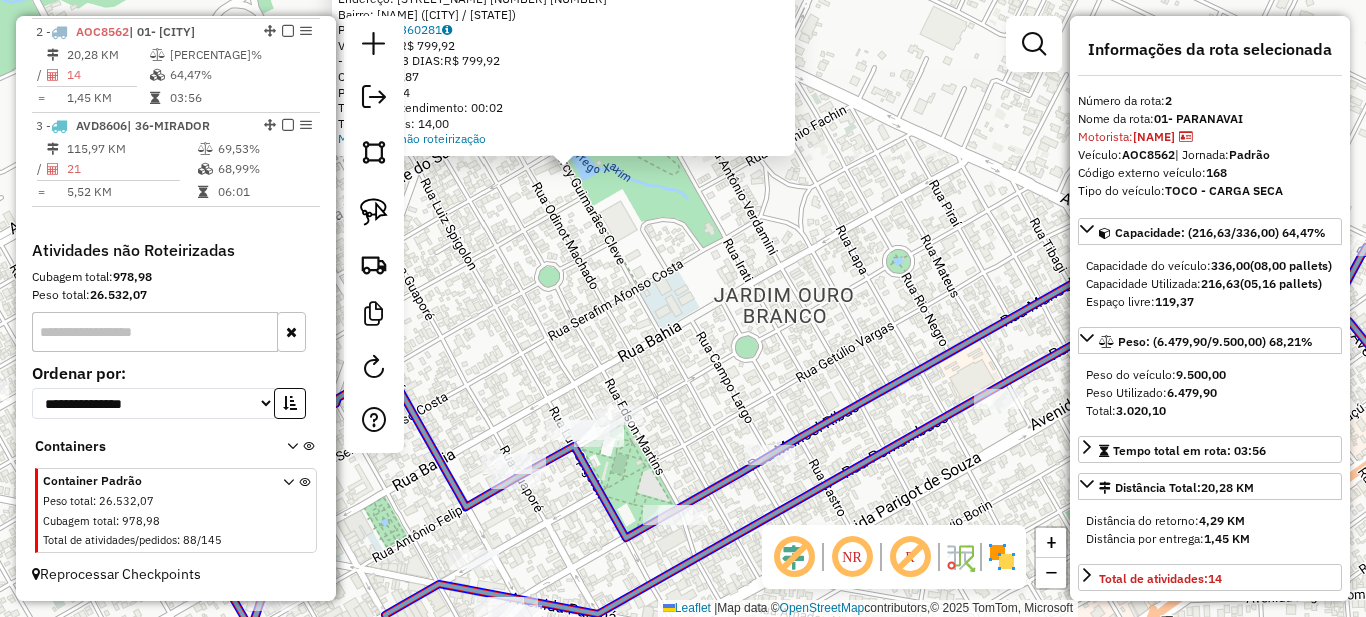 click 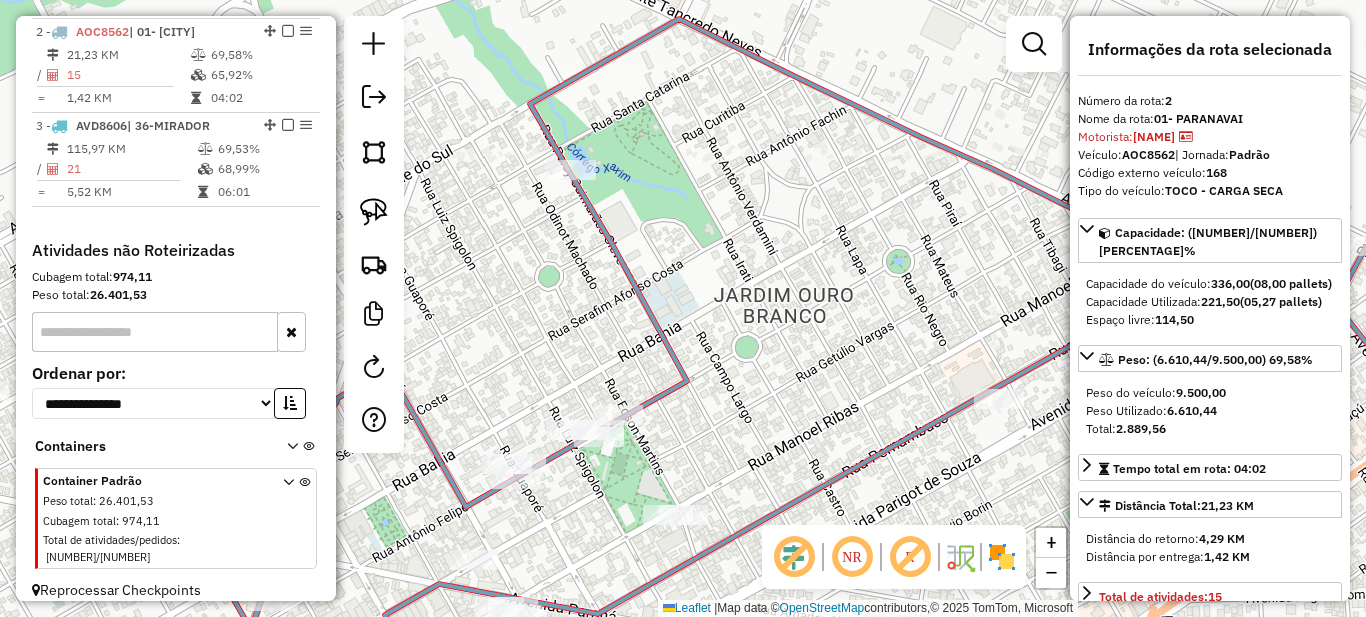 scroll, scrollTop: 200, scrollLeft: 0, axis: vertical 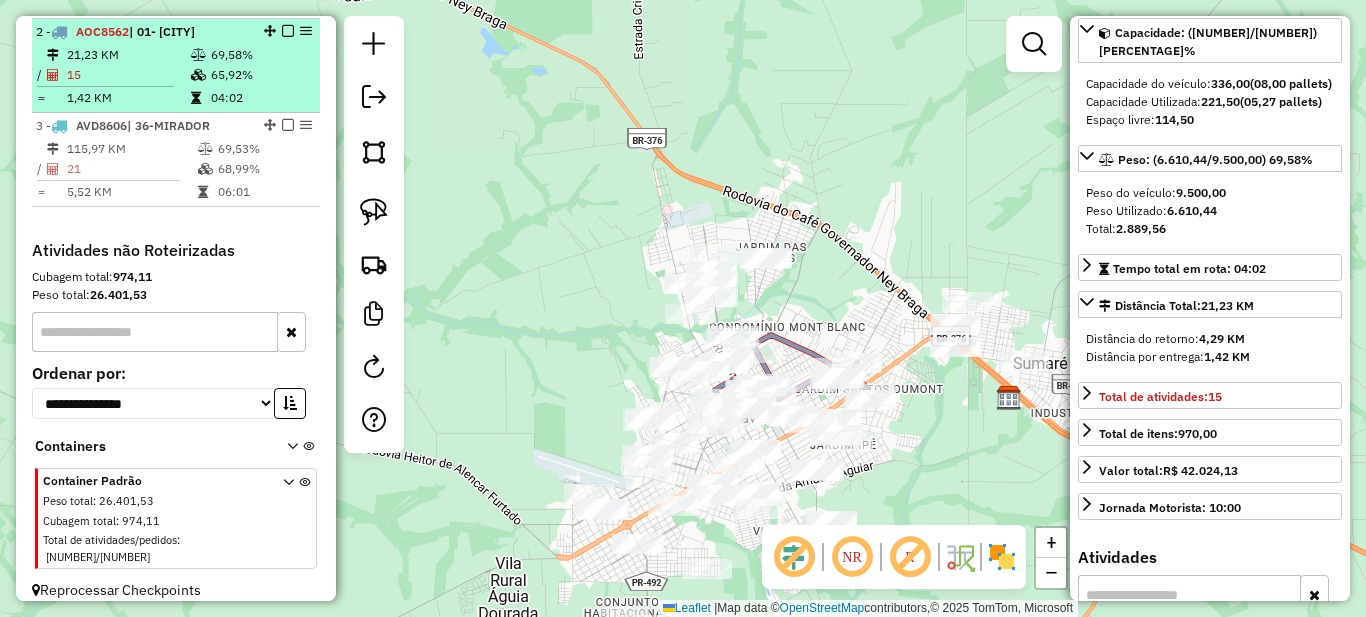 click on "04:02" at bounding box center [260, 98] 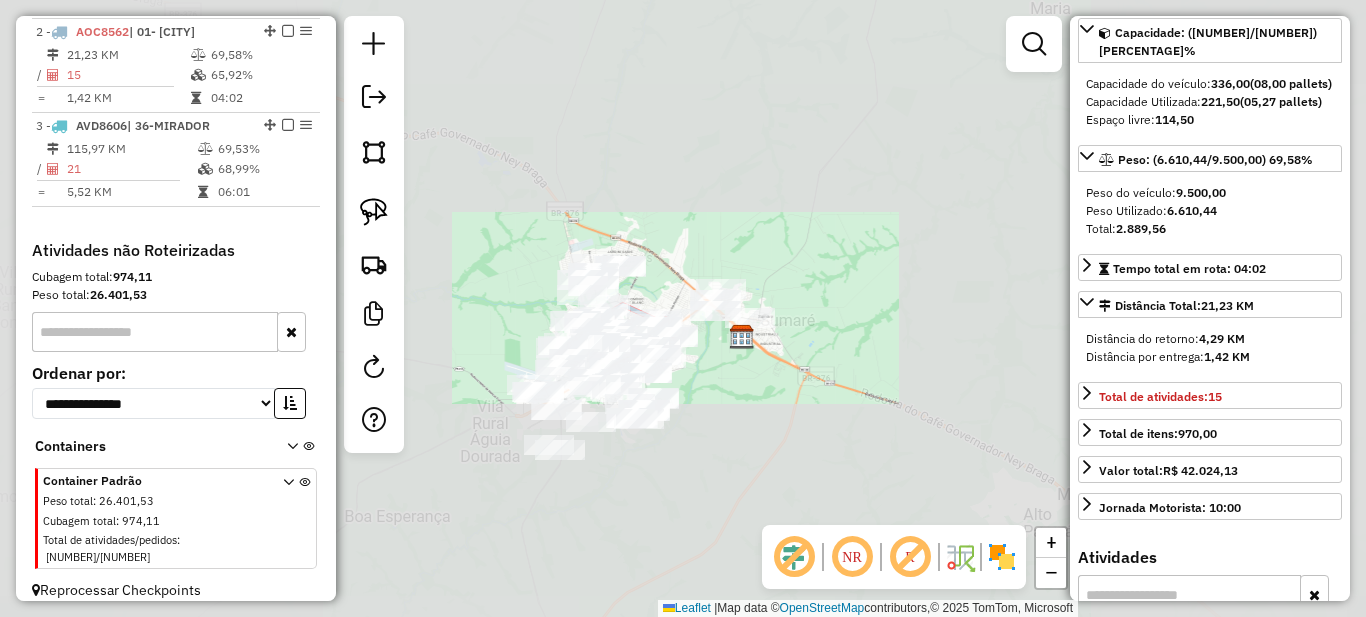 scroll, scrollTop: 723, scrollLeft: 0, axis: vertical 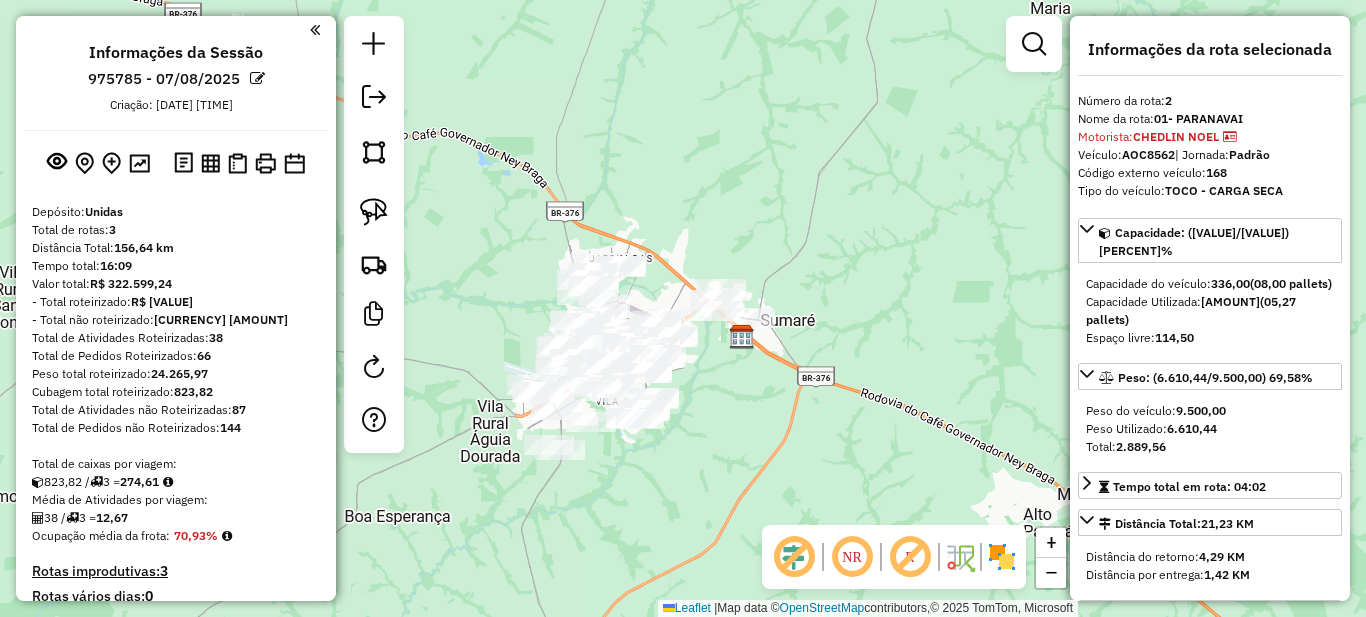 select on "**********" 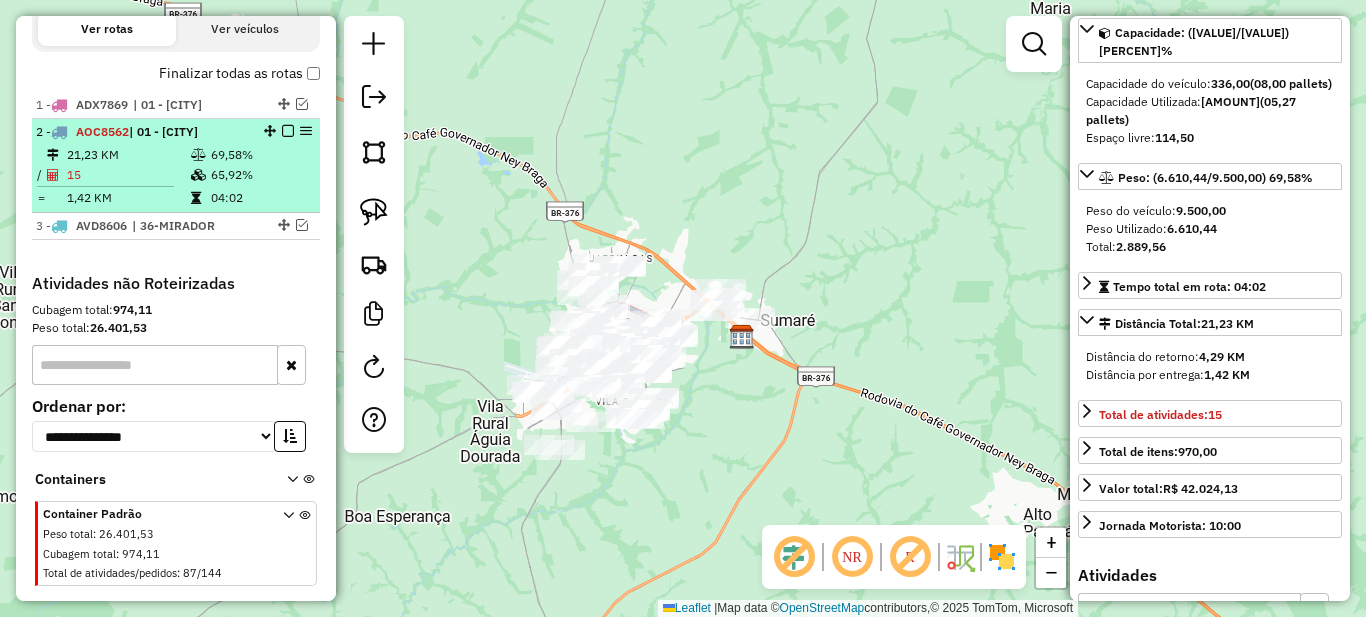 click at bounding box center (288, 131) 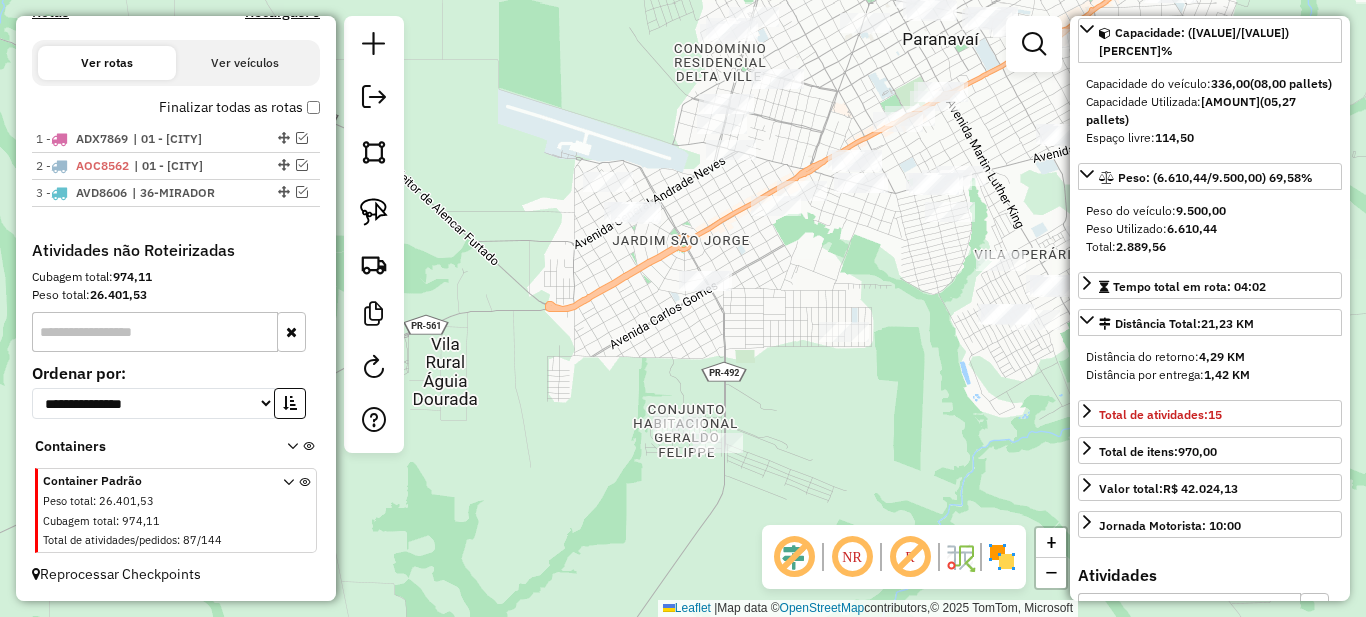drag, startPoint x: 698, startPoint y: 427, endPoint x: 718, endPoint y: 507, distance: 82.46211 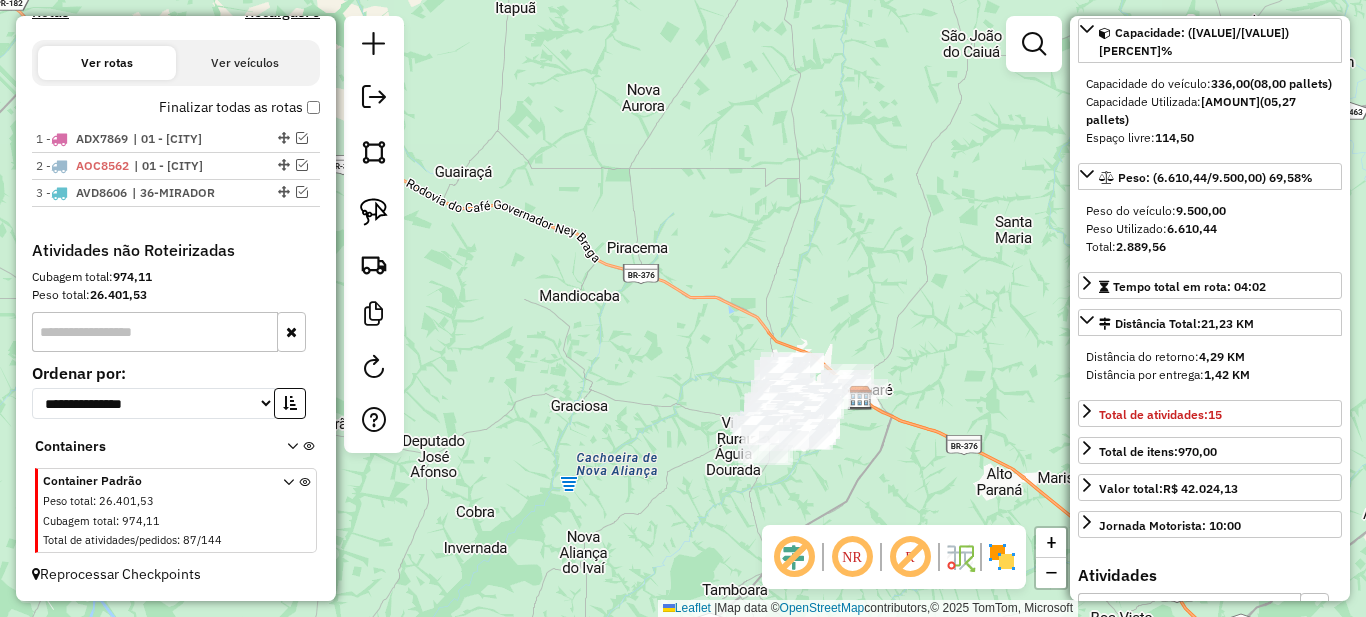 drag, startPoint x: 811, startPoint y: 491, endPoint x: 767, endPoint y: 418, distance: 85.23497 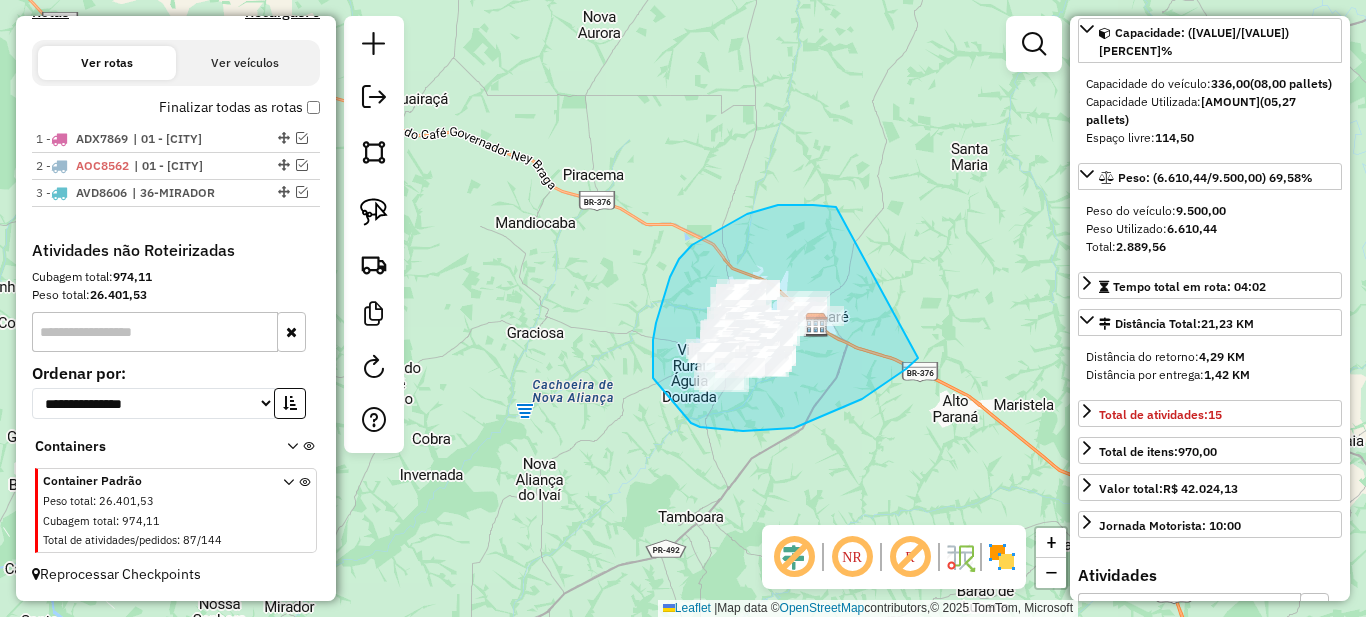 drag, startPoint x: 833, startPoint y: 207, endPoint x: 918, endPoint y: 358, distance: 173.28012 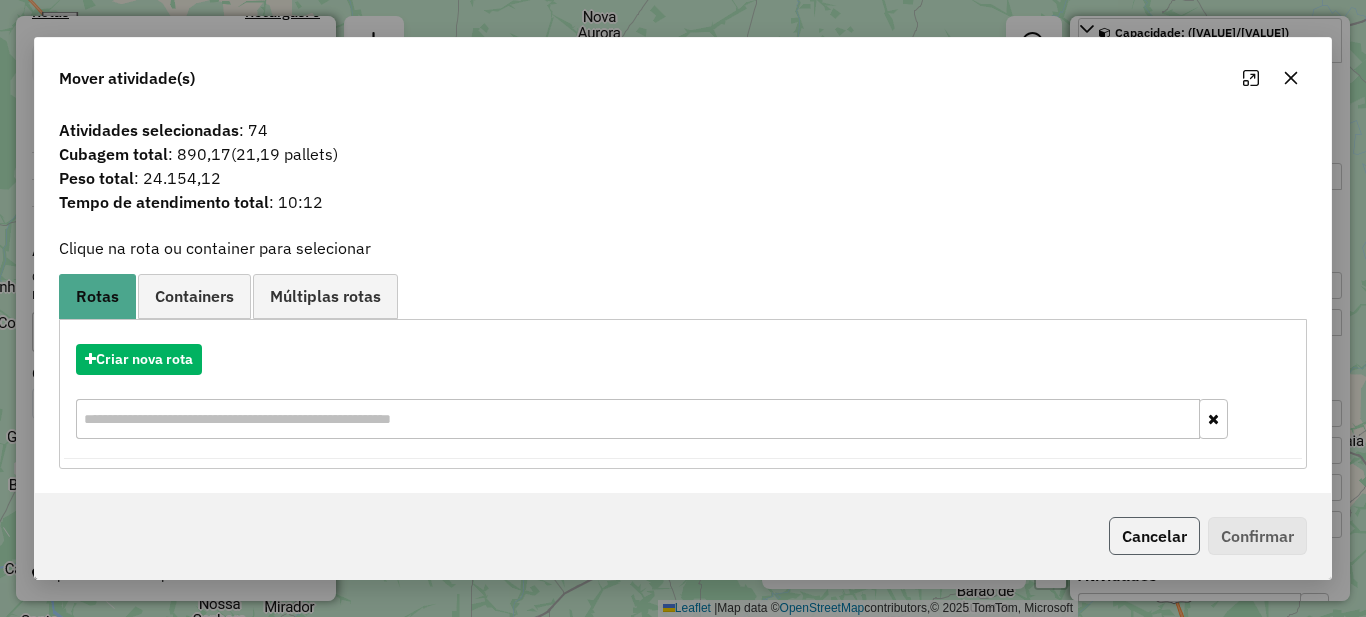 click on "Cancelar" 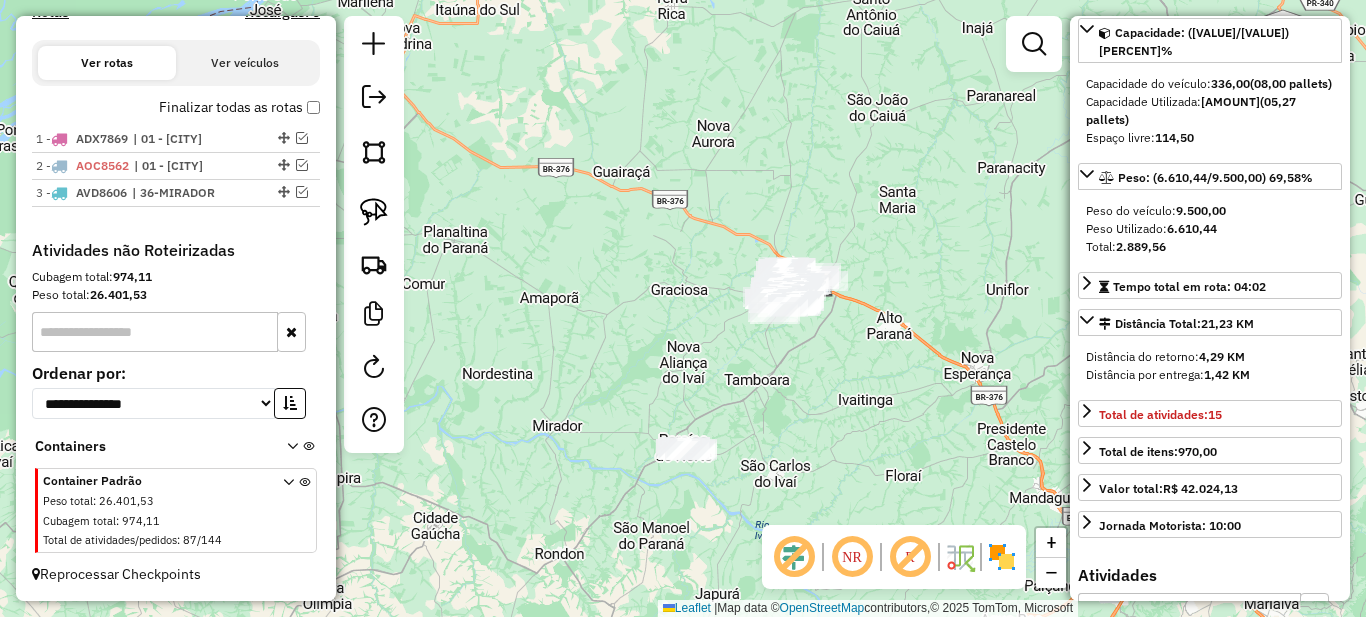 drag, startPoint x: 725, startPoint y: 488, endPoint x: 773, endPoint y: 403, distance: 97.6166 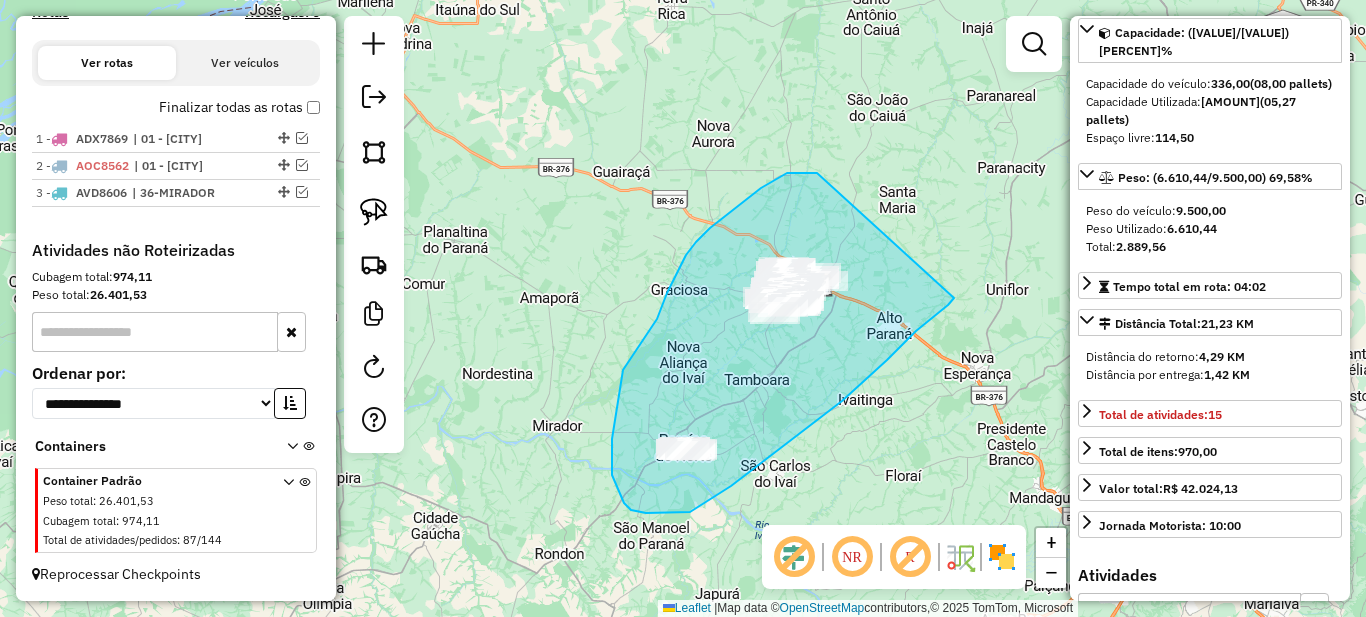 drag, startPoint x: 816, startPoint y: 172, endPoint x: 954, endPoint y: 298, distance: 186.86894 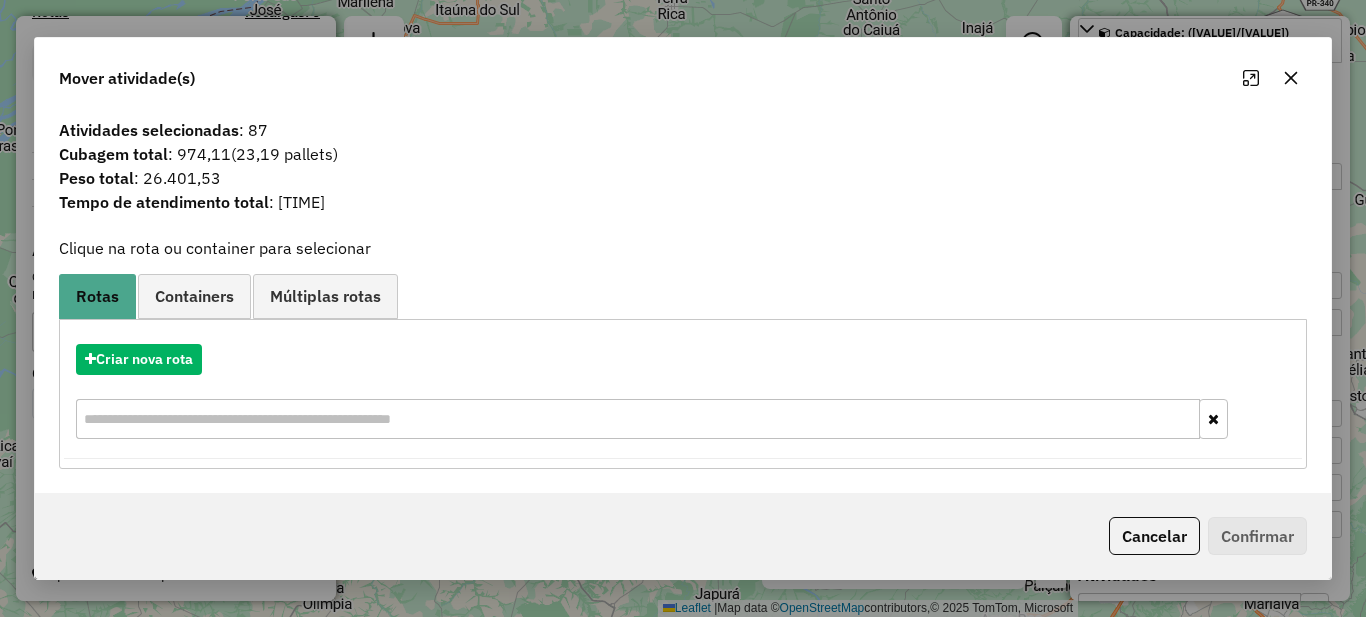 click on "Cancelar   Confirmar" 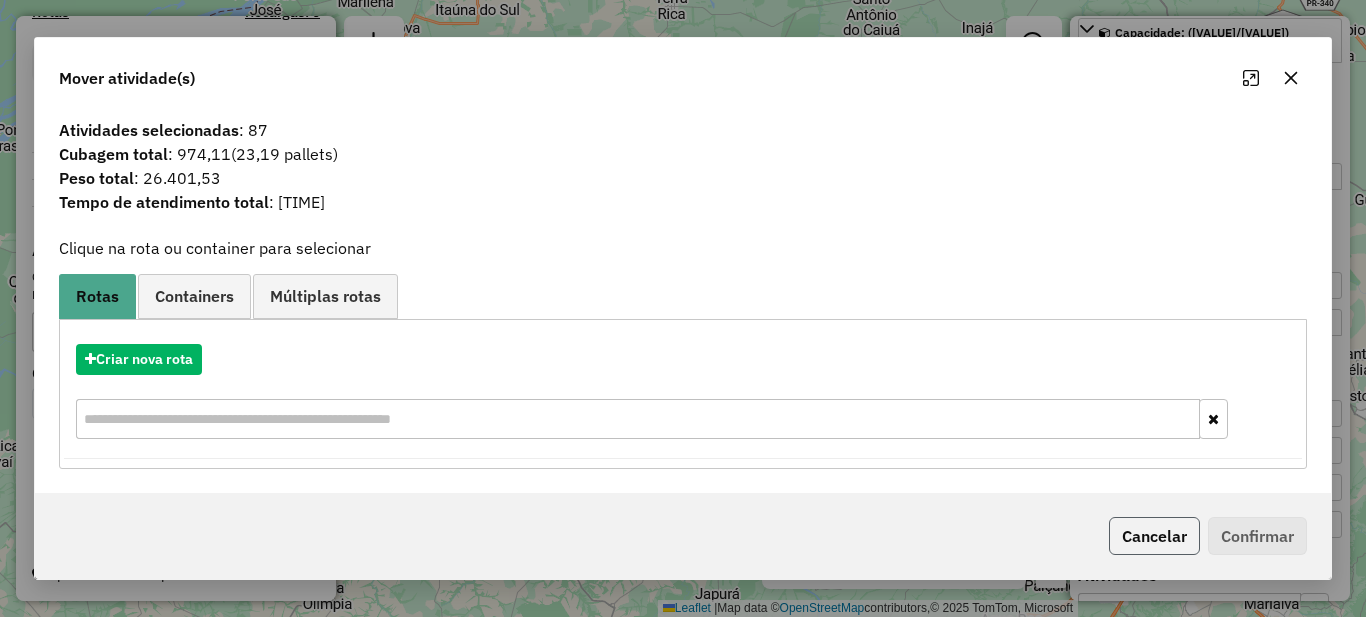 click on "Cancelar" 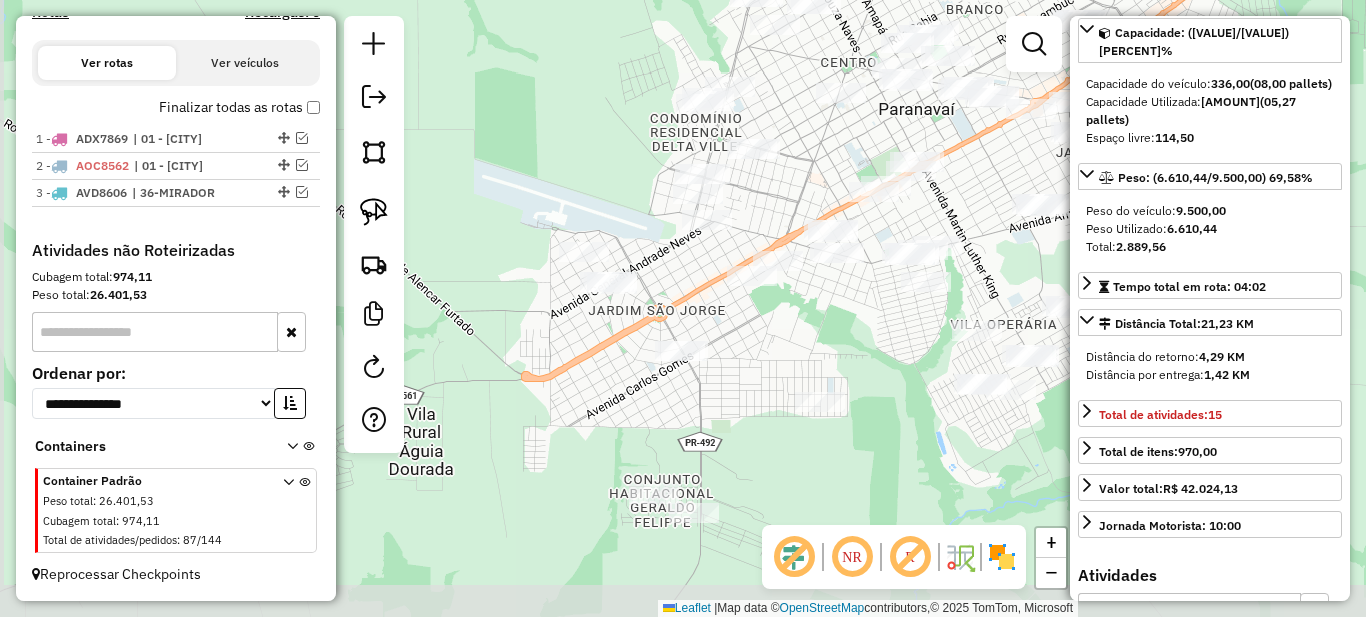 drag, startPoint x: 758, startPoint y: 395, endPoint x: 812, endPoint y: 325, distance: 88.40814 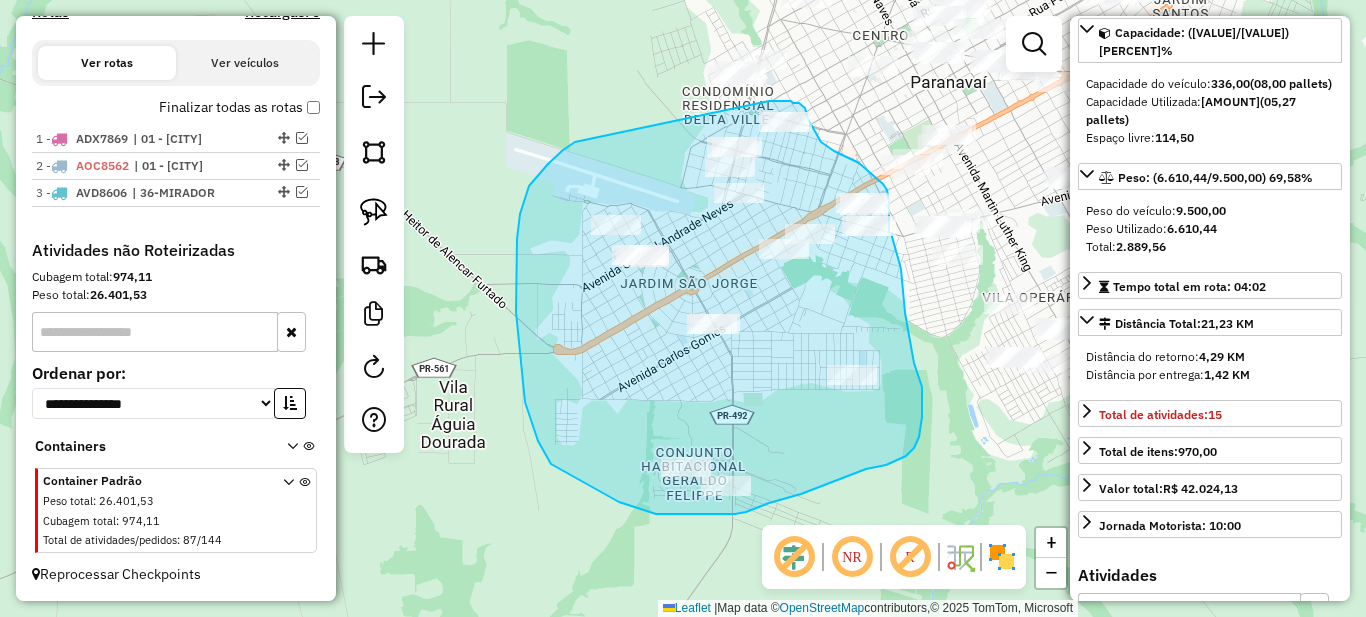 drag, startPoint x: 529, startPoint y: 186, endPoint x: 624, endPoint y: 189, distance: 95.047356 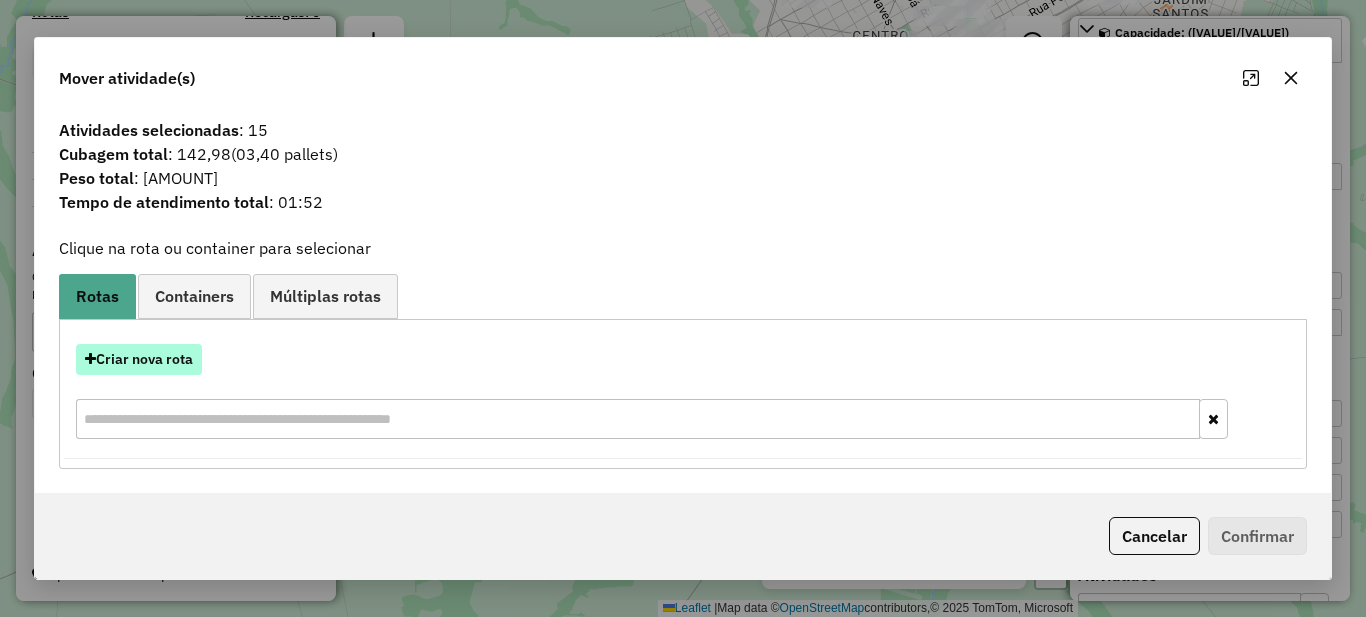 click on "Criar nova rota" at bounding box center [139, 359] 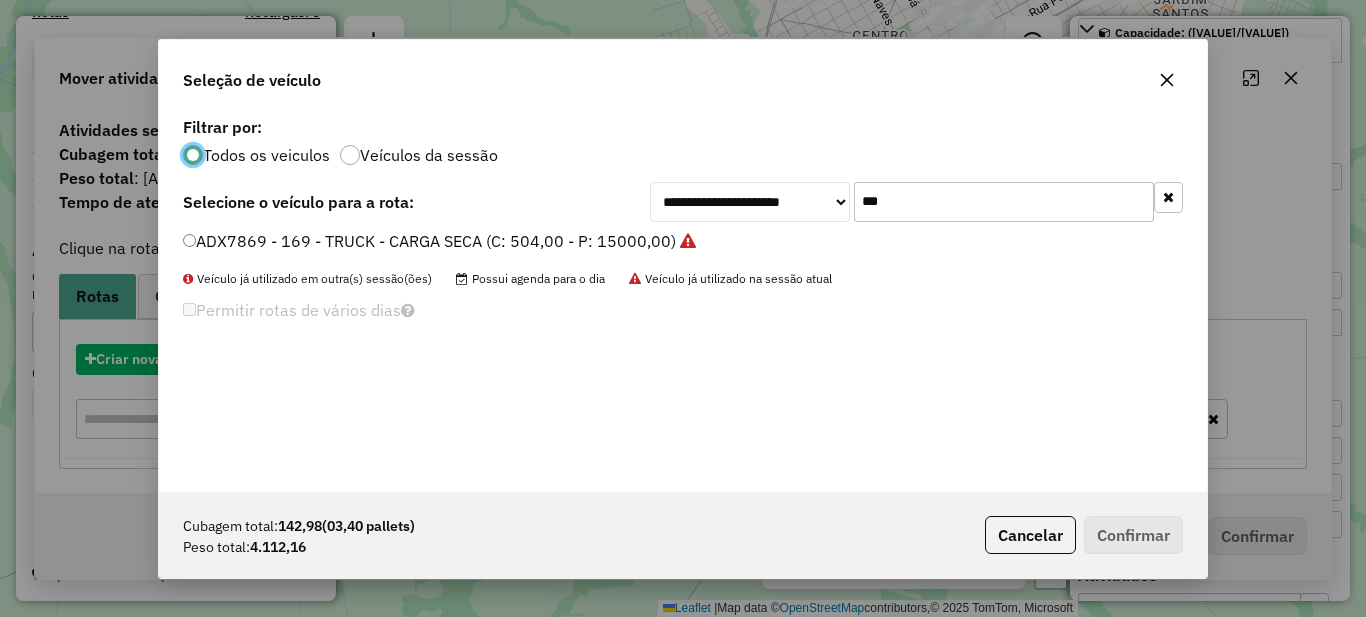 scroll, scrollTop: 11, scrollLeft: 6, axis: both 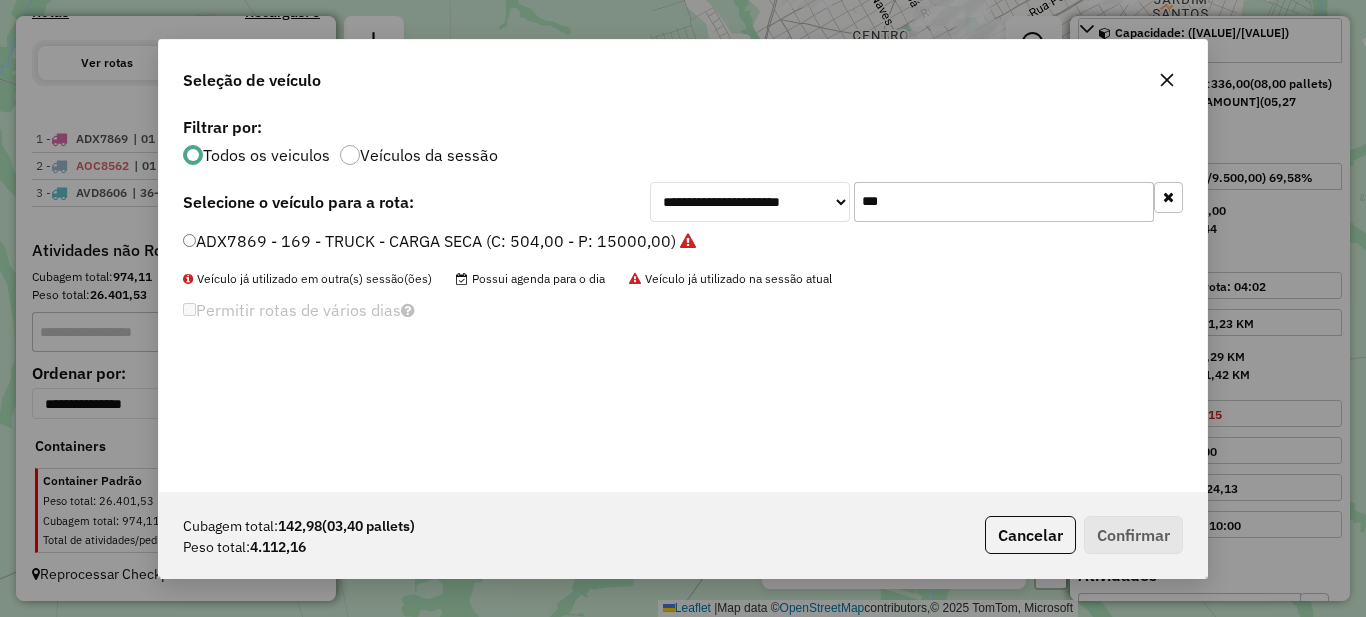 click on "***" 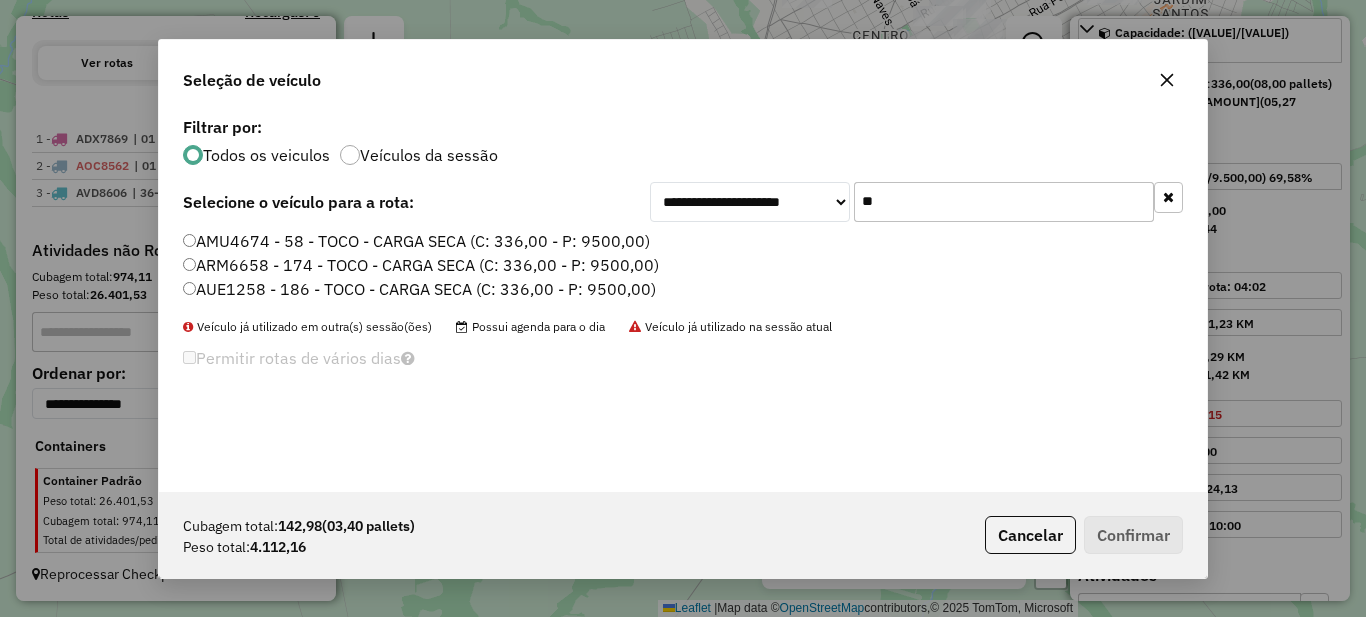 type on "**" 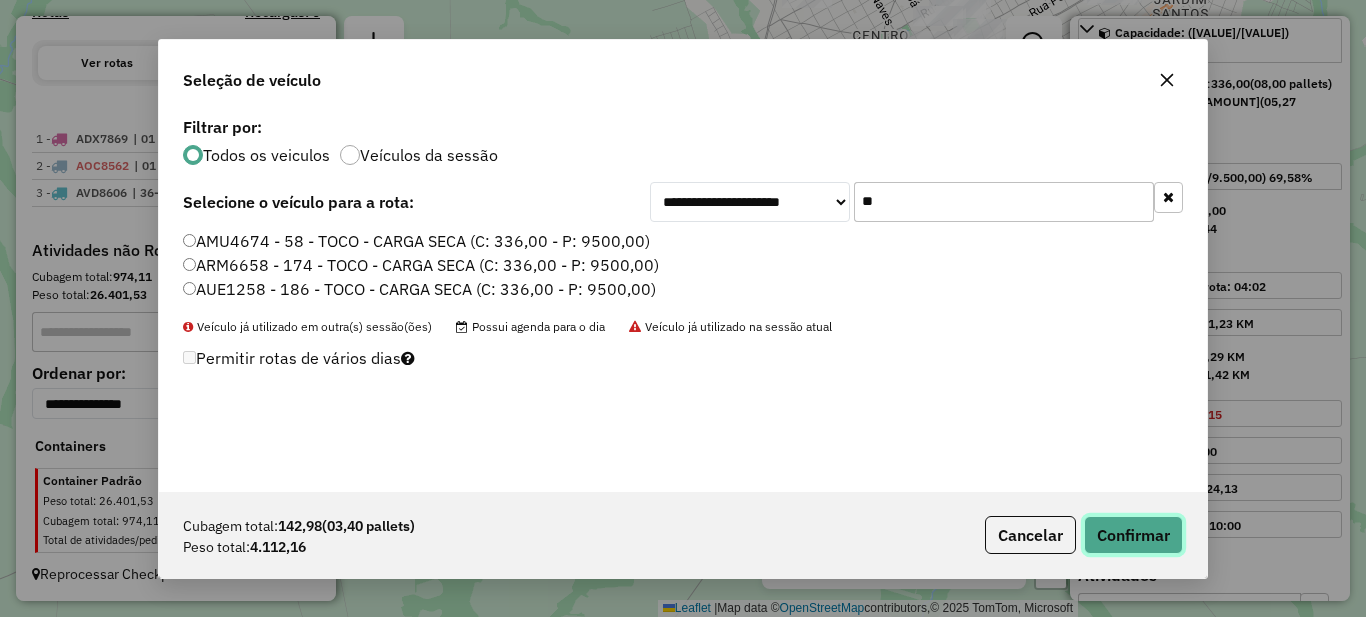 click on "Confirmar" 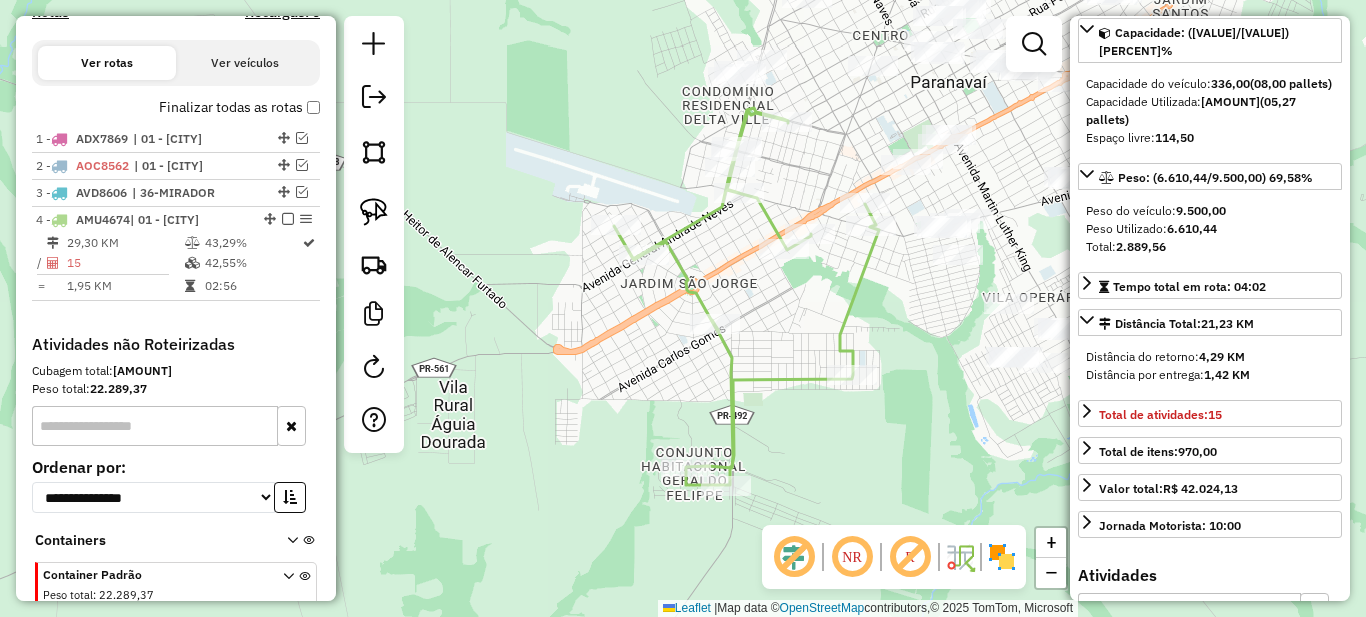 scroll, scrollTop: 783, scrollLeft: 0, axis: vertical 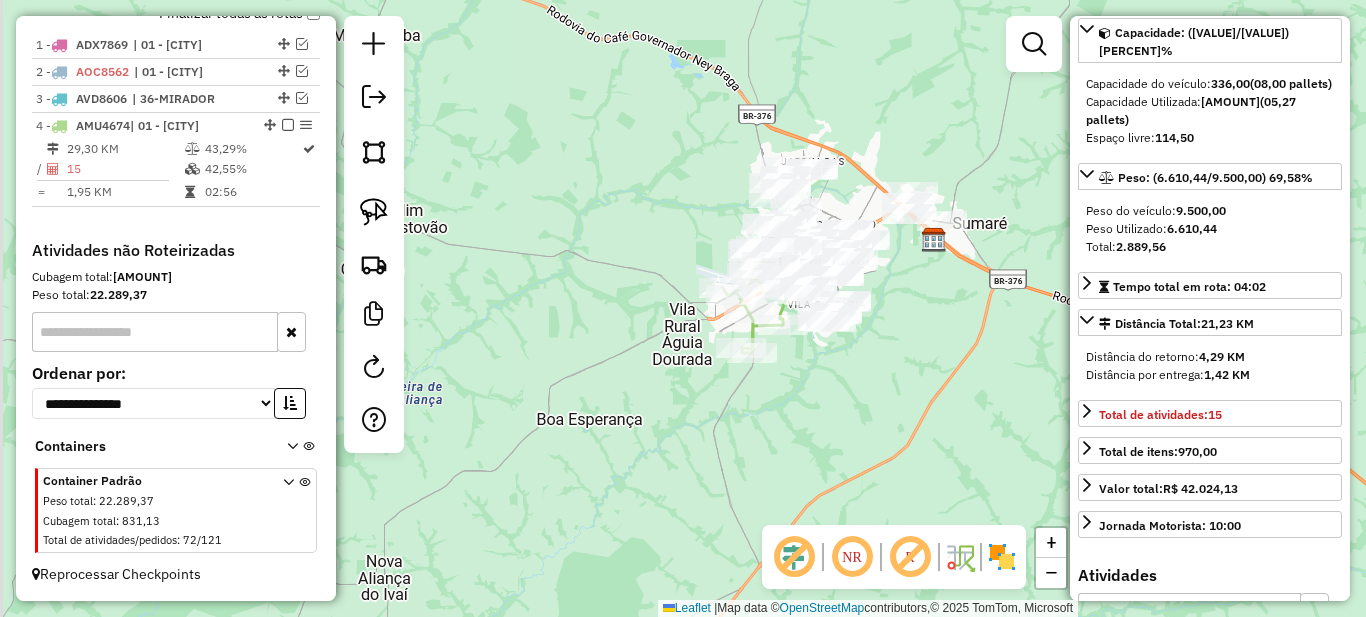 drag, startPoint x: 684, startPoint y: 498, endPoint x: 805, endPoint y: 194, distance: 327.19565 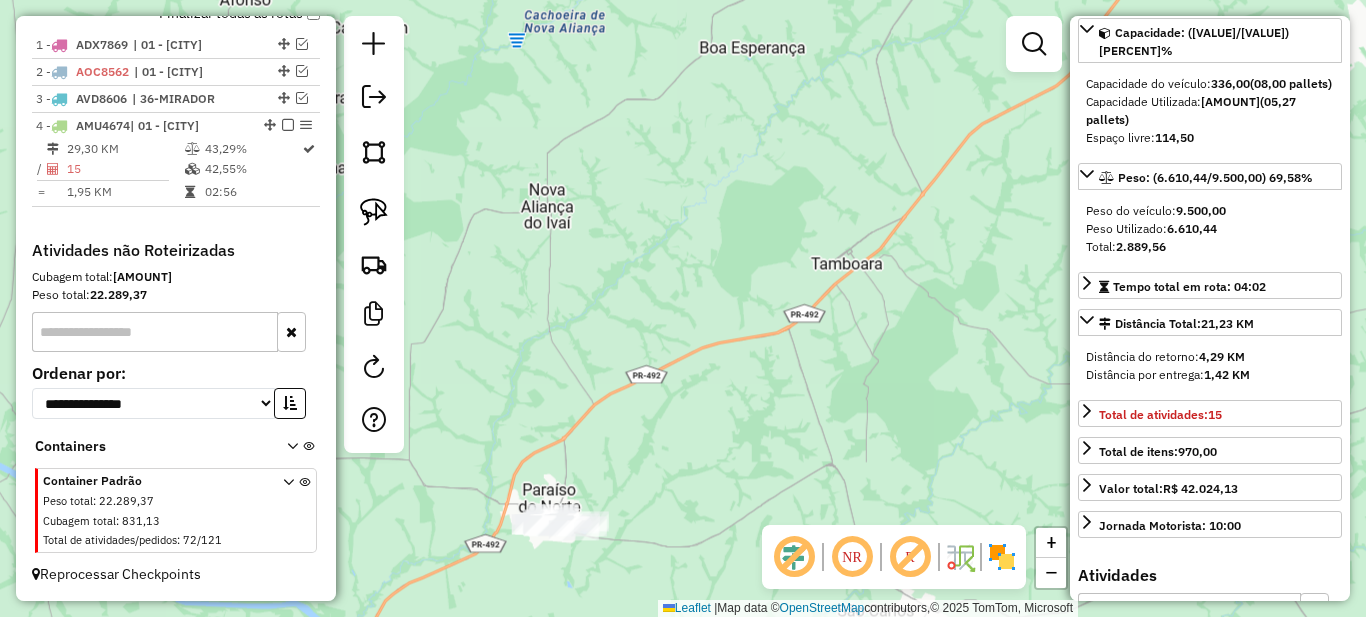 drag, startPoint x: 705, startPoint y: 374, endPoint x: 757, endPoint y: 246, distance: 138.15933 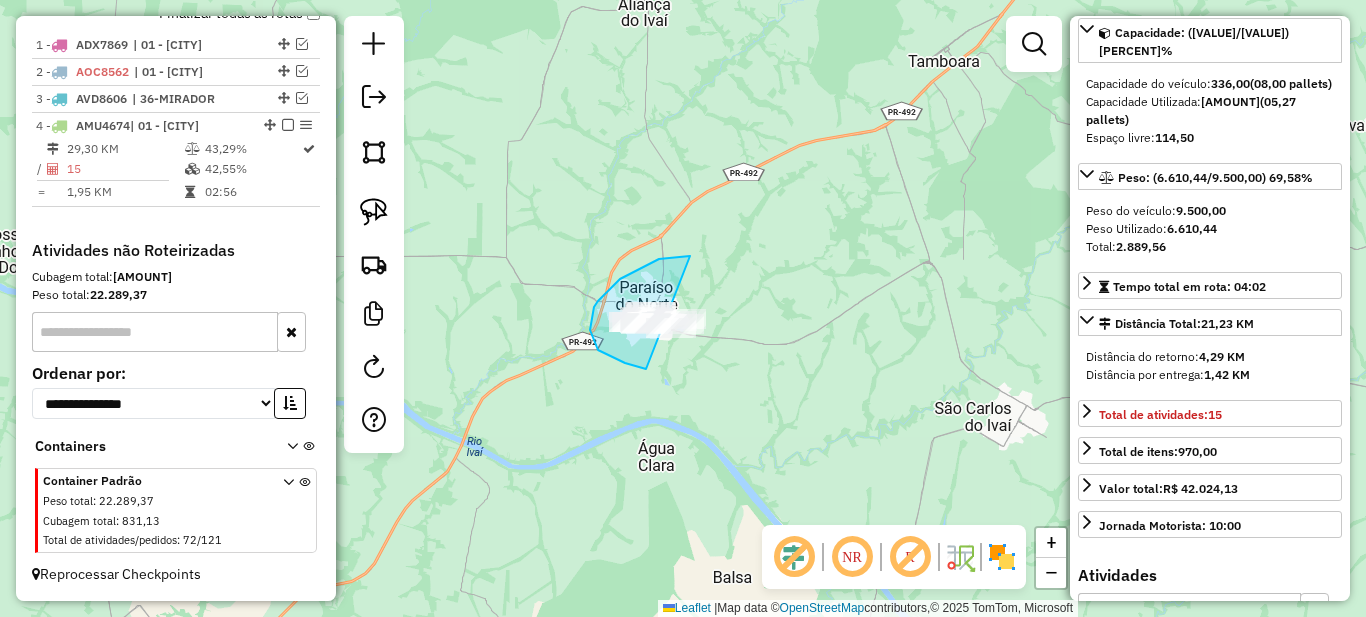 drag, startPoint x: 683, startPoint y: 259, endPoint x: 795, endPoint y: 335, distance: 135.3514 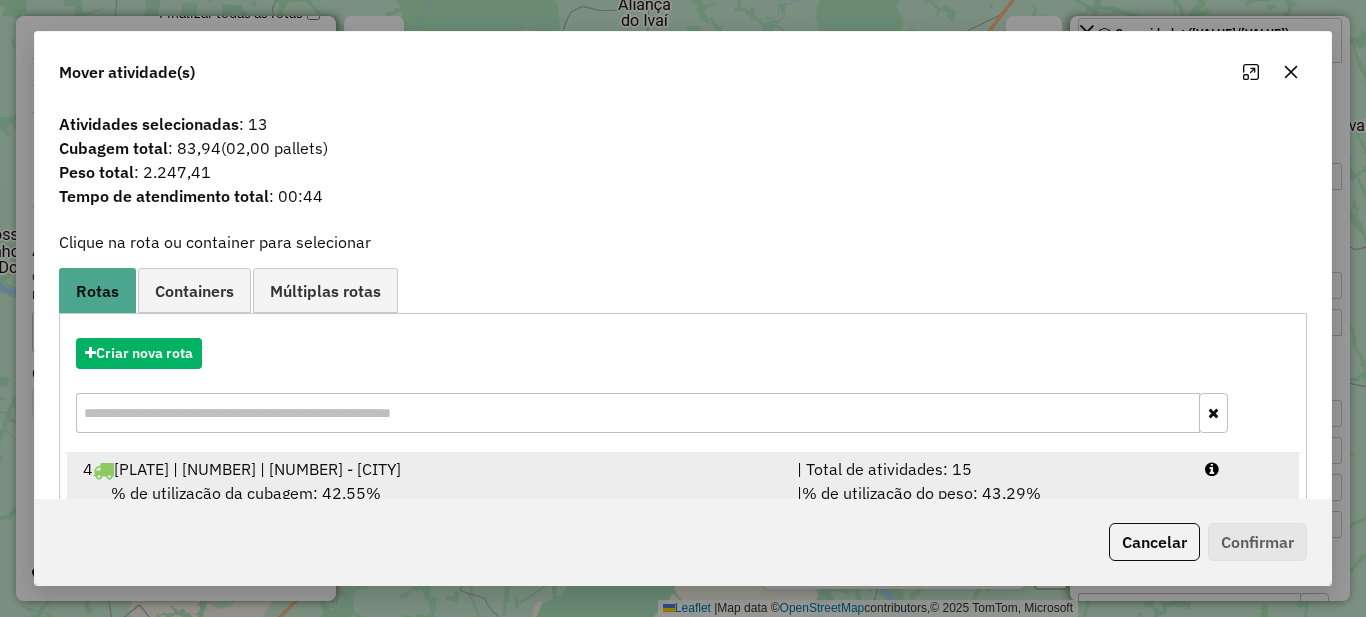 scroll, scrollTop: 70, scrollLeft: 0, axis: vertical 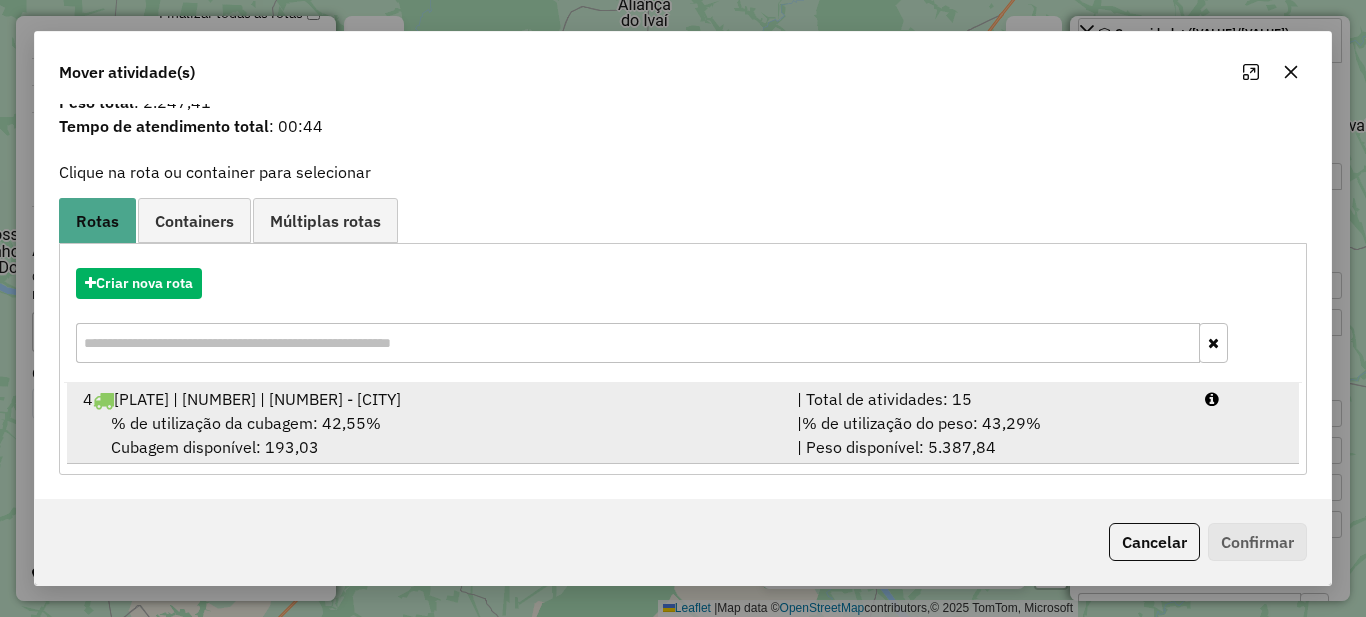 click on "| Total de atividades: 15" at bounding box center (989, 399) 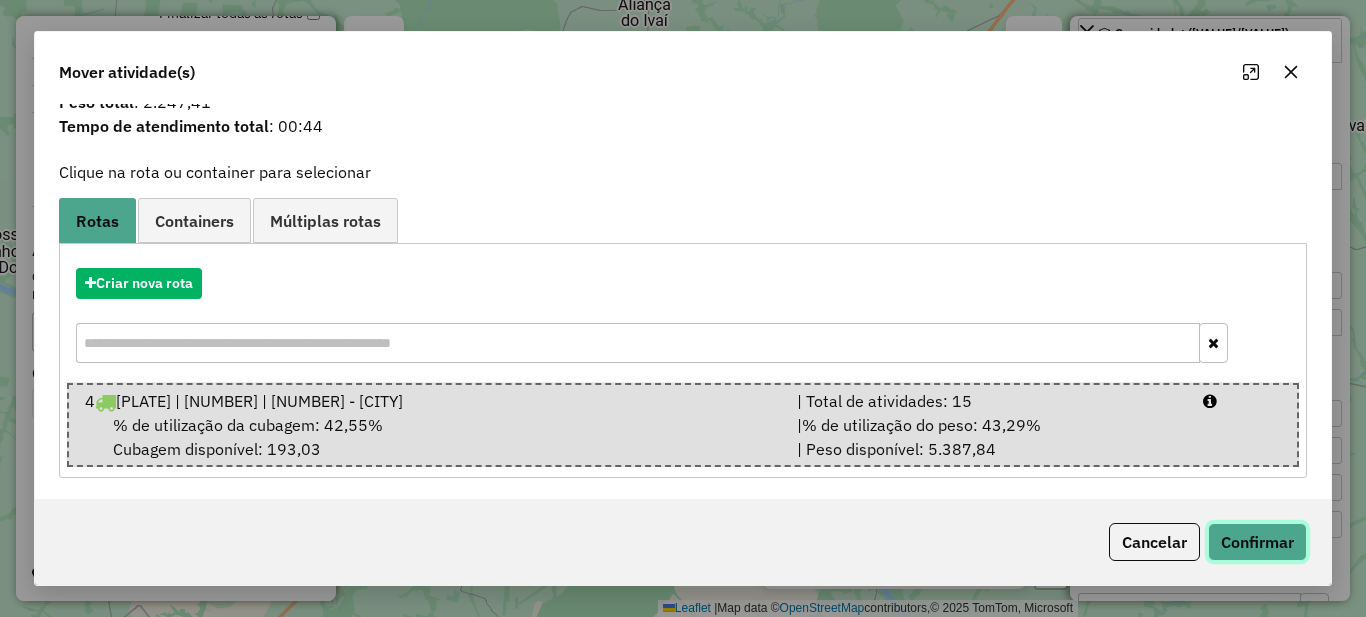 click on "Confirmar" 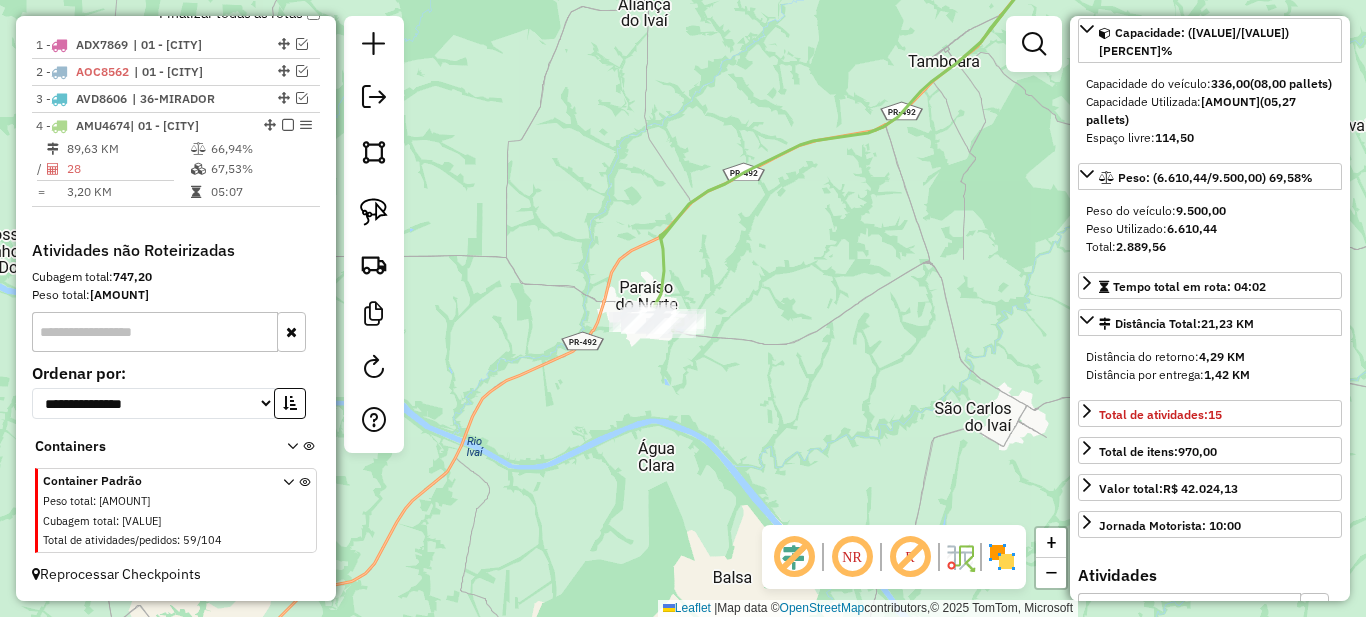 scroll, scrollTop: 0, scrollLeft: 0, axis: both 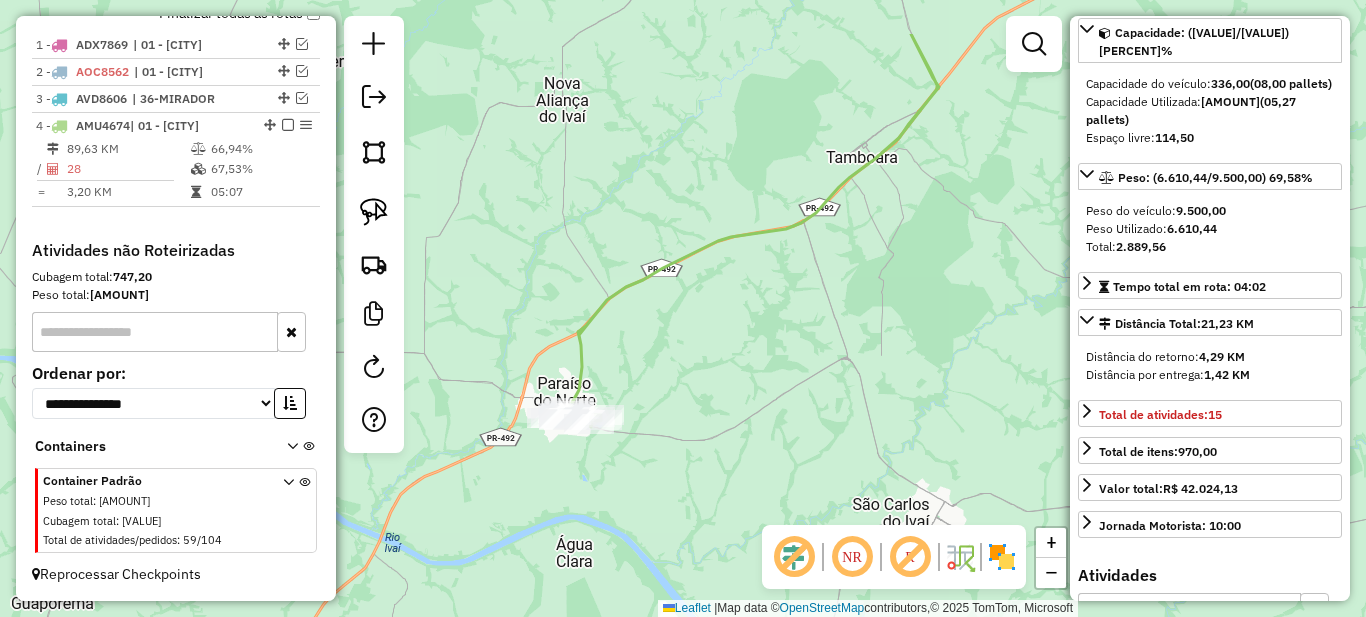drag, startPoint x: 941, startPoint y: 165, endPoint x: 760, endPoint y: 362, distance: 267.5257 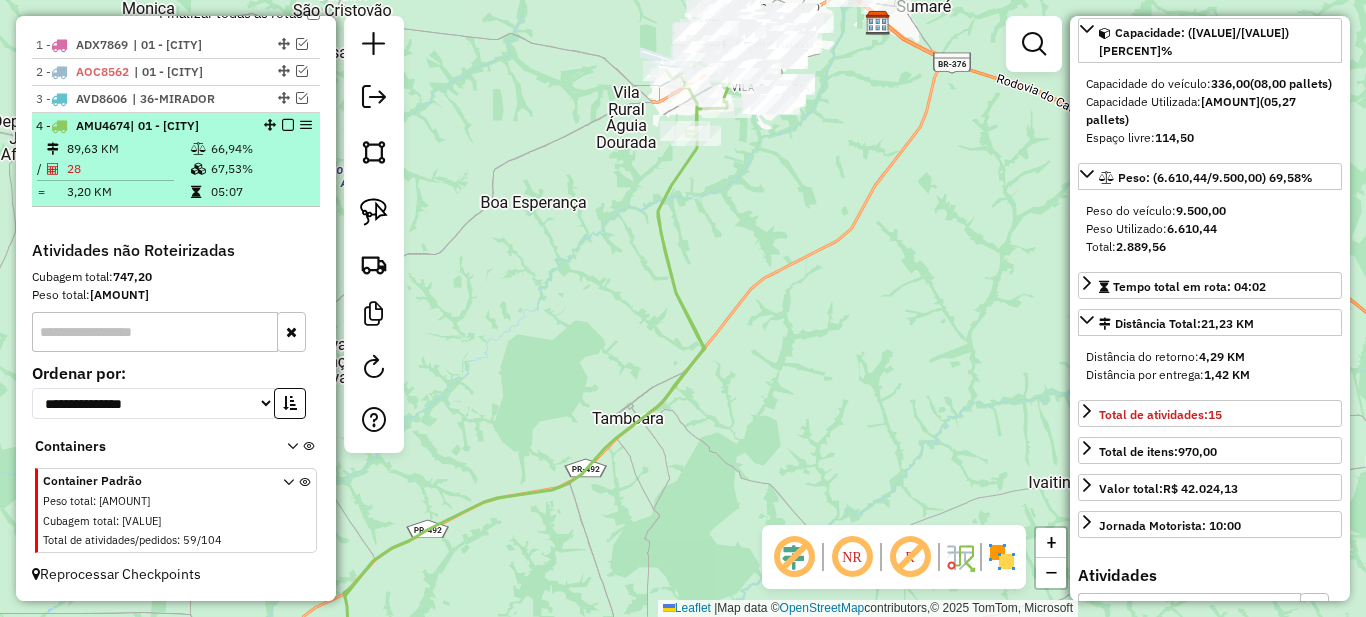 click on "67,53%" at bounding box center [260, 169] 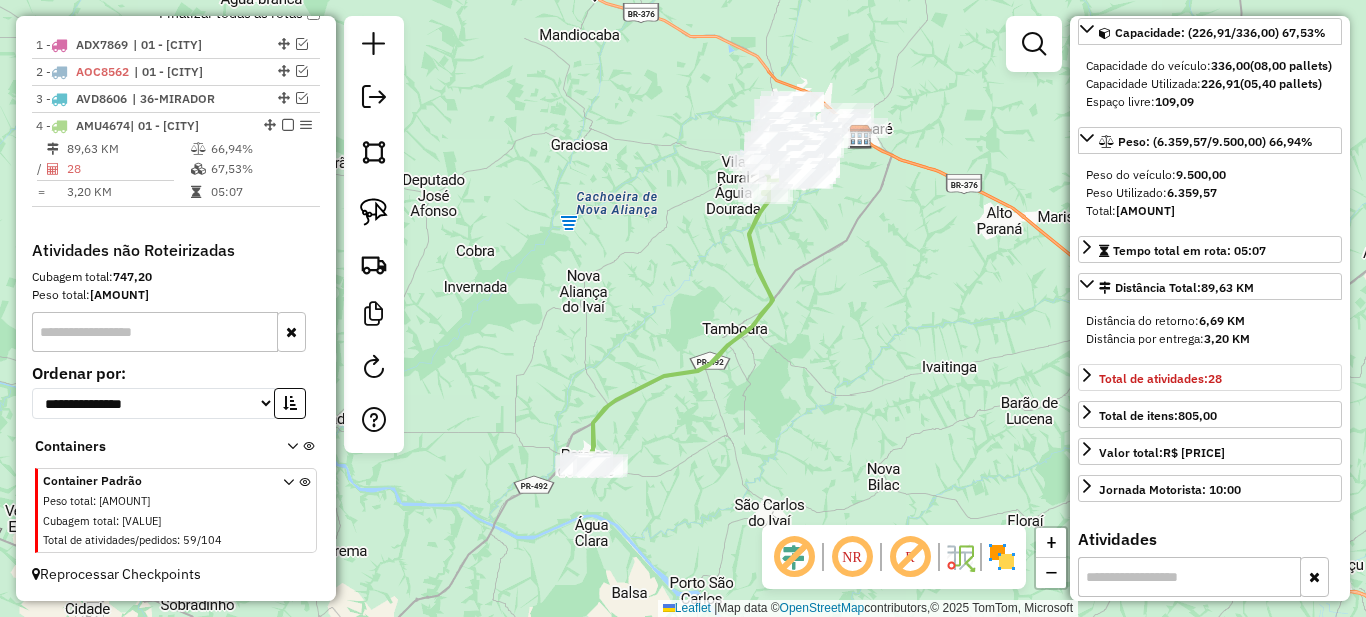 scroll, scrollTop: 0, scrollLeft: 0, axis: both 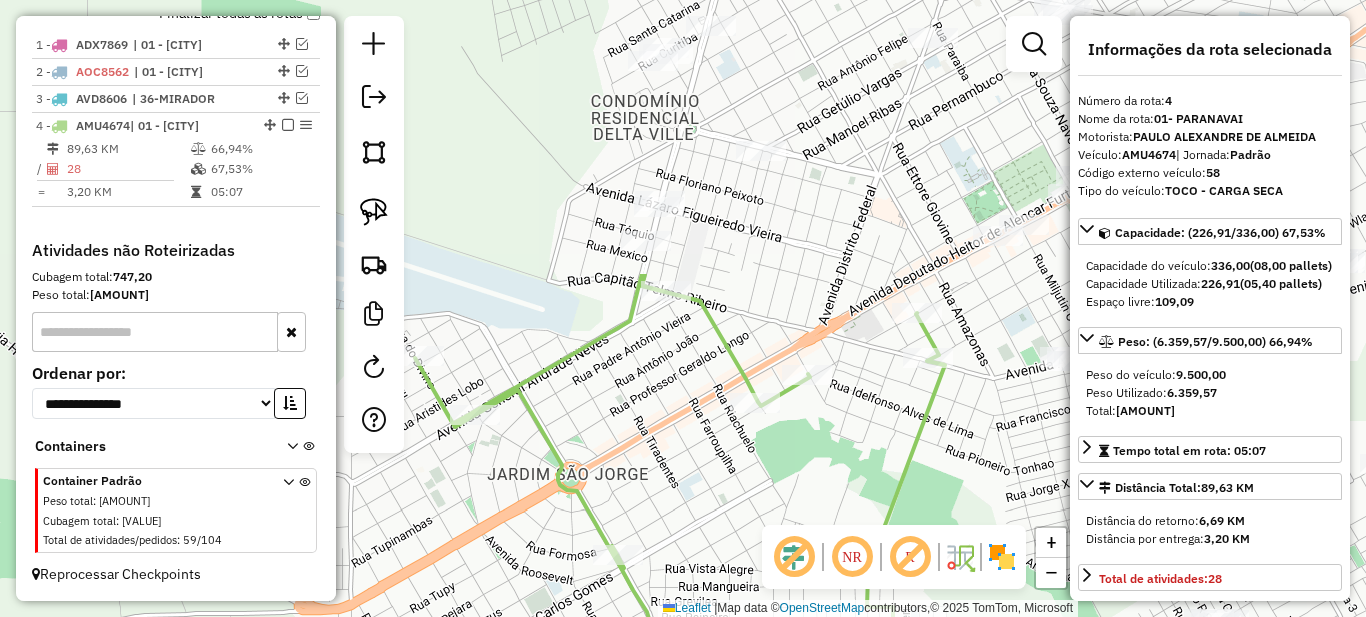 drag, startPoint x: 892, startPoint y: 151, endPoint x: 744, endPoint y: 498, distance: 377.24396 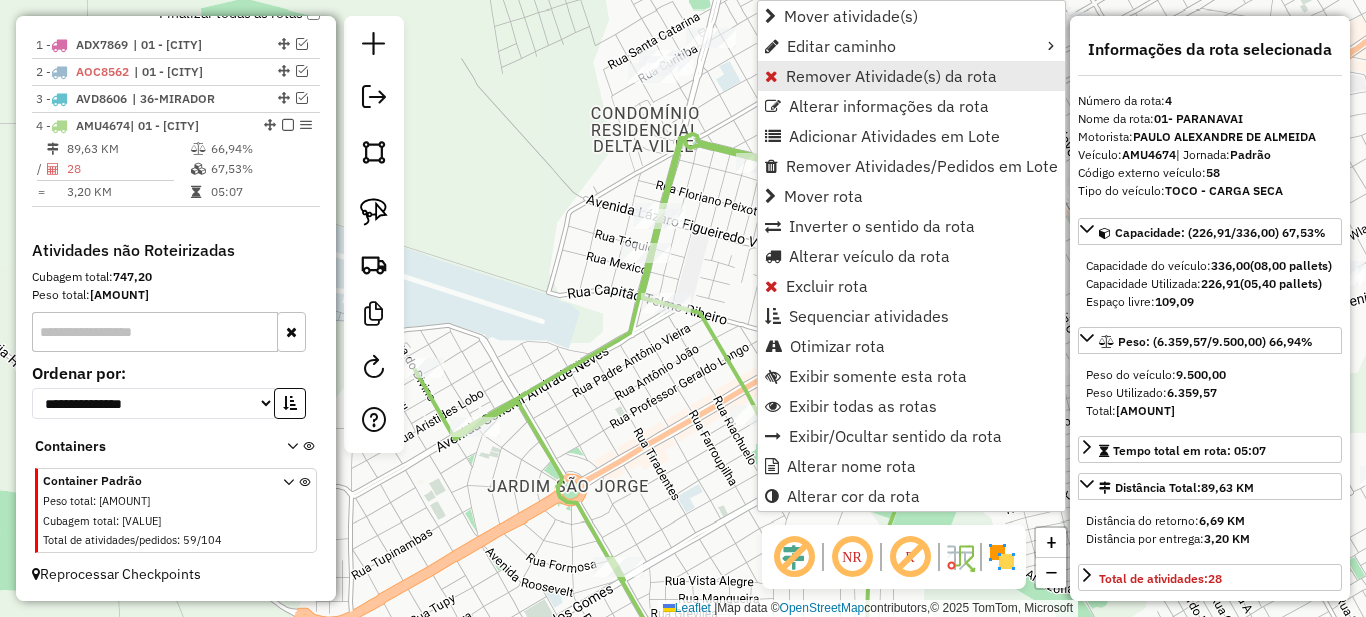 click on "Remover Atividade(s) da rota" at bounding box center (891, 76) 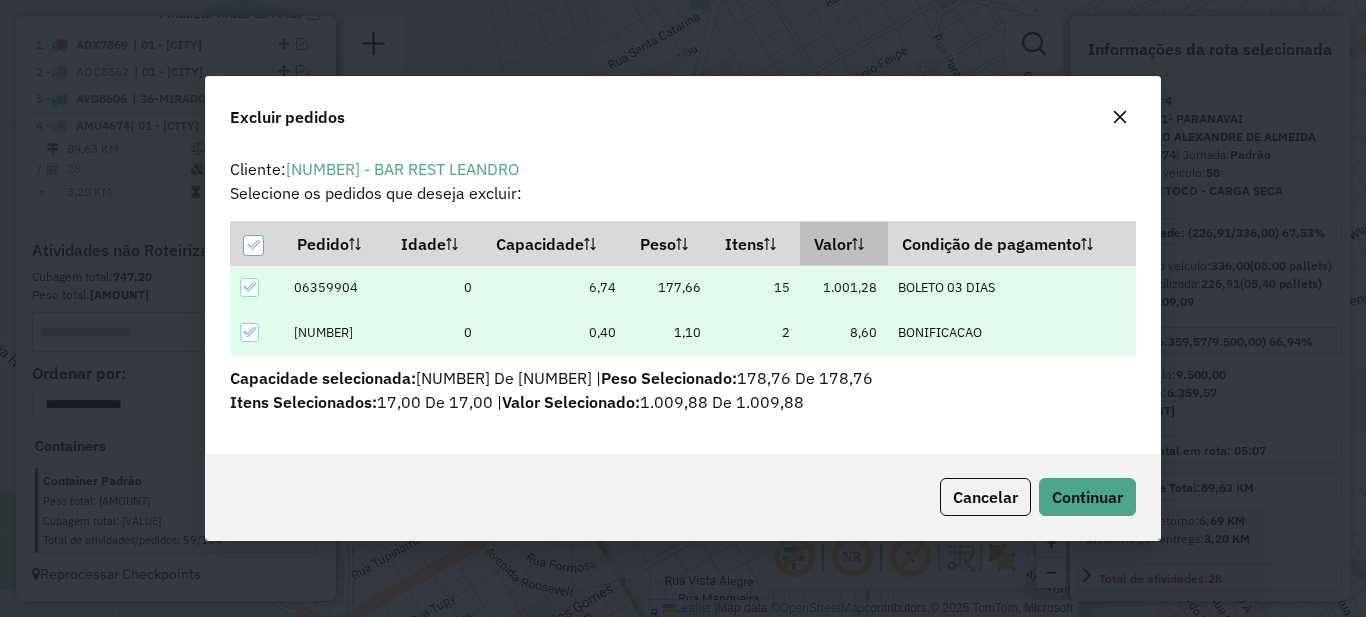 scroll, scrollTop: 12, scrollLeft: 6, axis: both 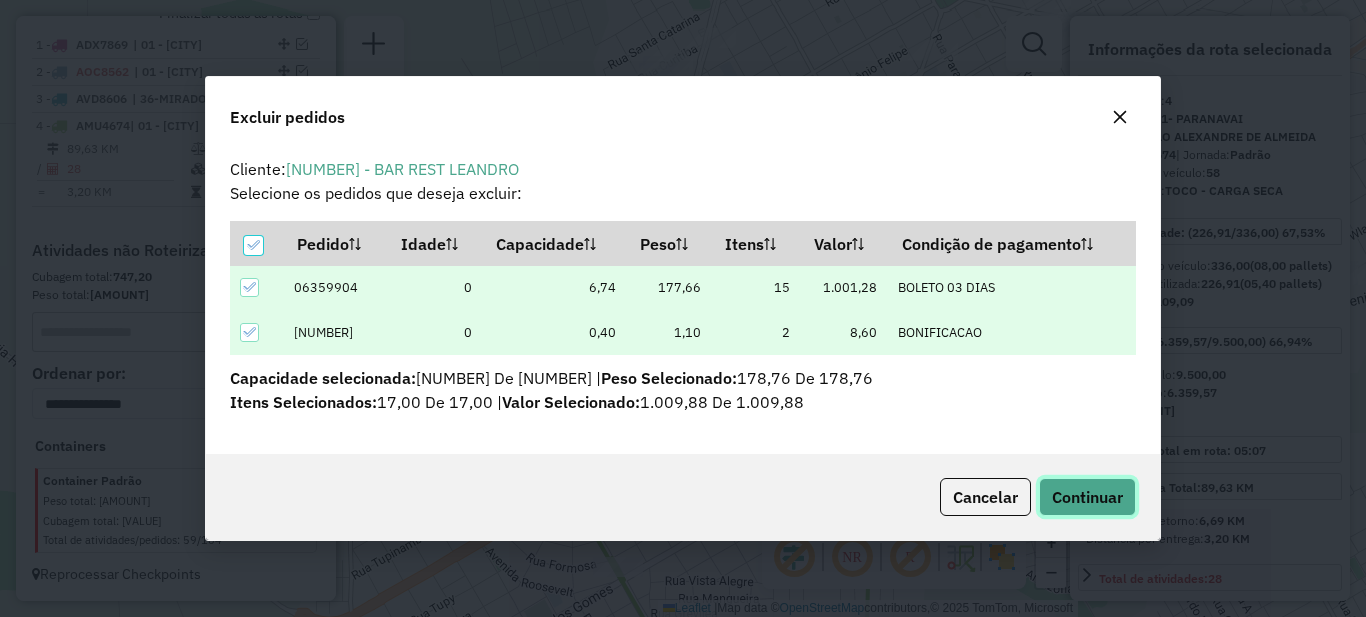 click on "Continuar" 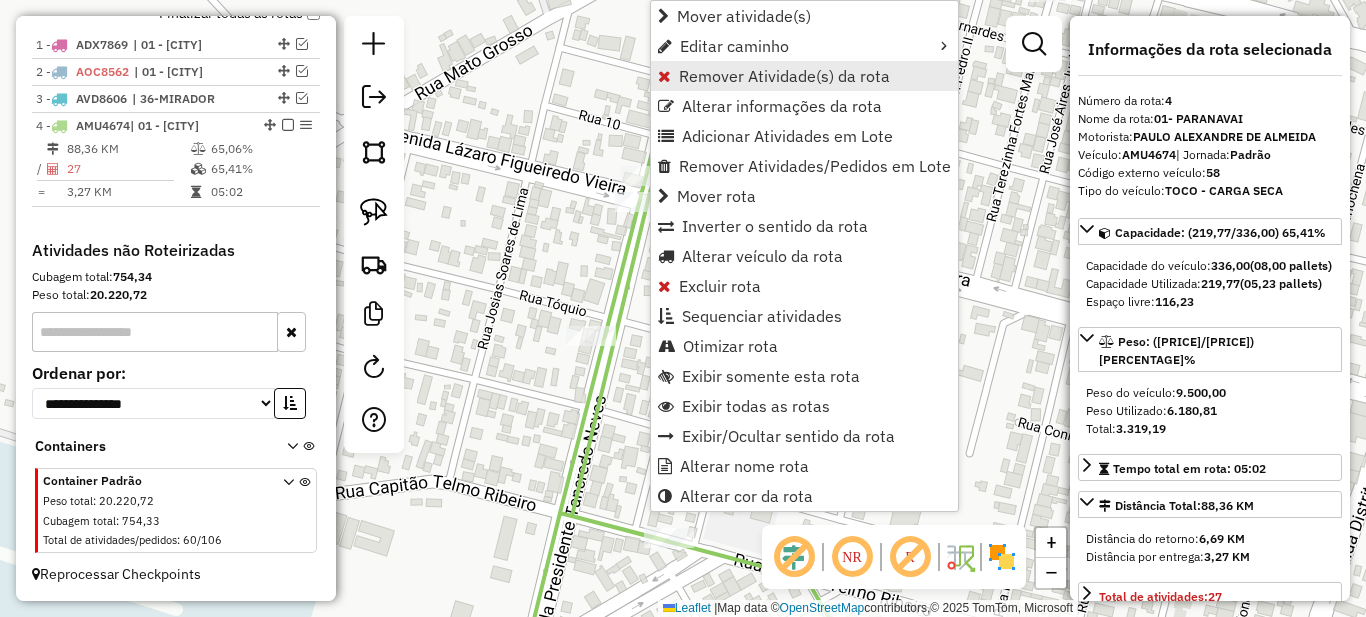 click on "Remover Atividade(s) da rota" at bounding box center (784, 76) 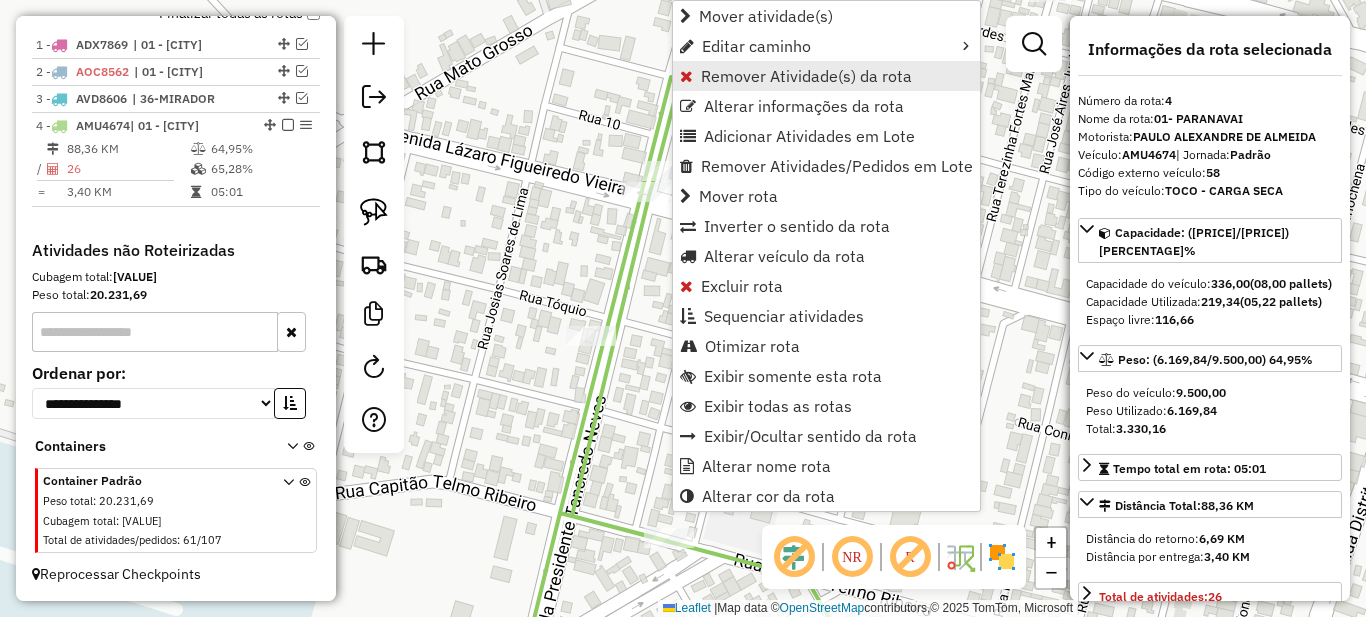 click on "Remover Atividade(s) da rota" at bounding box center (806, 76) 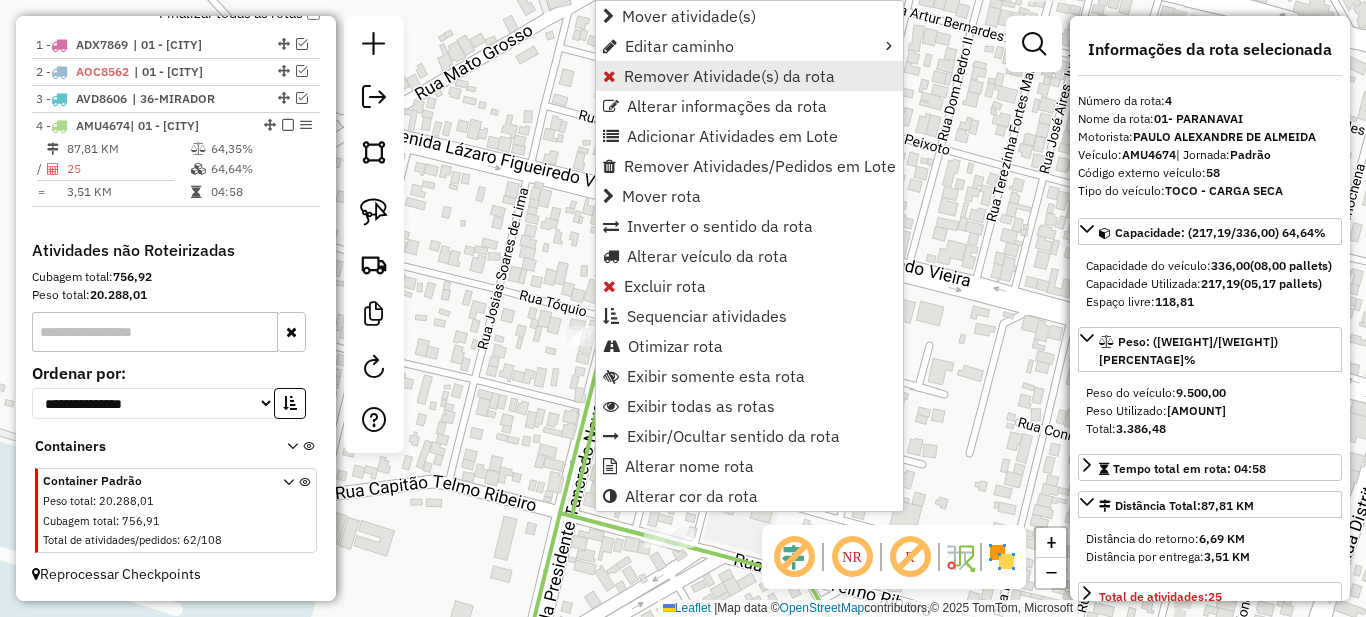 click on "Remover Atividade(s) da rota" at bounding box center (729, 76) 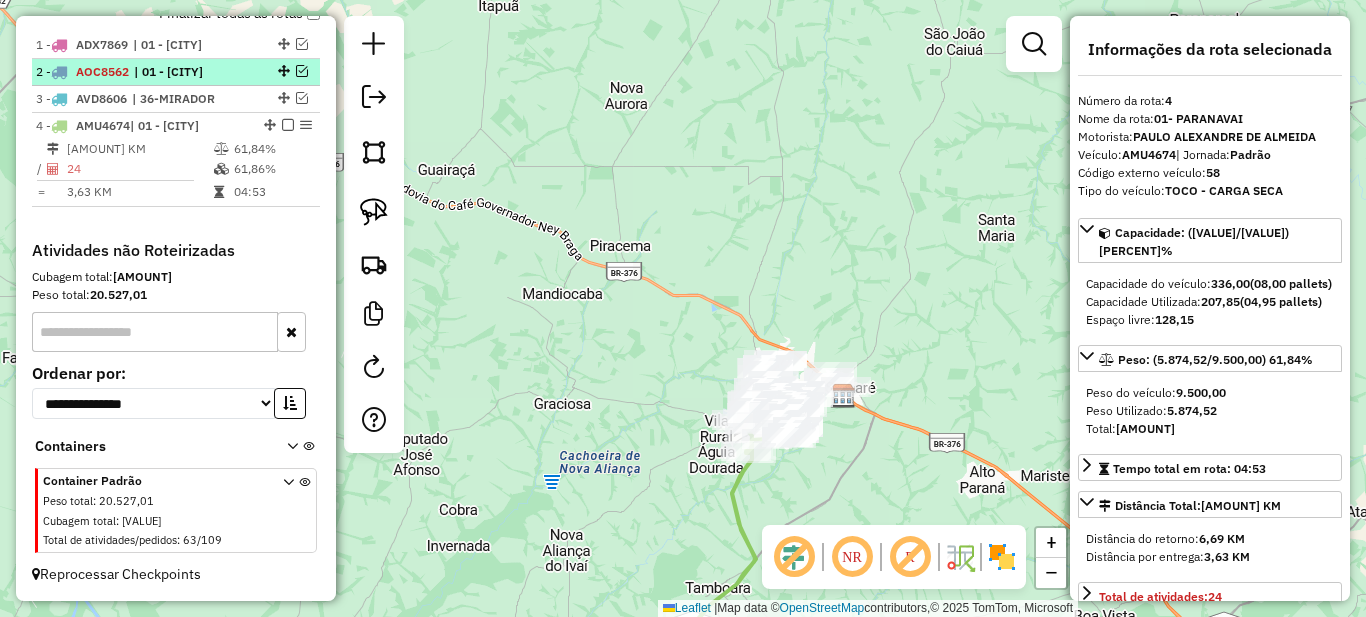 click on "| 01 - [CITY]" at bounding box center [180, 72] 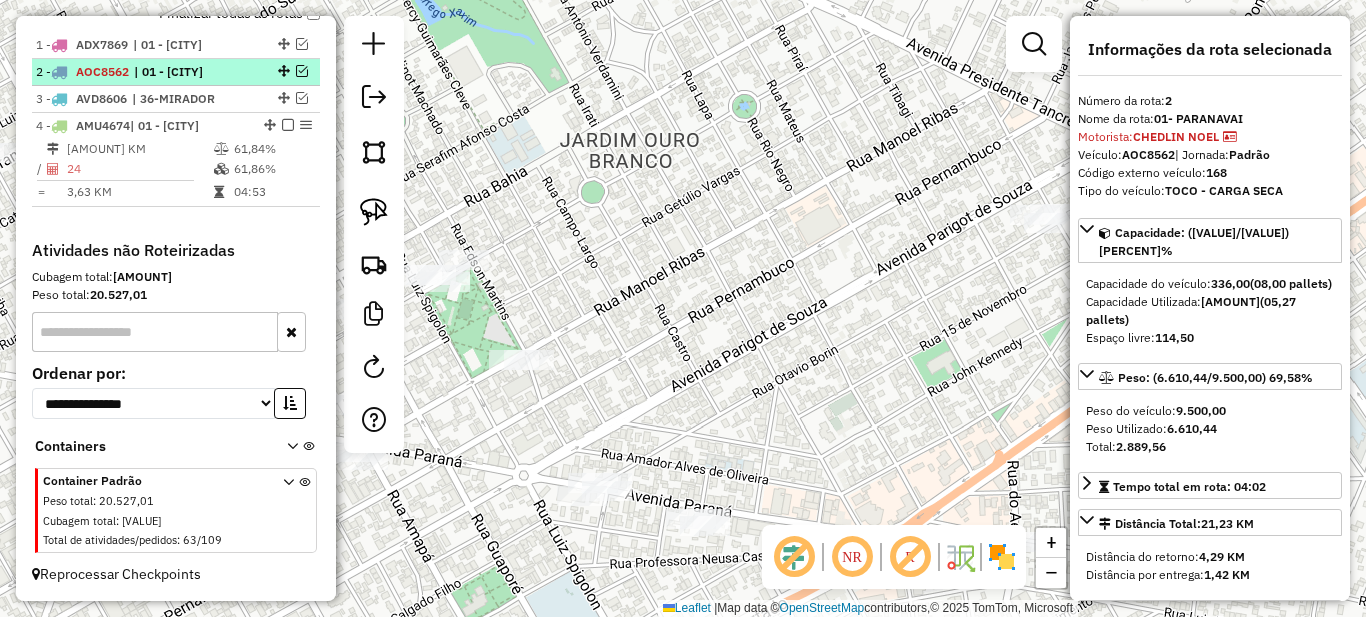 click at bounding box center [302, 71] 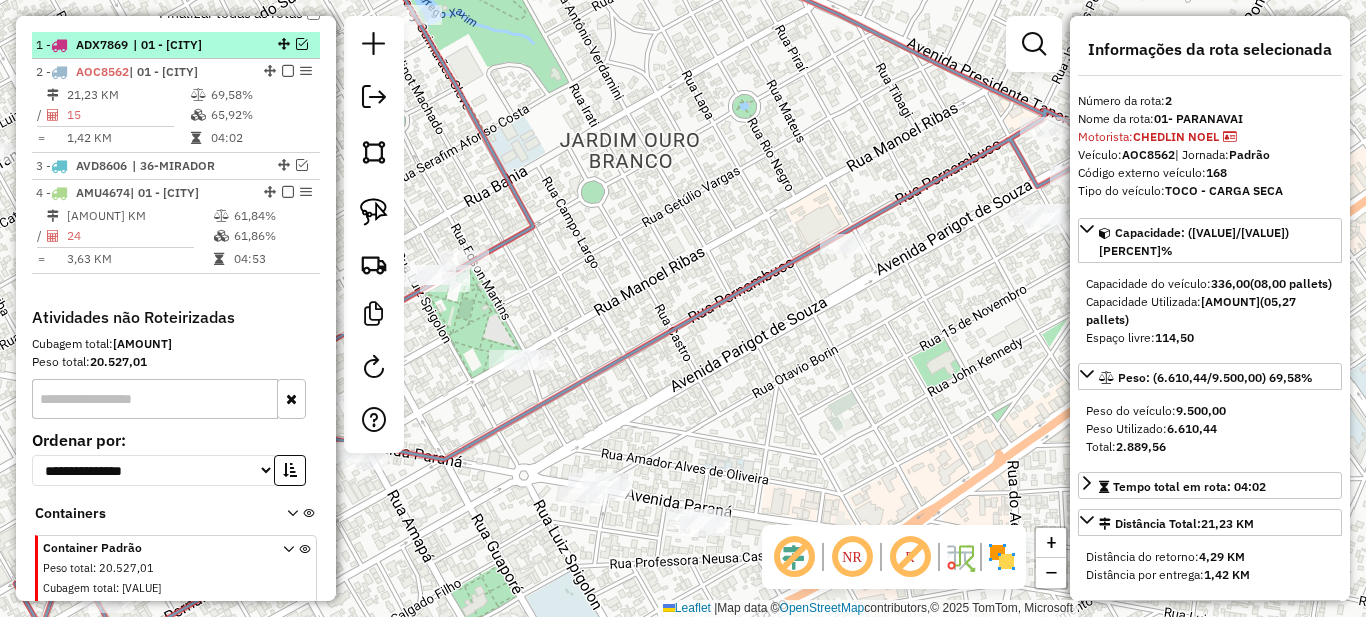 click at bounding box center [282, 44] 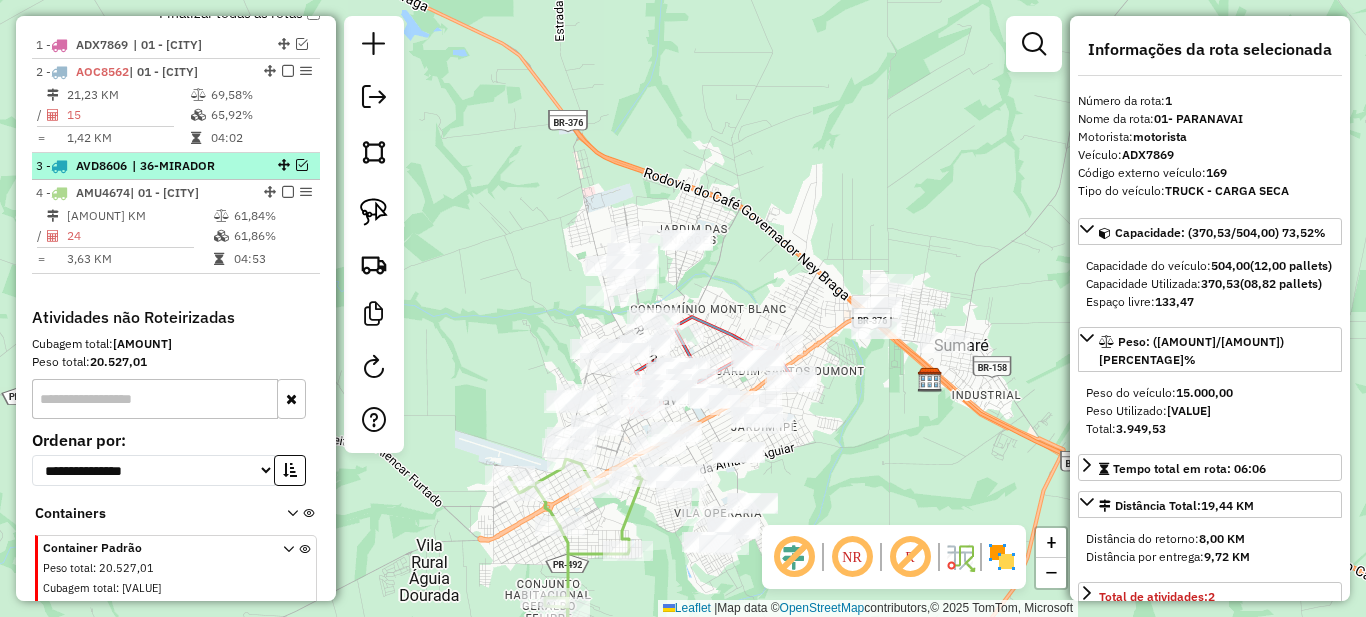 click at bounding box center (302, 165) 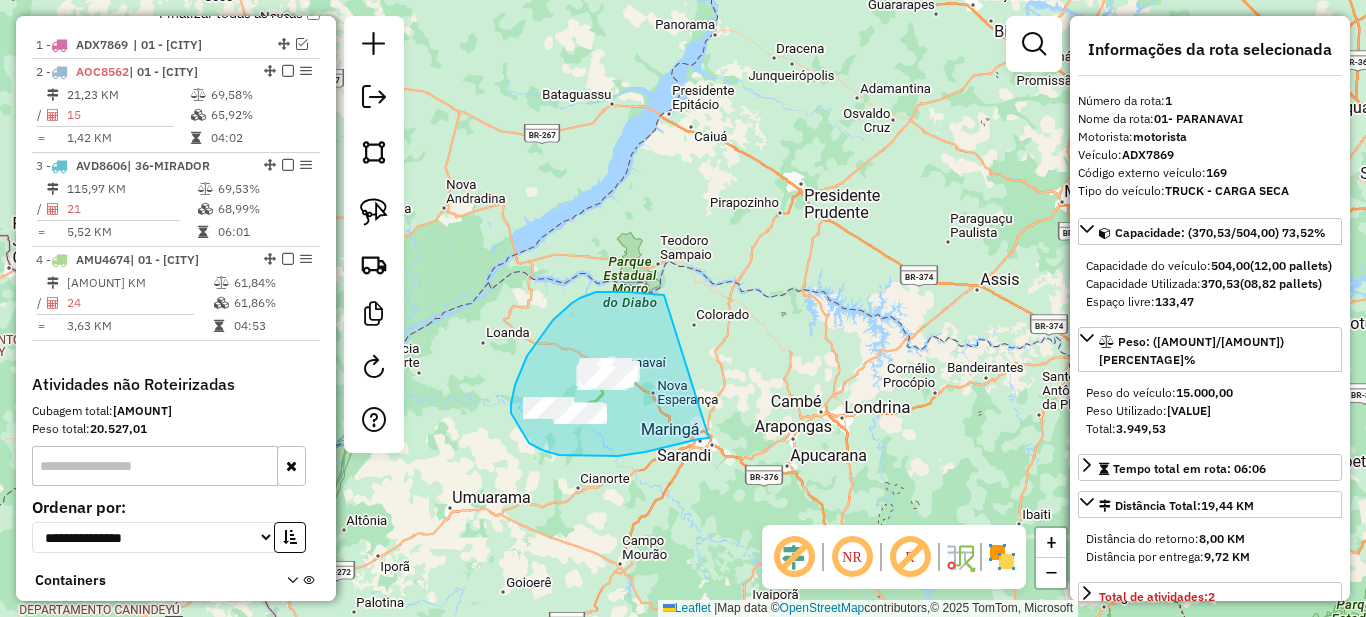 drag, startPoint x: 626, startPoint y: 292, endPoint x: 712, endPoint y: 436, distance: 167.72597 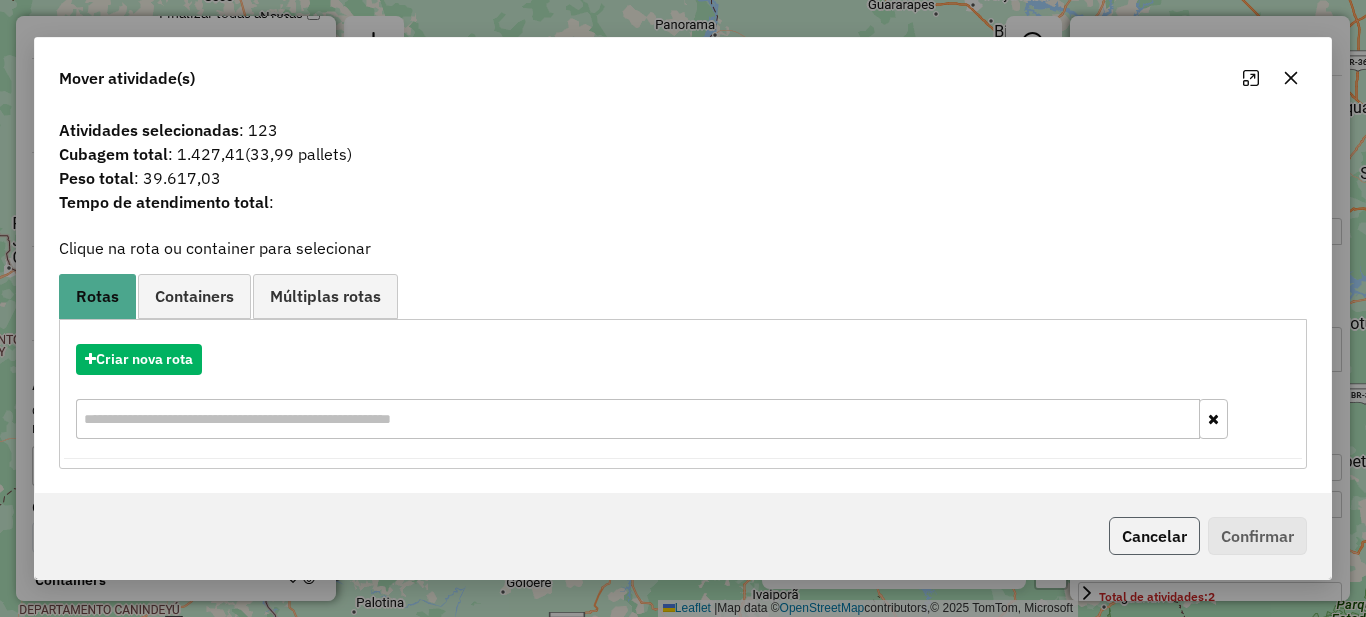 click on "Cancelar" 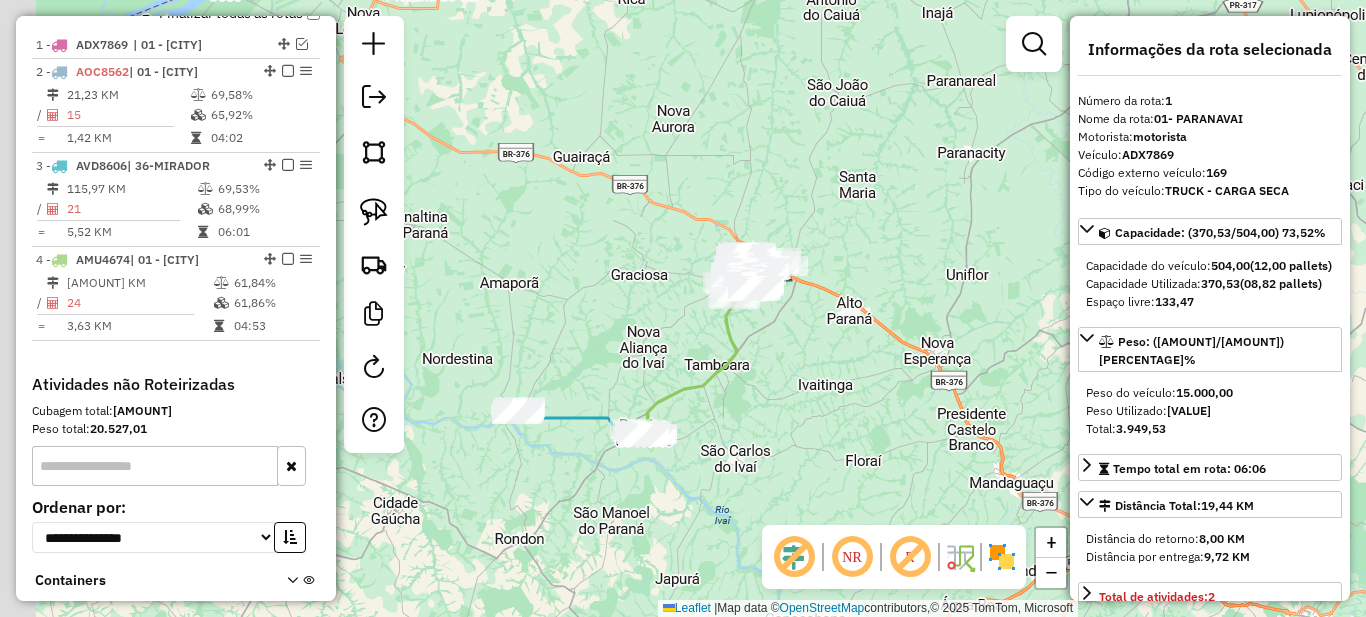 drag, startPoint x: 719, startPoint y: 431, endPoint x: 781, endPoint y: 422, distance: 62.649822 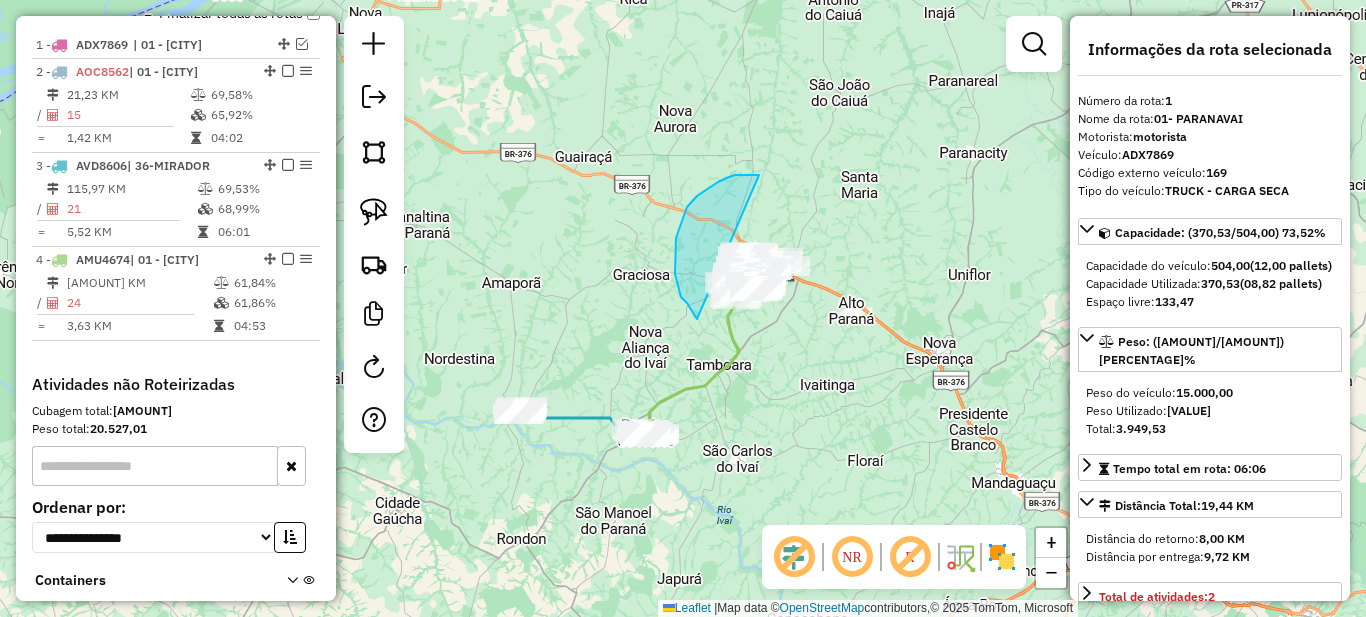 drag, startPoint x: 757, startPoint y: 175, endPoint x: 951, endPoint y: 259, distance: 211.40483 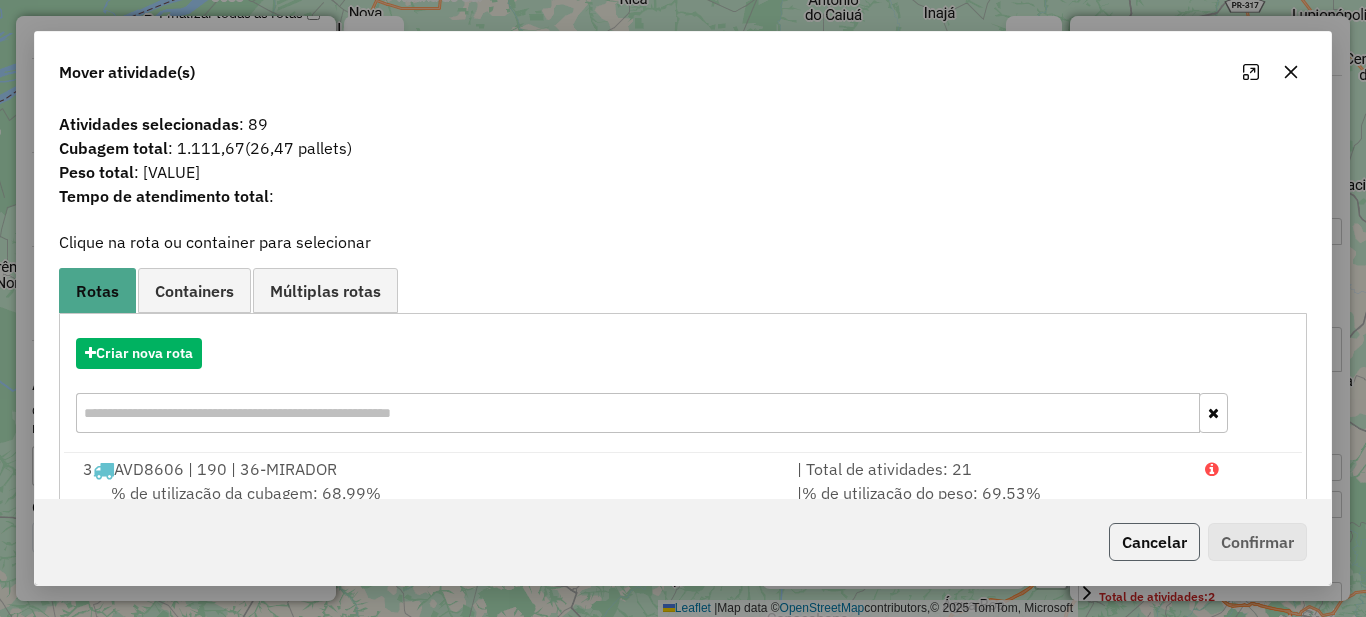 click on "Cancelar" 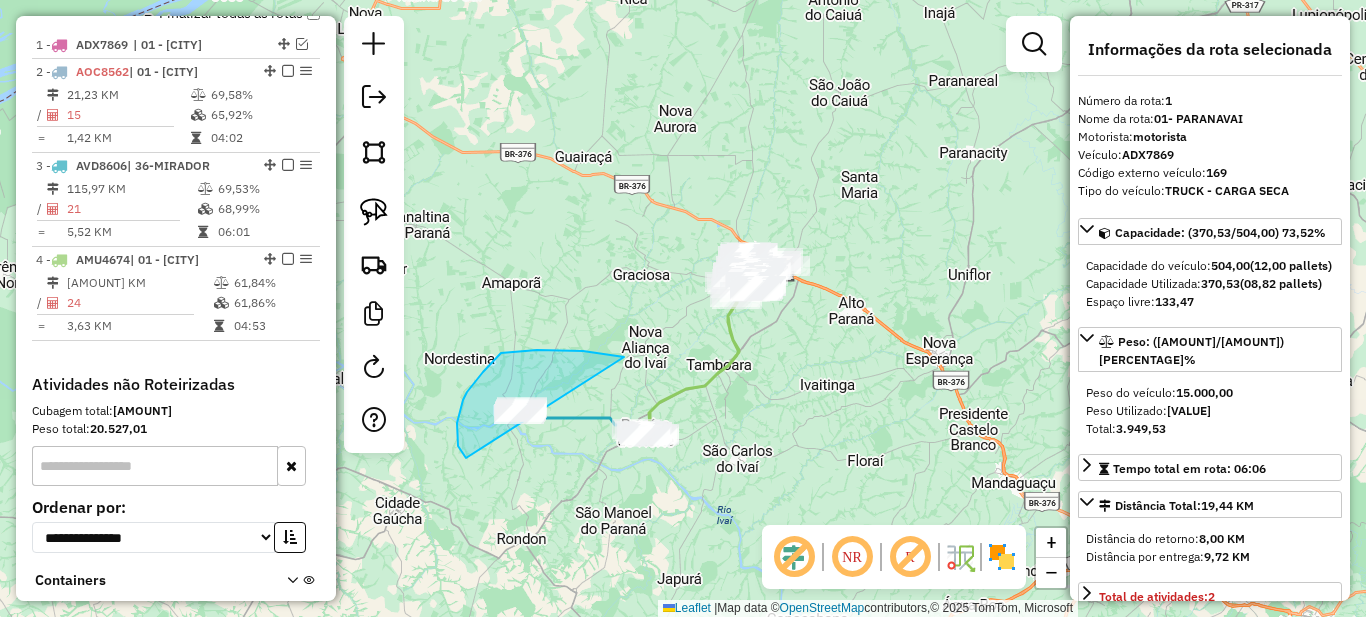 drag, startPoint x: 591, startPoint y: 353, endPoint x: 799, endPoint y: 448, distance: 228.66788 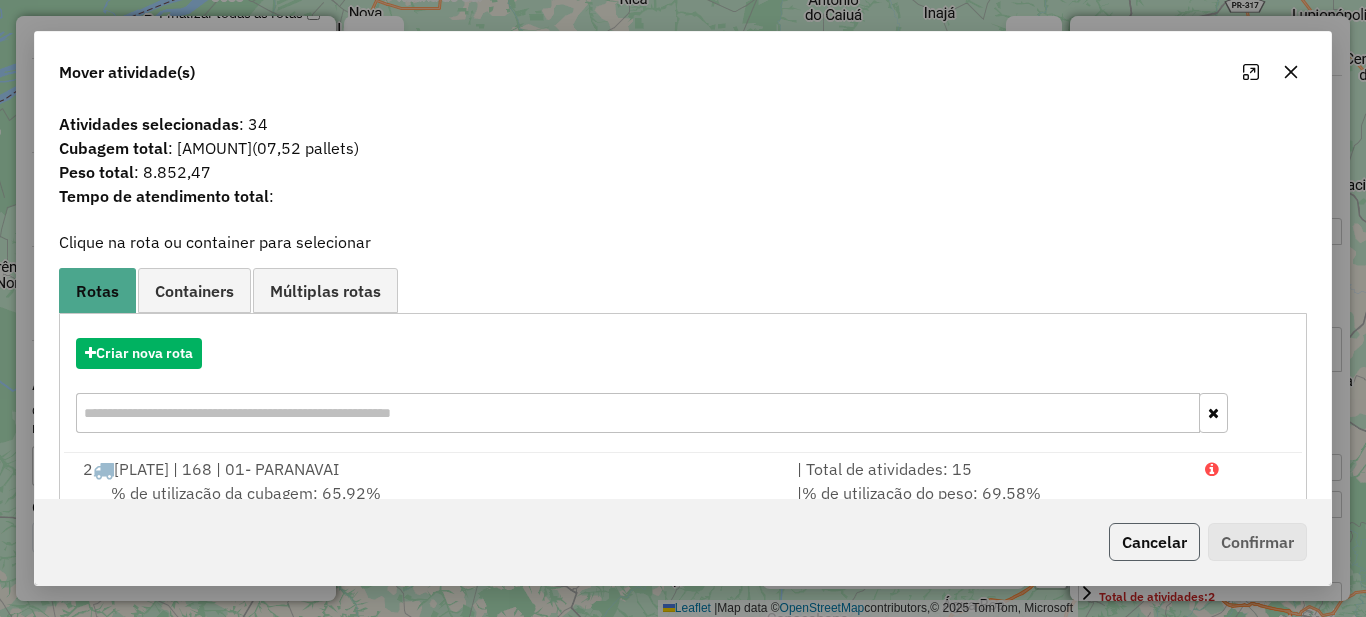 click on "Cancelar" 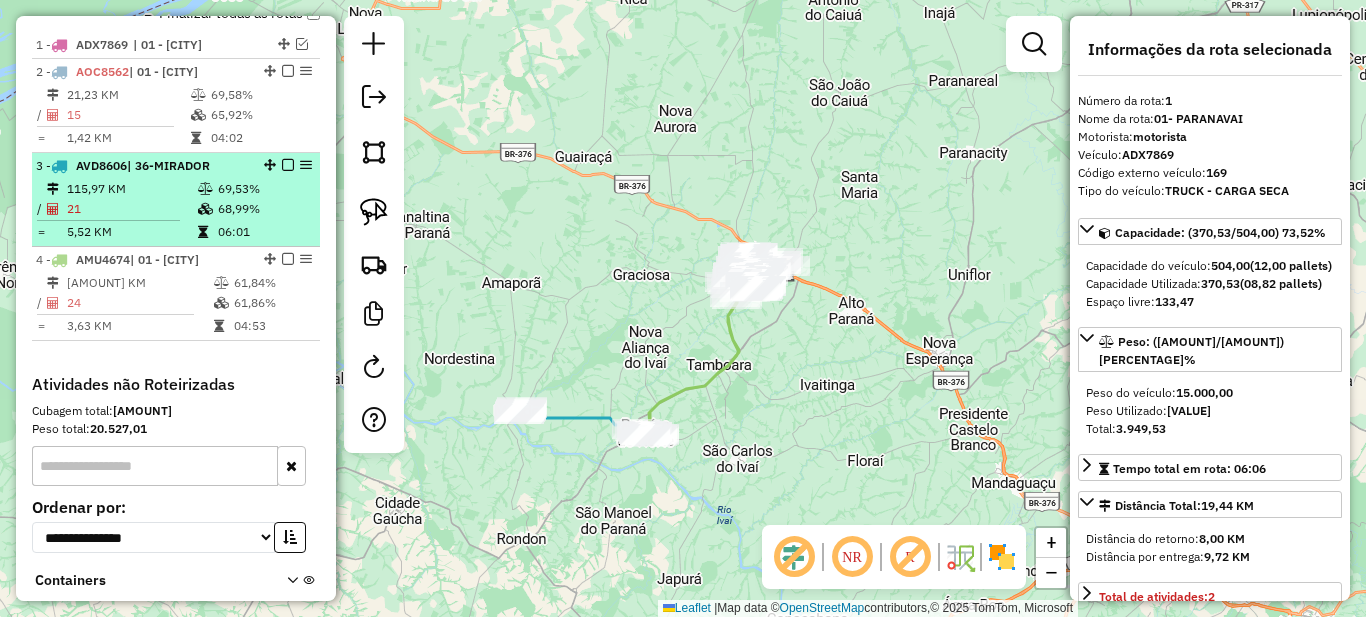 scroll, scrollTop: 583, scrollLeft: 0, axis: vertical 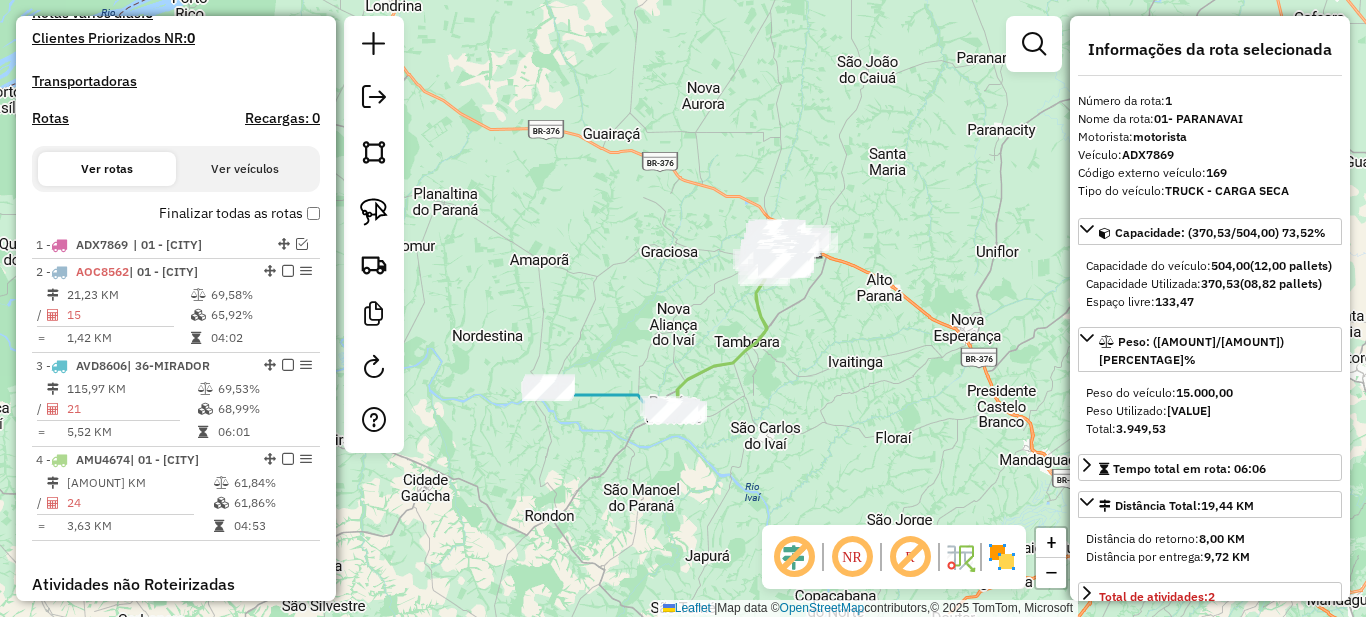 drag, startPoint x: 667, startPoint y: 341, endPoint x: 694, endPoint y: 320, distance: 34.20526 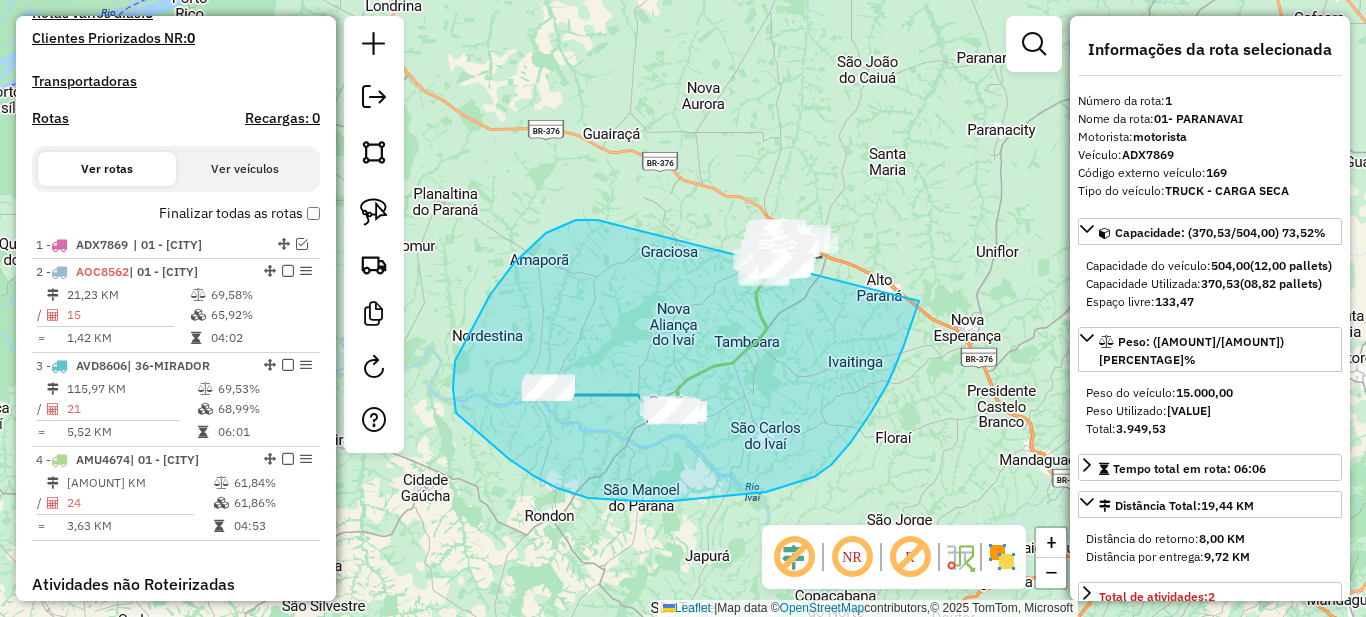 drag, startPoint x: 576, startPoint y: 220, endPoint x: 896, endPoint y: 145, distance: 328.67157 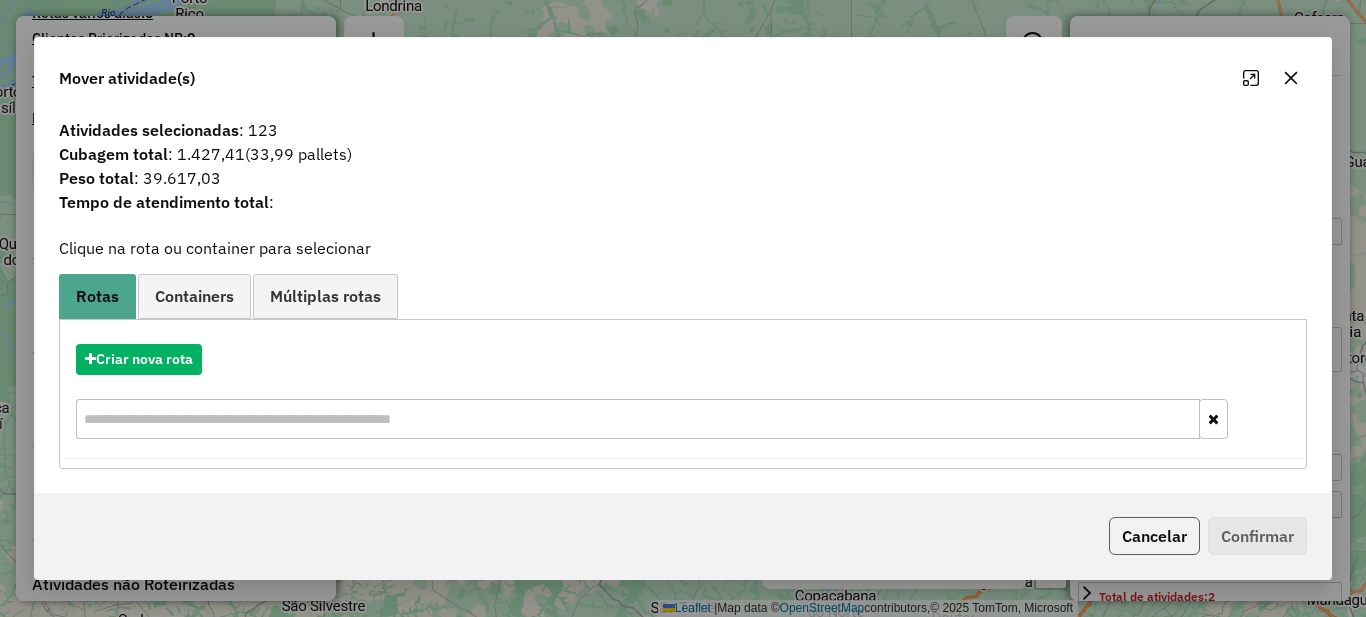 click on "Cancelar" 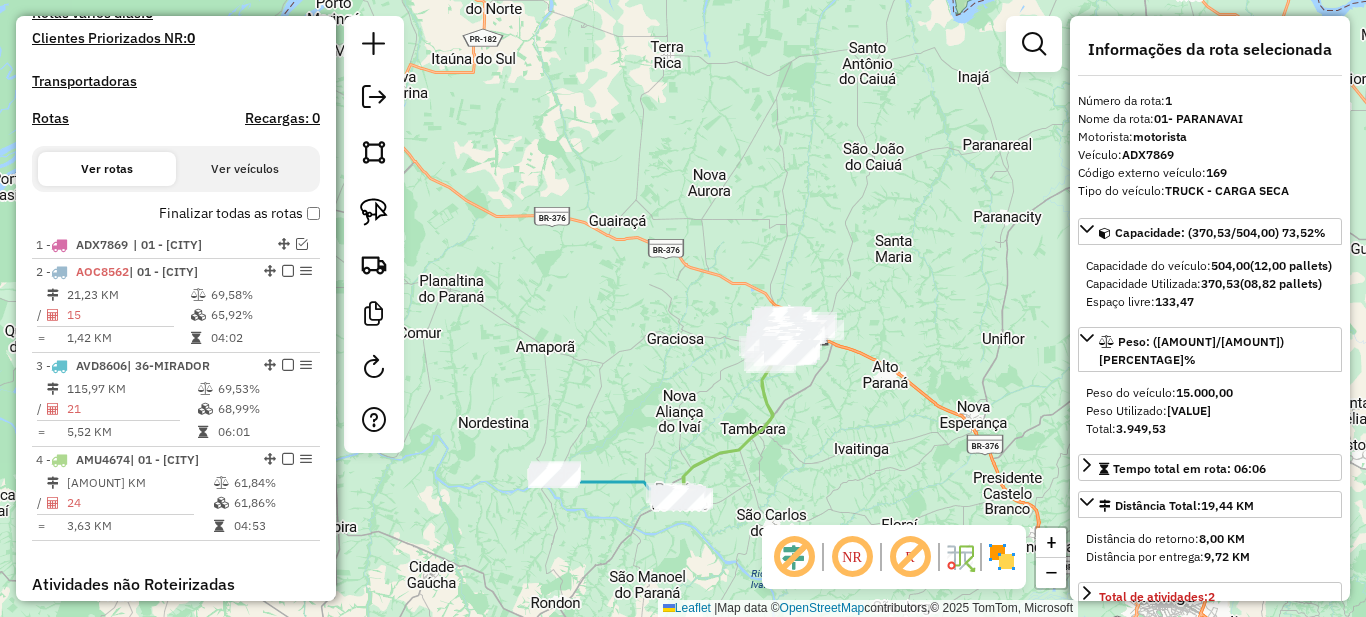 drag, startPoint x: 790, startPoint y: 363, endPoint x: 796, endPoint y: 452, distance: 89.20202 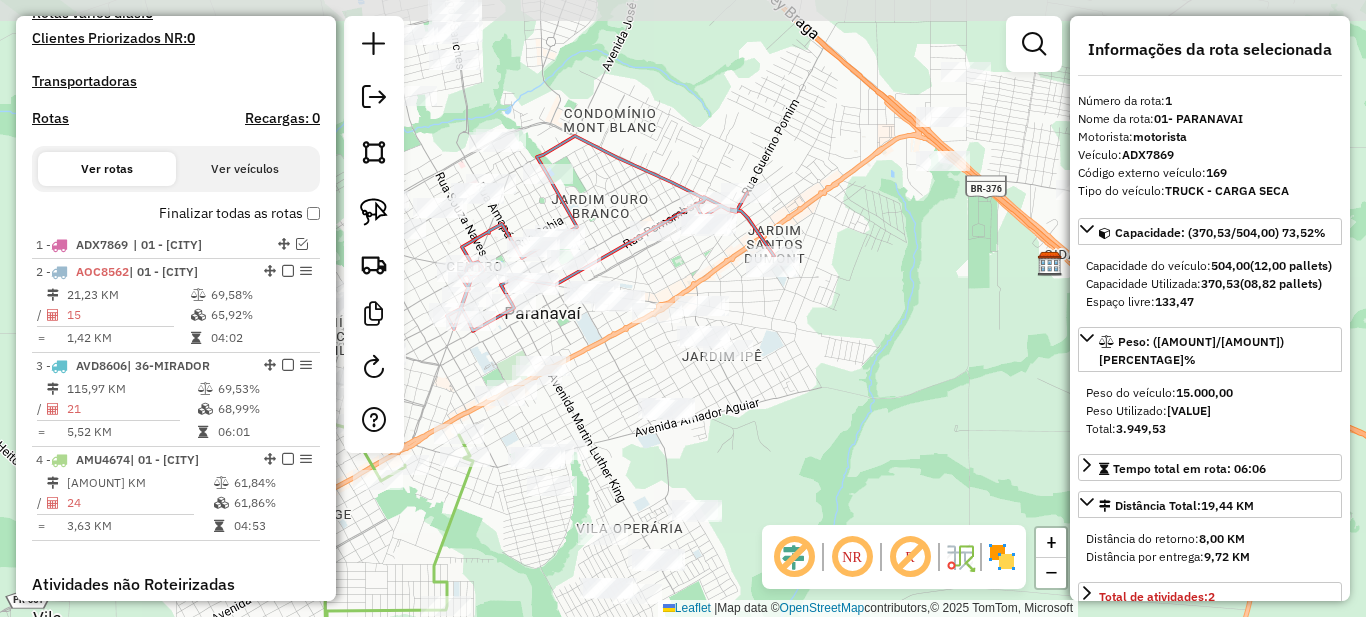 drag, startPoint x: 928, startPoint y: 312, endPoint x: 607, endPoint y: 435, distance: 343.75864 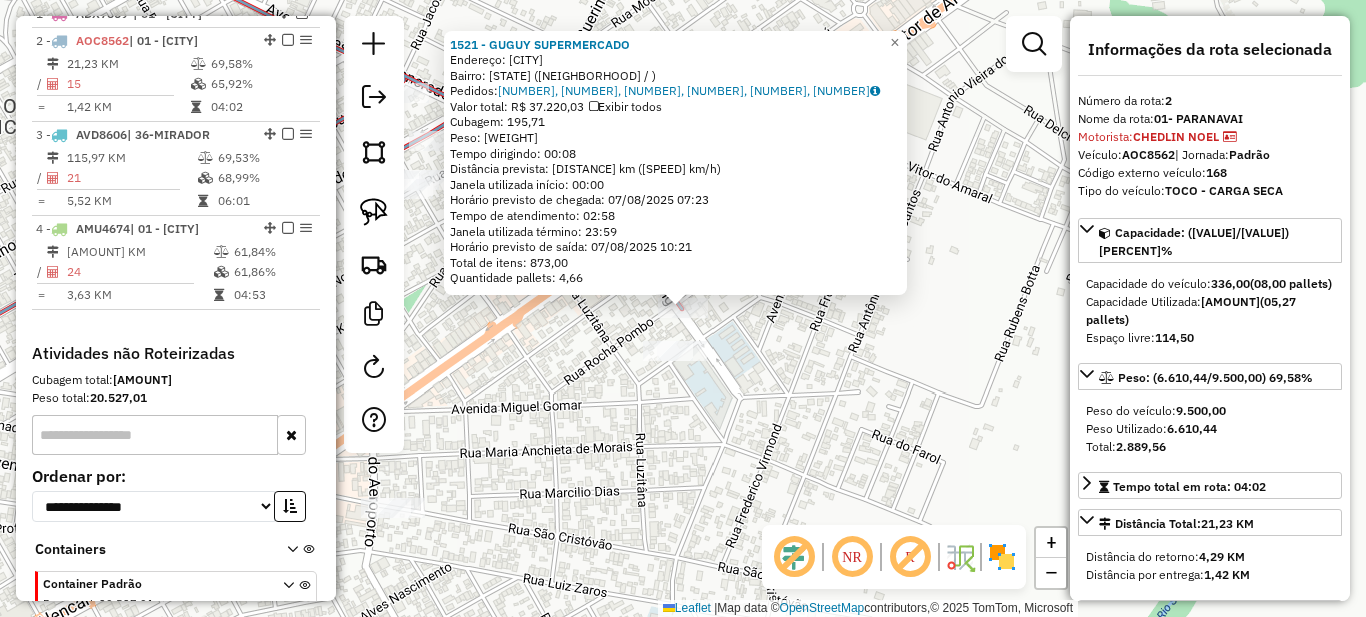 scroll, scrollTop: 826, scrollLeft: 0, axis: vertical 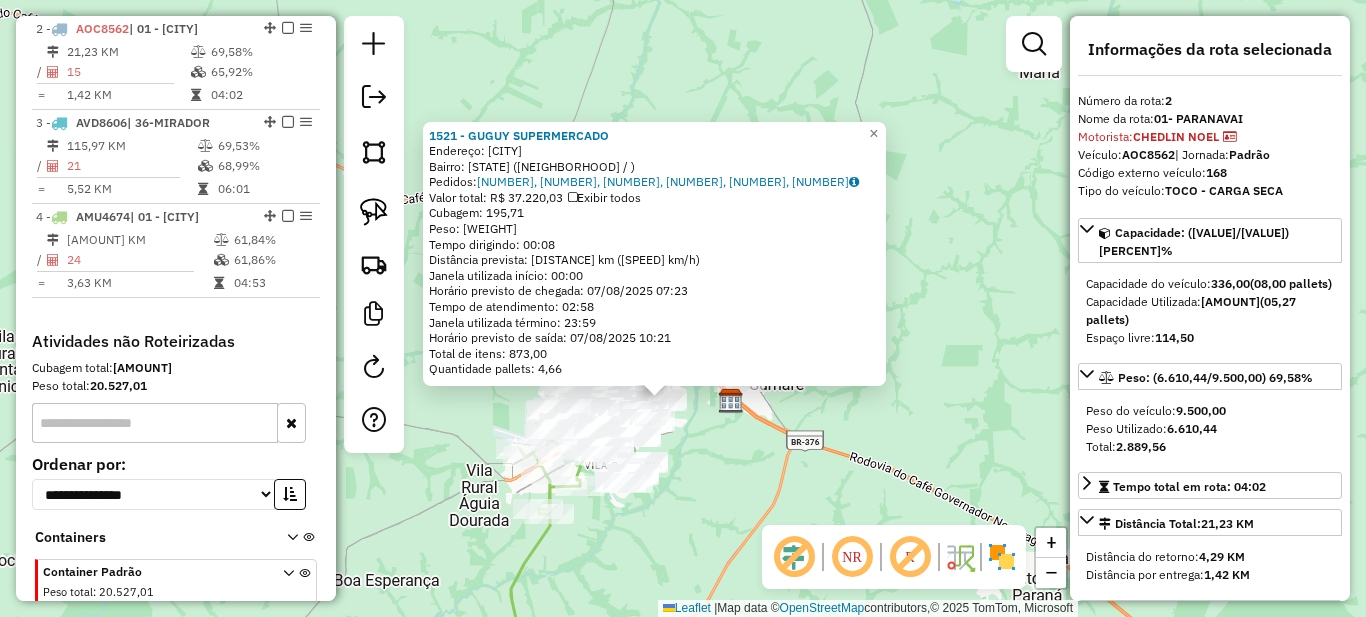click on "1521 - [NAME]  Endereço: [CITY]   Bairro: [STATE] ([NEIGHBORHOOD] / )   Pedidos:  [ORDER_ID], [ORDER_ID], [ORDER_ID], [ORDER_ID], [ORDER_ID], [ORDER_ID]   Valor total: R$ [PRICE]   Exibir todos   Cubagem: [CUBAGE]  Peso: [WEIGHT]  Tempo dirigindo: [TIME]   Distância prevista: [DISTANCE] km ([SPEED] km/h)   Janela utilizada início: [TIME]   Horário previsto de chegada: [DATE] [TIME]   Tempo de atendimento: [TIME]   Janela utilizada término: [TIME]   Horário previsto de saída: [DATE] [TIME]   Total de itens: [ITEMS]   Quantidade pallets: [PALLETS]  × Janela de atendimento Grade de atendimento Capacidade Transportadoras Veículos Cliente Pedidos  Rotas Selecione os dias de semana para filtrar as janelas de atendimento  Seg   Ter   Qua   Qui   Sex   Sáb   Dom  Informe o período da janela de atendimento: De: Até:  Filtrar exatamente a janela do cliente  Considerar janela de atendimento padrão  Selecione os dias de semana para filtrar as grades de atendimento  Seg   Ter   Qua   Qui   Sex   Sáb   Dom   Peso mínimo:   De:  +" 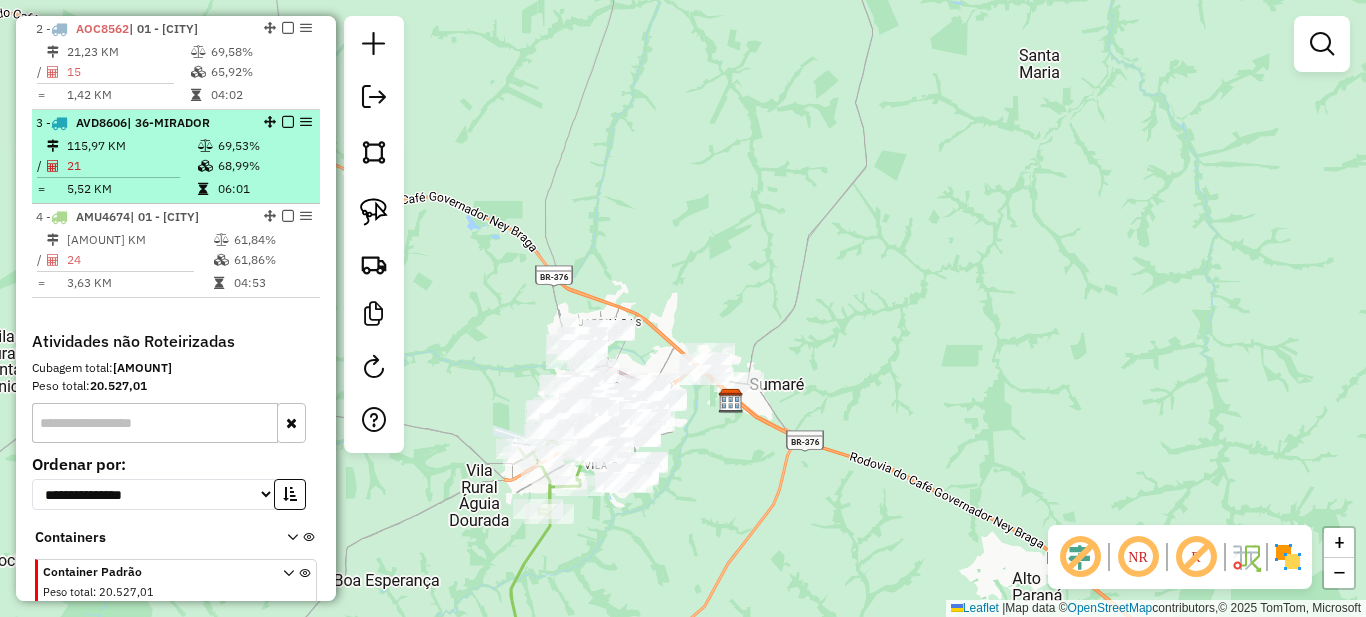 scroll, scrollTop: 626, scrollLeft: 0, axis: vertical 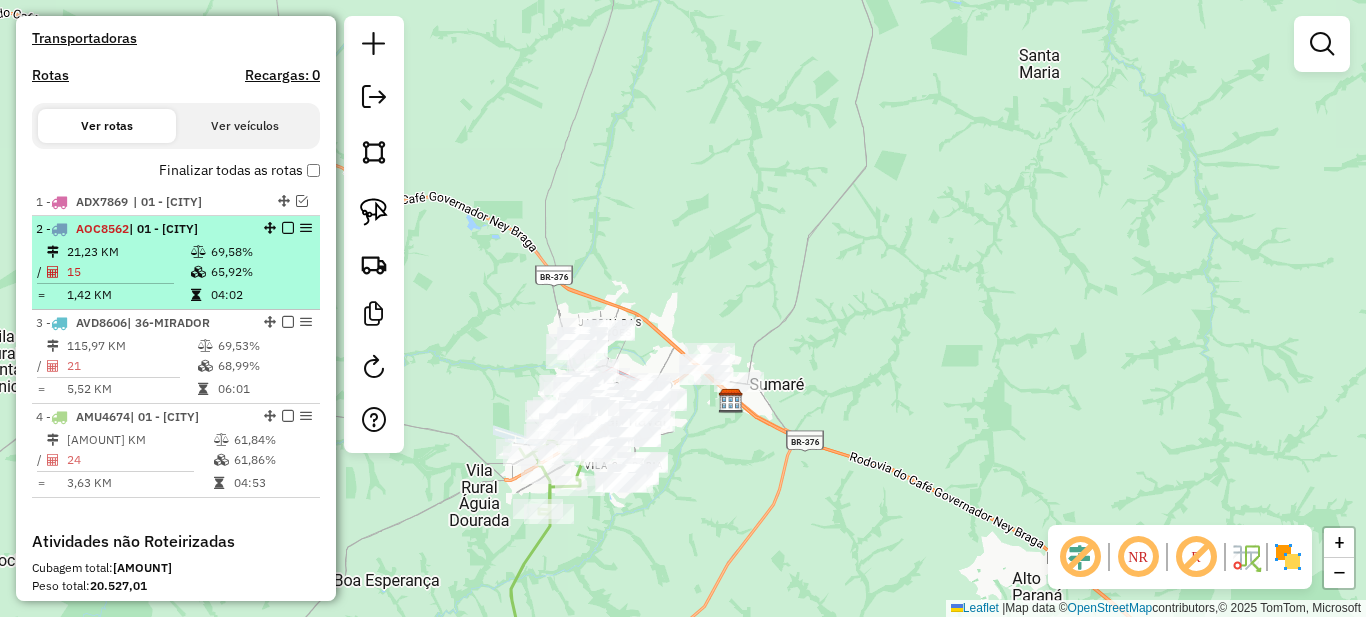click on "15" at bounding box center (128, 272) 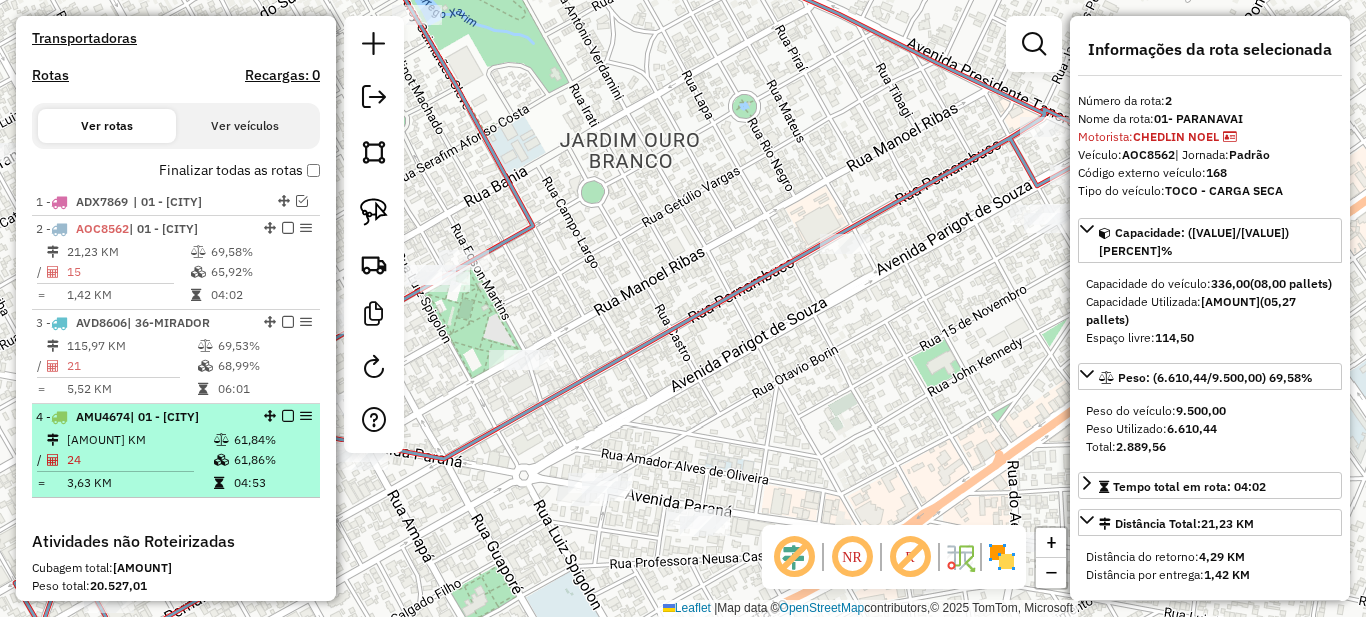 click at bounding box center (223, 440) 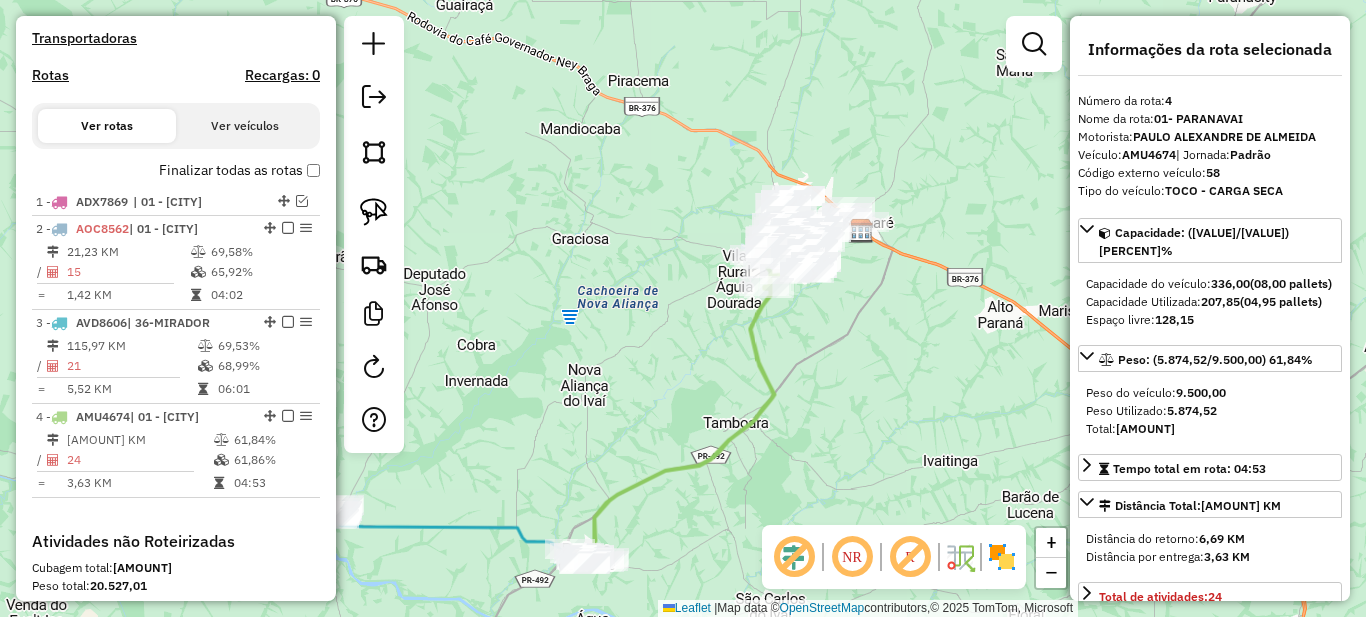 drag, startPoint x: 799, startPoint y: 247, endPoint x: 784, endPoint y: 483, distance: 236.47621 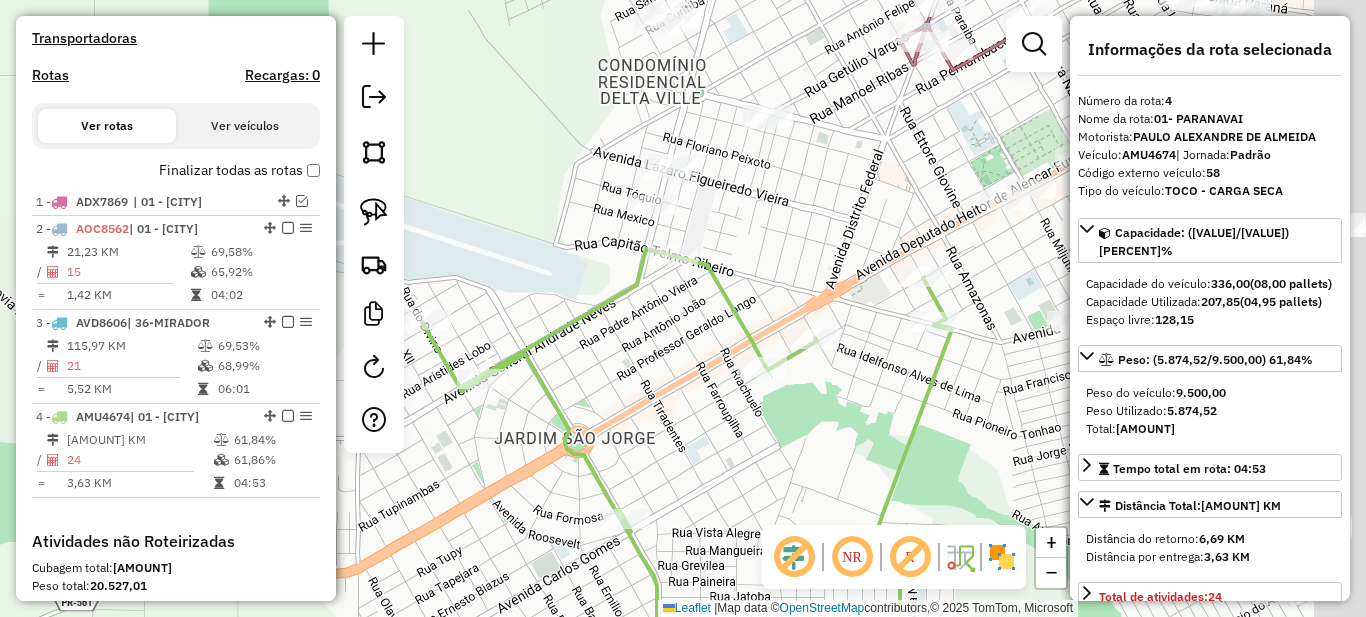 drag, startPoint x: 780, startPoint y: 291, endPoint x: 582, endPoint y: 373, distance: 214.30818 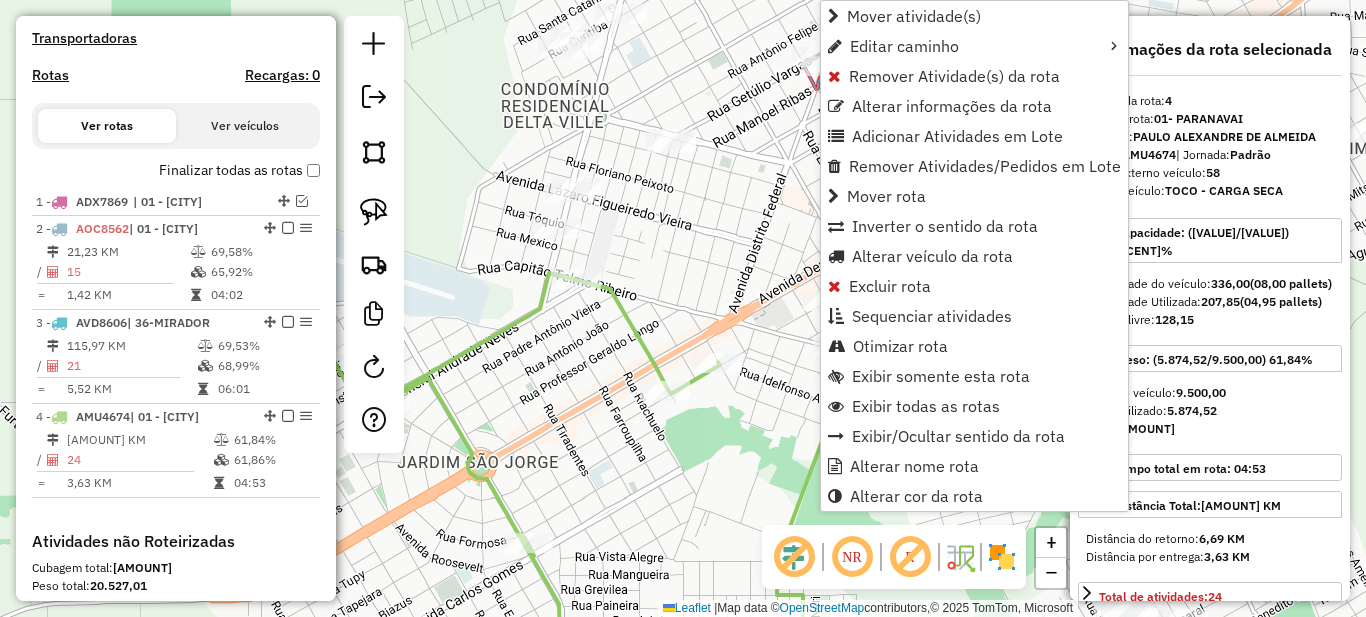 scroll, scrollTop: 917, scrollLeft: 0, axis: vertical 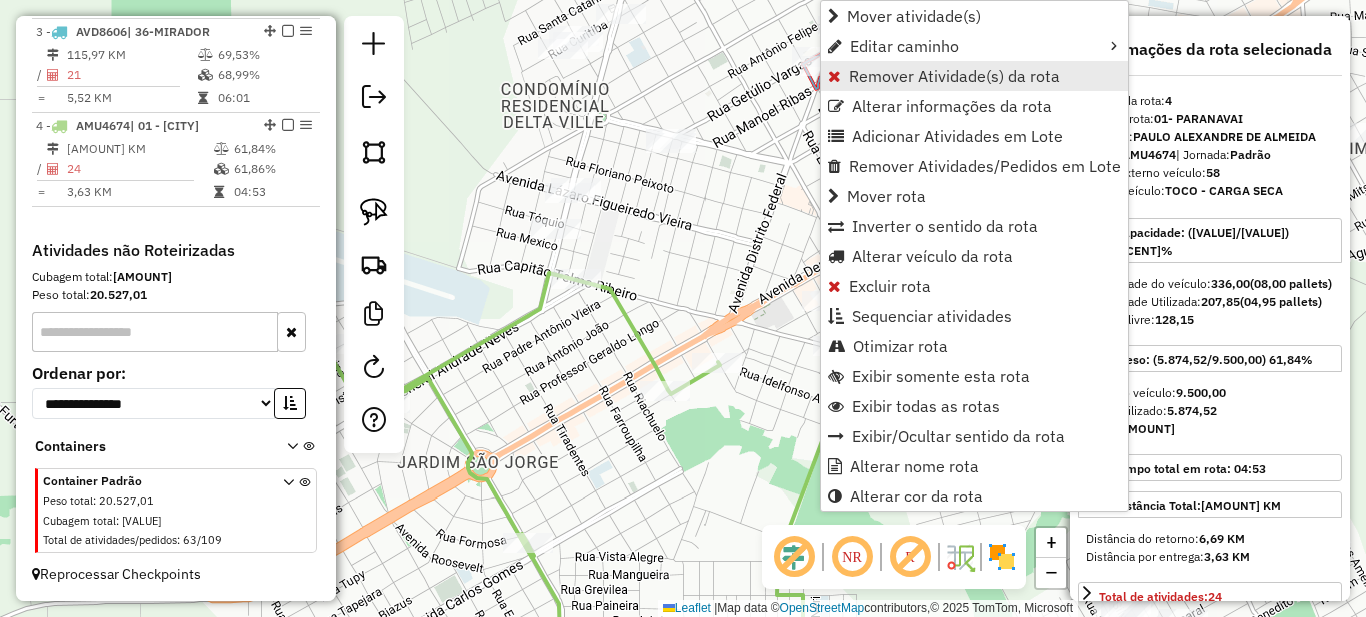 click on "Remover Atividade(s) da rota" at bounding box center (954, 76) 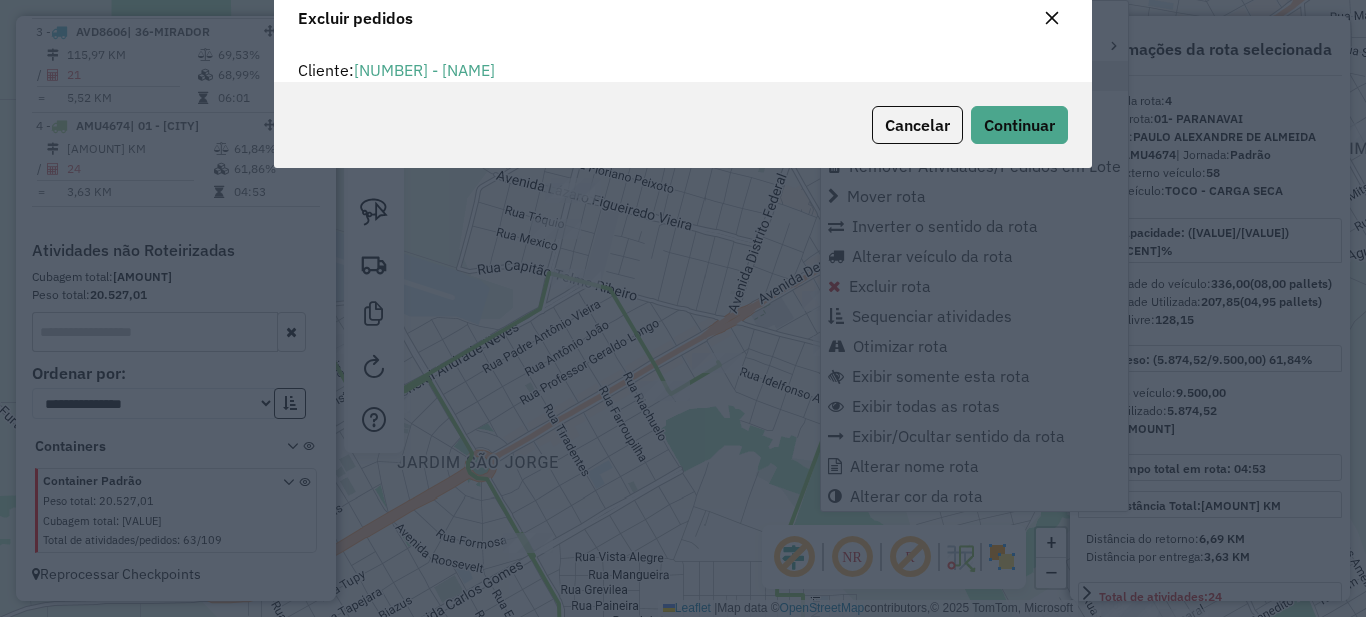 scroll, scrollTop: 12, scrollLeft: 6, axis: both 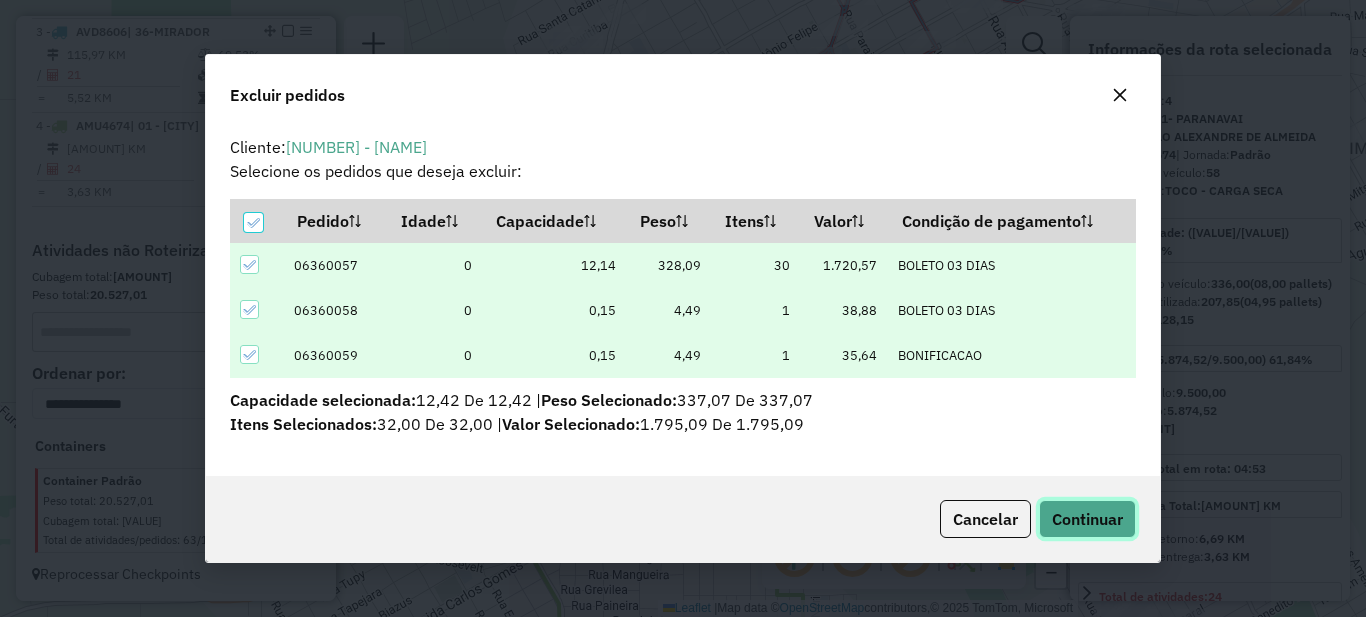 click on "Continuar" 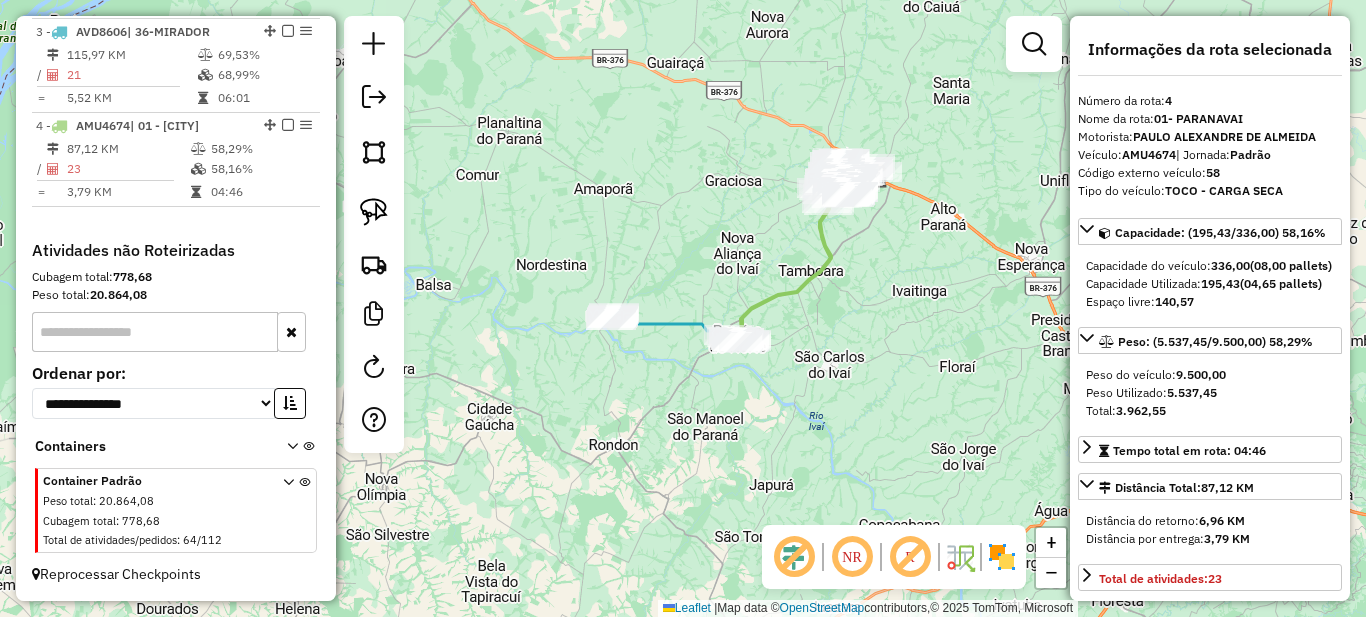 drag, startPoint x: 708, startPoint y: 514, endPoint x: 756, endPoint y: 278, distance: 240.8319 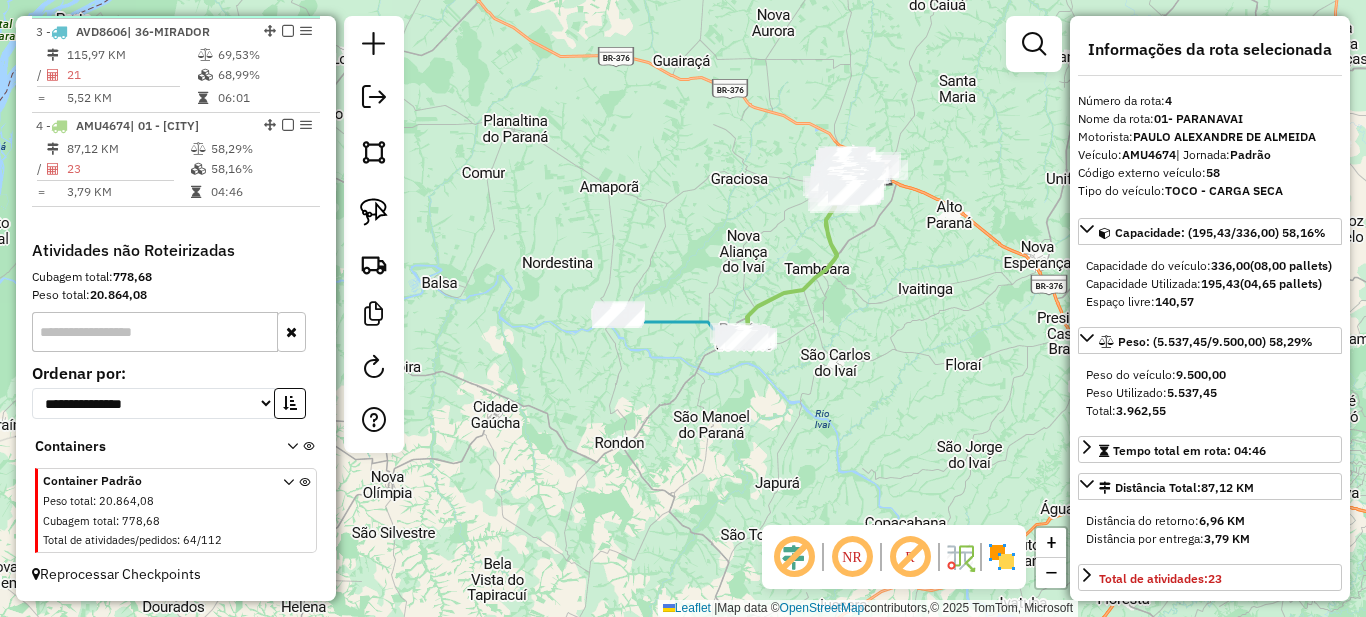 scroll, scrollTop: 717, scrollLeft: 0, axis: vertical 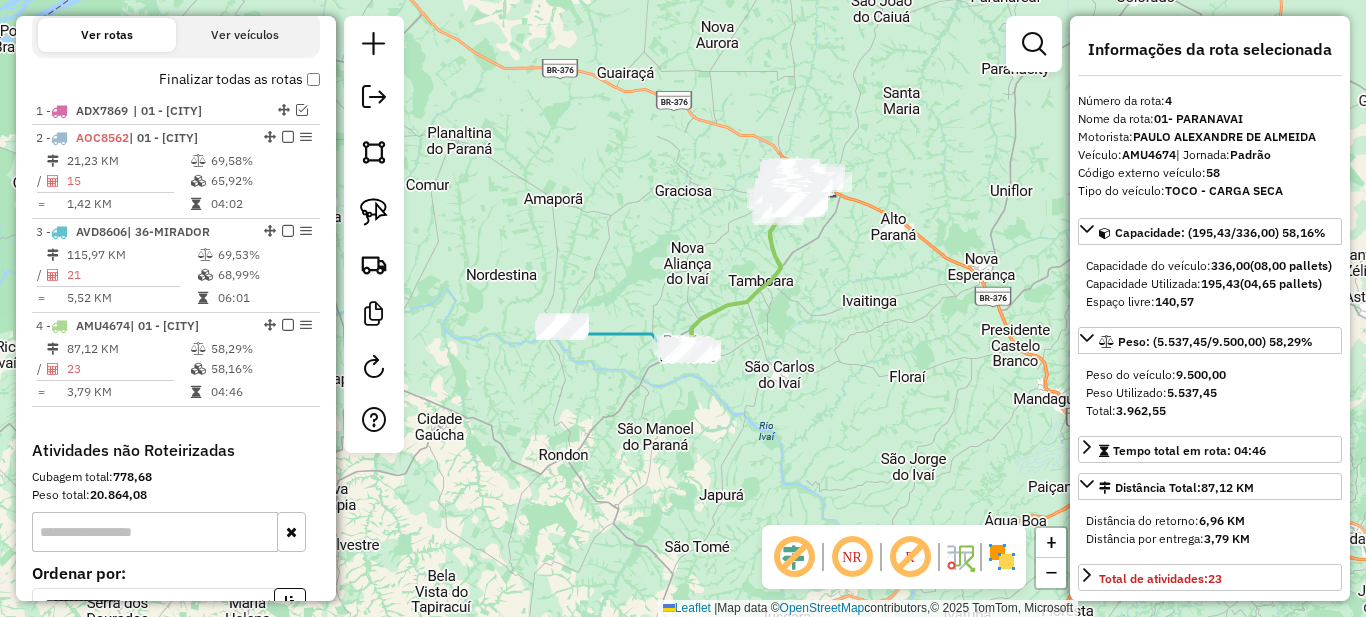 drag, startPoint x: 908, startPoint y: 288, endPoint x: 852, endPoint y: 300, distance: 57.271286 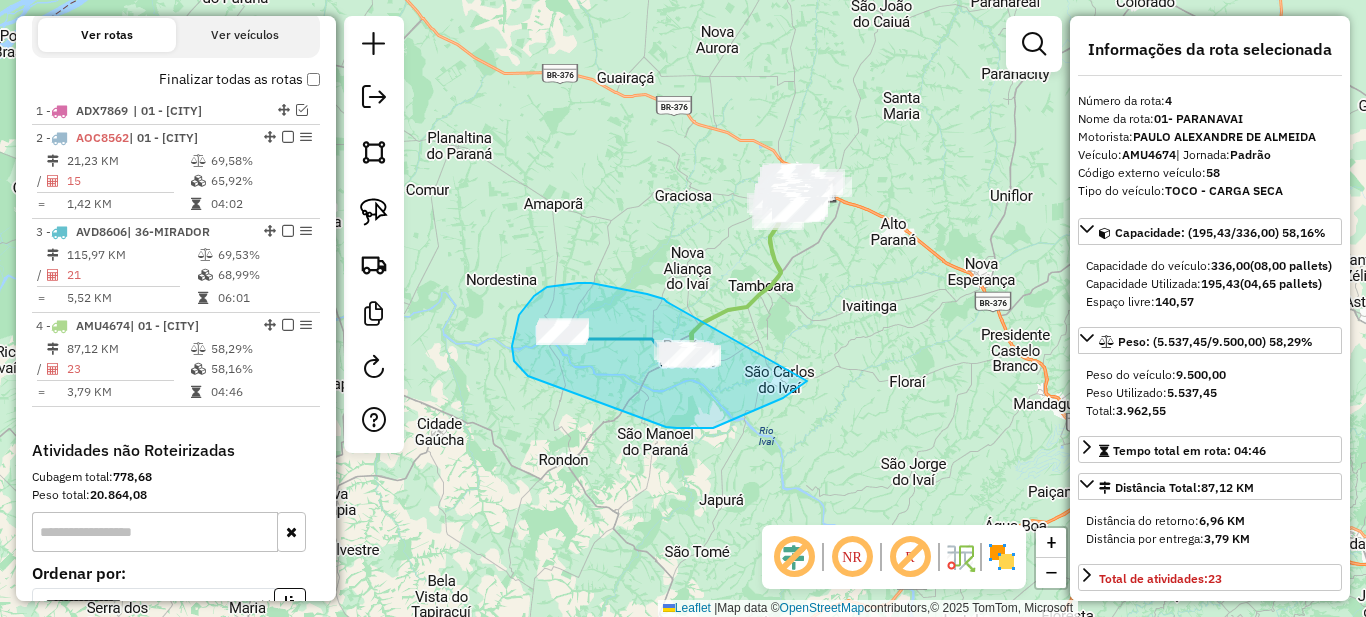 drag, startPoint x: 664, startPoint y: 299, endPoint x: 839, endPoint y: 349, distance: 182.00275 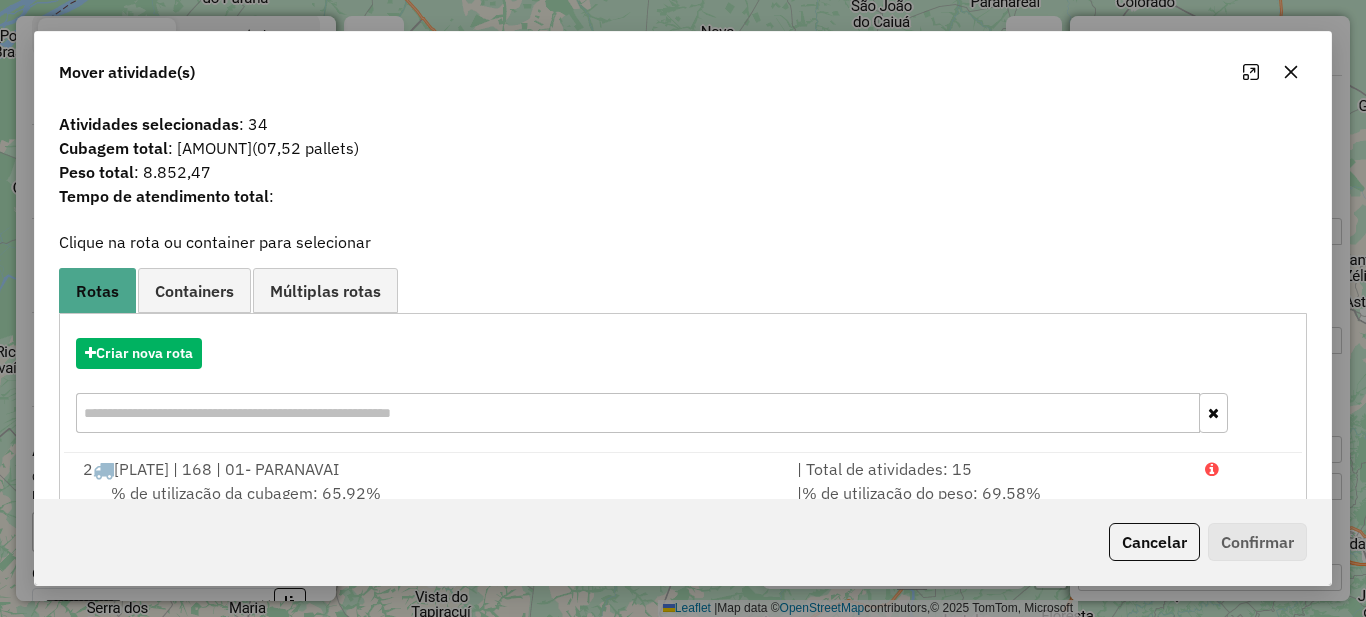 click on "Cancelar   Confirmar" 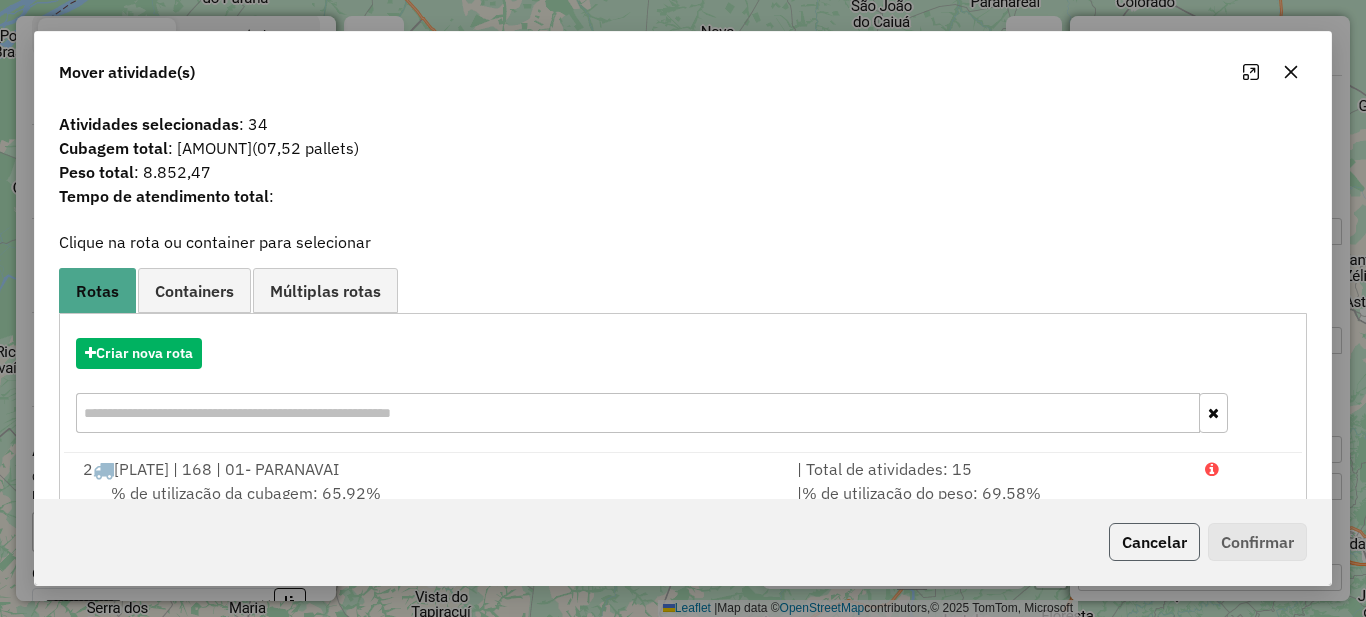 click on "Cancelar" 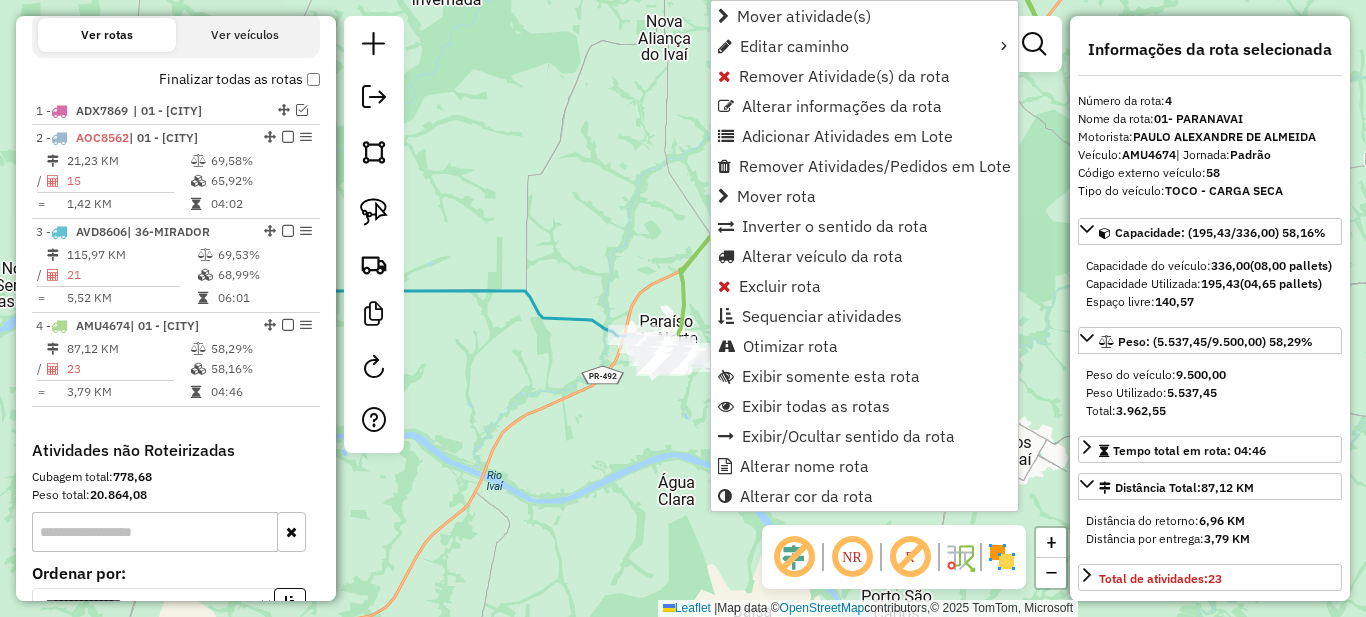 scroll, scrollTop: 917, scrollLeft: 0, axis: vertical 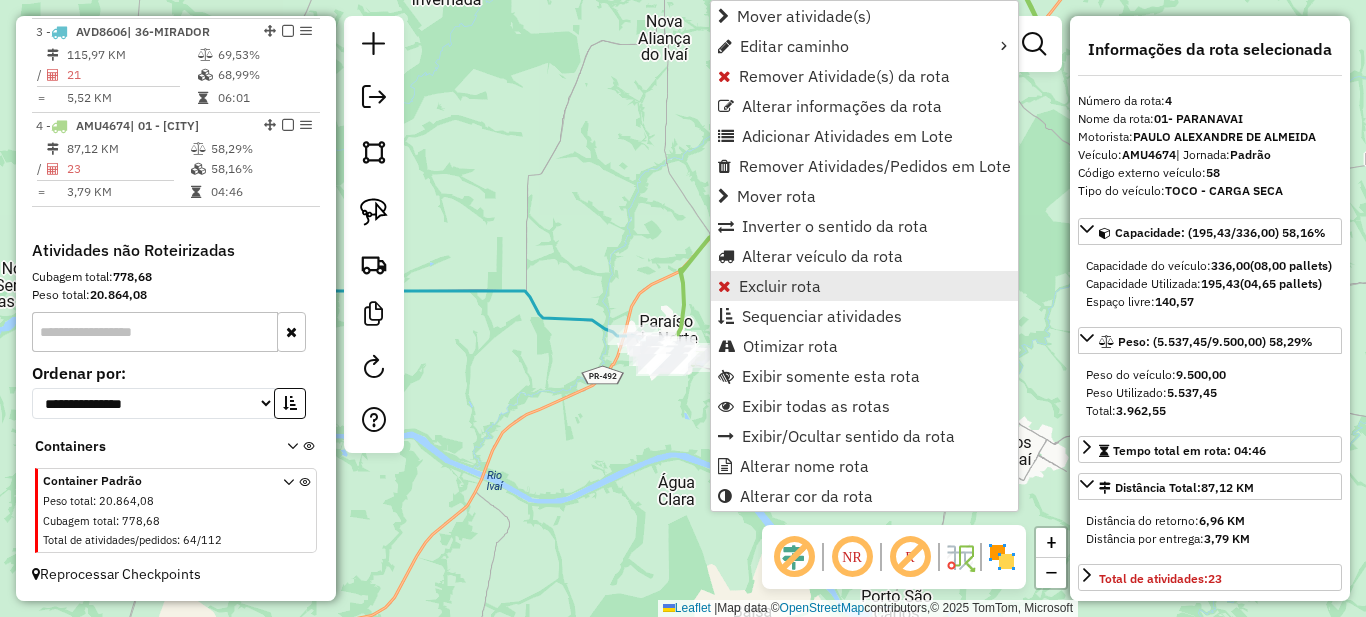 click on "Excluir rota" at bounding box center (780, 286) 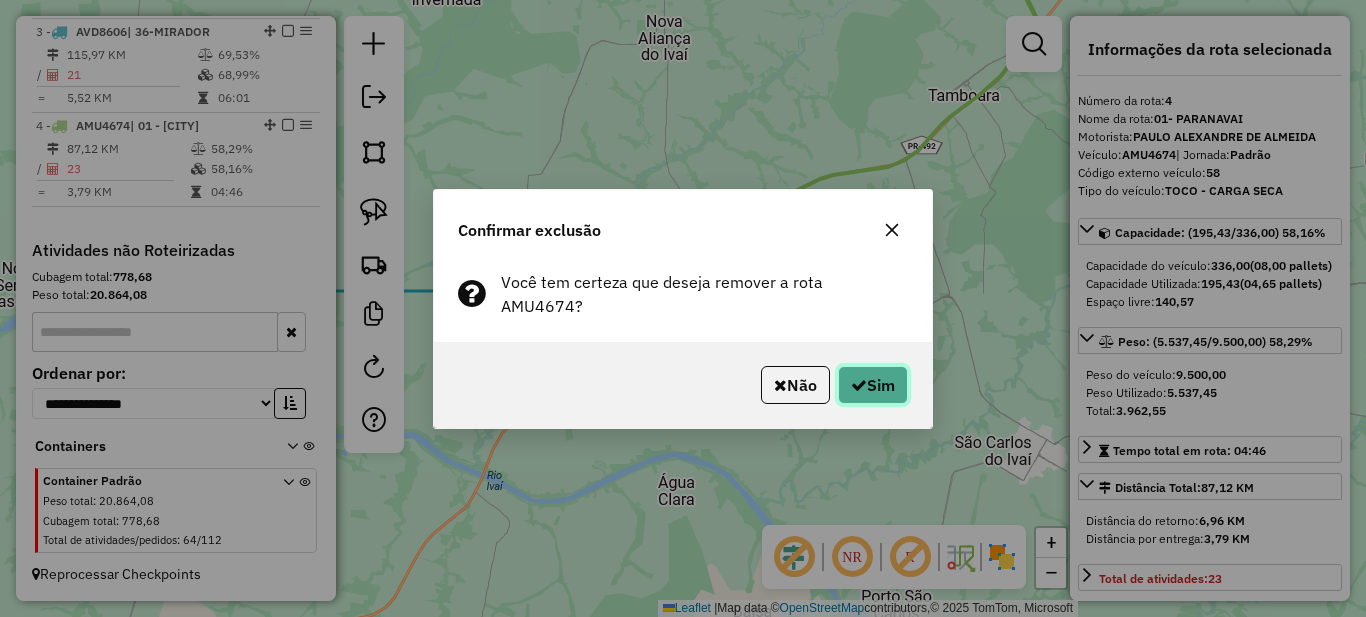 click on "Sim" 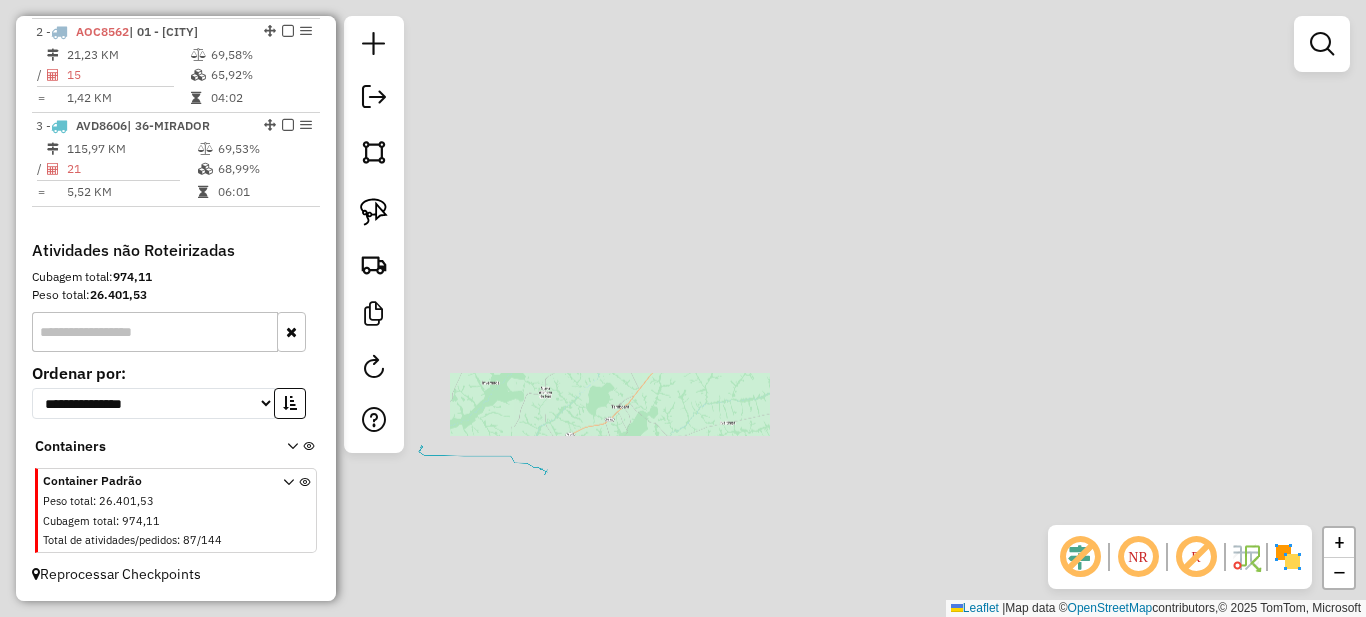 scroll, scrollTop: 823, scrollLeft: 0, axis: vertical 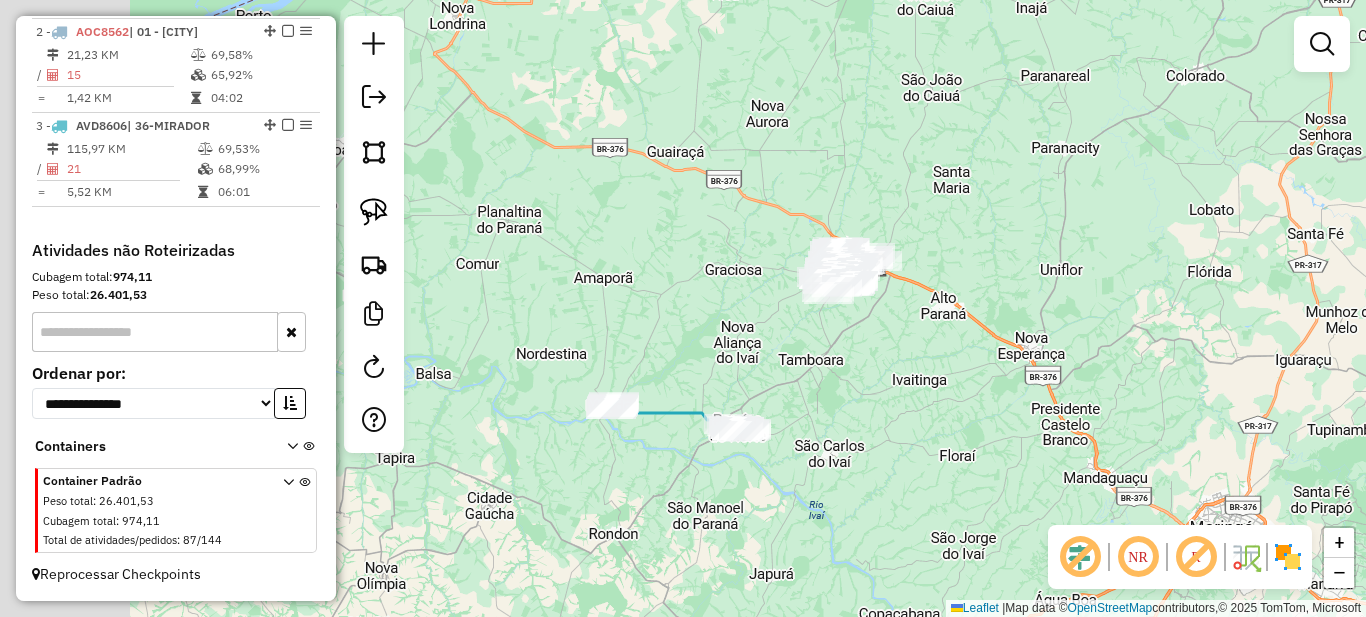 drag, startPoint x: 665, startPoint y: 472, endPoint x: 851, endPoint y: 421, distance: 192.86523 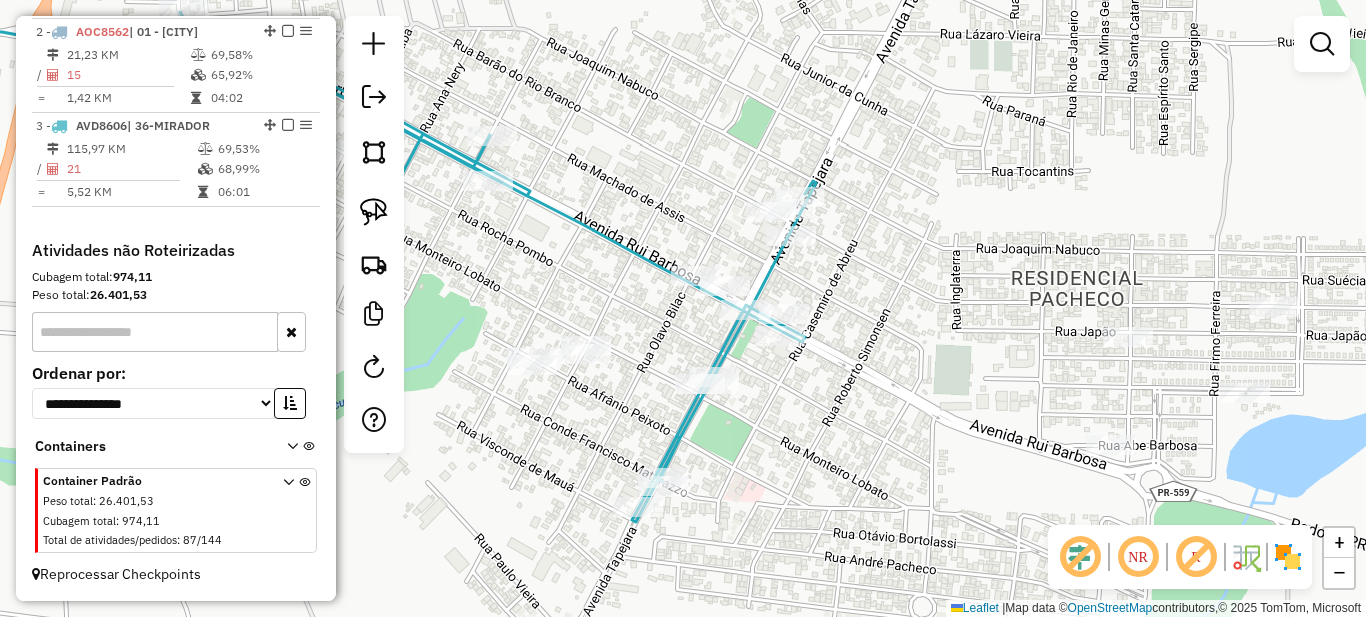 drag, startPoint x: 740, startPoint y: 424, endPoint x: 865, endPoint y: 402, distance: 126.921234 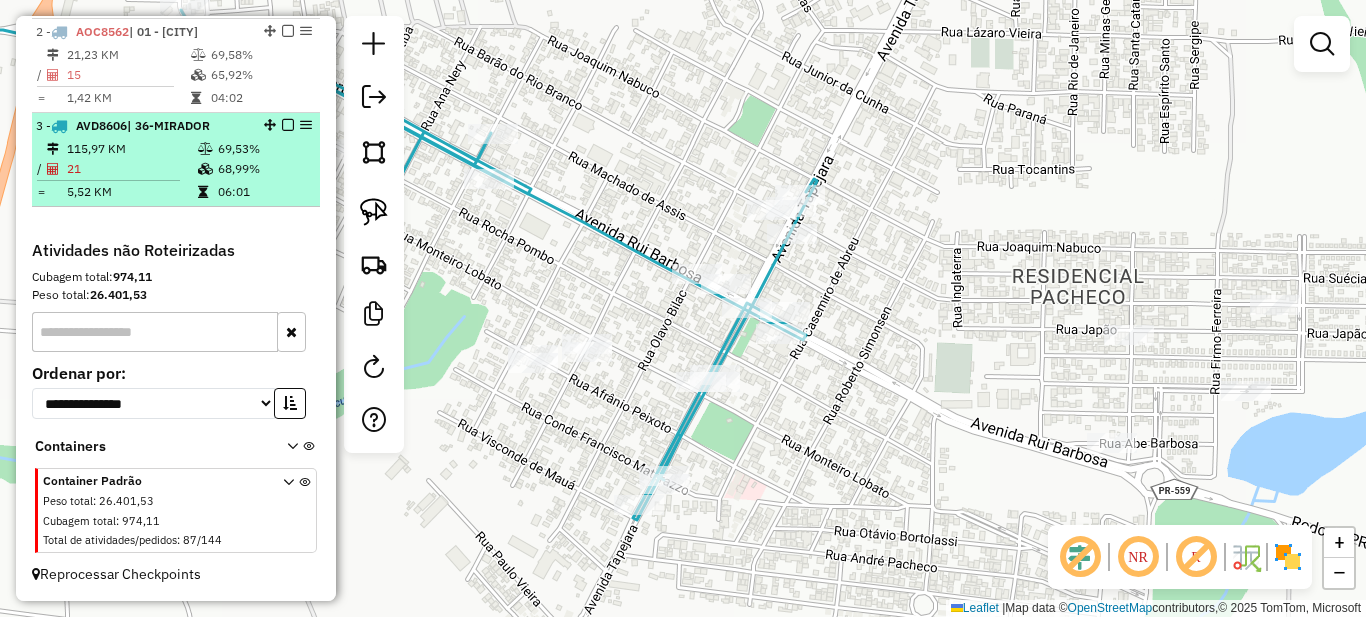 click on "69,53%" at bounding box center (264, 149) 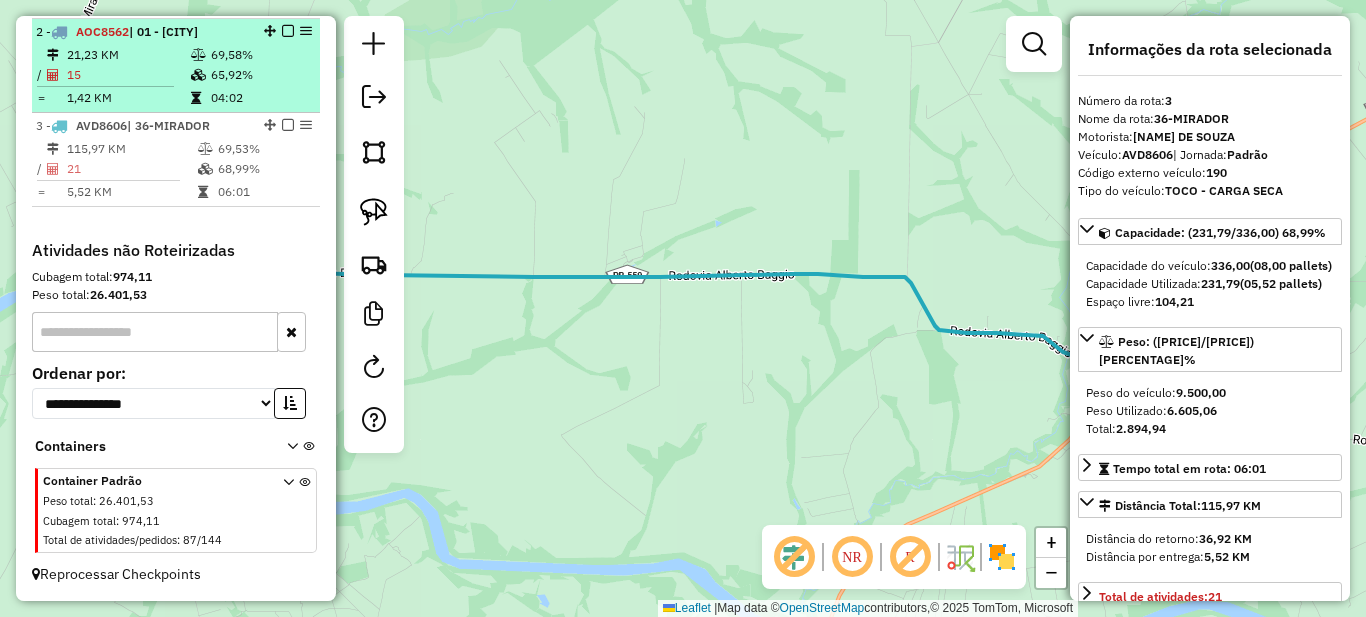 scroll, scrollTop: 723, scrollLeft: 0, axis: vertical 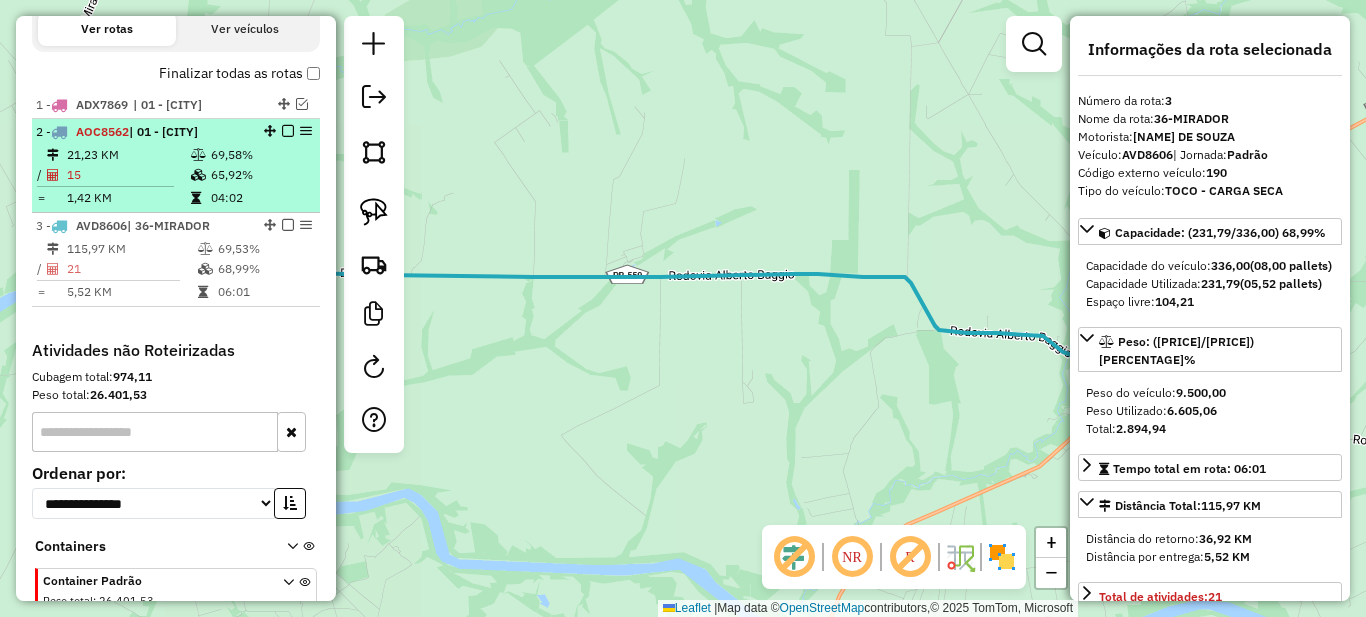 click at bounding box center (288, 131) 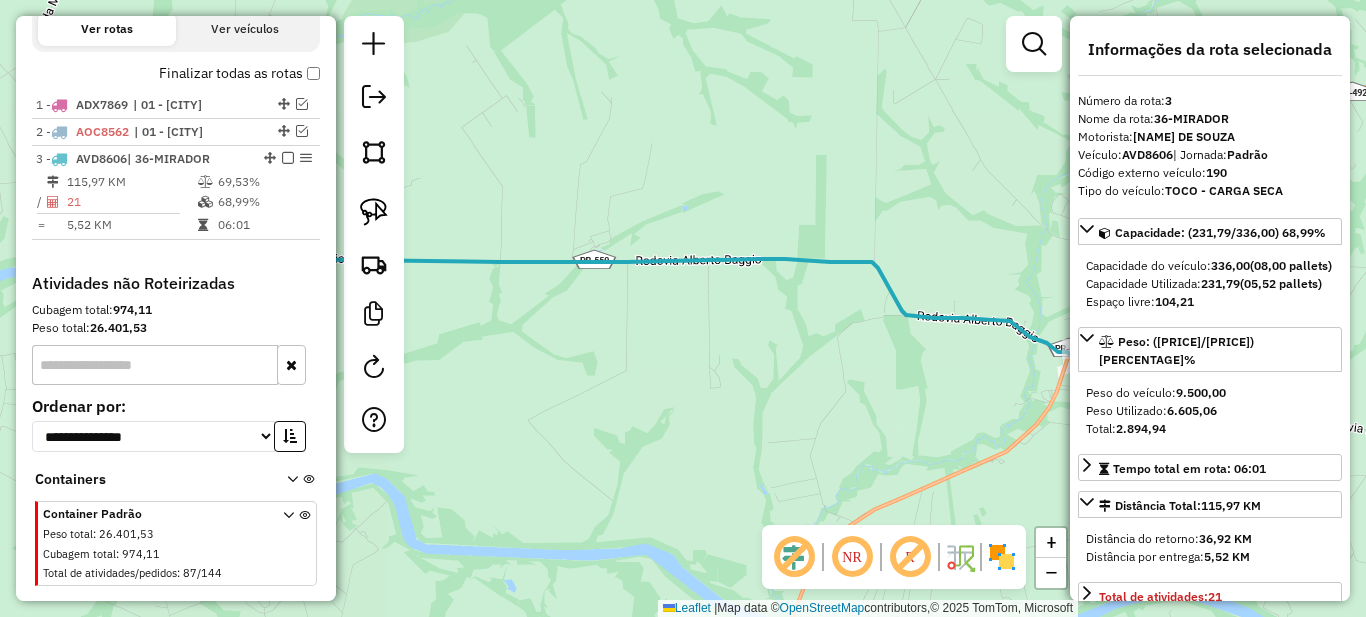 drag, startPoint x: 946, startPoint y: 401, endPoint x: 577, endPoint y: 274, distance: 390.2435 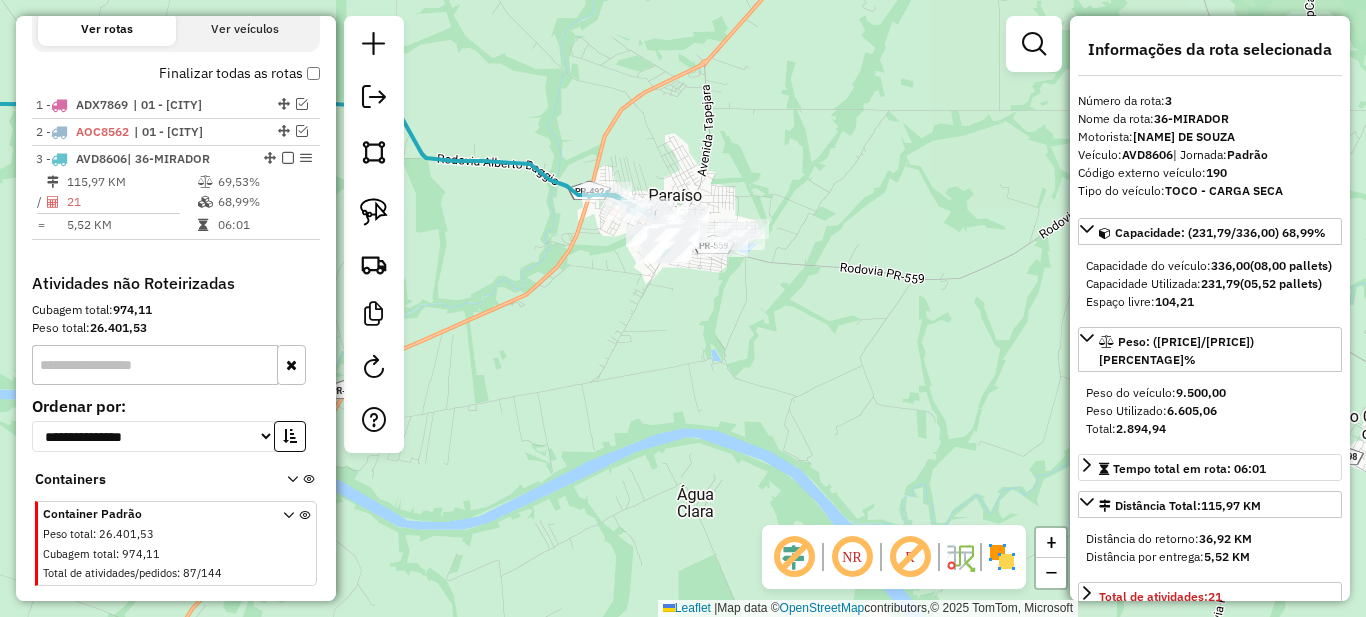 scroll, scrollTop: 200, scrollLeft: 0, axis: vertical 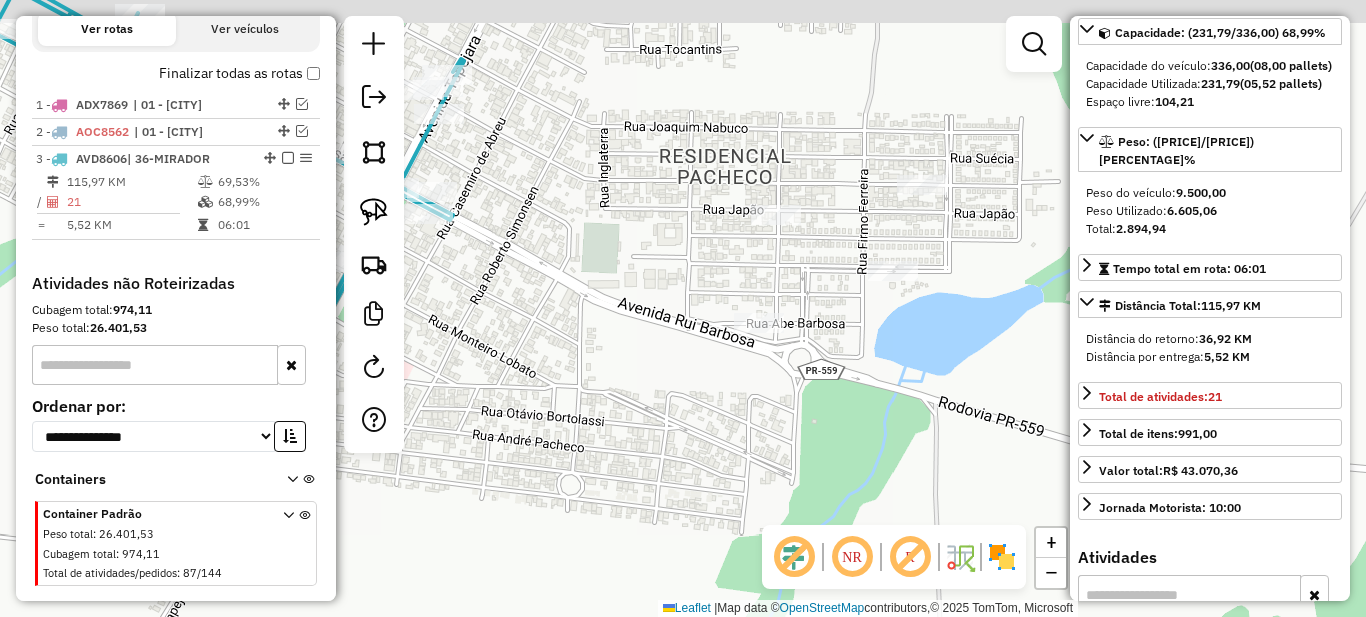 drag, startPoint x: 816, startPoint y: 287, endPoint x: 621, endPoint y: 345, distance: 203.44287 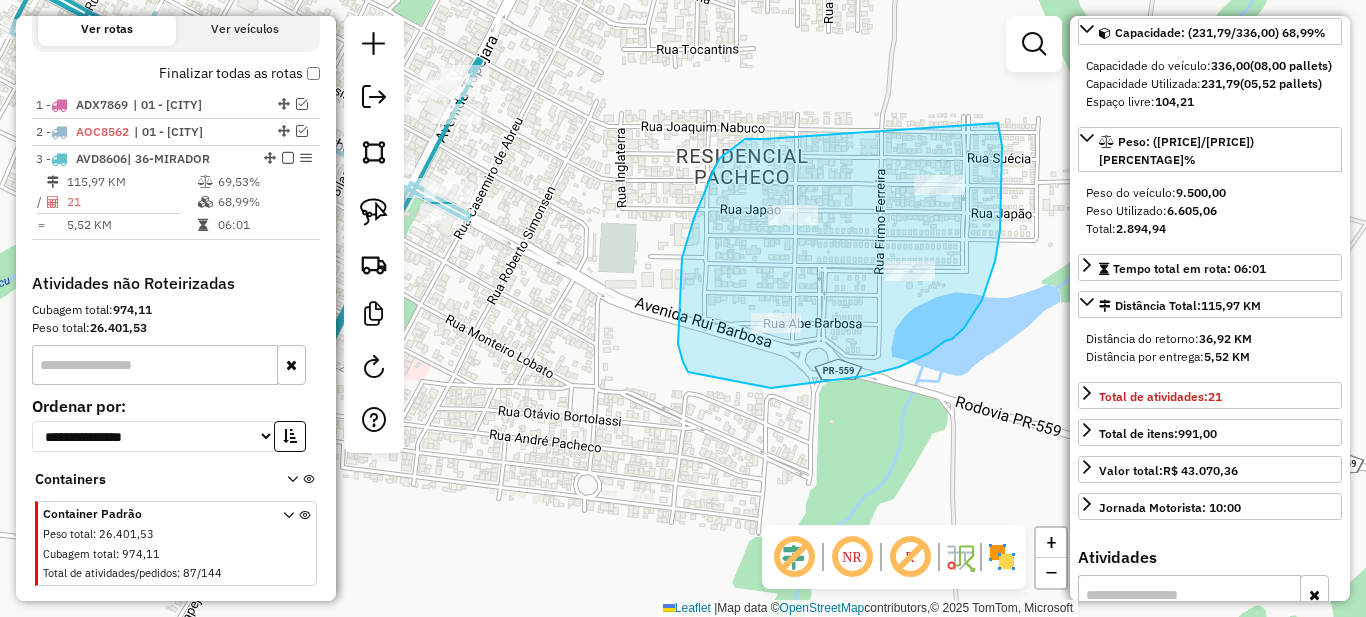 drag, startPoint x: 756, startPoint y: 139, endPoint x: 998, endPoint y: 122, distance: 242.59637 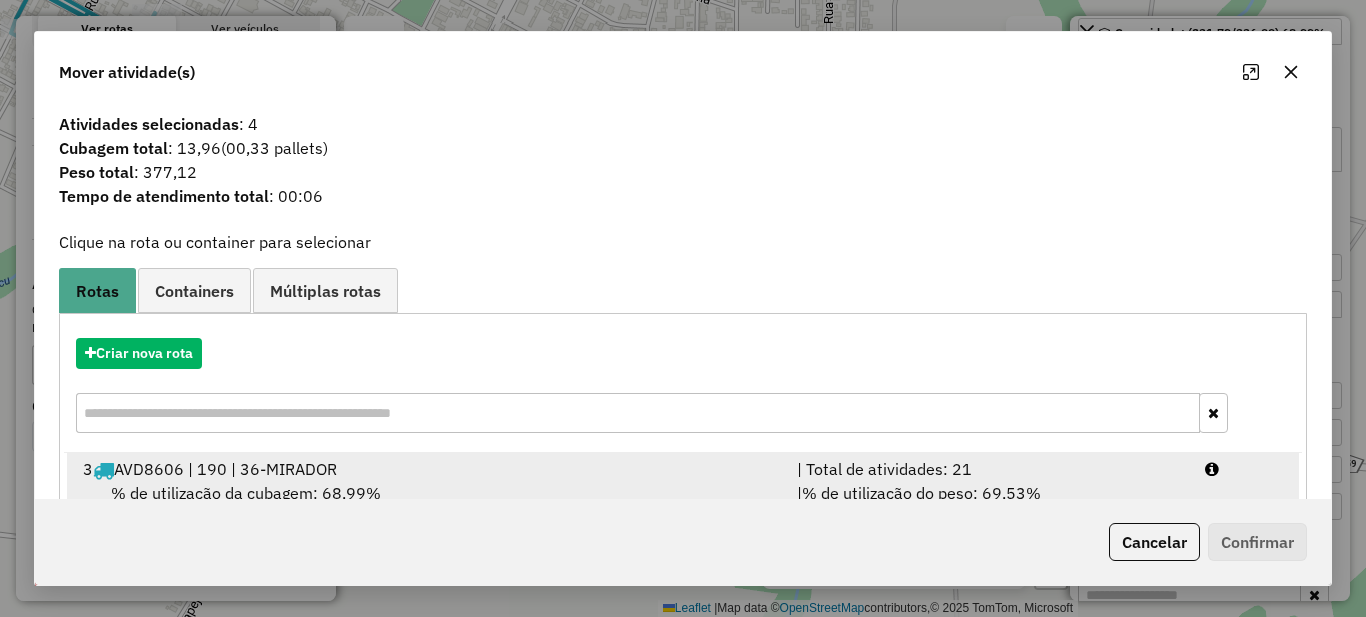 scroll, scrollTop: 70, scrollLeft: 0, axis: vertical 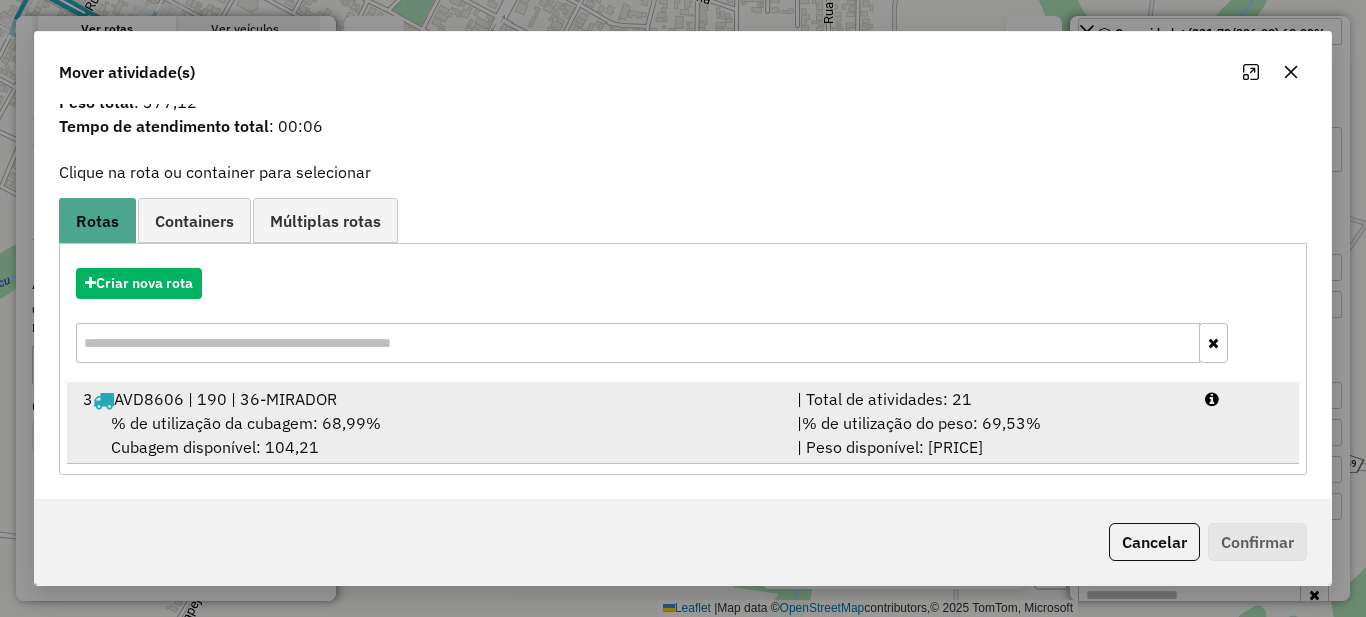 click on "| Total de atividades: 21" at bounding box center (989, 399) 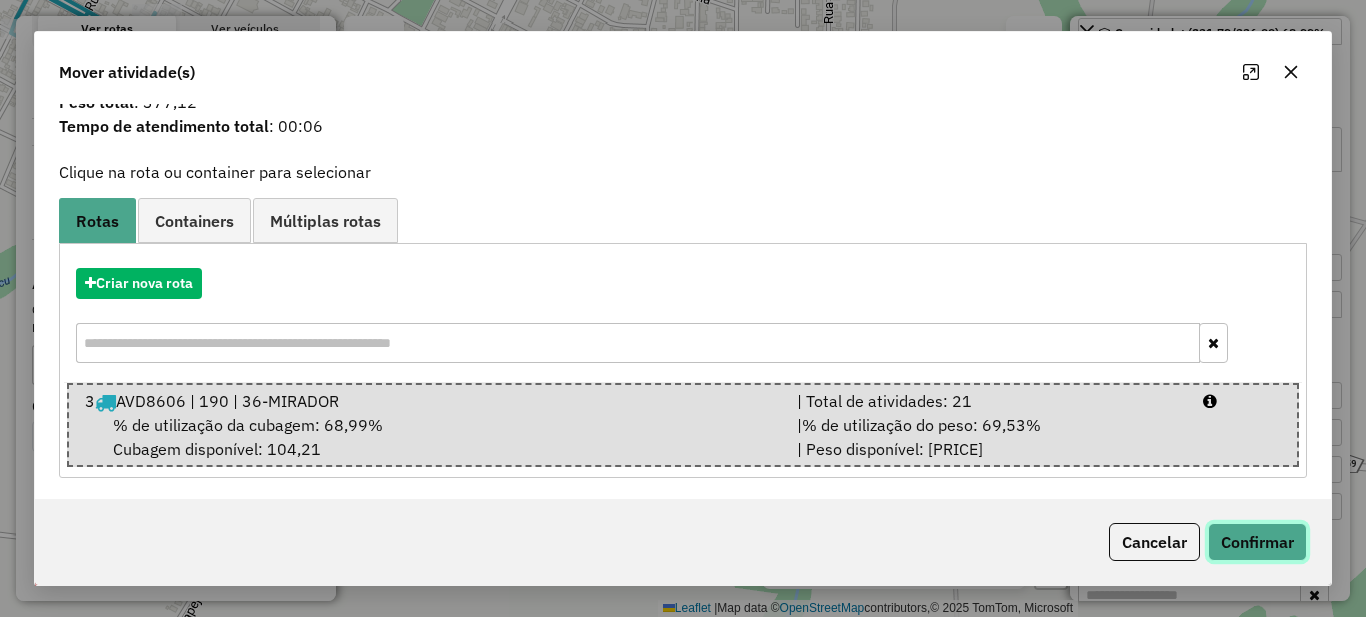 click on "Confirmar" 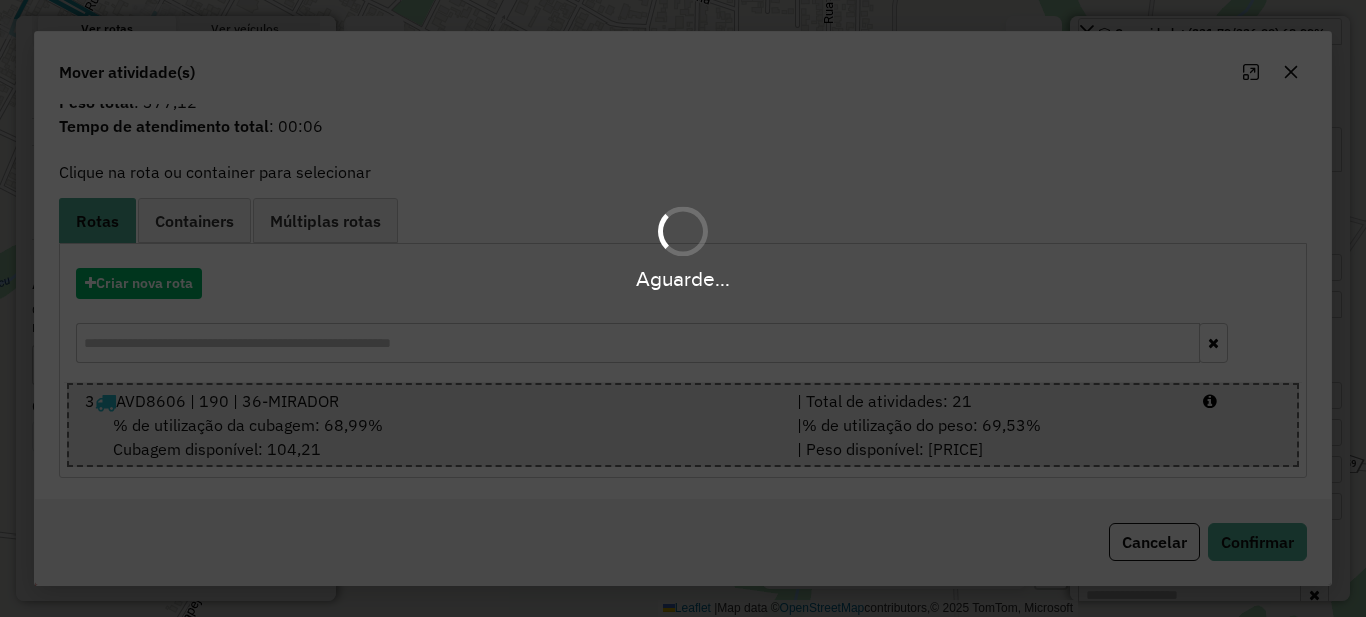 scroll, scrollTop: 0, scrollLeft: 0, axis: both 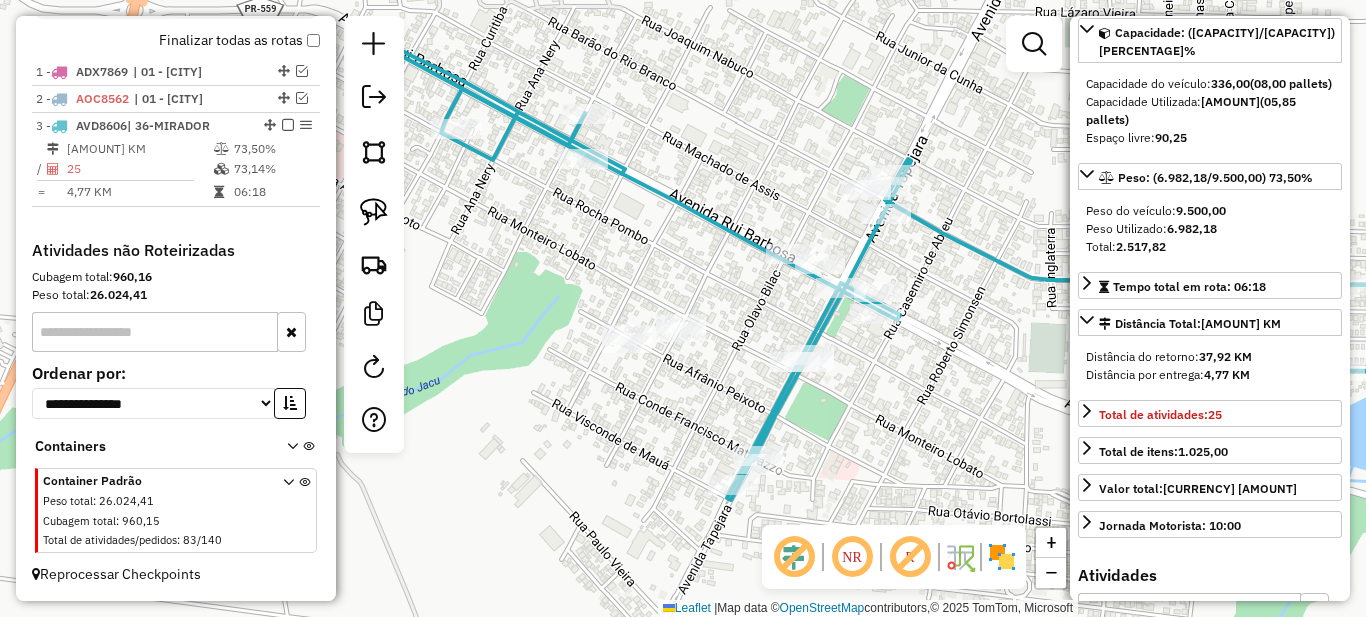 drag, startPoint x: 558, startPoint y: 295, endPoint x: 951, endPoint y: 384, distance: 402.9516 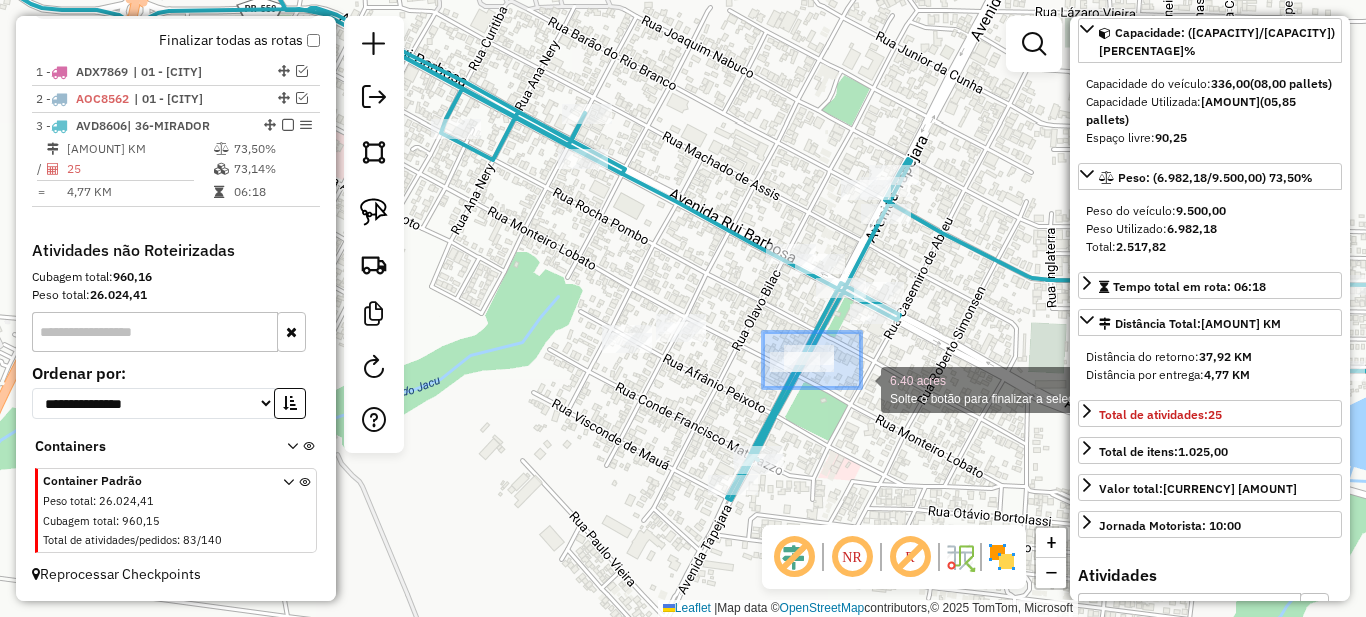 drag, startPoint x: 763, startPoint y: 332, endPoint x: 859, endPoint y: 388, distance: 111.13955 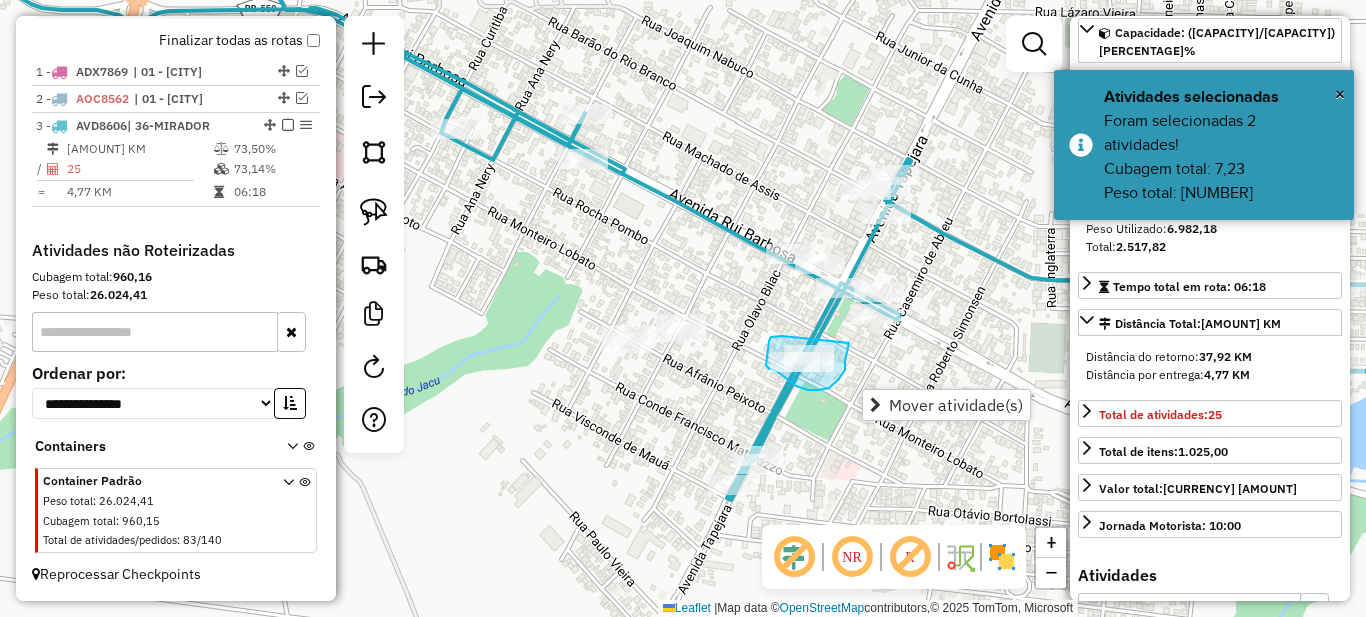 drag, startPoint x: 779, startPoint y: 336, endPoint x: 849, endPoint y: 343, distance: 70.34913 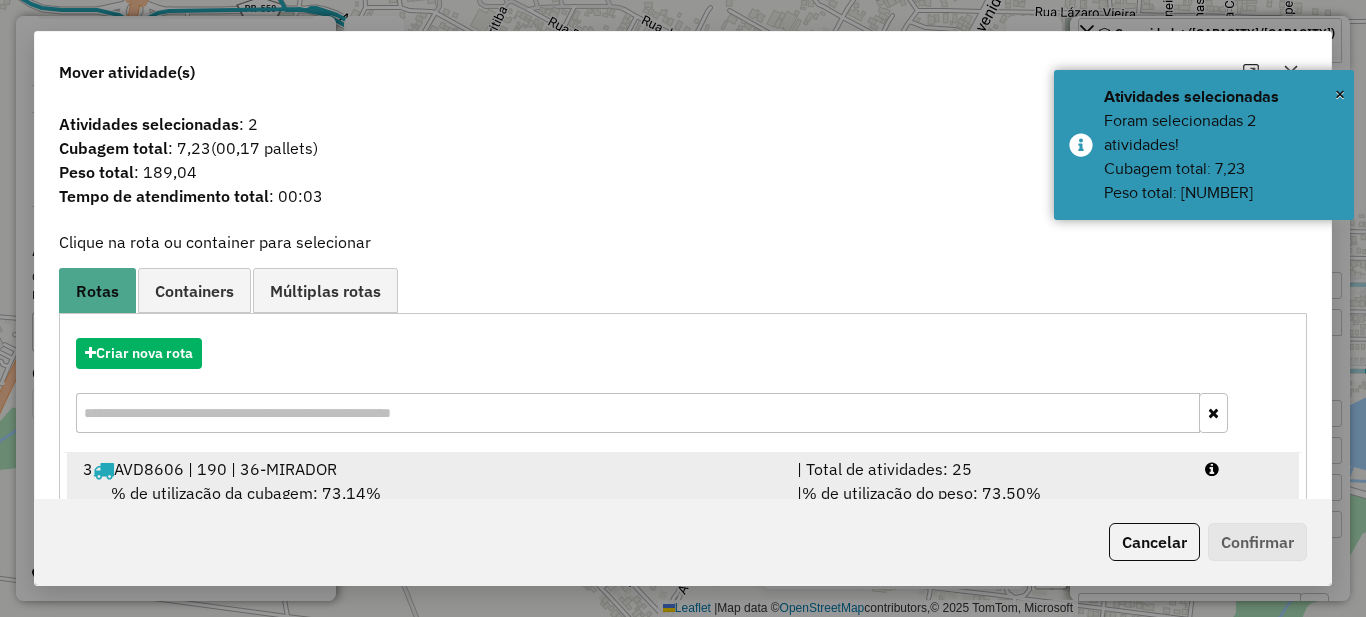 scroll, scrollTop: 70, scrollLeft: 0, axis: vertical 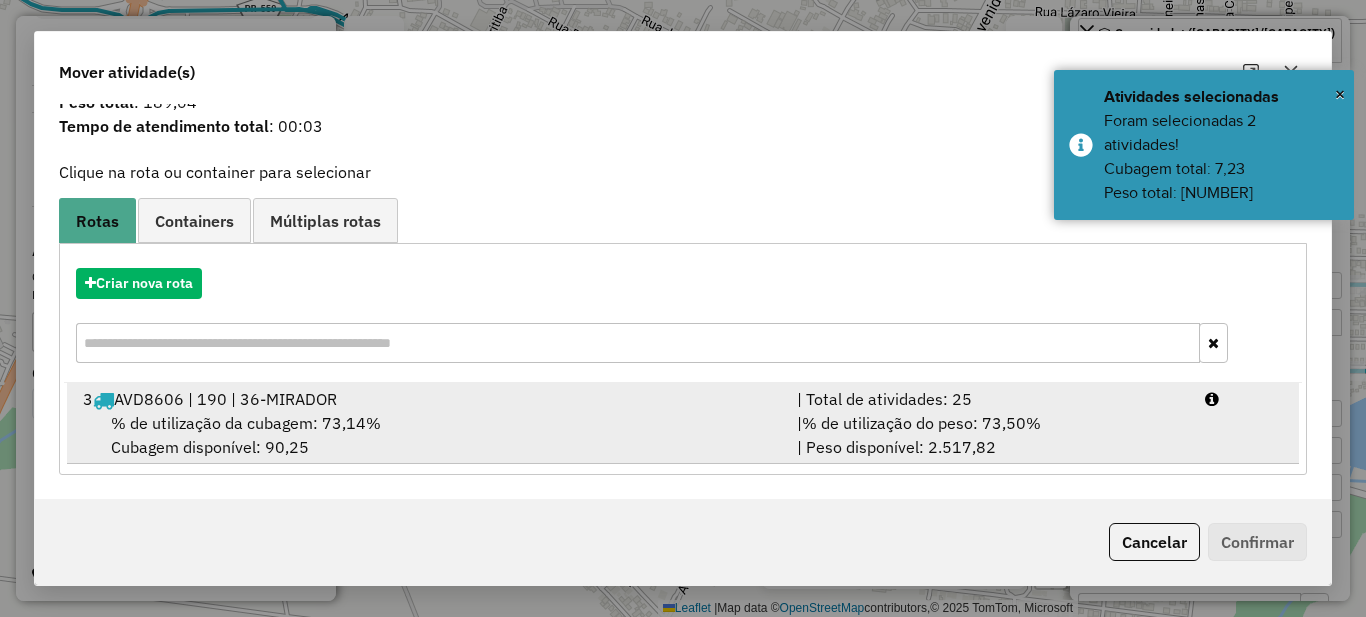 click on "% de utilização do peso: 73,50%" at bounding box center [921, 423] 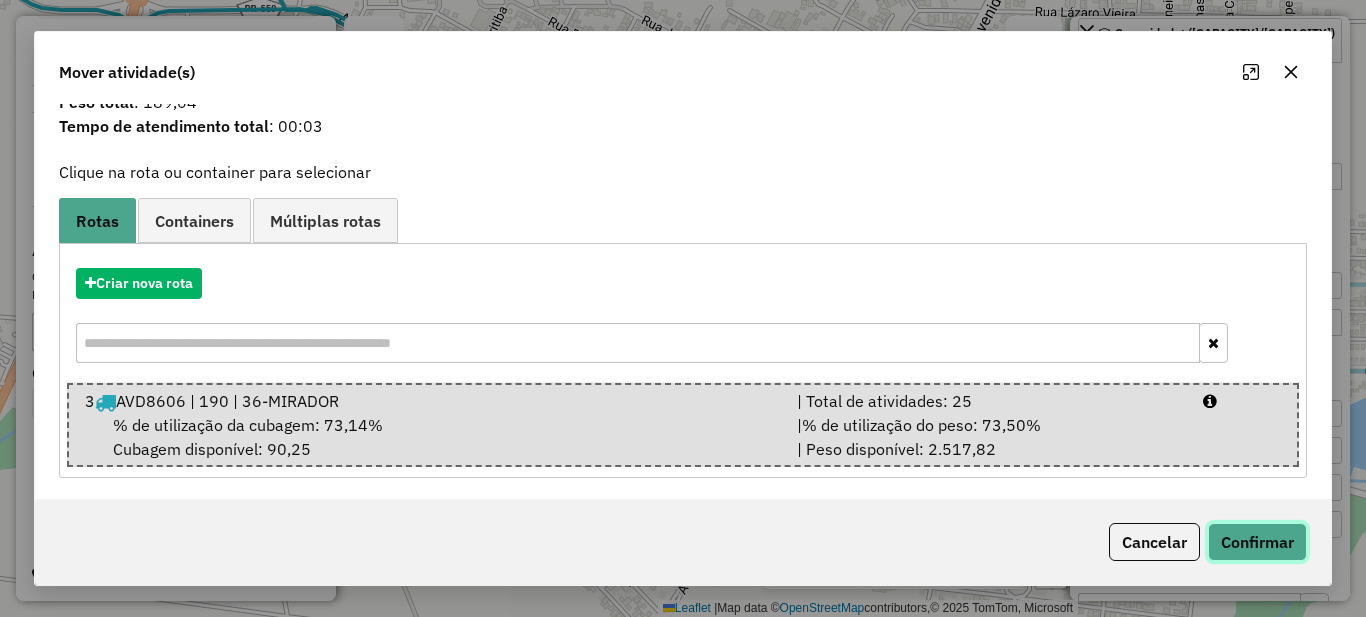 click on "Confirmar" 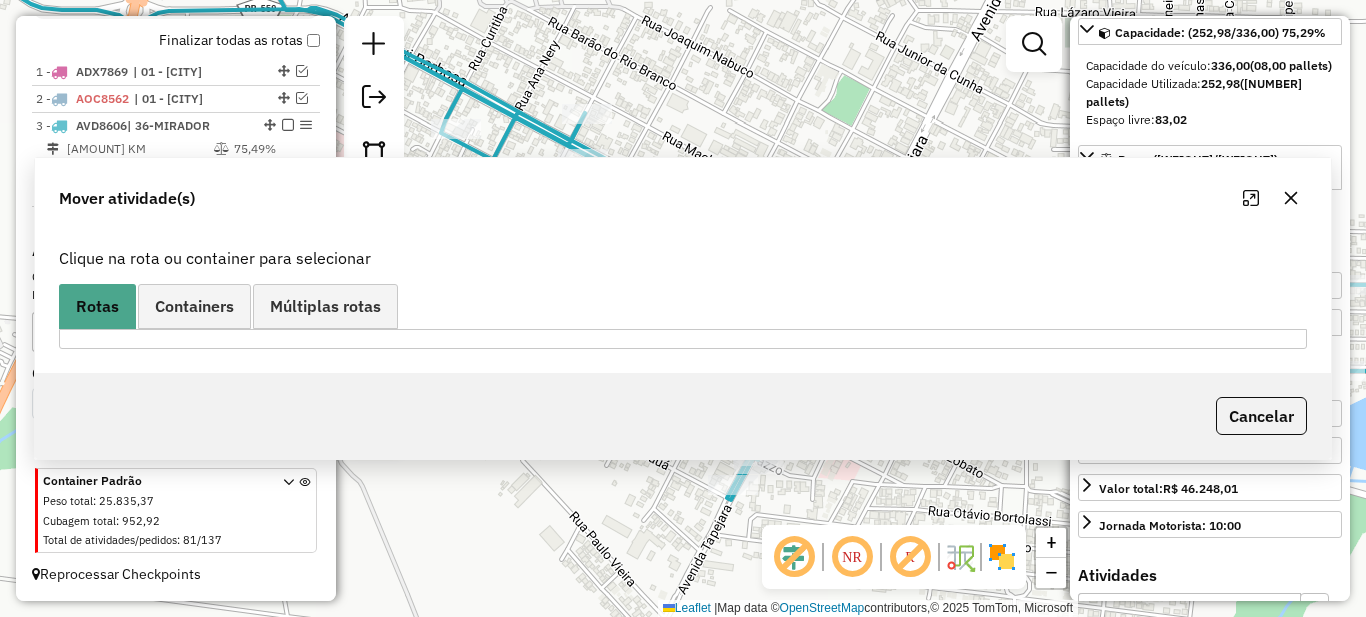 scroll, scrollTop: 0, scrollLeft: 0, axis: both 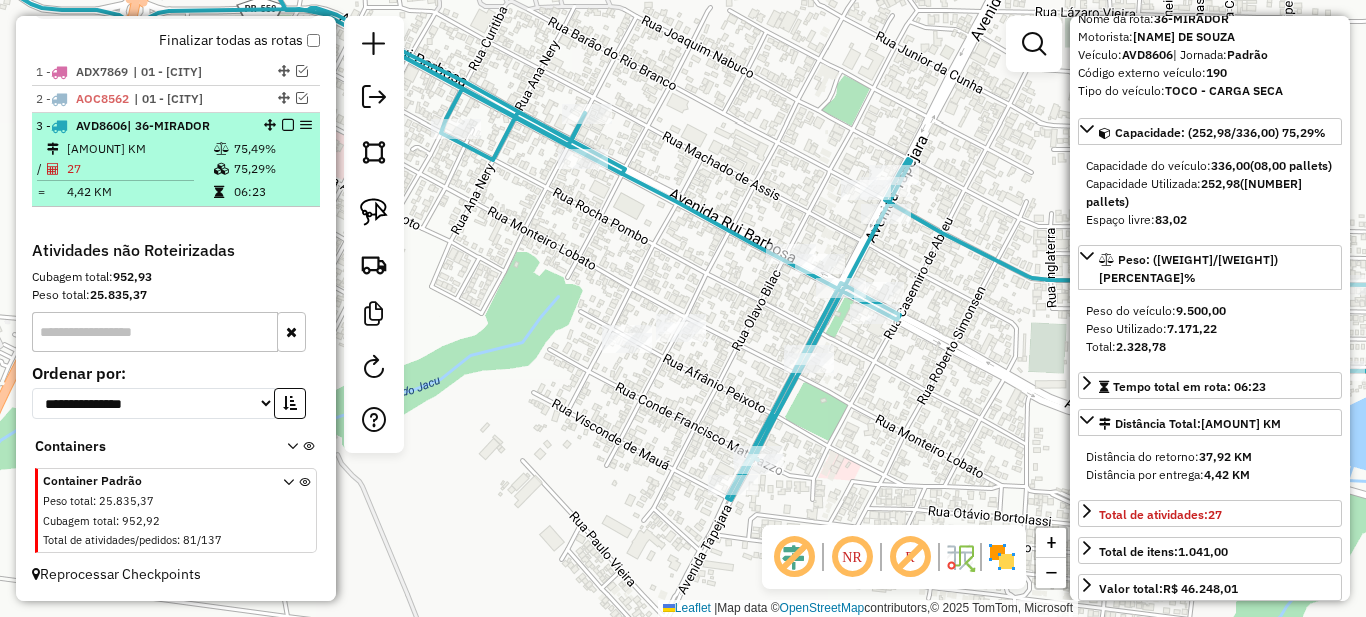 click on "75,49%" at bounding box center (273, 149) 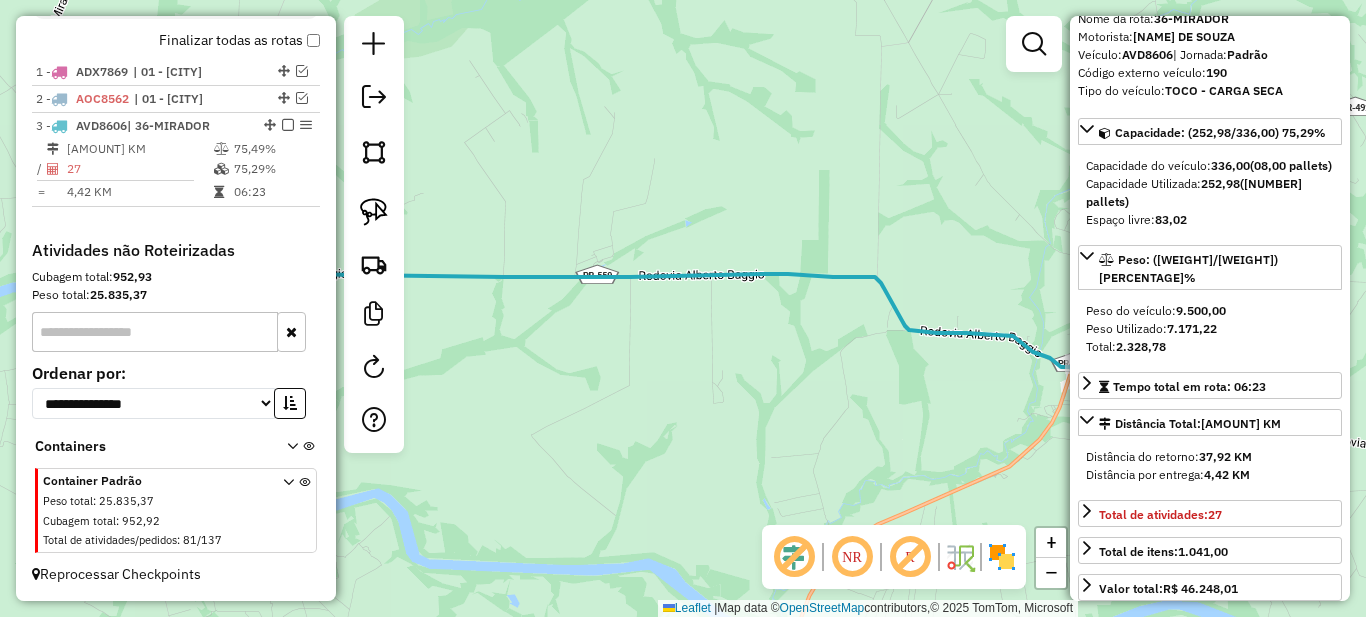 scroll, scrollTop: 700, scrollLeft: 0, axis: vertical 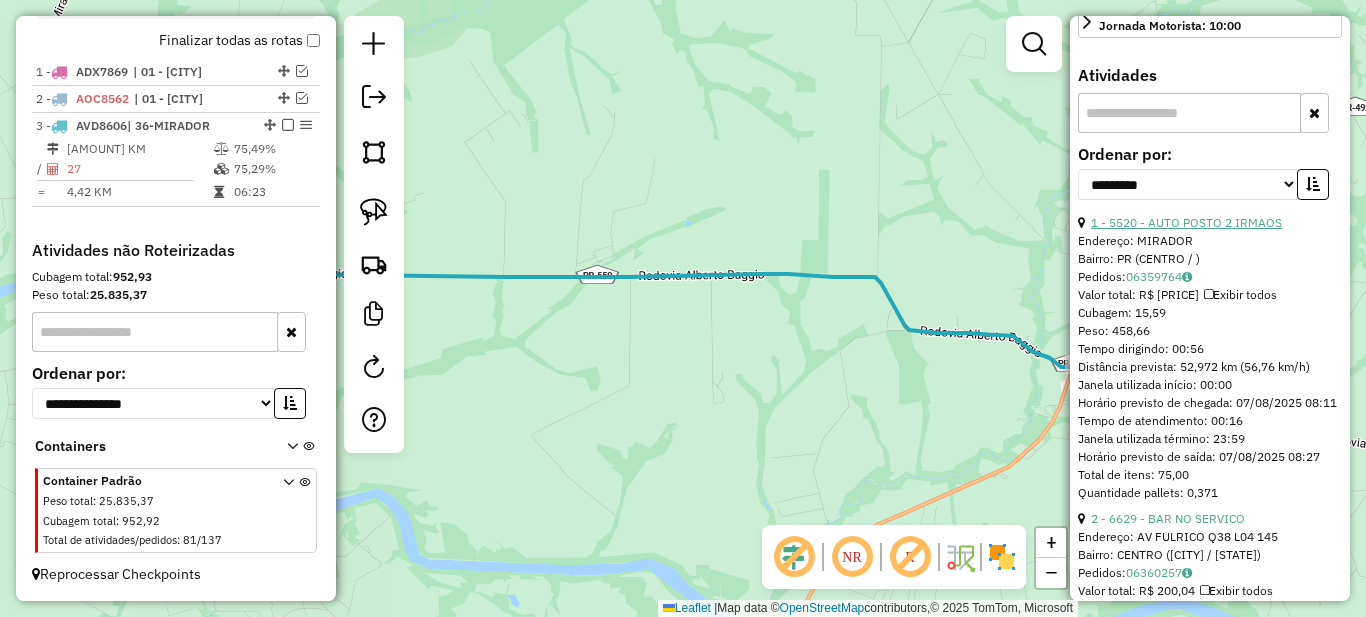 click on "1 - 5520 - AUTO POSTO 2 IRMAOS" at bounding box center (1186, 222) 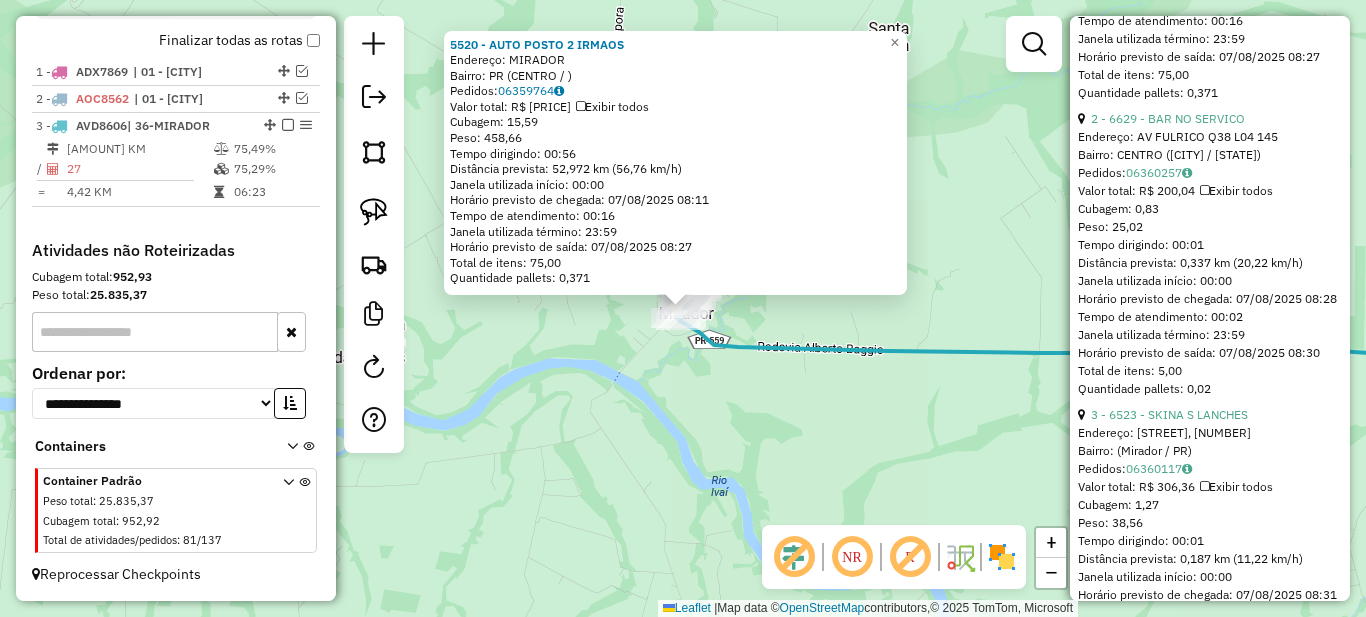 scroll, scrollTop: 600, scrollLeft: 0, axis: vertical 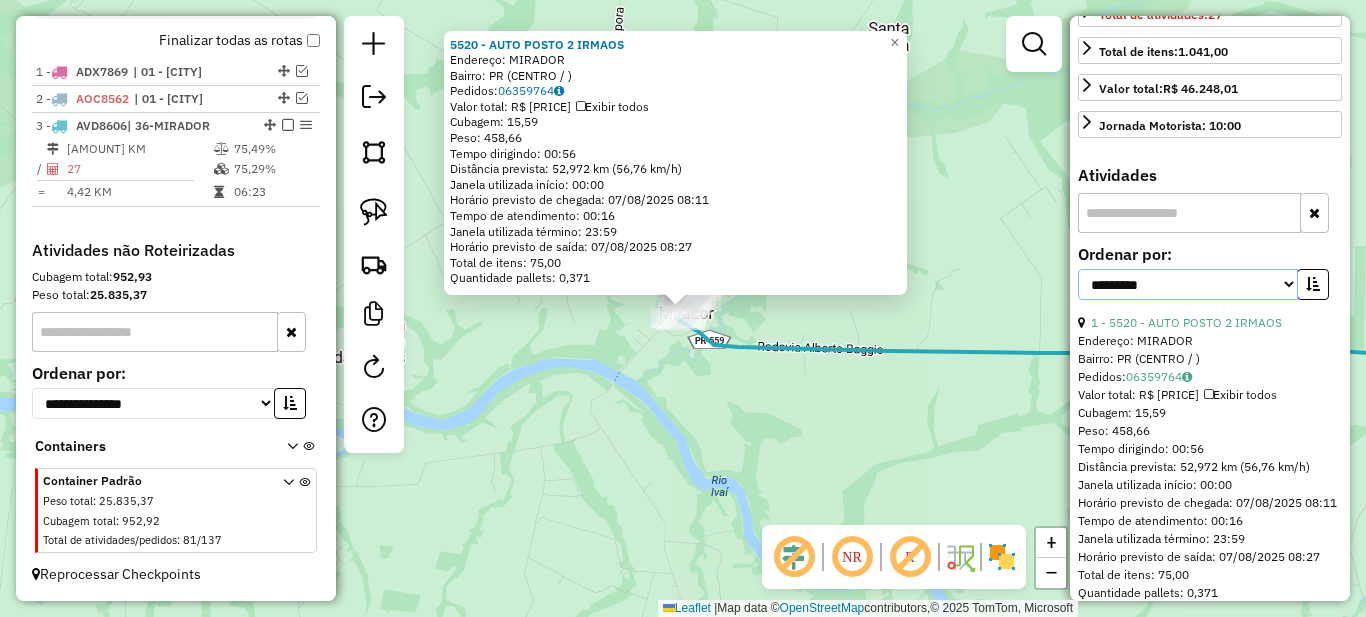drag, startPoint x: 1201, startPoint y: 278, endPoint x: 1158, endPoint y: 295, distance: 46.238514 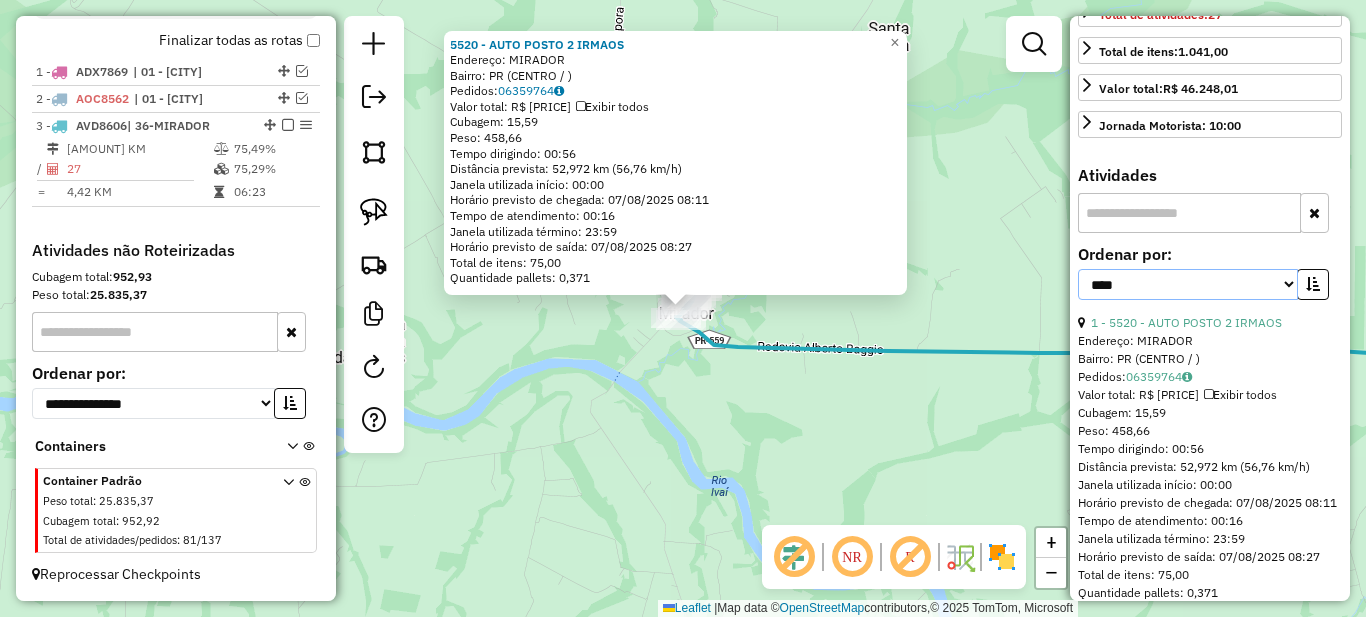 click on "**********" at bounding box center [1188, 284] 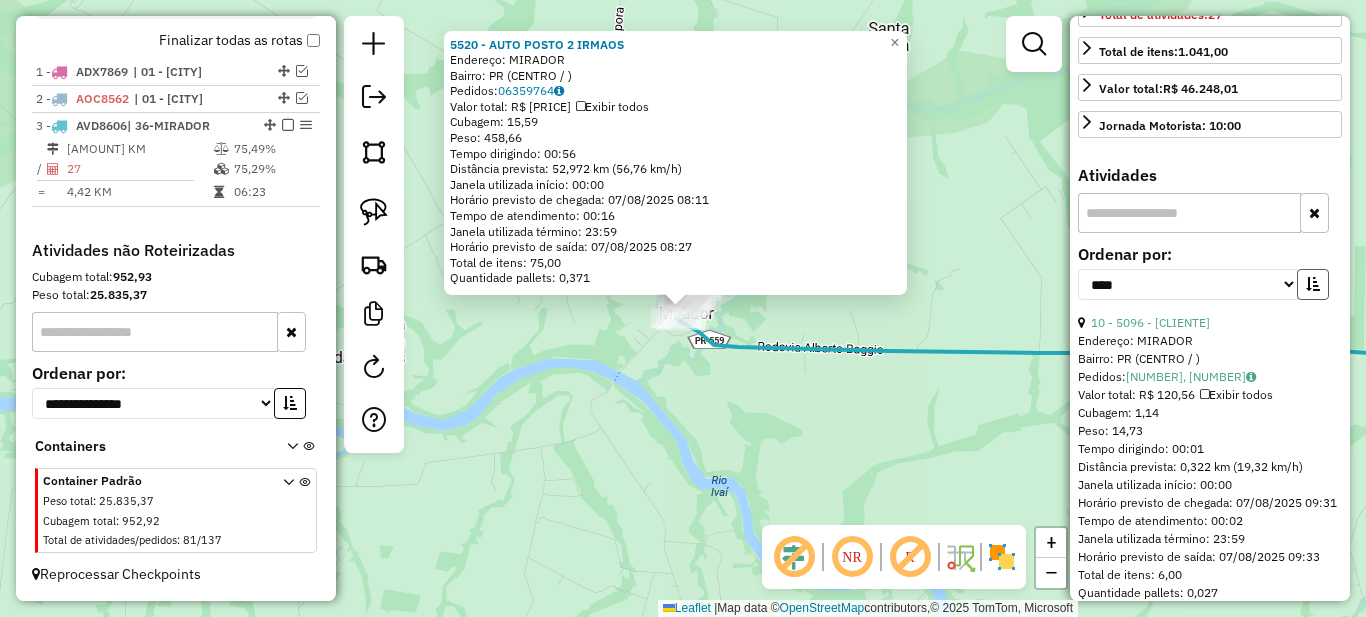 click at bounding box center [1313, 284] 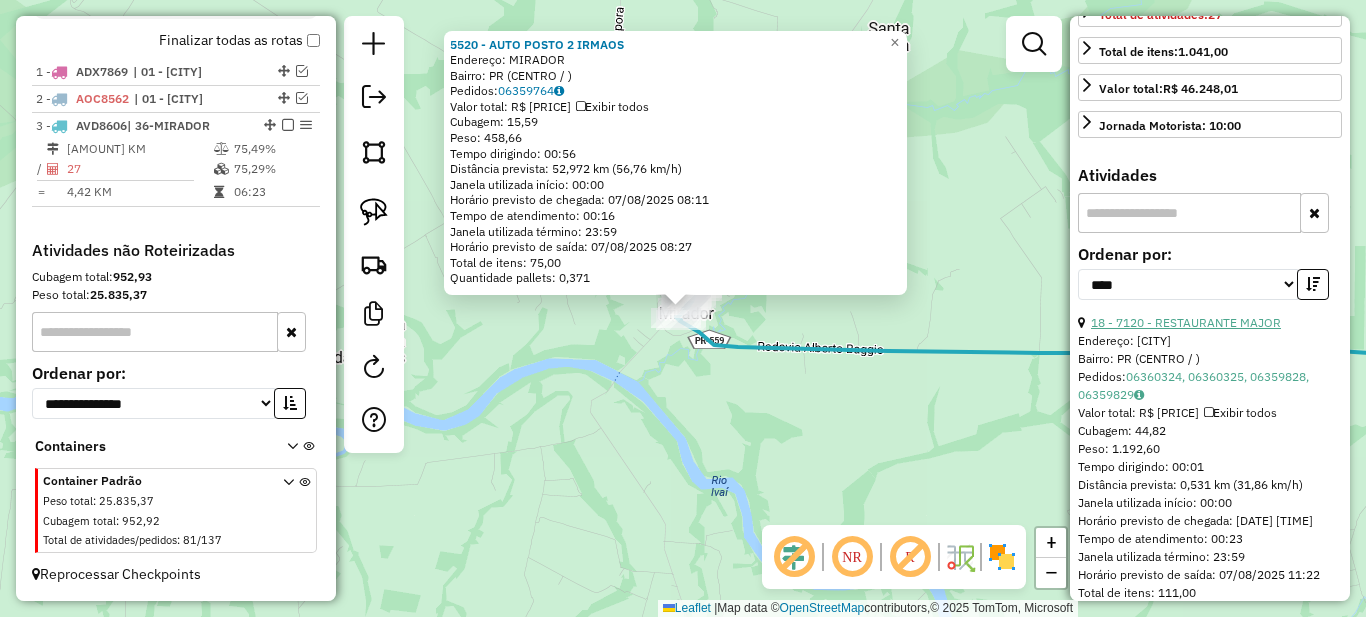 click on "18 - 7120 - RESTAURANTE MAJOR" at bounding box center (1186, 322) 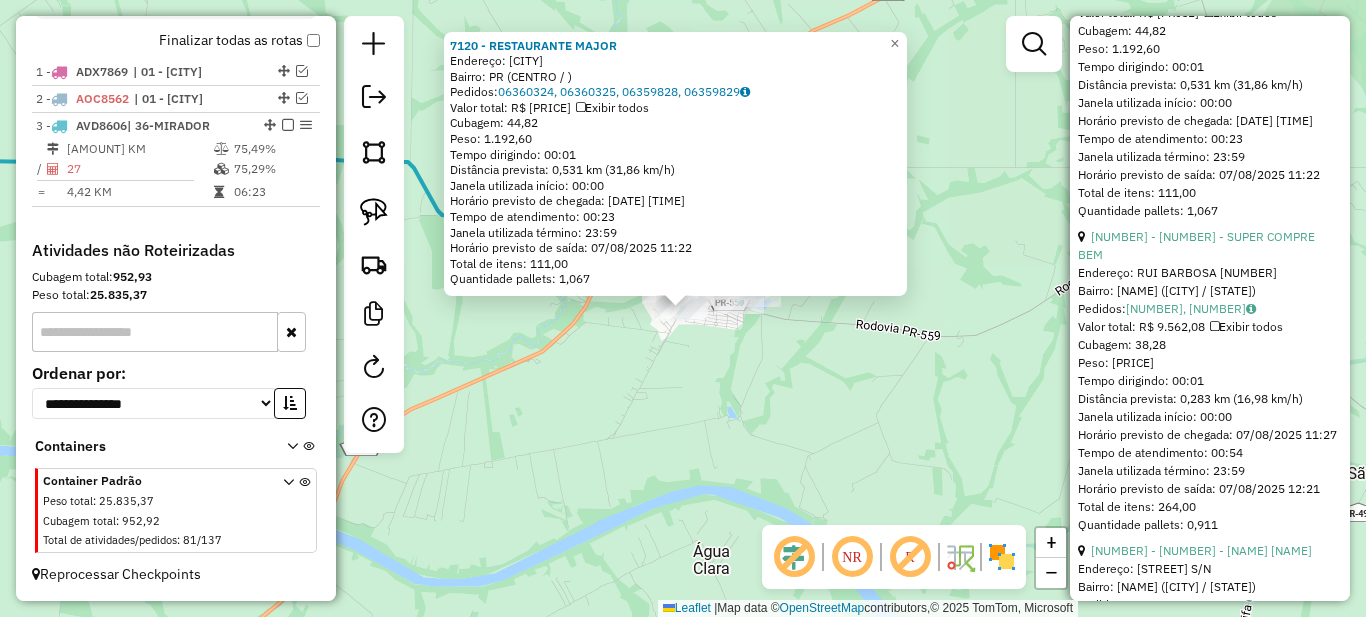scroll, scrollTop: 1300, scrollLeft: 0, axis: vertical 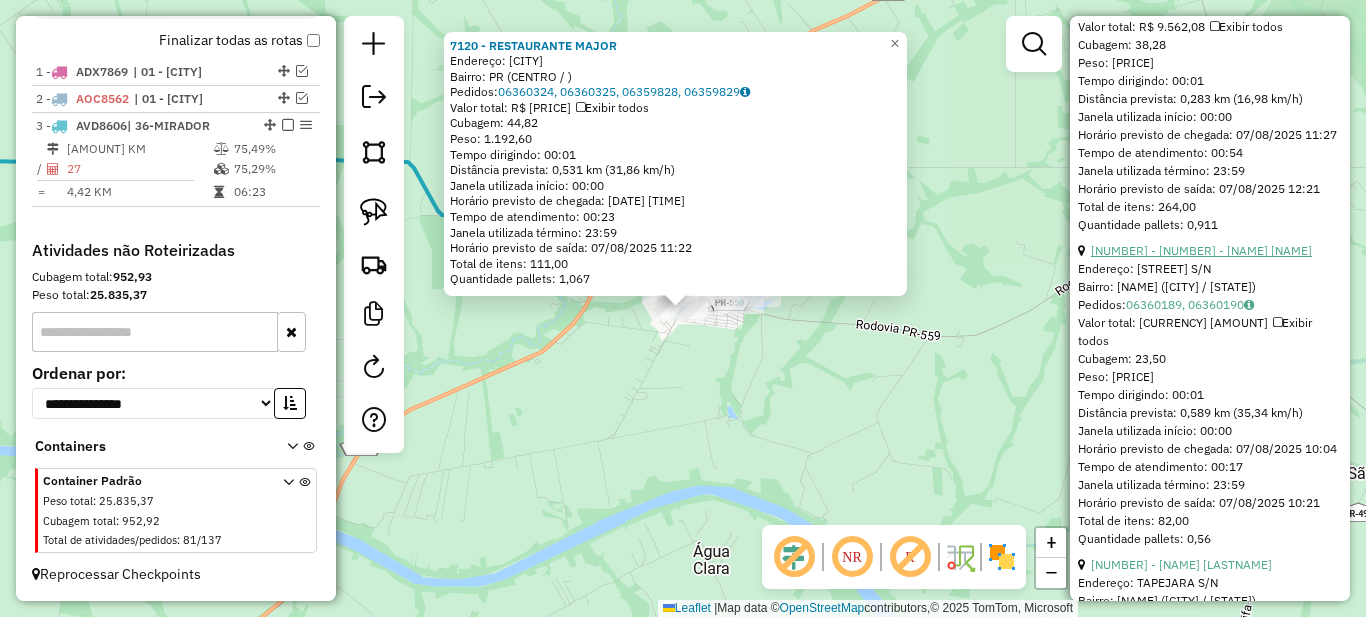 click on "[NUMBER] - [NUMBER] - [NAME] [NAME]" at bounding box center (1201, 250) 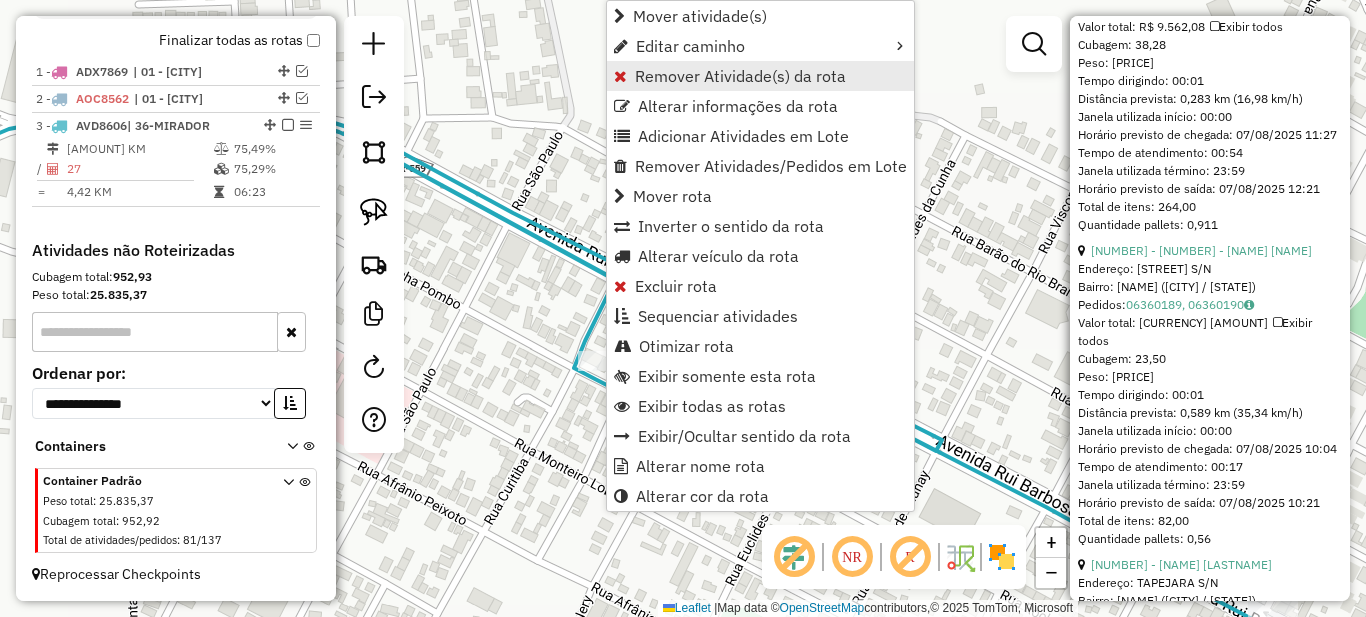 click on "Remover Atividade(s) da rota" at bounding box center (740, 76) 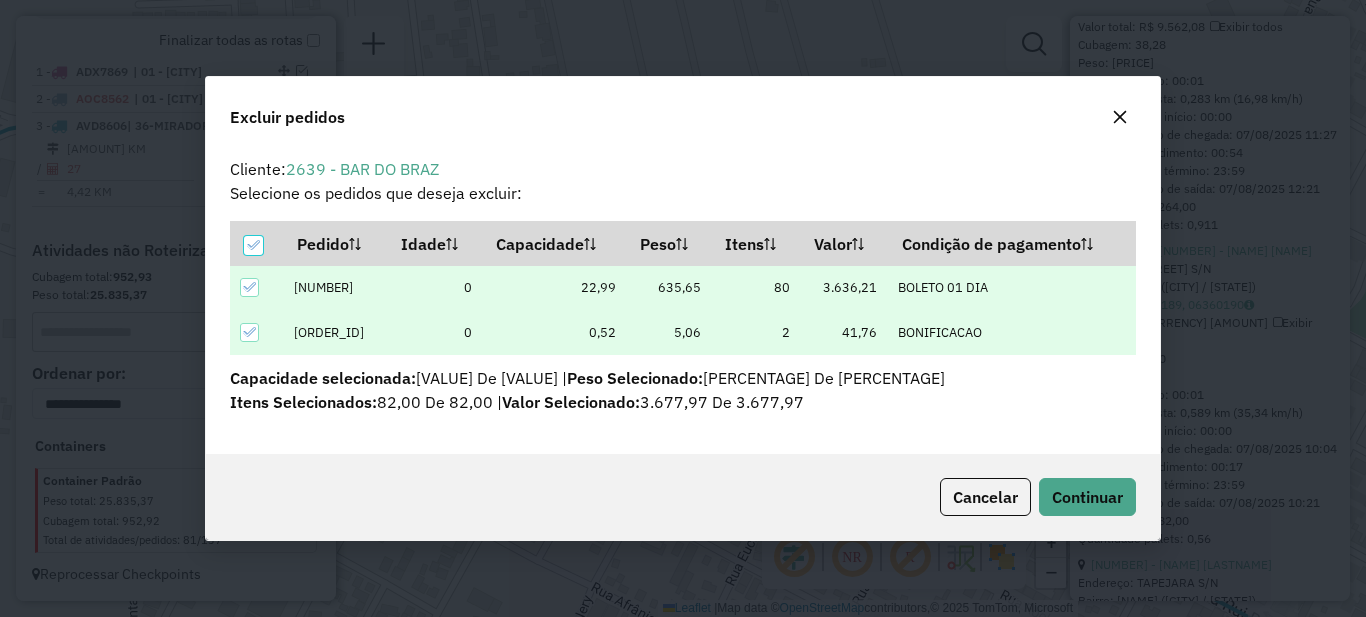 scroll, scrollTop: 12, scrollLeft: 6, axis: both 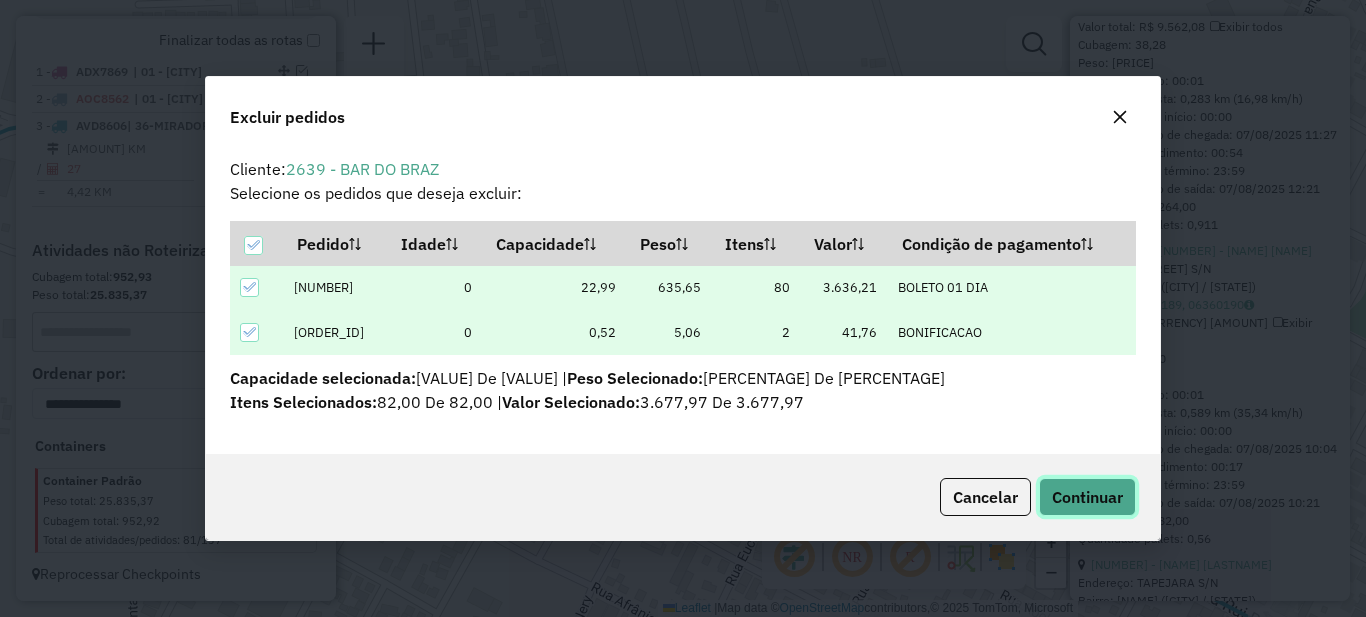 click on "Continuar" 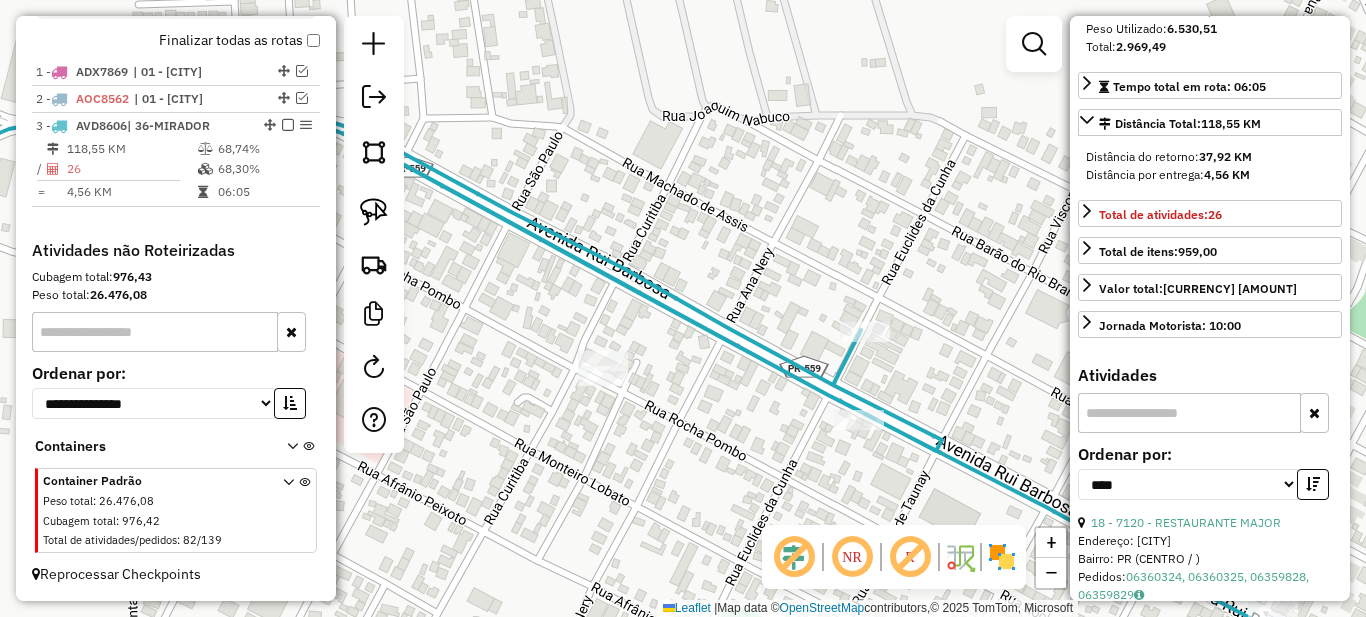 scroll, scrollTop: 0, scrollLeft: 0, axis: both 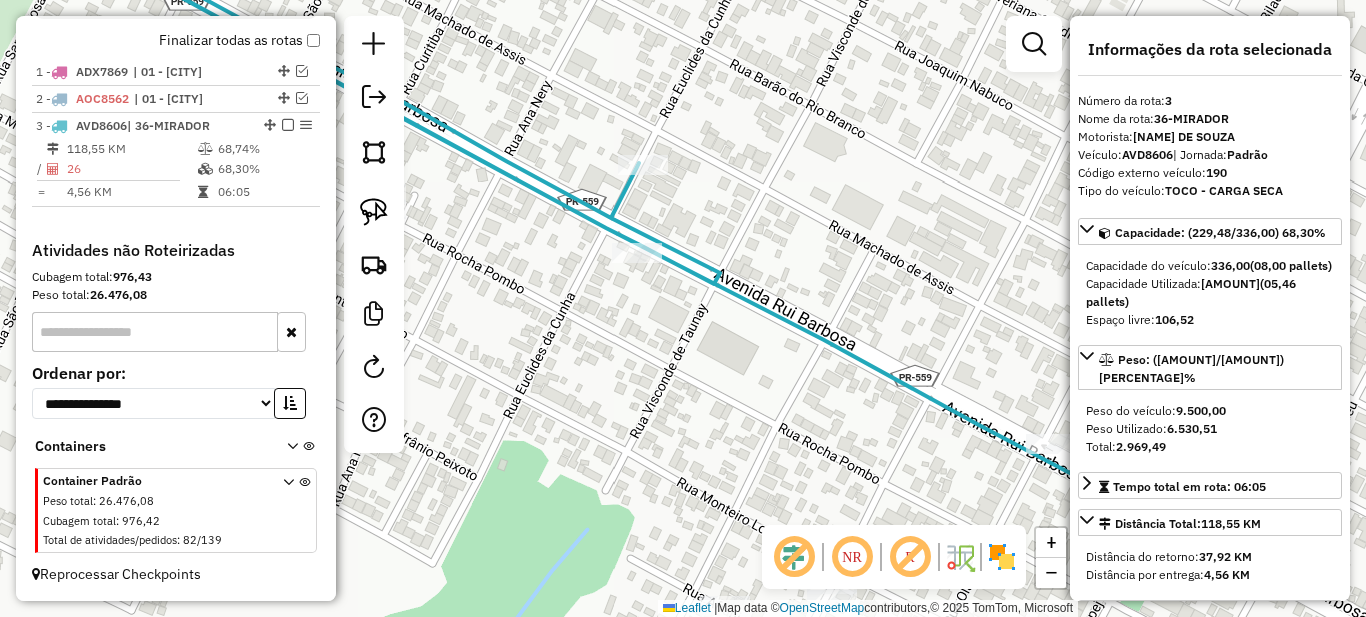 drag, startPoint x: 849, startPoint y: 470, endPoint x: 546, endPoint y: 250, distance: 374.44492 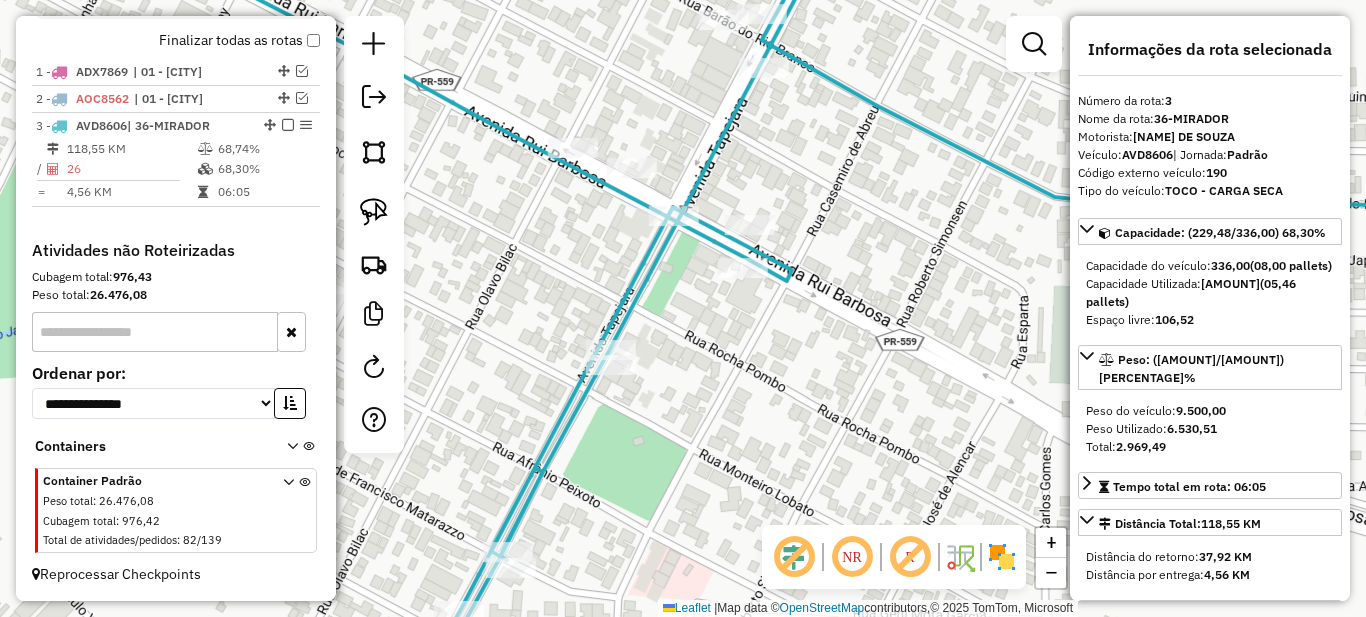 drag, startPoint x: 782, startPoint y: 333, endPoint x: 801, endPoint y: 368, distance: 39.824615 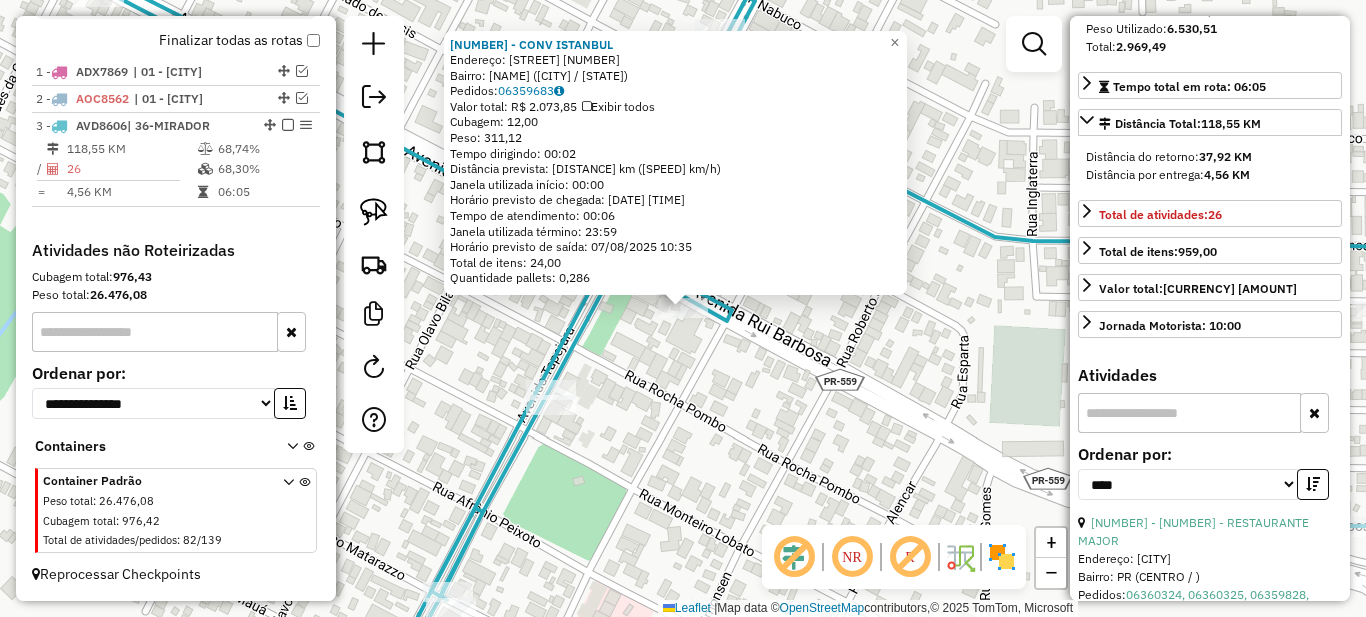 scroll, scrollTop: 600, scrollLeft: 0, axis: vertical 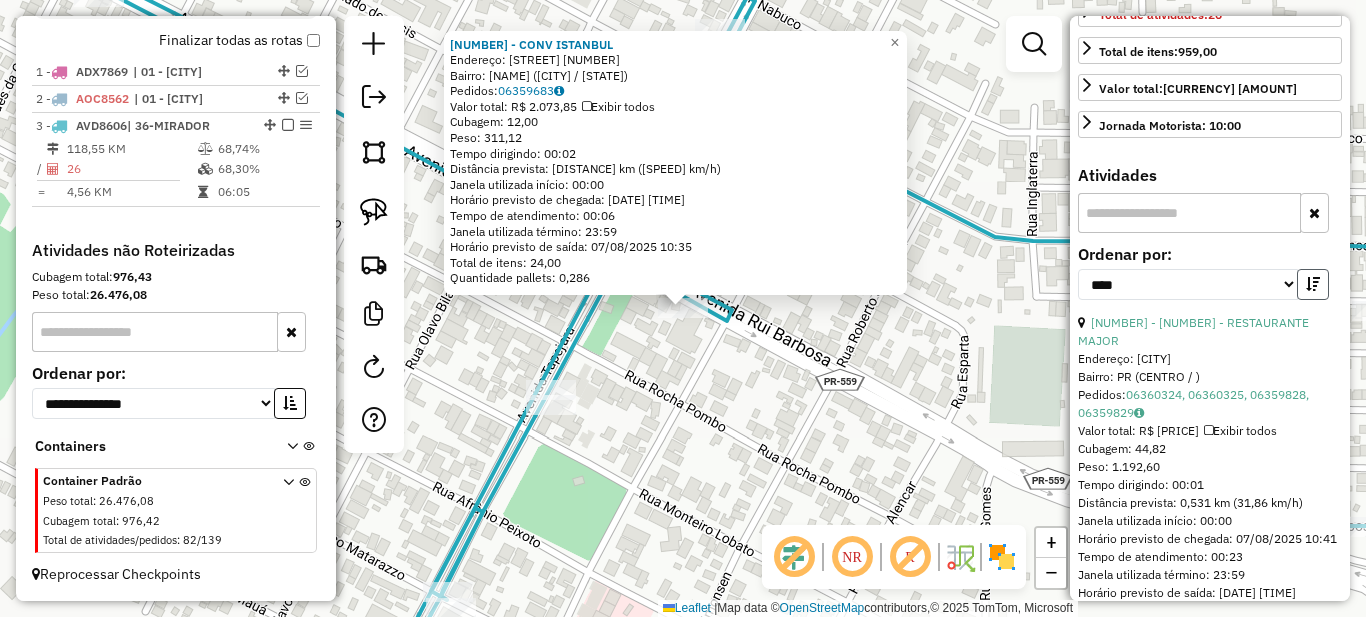 click at bounding box center [1313, 284] 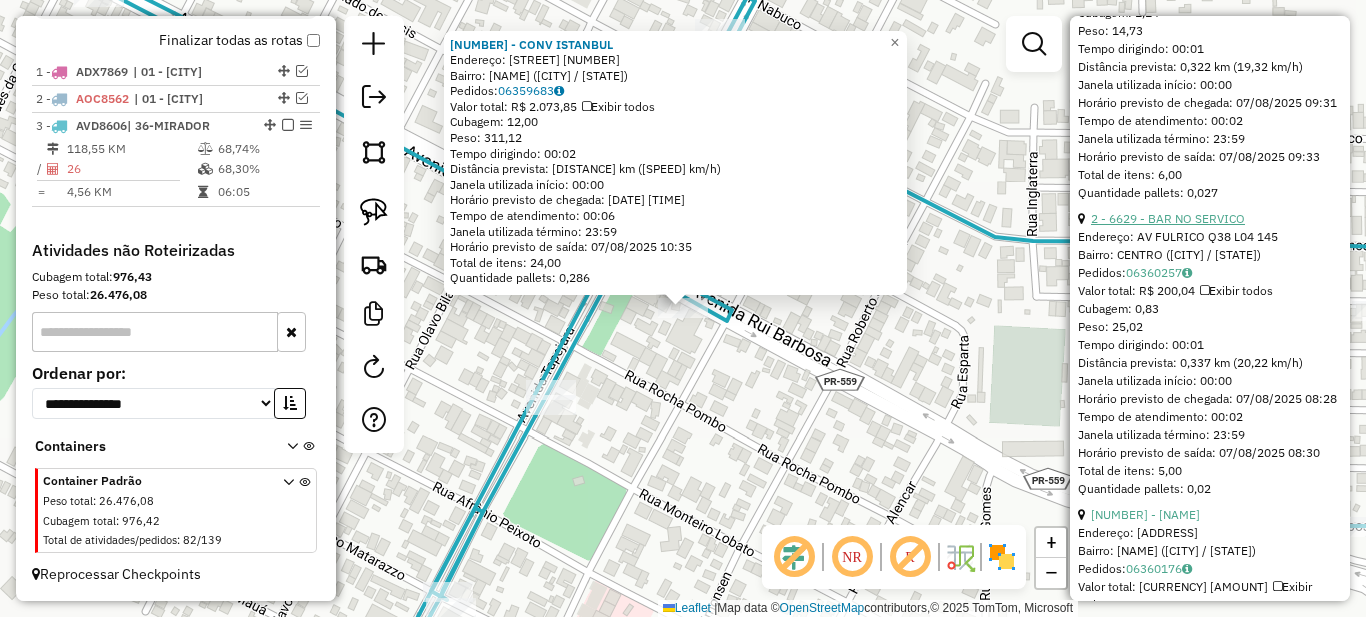 scroll, scrollTop: 1100, scrollLeft: 0, axis: vertical 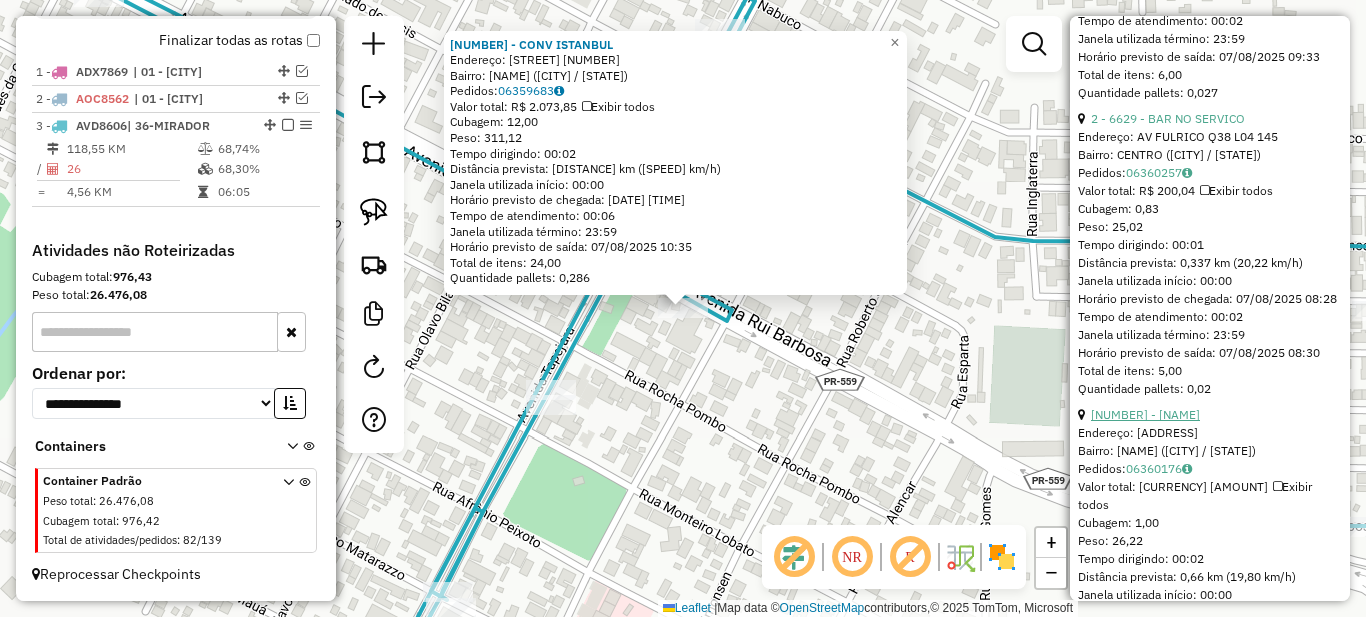 click on "[NUMBER] - [NAME]" at bounding box center (1145, 414) 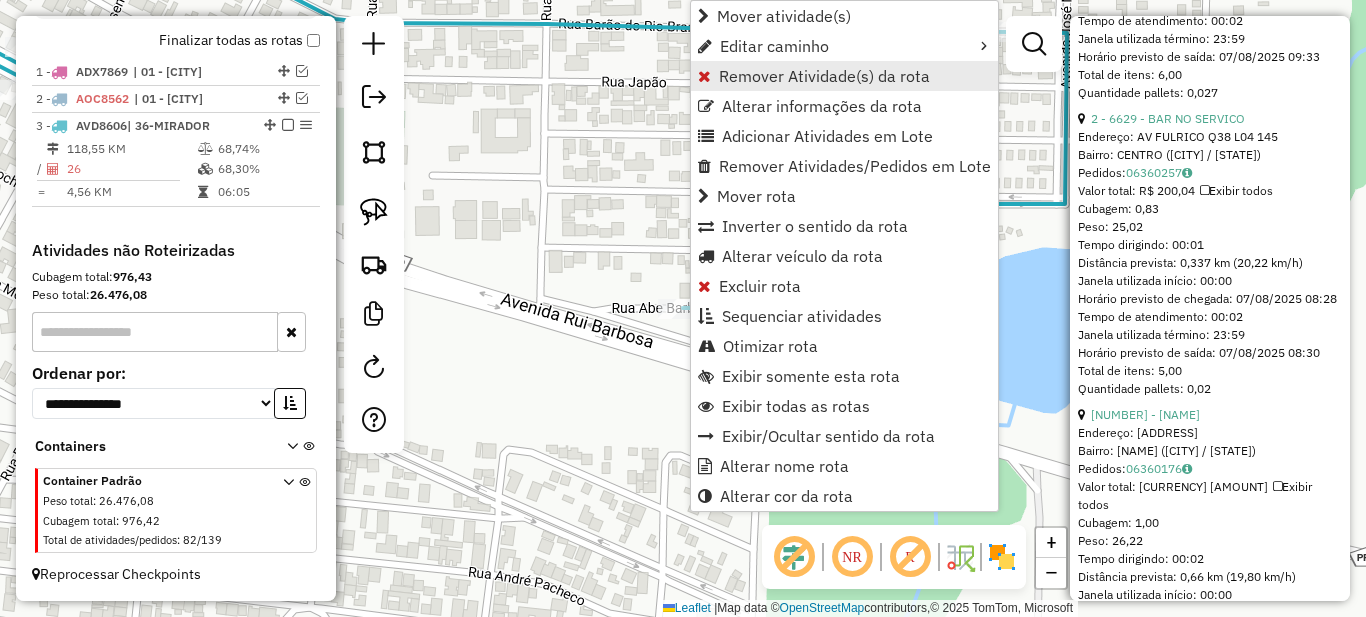 click on "Remover Atividade(s) da rota" at bounding box center [824, 76] 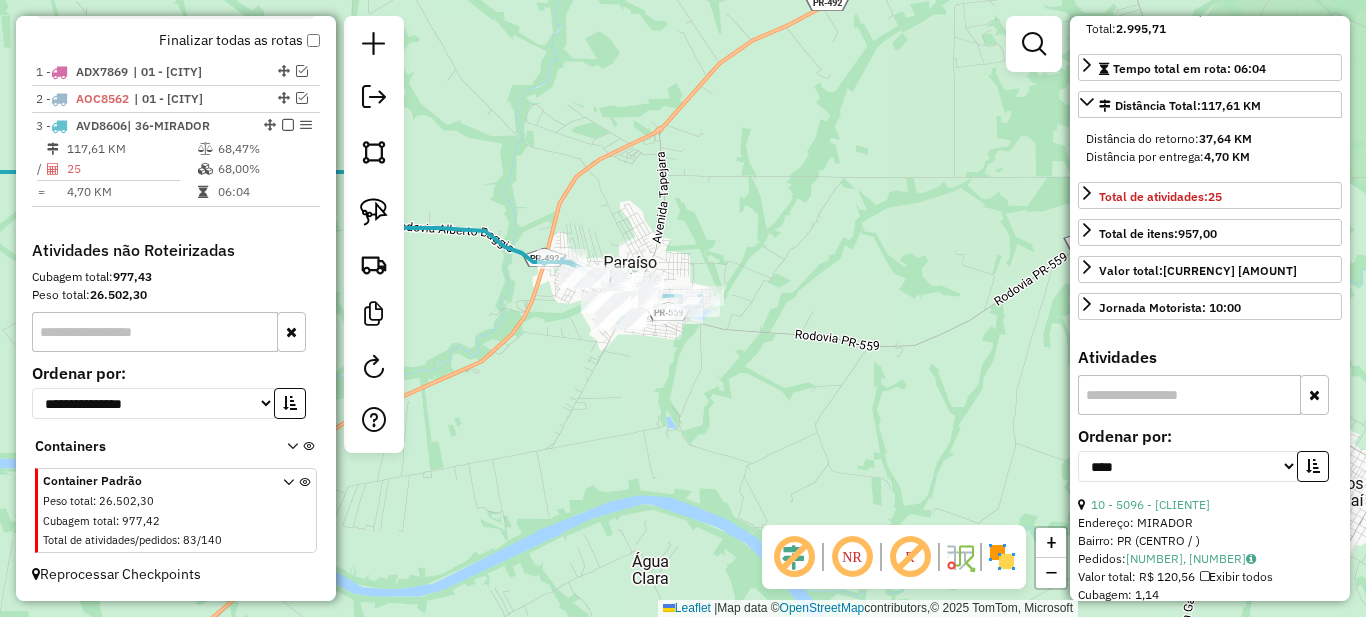 scroll, scrollTop: 0, scrollLeft: 0, axis: both 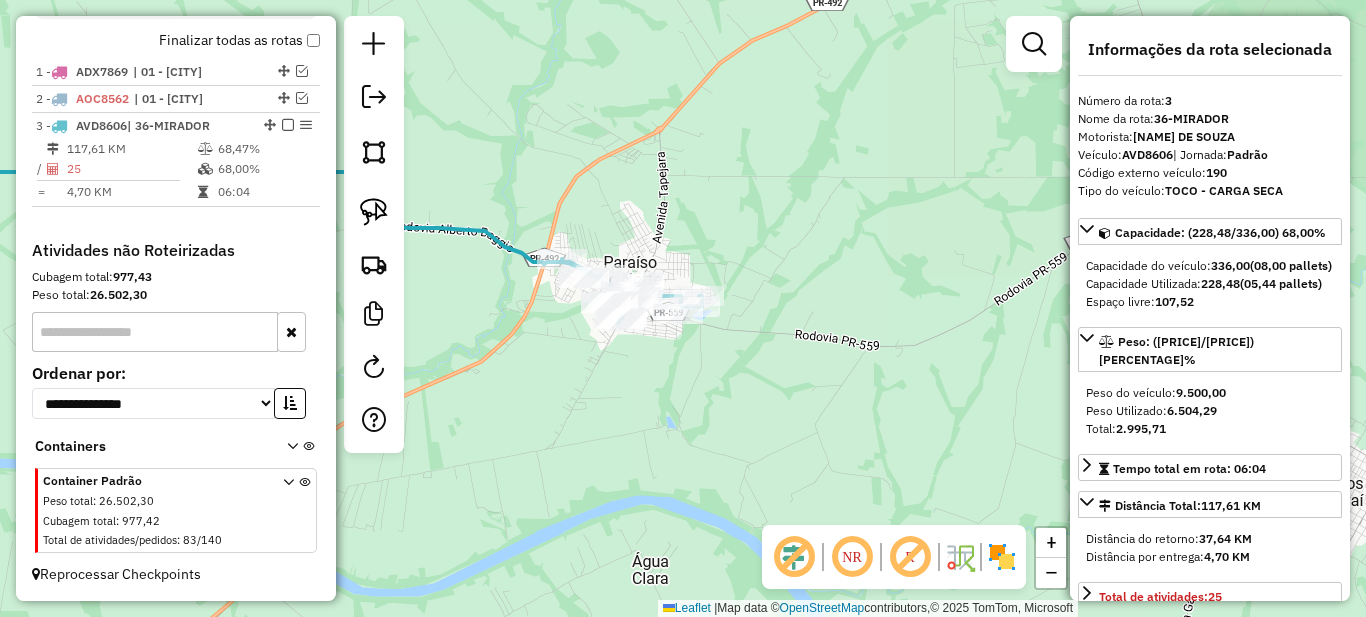 click on "Janela de atendimento Grade de atendimento Capacidade Transportadoras Veículos Cliente Pedidos  Rotas Selecione os dias de semana para filtrar as janelas de atendimento  Seg   Ter   Qua   Qui   Sex   Sáb   Dom  Informe o período da janela de atendimento: De: Até:  Filtrar exatamente a janela do cliente  Considerar janela de atendimento padrão  Selecione os dias de semana para filtrar as grades de atendimento  Seg   Ter   Qua   Qui   Sex   Sáb   Dom   Considerar clientes sem dia de atendimento cadastrado  Clientes fora do dia de atendimento selecionado Filtrar as atividades entre os valores definidos abaixo:  Peso mínimo:   Peso máximo:   Cubagem mínima:   Cubagem máxima:   De:   Até:  Filtrar as atividades entre o tempo de atendimento definido abaixo:  De:   Até:   Considerar capacidade total dos clientes não roteirizados Transportadora: Selecione um ou mais itens Tipo de veículo: Selecione um ou mais itens Veículo: Selecione um ou mais itens Motorista: Selecione um ou mais itens Nome: Rótulo:" 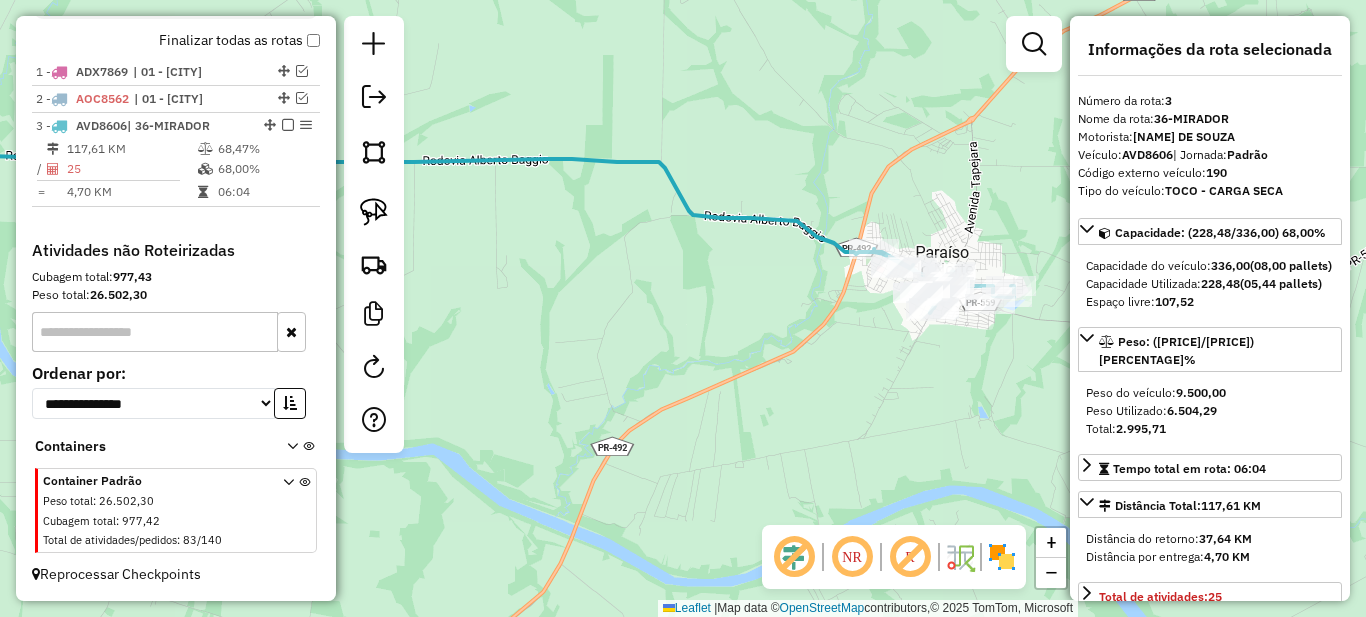 scroll, scrollTop: 200, scrollLeft: 0, axis: vertical 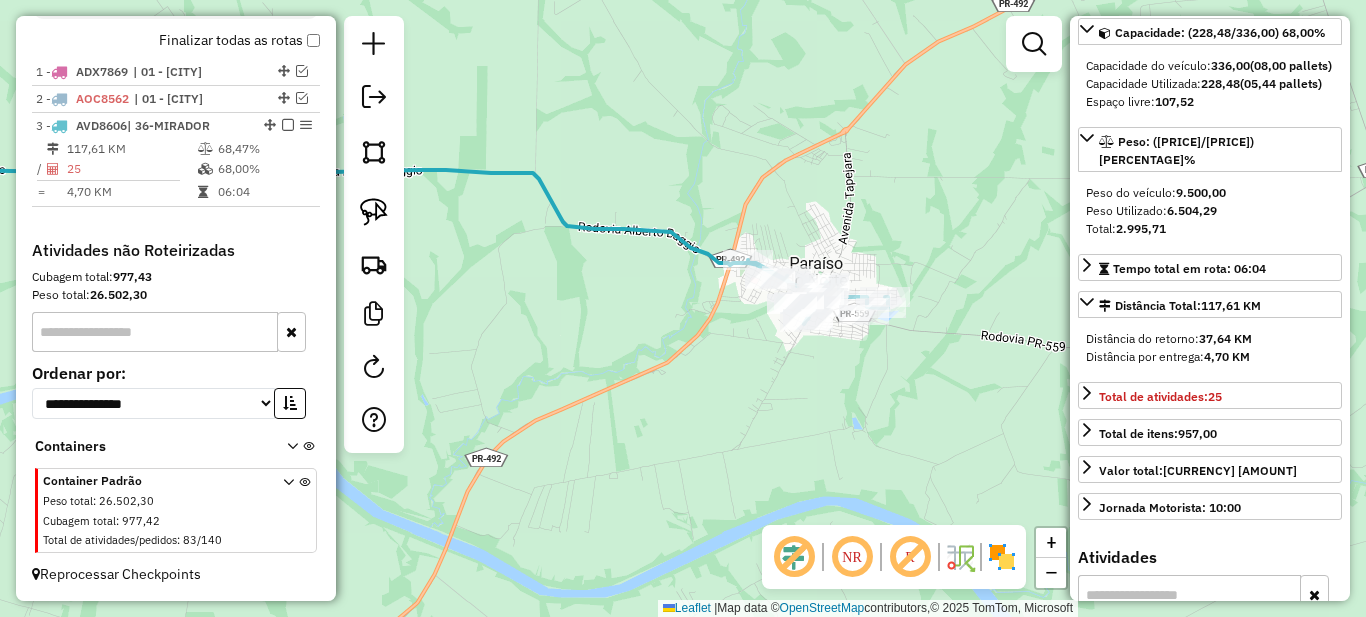 drag, startPoint x: 890, startPoint y: 381, endPoint x: 683, endPoint y: 410, distance: 209.02153 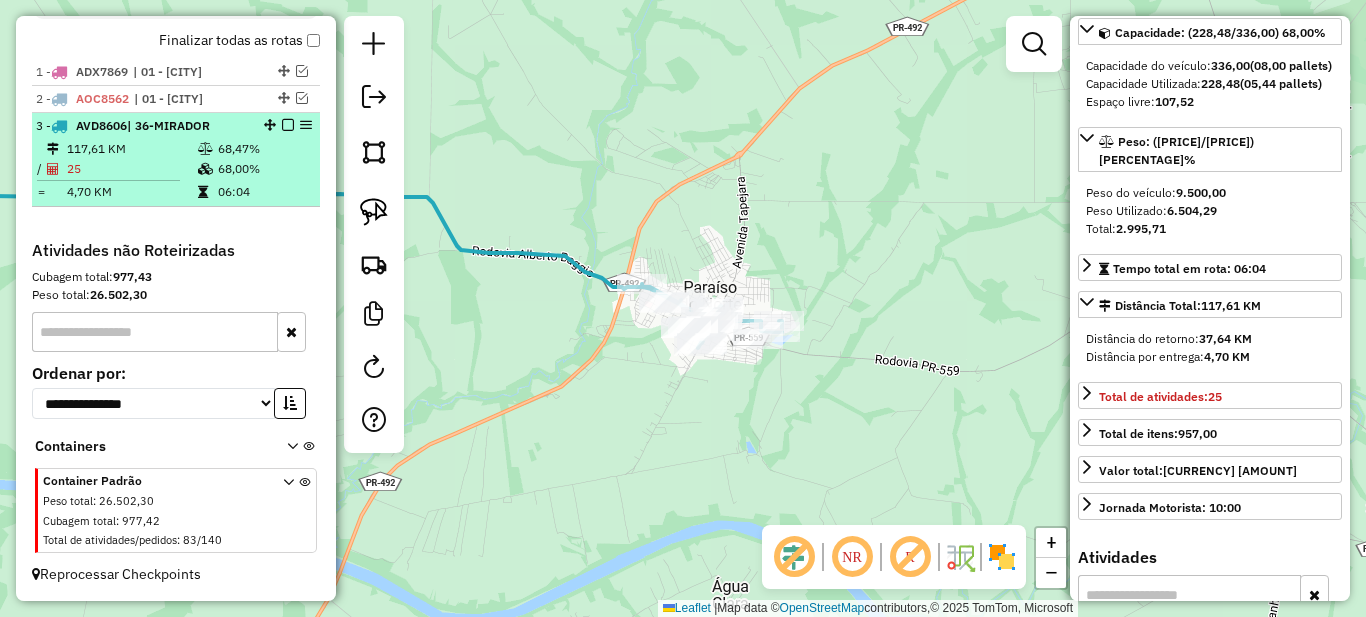 click at bounding box center [288, 125] 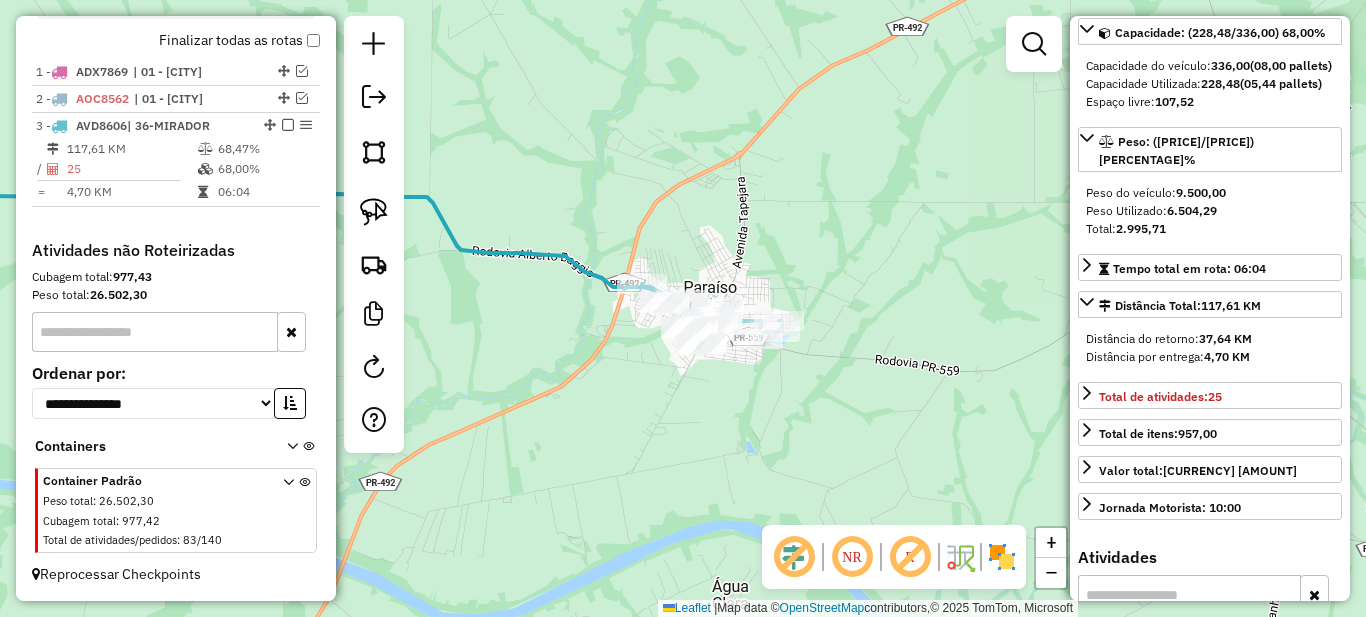 scroll, scrollTop: 689, scrollLeft: 0, axis: vertical 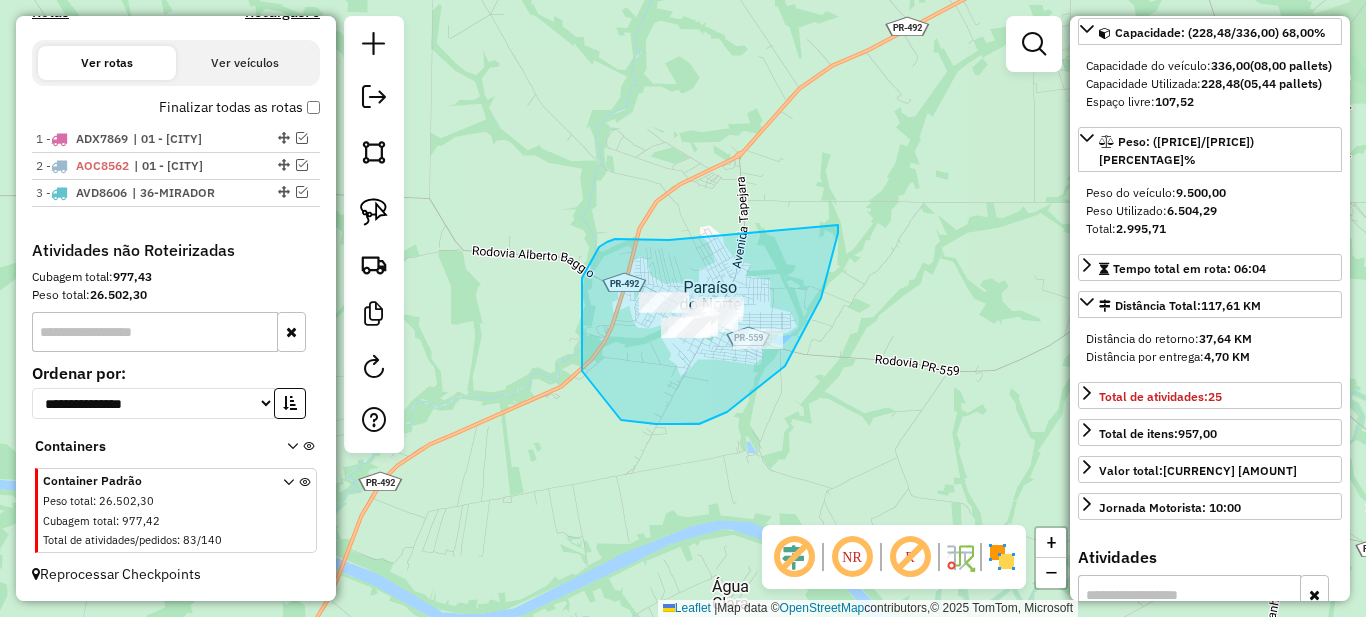 drag, startPoint x: 669, startPoint y: 240, endPoint x: 838, endPoint y: 224, distance: 169.7557 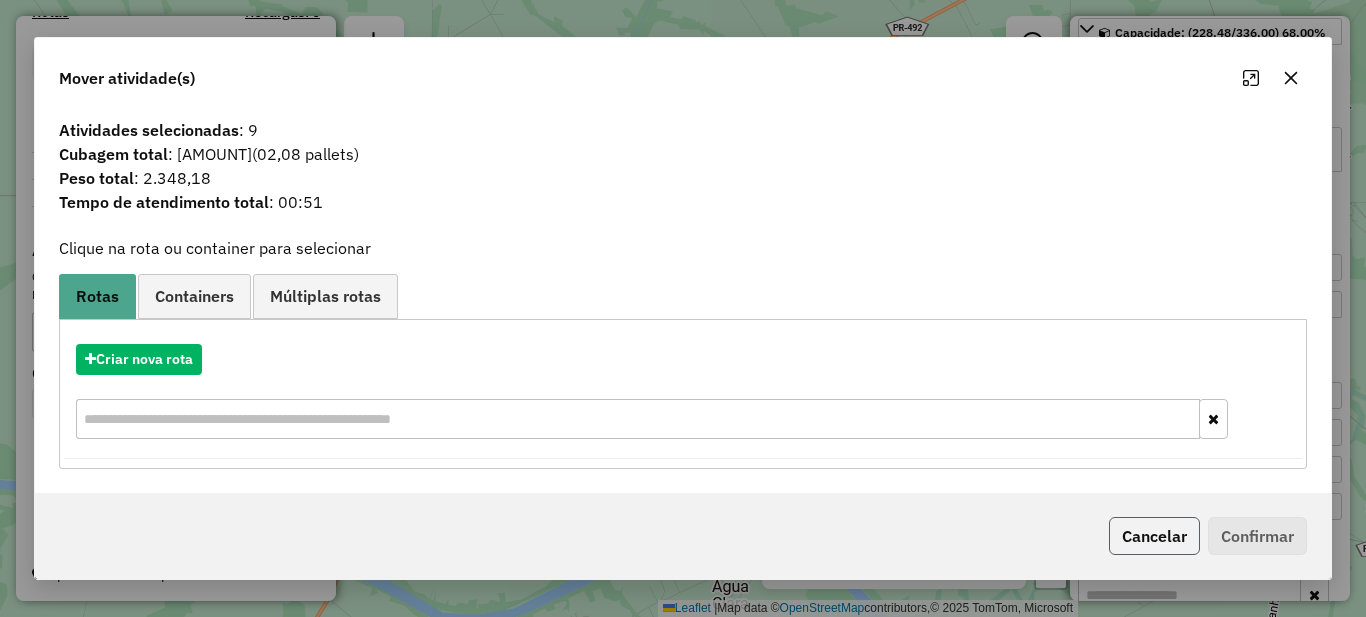 click on "Cancelar" 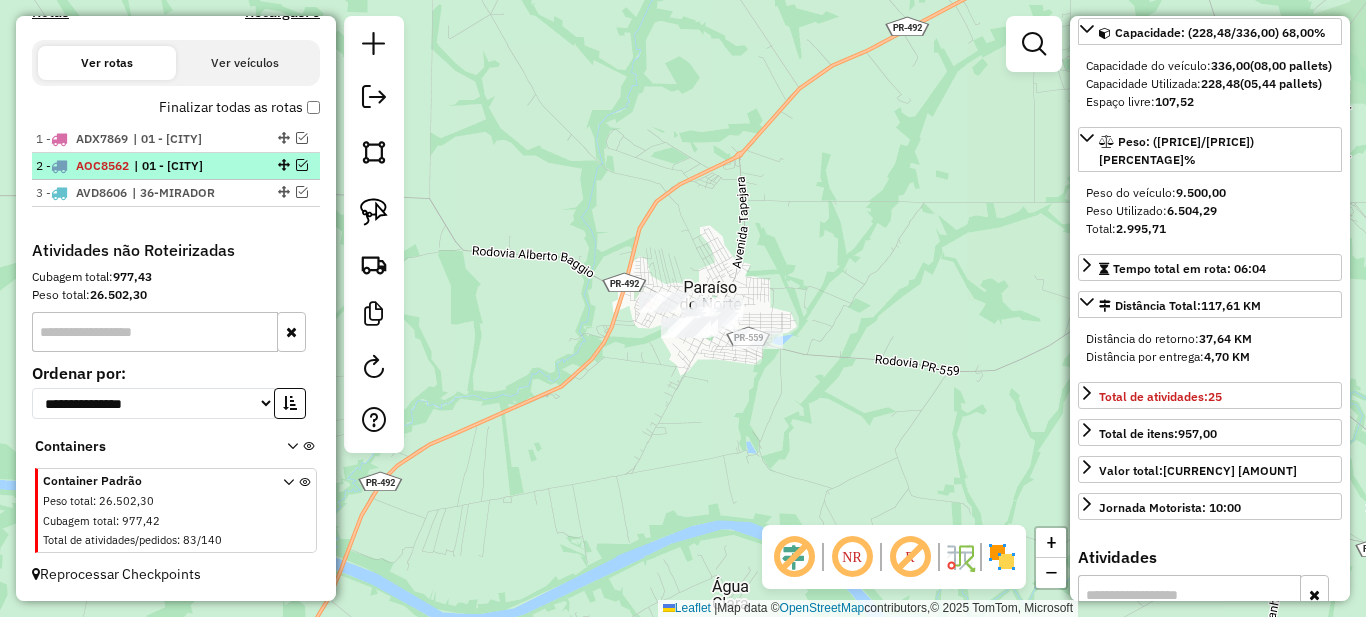 click on "| 01 - [CITY]" at bounding box center [180, 166] 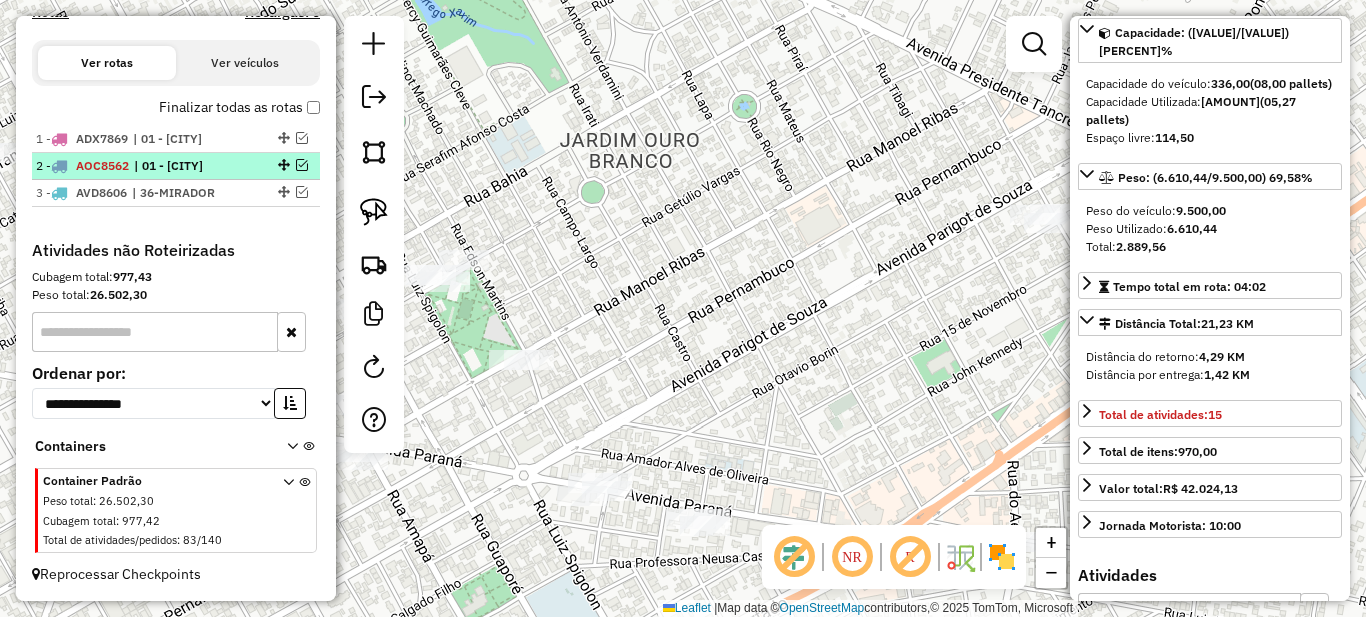 click at bounding box center [302, 165] 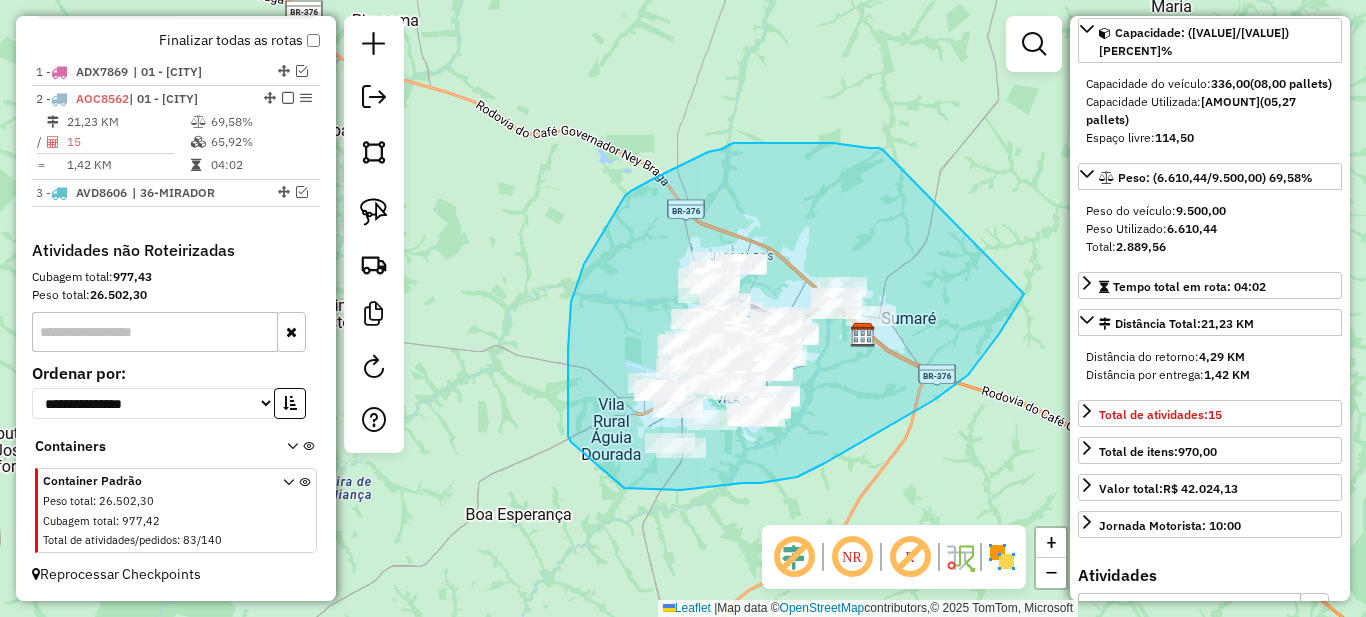 drag, startPoint x: 869, startPoint y: 148, endPoint x: 1024, endPoint y: 294, distance: 212.93427 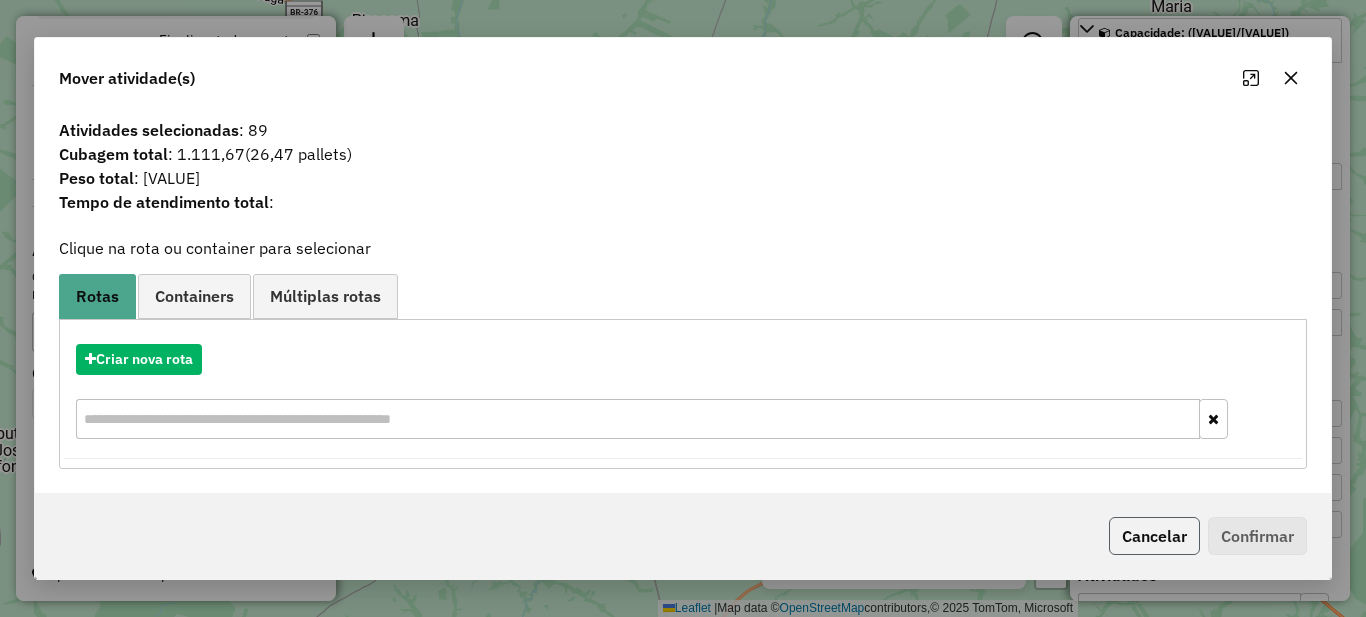 click on "Cancelar" 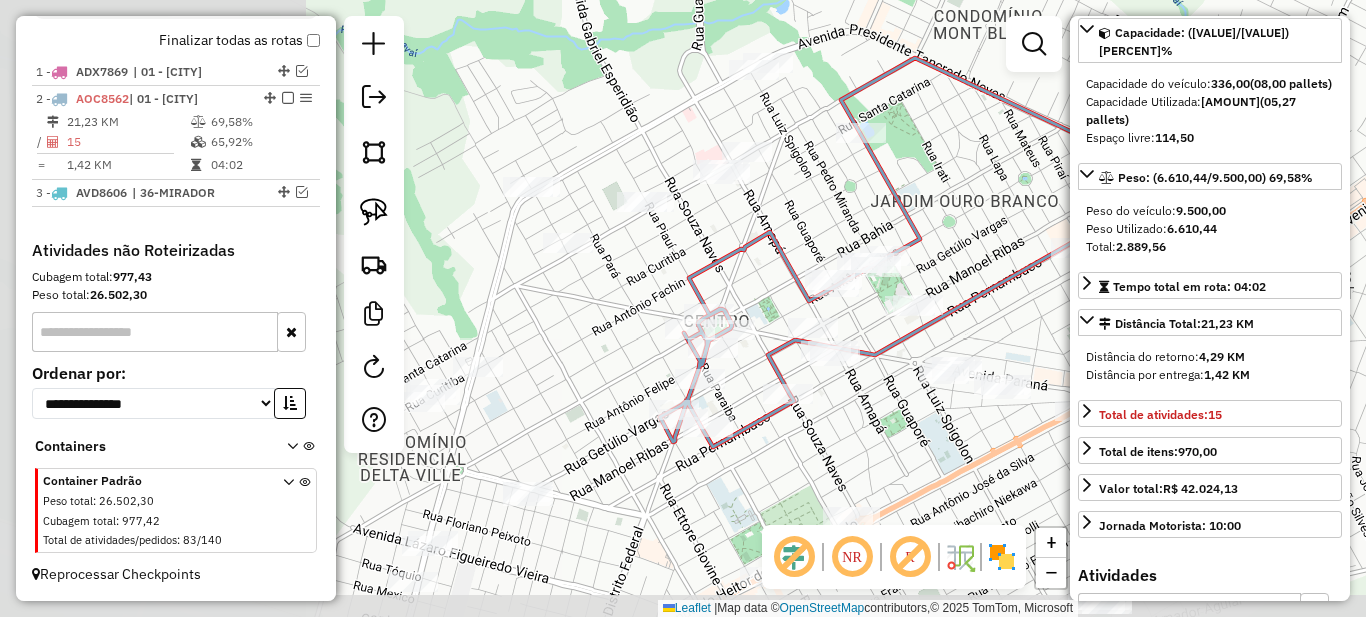 drag, startPoint x: 759, startPoint y: 422, endPoint x: 1033, endPoint y: 311, distance: 295.62982 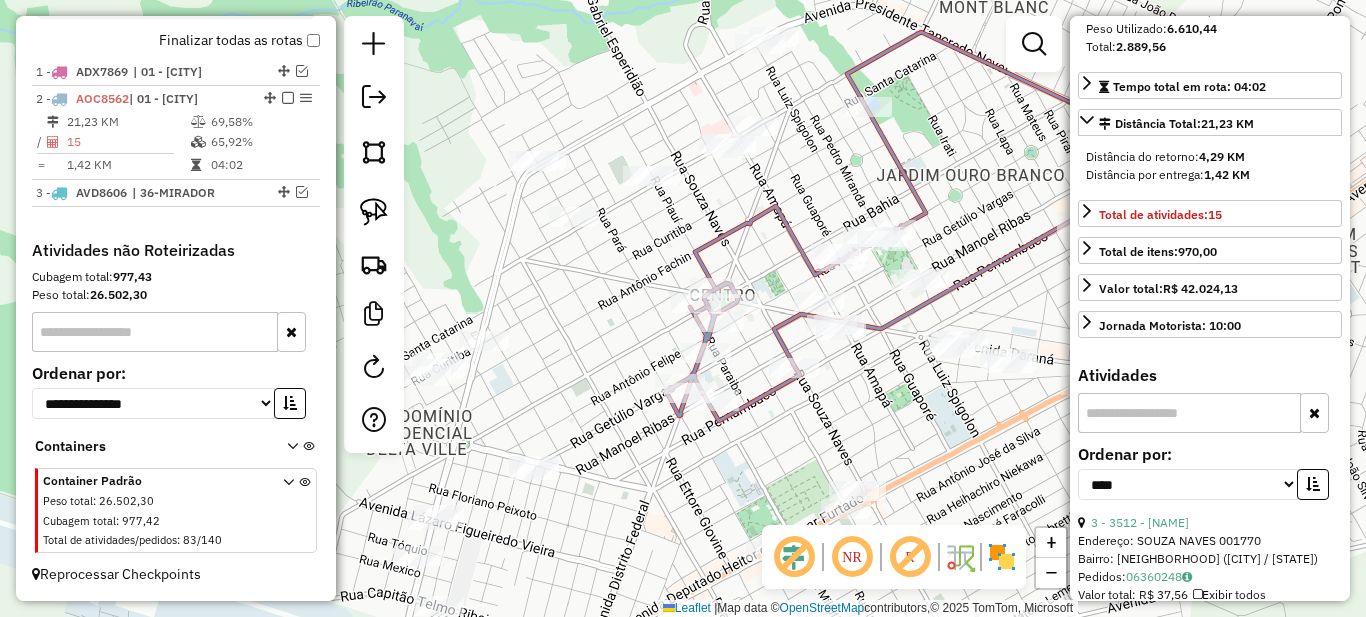 scroll, scrollTop: 800, scrollLeft: 0, axis: vertical 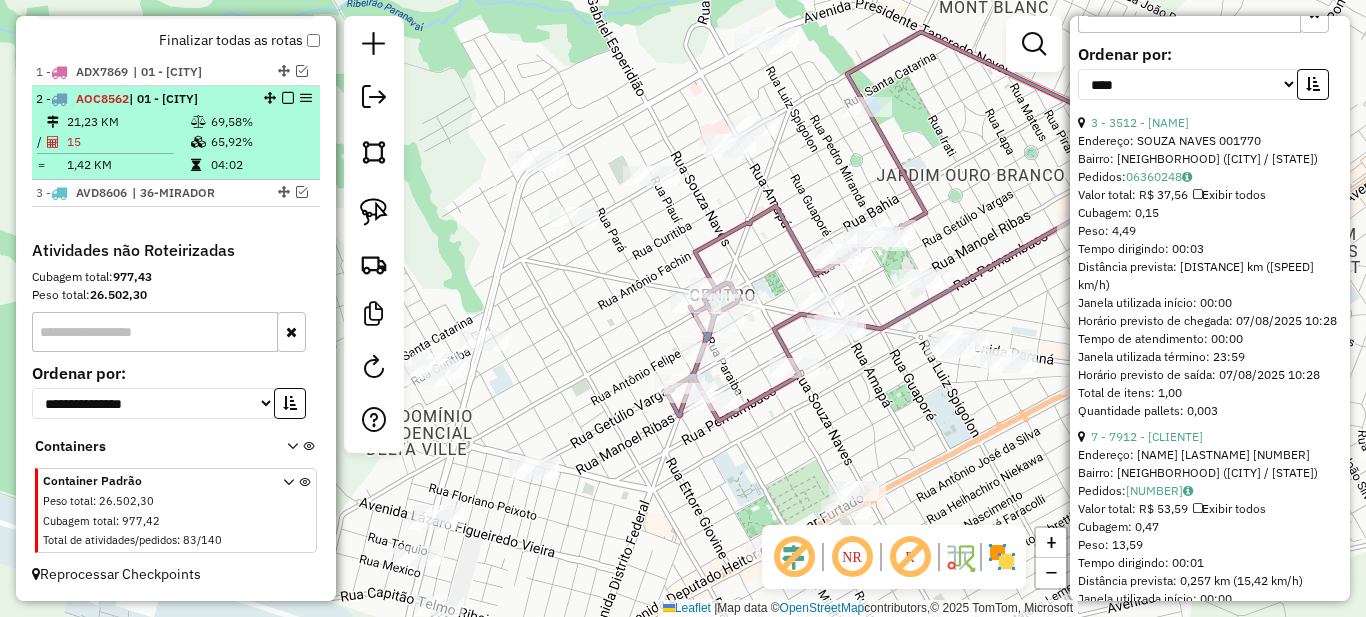 click on "69,58%" at bounding box center (260, 122) 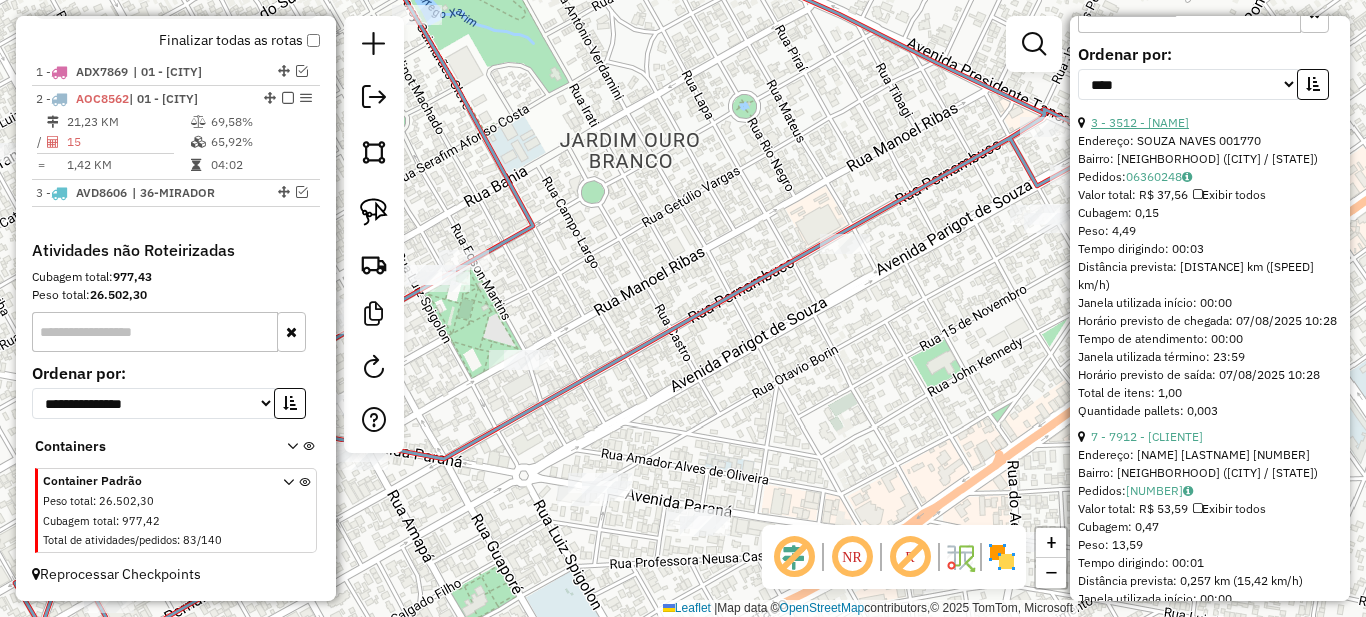 scroll, scrollTop: 0, scrollLeft: 0, axis: both 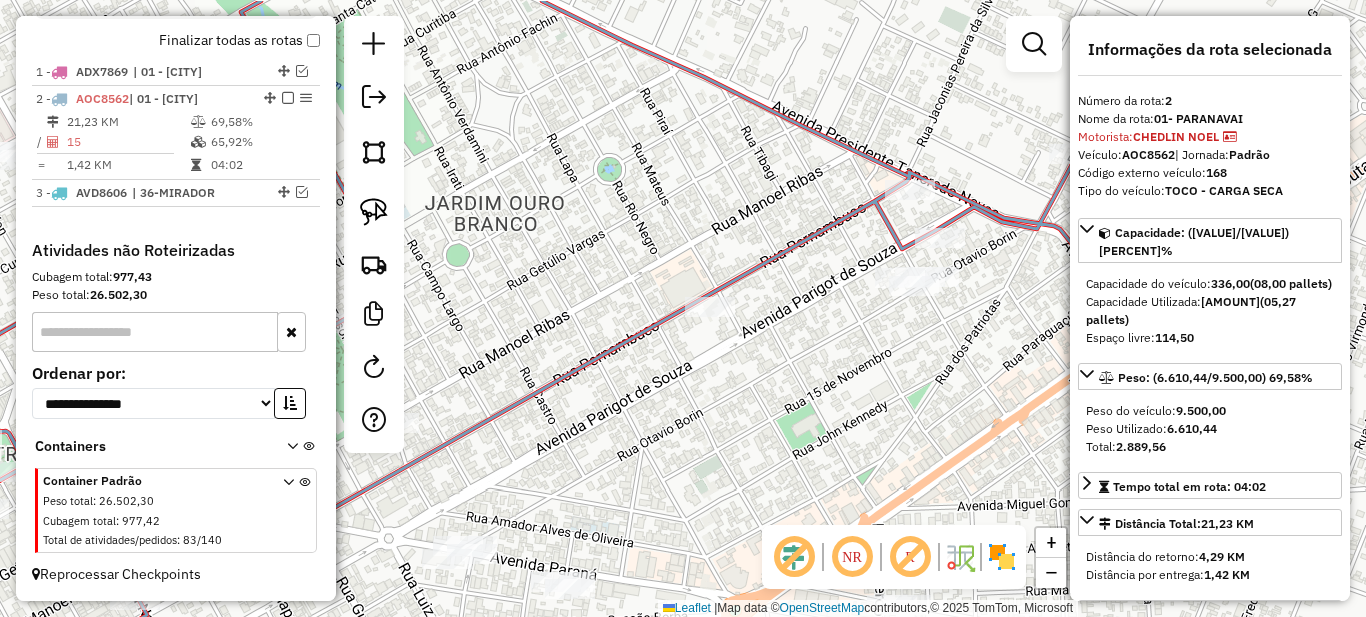 drag, startPoint x: 843, startPoint y: 328, endPoint x: 708, endPoint y: 391, distance: 148.9765 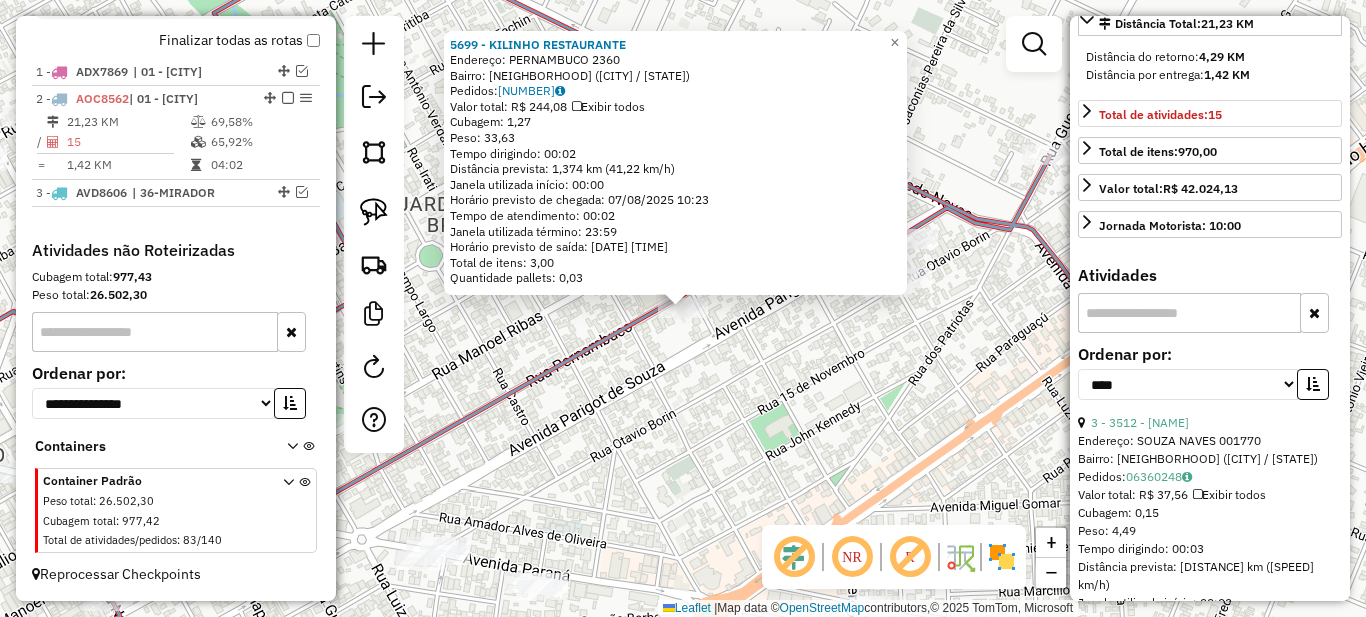 scroll, scrollTop: 600, scrollLeft: 0, axis: vertical 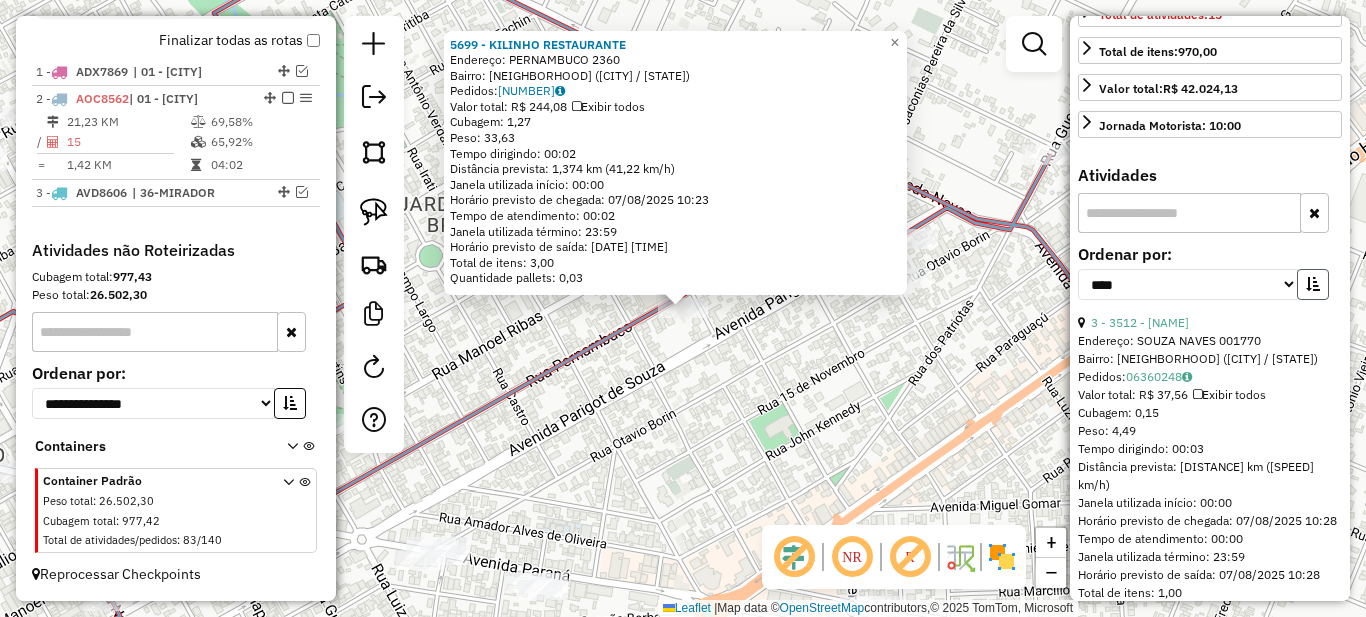 click at bounding box center [1313, 284] 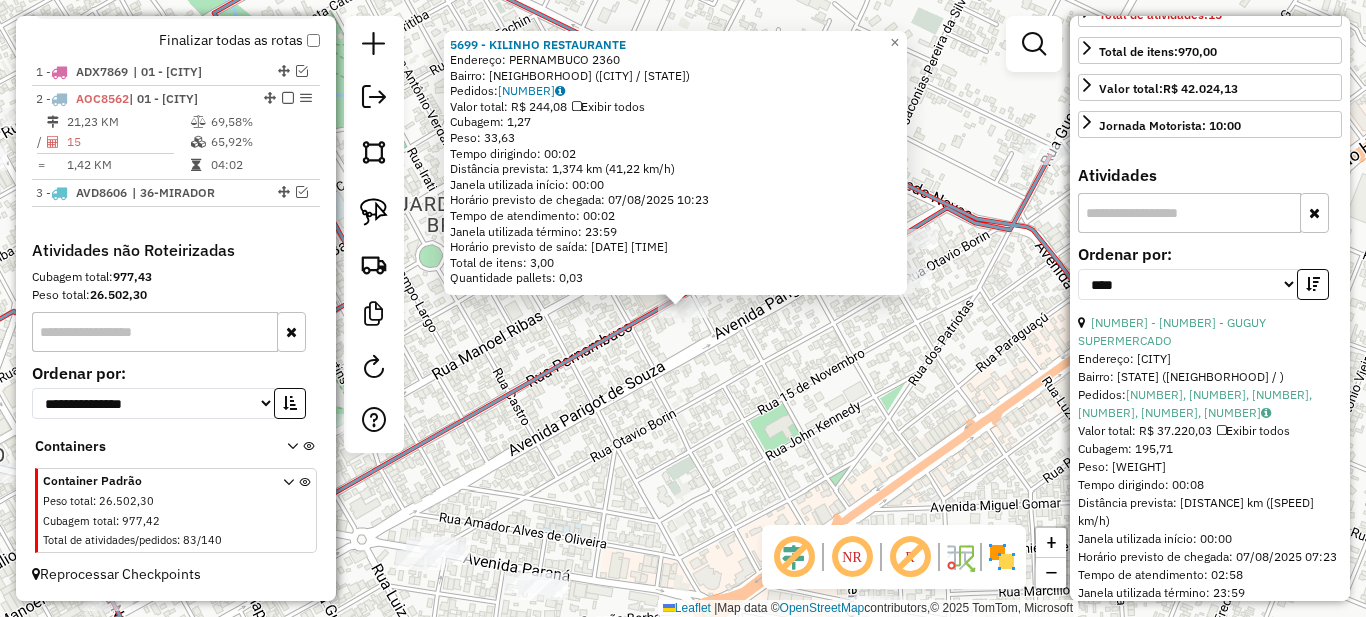 scroll, scrollTop: 1000, scrollLeft: 0, axis: vertical 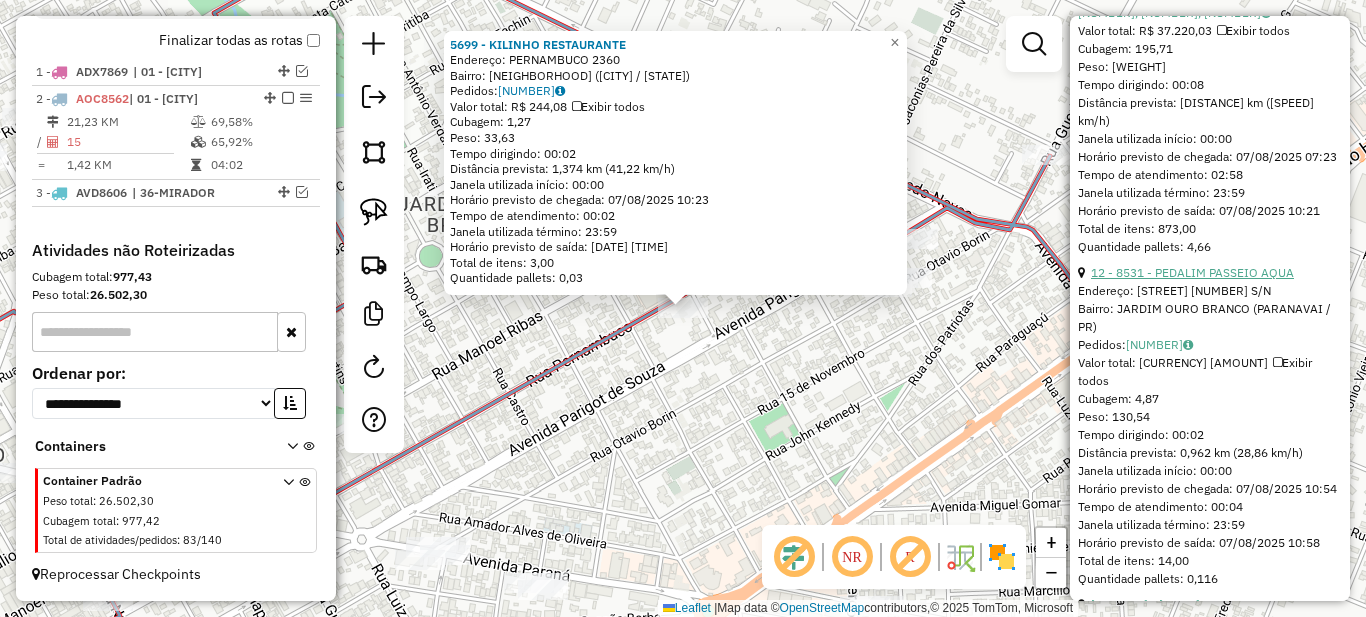 click on "12 - 8531 - PEDALIM PASSEIO AQUA" at bounding box center [1192, 272] 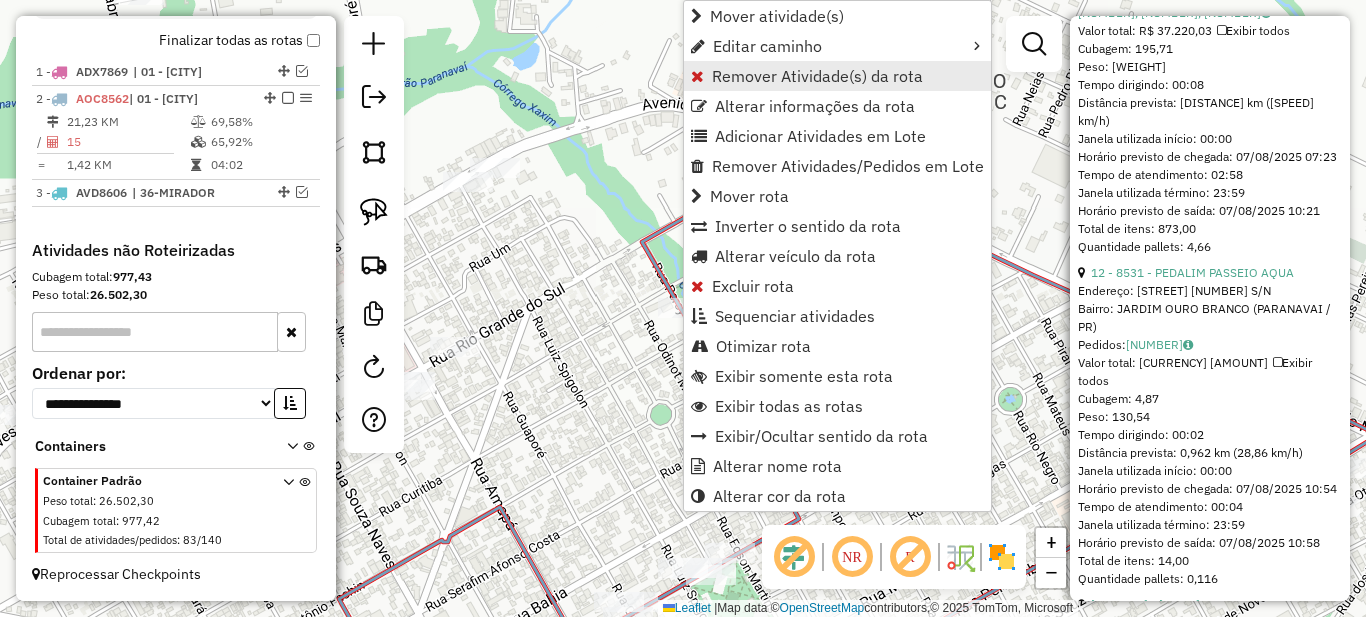 click on "Remover Atividade(s) da rota" at bounding box center [817, 76] 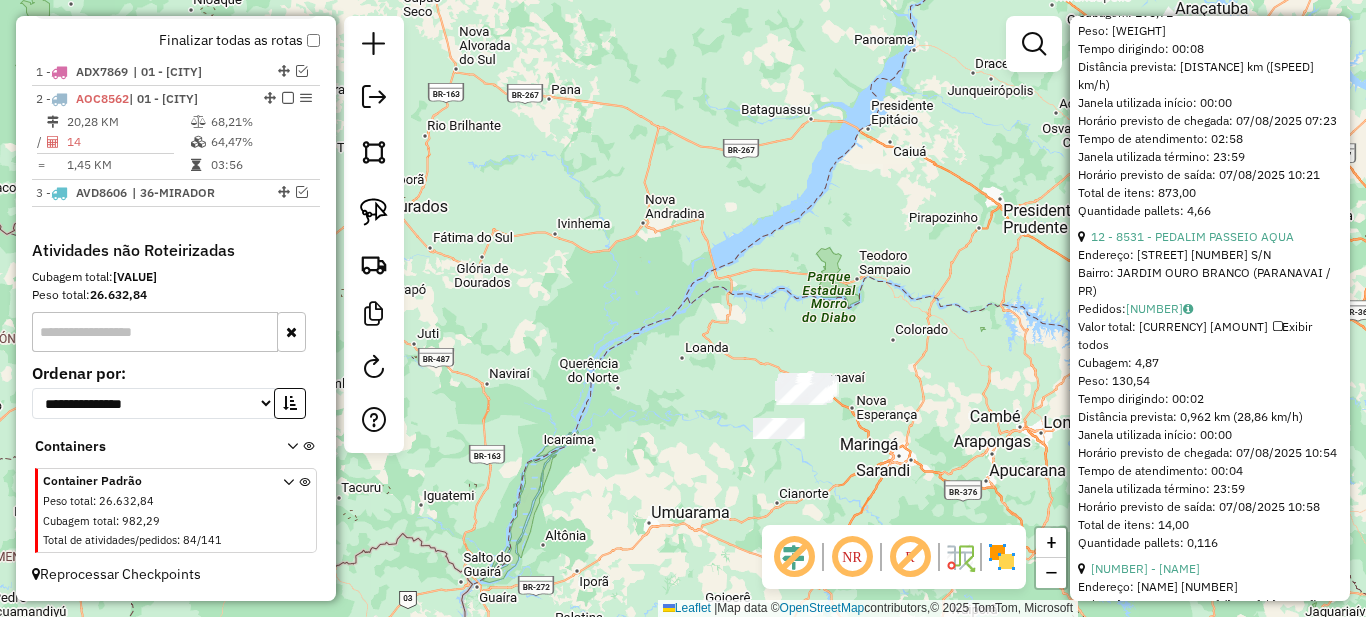 drag, startPoint x: 869, startPoint y: 435, endPoint x: 827, endPoint y: 430, distance: 42.296574 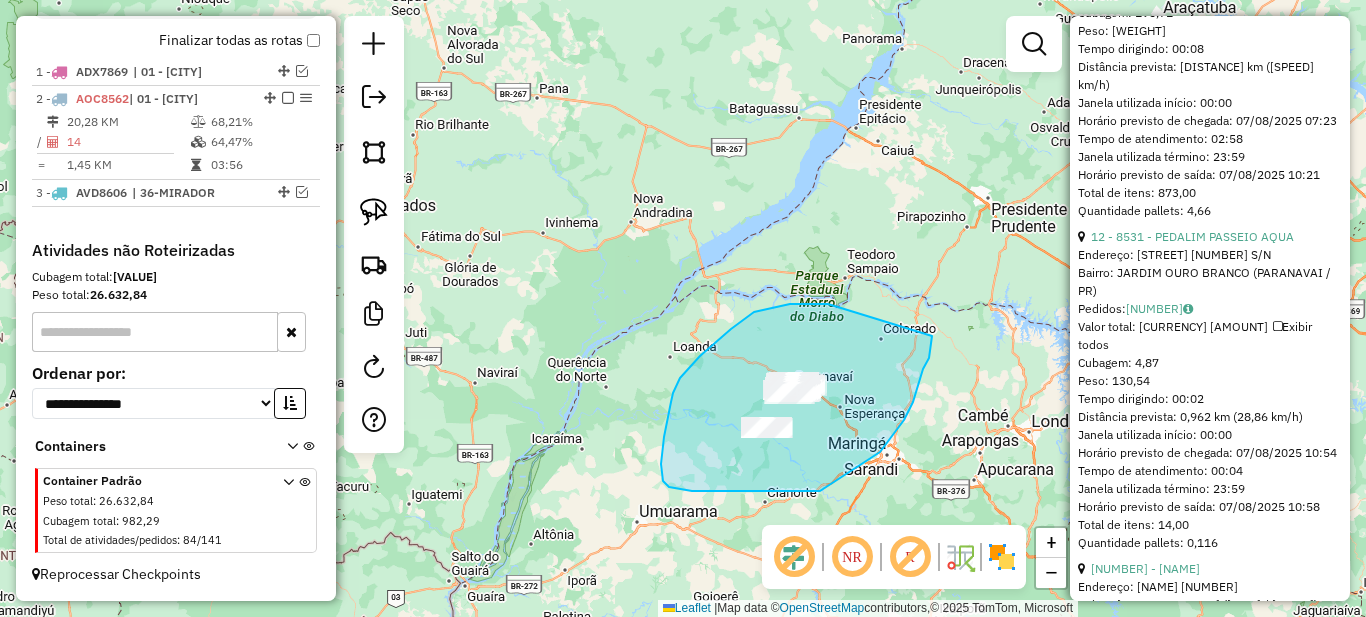 drag, startPoint x: 790, startPoint y: 304, endPoint x: 932, endPoint y: 336, distance: 145.56099 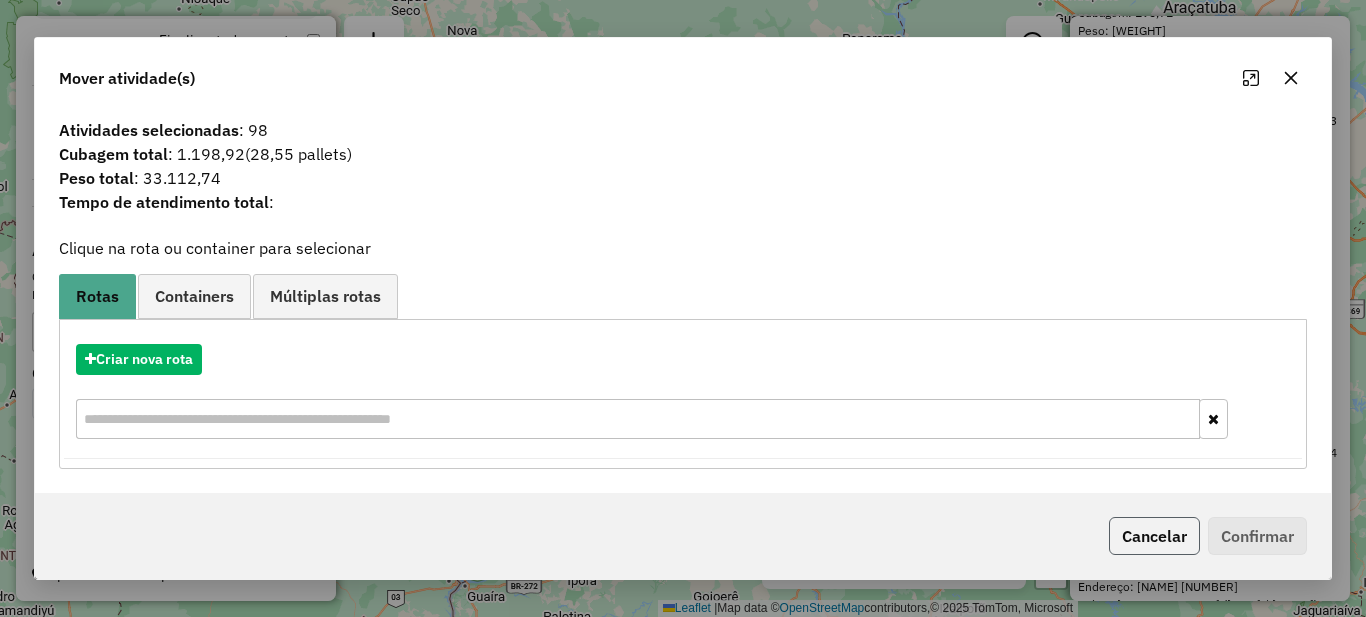 click on "Cancelar" 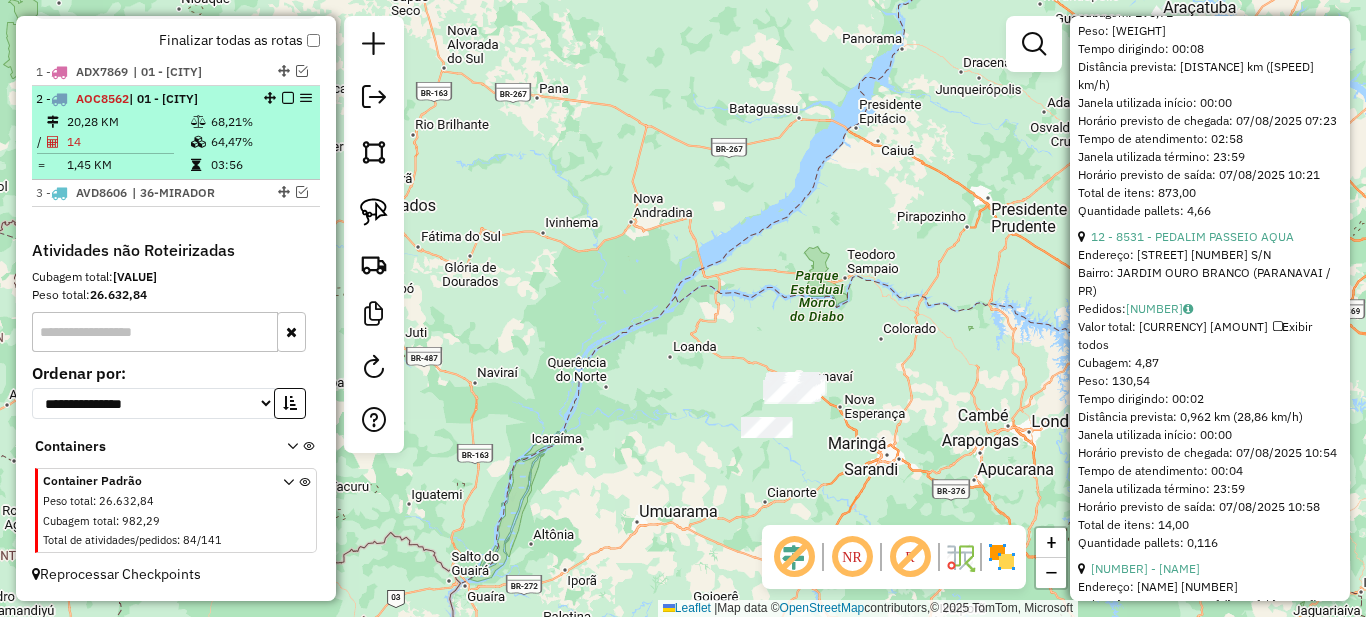 click on "68,21%" at bounding box center (260, 122) 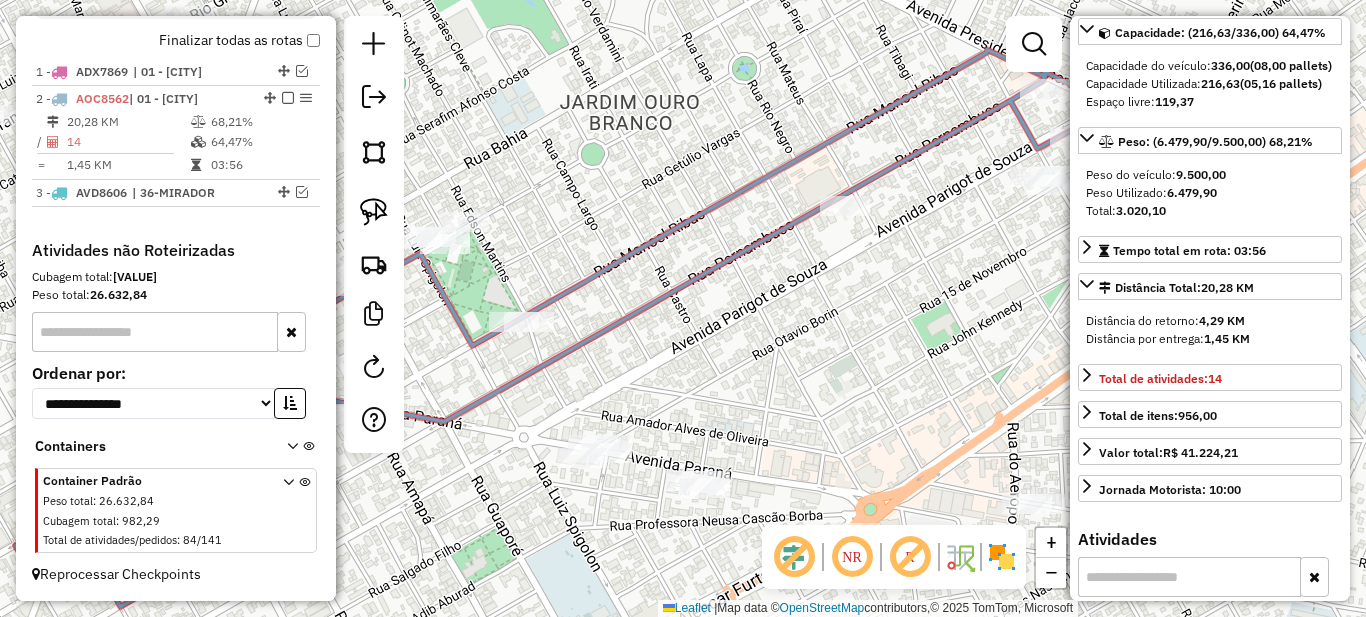 scroll, scrollTop: 0, scrollLeft: 0, axis: both 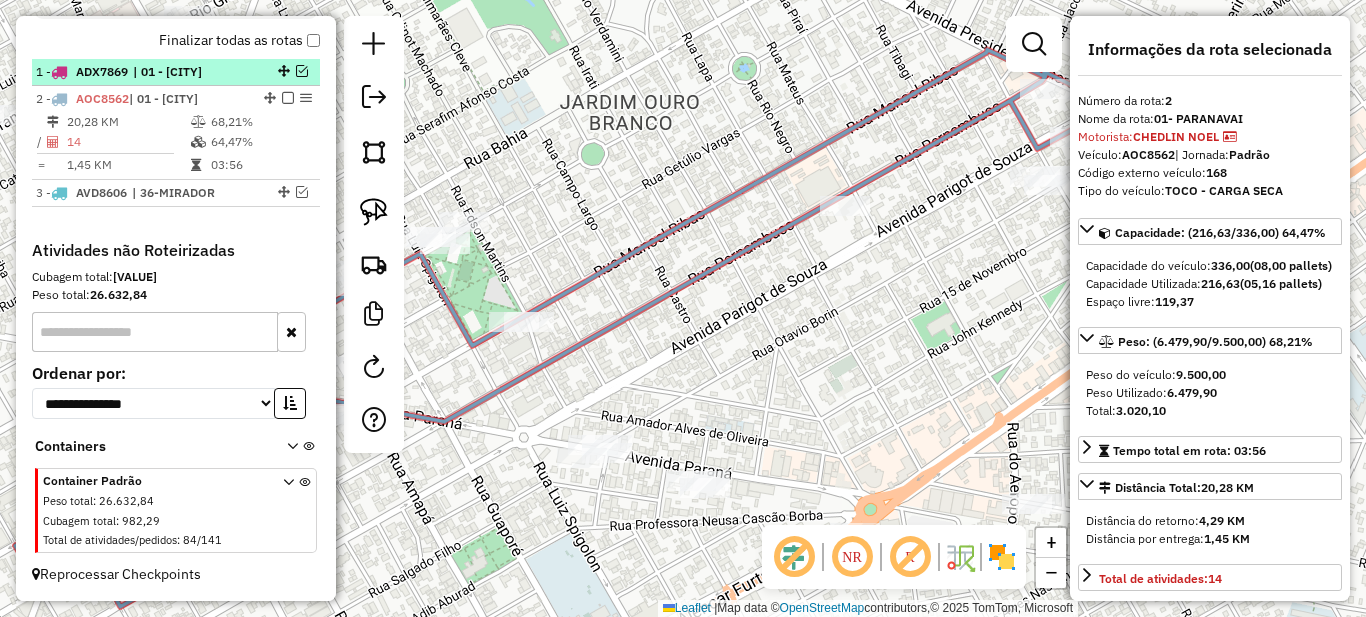 click on "| 01 - [CITY]" at bounding box center (179, 72) 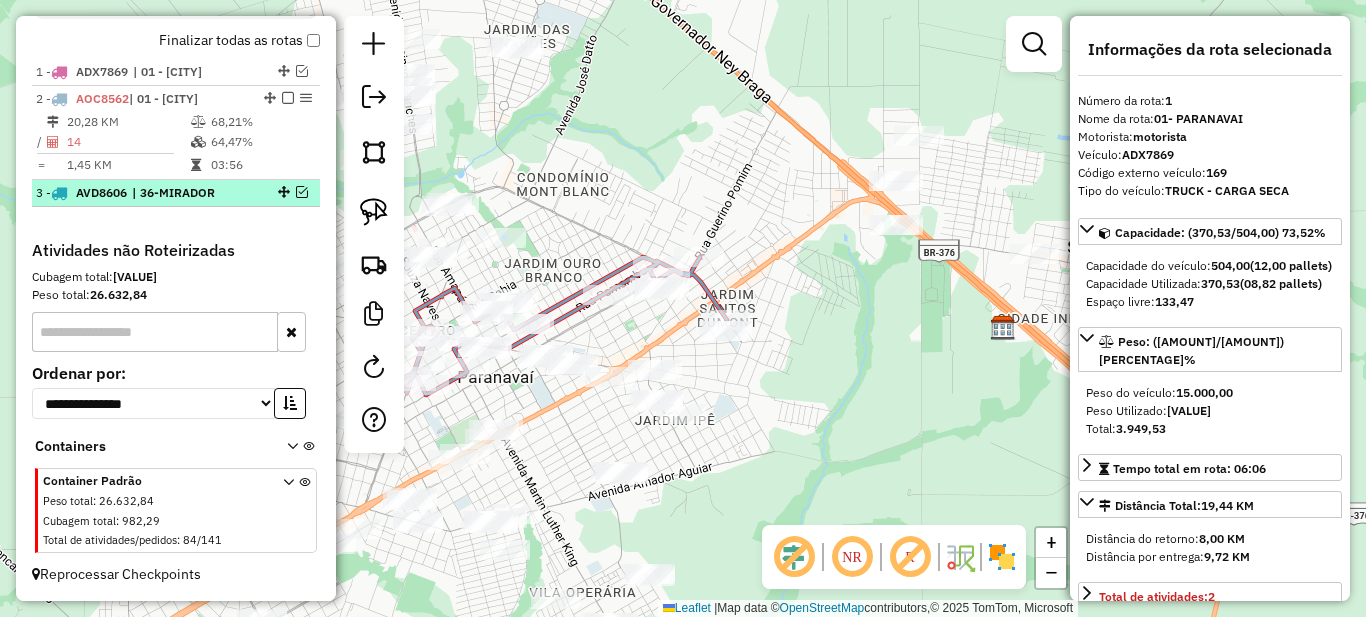 click on "3 -       AVD8606   | 36-MIRADOR" at bounding box center (142, 193) 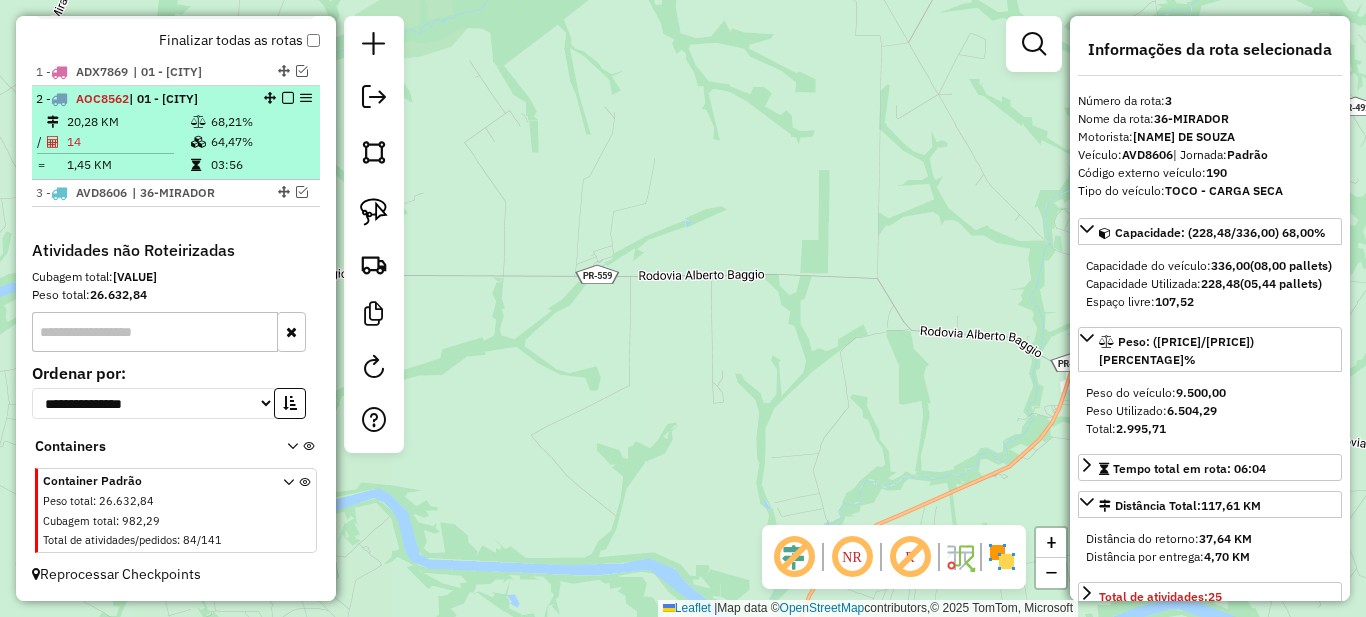 click on "68,21%" at bounding box center [260, 122] 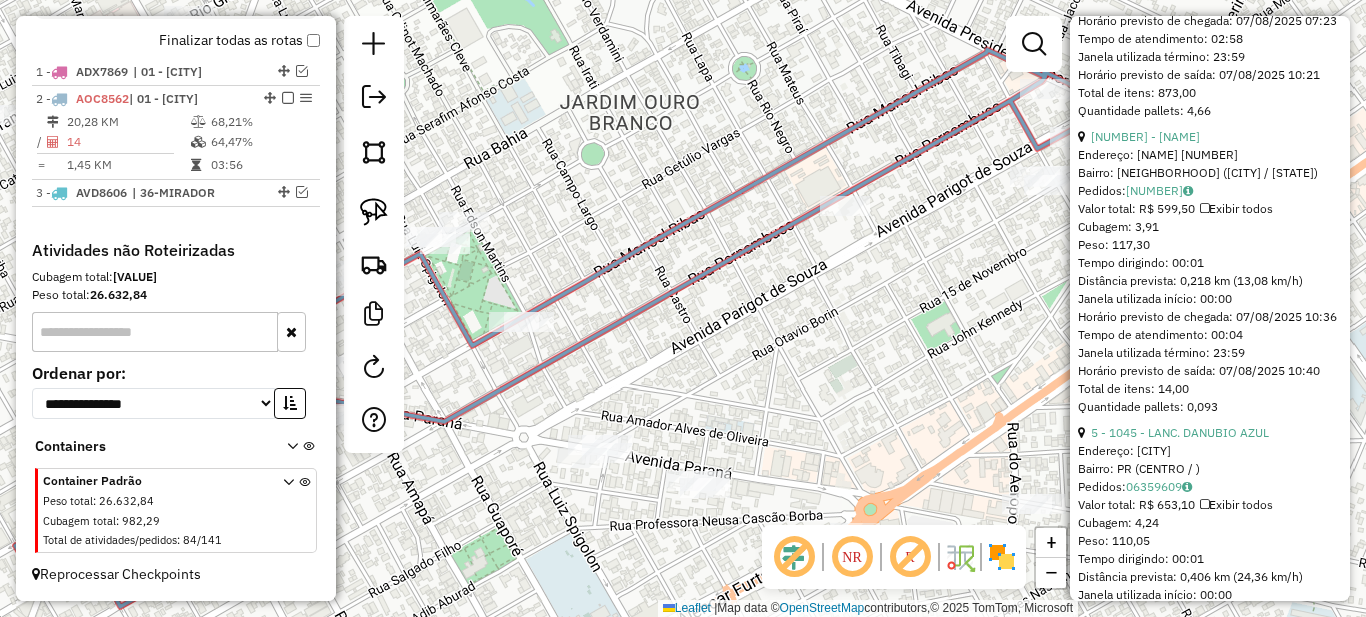 scroll, scrollTop: 900, scrollLeft: 0, axis: vertical 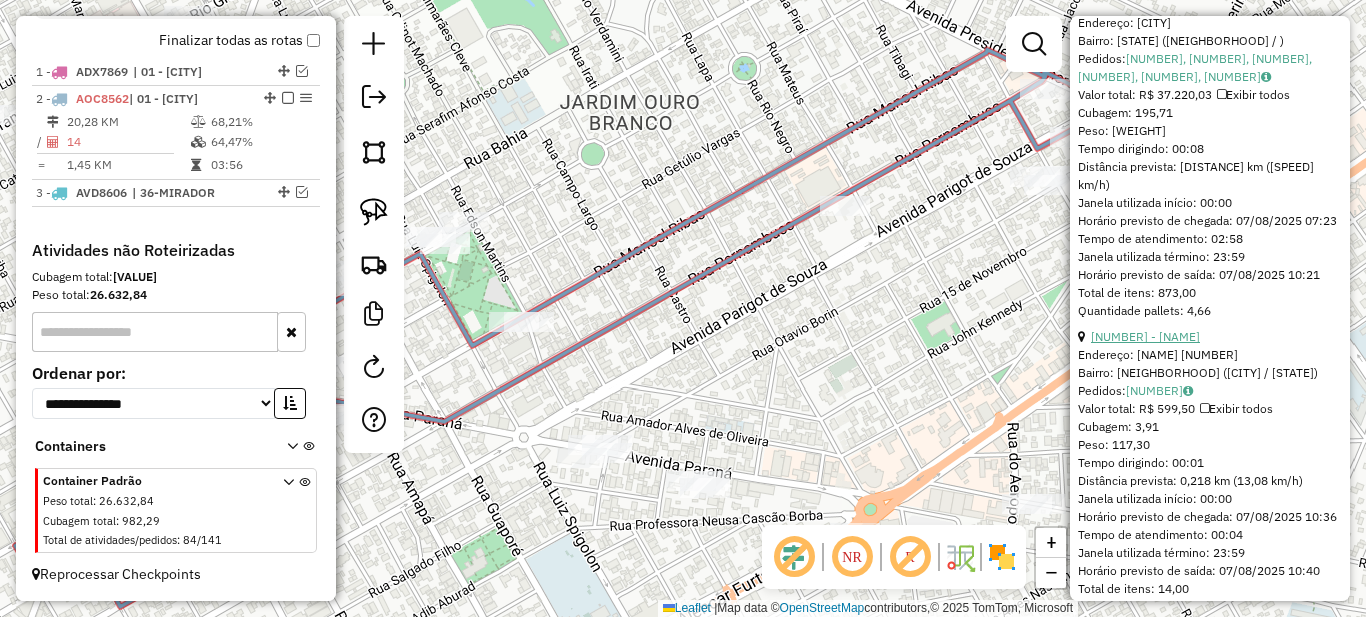 click on "[NUMBER] - [NAME]" at bounding box center (1145, 336) 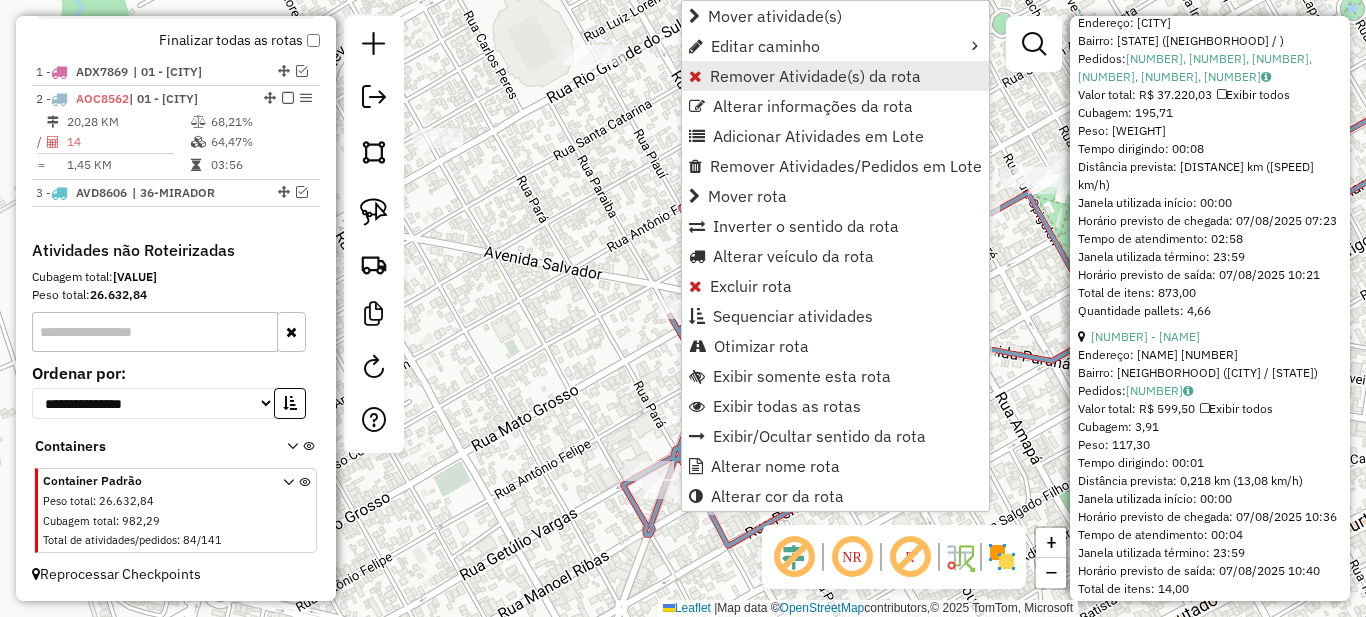click on "Remover Atividade(s) da rota" at bounding box center [815, 76] 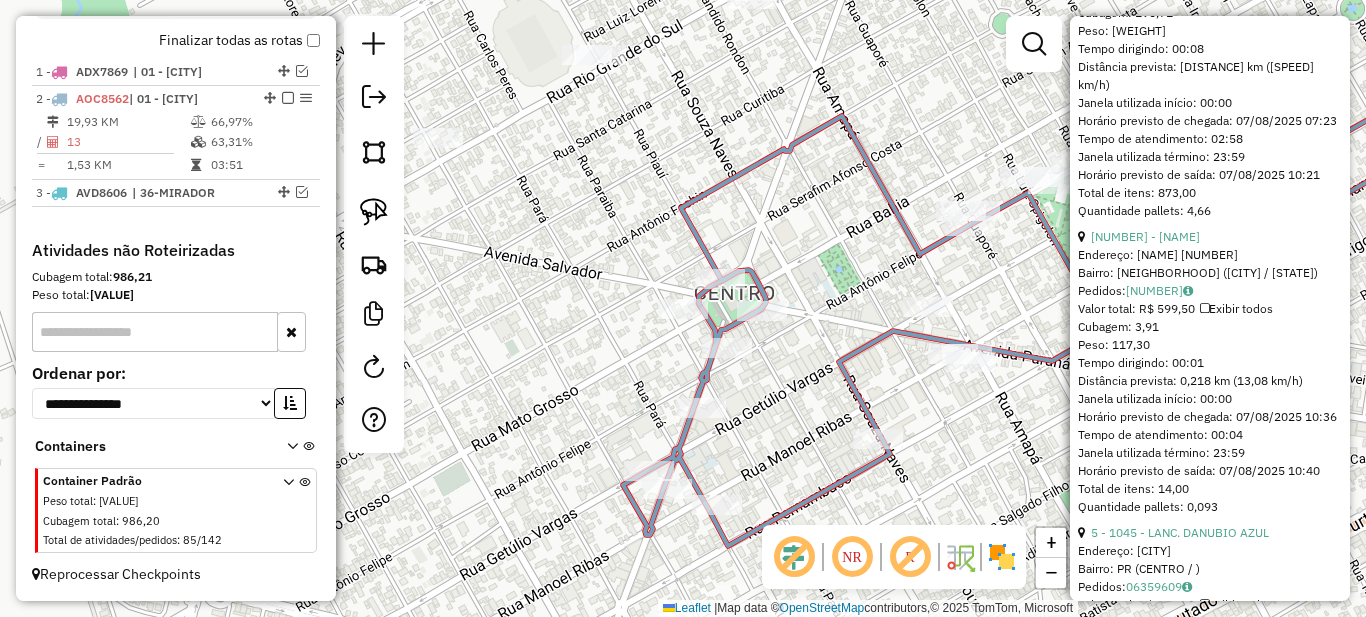 scroll, scrollTop: 1200, scrollLeft: 0, axis: vertical 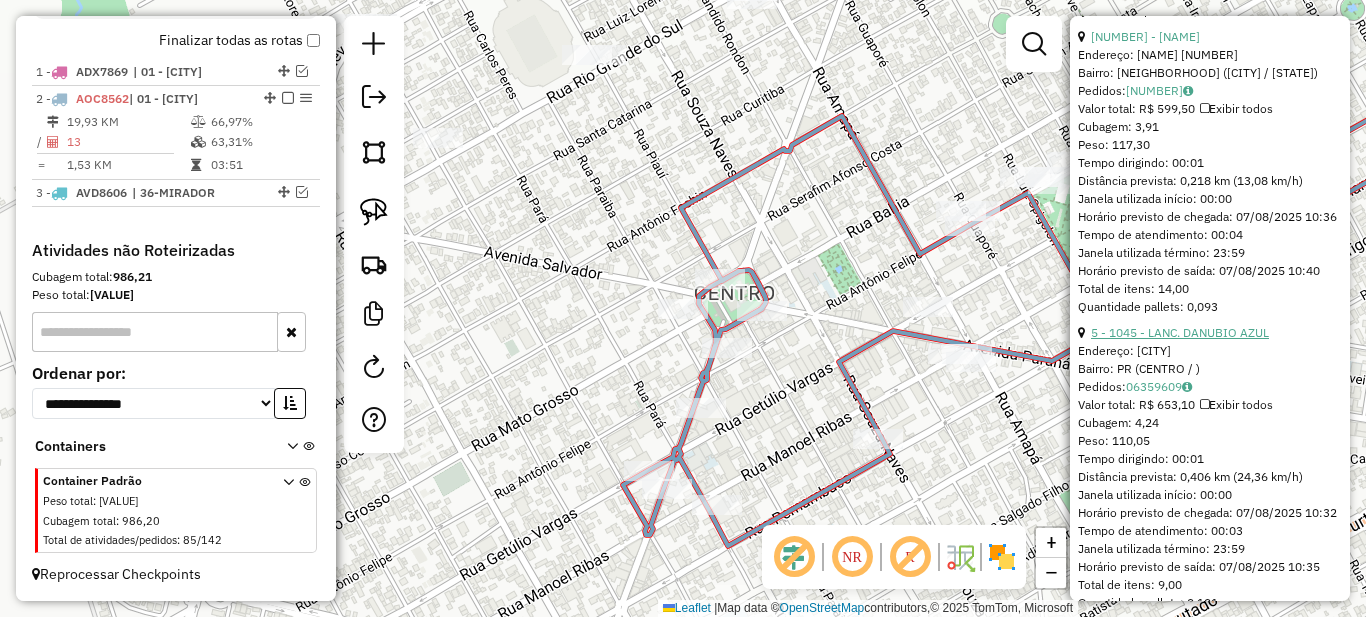 click on "5 - 1045 - LANC. DANUBIO AZUL" at bounding box center (1180, 332) 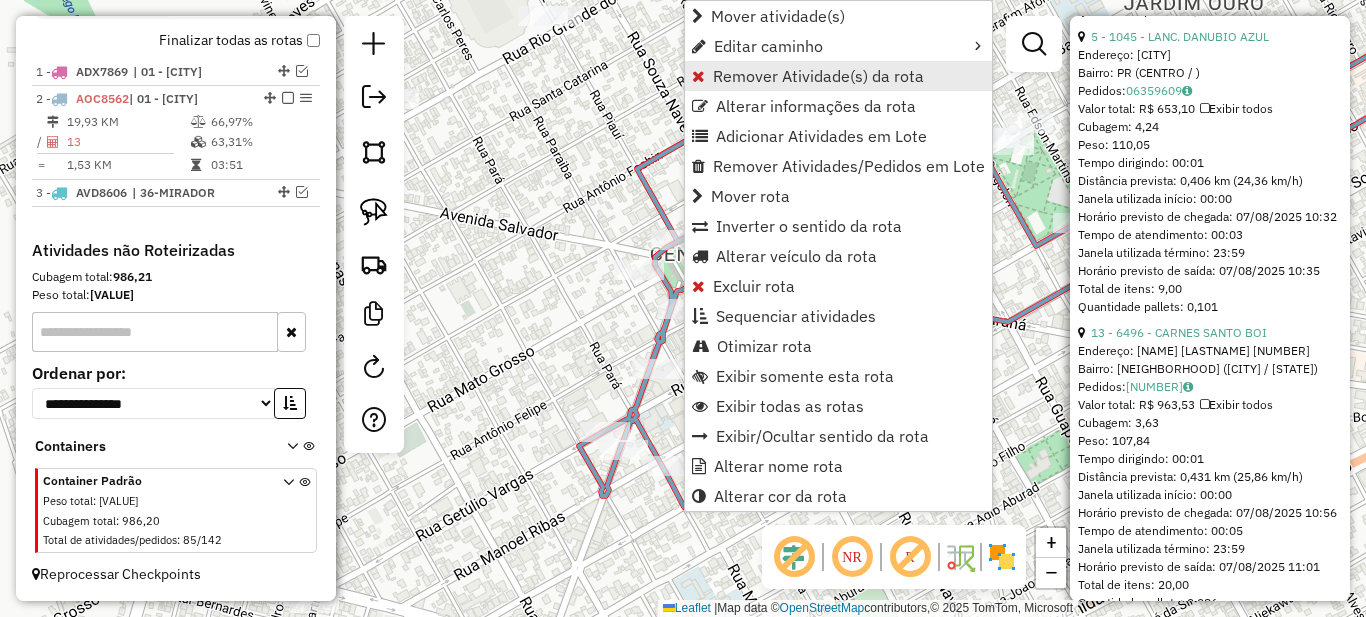 click on "Remover Atividade(s) da rota" at bounding box center (818, 76) 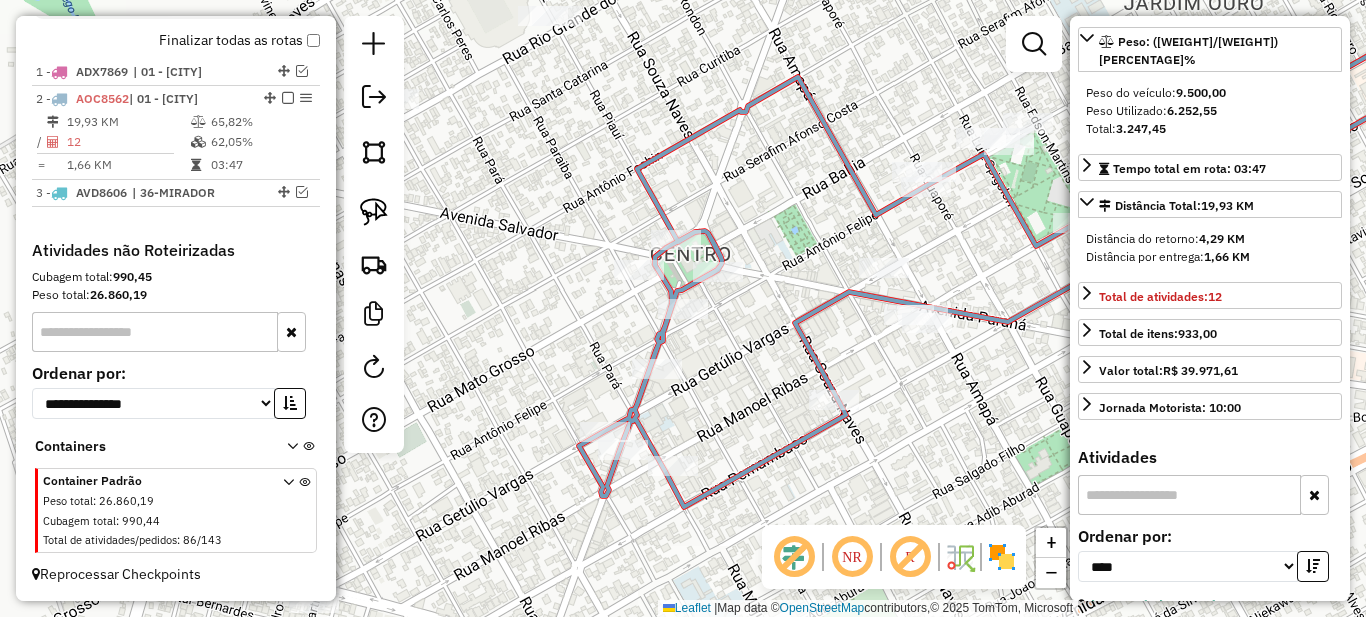 scroll, scrollTop: 0, scrollLeft: 0, axis: both 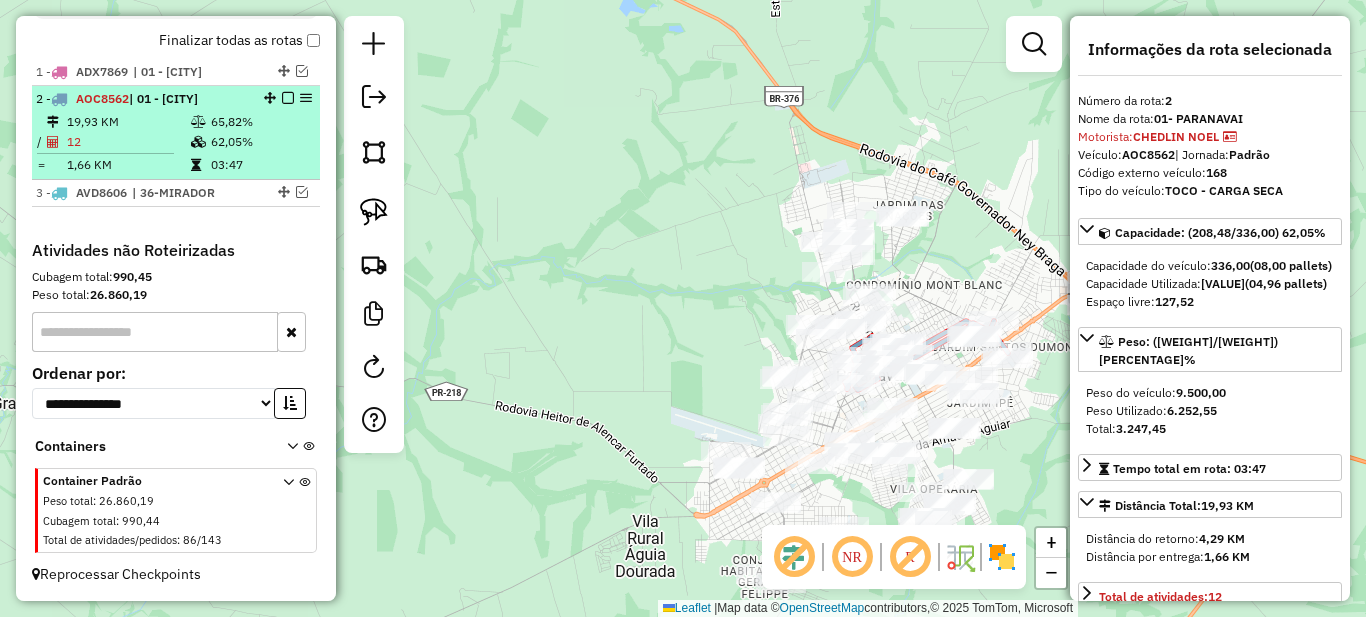 click on "65,82%" at bounding box center (260, 122) 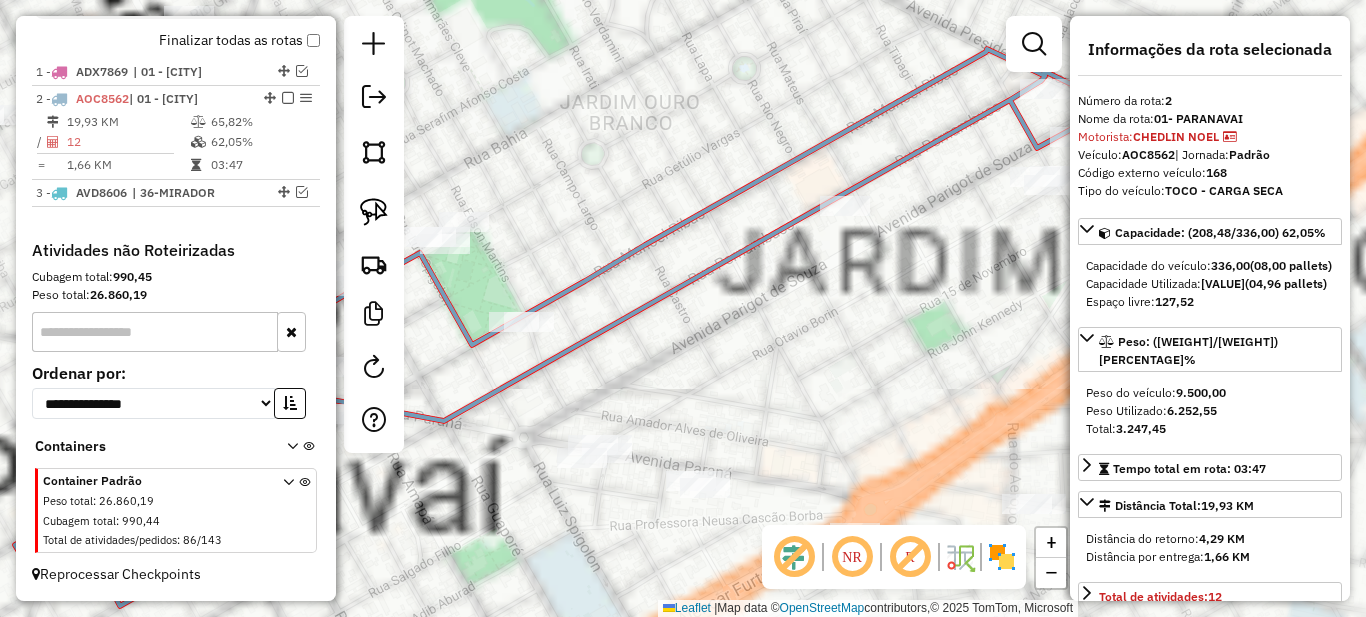 click at bounding box center [288, 98] 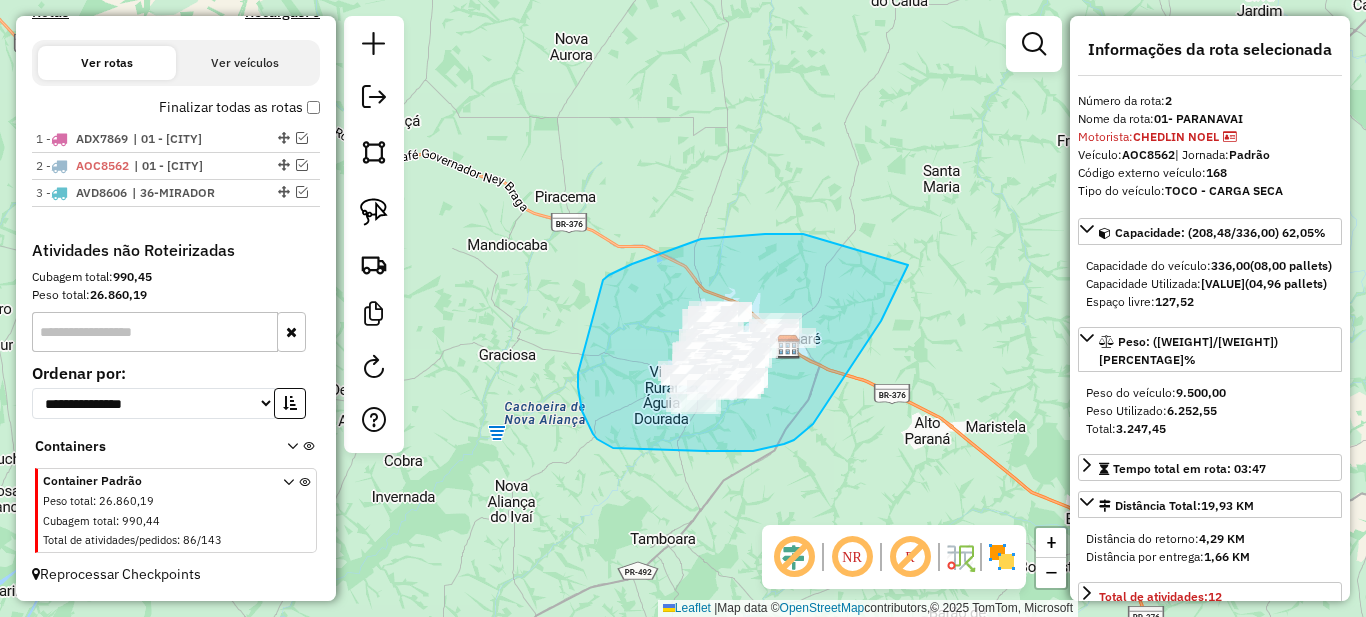 drag, startPoint x: 765, startPoint y: 234, endPoint x: 921, endPoint y: 246, distance: 156.46086 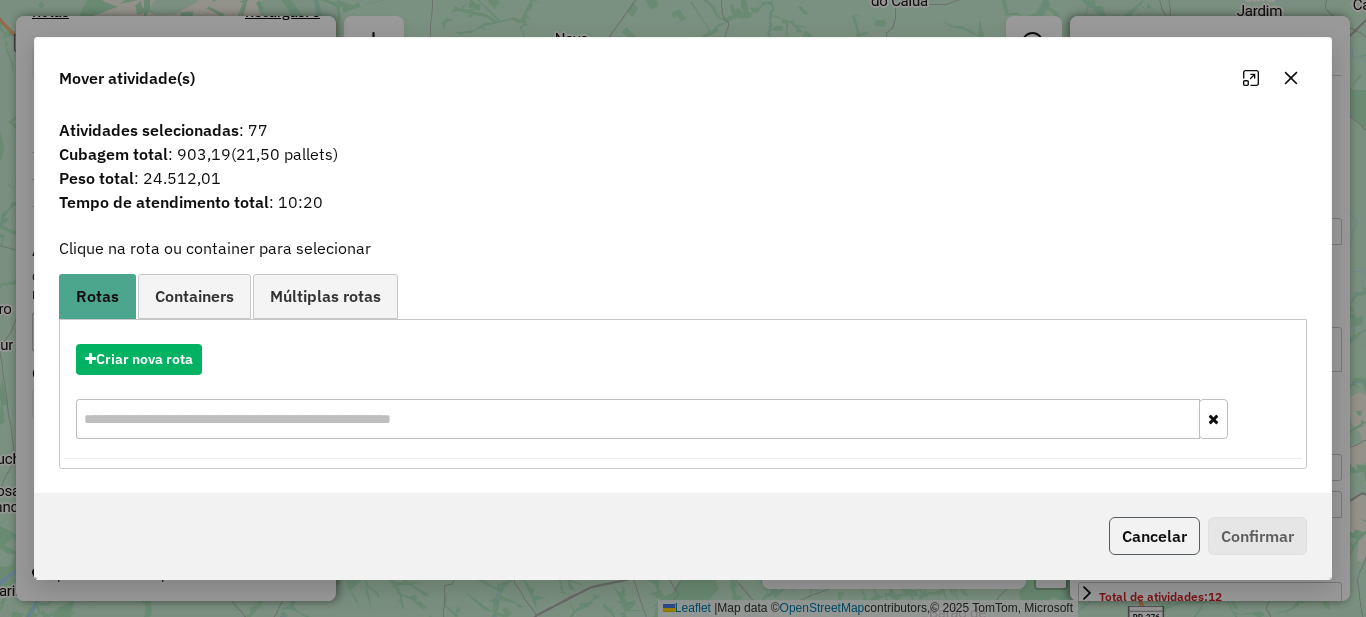 click on "Cancelar" 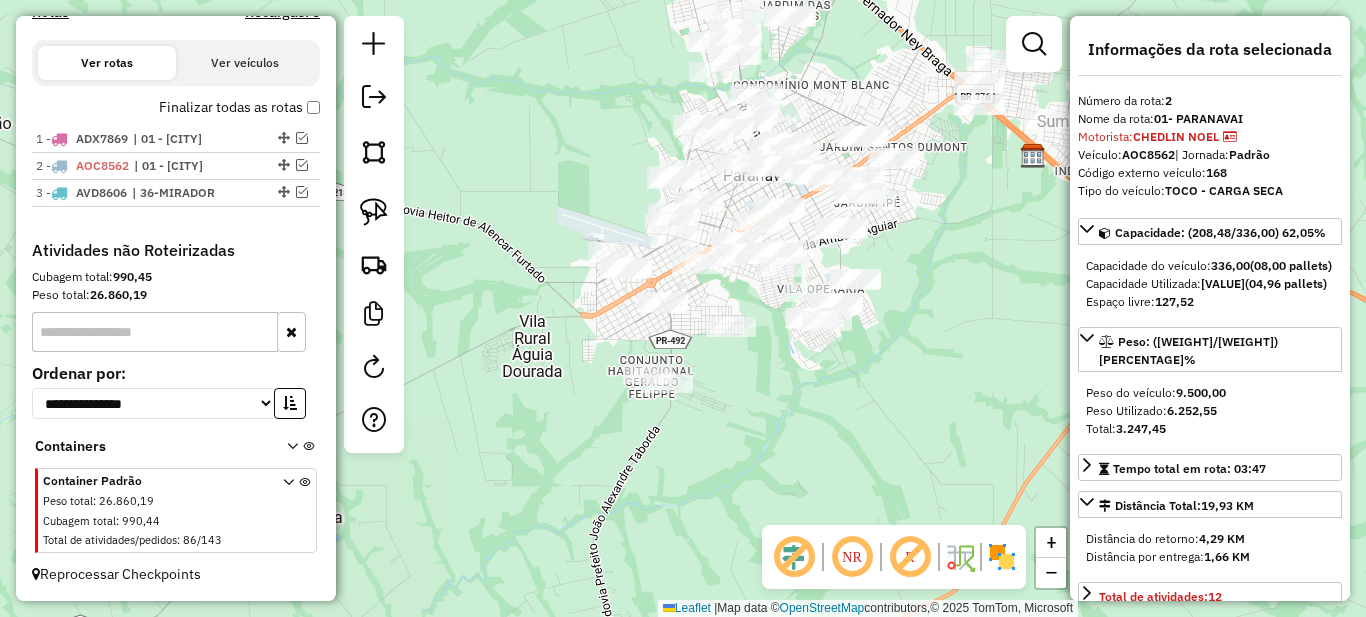 drag, startPoint x: 661, startPoint y: 362, endPoint x: 600, endPoint y: 347, distance: 62.817196 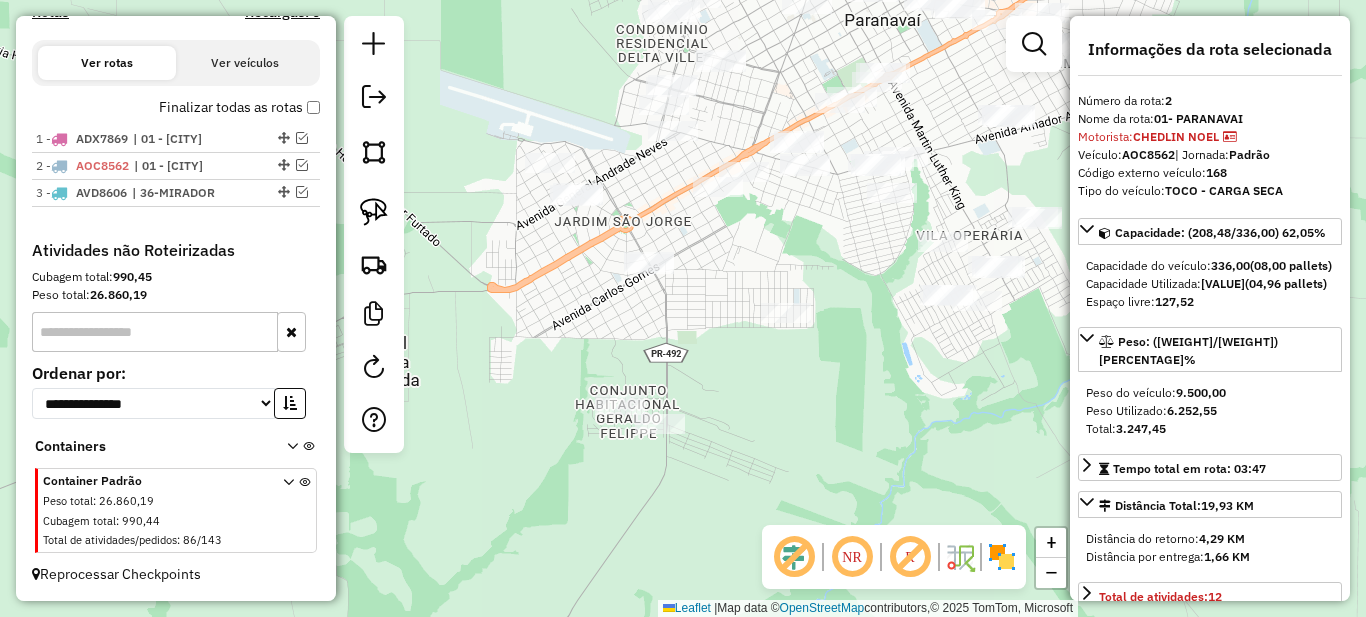 drag, startPoint x: 654, startPoint y: 357, endPoint x: 624, endPoint y: 357, distance: 30 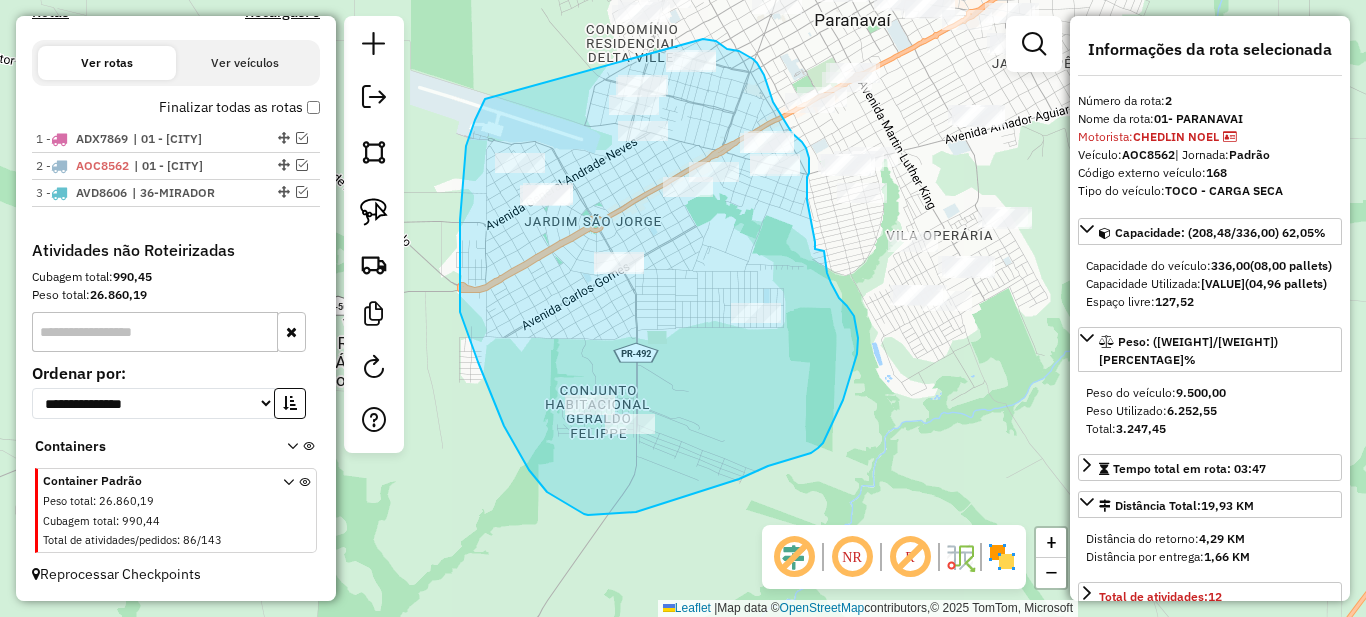 drag, startPoint x: 485, startPoint y: 99, endPoint x: 703, endPoint y: 39, distance: 226.10617 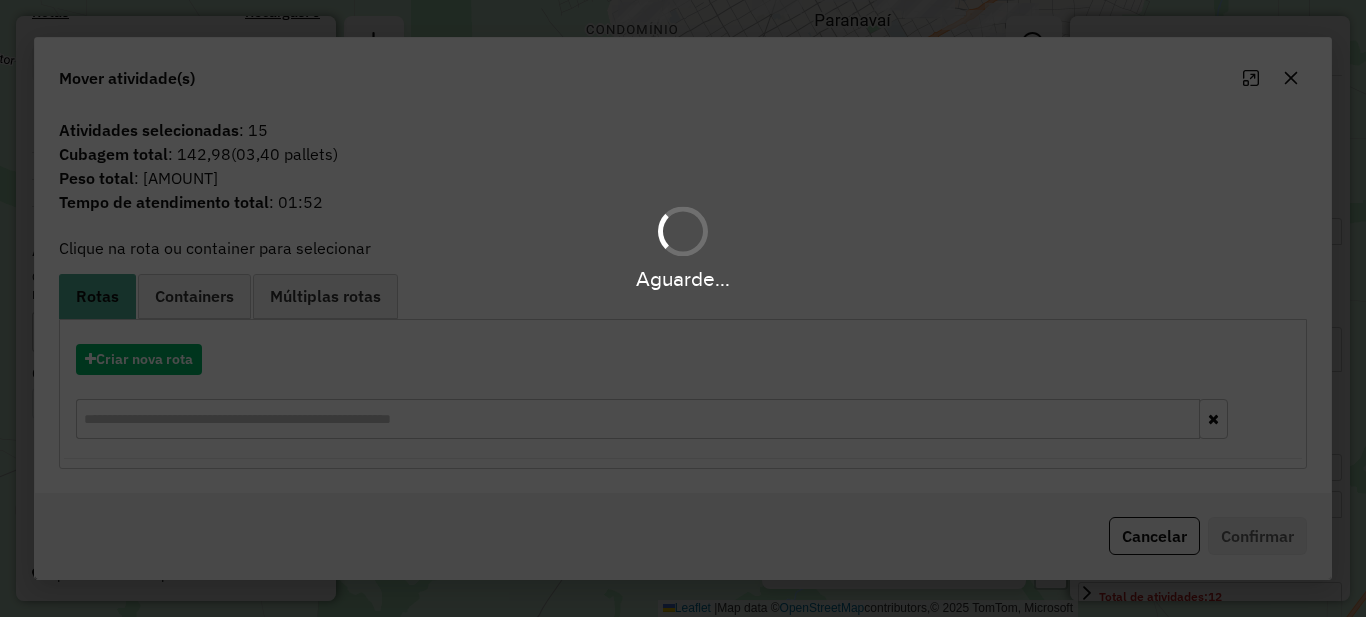 click on "Aguarde...  Pop-up bloqueado!  Seu navegador bloqueou automáticamente a abertura de uma nova janela.   Acesse as configurações e adicione o endereço do sistema a lista de permissão.   Fechar  Informações da Sessão 975785 - 07/08/2025     Criação: 06/08/2025 17:14   Depósito:  Unidas  Total de rotas:  3  Distância Total:  156,98 km  Tempo total:  15:57  Valor total:  R$ 322.599,24  - Total roteirizado:  R$ 154.132,15  - Total não roteirizado:  R$ 168.467,09  Total de Atividades Roteirizadas:  39  Total de Pedidos Roteirizados:  67  Peso total roteirizado:  23.807,31  Cubagem total roteirizado:  807,49  Total de Atividades não Roteirizadas:  86  Total de Pedidos não Roteirizados:  143 Total de caixas por viagem:  807,49 /   3 =  269,16 Média de Atividades por viagem:  39 /   3 =  13,00 Ocupação média da frota:  69,32%   Rotas improdutivas:  3  Rotas vários dias:  0  Clientes Priorizados NR:  0  Transportadoras  Rotas  Recargas: 0   Ver rotas   Ver veículos  Finalizar todas as rotas   1 -" at bounding box center (683, 308) 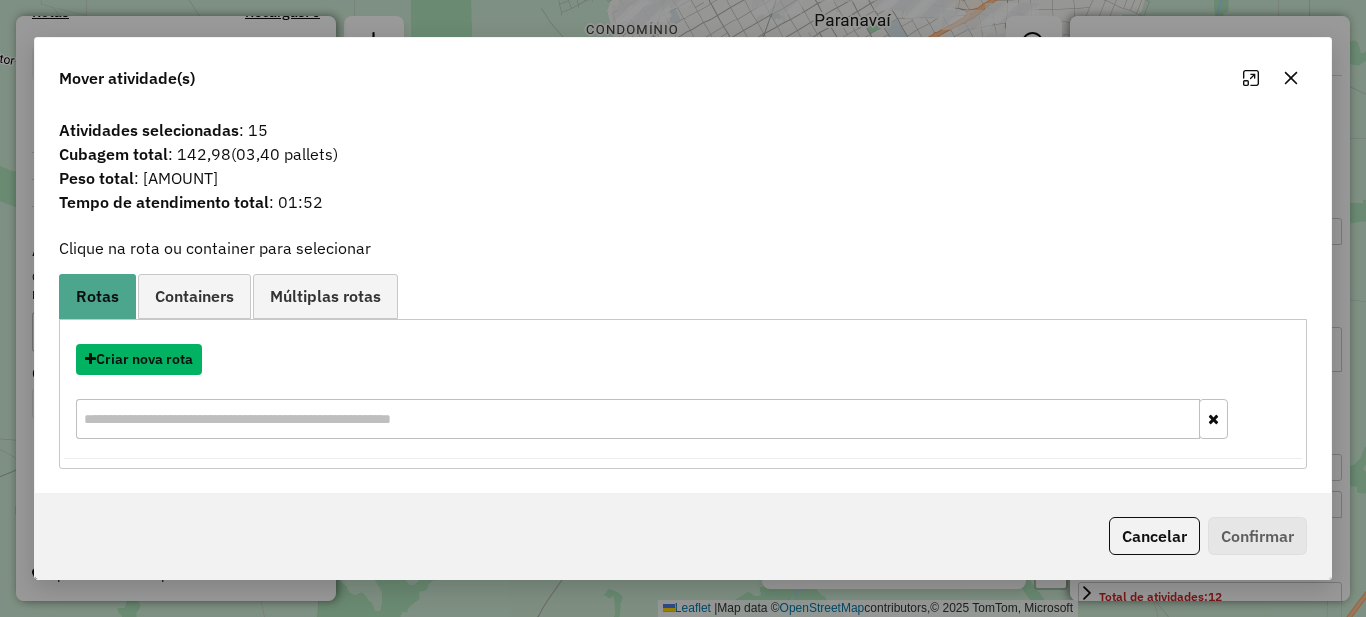 click on "Criar nova rota" at bounding box center [139, 359] 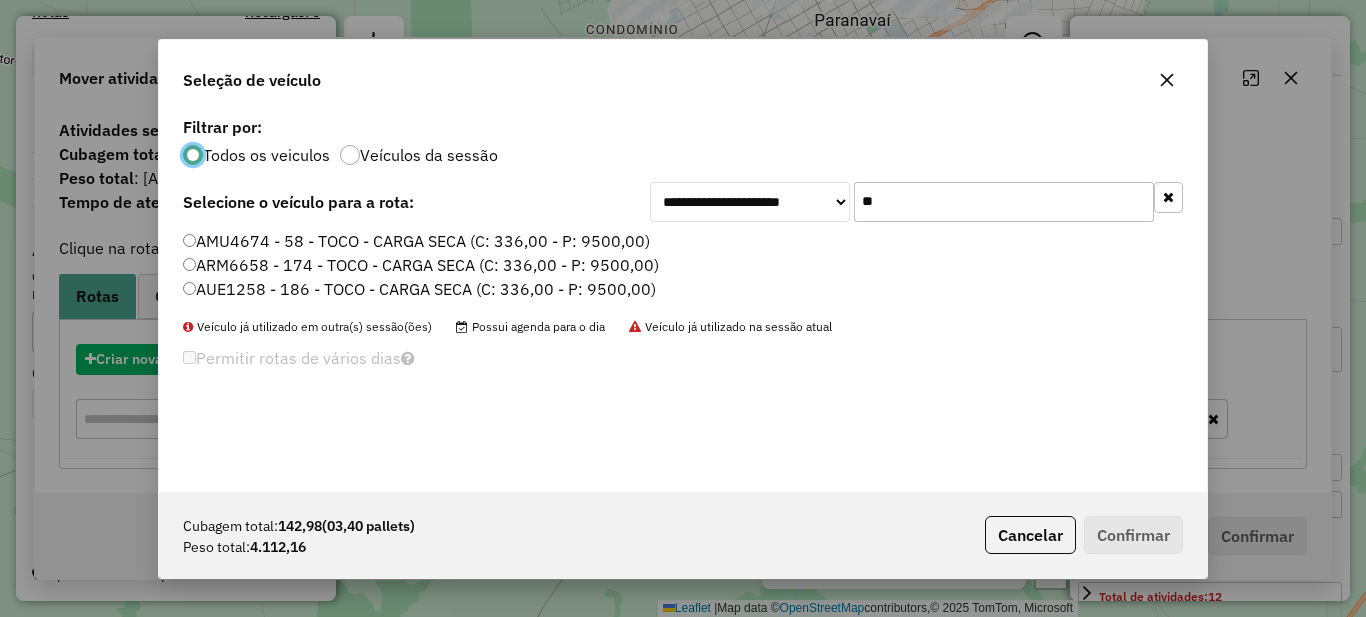 scroll, scrollTop: 11, scrollLeft: 6, axis: both 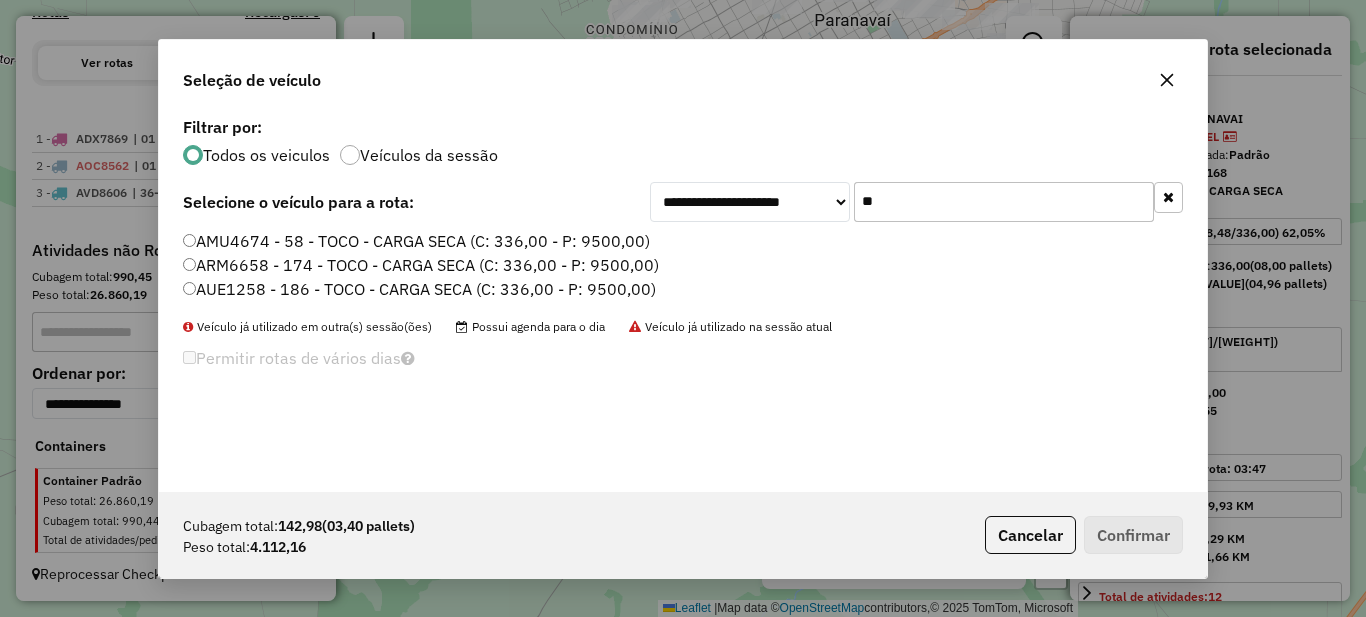 click on "**" 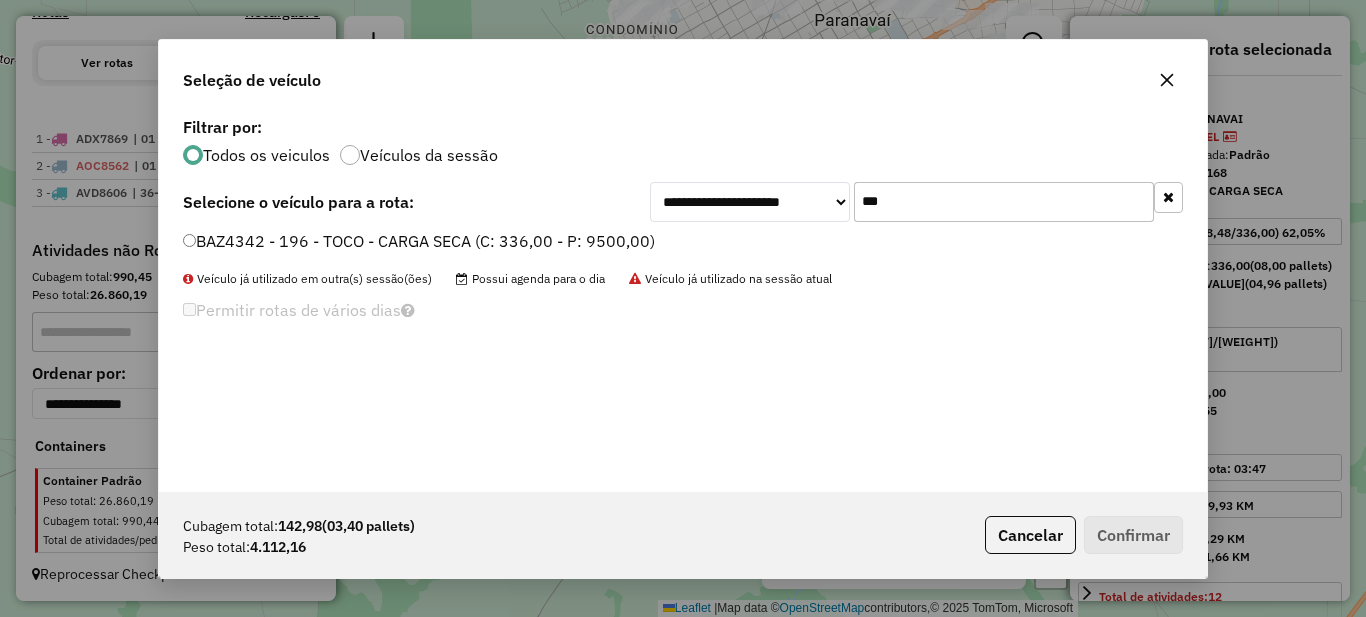 type on "***" 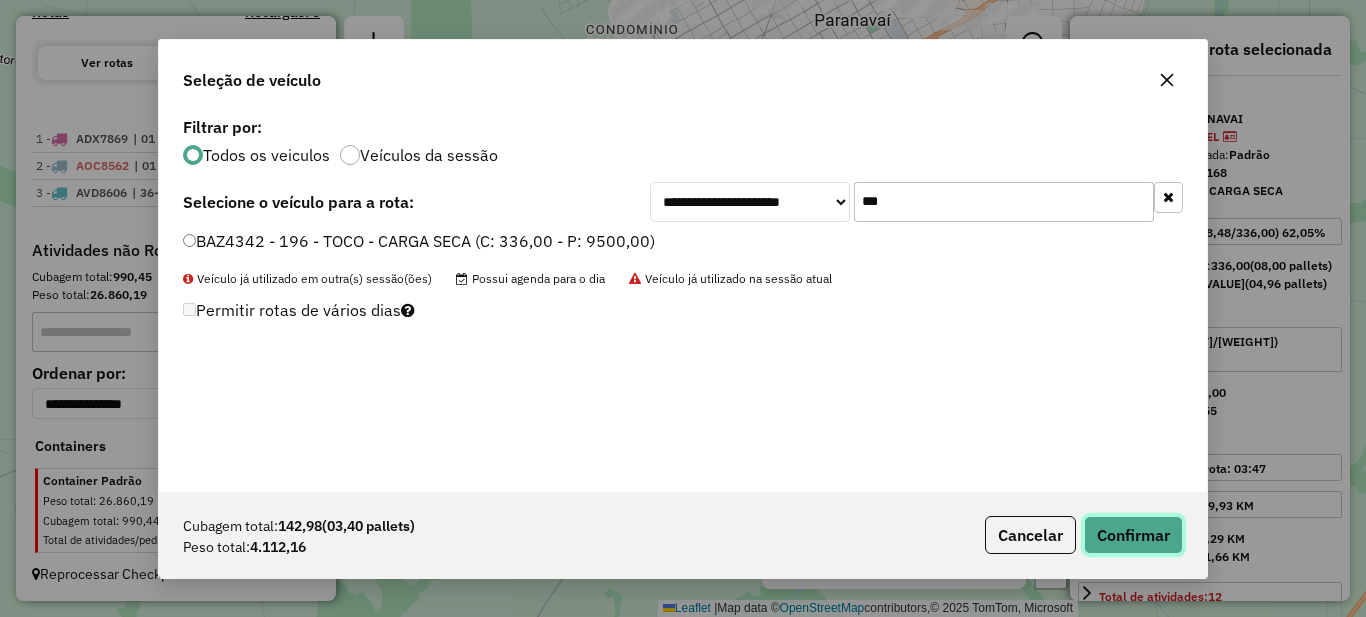click on "Confirmar" 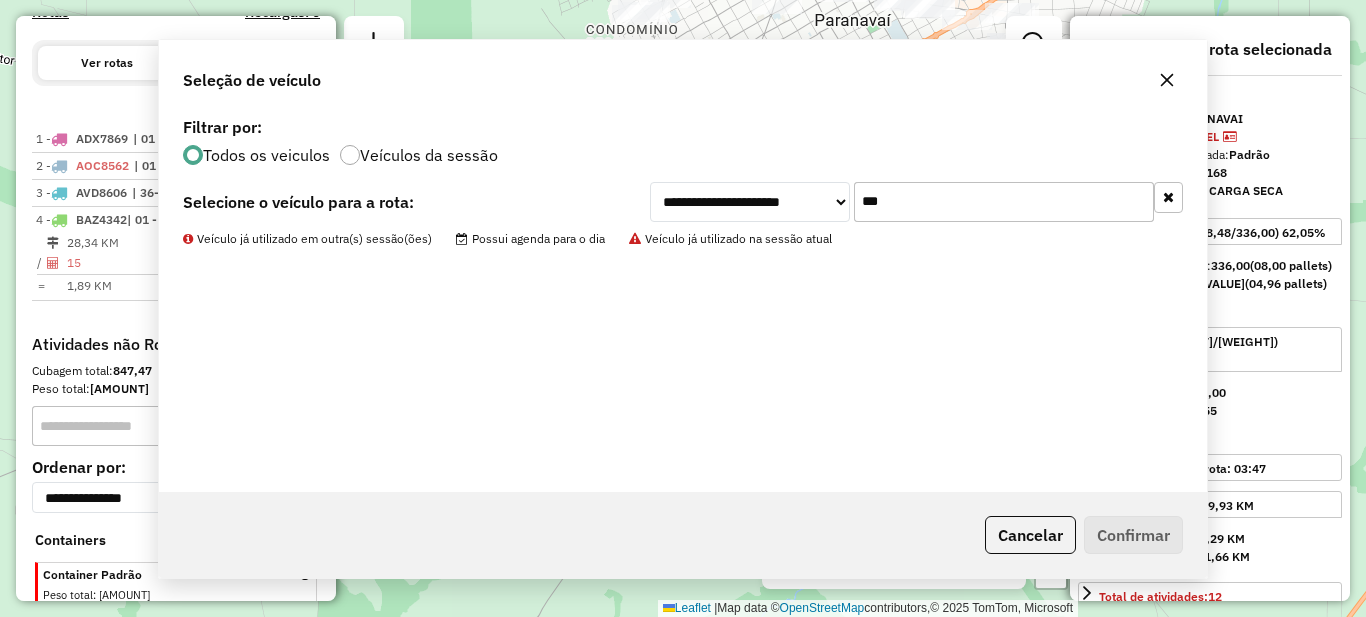 scroll, scrollTop: 783, scrollLeft: 0, axis: vertical 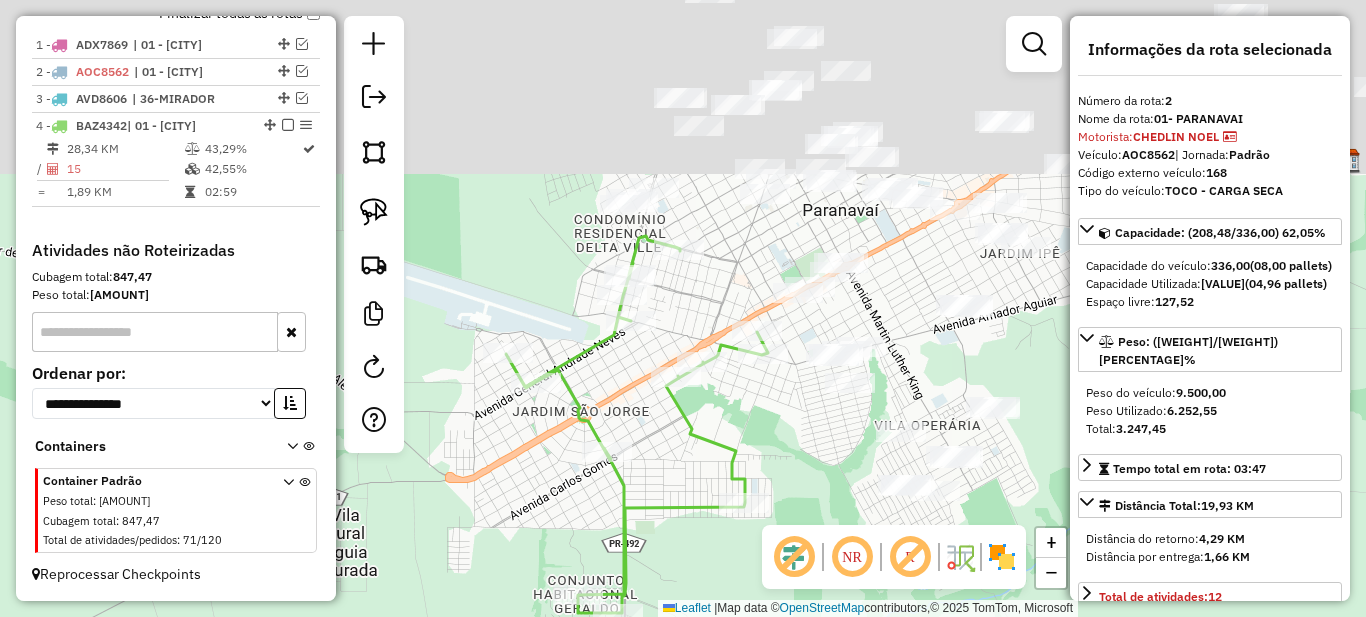 drag, startPoint x: 787, startPoint y: 358, endPoint x: 808, endPoint y: 371, distance: 24.698177 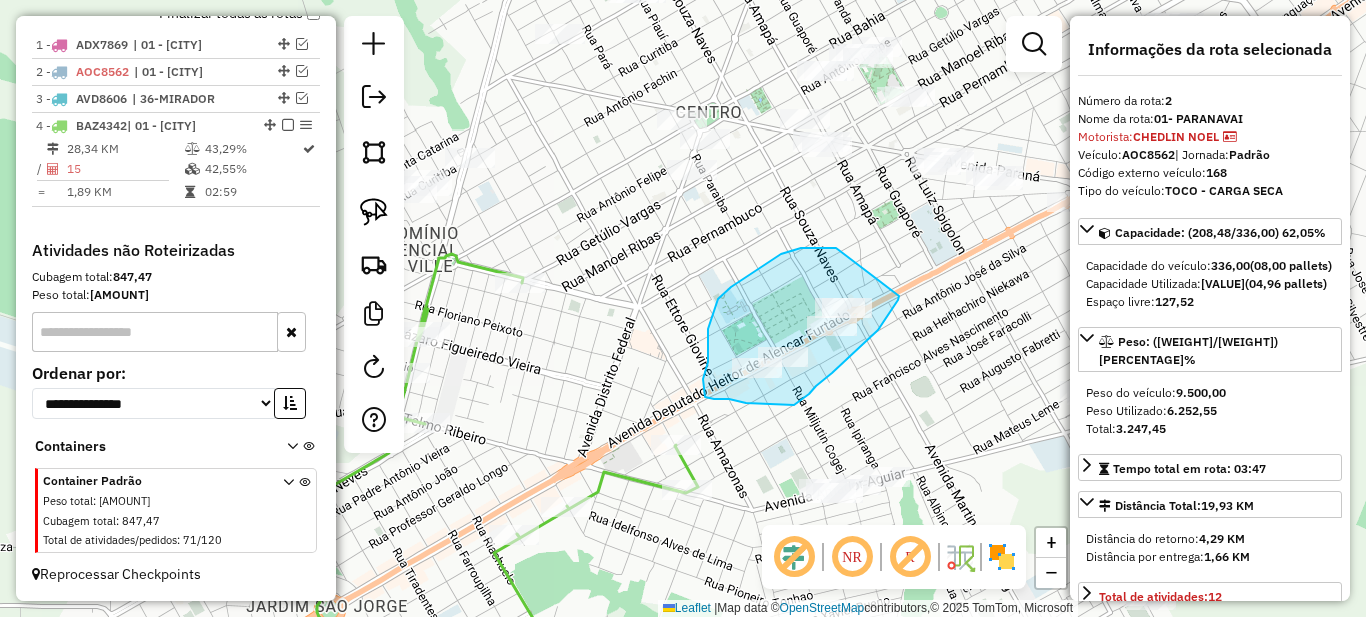 drag, startPoint x: 840, startPoint y: 251, endPoint x: 899, endPoint y: 296, distance: 74.20242 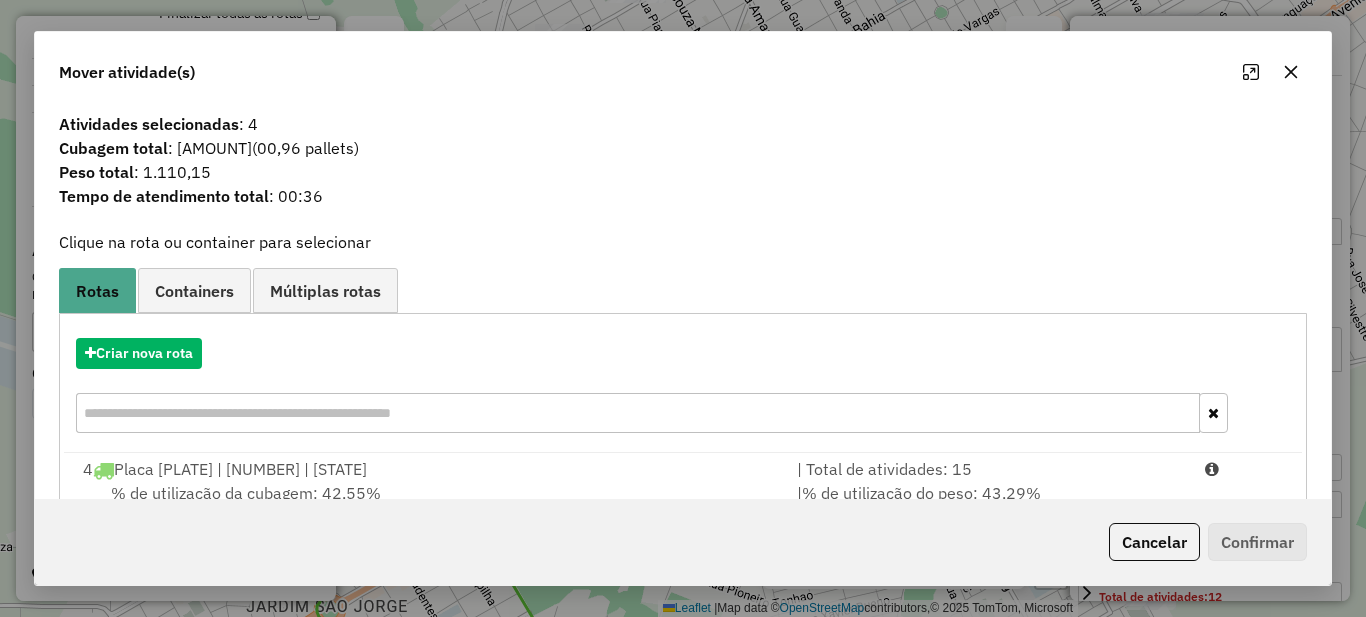 scroll, scrollTop: 70, scrollLeft: 0, axis: vertical 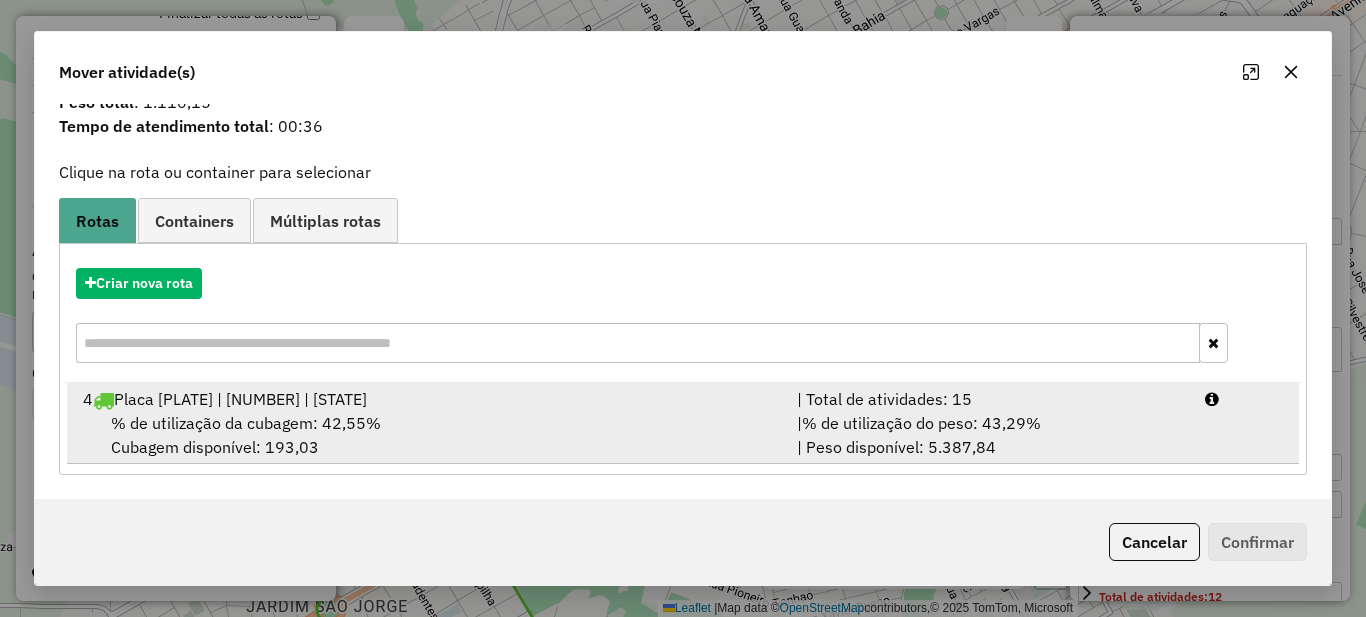 click on "| Total de atividades: 15" at bounding box center (989, 399) 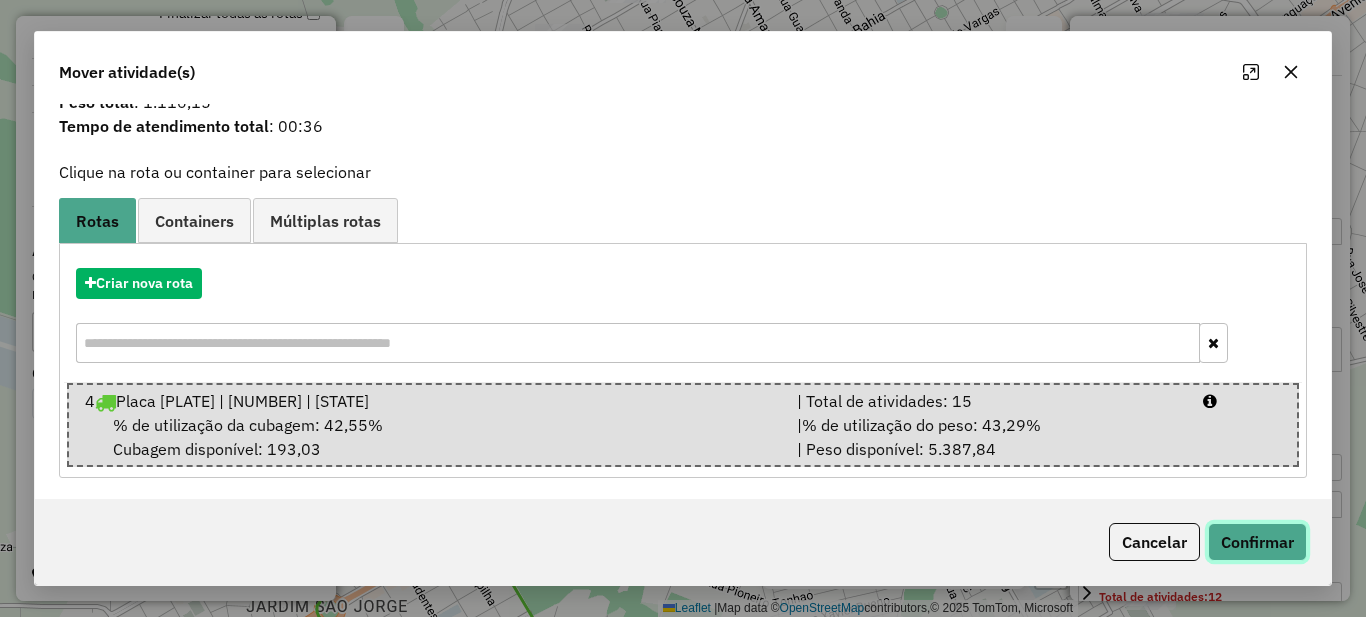 click on "Confirmar" 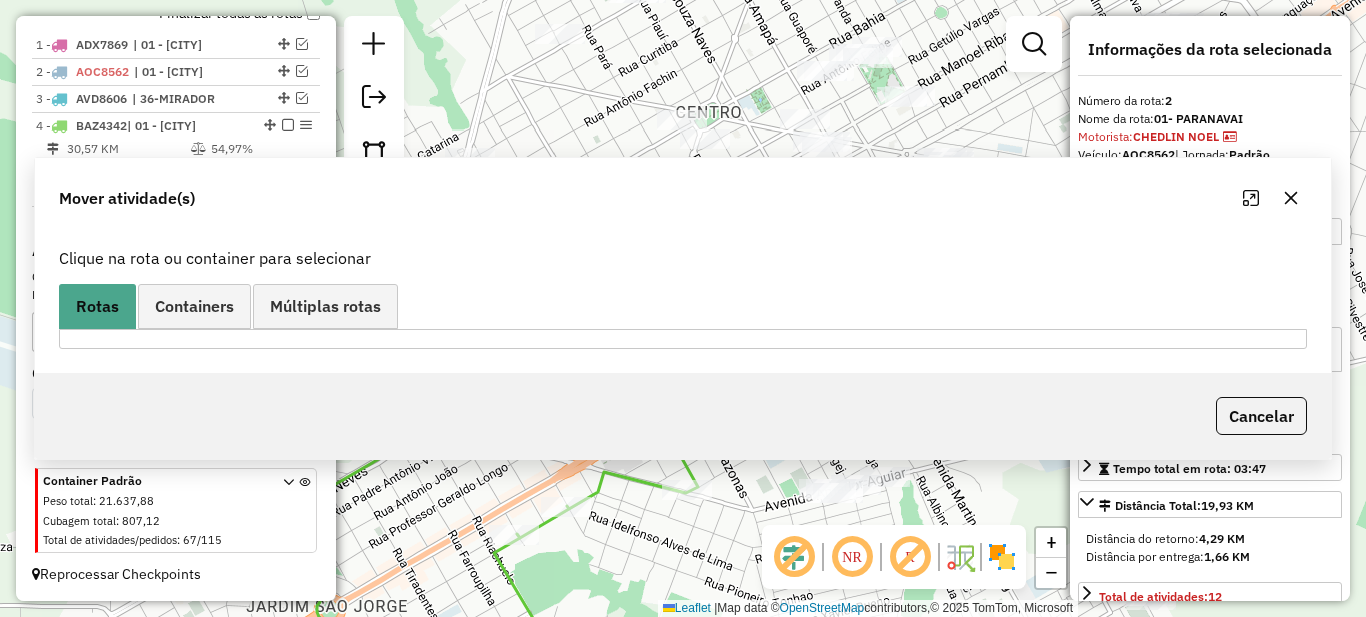 scroll, scrollTop: 0, scrollLeft: 0, axis: both 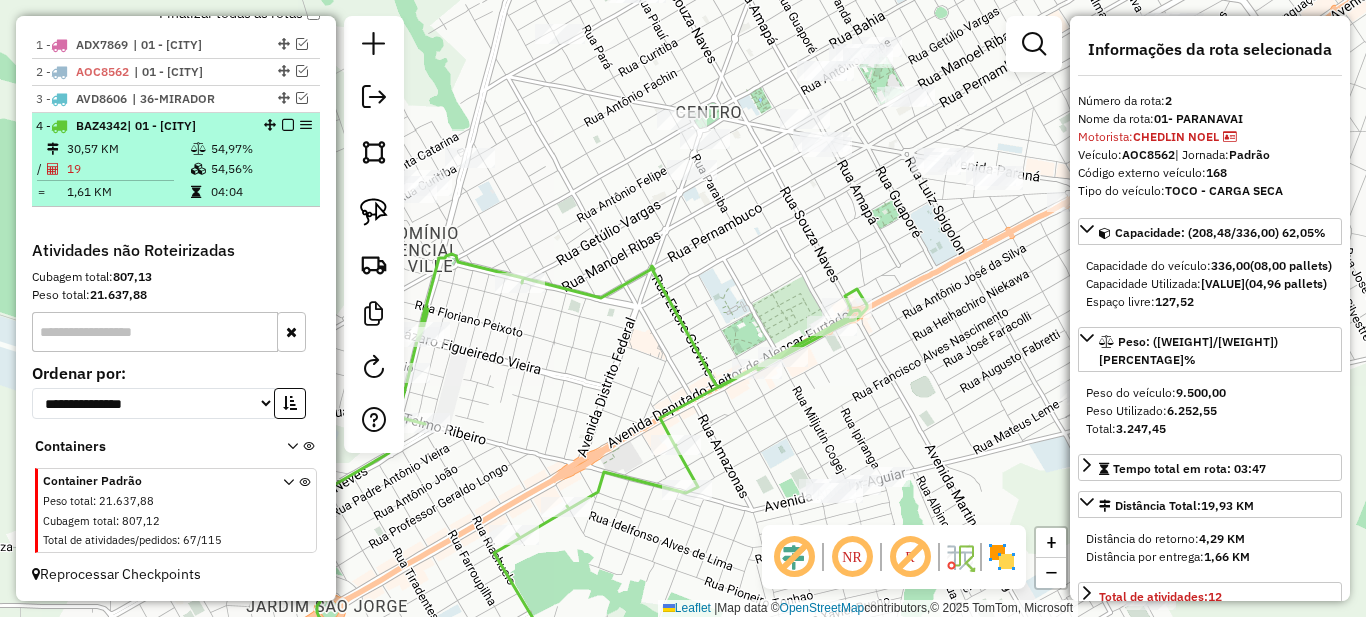click at bounding box center (198, 169) 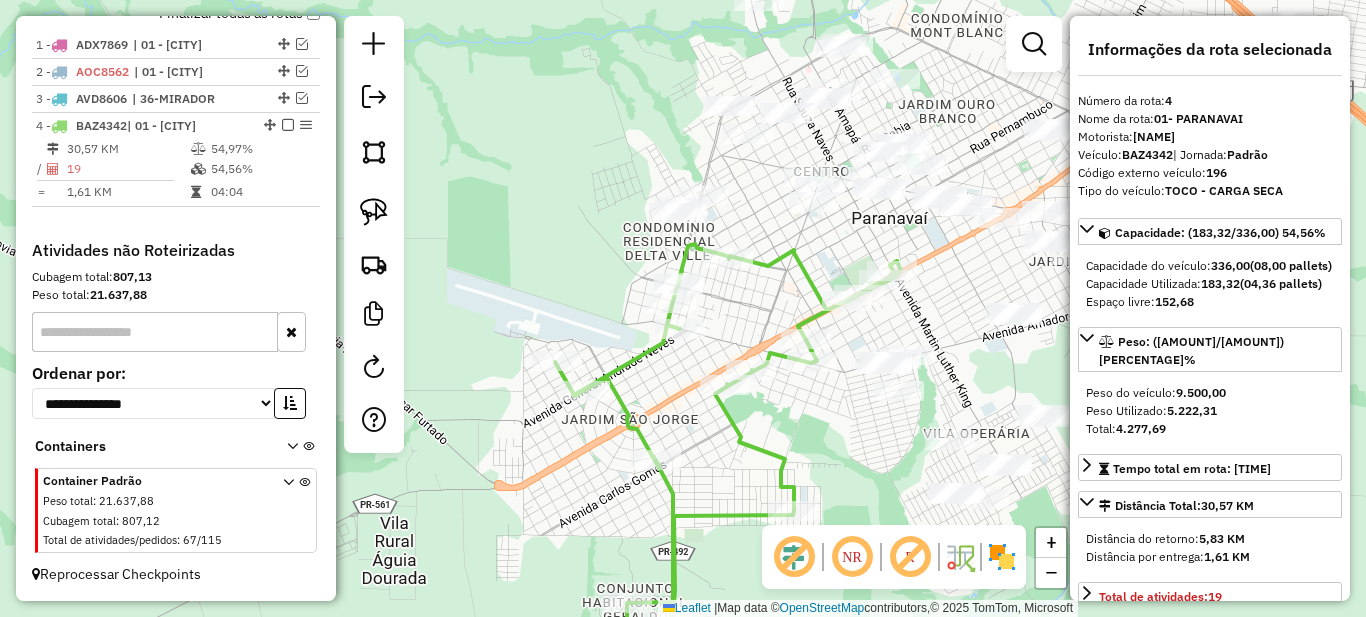 drag, startPoint x: 721, startPoint y: 170, endPoint x: 801, endPoint y: 405, distance: 248.24384 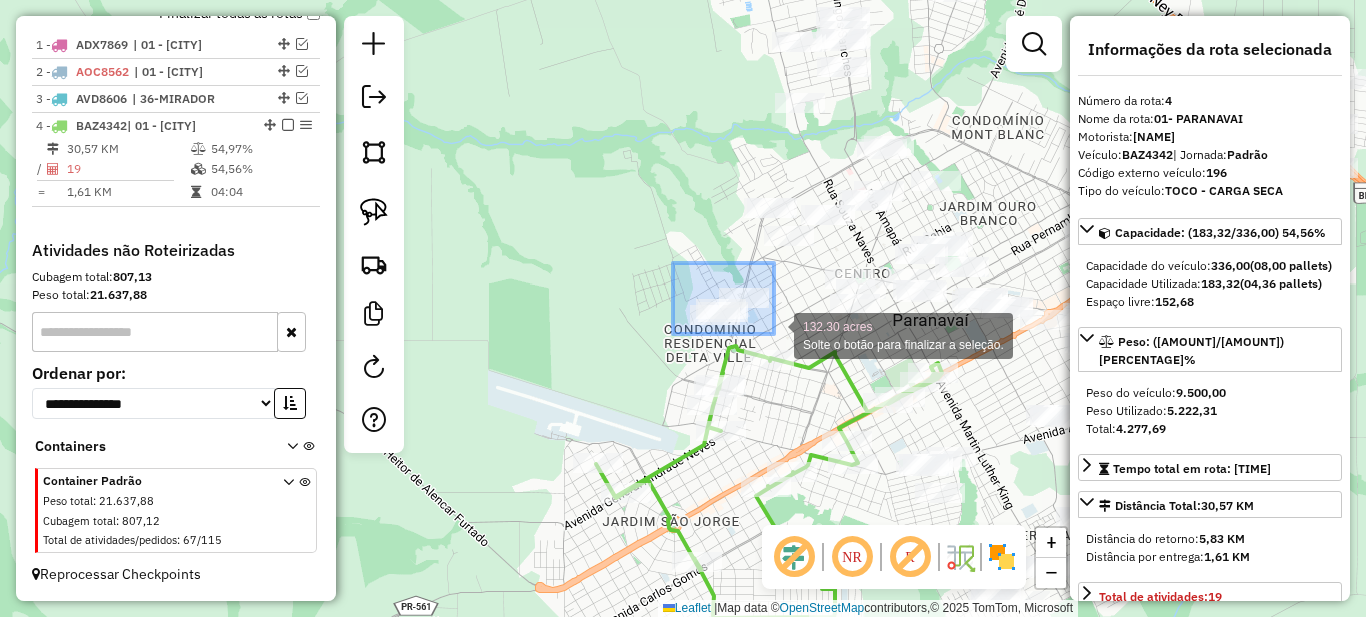 drag, startPoint x: 673, startPoint y: 265, endPoint x: 775, endPoint y: 335, distance: 123.709335 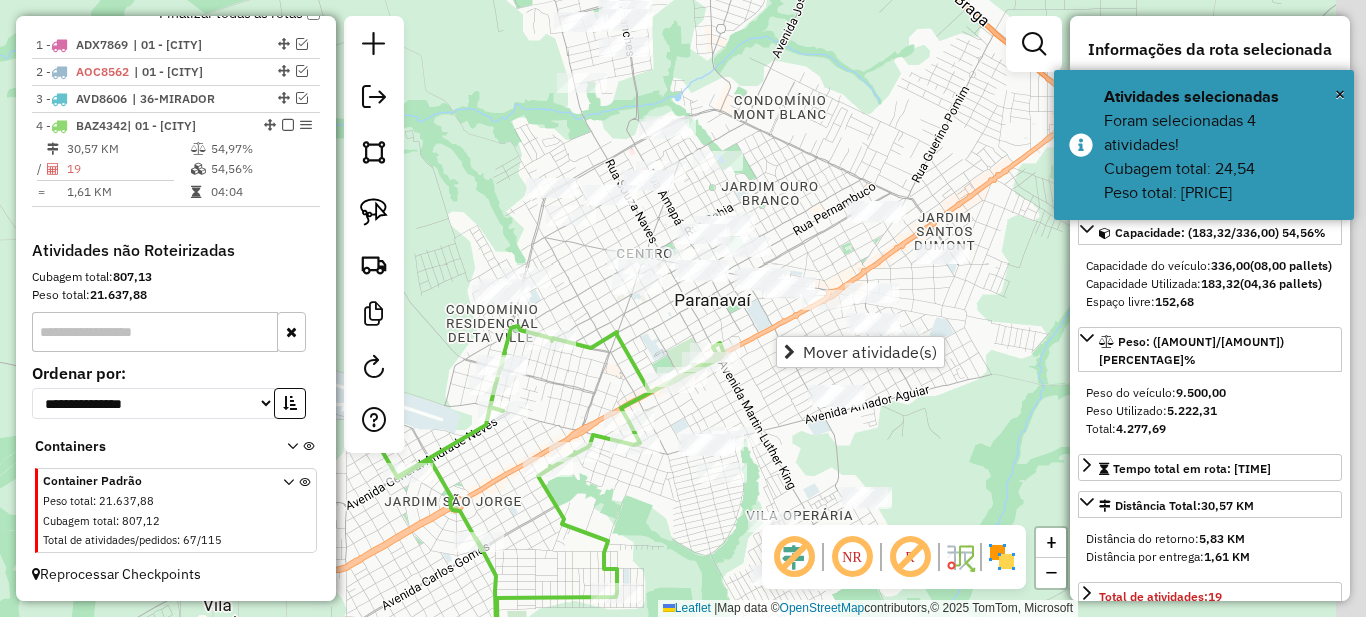 drag, startPoint x: 888, startPoint y: 366, endPoint x: 775, endPoint y: 350, distance: 114.12712 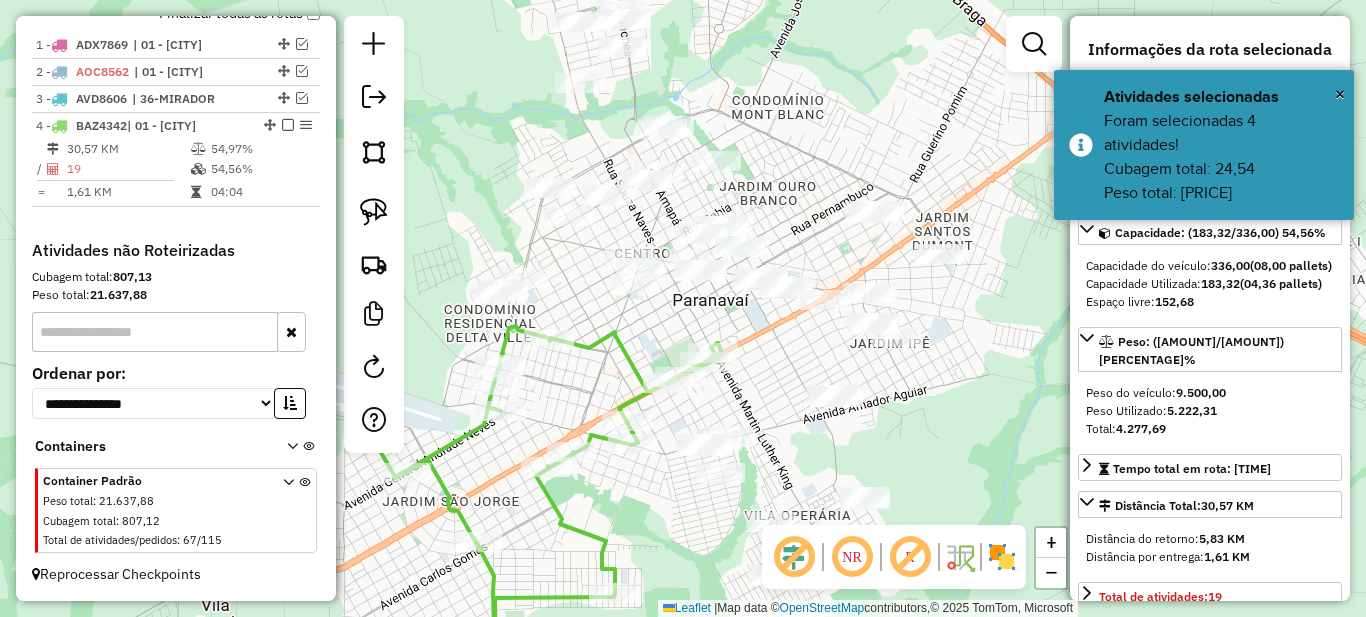 scroll, scrollTop: 200, scrollLeft: 0, axis: vertical 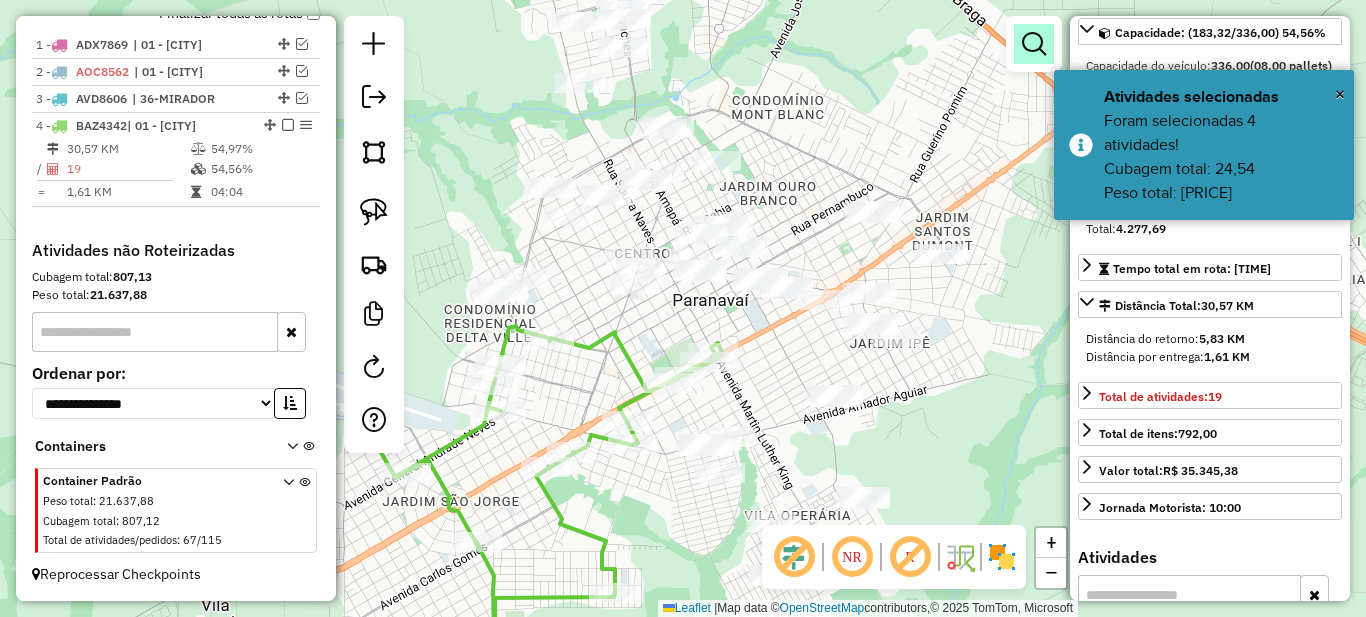 click at bounding box center (1034, 44) 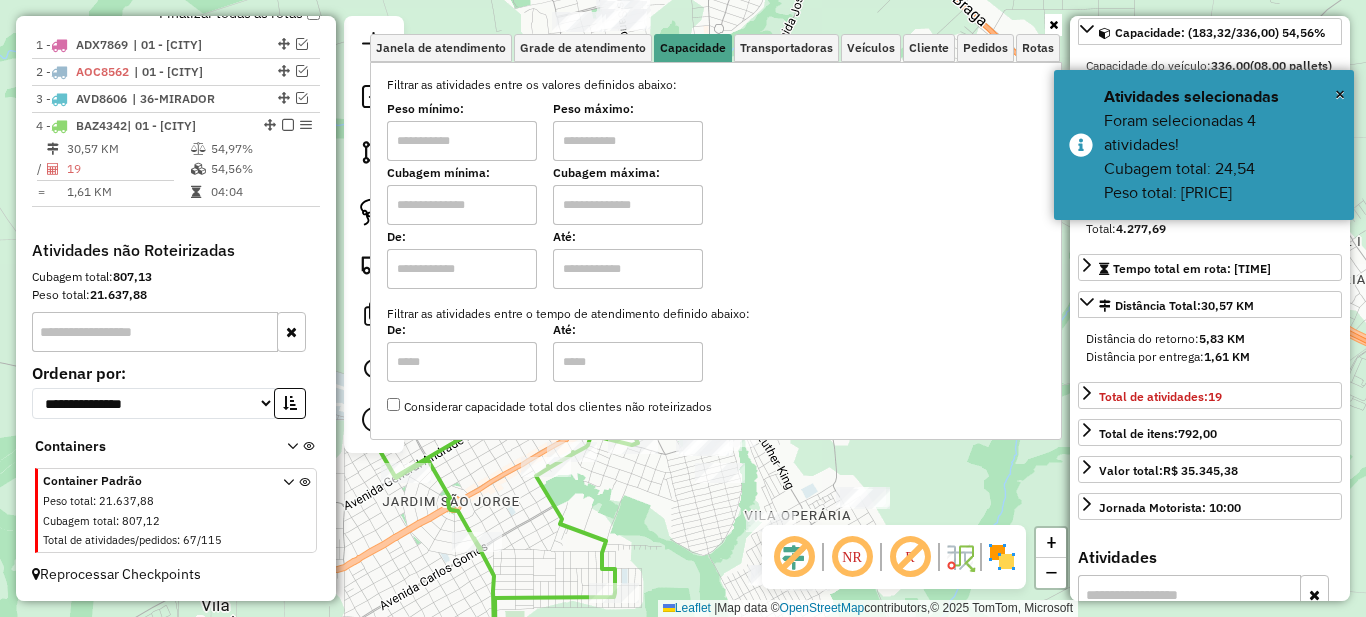 click at bounding box center [462, 141] 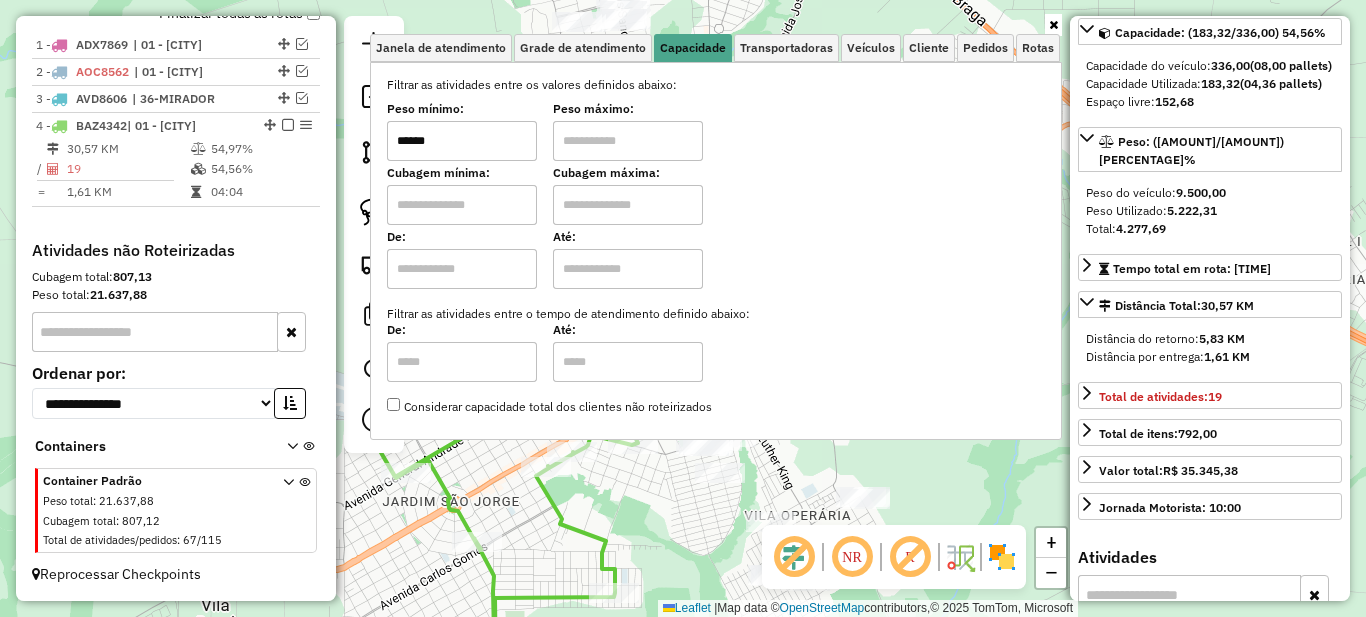 type on "******" 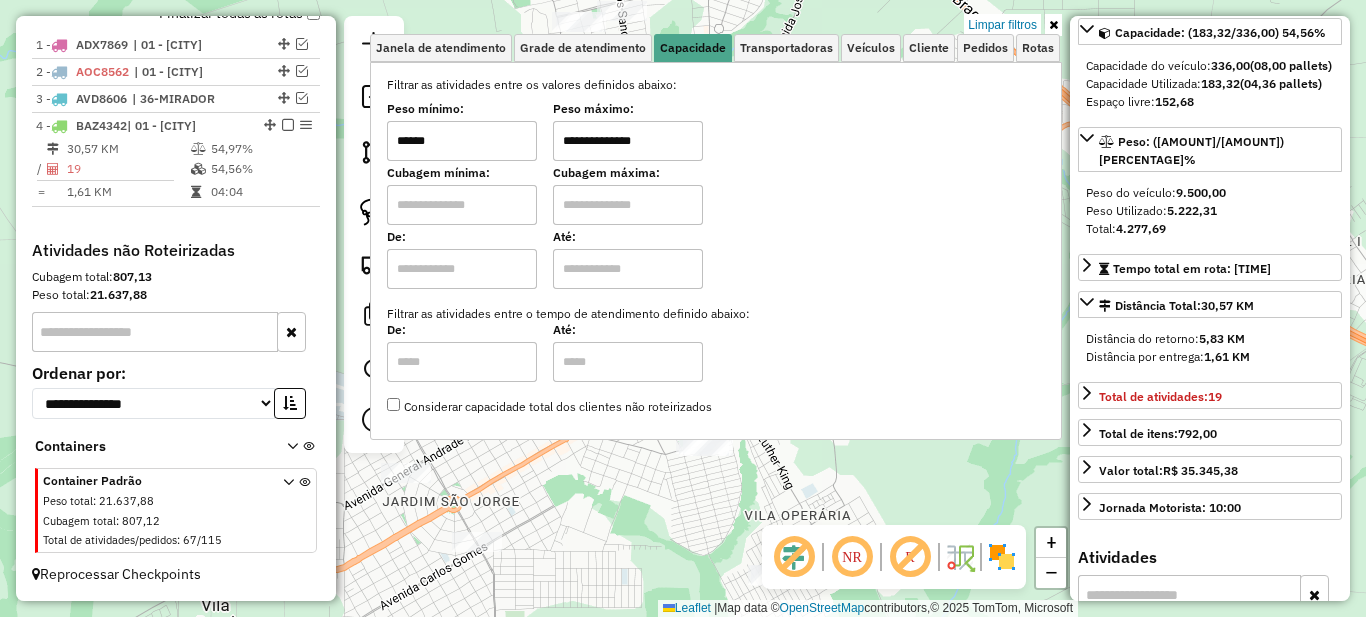 type on "**********" 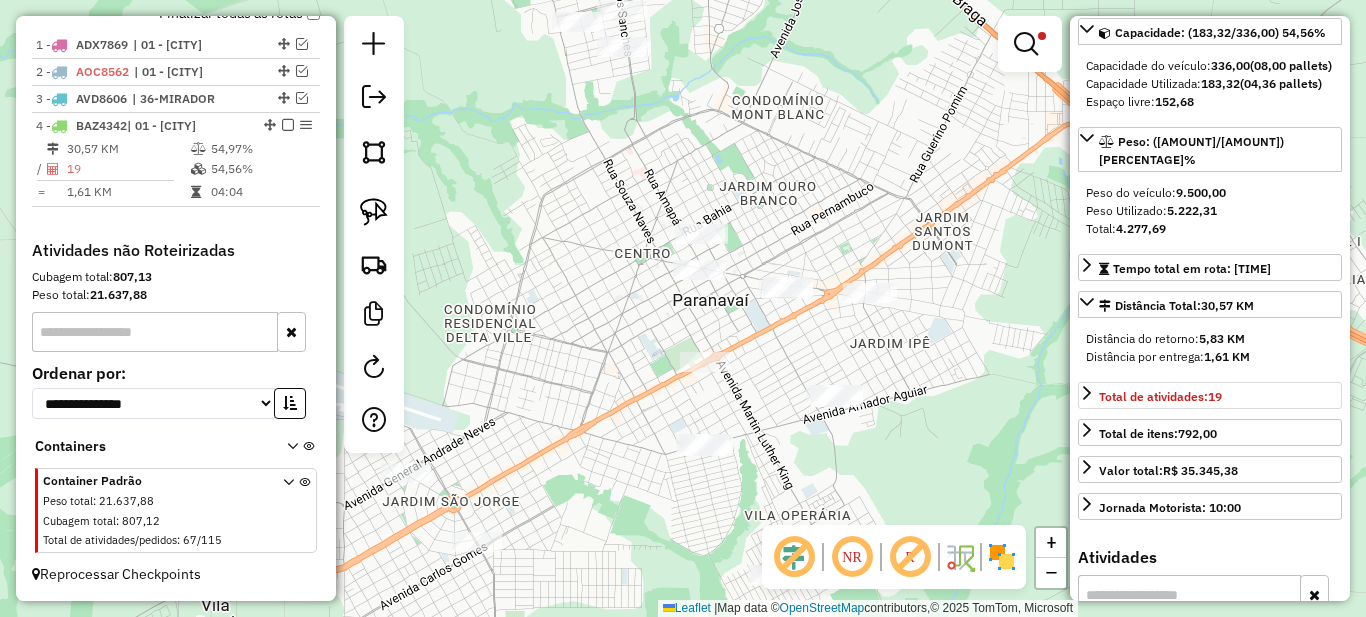 scroll, scrollTop: 0, scrollLeft: 0, axis: both 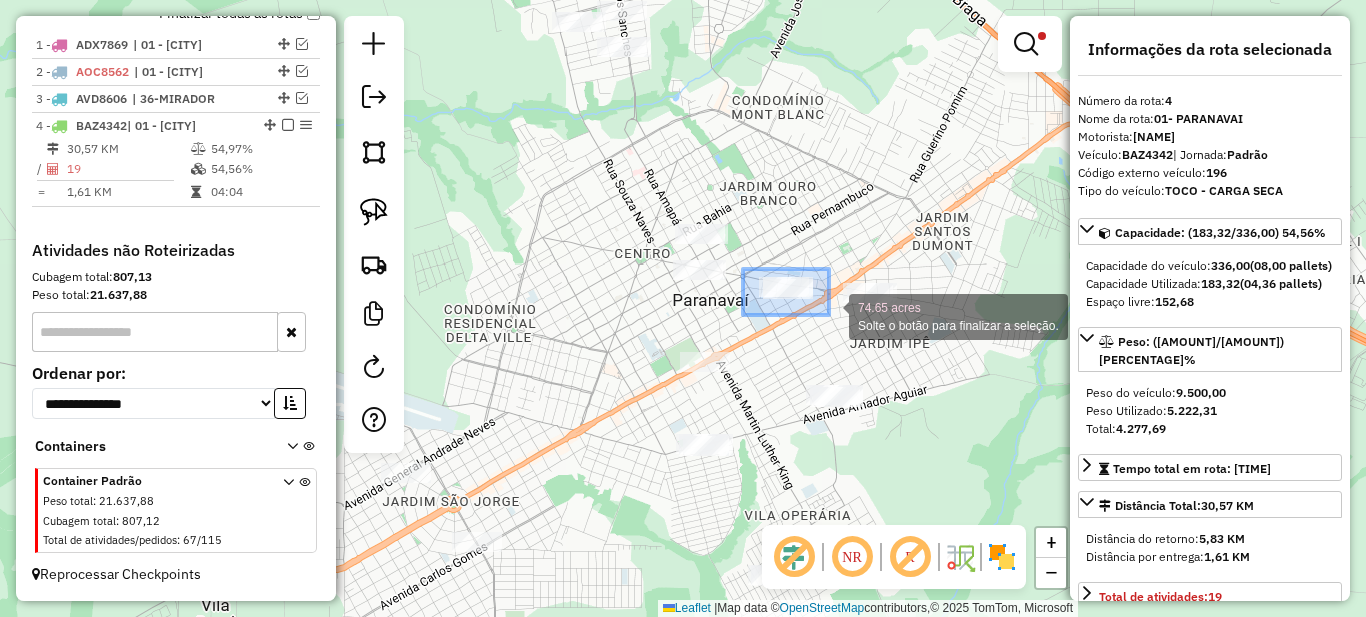 drag, startPoint x: 746, startPoint y: 270, endPoint x: 829, endPoint y: 315, distance: 94.41398 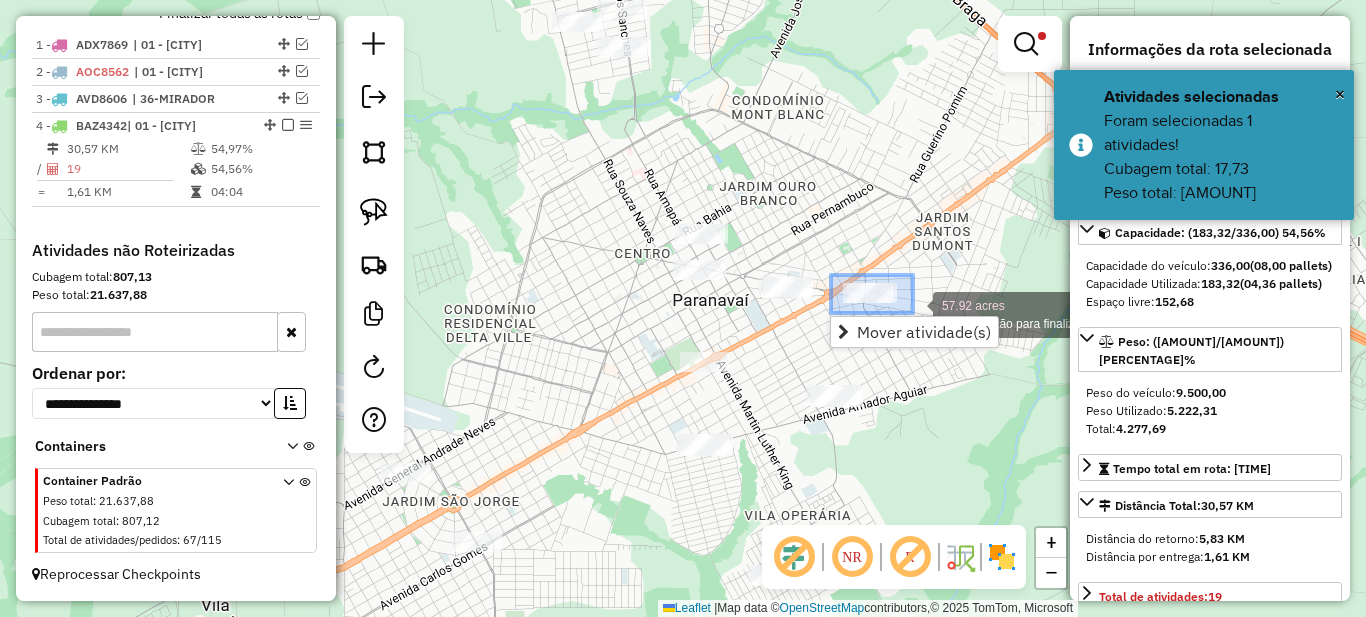 drag, startPoint x: 853, startPoint y: 279, endPoint x: 914, endPoint y: 313, distance: 69.83552 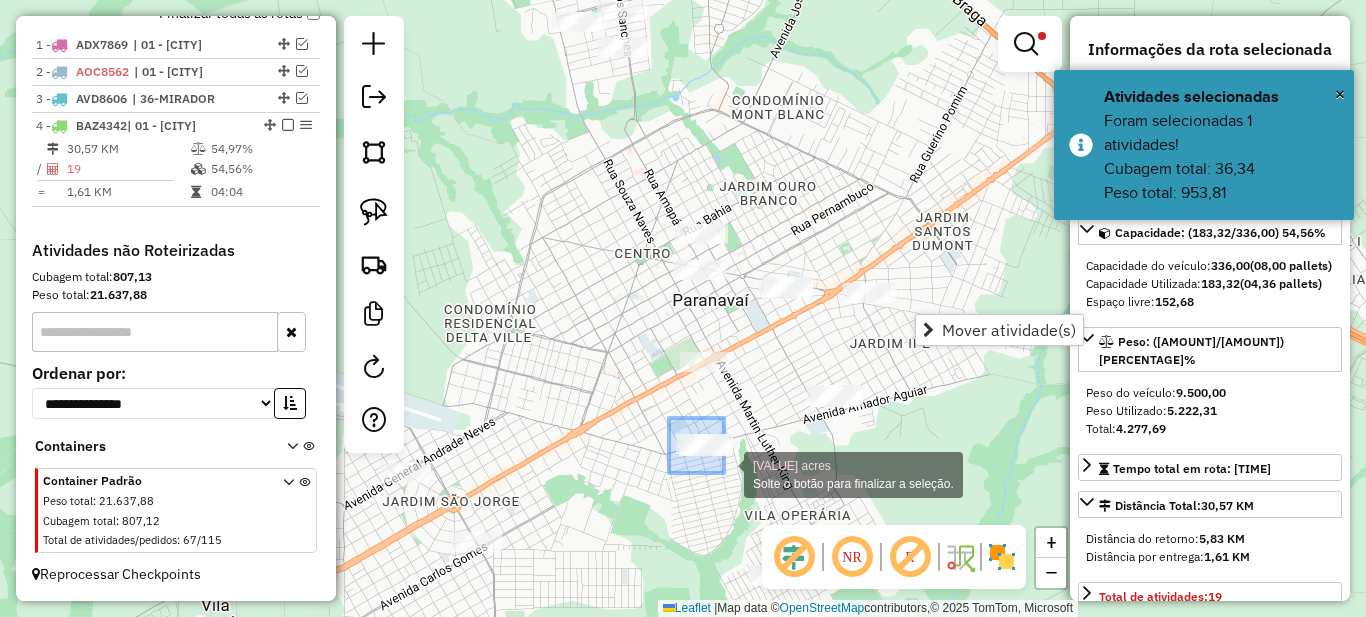 drag, startPoint x: 669, startPoint y: 418, endPoint x: 724, endPoint y: 473, distance: 77.781746 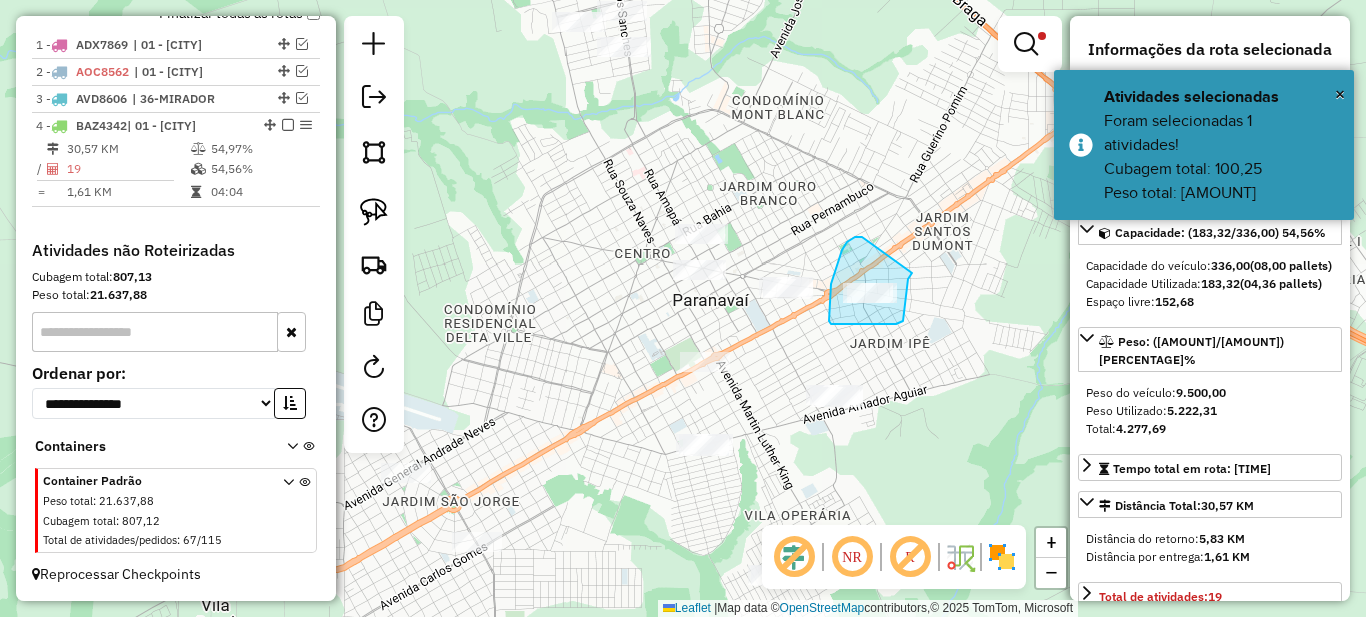 drag, startPoint x: 855, startPoint y: 237, endPoint x: 912, endPoint y: 273, distance: 67.41662 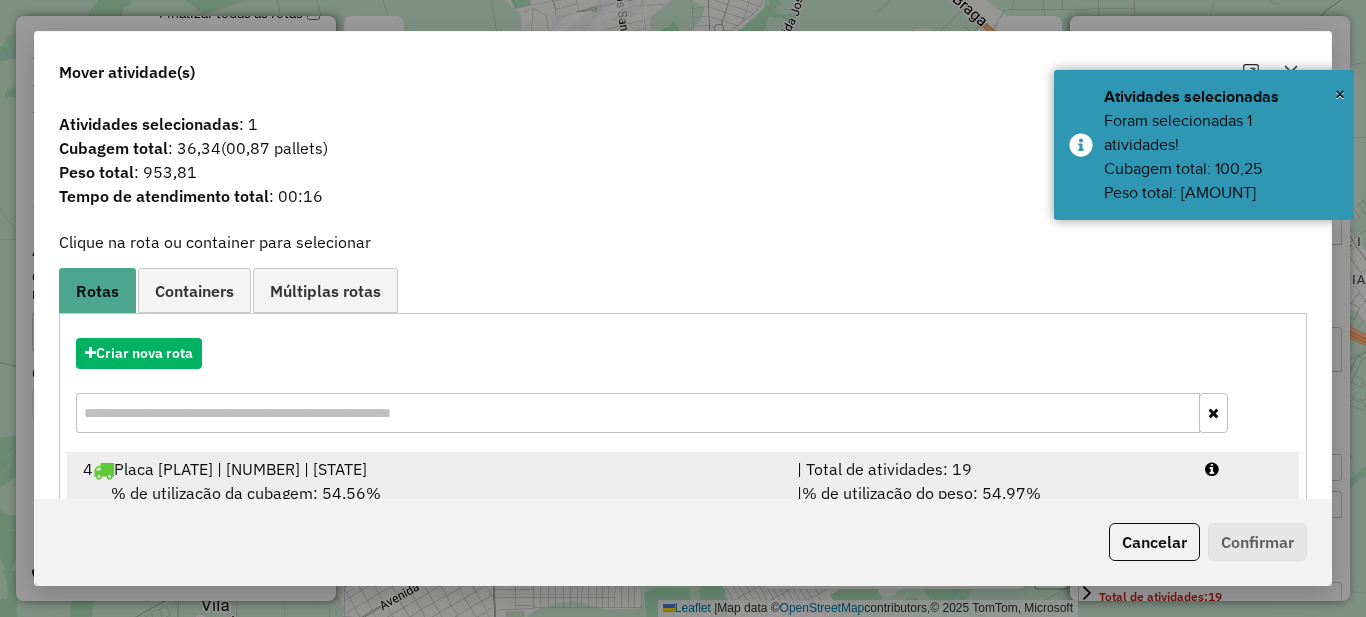 scroll, scrollTop: 70, scrollLeft: 0, axis: vertical 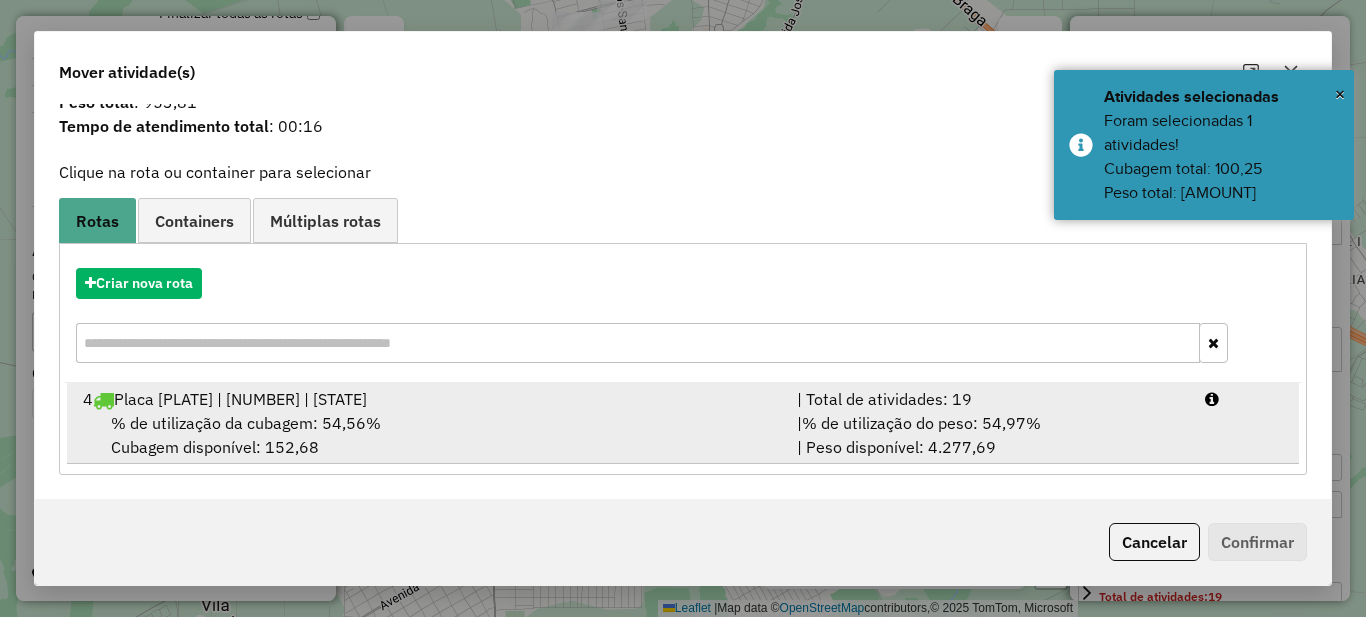 click on "4   [PLATE] | 196 | 01- PARANAVAI   | Total de atividades: 19  % de utilização da cubagem: 54,56%  Cubagem disponível: 152,68   |  % de utilização do peso: 54,97%  | Peso disponível: 4.277,69" at bounding box center [683, 423] 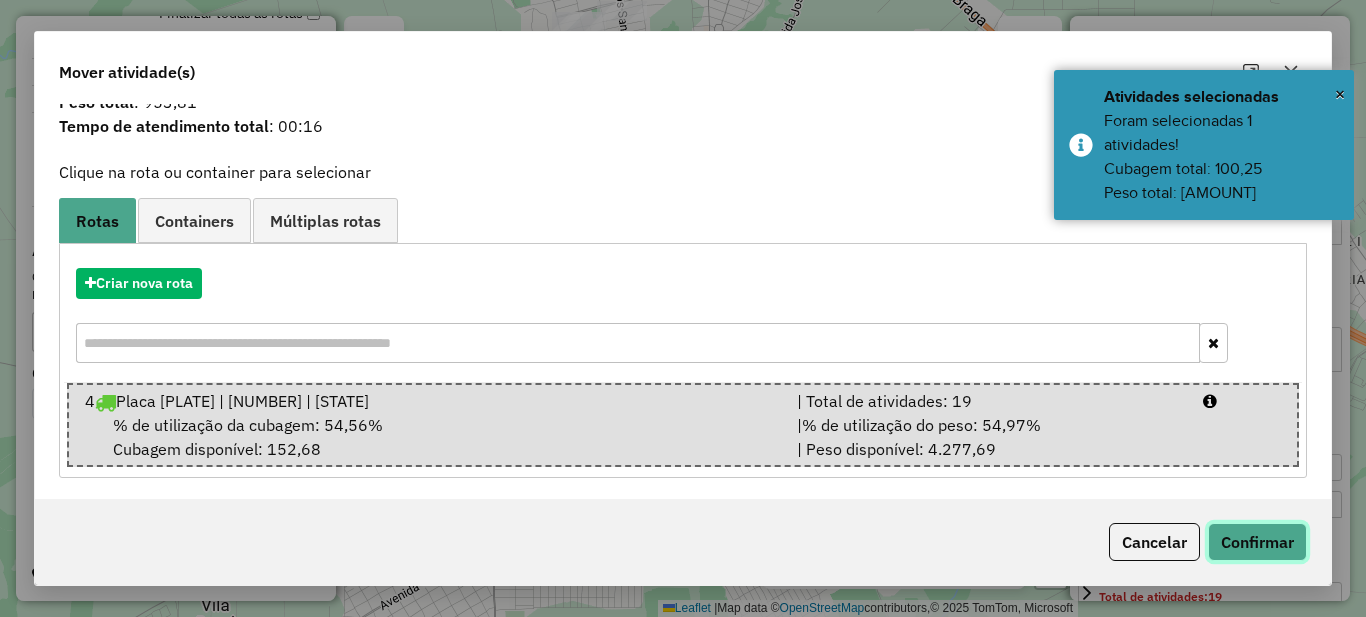 click on "Confirmar" 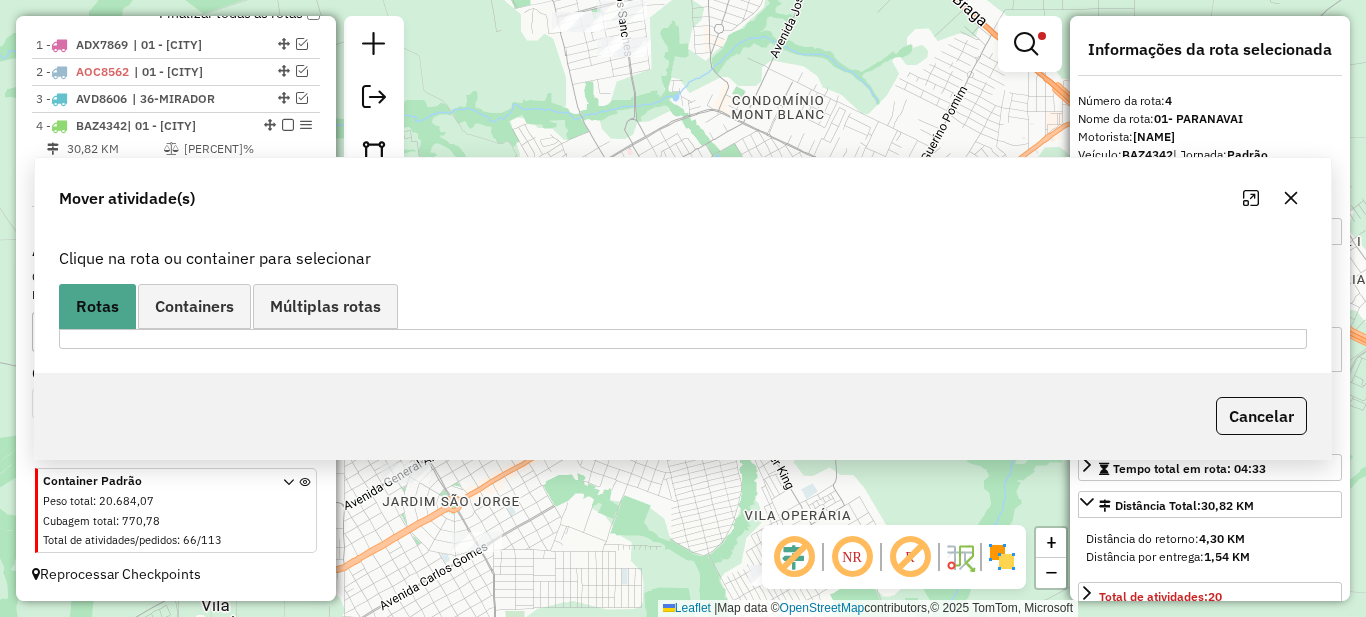 scroll, scrollTop: 0, scrollLeft: 0, axis: both 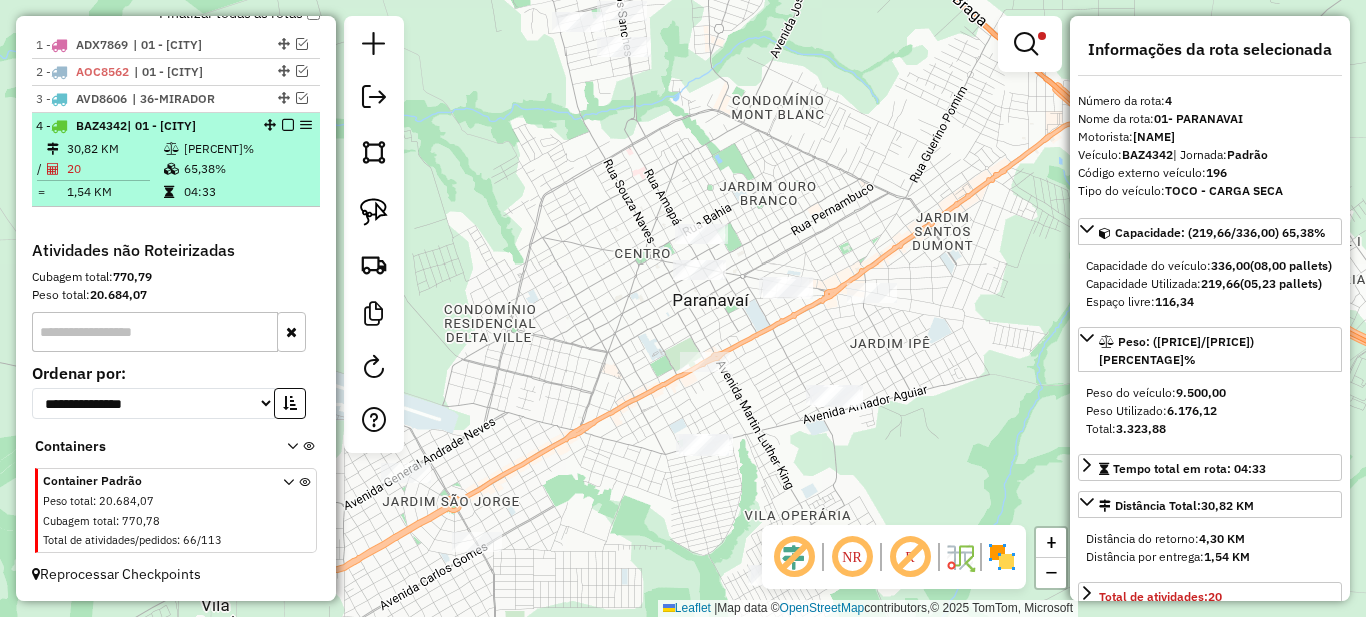 click on "65,38%" at bounding box center (247, 169) 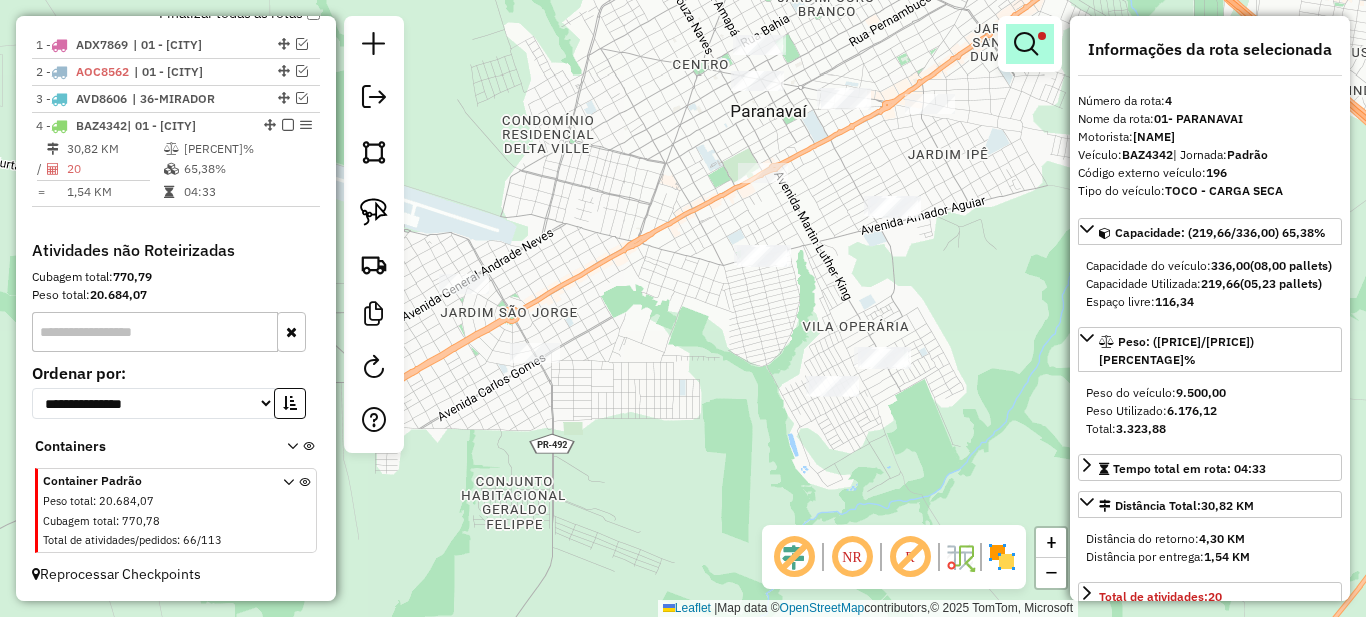 click at bounding box center [1026, 44] 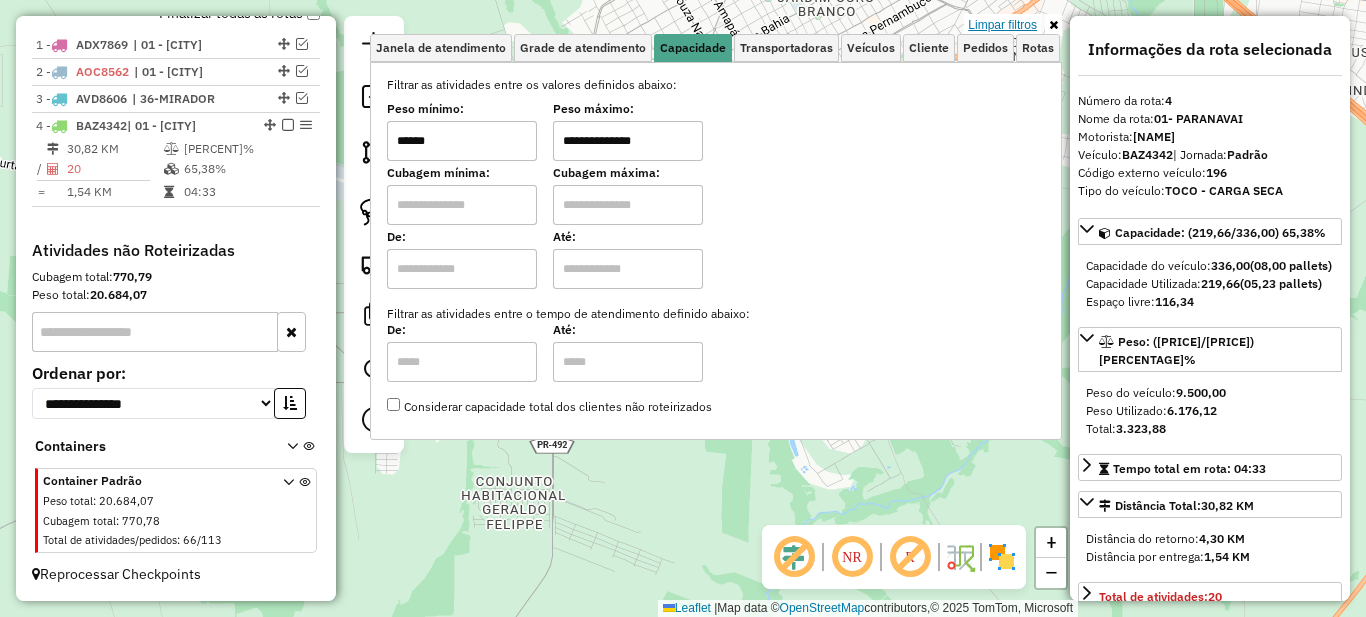 click on "Limpar filtros" at bounding box center [1002, 25] 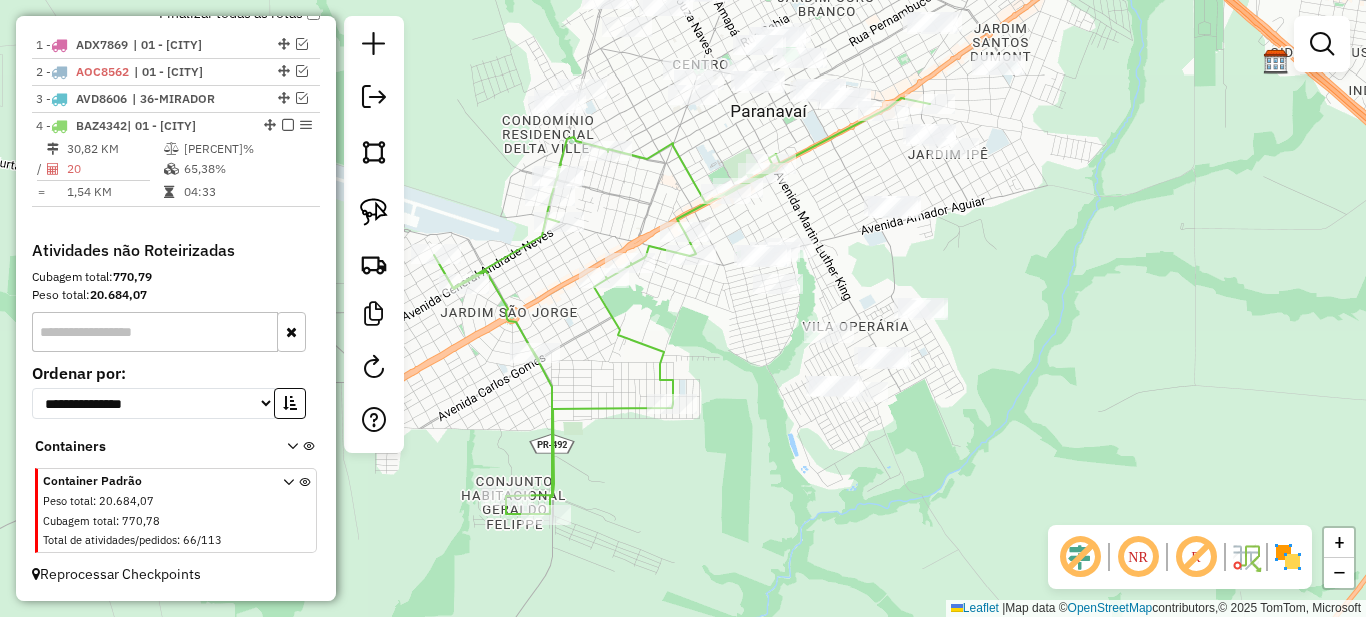 drag, startPoint x: 637, startPoint y: 210, endPoint x: 713, endPoint y: 323, distance: 136.18002 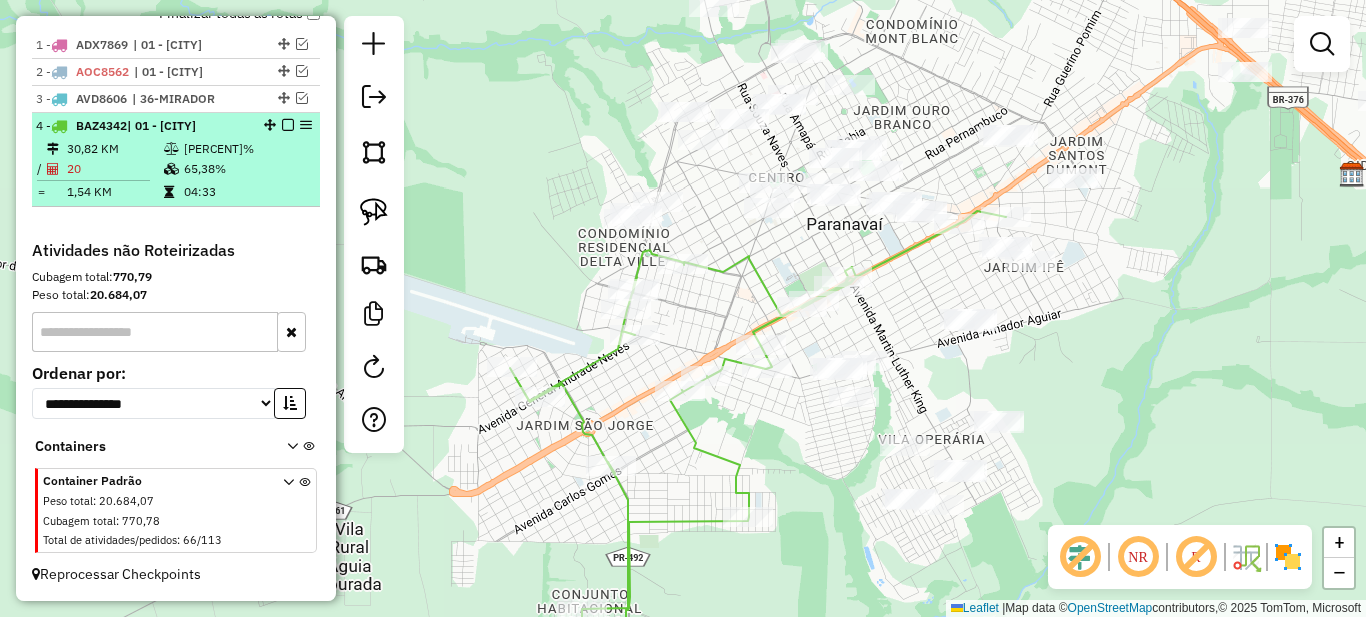click at bounding box center [173, 149] 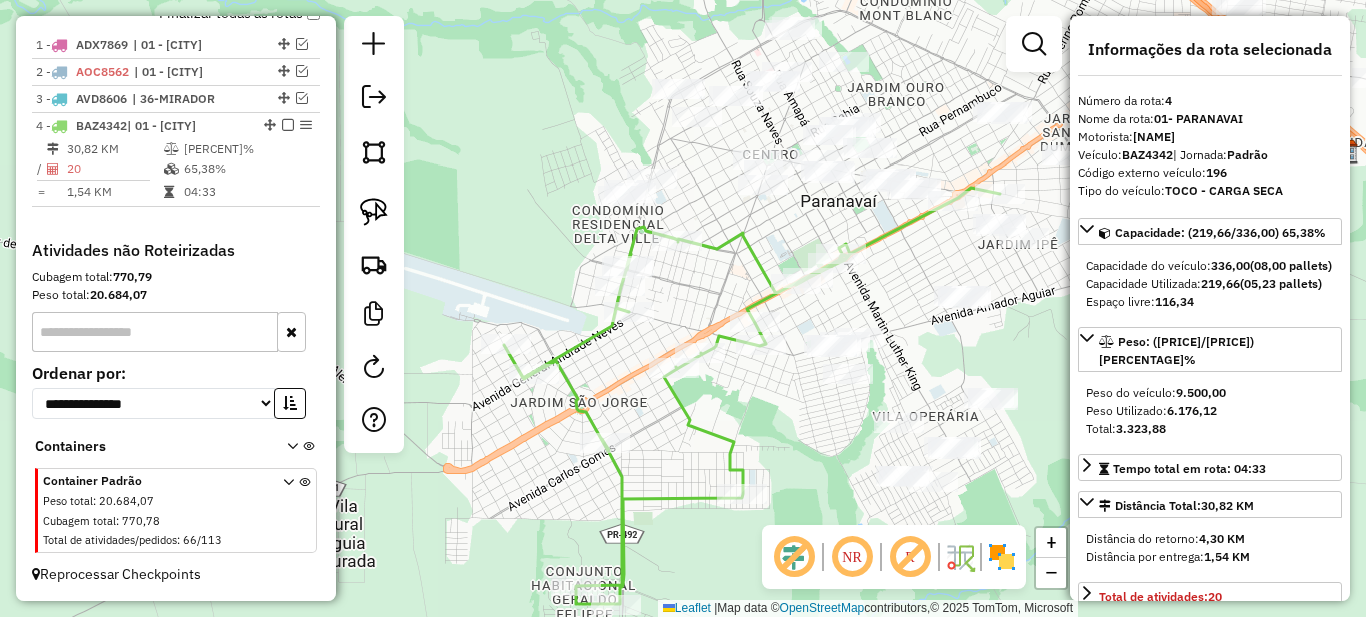 drag, startPoint x: 627, startPoint y: 199, endPoint x: 697, endPoint y: 289, distance: 114.01754 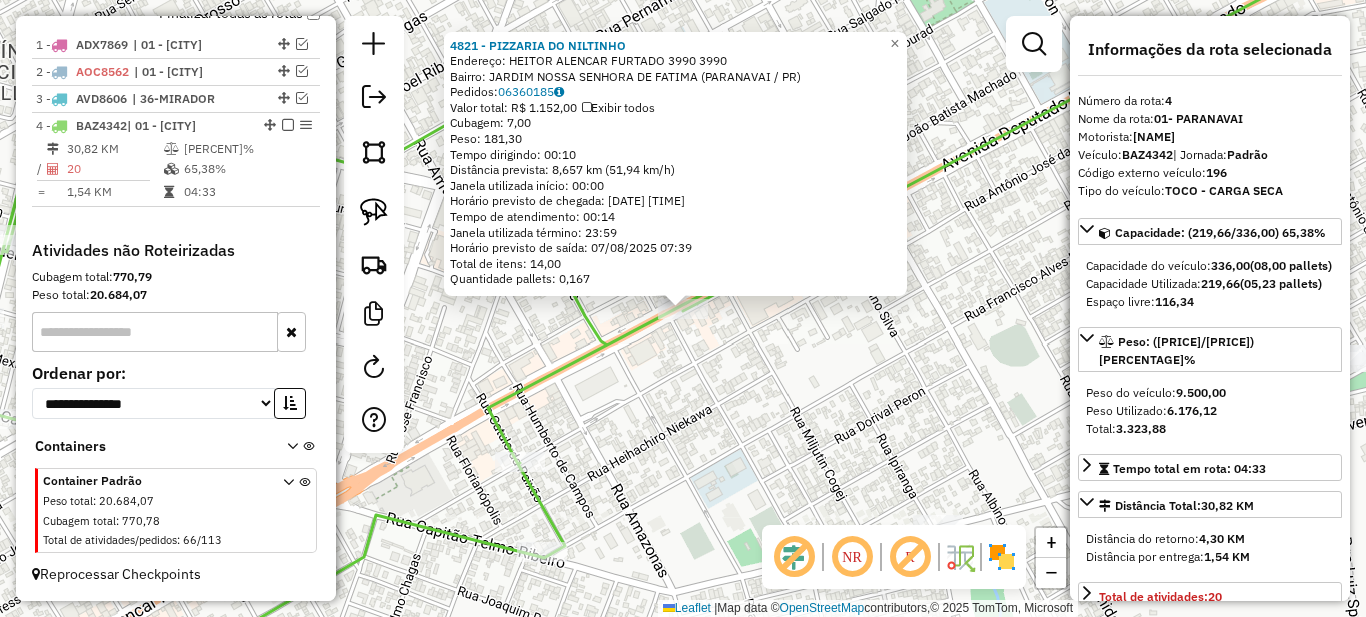 click on "[NUMBER] - [NAME] Endereço: [STREET] [NUMBER] [NUMBER] Bairro: [NEIGHBORHOOD] ([CITY] / [STATE]) Pedidos: [NUMBER] Valor total: [CURRENCY] [AMOUNT] Exibir todos Cubagem: [AMOUNT] Peso: [AMOUNT] Tempo dirigindo: [TIME] Distância prevista: [DISTANCE] km ([SPEED] km/h) Janela utilizada início: [TIME] Horário previsto de chegada: [DATE] [TIME] Tempo de atendimento: [TIME] Janela utilizada término: [TIME] Horário previsto de saída: [DATE] [TIME] Total de itens: [AMOUNT] Quantidade pallets: [AMOUNT] × Janela de atendimento Grade de atendimento Capacidade Transportadoras Veículos Cliente Pedidos Rotas Selecione os dias de semana para filtrar as janelas de atendimento Seg Ter Qua Qui Sex Sáb Dom Informe o período da janela de atendimento: De: Até: Filtrar exatamente a janela do cliente Considerar janela de atendimento padrão Selecione os dias de semana para filtrar as grades de atendimento Seg Ter Qua Qui Sex Sáb Dom Peso mínimo: +" 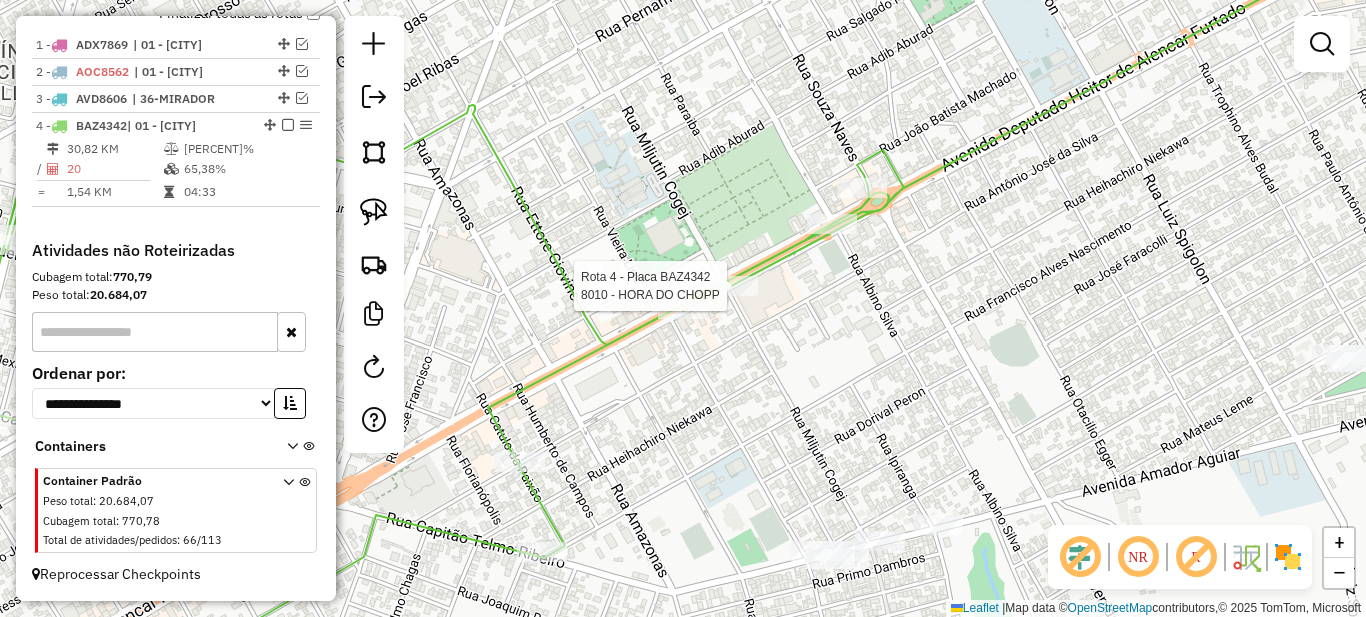 select on "*********" 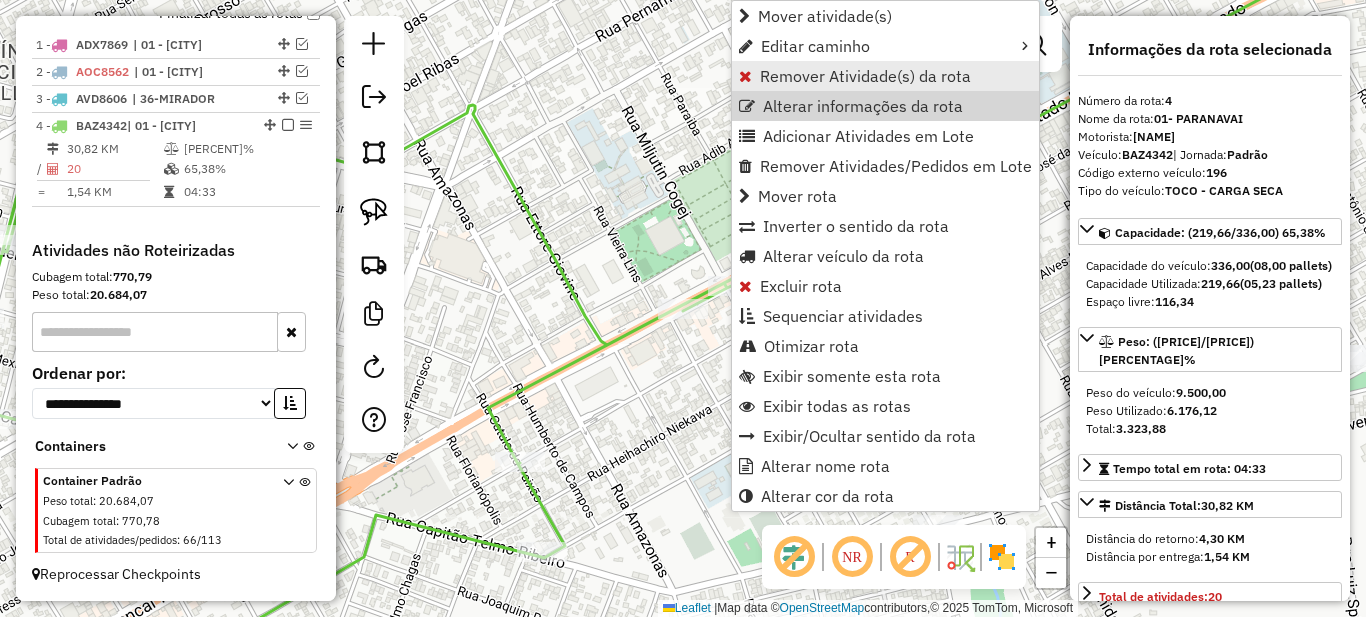 click on "Remover Atividade(s) da rota" at bounding box center [865, 76] 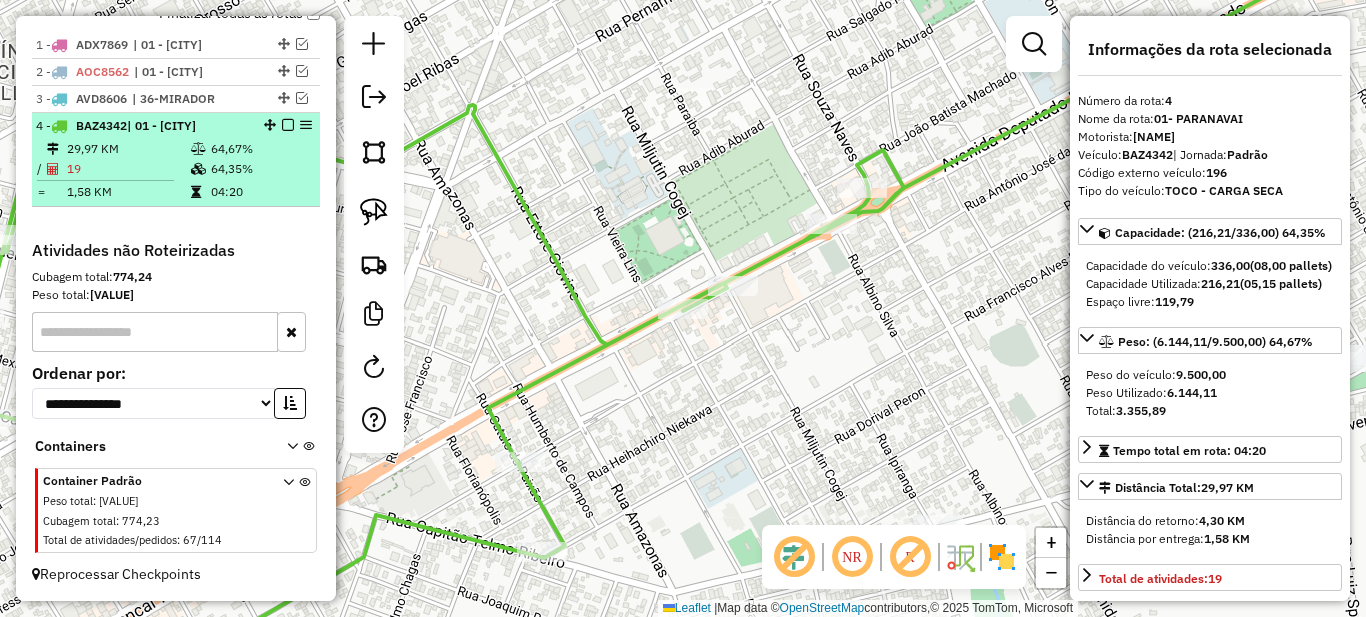 click at bounding box center [288, 125] 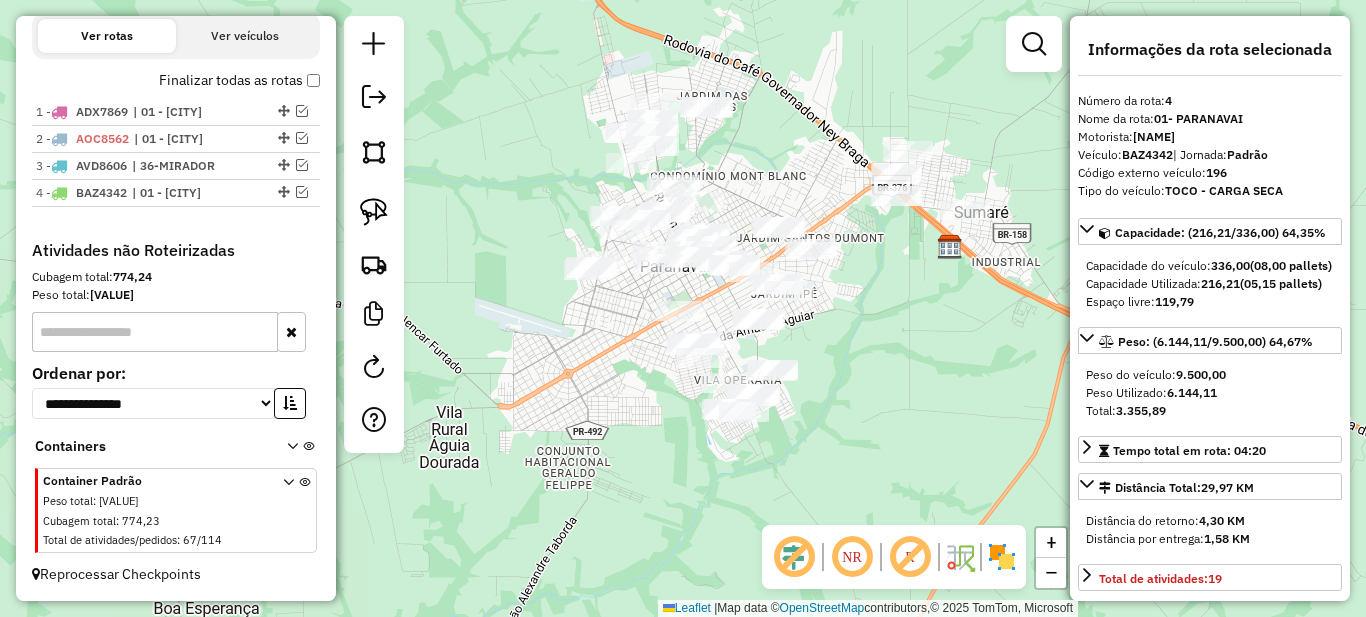drag, startPoint x: 958, startPoint y: 399, endPoint x: 835, endPoint y: 358, distance: 129.65338 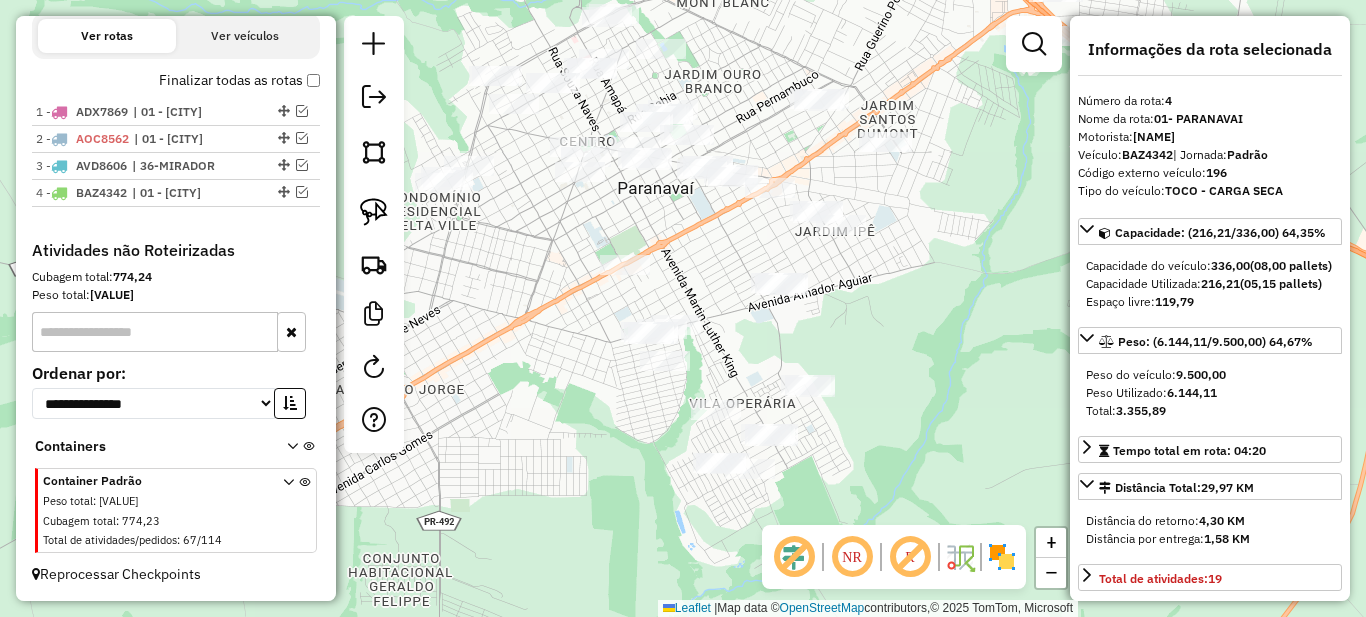 click on "Janela de atendimento Grade de atendimento Capacidade Transportadoras Veículos Cliente Pedidos  Rotas Selecione os dias de semana para filtrar as janelas de atendimento  Seg   Ter   Qua   Qui   Sex   Sáb   Dom  Informe o período da janela de atendimento: De: Até:  Filtrar exatamente a janela do cliente  Considerar janela de atendimento padrão  Selecione os dias de semana para filtrar as grades de atendimento  Seg   Ter   Qua   Qui   Sex   Sáb   Dom   Considerar clientes sem dia de atendimento cadastrado  Clientes fora do dia de atendimento selecionado Filtrar as atividades entre os valores definidos abaixo:  Peso mínimo:   Peso máximo:   Cubagem mínima:   Cubagem máxima:   De:   Até:  Filtrar as atividades entre o tempo de atendimento definido abaixo:  De:   Até:   Considerar capacidade total dos clientes não roteirizados Transportadora: Selecione um ou mais itens Tipo de veículo: Selecione um ou mais itens Veículo: Selecione um ou mais itens Motorista: Selecione um ou mais itens Nome: Rótulo:" 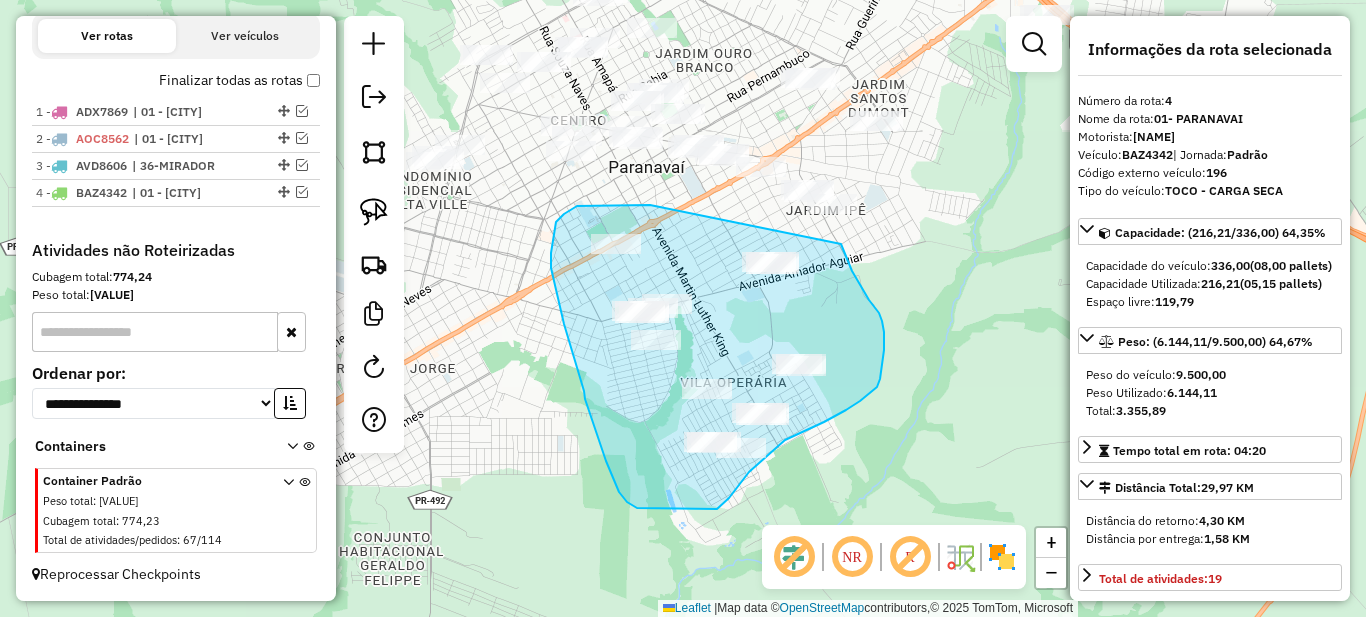 drag, startPoint x: 650, startPoint y: 205, endPoint x: 840, endPoint y: 244, distance: 193.96133 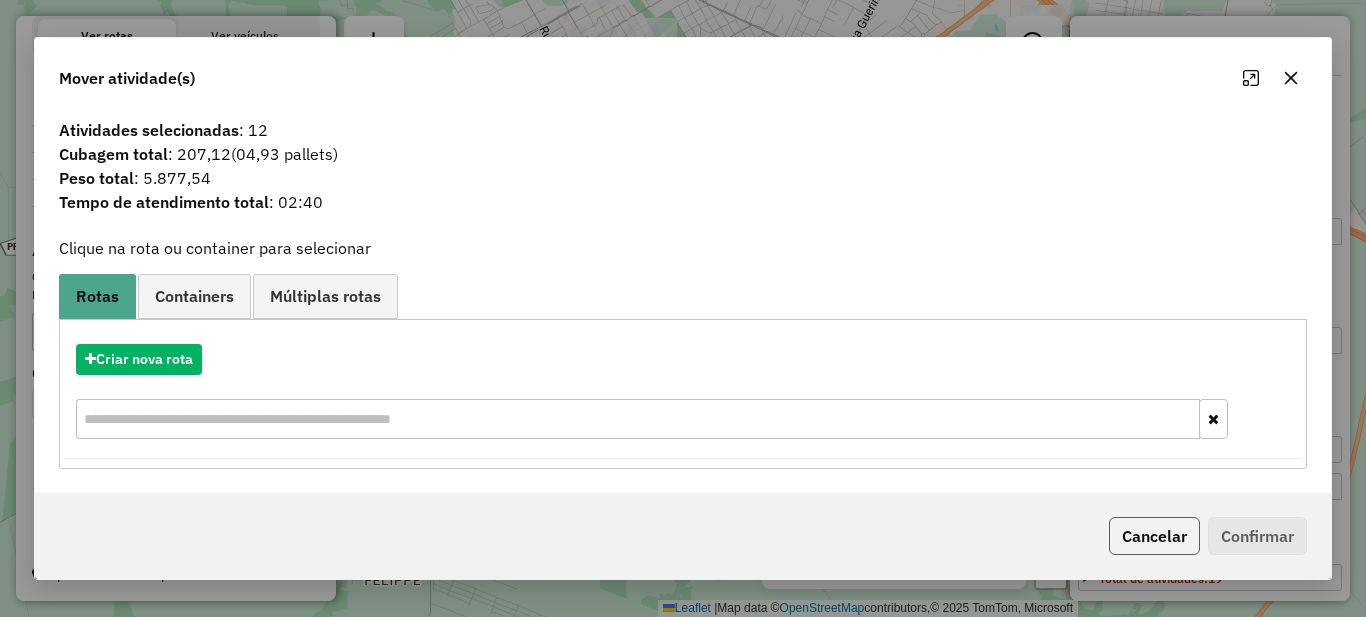 click on "Cancelar" 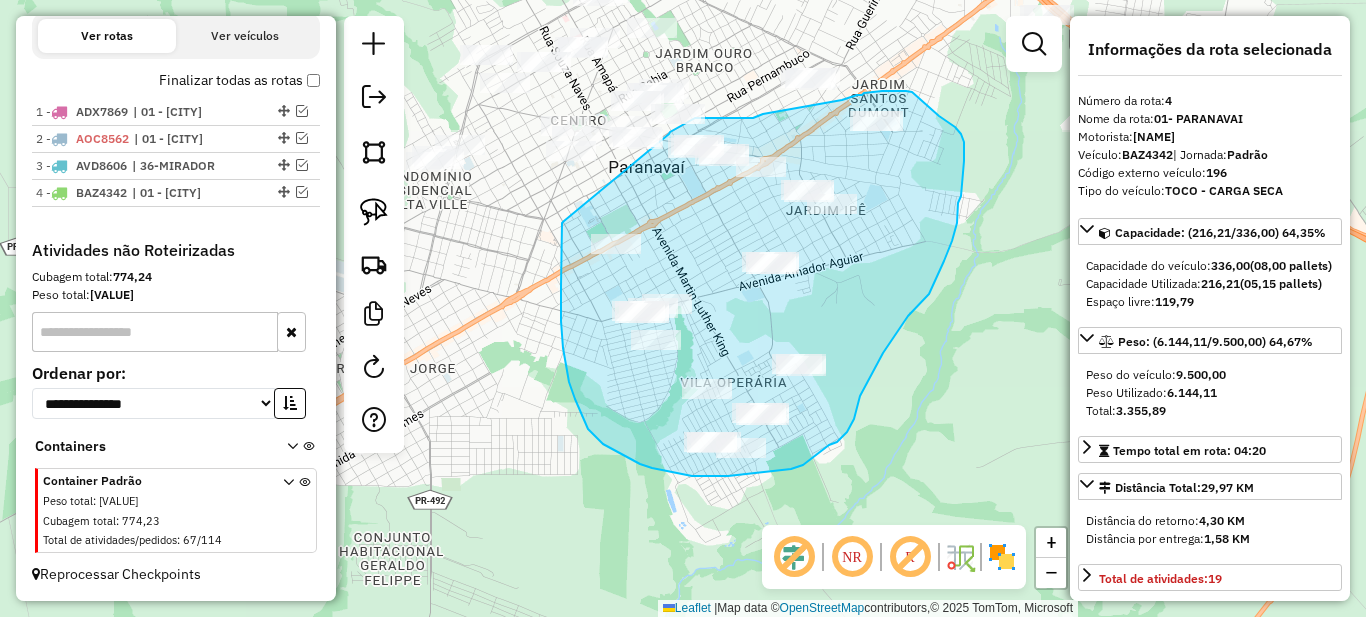 drag, startPoint x: 564, startPoint y: 221, endPoint x: 669, endPoint y: 134, distance: 136.35982 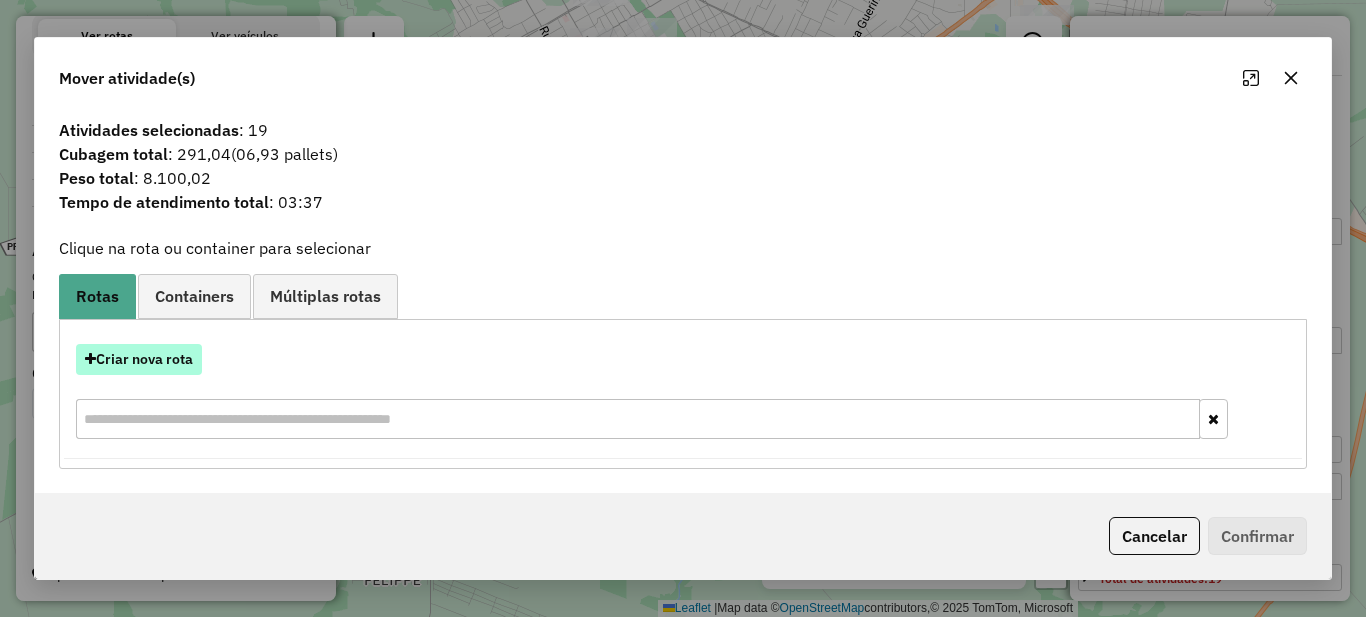 click on "Criar nova rota" at bounding box center (139, 359) 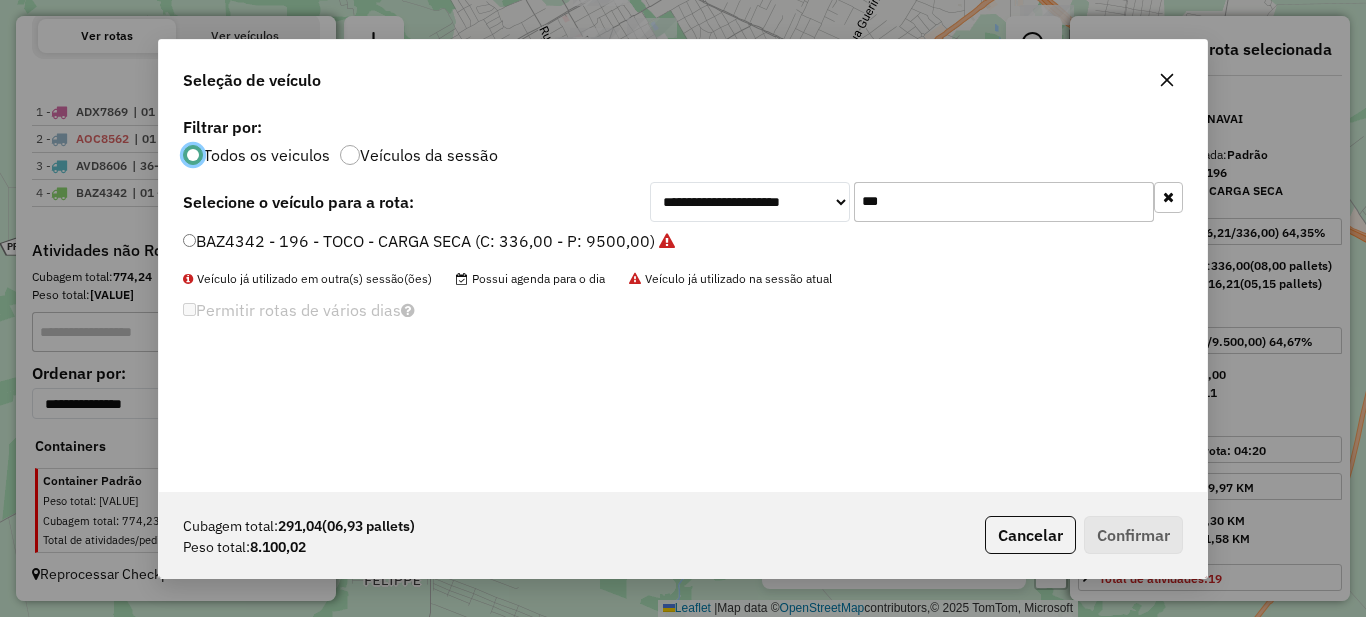 scroll, scrollTop: 11, scrollLeft: 6, axis: both 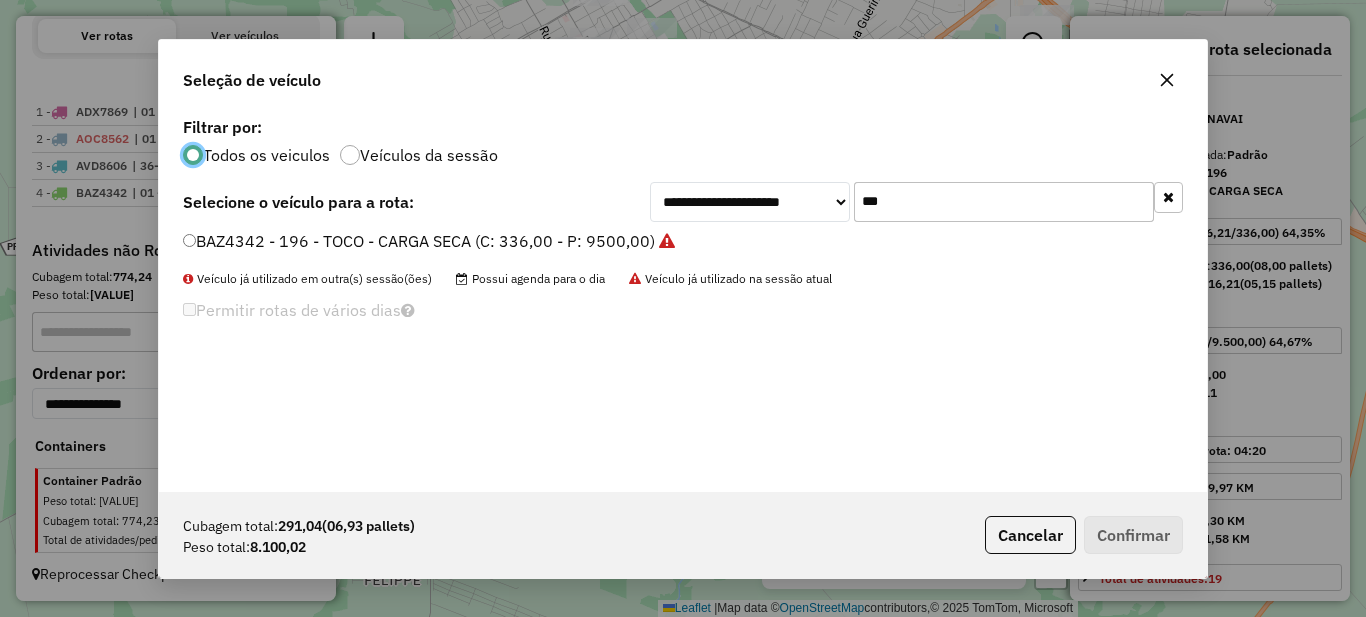 click on "***" 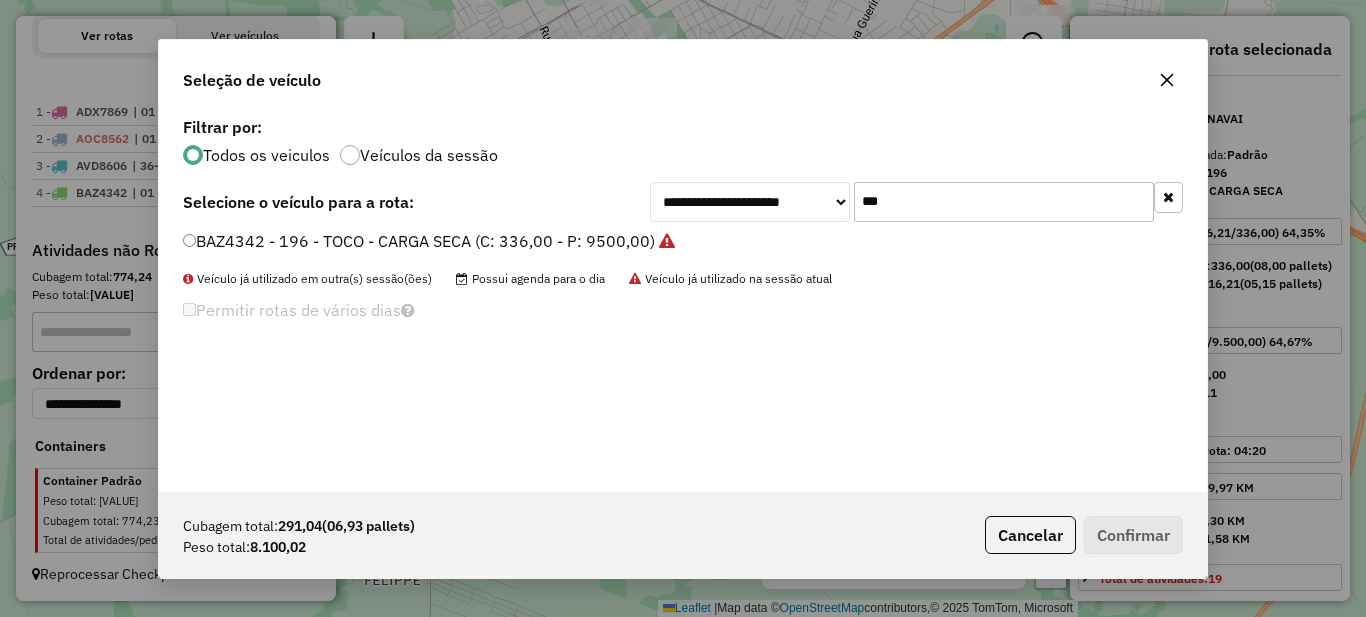 click on "***" 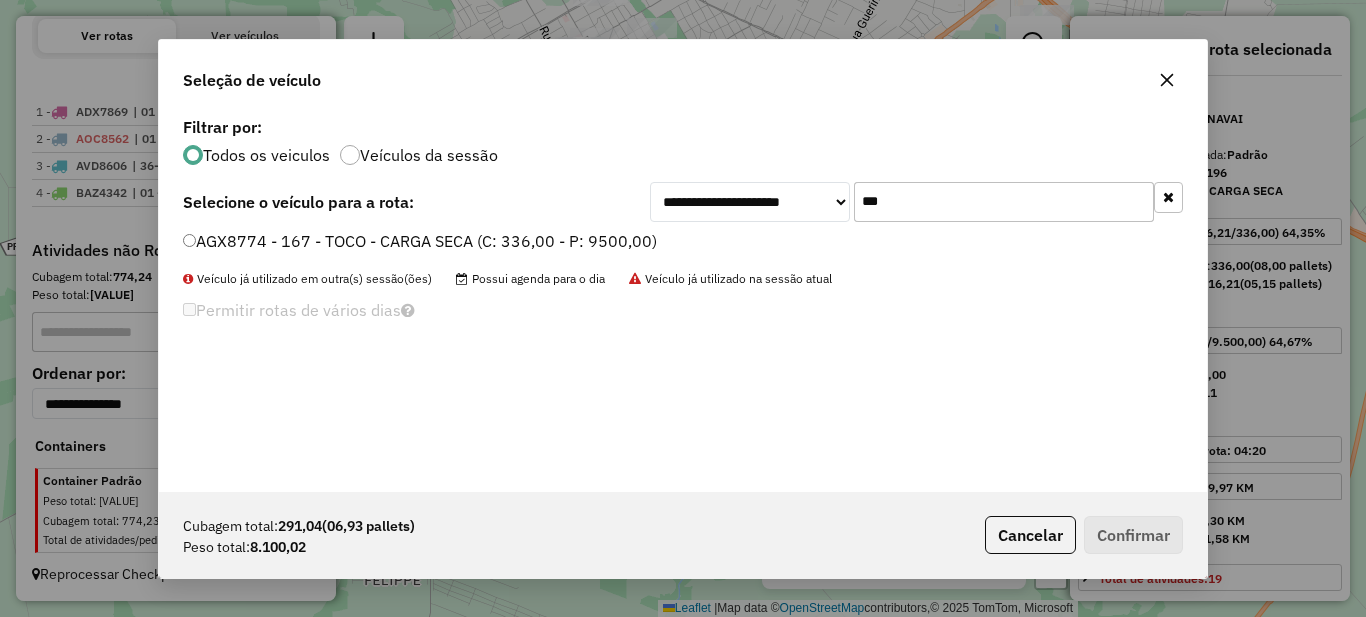 type on "***" 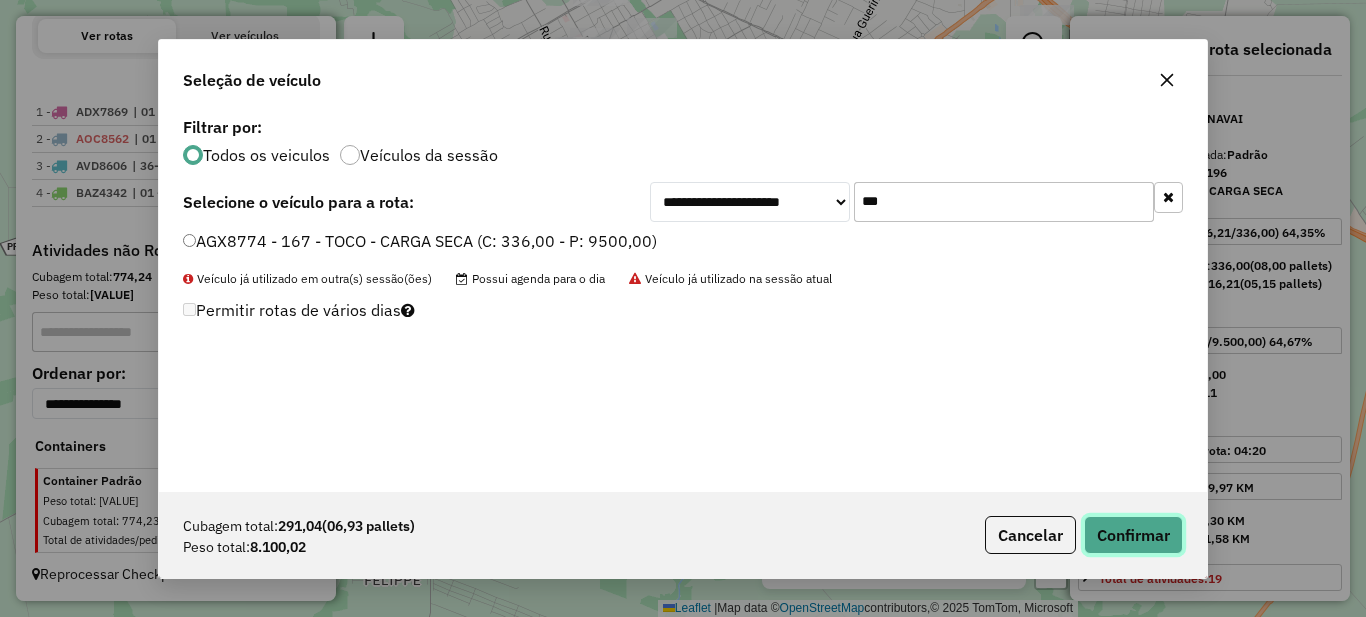 click on "Confirmar" 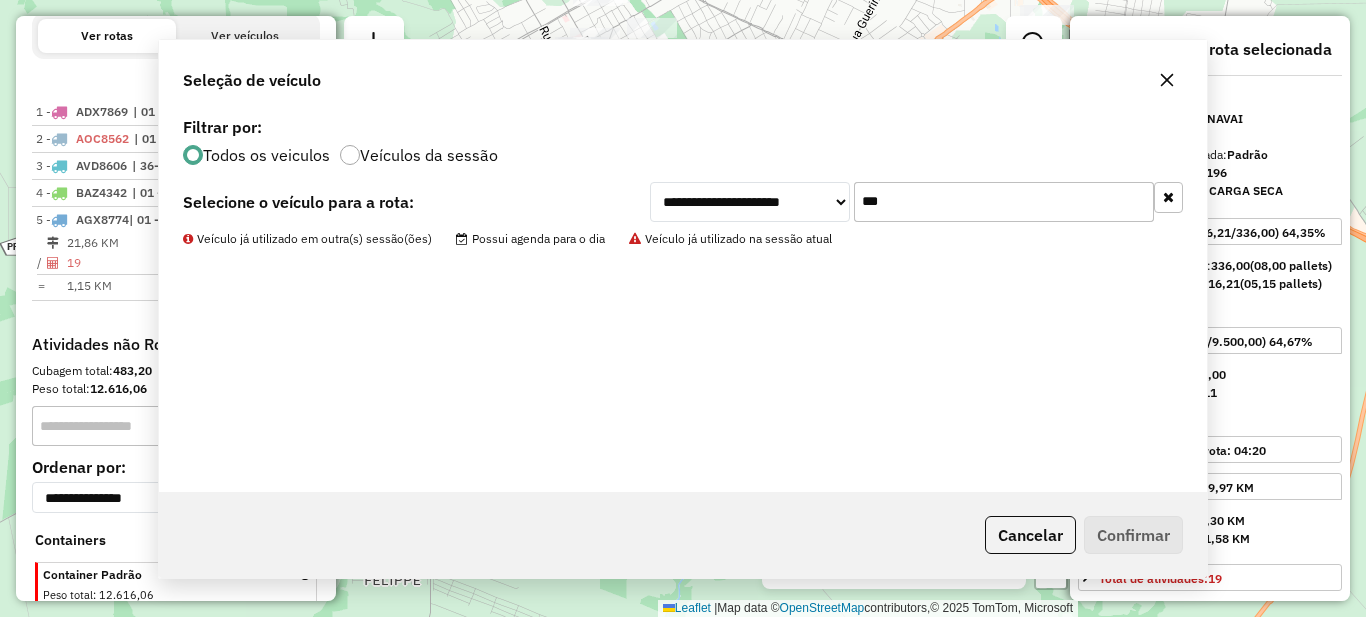 scroll, scrollTop: 810, scrollLeft: 0, axis: vertical 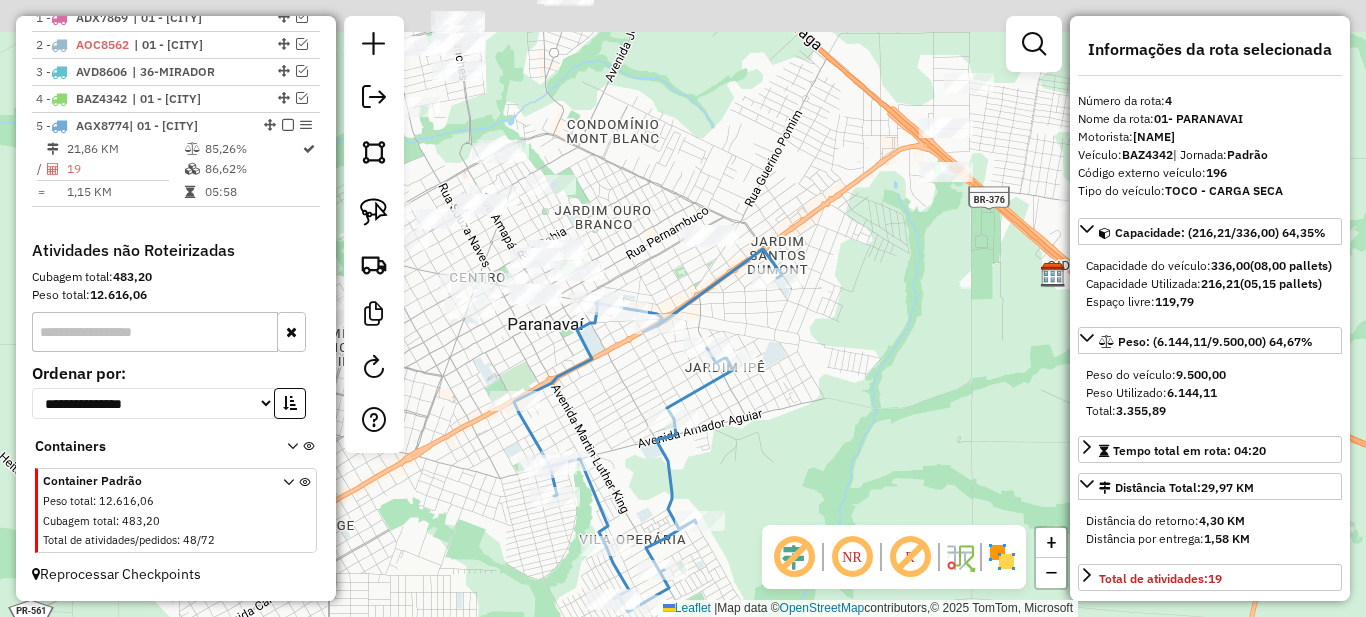 drag, startPoint x: 752, startPoint y: 230, endPoint x: 642, endPoint y: 403, distance: 205.00975 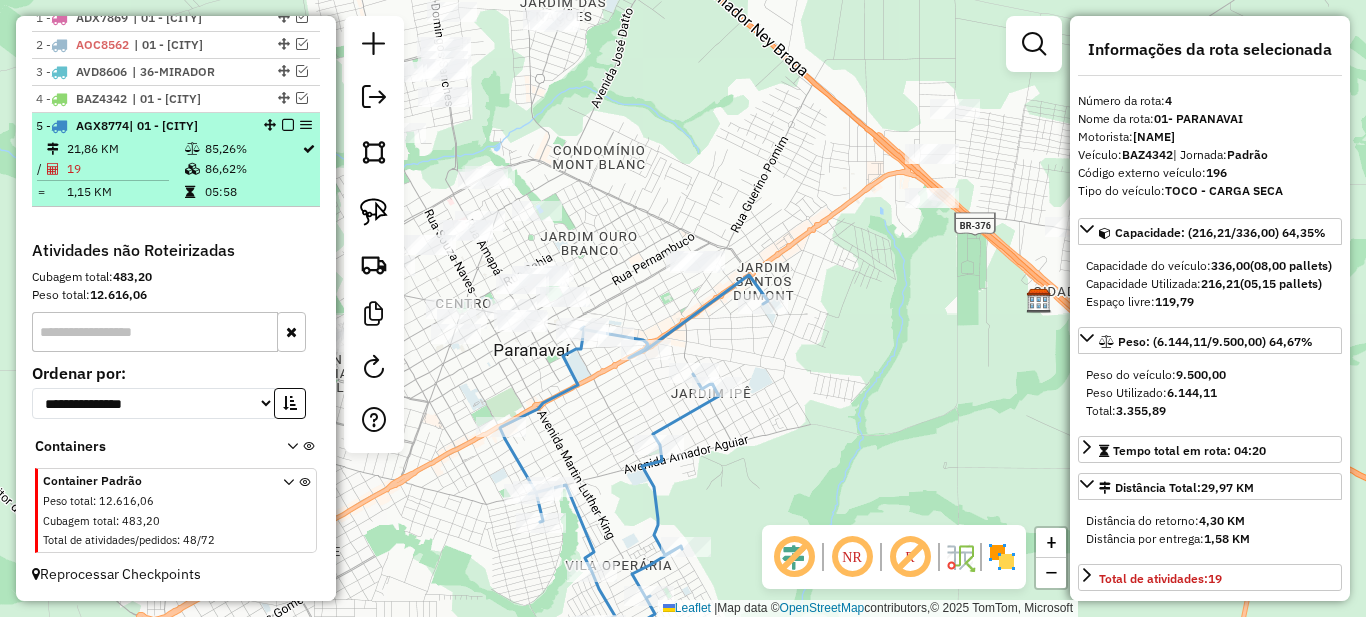 click on "85,26%" at bounding box center (252, 149) 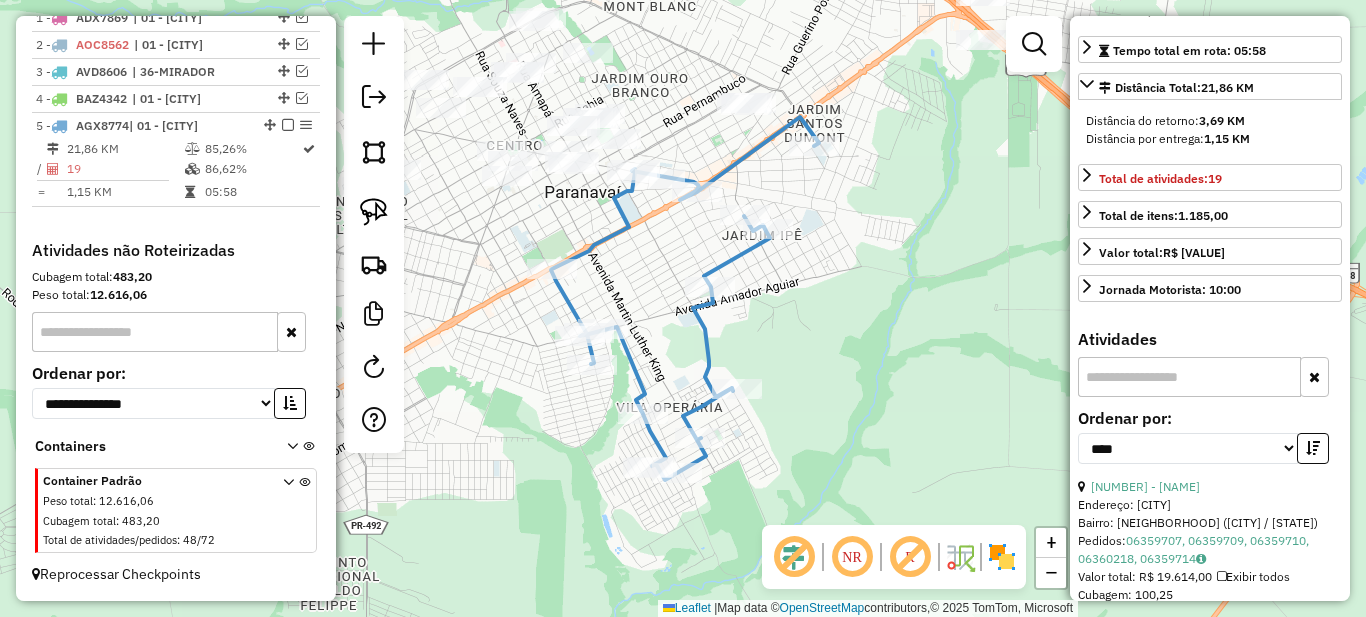 scroll, scrollTop: 600, scrollLeft: 0, axis: vertical 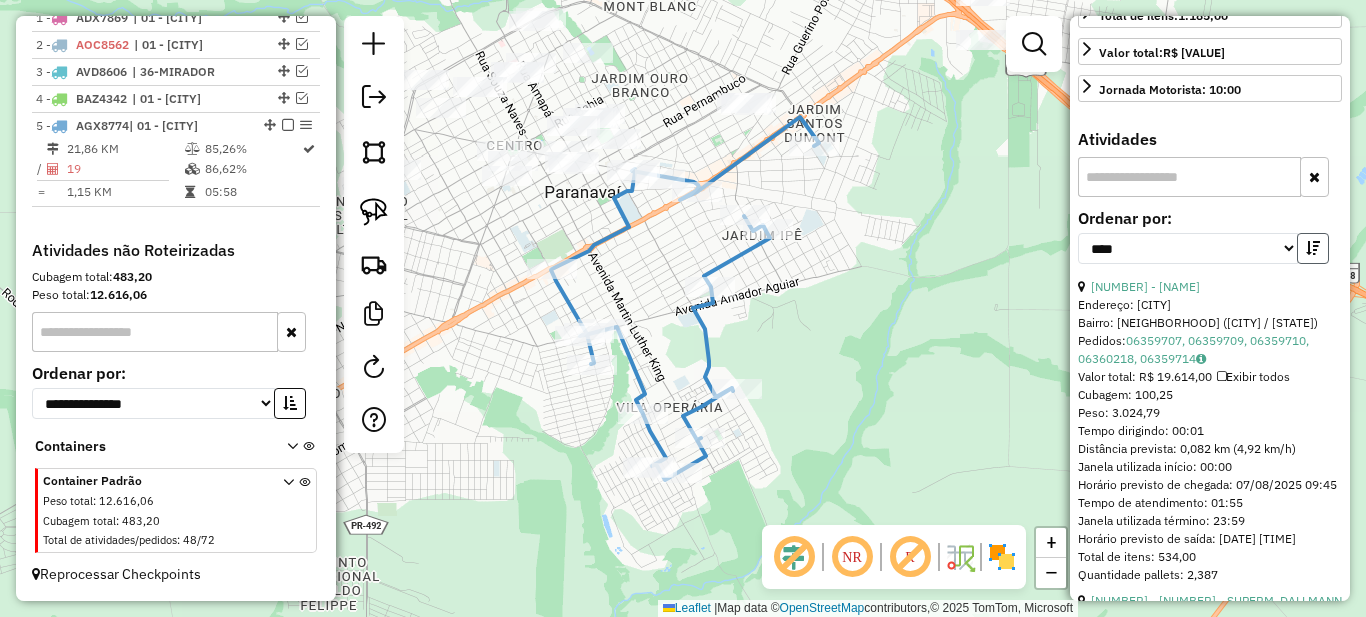 click at bounding box center [1313, 248] 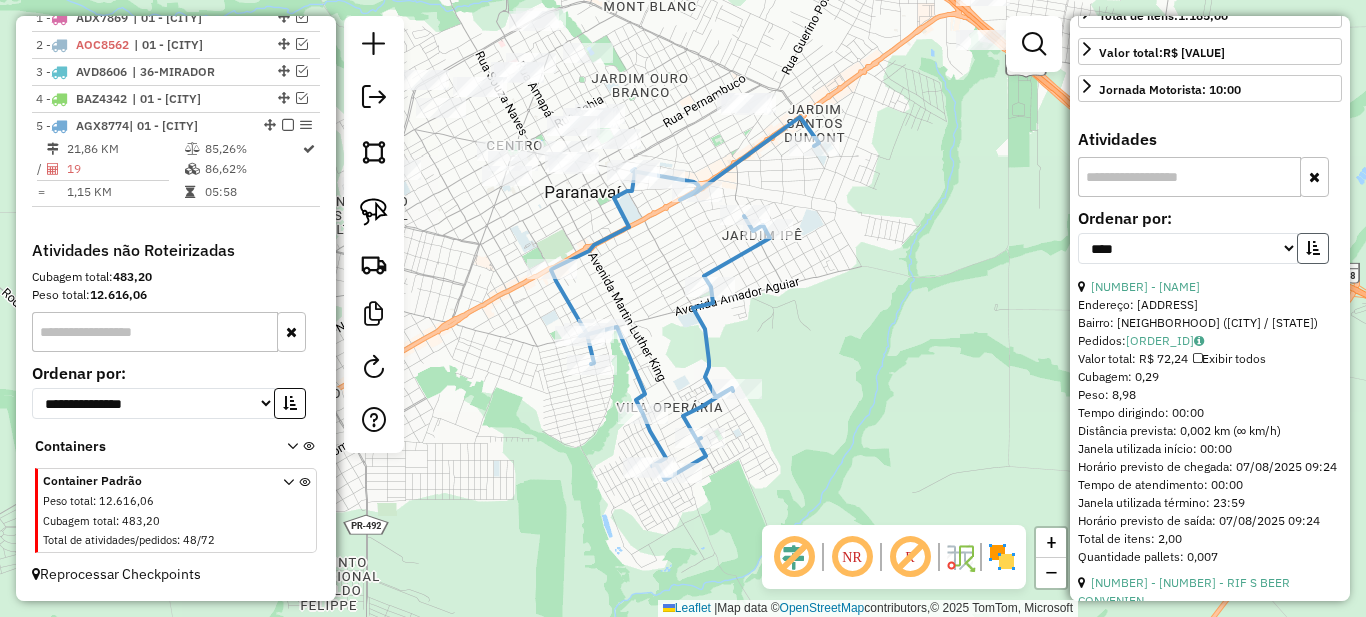 click at bounding box center [1313, 248] 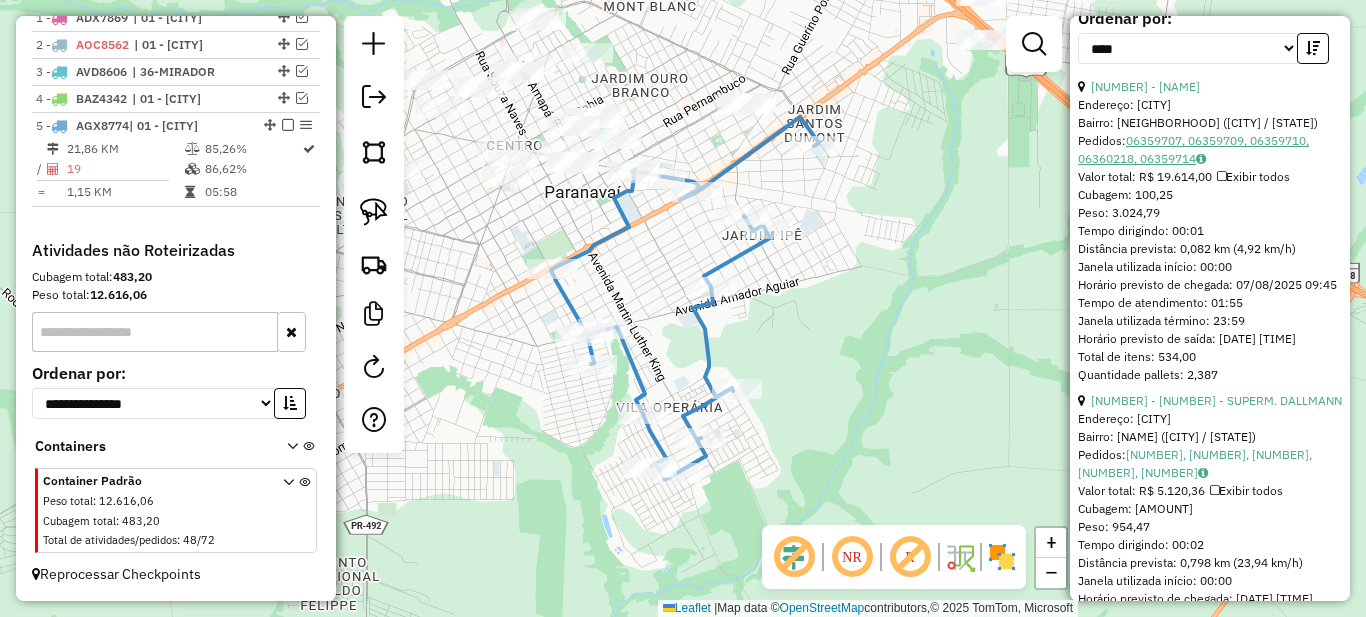 scroll, scrollTop: 900, scrollLeft: 0, axis: vertical 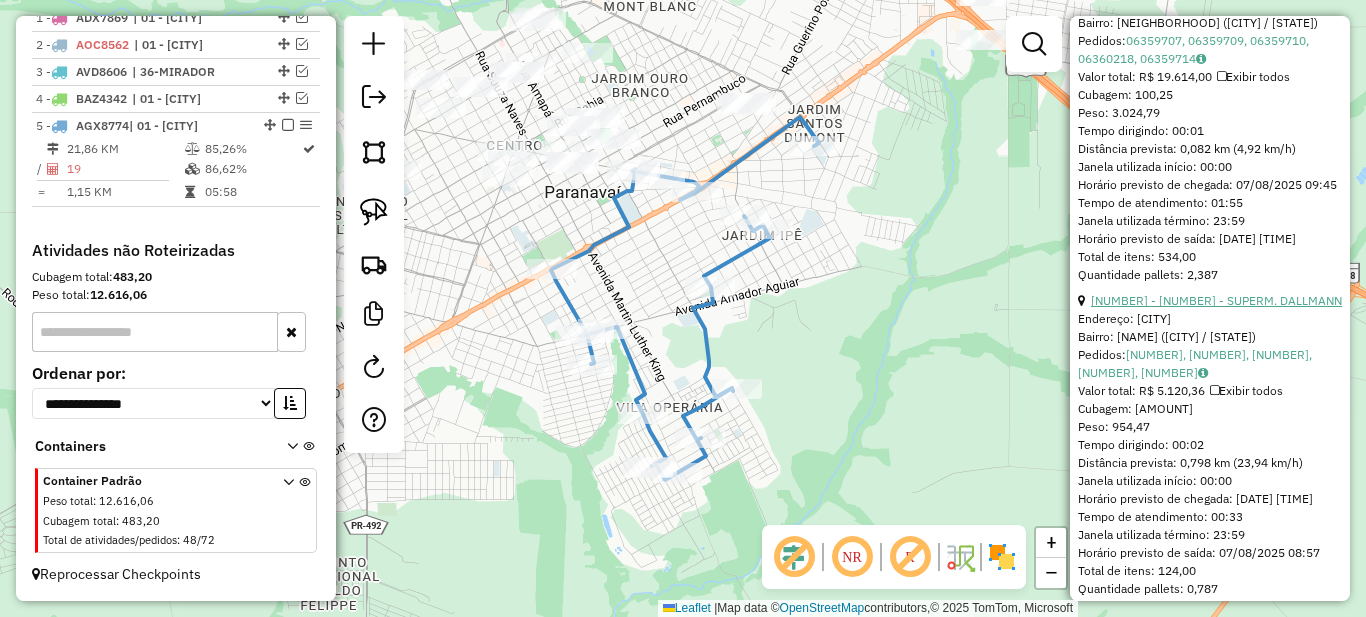 click on "[NUMBER] - [NUMBER] - SUPERM. DALLMANN" at bounding box center (1216, 300) 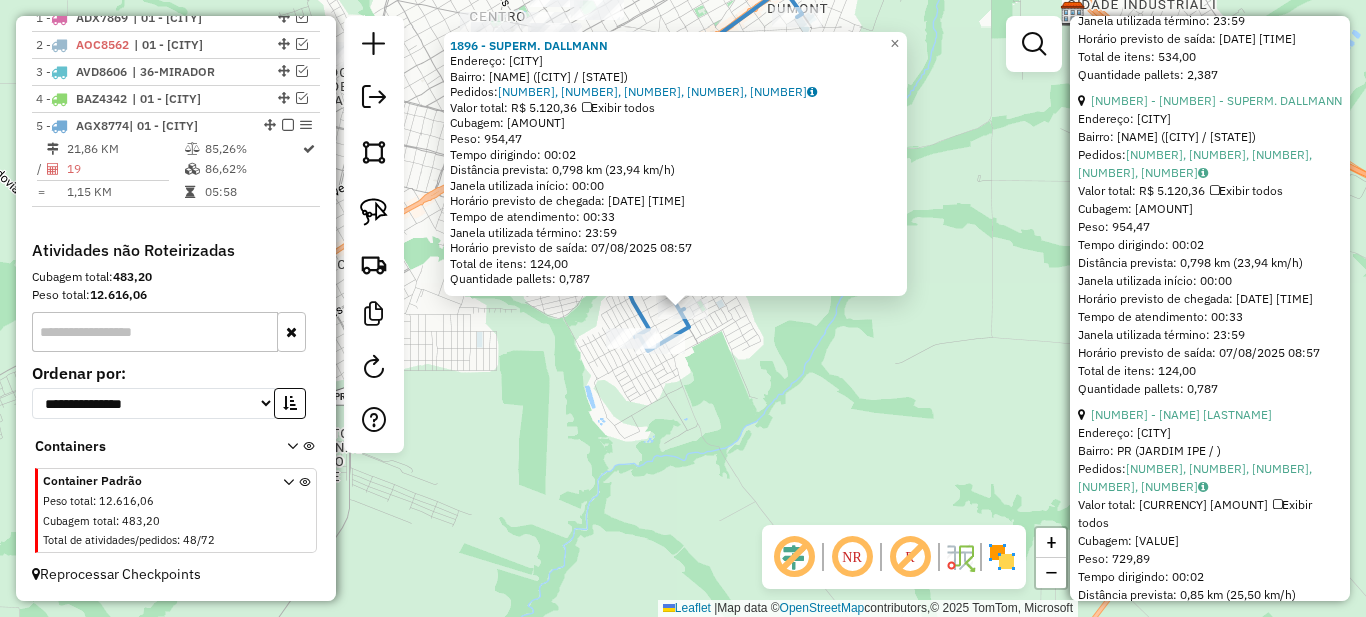 scroll, scrollTop: 1200, scrollLeft: 0, axis: vertical 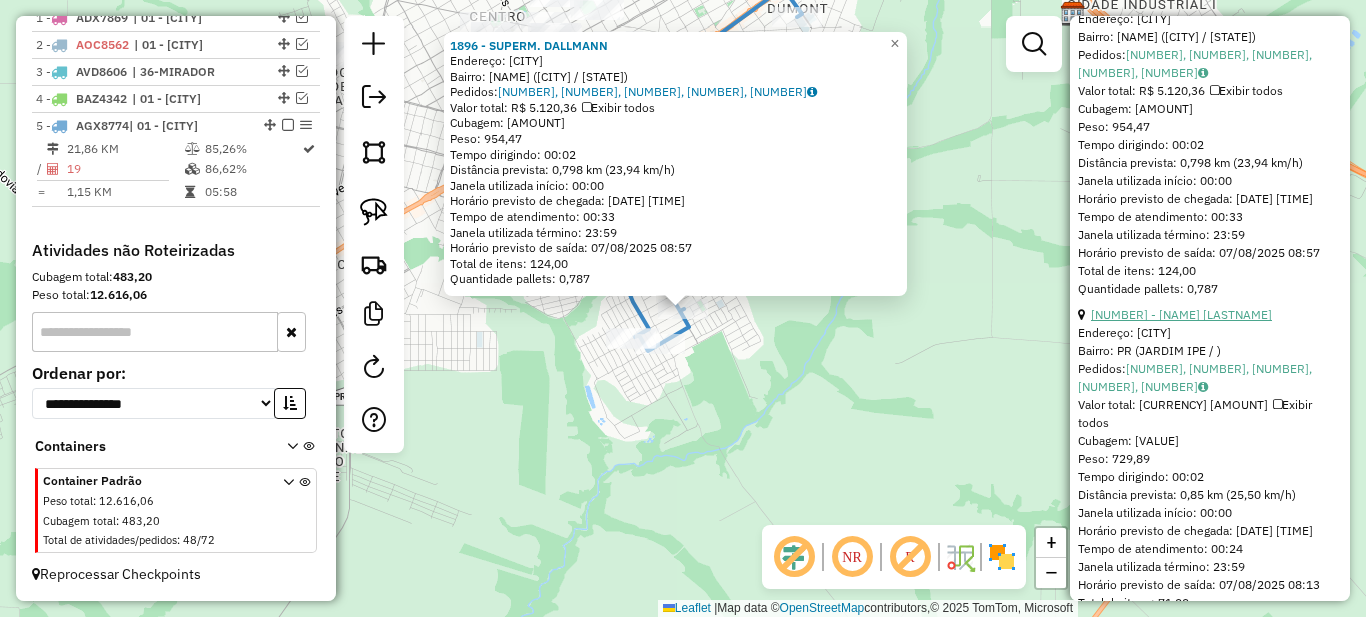click on "[NUMBER] - [NAME] [LASTNAME]" at bounding box center (1181, 314) 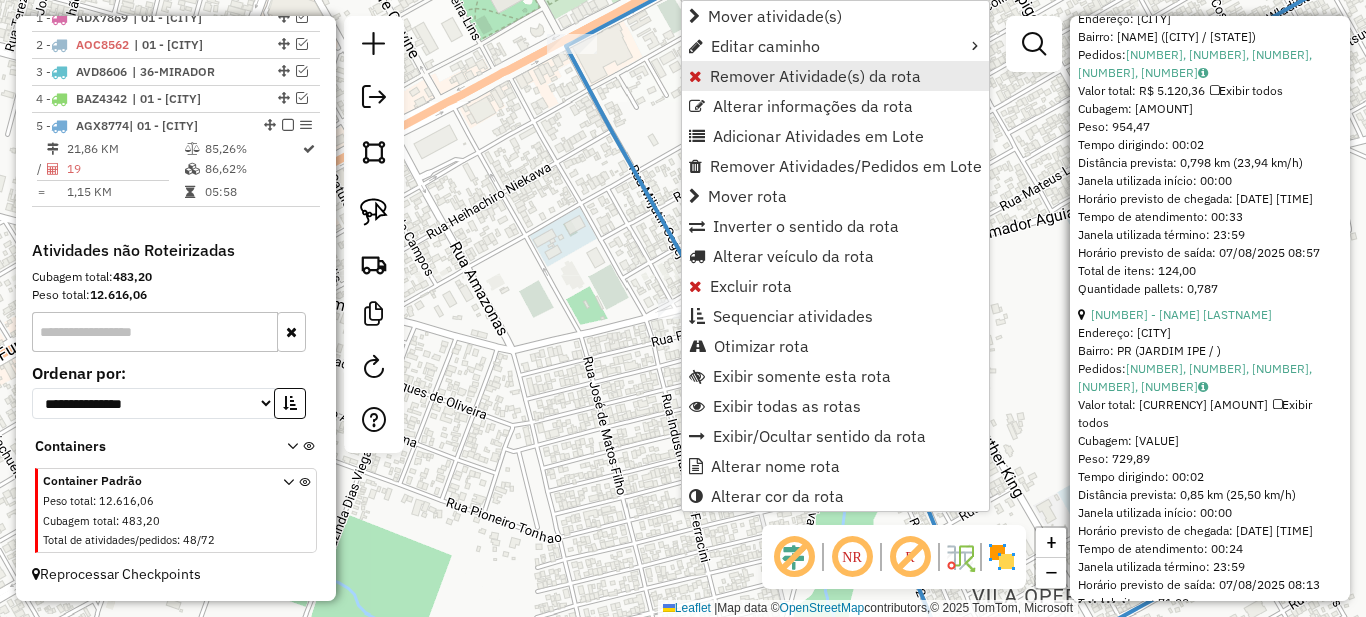 click on "Remover Atividade(s) da rota" at bounding box center (815, 76) 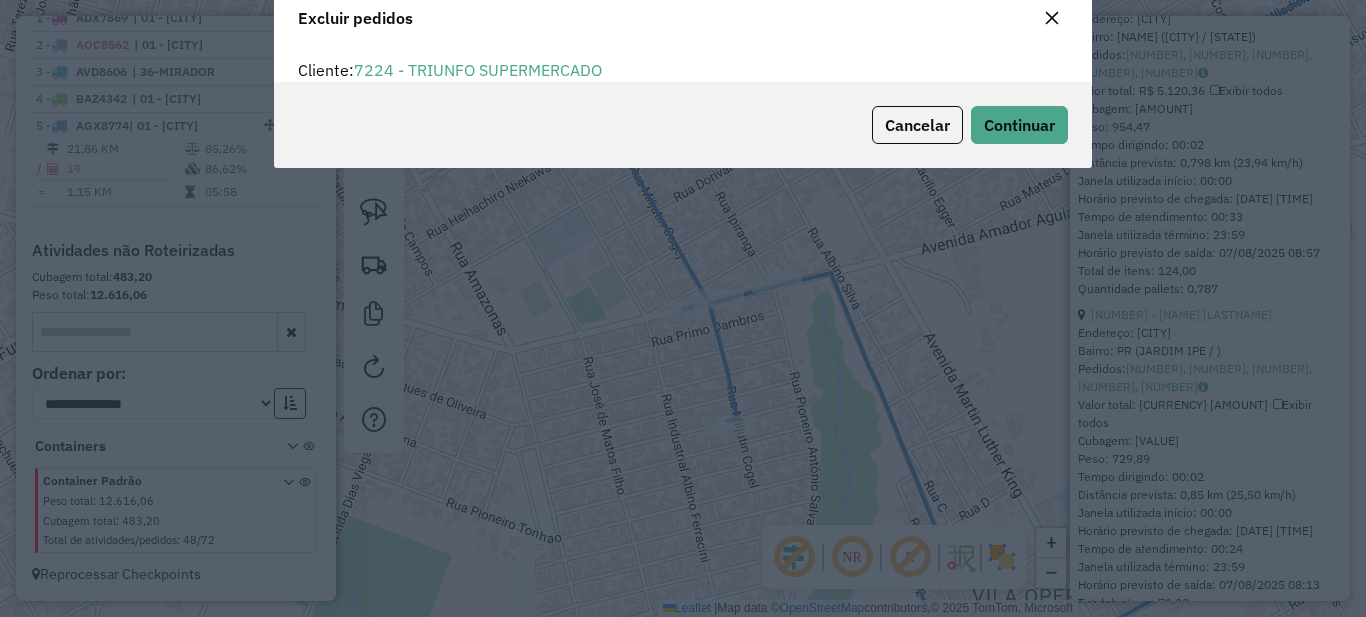scroll, scrollTop: 44, scrollLeft: 0, axis: vertical 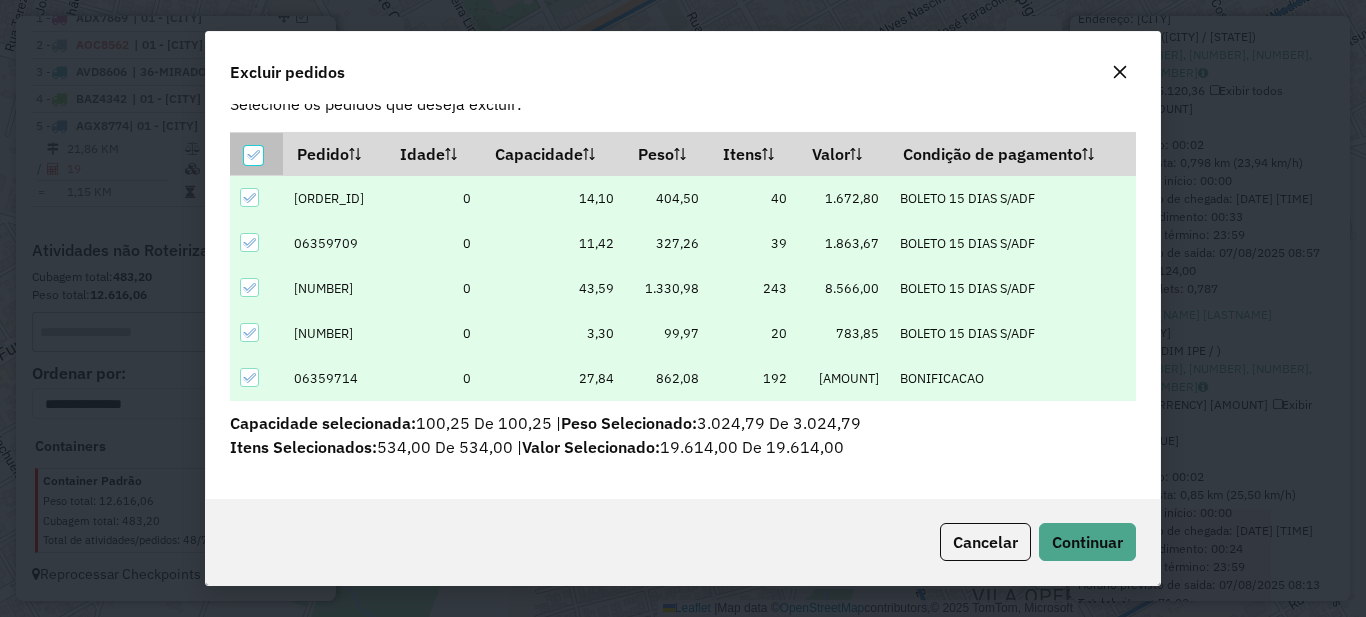 click 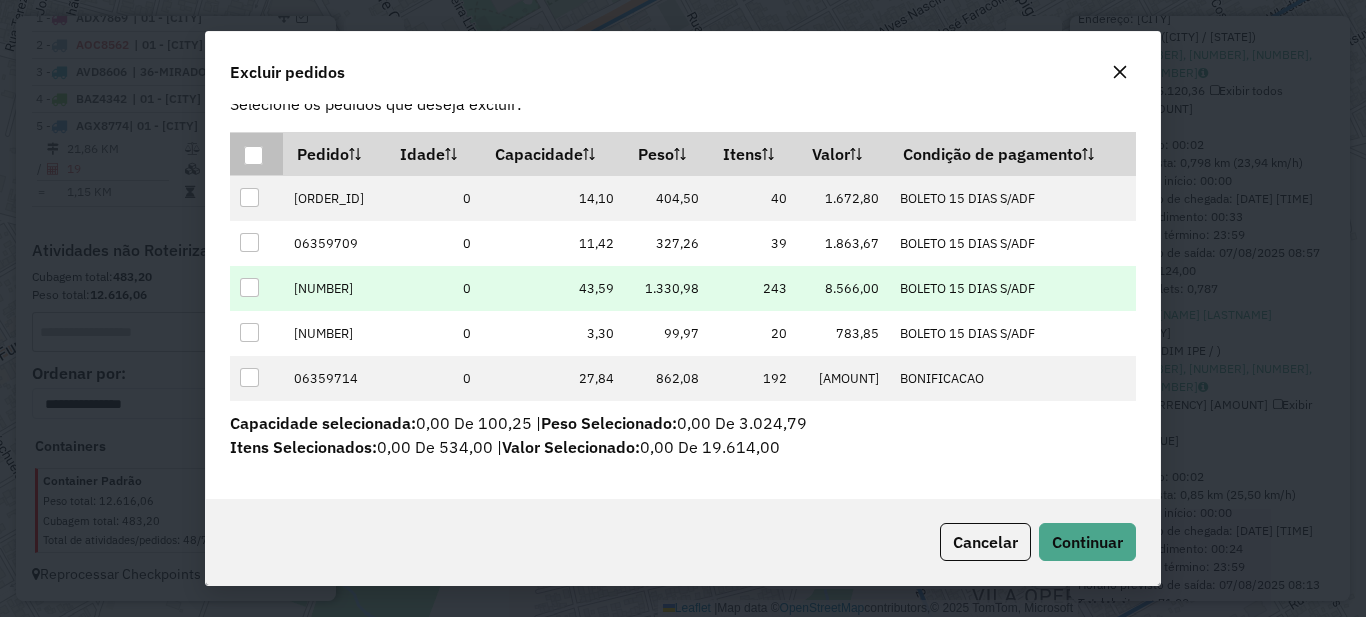 click at bounding box center (249, 287) 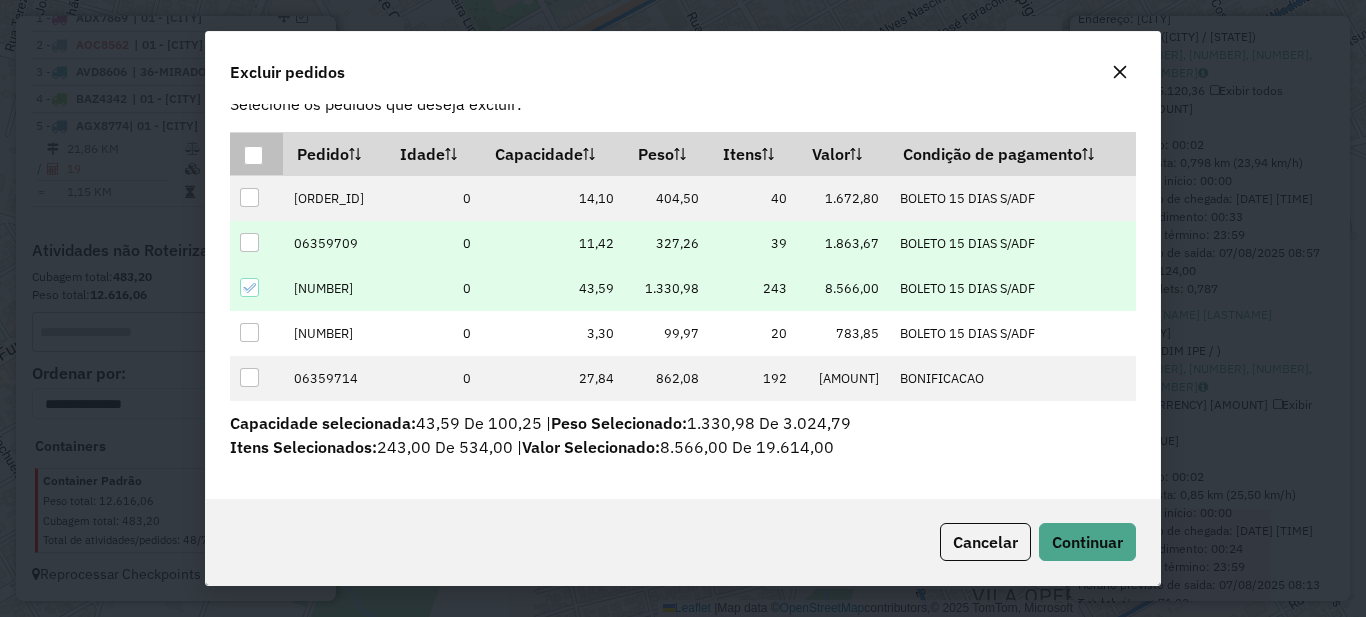 click at bounding box center (249, 242) 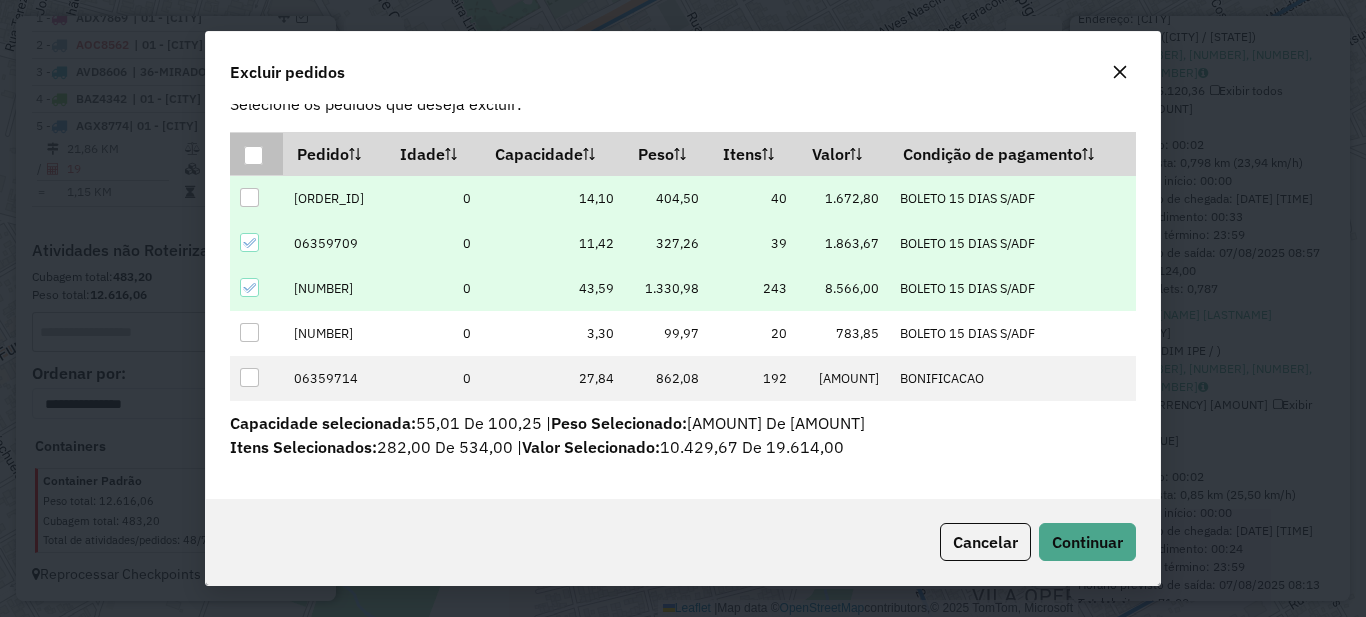 click at bounding box center [249, 197] 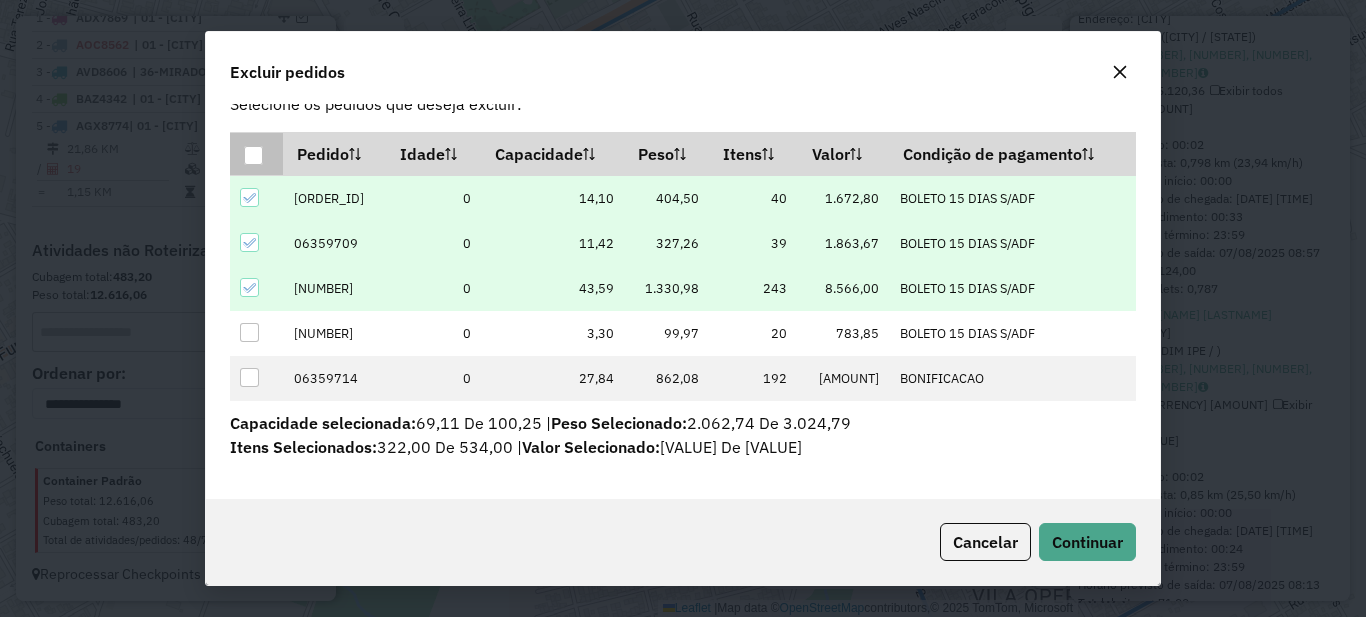 click 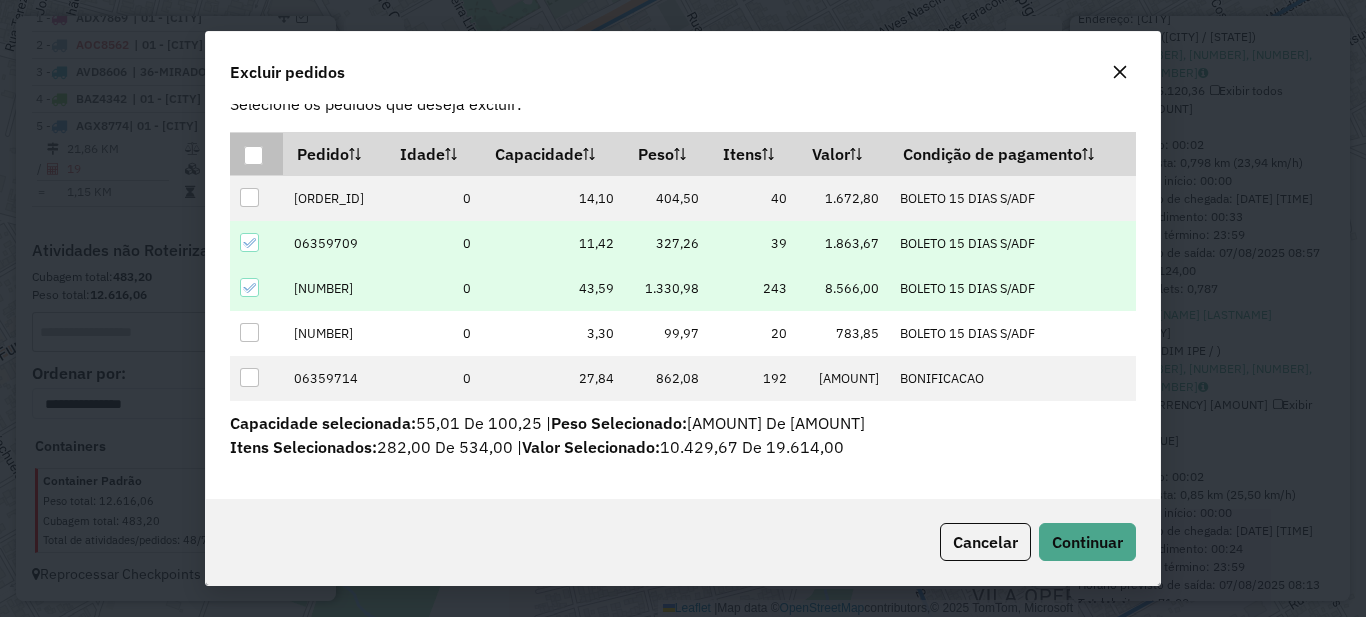 click 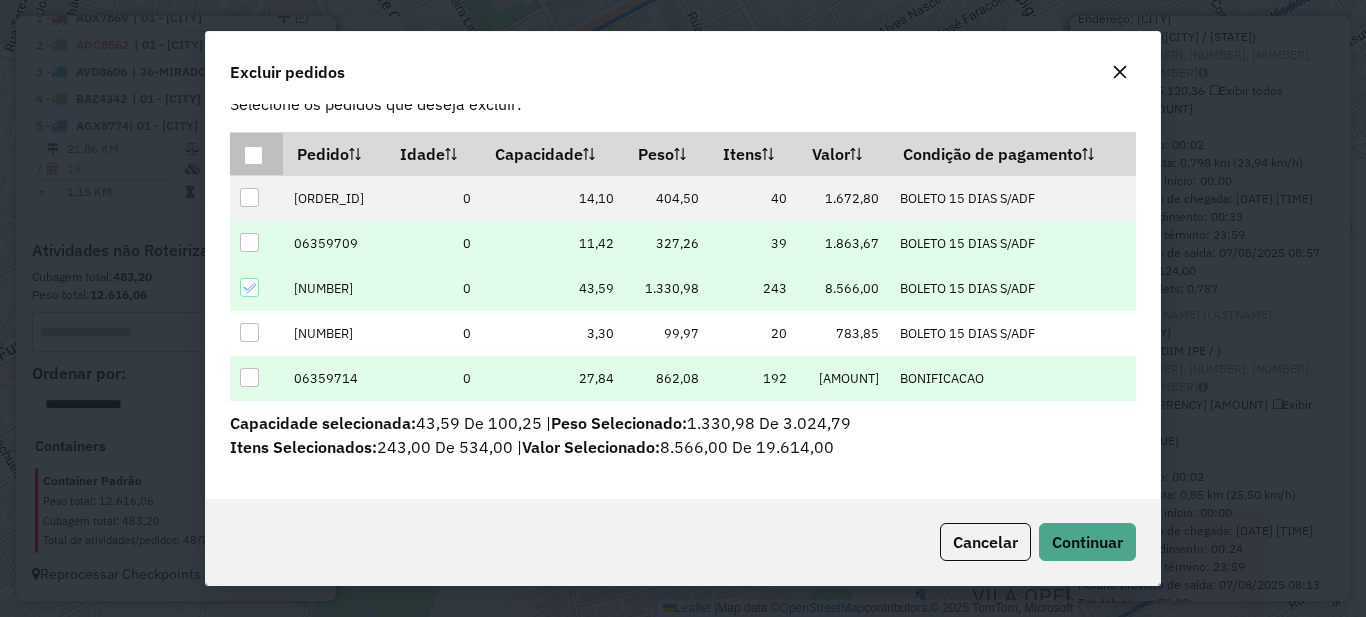 click at bounding box center [249, 377] 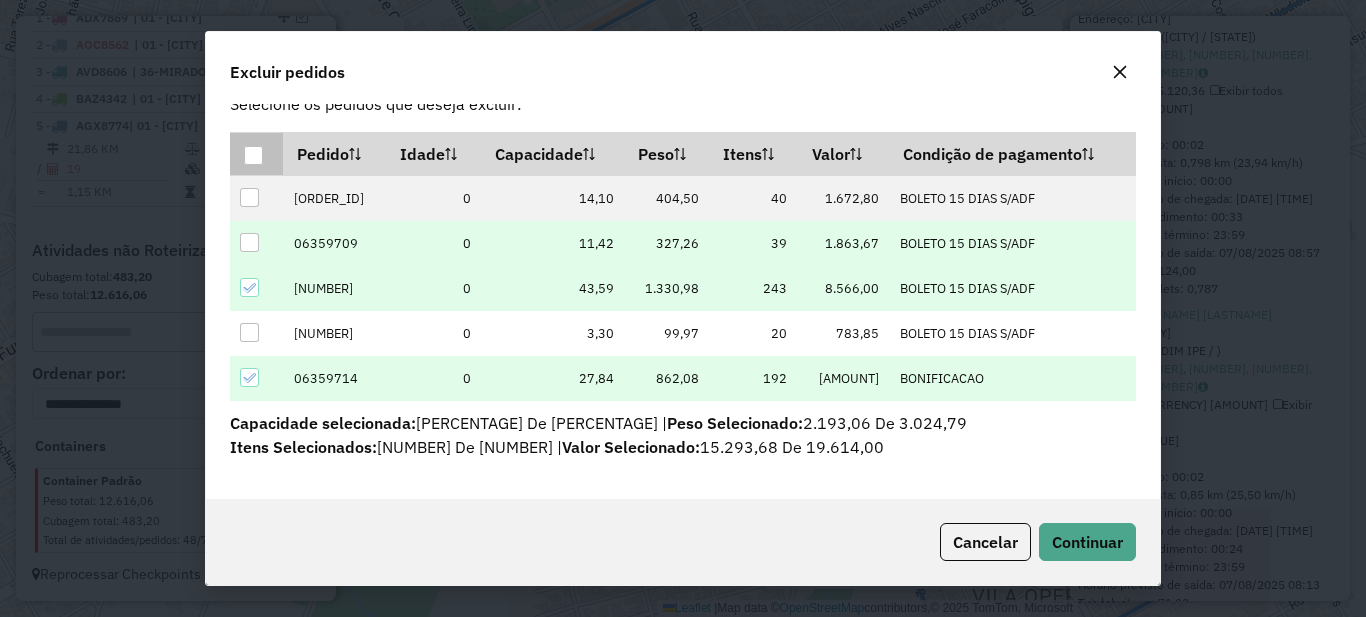 click 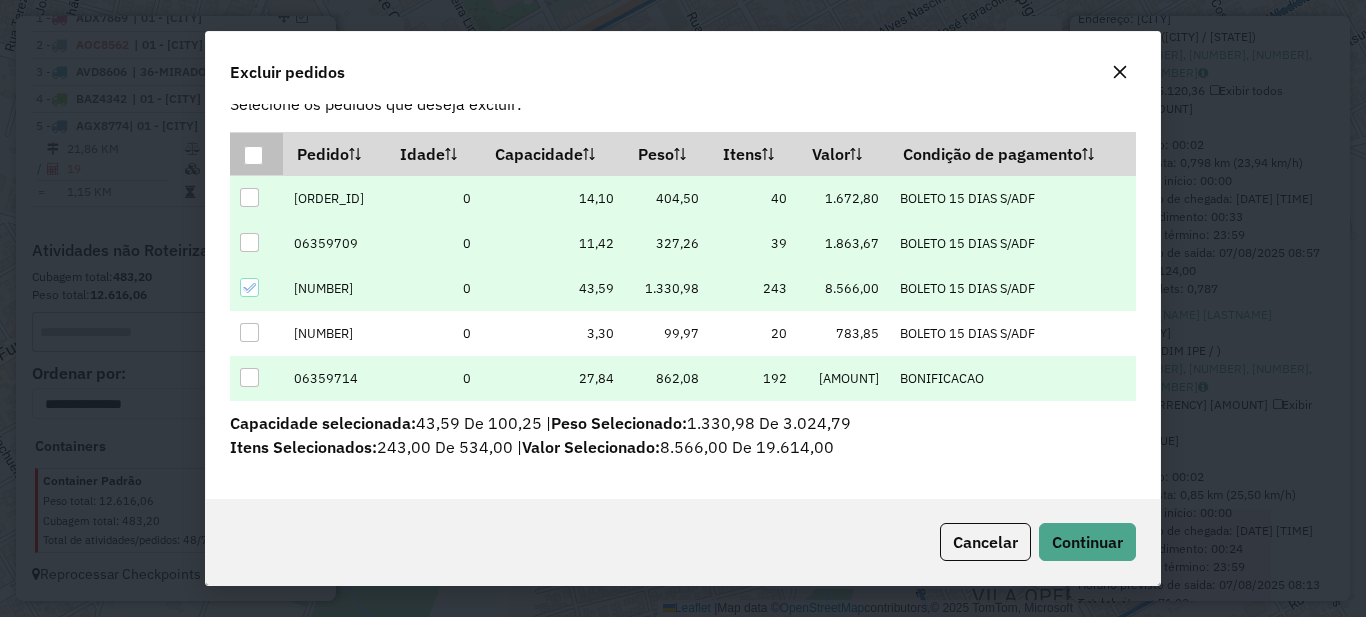 click at bounding box center (249, 197) 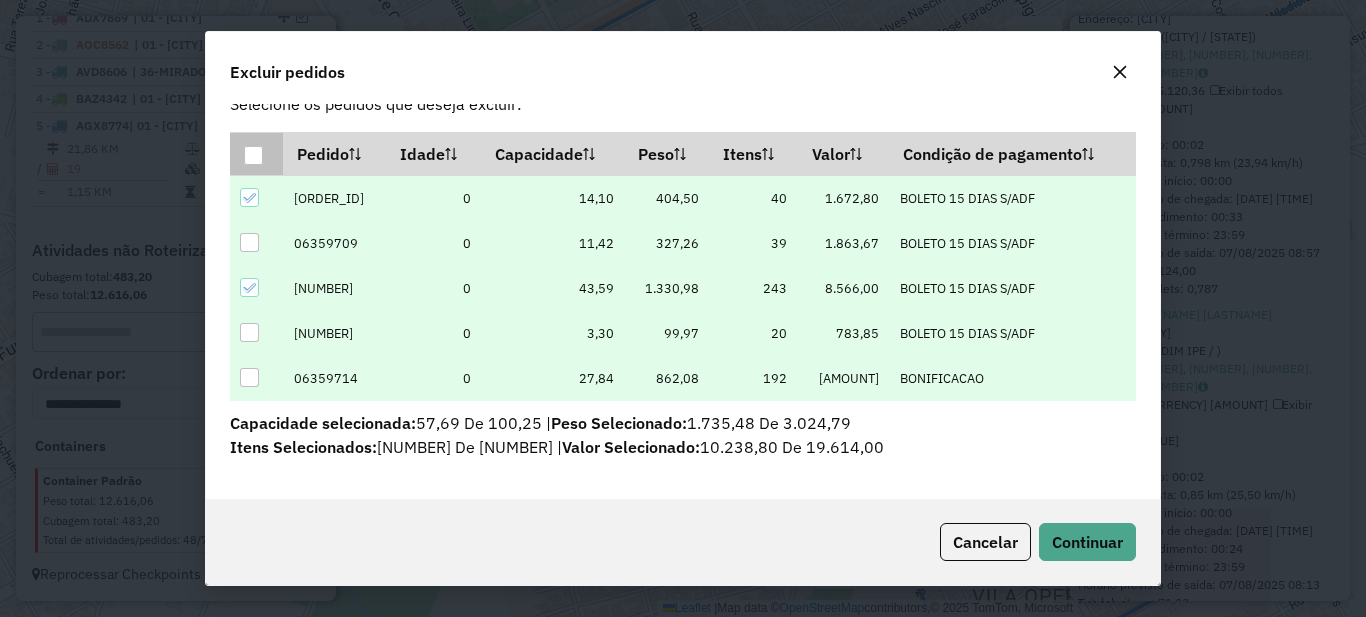 click at bounding box center (249, 332) 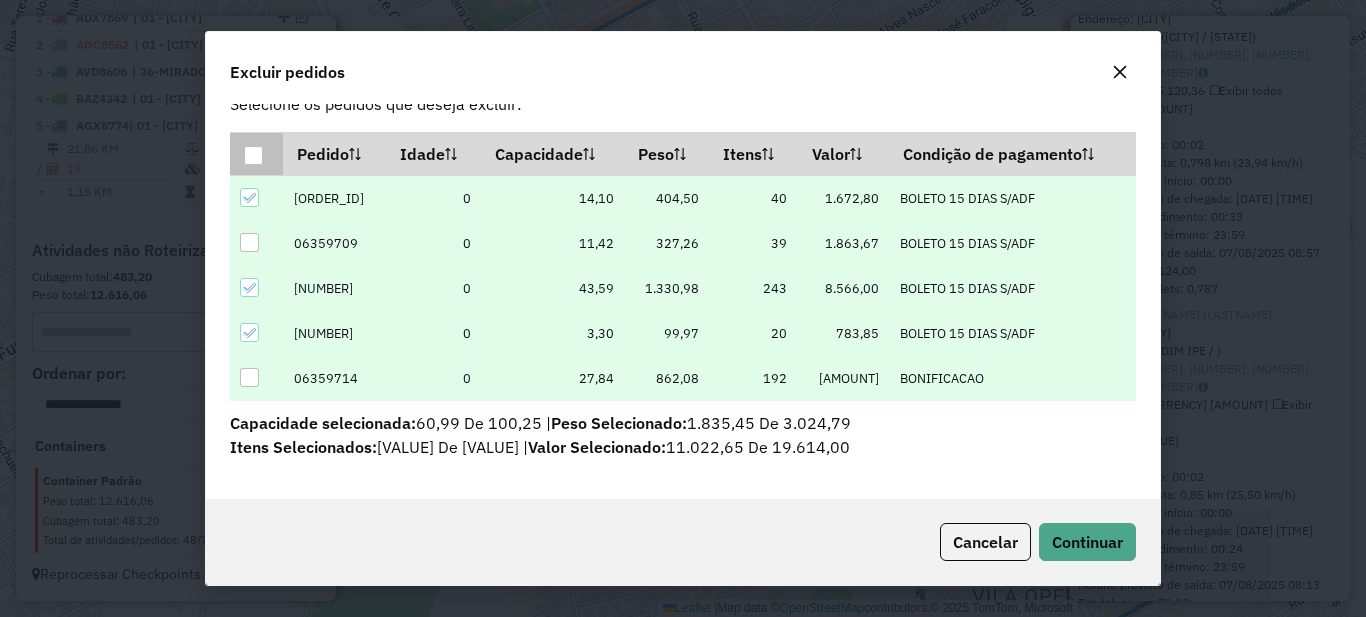 click 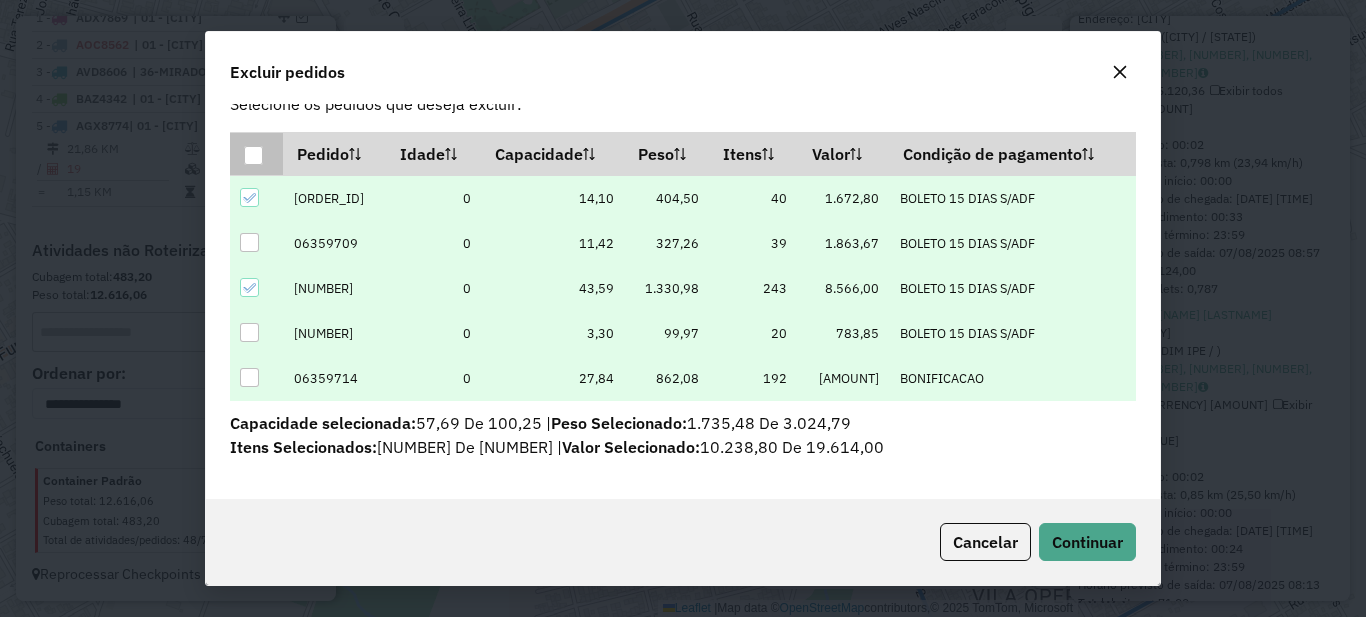click at bounding box center (249, 242) 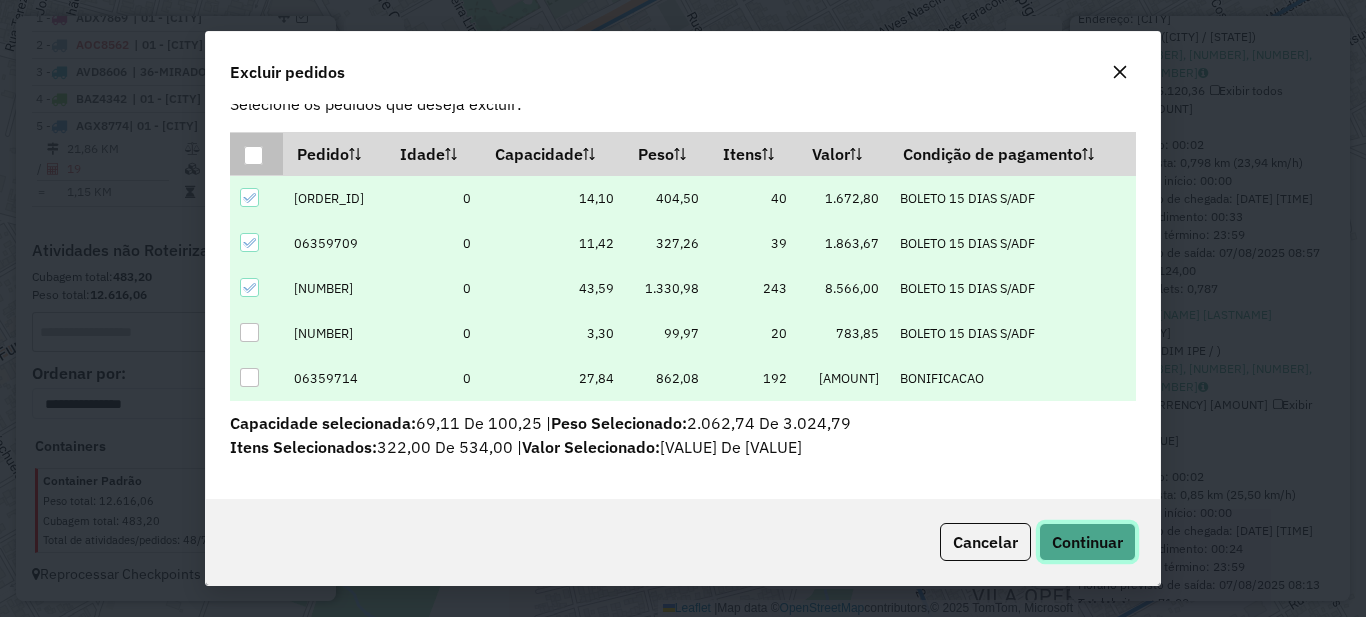 click on "Continuar" 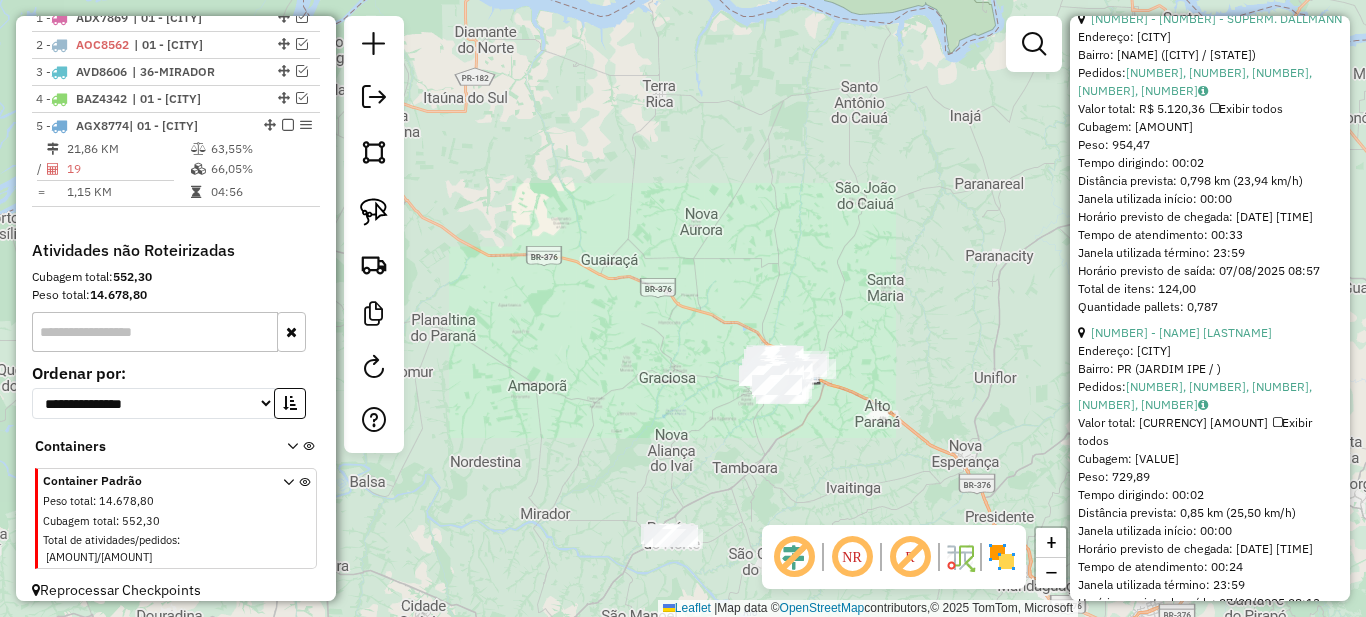 drag, startPoint x: 740, startPoint y: 476, endPoint x: 795, endPoint y: 260, distance: 222.89235 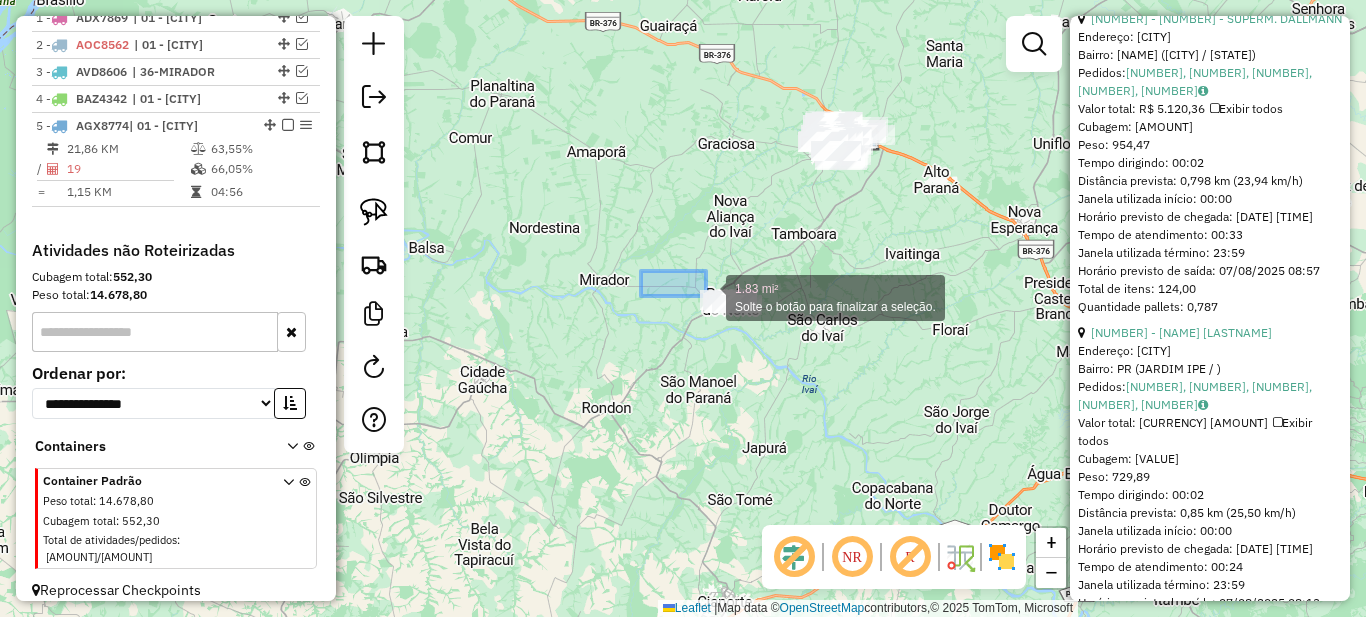 drag, startPoint x: 641, startPoint y: 271, endPoint x: 904, endPoint y: 377, distance: 283.55774 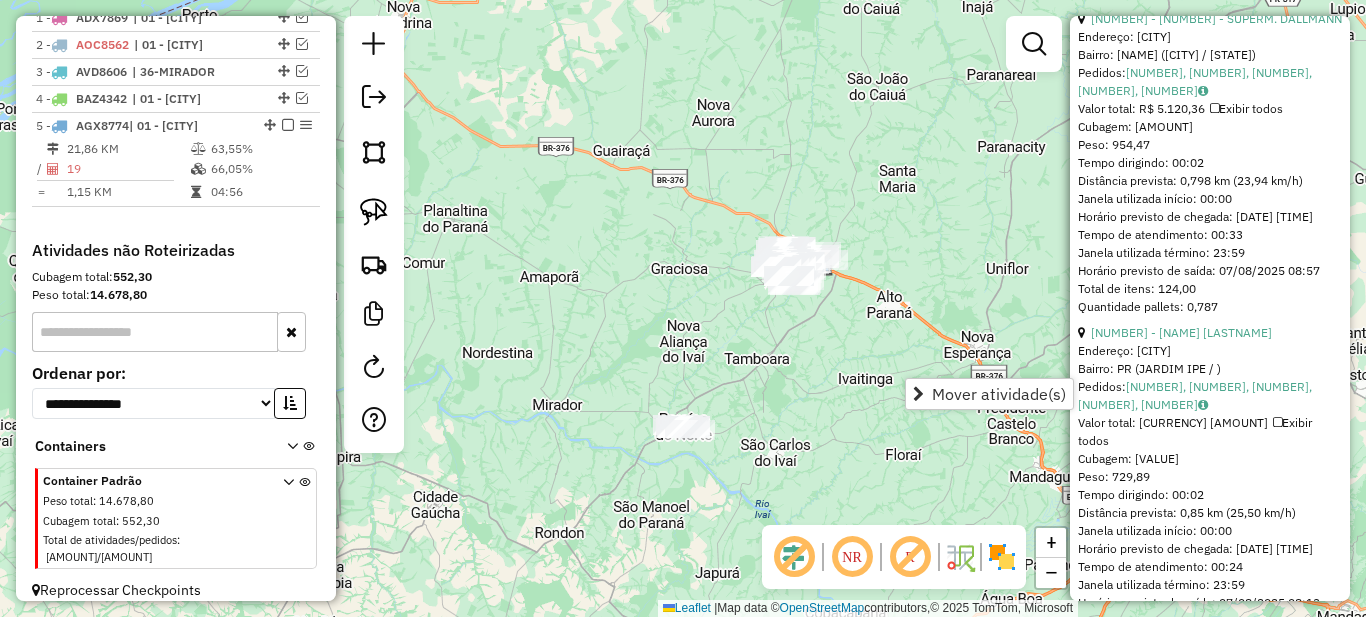 drag, startPoint x: 842, startPoint y: 204, endPoint x: 774, endPoint y: 354, distance: 164.69365 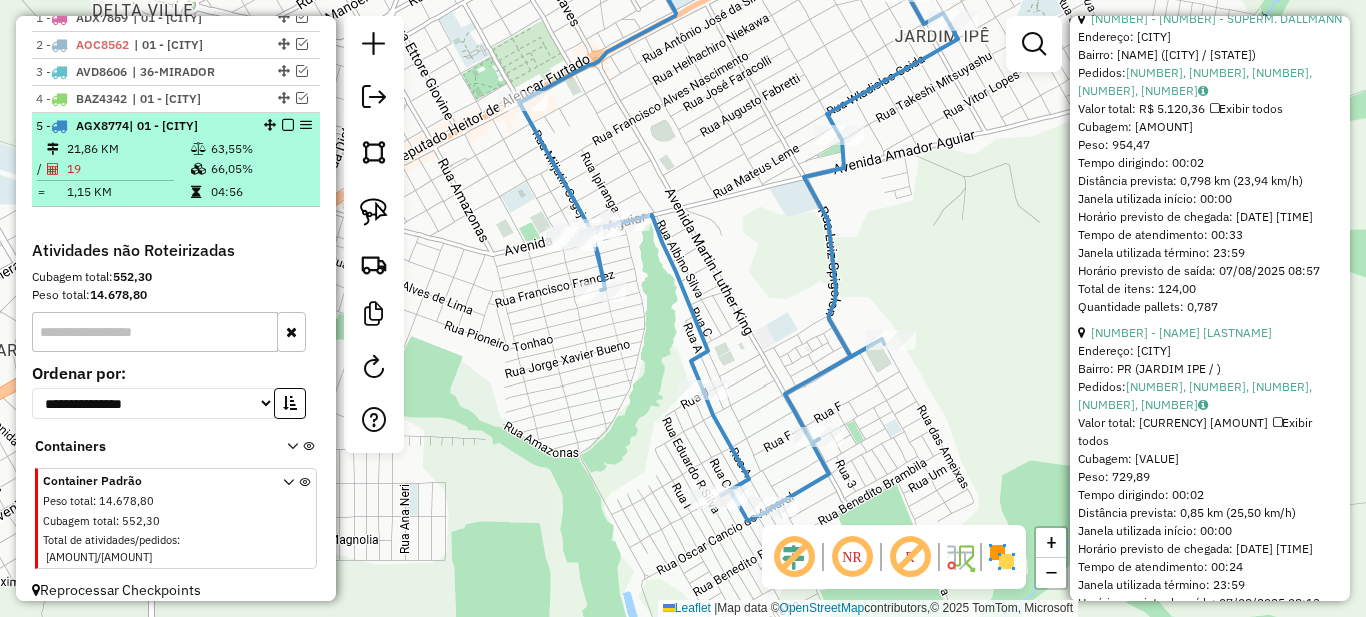 click on "66,05%" at bounding box center [260, 169] 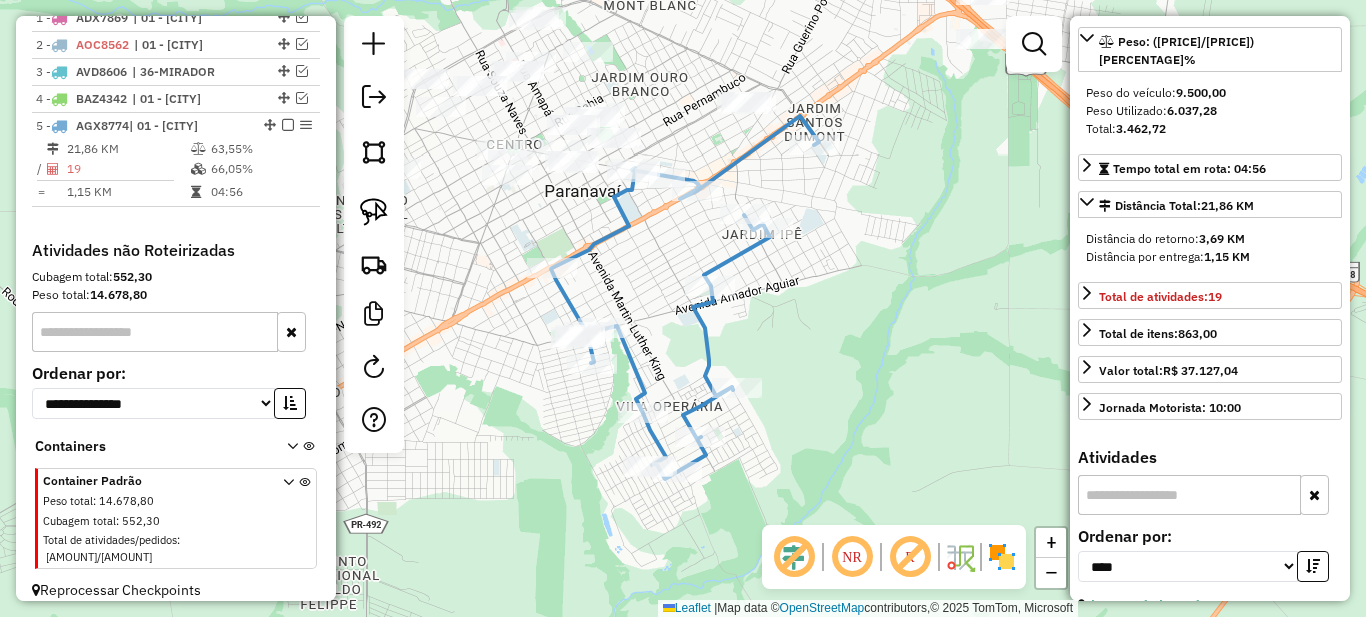 scroll, scrollTop: 100, scrollLeft: 0, axis: vertical 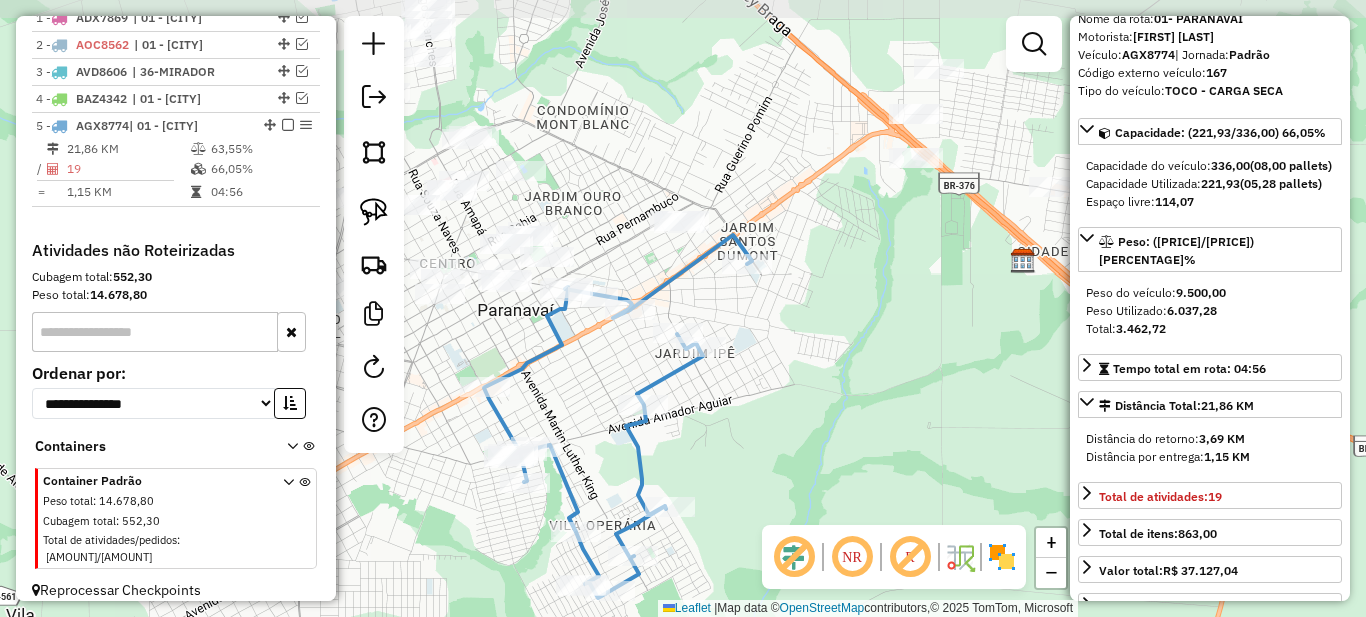 drag, startPoint x: 675, startPoint y: 272, endPoint x: 603, endPoint y: 394, distance: 141.66158 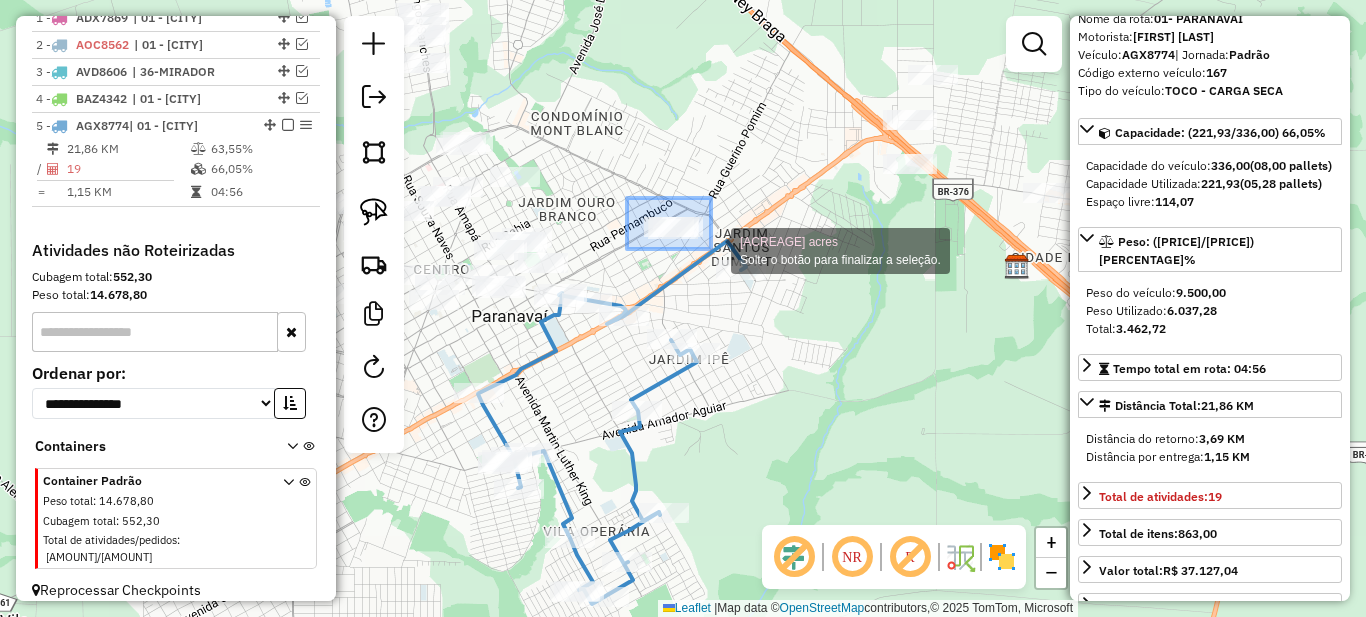 drag, startPoint x: 645, startPoint y: 215, endPoint x: 710, endPoint y: 257, distance: 77.388626 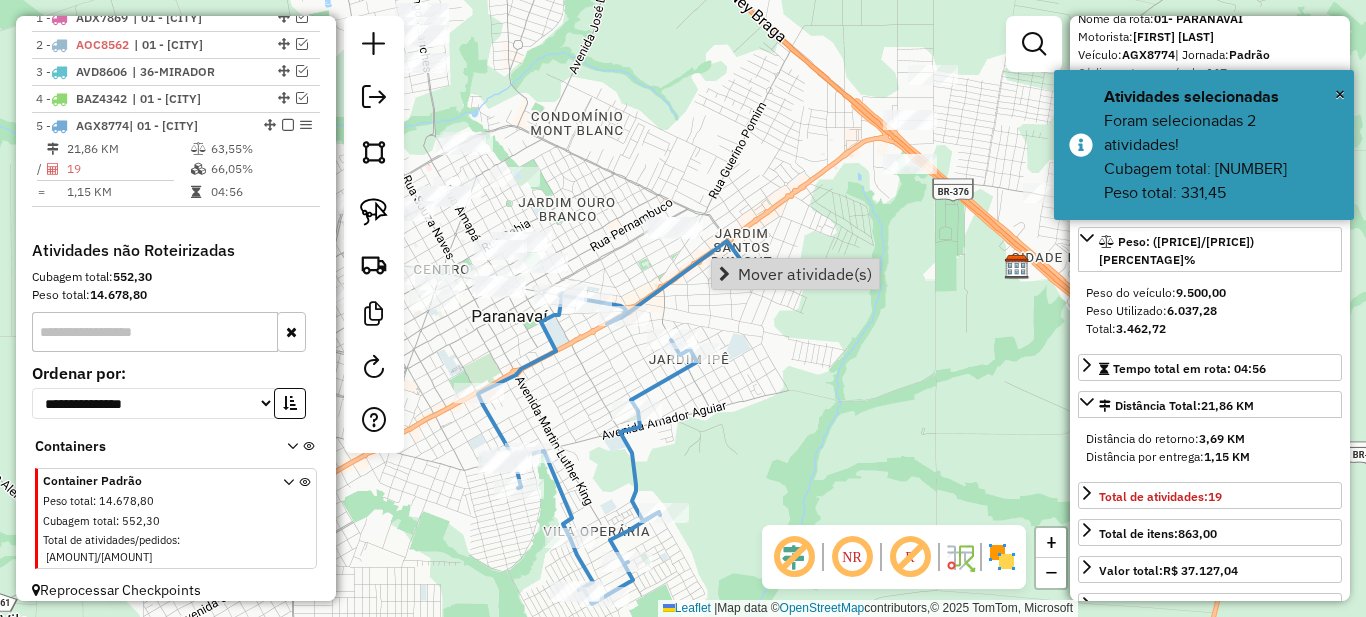 drag, startPoint x: 860, startPoint y: 222, endPoint x: 670, endPoint y: 239, distance: 190.759 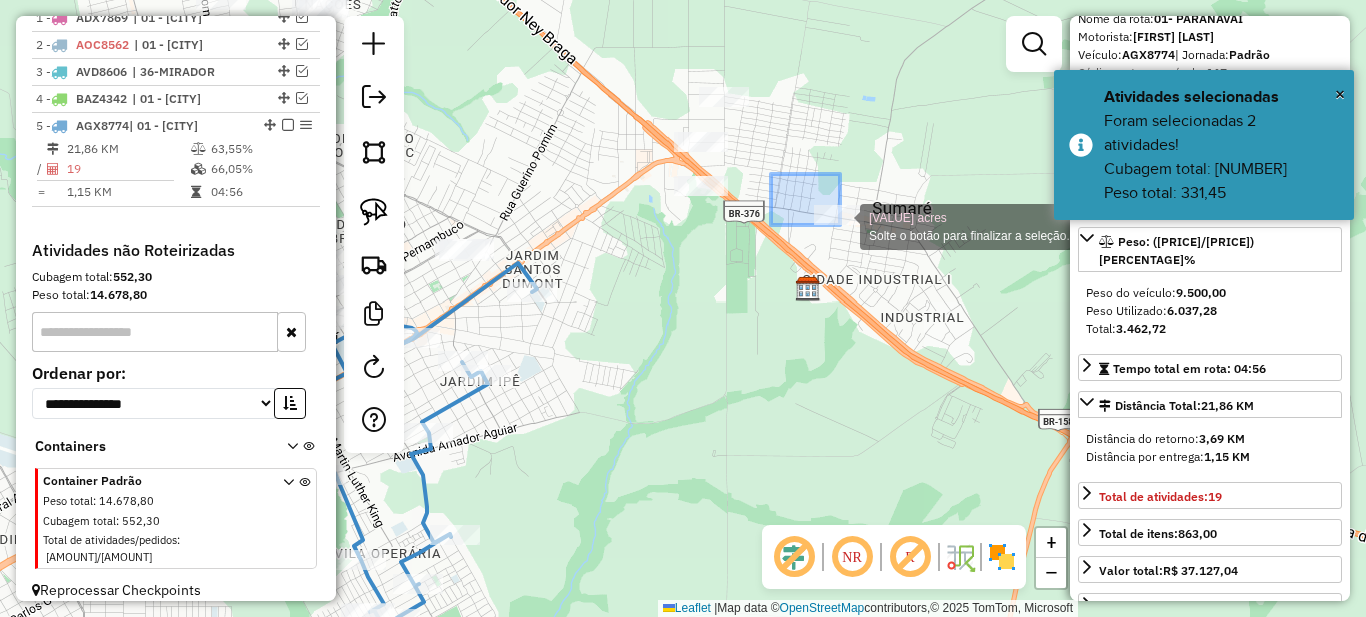 drag, startPoint x: 771, startPoint y: 174, endPoint x: 892, endPoint y: 244, distance: 139.78912 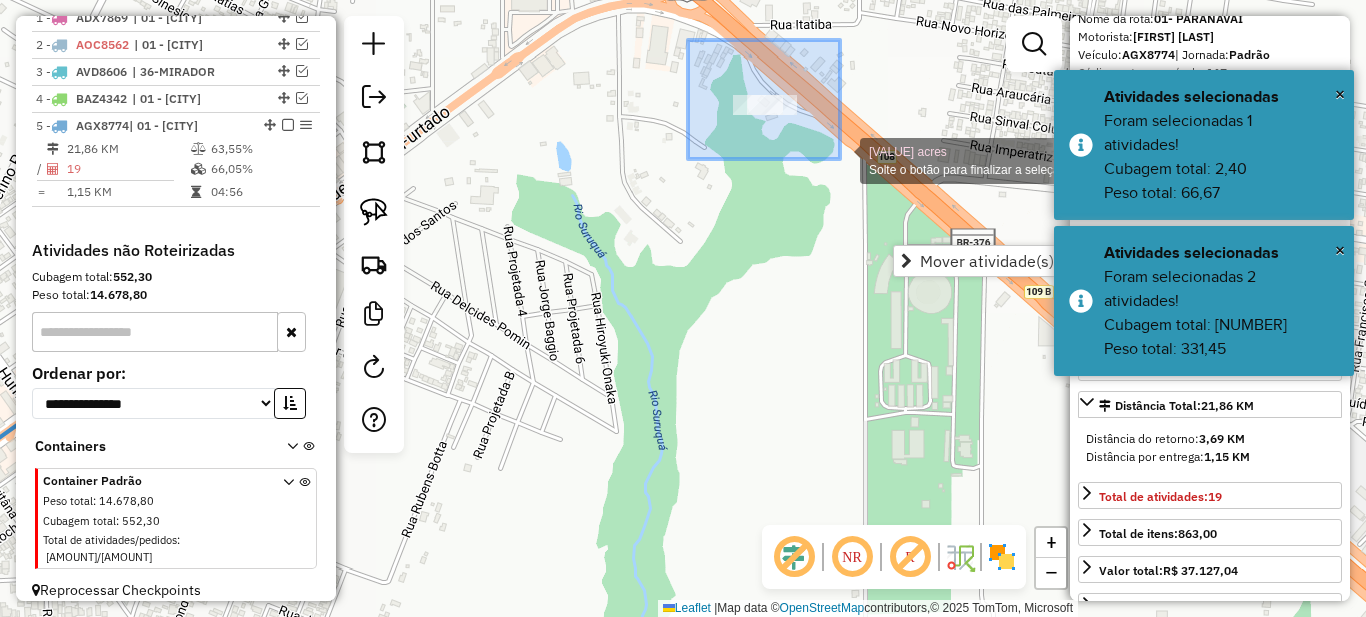 drag, startPoint x: 688, startPoint y: 40, endPoint x: 840, endPoint y: 159, distance: 193.04144 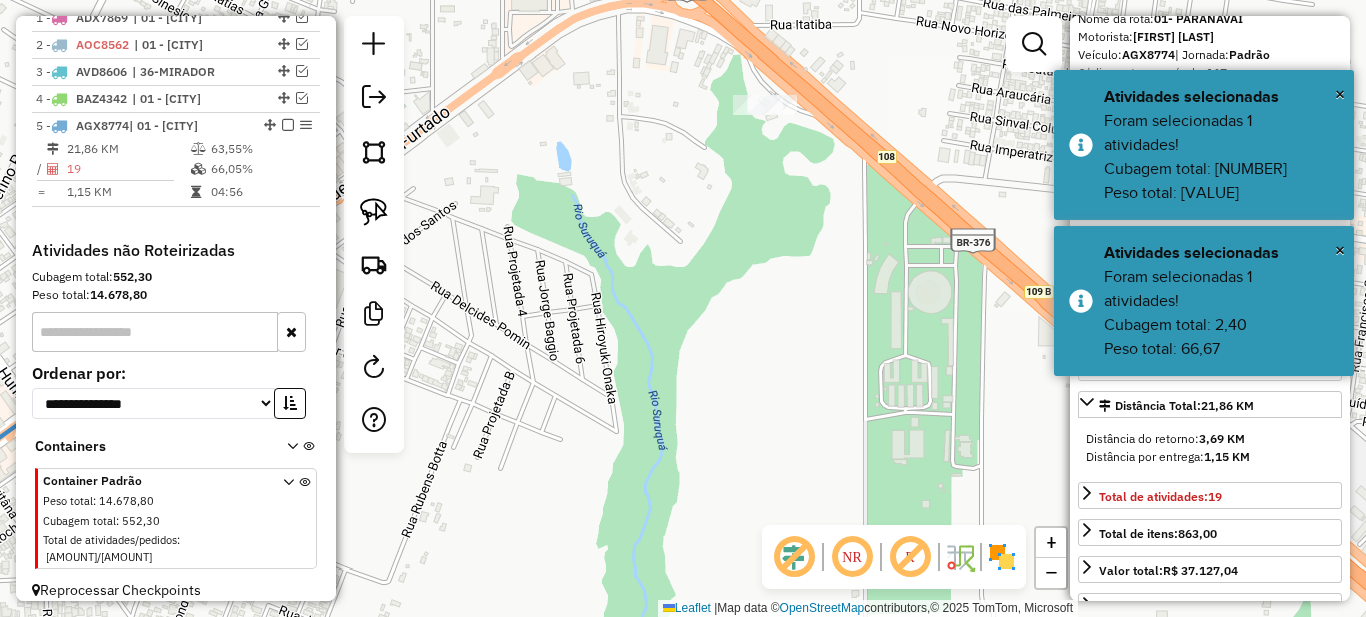 drag, startPoint x: 757, startPoint y: 302, endPoint x: 894, endPoint y: 257, distance: 144.20125 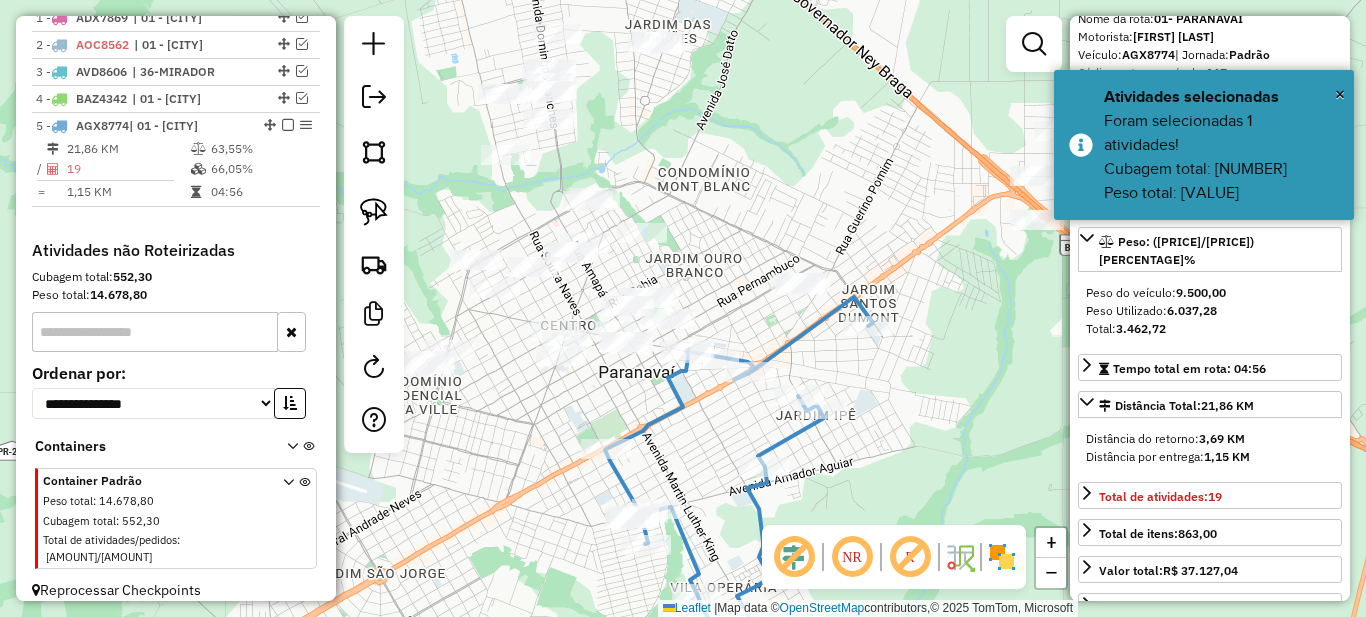 drag, startPoint x: 649, startPoint y: 444, endPoint x: 704, endPoint y: 448, distance: 55.145264 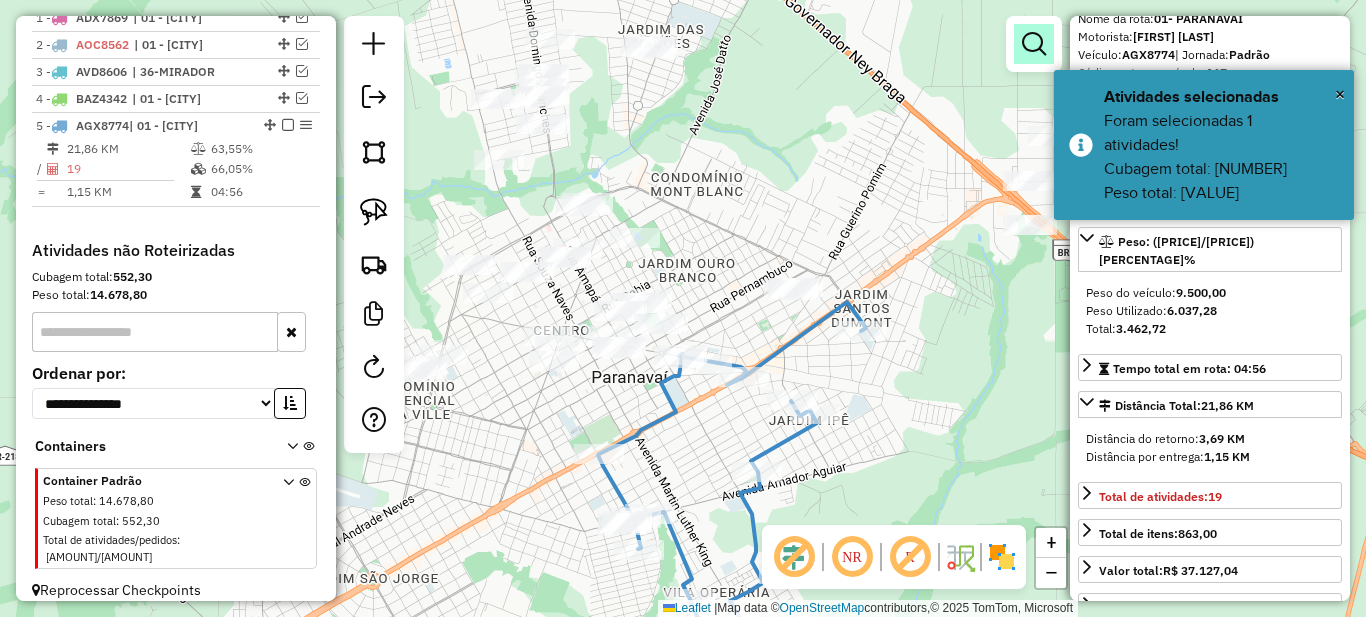 click at bounding box center (1034, 44) 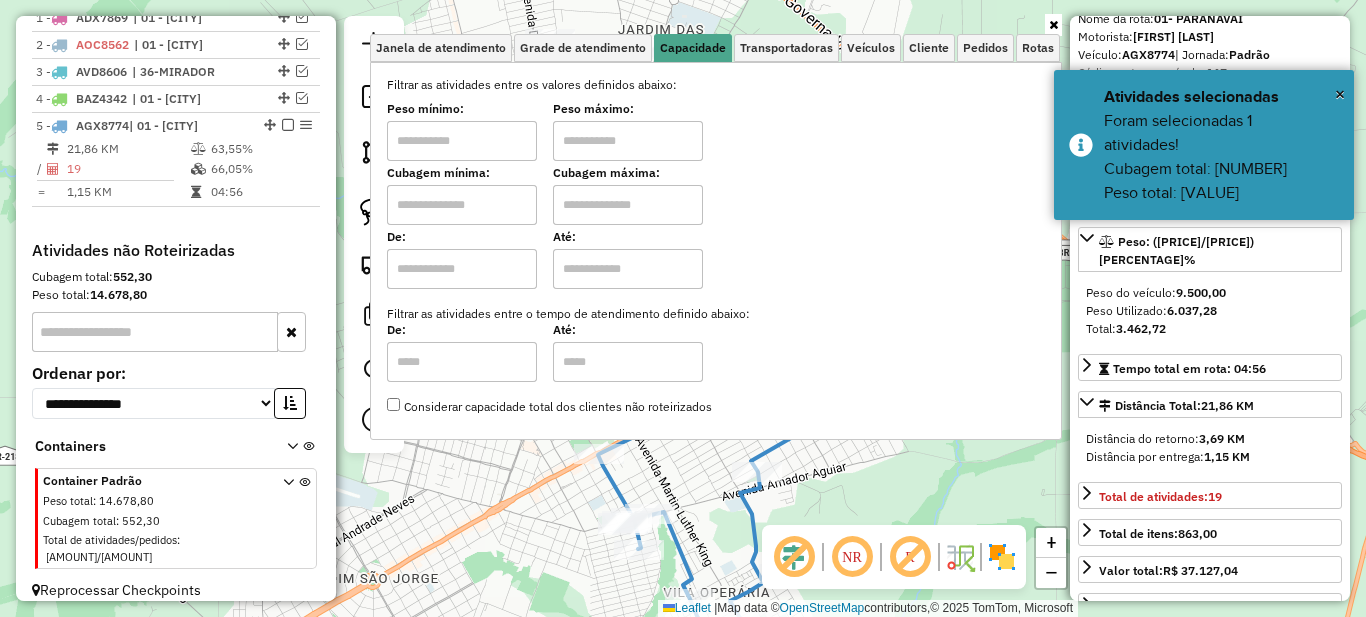 click at bounding box center (462, 141) 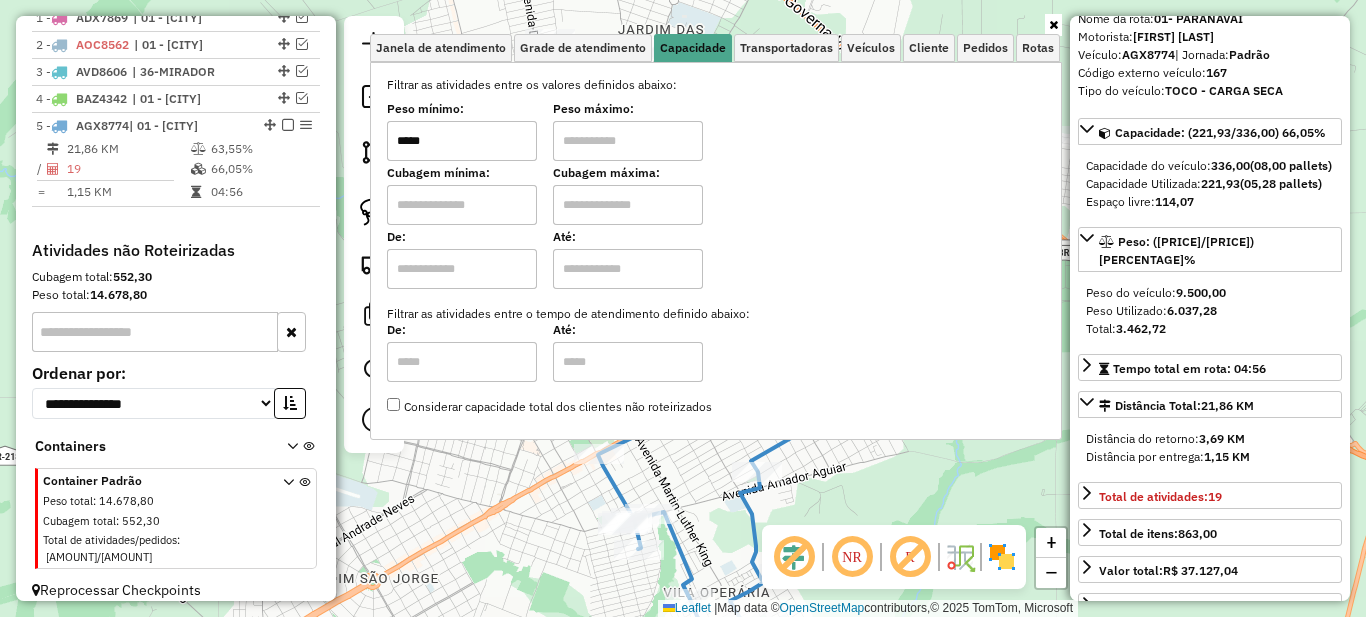 type on "*****" 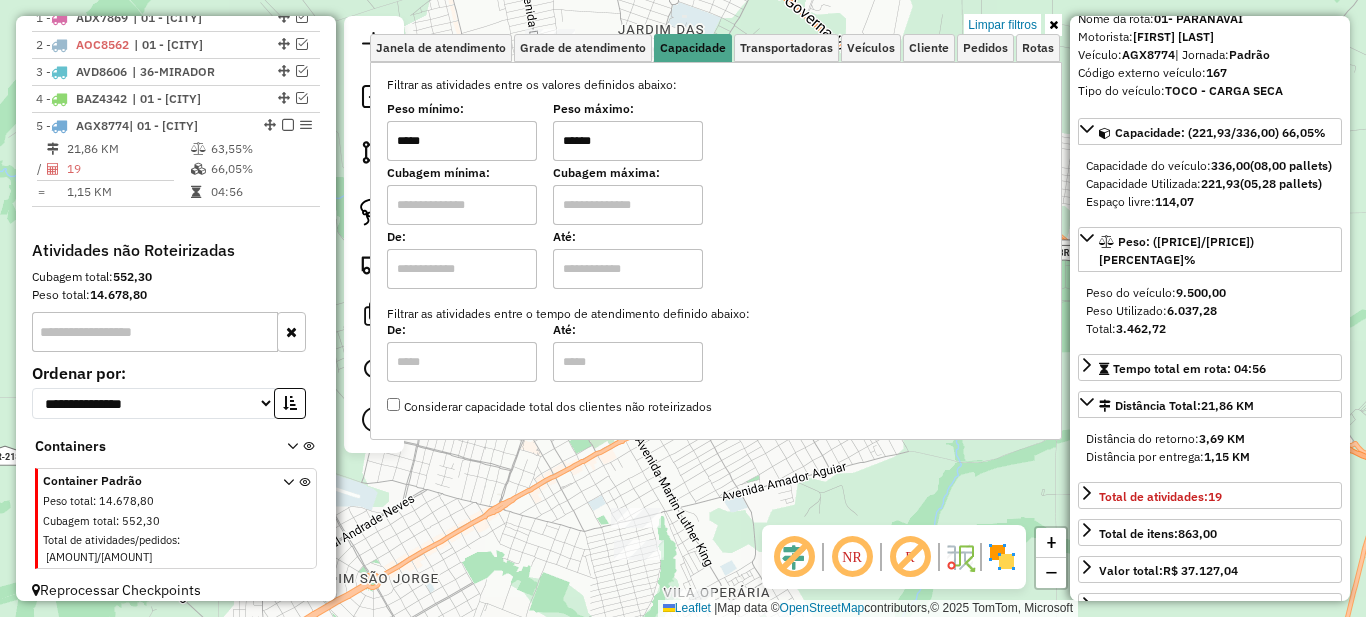 type on "******" 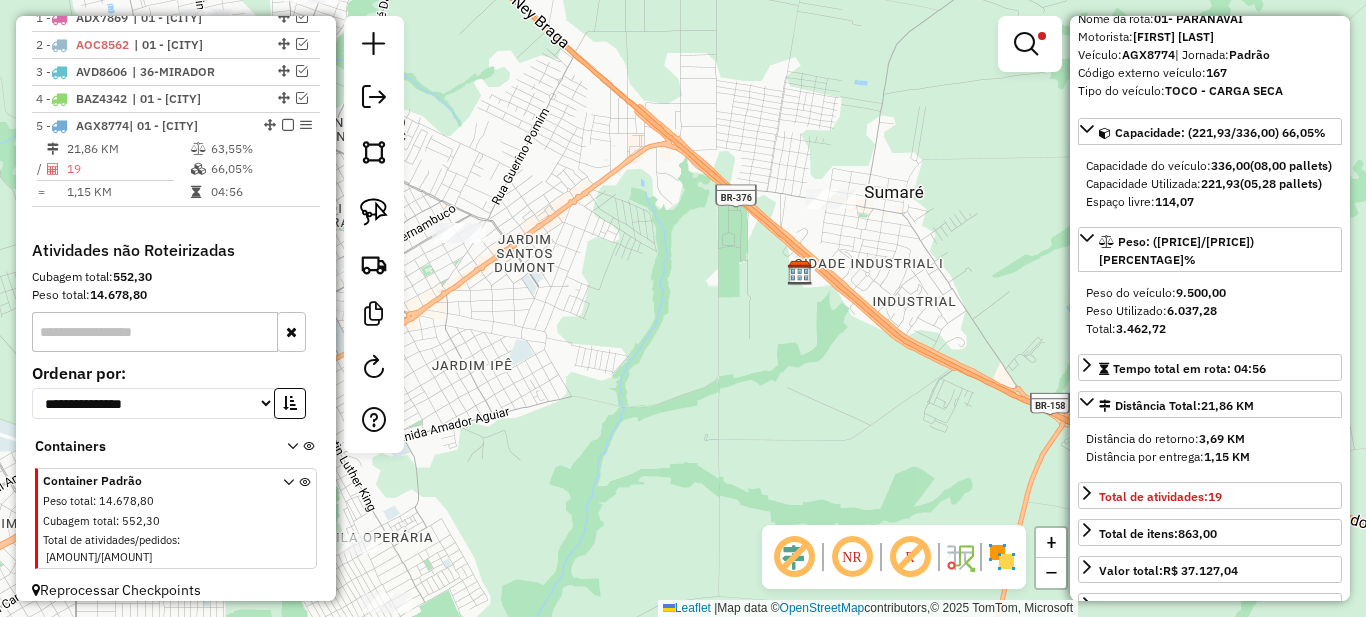 drag, startPoint x: 891, startPoint y: 365, endPoint x: 556, endPoint y: 310, distance: 339.4849 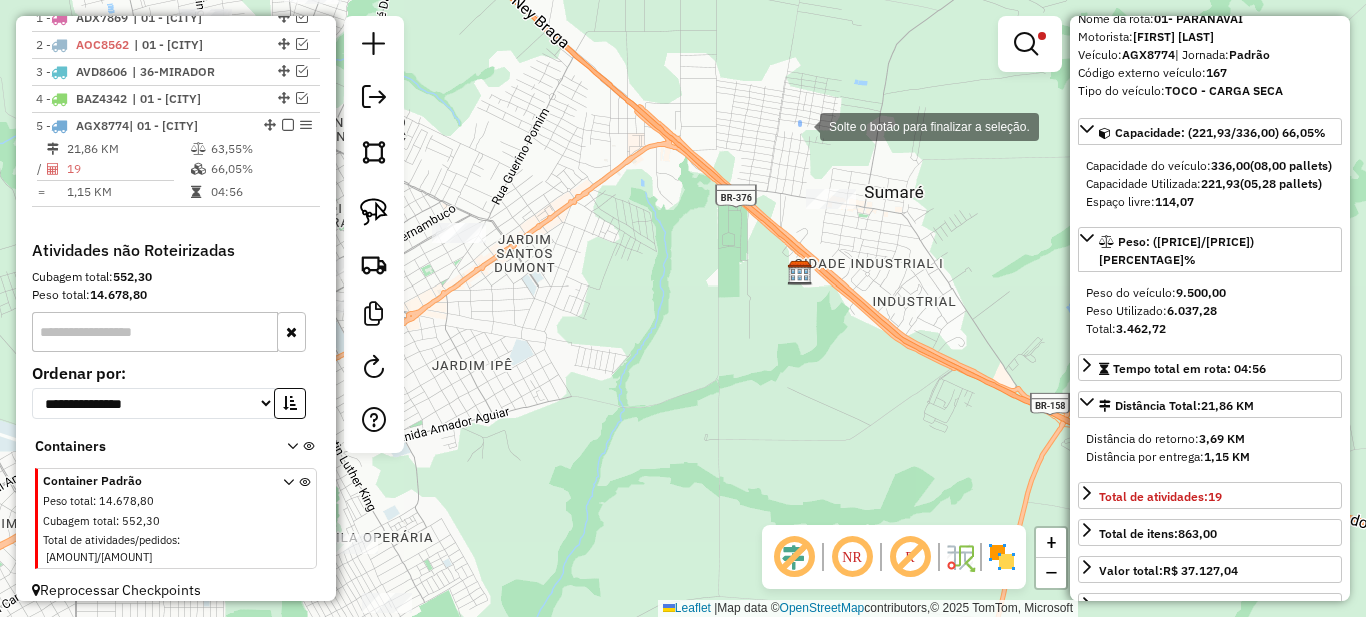 drag, startPoint x: 800, startPoint y: 125, endPoint x: 862, endPoint y: 301, distance: 186.60118 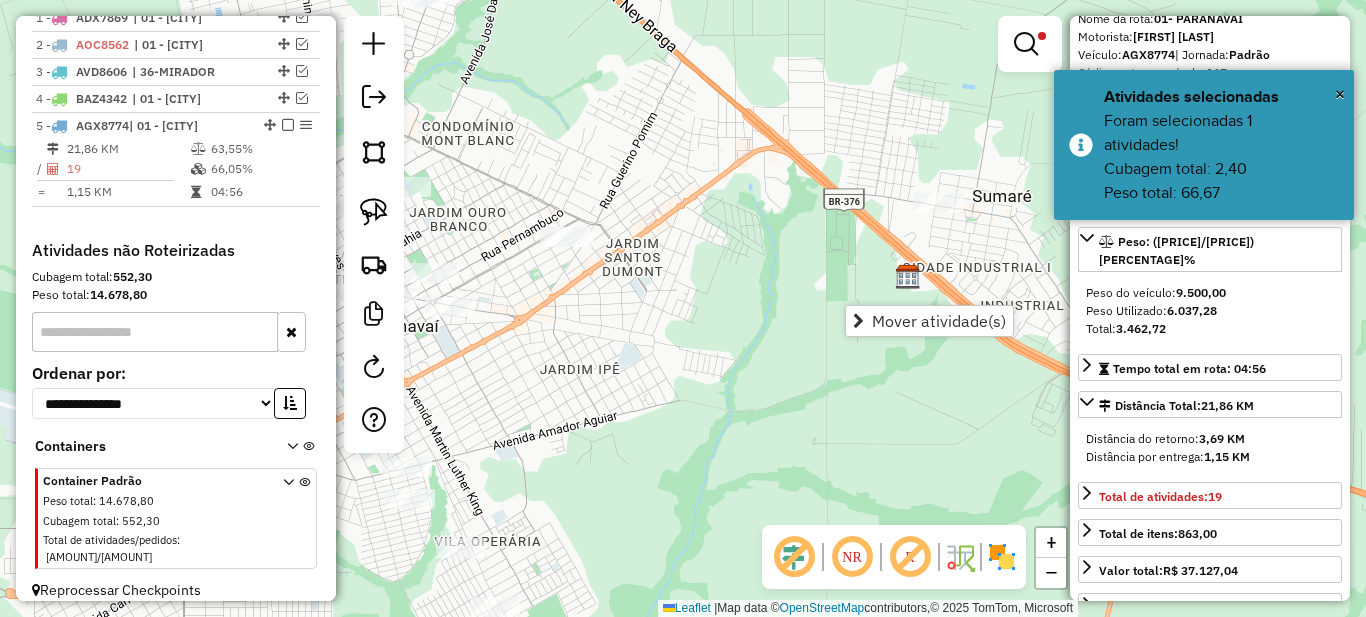 drag, startPoint x: 695, startPoint y: 337, endPoint x: 831, endPoint y: 338, distance: 136.00368 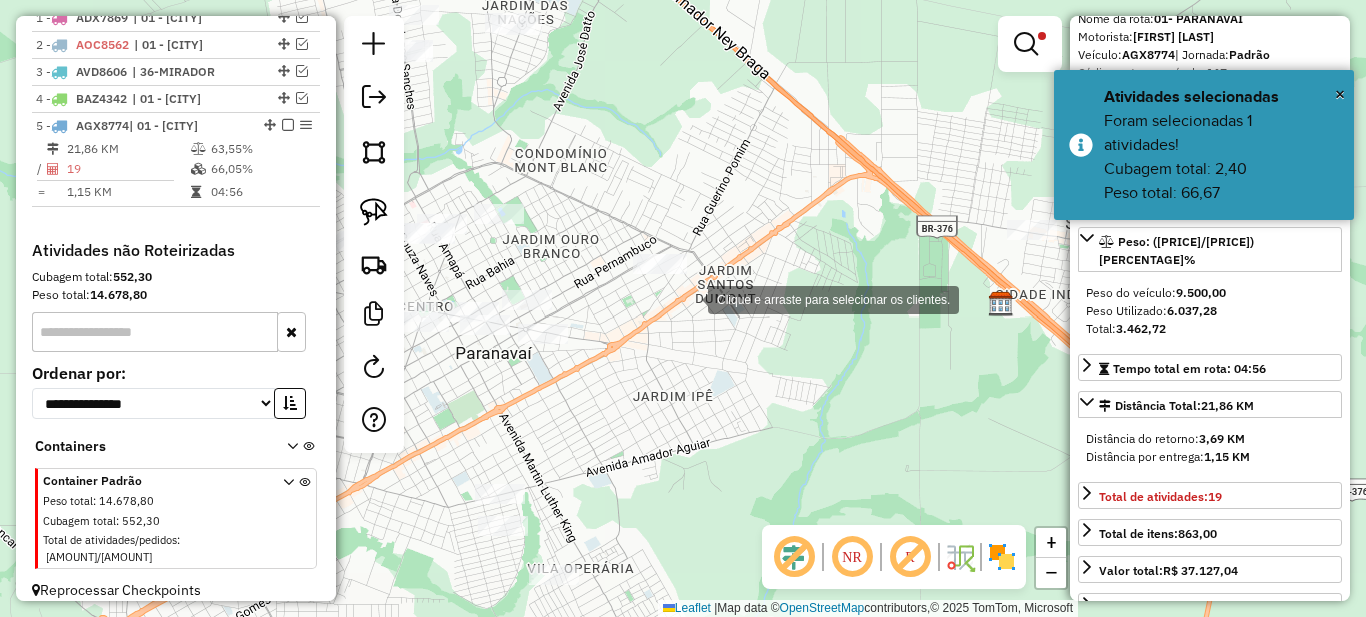 drag, startPoint x: 587, startPoint y: 211, endPoint x: 688, endPoint y: 298, distance: 133.30417 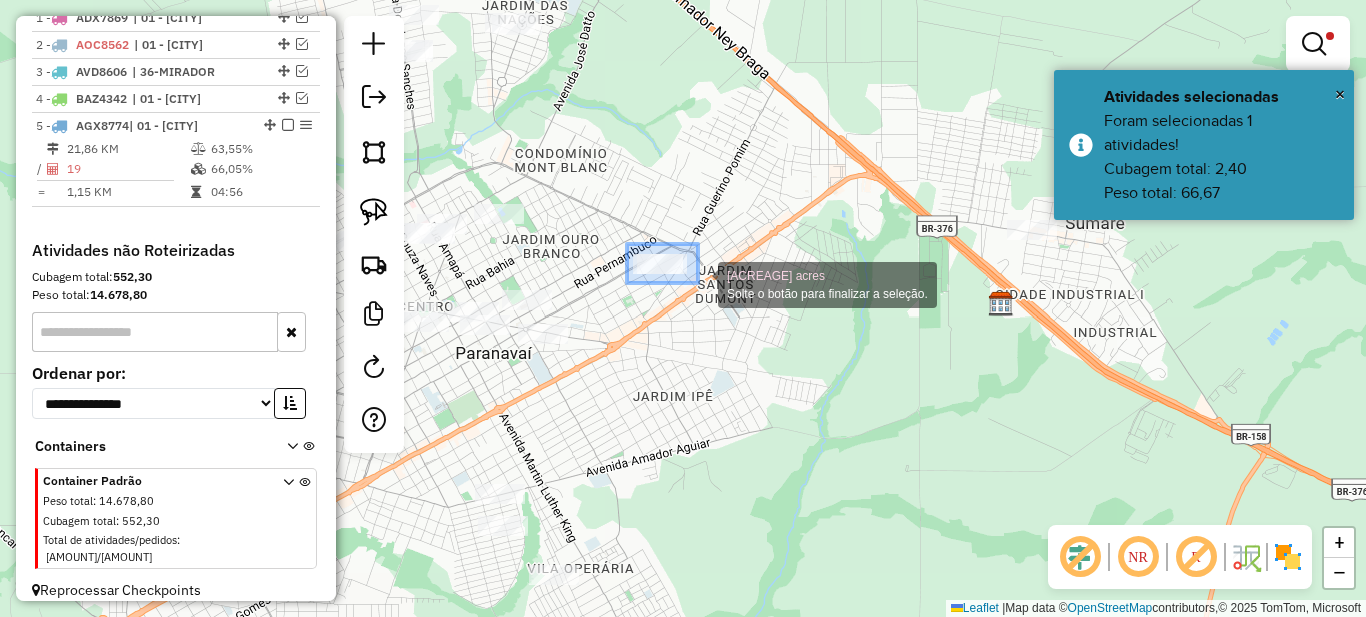 drag, startPoint x: 630, startPoint y: 249, endPoint x: 725, endPoint y: 295, distance: 105.550934 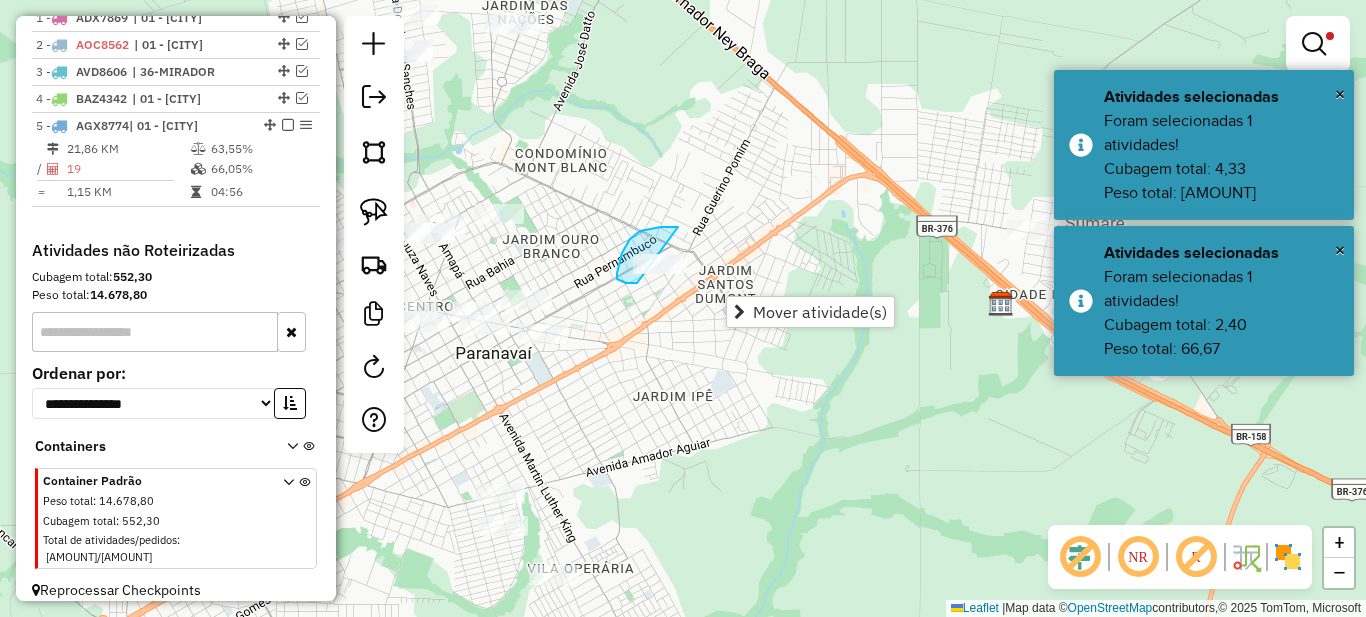 drag, startPoint x: 661, startPoint y: 227, endPoint x: 727, endPoint y: 243, distance: 67.911705 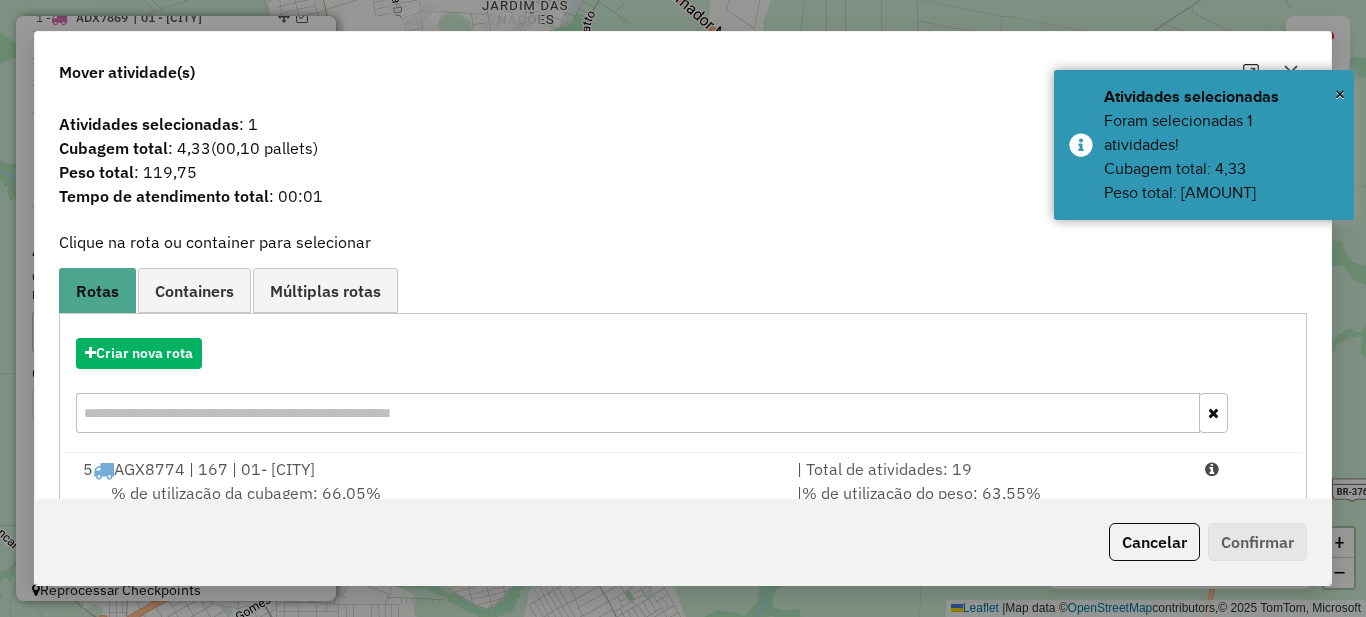 scroll, scrollTop: 70, scrollLeft: 0, axis: vertical 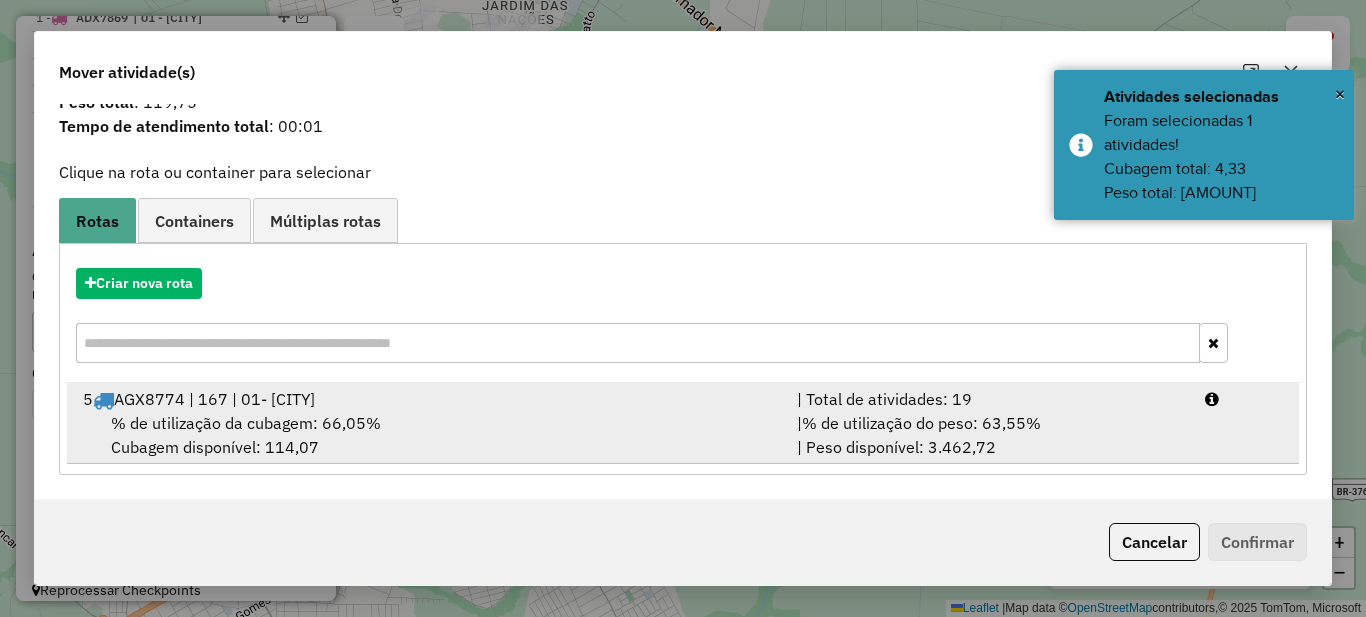 click on "| Total de atividades: 19" at bounding box center (989, 399) 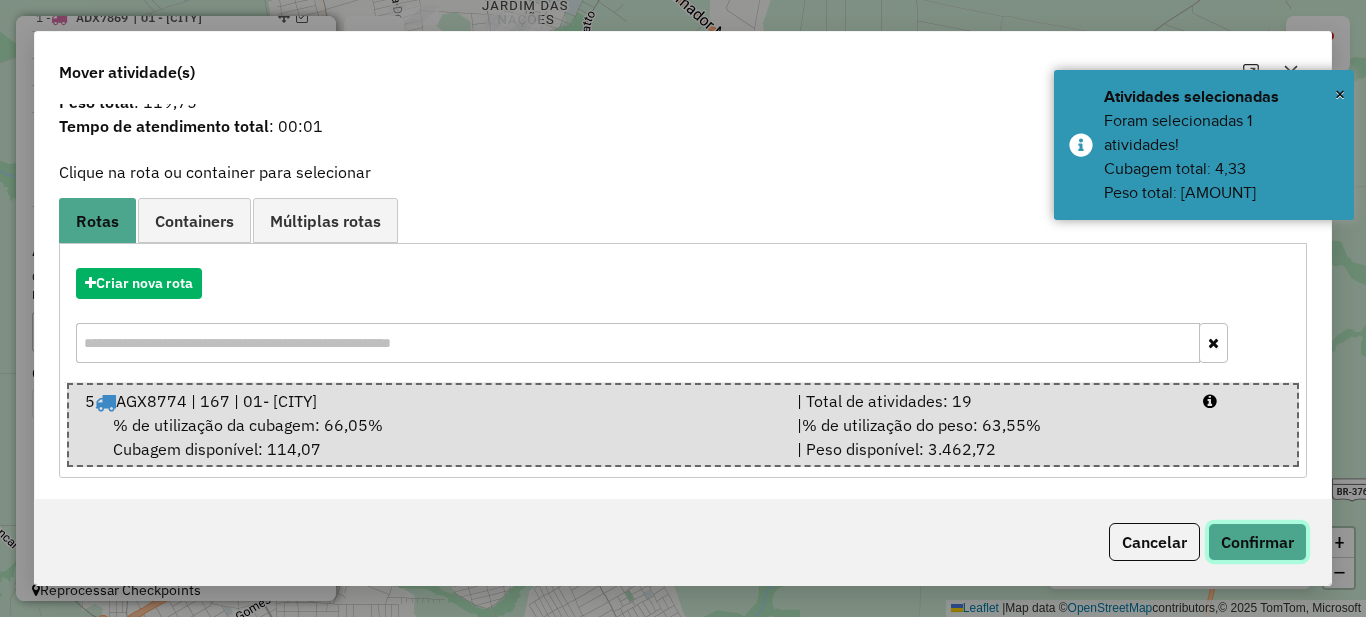 click on "Confirmar" 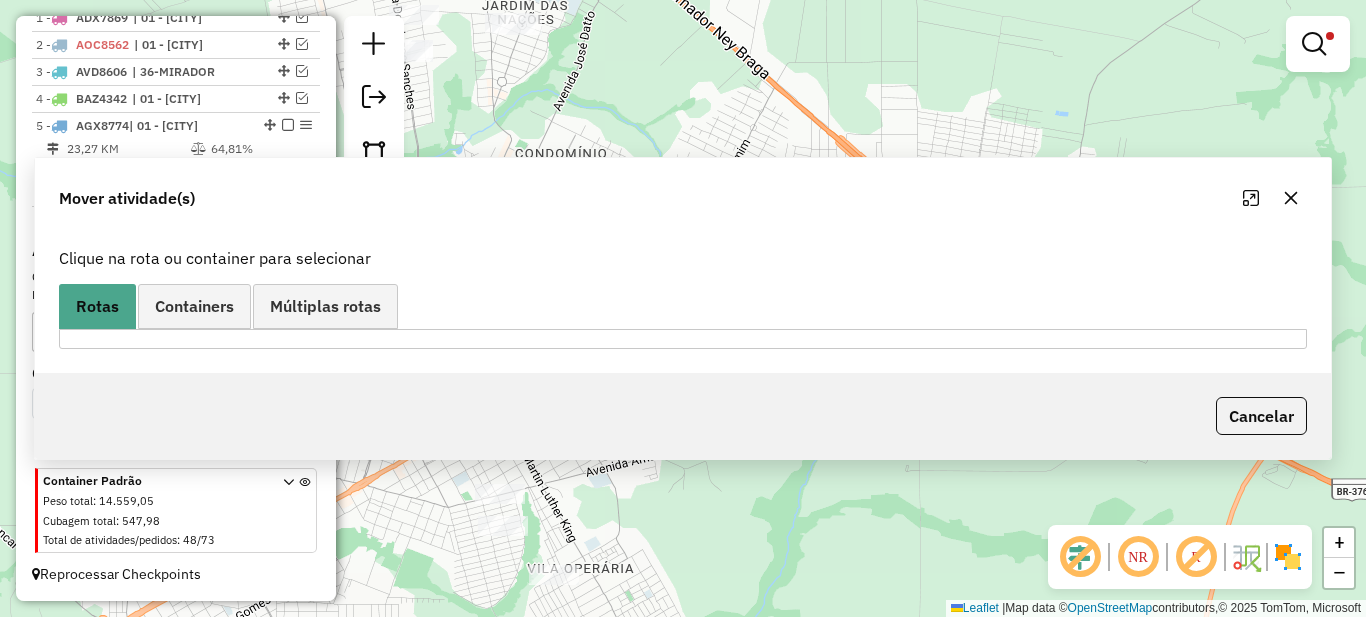 scroll, scrollTop: 0, scrollLeft: 0, axis: both 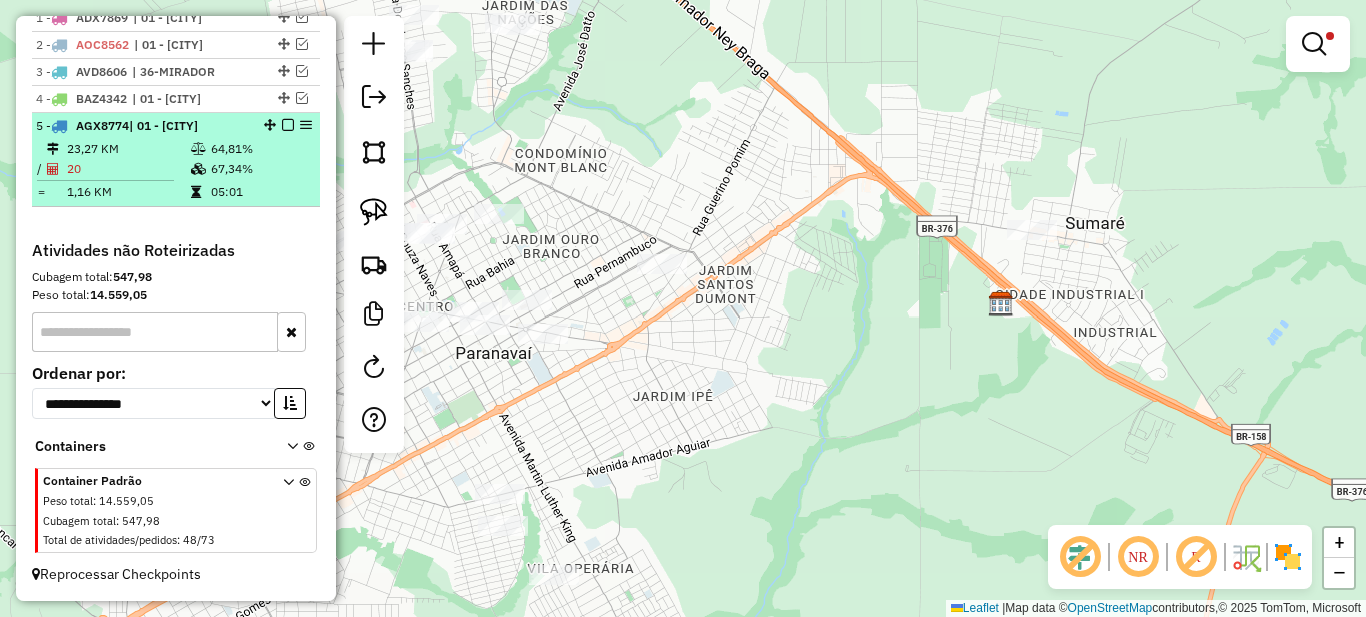 click on "67,34%" at bounding box center [260, 169] 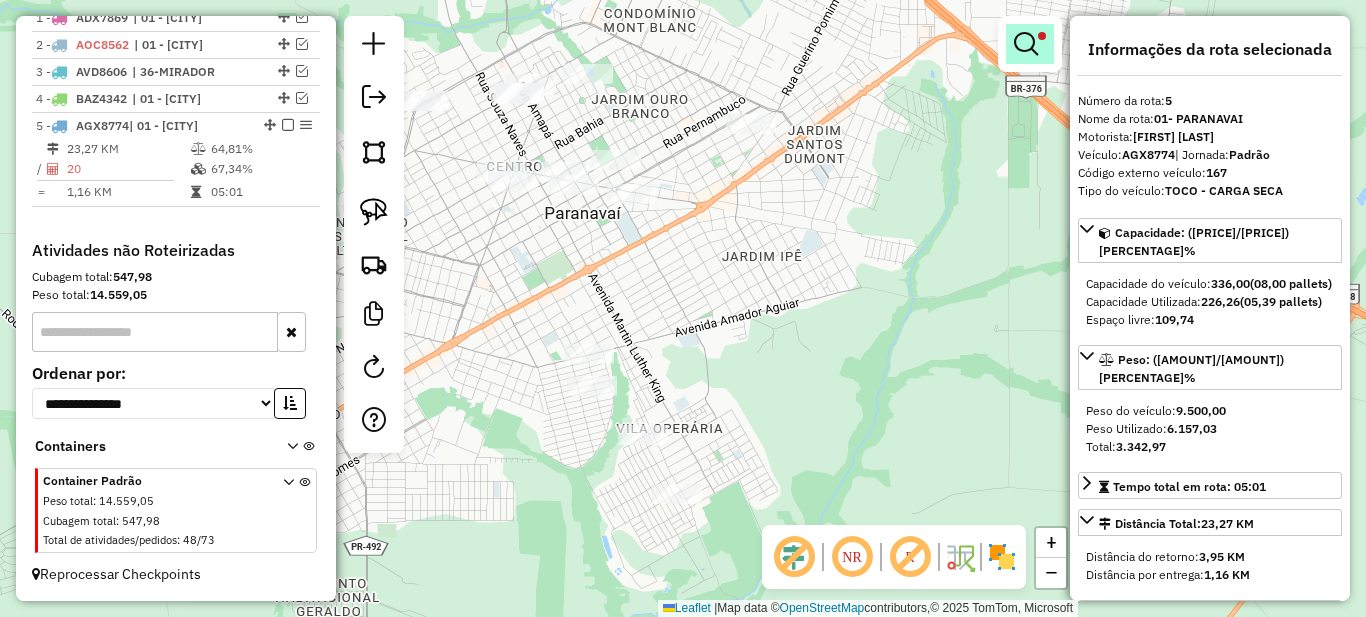 click at bounding box center [1026, 44] 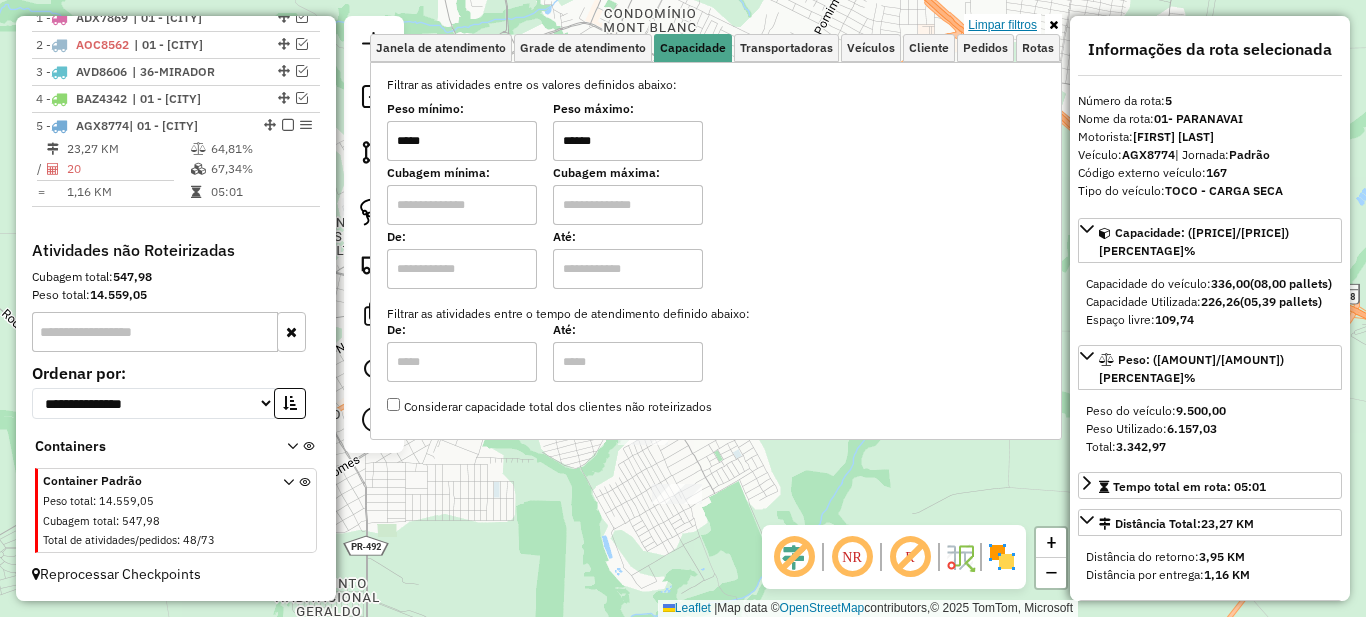 click on "Limpar filtros" at bounding box center [1002, 25] 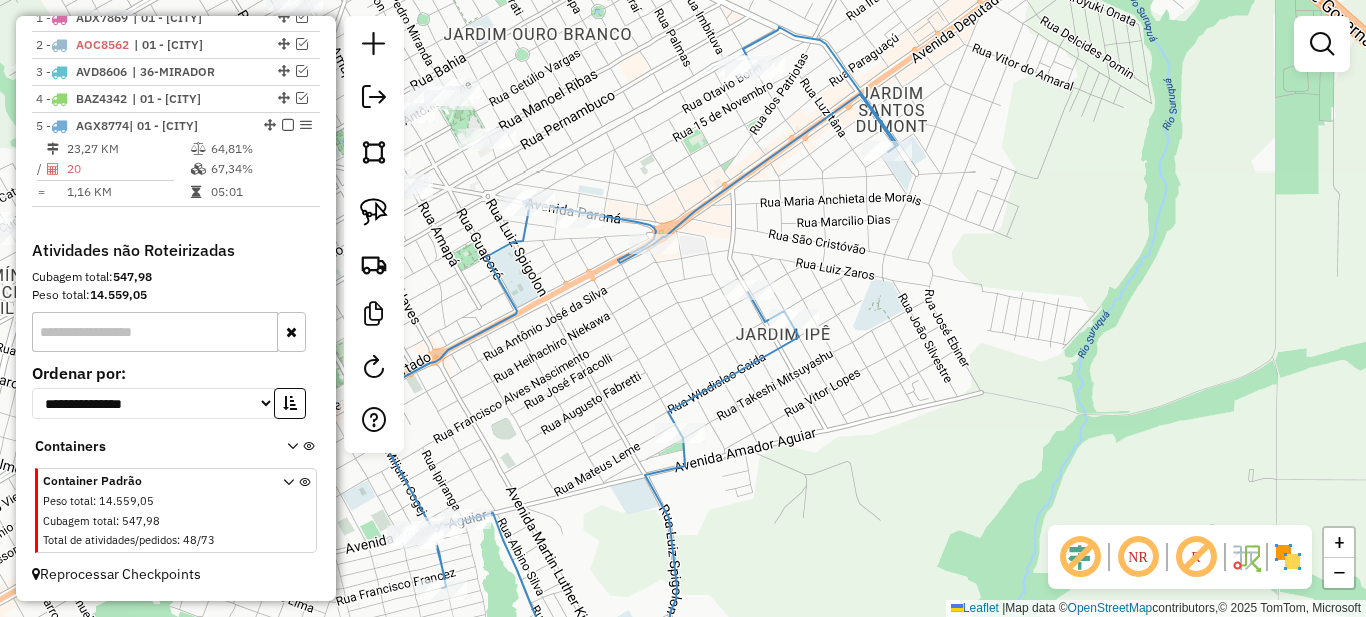 drag, startPoint x: 686, startPoint y: 213, endPoint x: 879, endPoint y: 166, distance: 198.64038 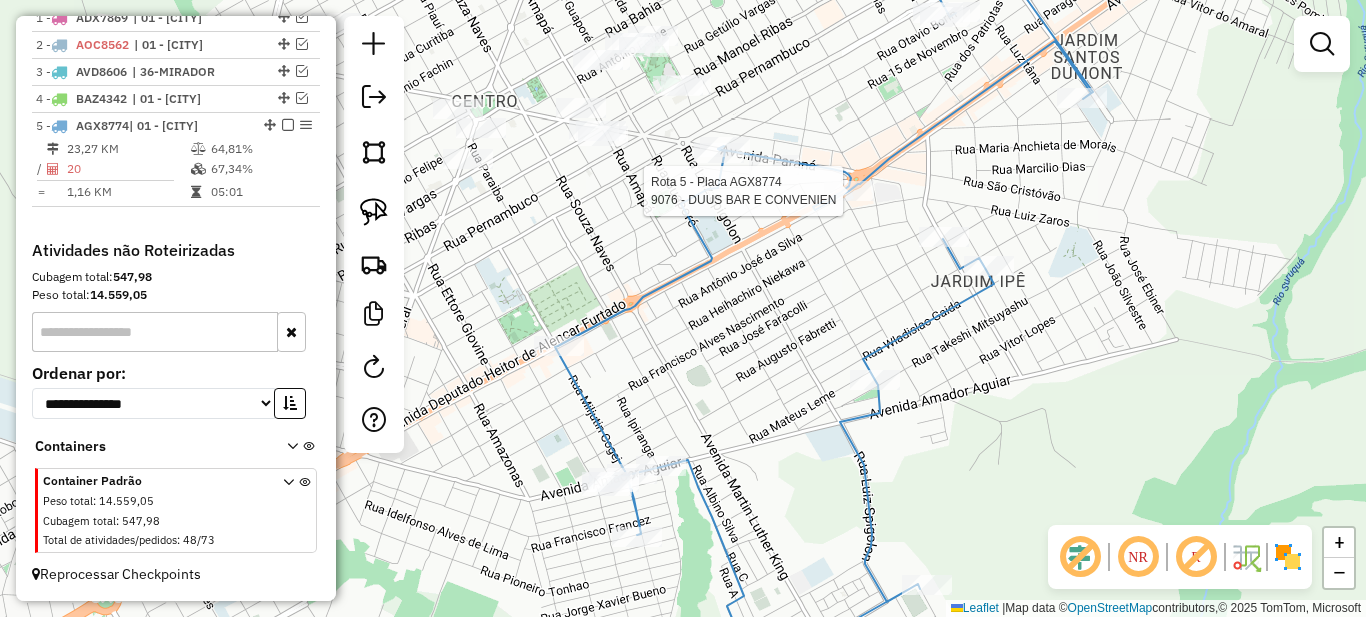 select on "*********" 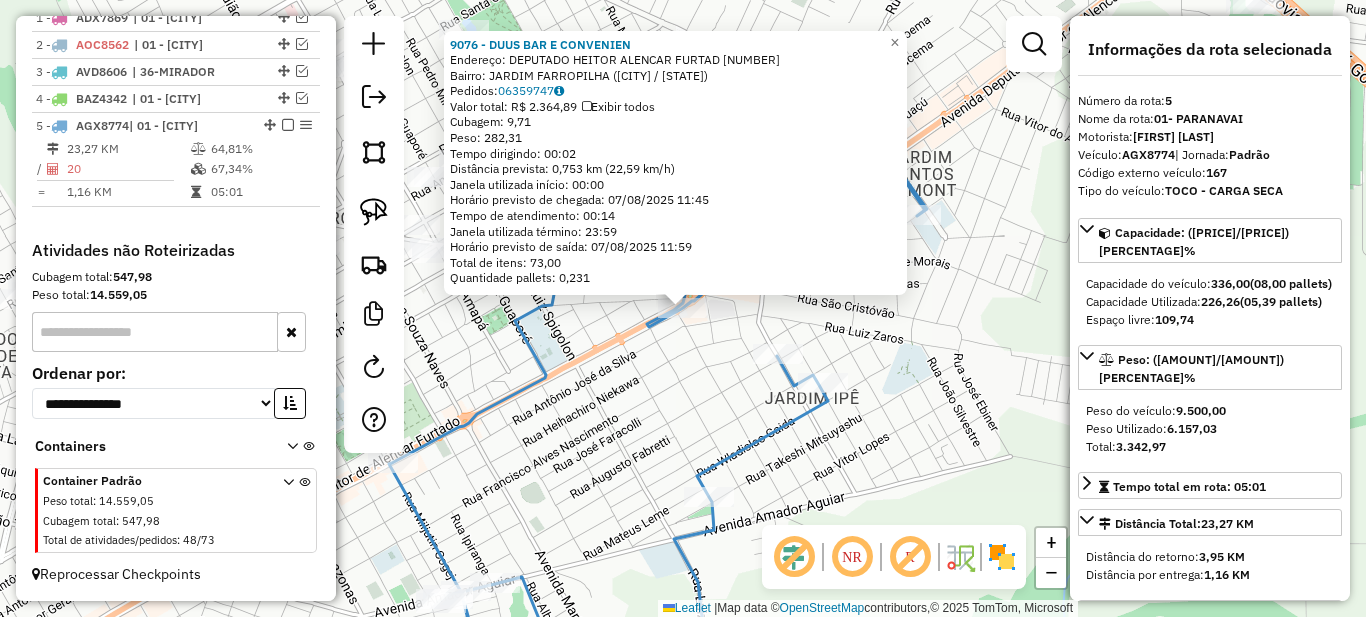 click on "Endereço:  [STREET] [NUMBER]   Bairro: [NEIGHBORHOOD] ([CITY] / [STATE])   Pedidos:  [NUMBER]   Valor total: R$ [VALUE]   Exibir todos   Cubagem: [VALUE]  Peso: [VALUE]  Tempo dirigindo: [TIME]   Distância prevista: [VALUE] km ([VALUE] km/h)   Janela utilizada início: [TIME]   Horário previsto de chegada: [DATE] [TIME]   Tempo de atendimento: [TIME]   Janela utilizada término: [TIME]   Horário previsto de saída: [DATE] [TIME]   Total de itens: [VALUE]   Quantidade pallets: [VALUE]  × Janela de atendimento Grade de atendimento Capacidade Transportadoras Veículos Cliente Pedidos  Rotas Selecione os dias de semana para filtrar as janelas de atendimento  Seg   Ter   Qua   Qui   Sex   Sáb   Dom  Informe o período da janela de atendimento: De: Até:  Filtrar exatamente a janela do cliente  Considerar janela de atendimento padrão  Selecione os dias de semana para filtrar as grades de atendimento  Seg   Ter   Qua   Qui   Sex   Sáb   Dom   Peso mínimo:   De:   De:" 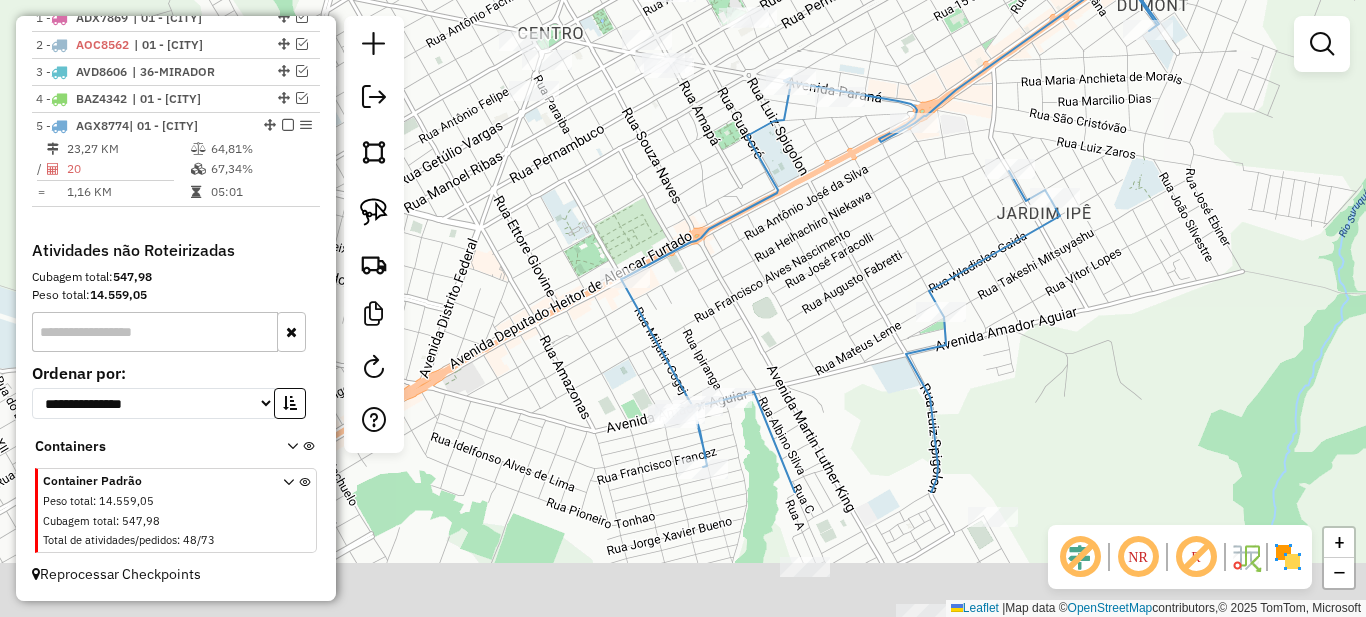 drag, startPoint x: 629, startPoint y: 373, endPoint x: 945, endPoint y: 185, distance: 367.69553 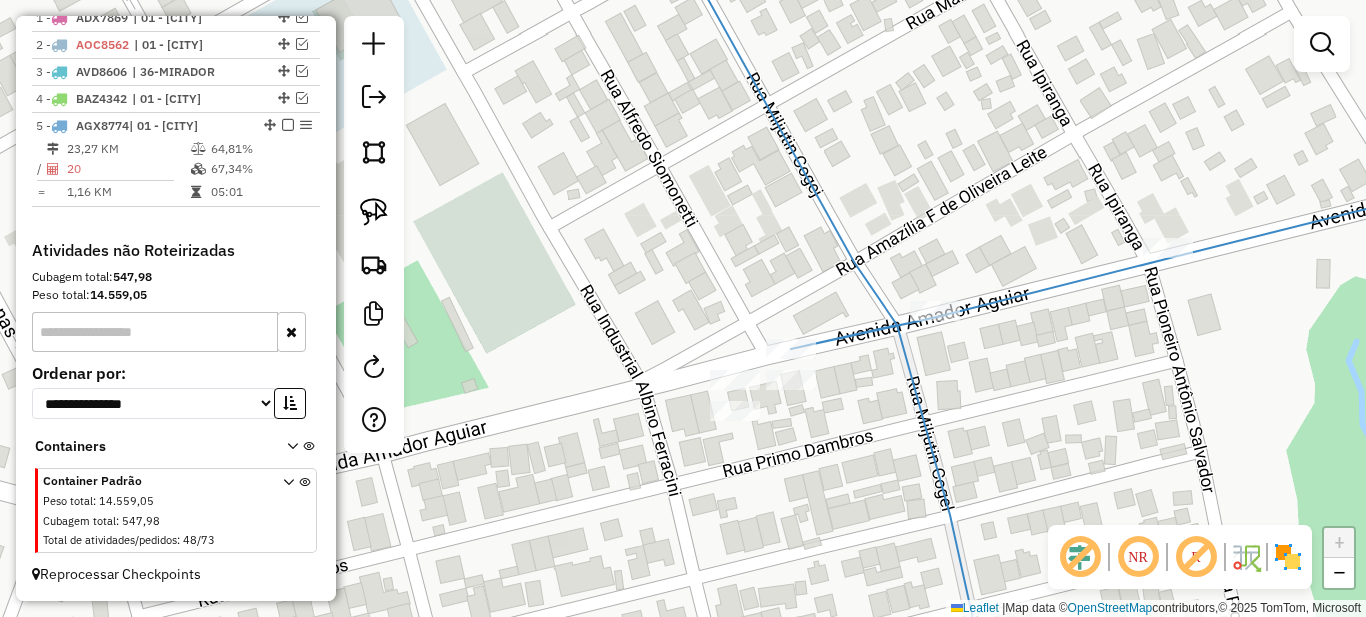 select on "*********" 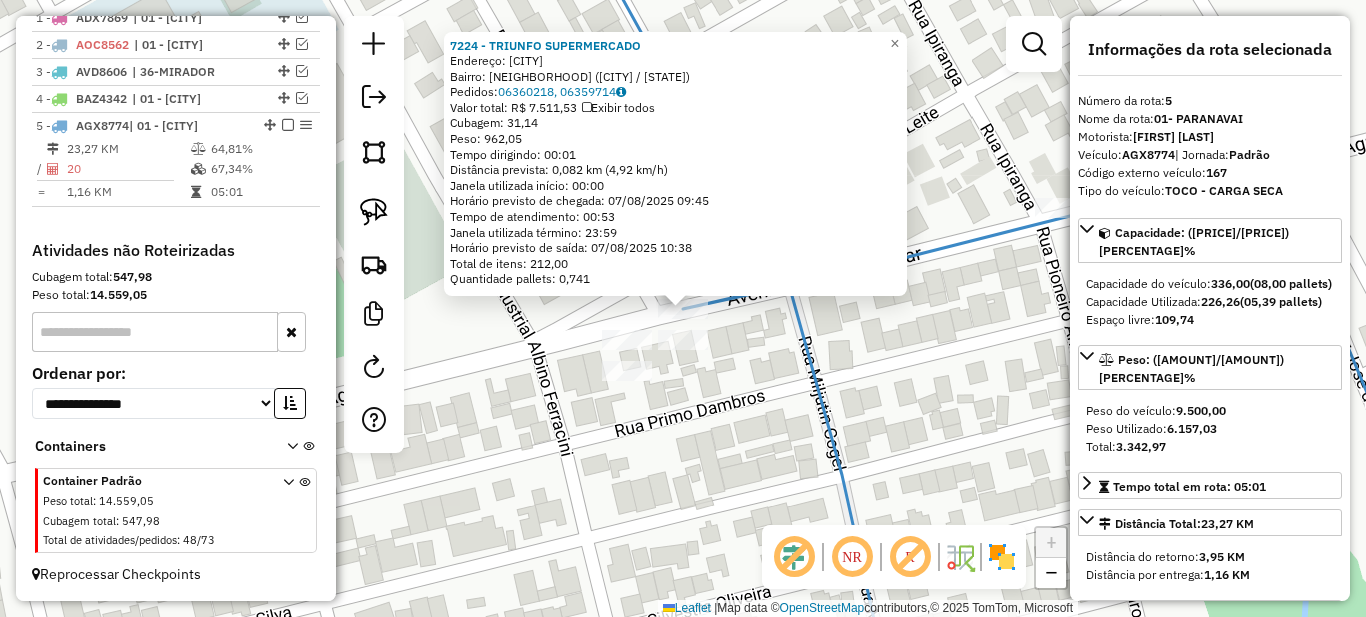 click on "7224 - TRIUNFO SUPERMERCADO  Endereço: PARANAVAI   Bairro: PR ([NEIGHBORHOOD] / )   Pedidos:  06360218, 06359714   Valor total: R$ 7.511,53   Exibir todos   Cubagem: 31,14  Peso: 962,05  Tempo dirigindo: 00:01   Distância prevista: 0,082 km (4,92 km/h)   Janela utilizada início: 00:00   Horário previsto de chegada: [DATE] [TIME]   Tempo de atendimento: 00:53   Janela utilizada término: 23:59   Horário previsto de saída: [DATE] [TIME]   Total de itens: 212,00   Quantidade pallets: 0,741  × Janela de atendimento Grade de atendimento Capacidade Transportadoras Veículos Cliente Pedidos  Rotas Selecione os dias de semana para filtrar as janelas de atendimento  Seg   Ter   Qua   Qui   Sex   Sáb   Dom  Informe o período da janela de atendimento: De: Até:  Filtrar exatamente a janela do cliente  Considerar janela de atendimento padrão  Selecione os dias de semana para filtrar as grades de atendimento  Seg   Ter   Qua   Qui   Sex   Sáb   Dom   Considerar clientes sem dia de atendimento cadastrado +" 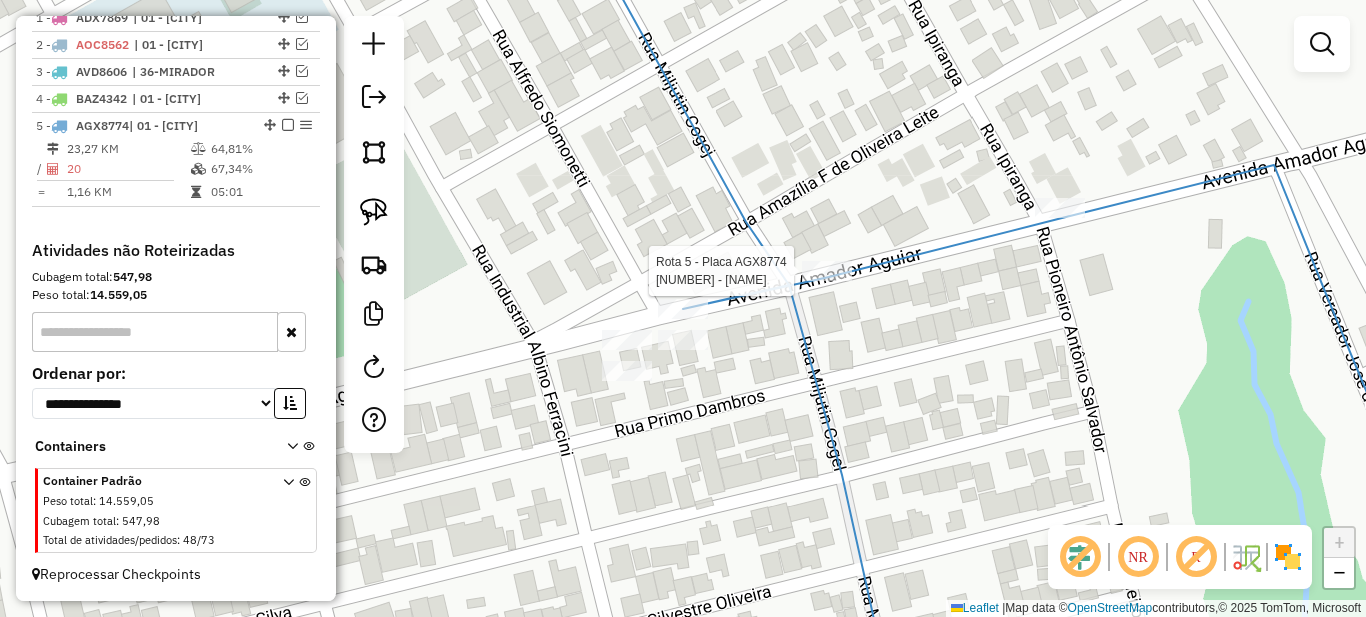 select on "*********" 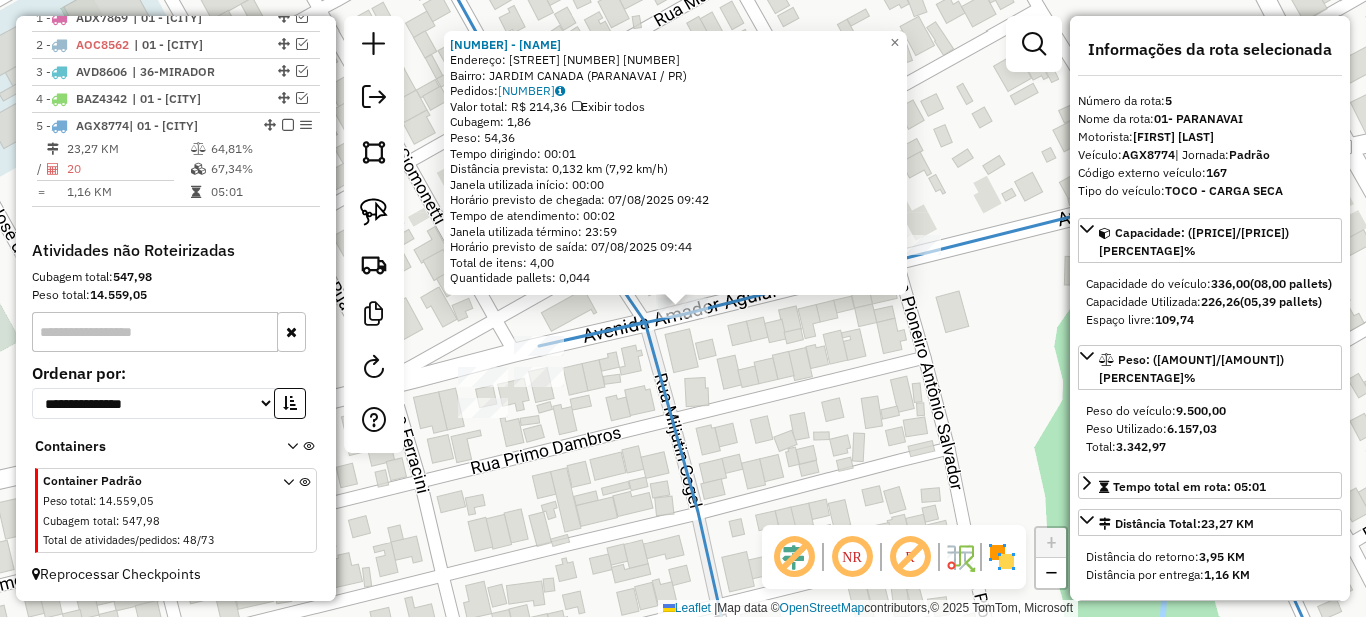 drag, startPoint x: 951, startPoint y: 287, endPoint x: 910, endPoint y: 261, distance: 48.548943 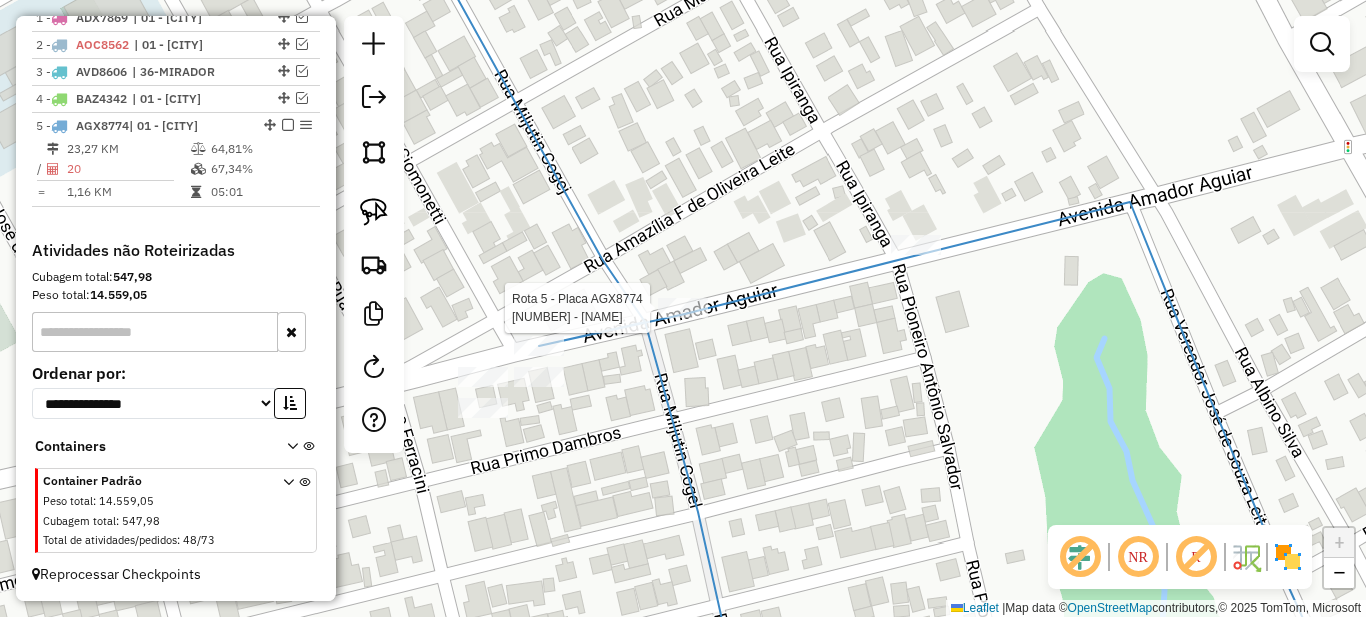 select on "*********" 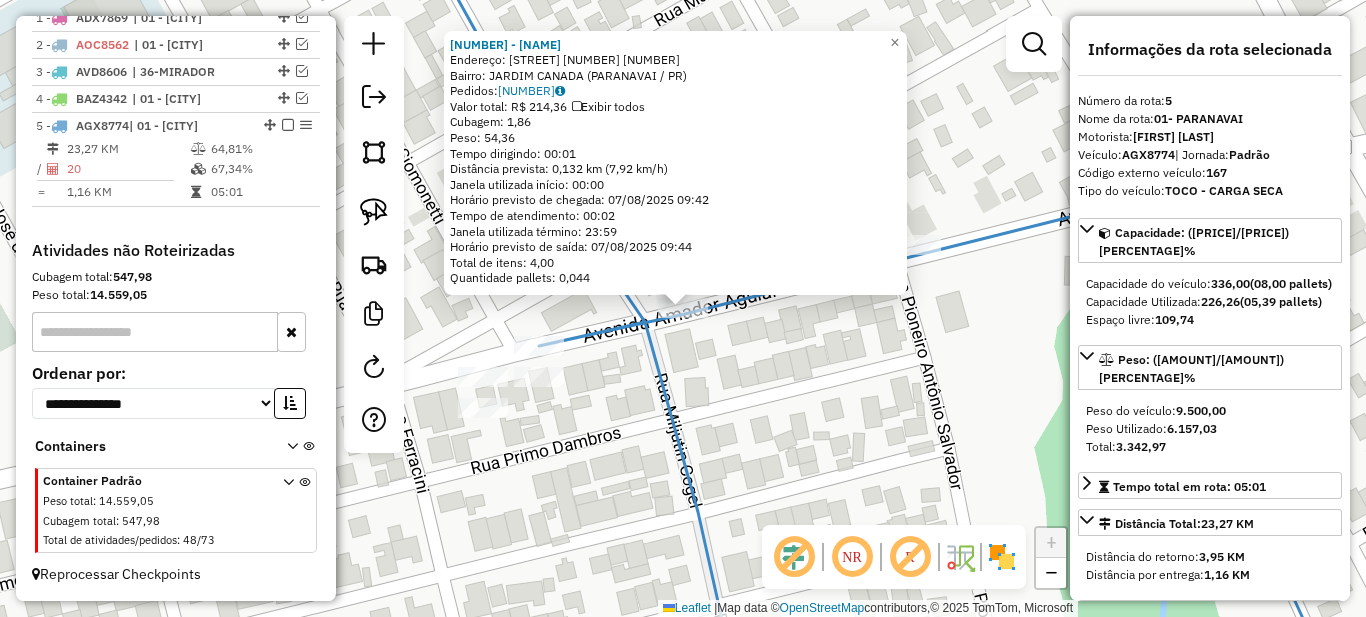 click on "8574 - ESPETINHO DA CRIS  Endereço:  [STREET] [NUMBER]   Bairro: [NEIGHBORHOOD] ([CITY] / [STATE])   Pedidos:  06360130   Valor total: R$ 214,36   Exibir todos   Cubagem: 1,86  Peso: 54,36  Tempo dirigindo: 00:01   Distância prevista: 0,132 km (7,92 km/h)   Janela utilizada início: 00:00   Horário previsto de chegada: 07/08/2025 09:42   Tempo de atendimento: 00:02   Janela utilizada término: 23:59   Horário previsto de saída: 07/08/2025 09:44   Total de itens: 4,00   Quantidade pallets: 0,044  × Janela de atendimento Grade de atendimento Capacidade Transportadoras Veículos Cliente Pedidos  Rotas Selecione os dias de semana para filtrar as janelas de atendimento  Seg   Ter   Qua   Qui   Sex   Sáb   Dom  Informe o período da janela de atendimento: De: Até:  Filtrar exatamente a janela do cliente  Considerar janela de atendimento padrão  Selecione os dias de semana para filtrar as grades de atendimento  Seg   Ter   Qua   Qui   Sex   Sáb   Dom   Considerar clientes sem dia de atendimento cadastrado  +" 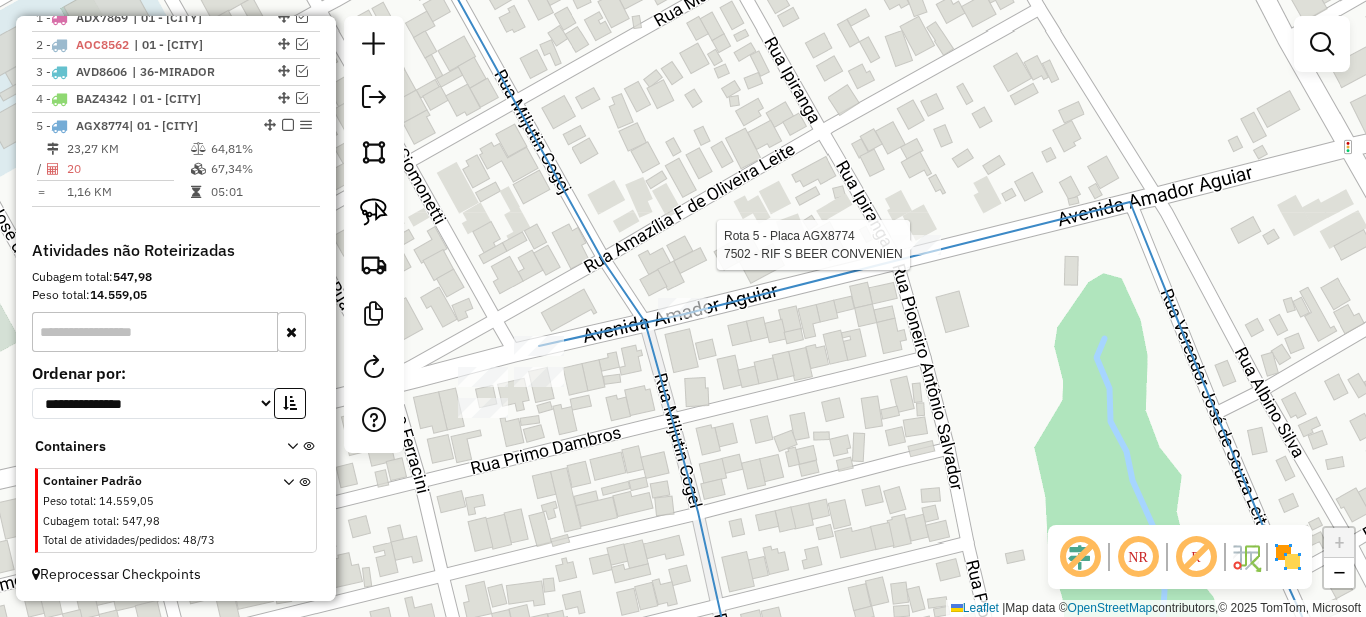 select on "*********" 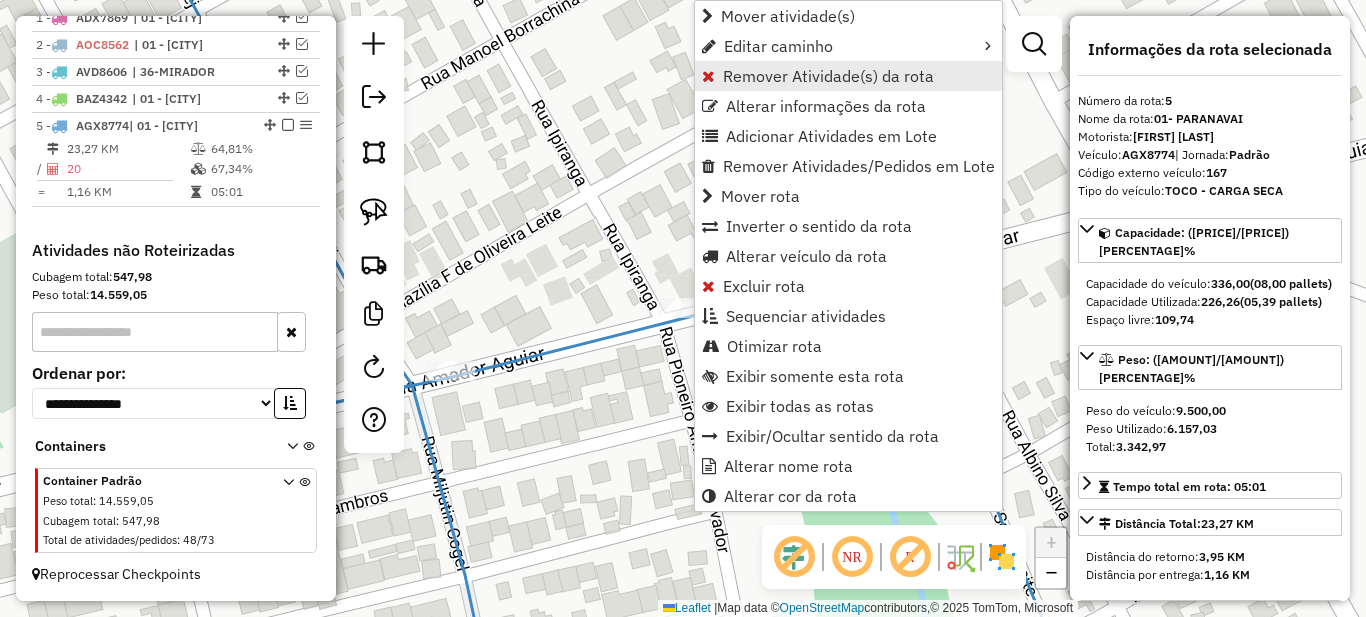 click on "Remover Atividade(s) da rota" at bounding box center [828, 76] 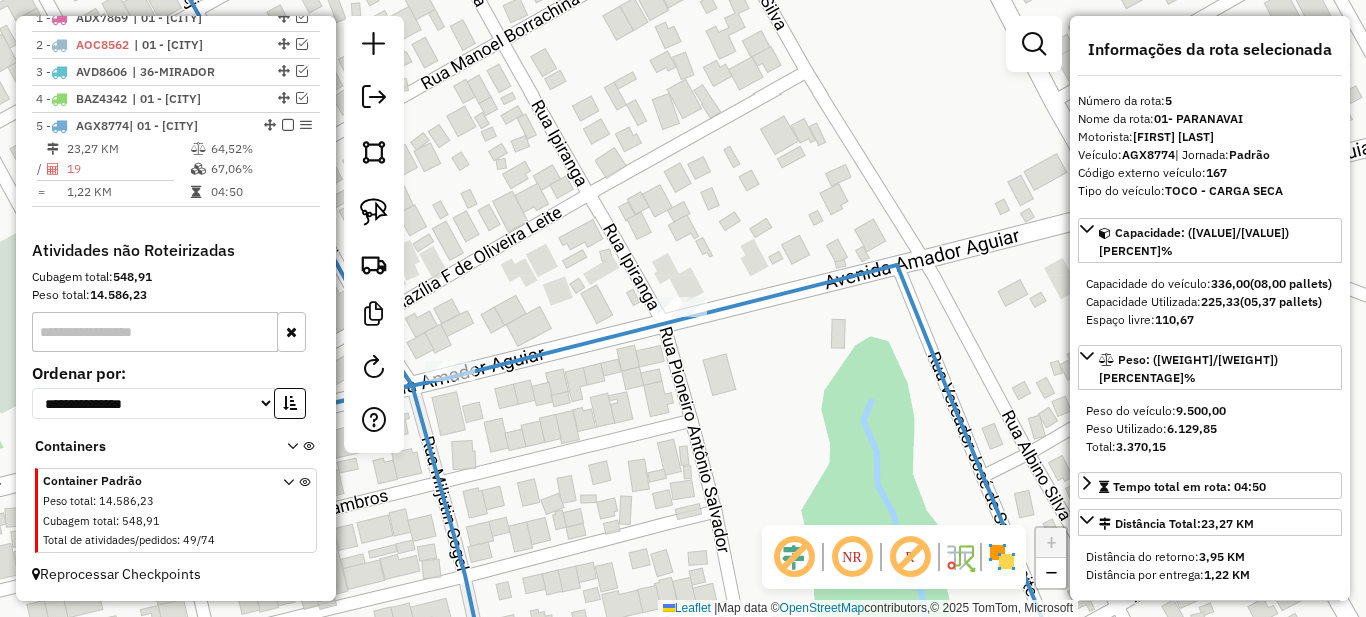 click at bounding box center [288, 125] 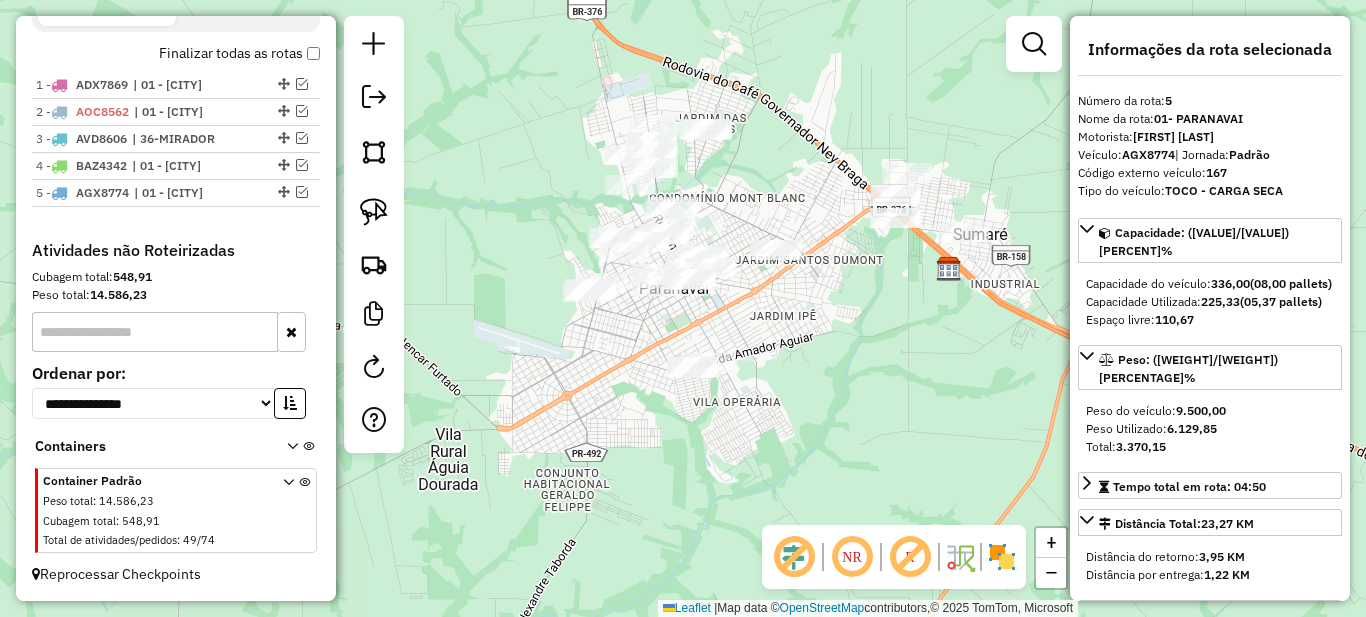 click on "Janela de atendimento Grade de atendimento Capacidade Transportadoras Veículos Cliente Pedidos  Rotas Selecione os dias de semana para filtrar as janelas de atendimento  Seg   Ter   Qua   Qui   Sex   Sáb   Dom  Informe o período da janela de atendimento: De: Até:  Filtrar exatamente a janela do cliente  Considerar janela de atendimento padrão  Selecione os dias de semana para filtrar as grades de atendimento  Seg   Ter   Qua   Qui   Sex   Sáb   Dom   Considerar clientes sem dia de atendimento cadastrado  Clientes fora do dia de atendimento selecionado Filtrar as atividades entre os valores definidos abaixo:  Peso mínimo:   Peso máximo:   Cubagem mínima:   Cubagem máxima:   De:   Até:  Filtrar as atividades entre o tempo de atendimento definido abaixo:  De:   Até:   Considerar capacidade total dos clientes não roteirizados Transportadora: Selecione um ou mais itens Tipo de veículo: Selecione um ou mais itens Veículo: Selecione um ou mais itens Motorista: Selecione um ou mais itens Nome: Rótulo:" 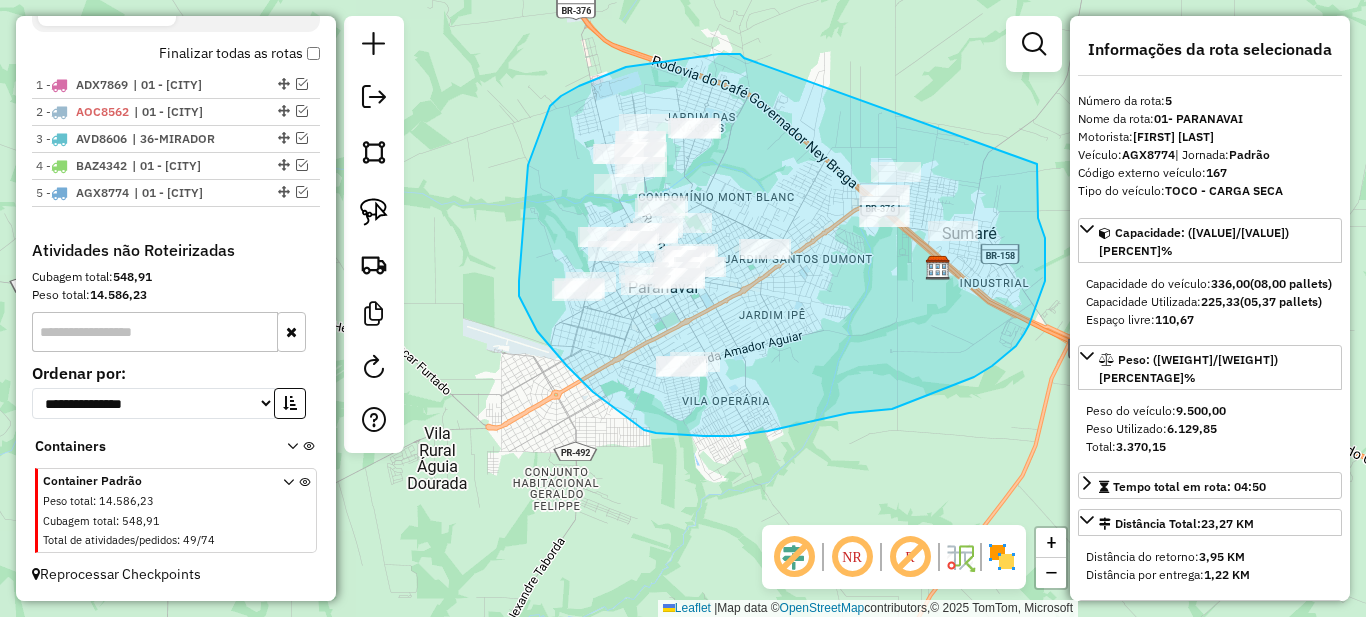 drag, startPoint x: 742, startPoint y: 56, endPoint x: 1037, endPoint y: 164, distance: 314.14804 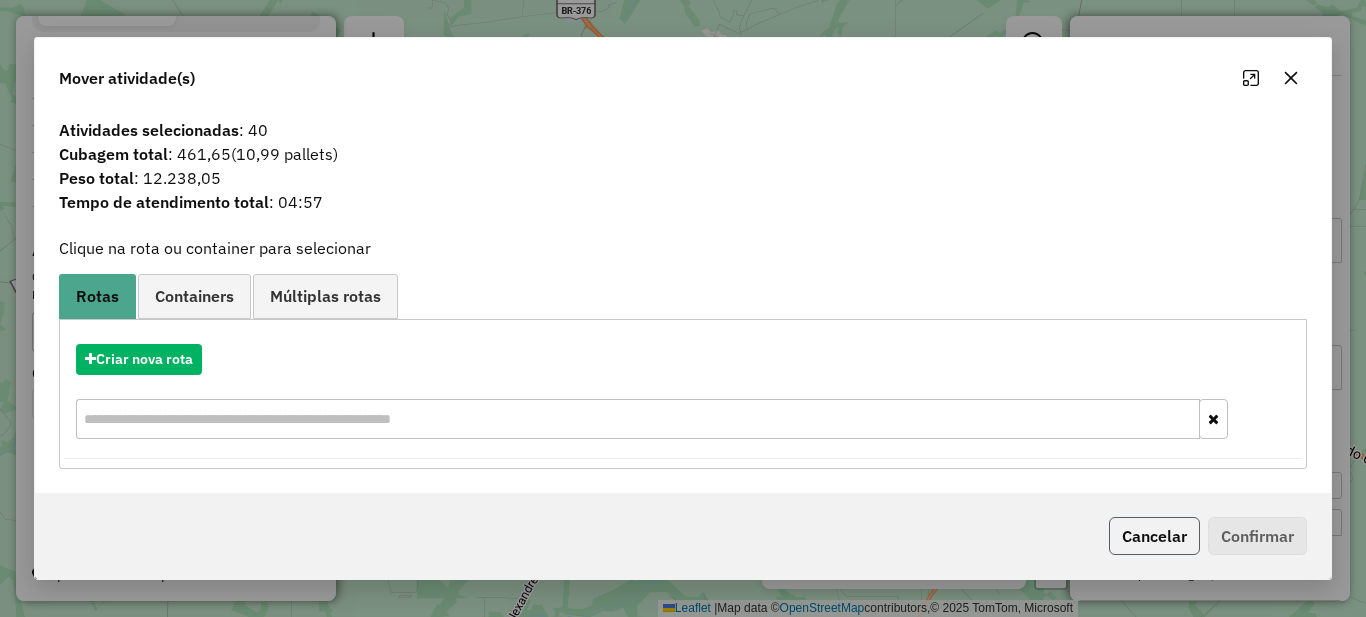 click on "Cancelar" 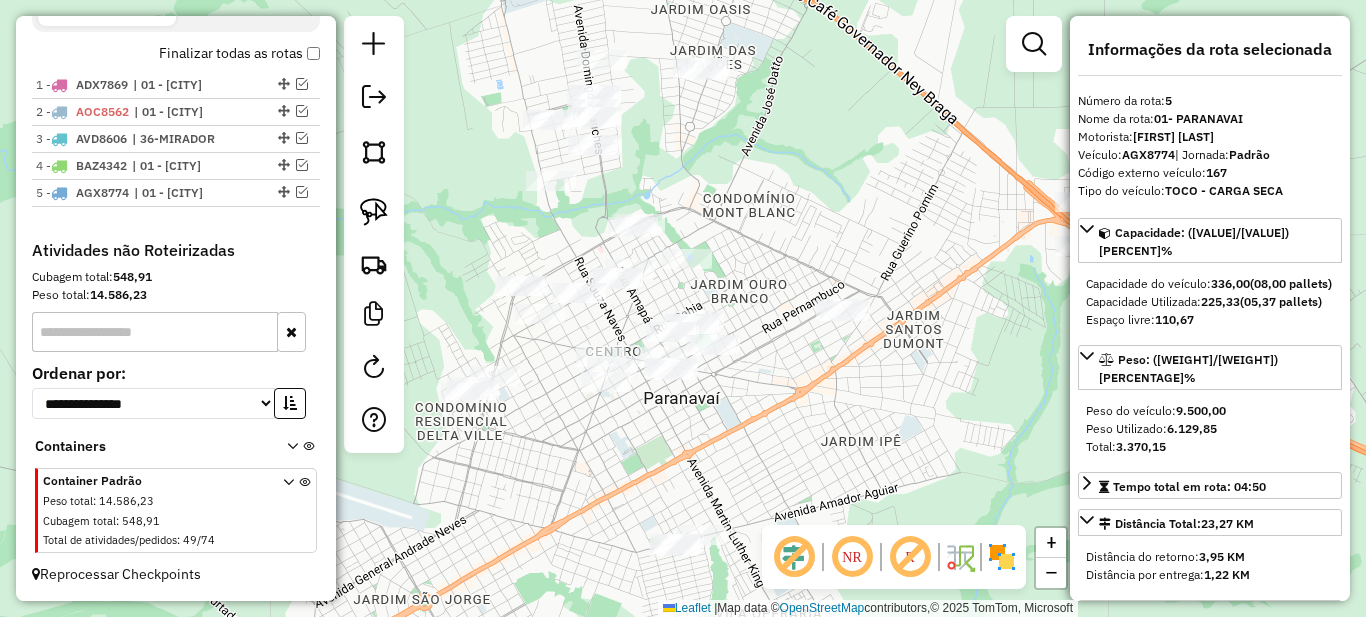 drag, startPoint x: 619, startPoint y: 326, endPoint x: 622, endPoint y: 391, distance: 65.06919 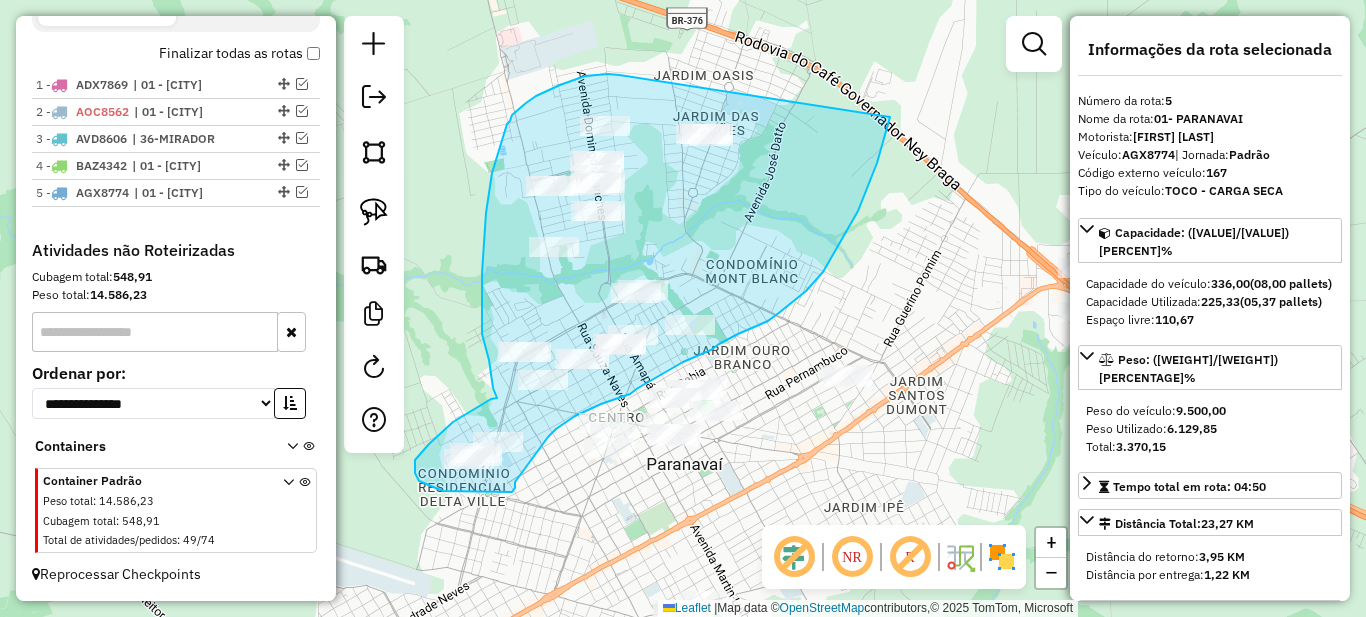 drag, startPoint x: 619, startPoint y: 75, endPoint x: 890, endPoint y: 117, distance: 274.2353 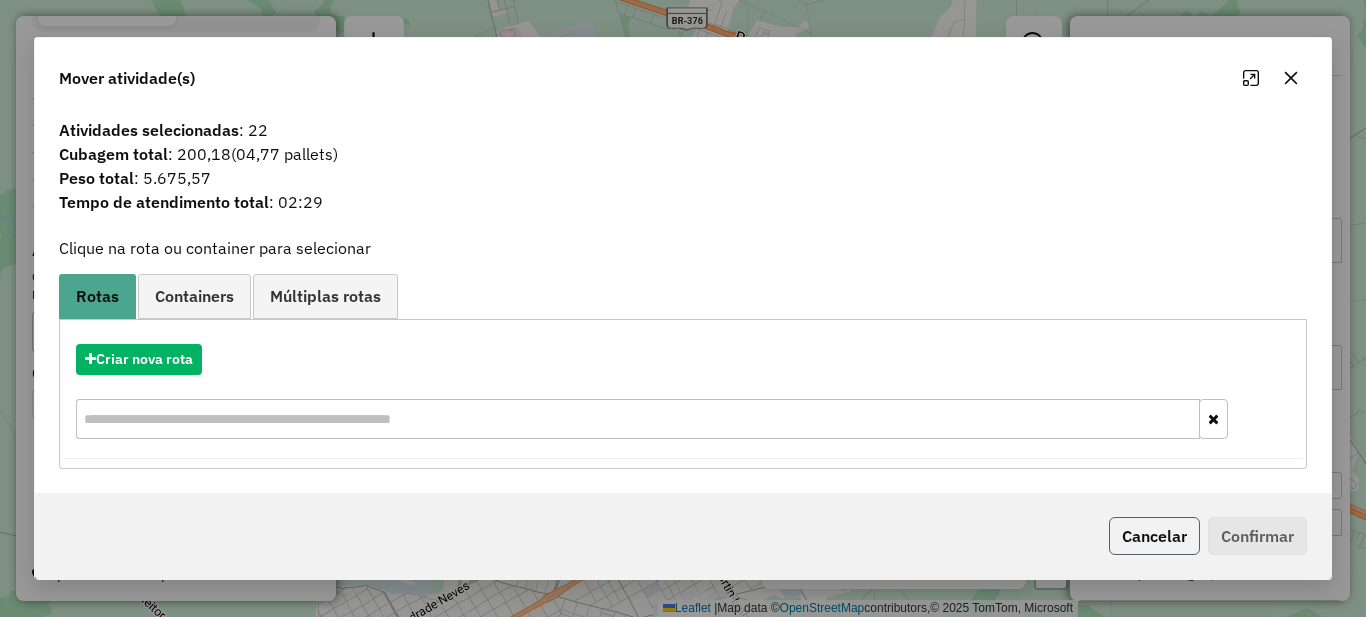 click on "Cancelar" 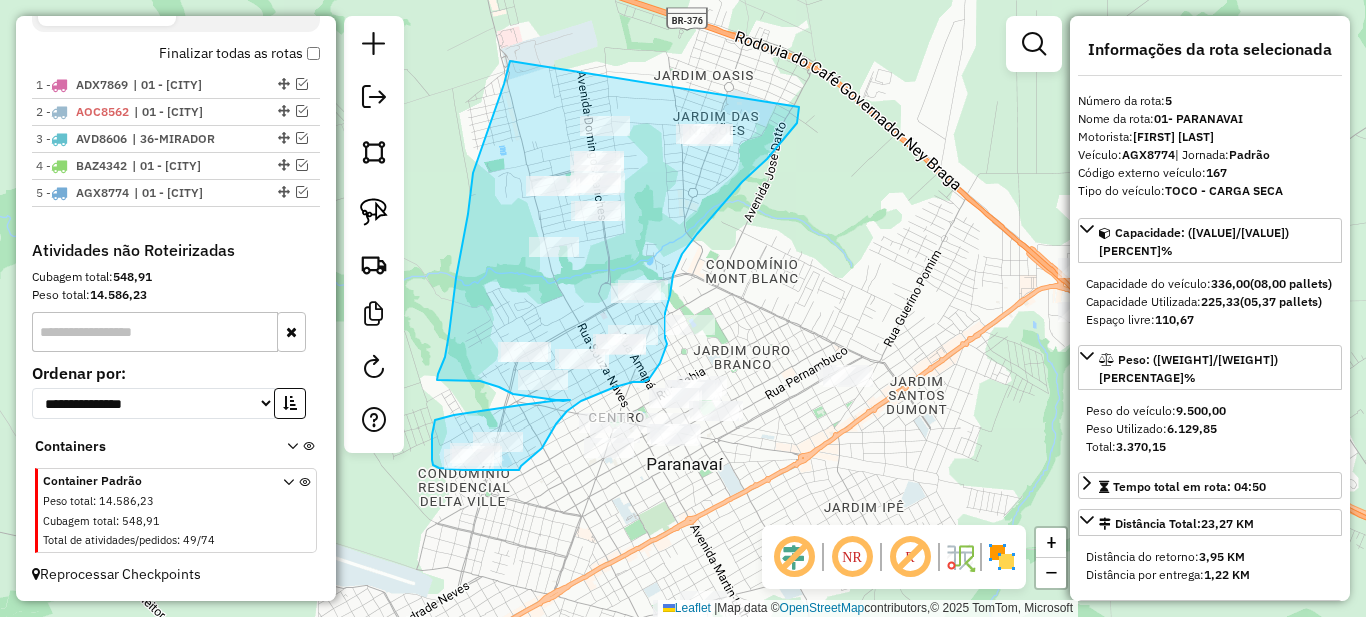 drag, startPoint x: 510, startPoint y: 61, endPoint x: 799, endPoint y: 107, distance: 292.638 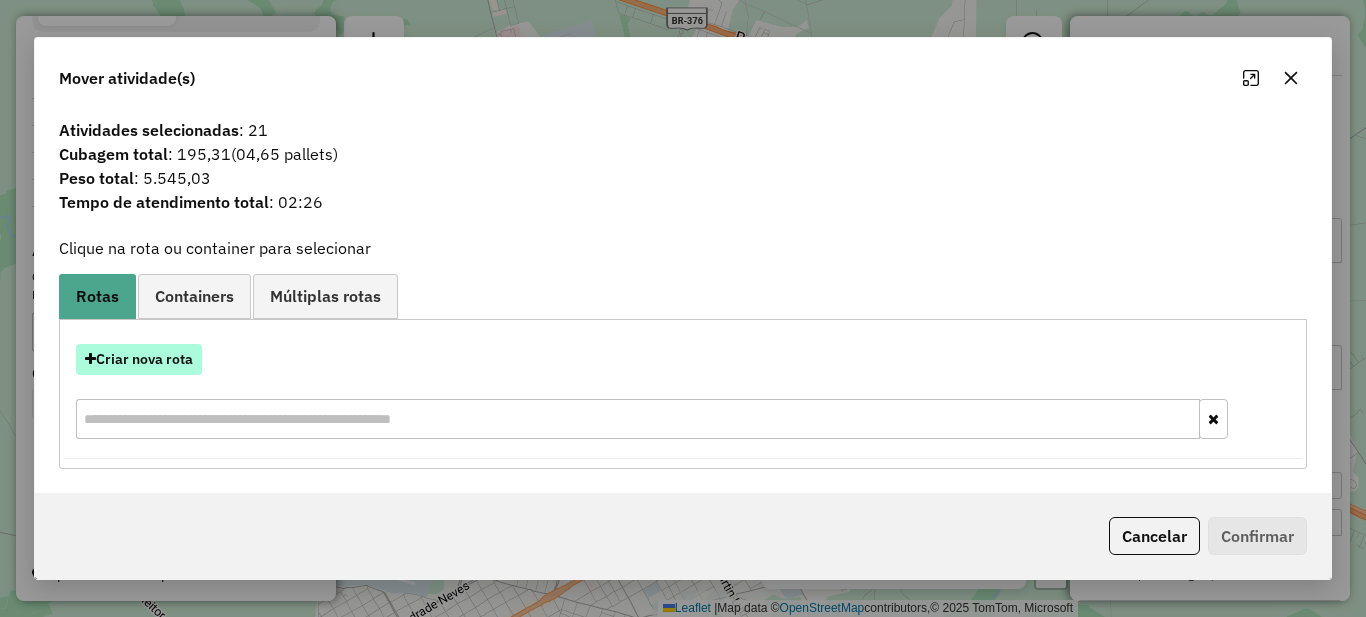 click on "Criar nova rota" at bounding box center (139, 359) 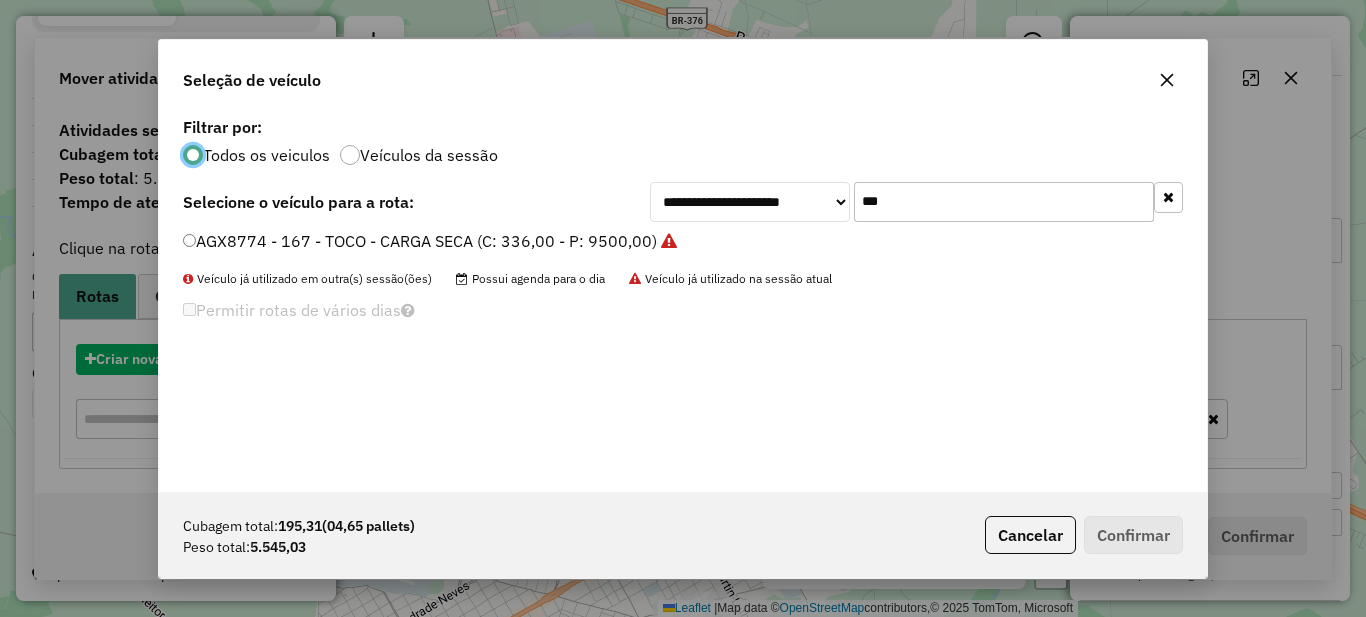 scroll, scrollTop: 11, scrollLeft: 6, axis: both 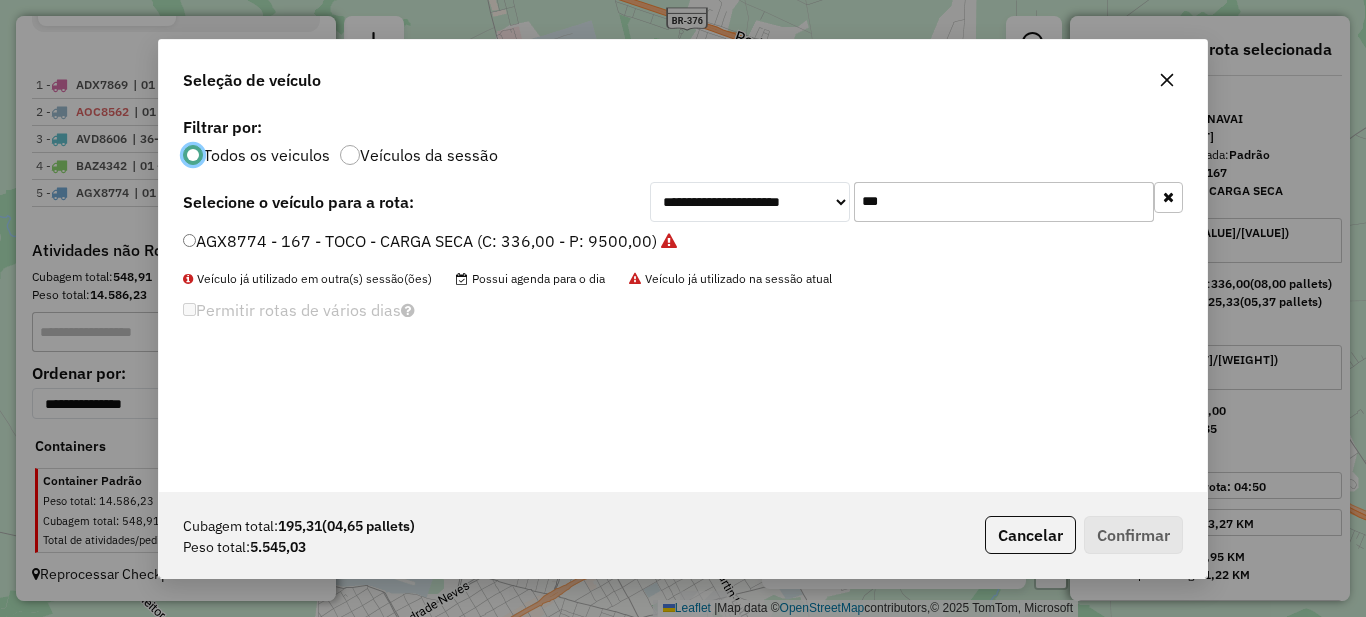 click on "***" 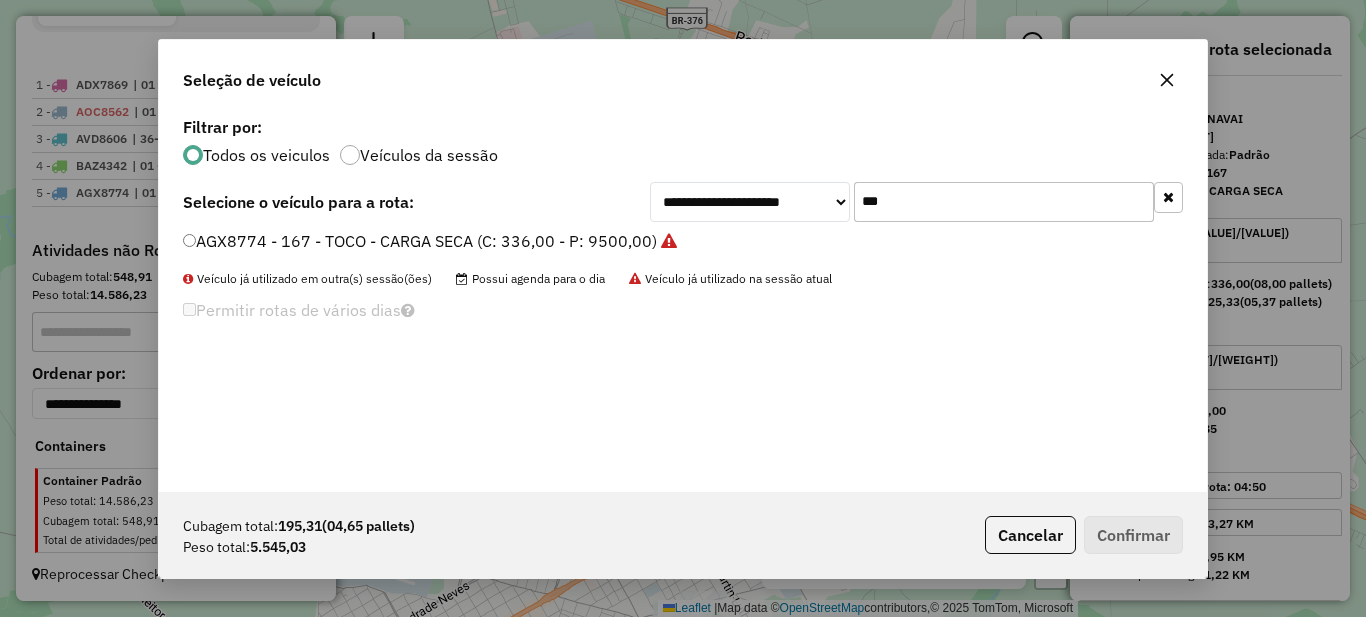 click on "***" 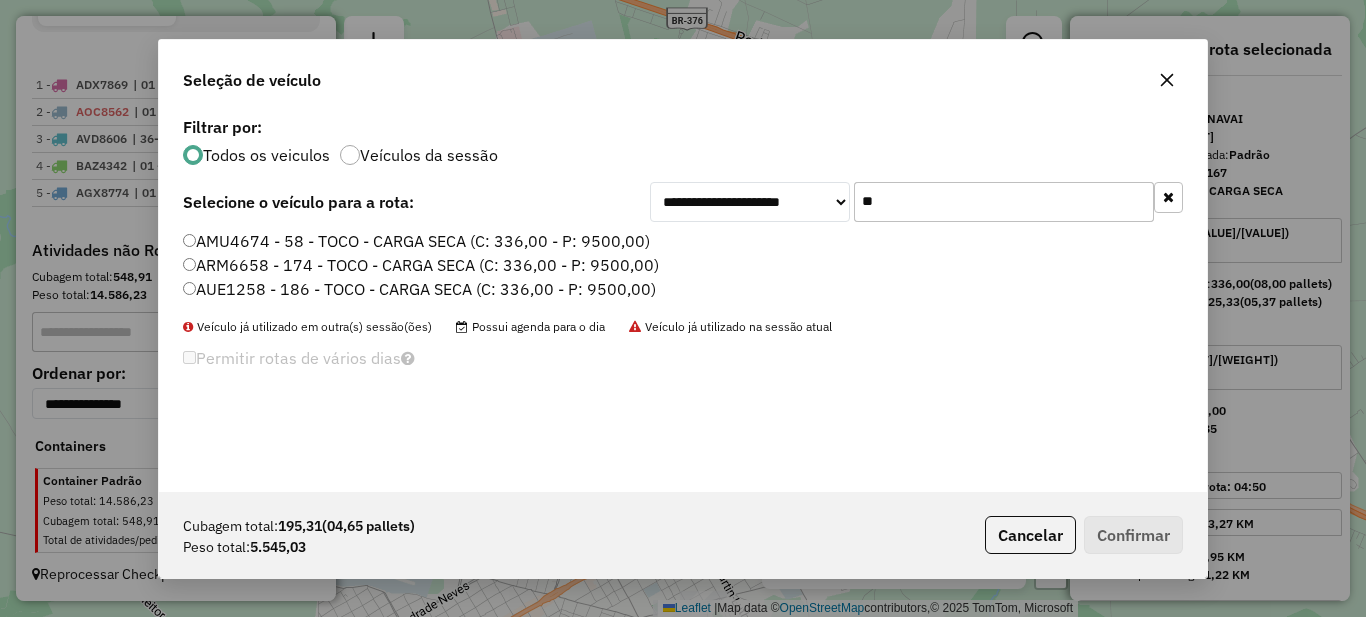 type on "**" 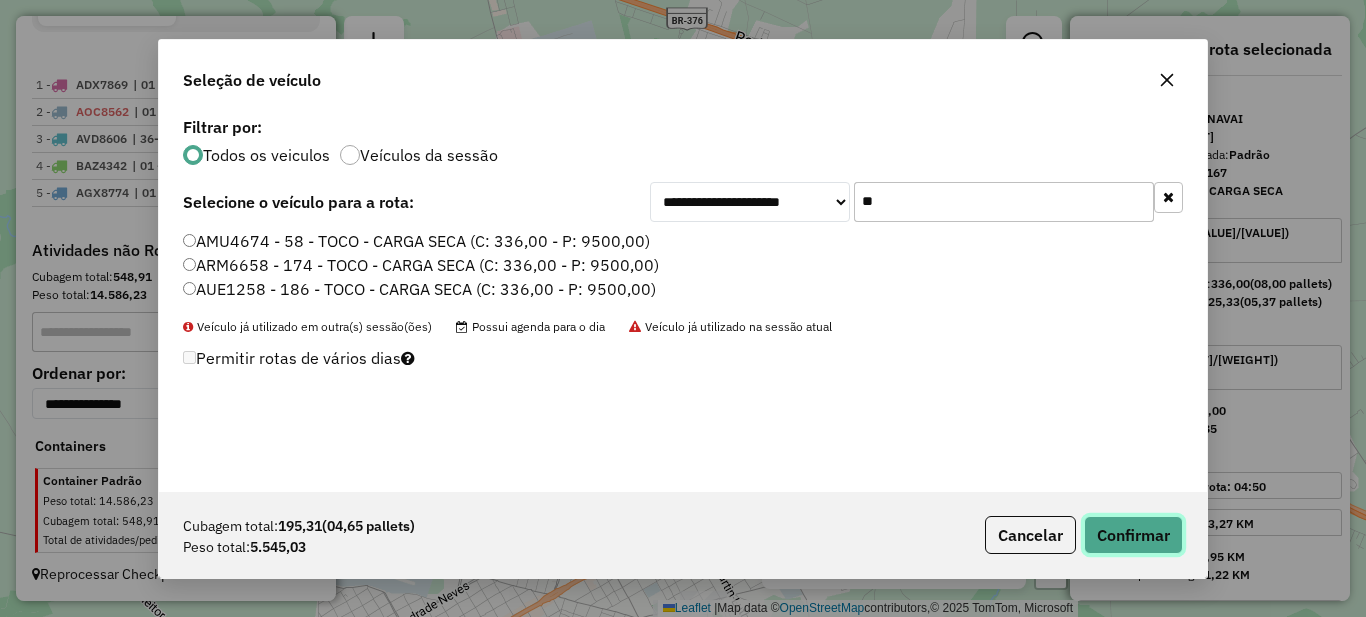 click on "Confirmar" 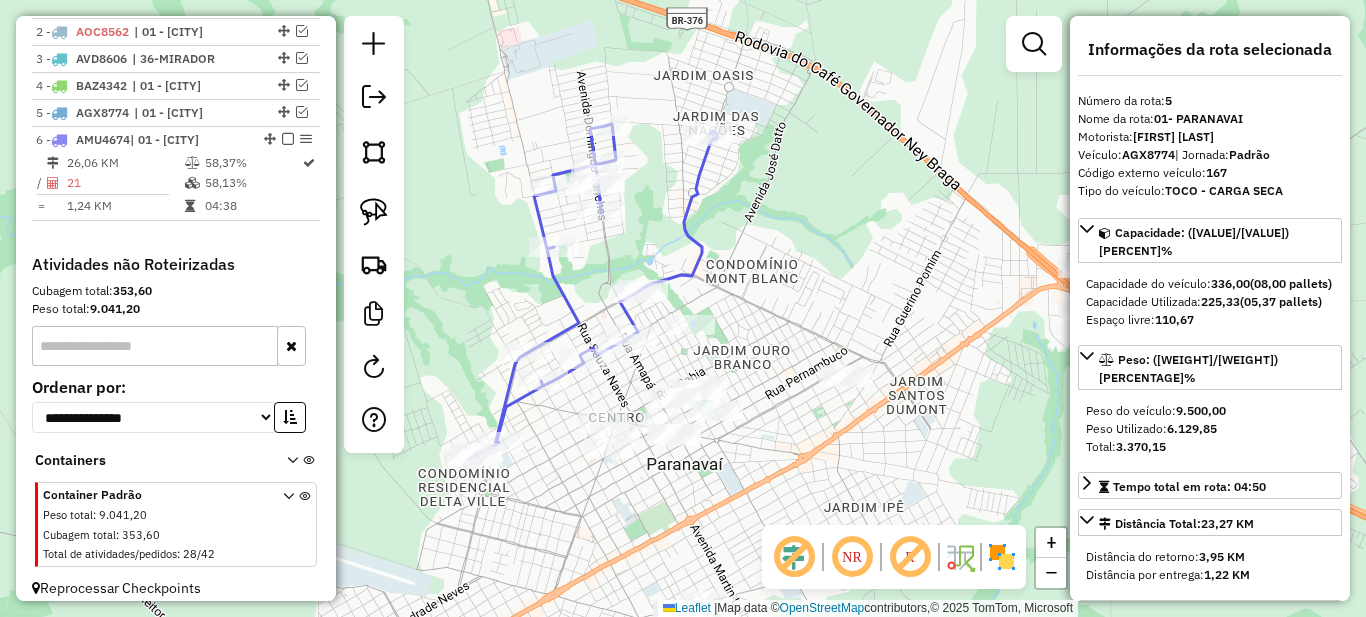 scroll, scrollTop: 837, scrollLeft: 0, axis: vertical 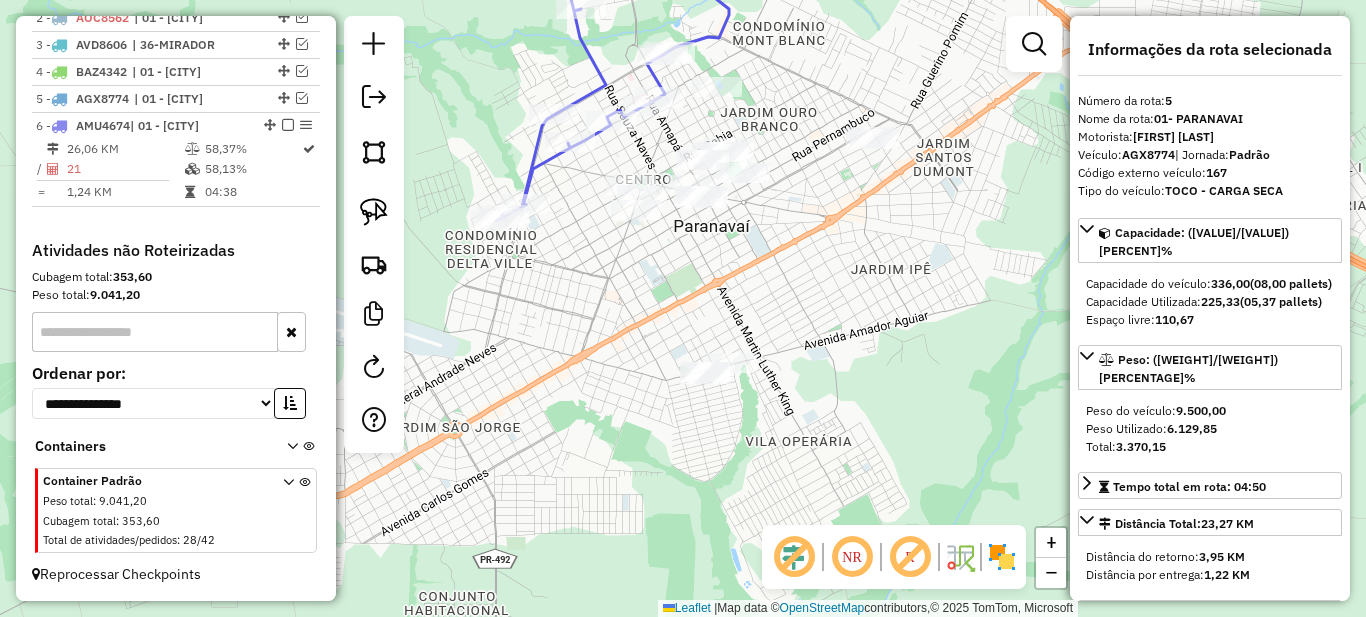 drag, startPoint x: 622, startPoint y: 398, endPoint x: 649, endPoint y: 160, distance: 239.52661 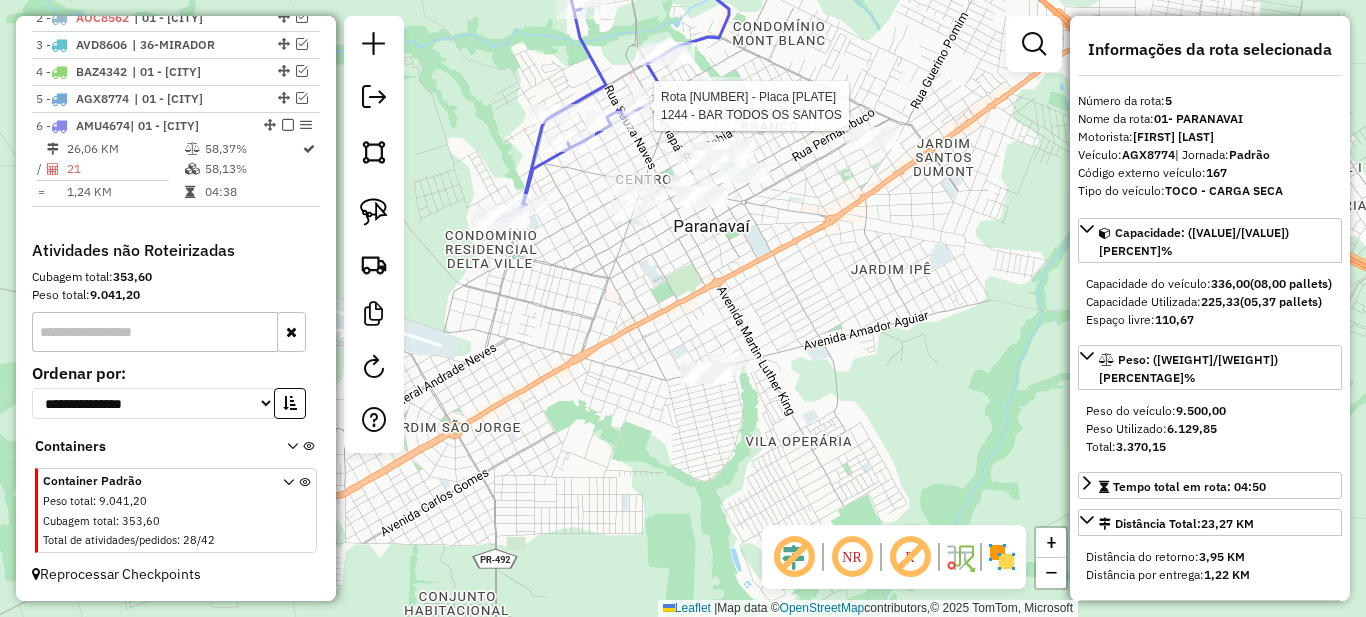 click on "Rota 6 - Placa [PLATE] [NUMBER] - [NAME] [LASTNAME] Janela de atendimento Grade de atendimento Capacidade Transportadoras Veículos Cliente Pedidos Rotas Selecione os dias de semana para filtrar as janelas de atendimento Seg Ter Qua Qui Sex Sáb Dom Informe o período da janela de atendimento: De: [TIME] Até: [TIME] Filtrar exatamente a janela do cliente Considerar janela de atendimento padrão Selecione os dias de semana para filtrar as grades de atendimento Seg Ter Qua Qui Sex Sáb Dom Considerar clientes sem dia de atendimento cadastrado Clientes fora do dia de atendimento selecionado Filtrar as atividades entre os valores definidos abaixo: Peso mínimo: Peso máximo: Cubagem mínima: Cubagem máxima: De: [TIME] Até: [TIME] Filtrar as atividades entre o tempo de atendimento definido abaixo: De: [TIME] Até: [TIME] Considerar capacidade total dos clientes não roteirizados Transportadora: Selecione um ou mais itens Tipo de veículo: Selecione um ou mais itens Veículo: Selecione um ou mais itens +" 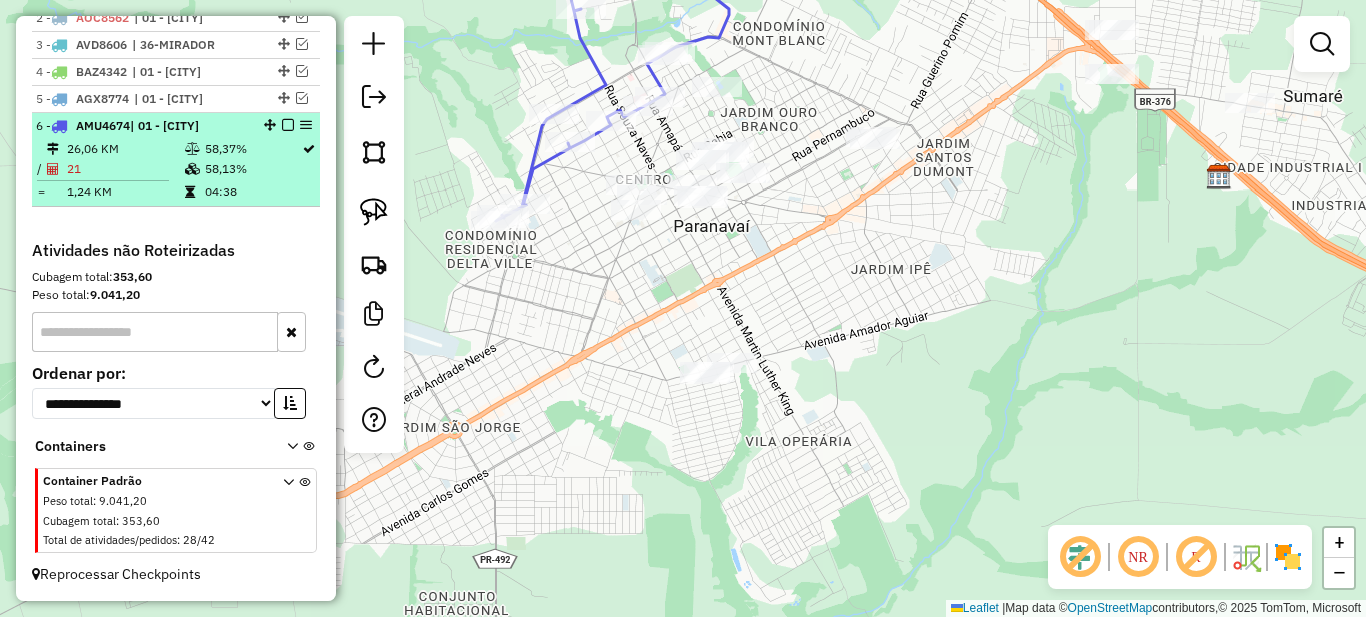 click on "58,13%" at bounding box center (252, 169) 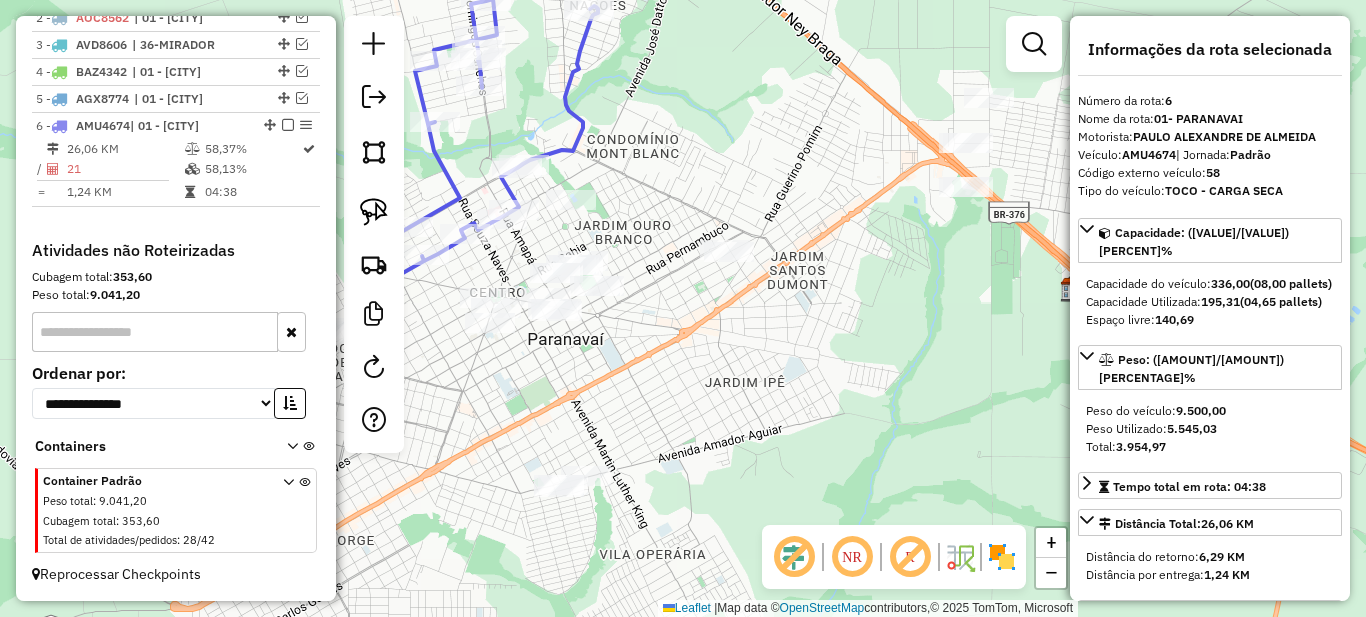 drag, startPoint x: 897, startPoint y: 466, endPoint x: 685, endPoint y: 334, distance: 249.73586 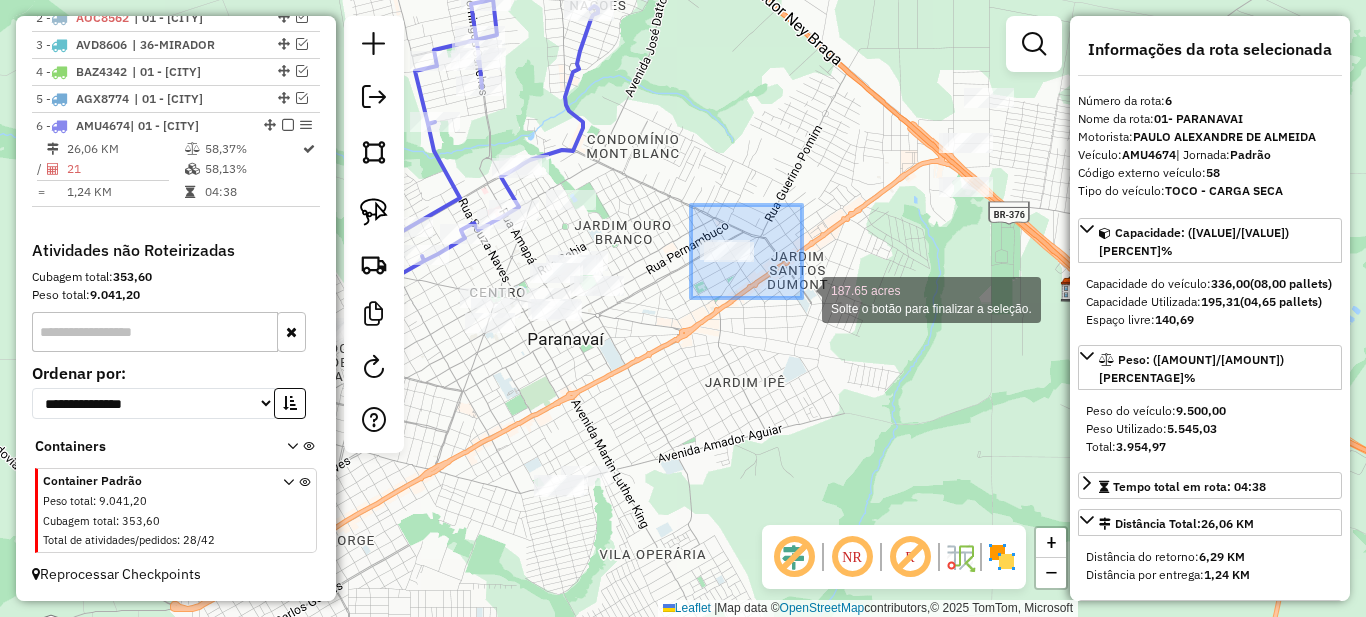 drag, startPoint x: 715, startPoint y: 233, endPoint x: 806, endPoint y: 300, distance: 113.004425 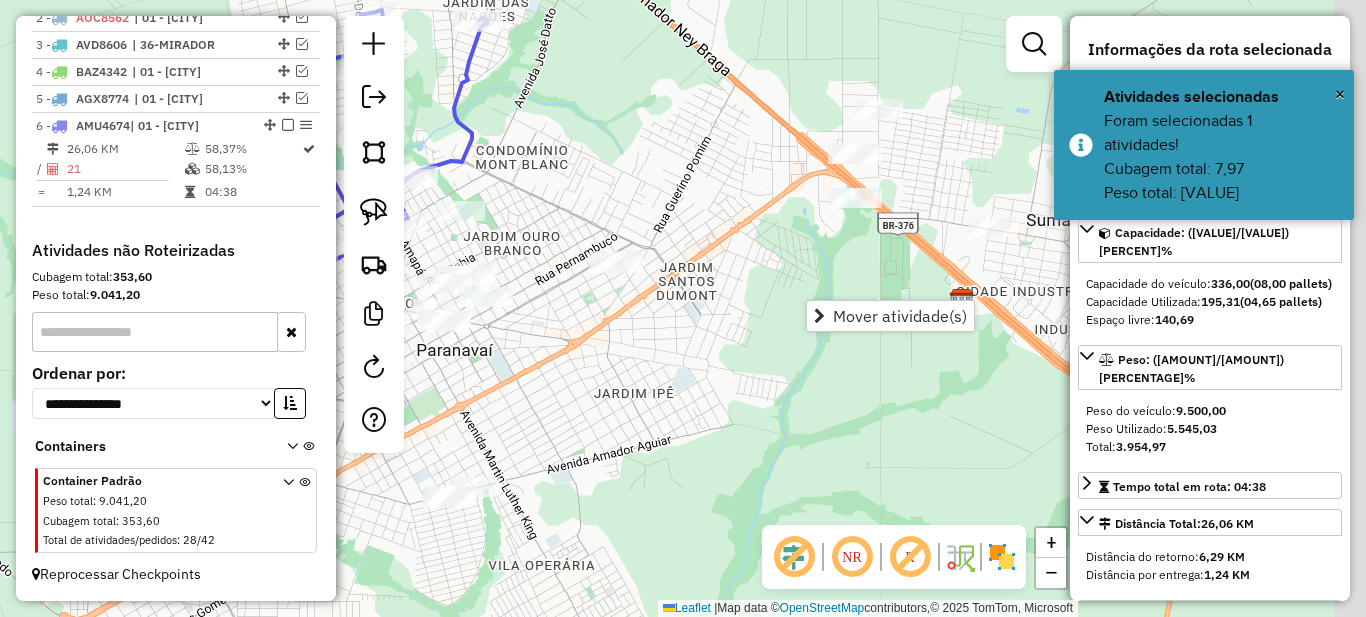 drag, startPoint x: 873, startPoint y: 411, endPoint x: 585, endPoint y: 390, distance: 288.76462 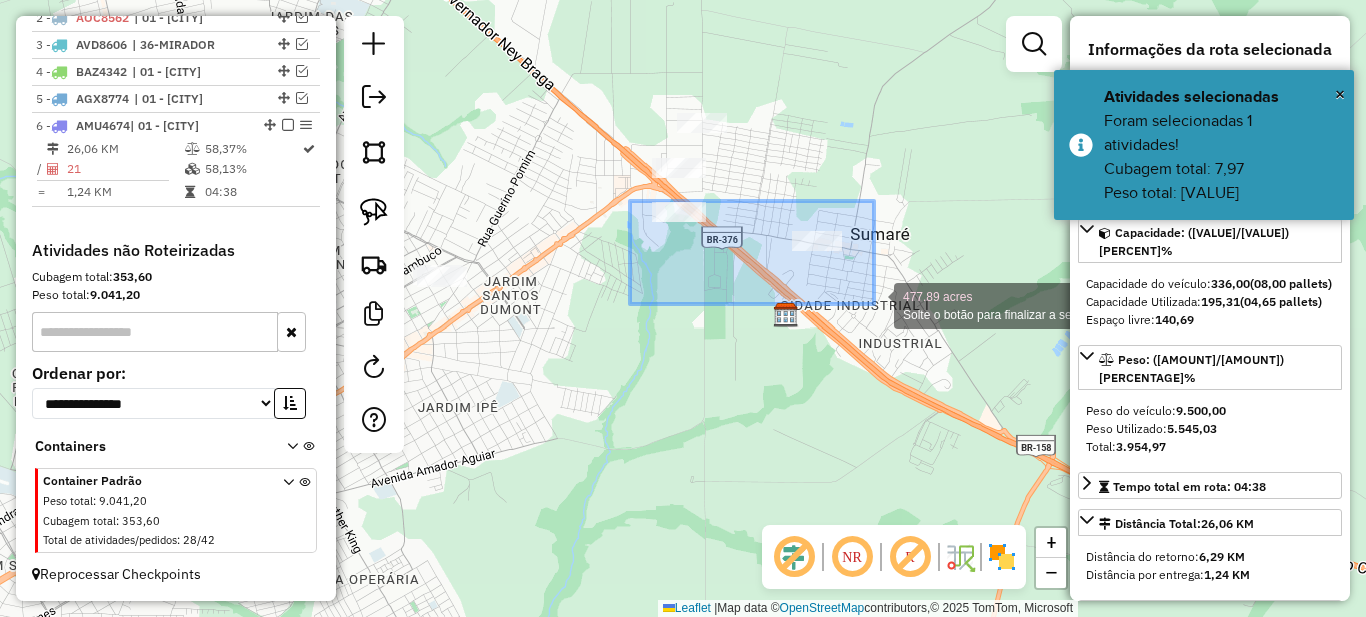 drag, startPoint x: 630, startPoint y: 201, endPoint x: 879, endPoint y: 305, distance: 269.84625 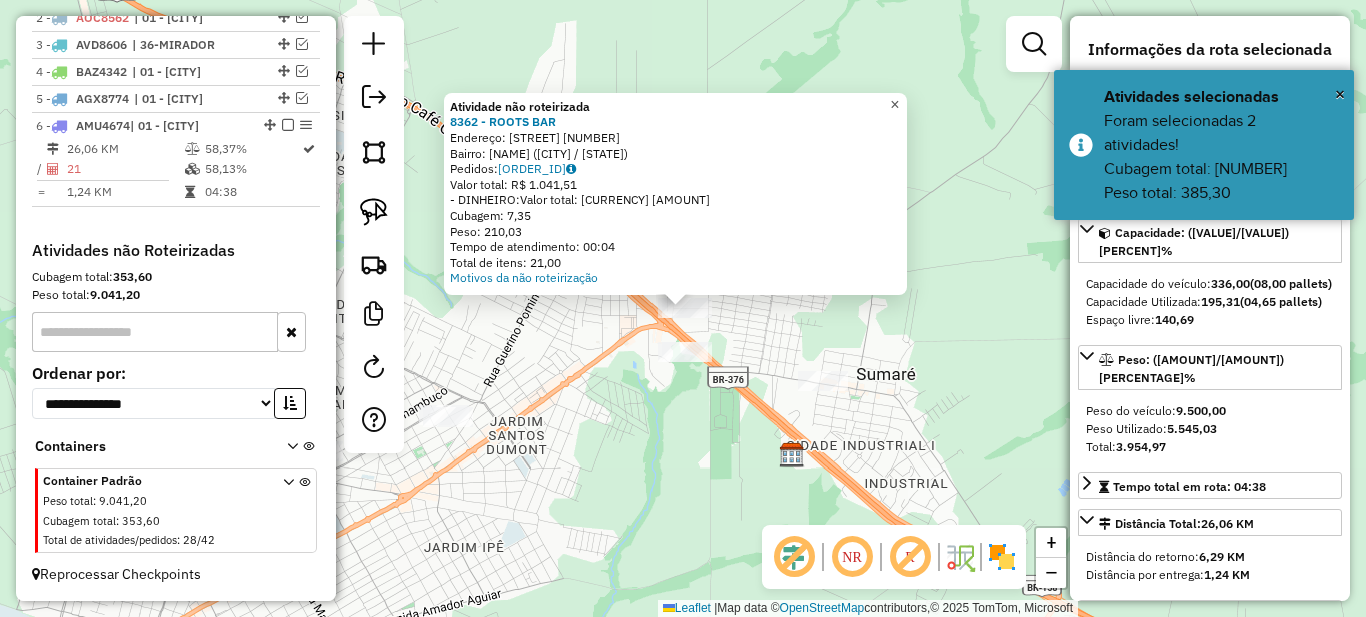click on "×" 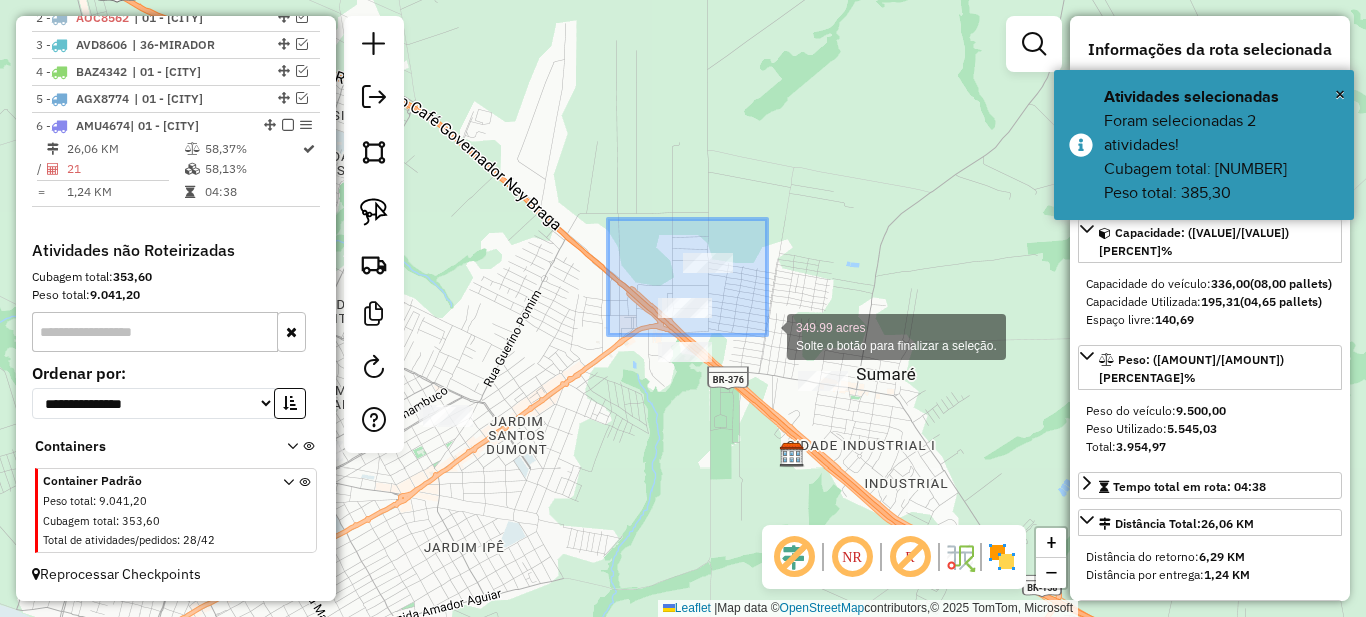 drag, startPoint x: 670, startPoint y: 257, endPoint x: 767, endPoint y: 335, distance: 124.47088 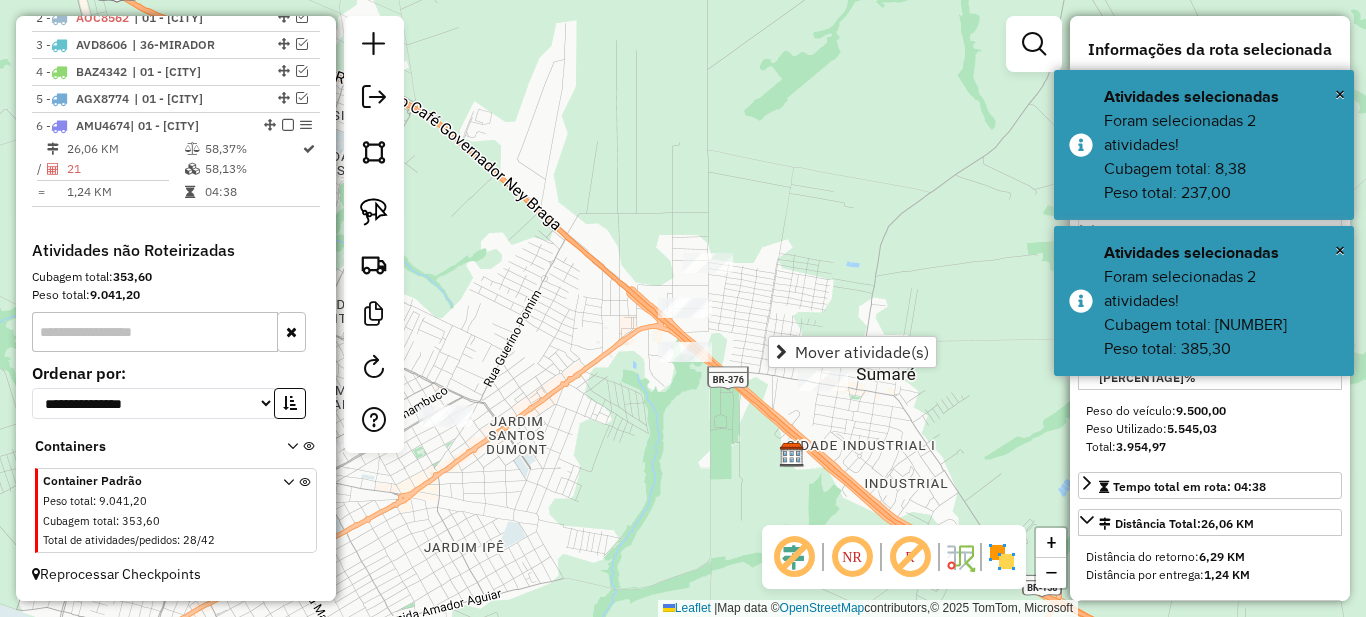 drag, startPoint x: 596, startPoint y: 516, endPoint x: 838, endPoint y: 303, distance: 322.3864 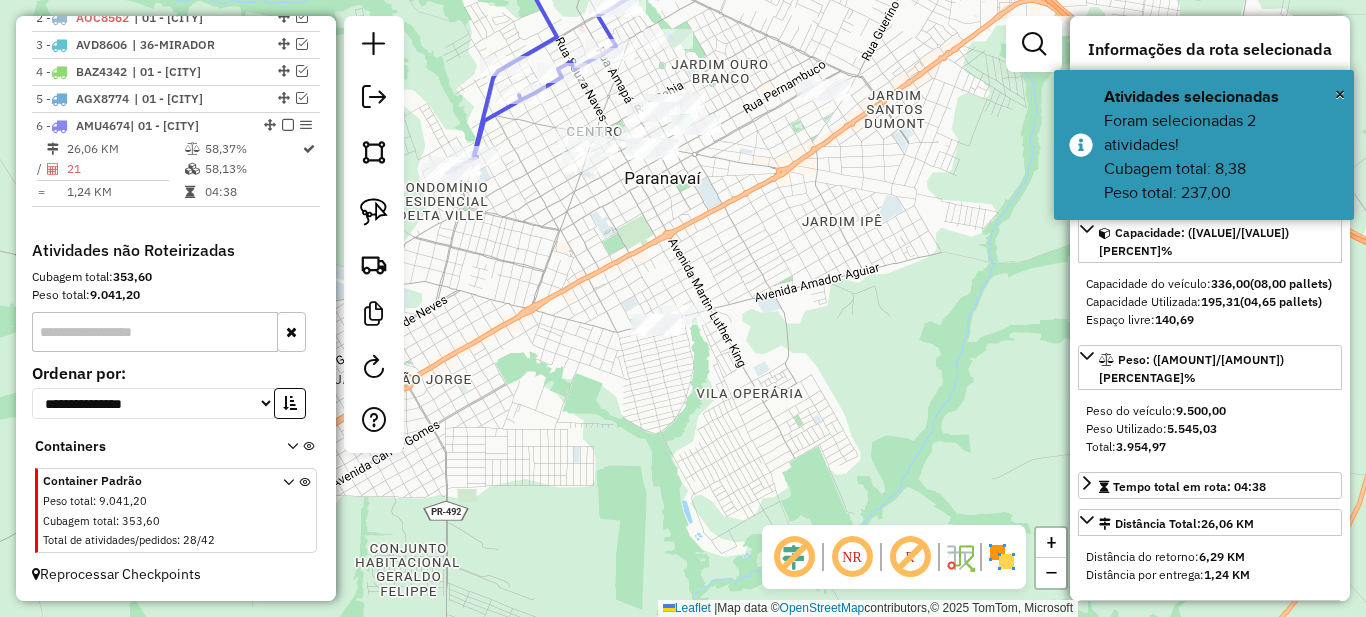 drag, startPoint x: 816, startPoint y: 241, endPoint x: 759, endPoint y: 342, distance: 115.97414 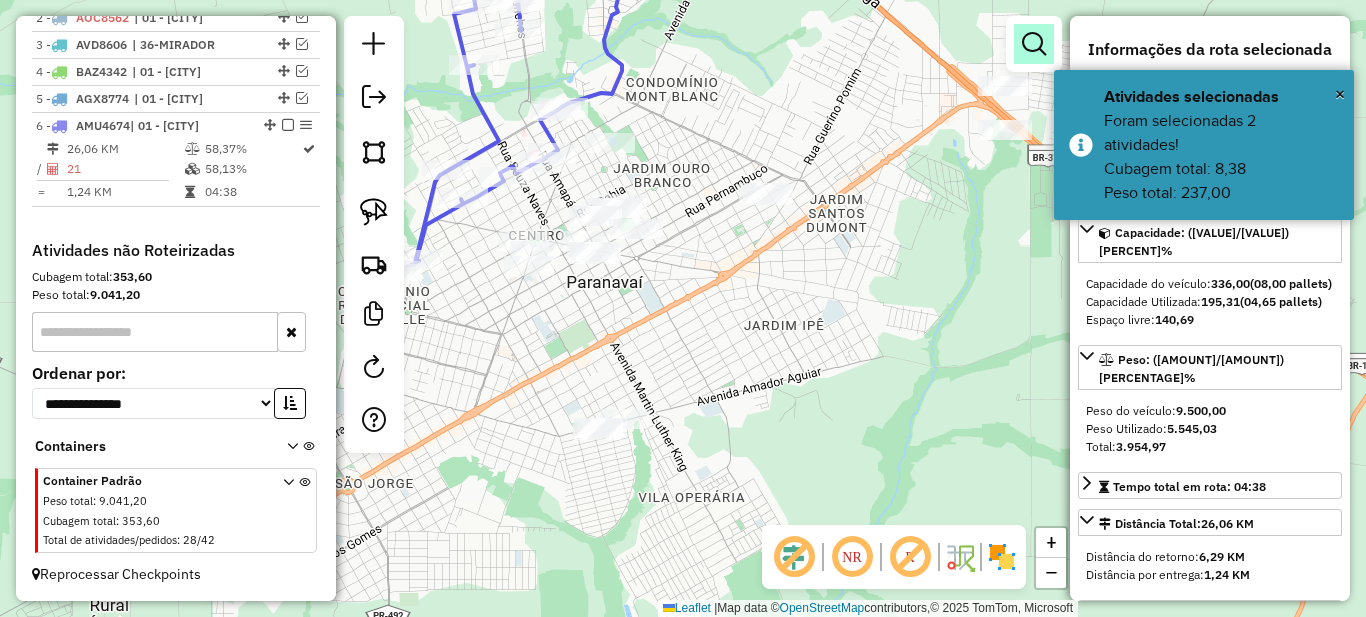 click at bounding box center [1034, 44] 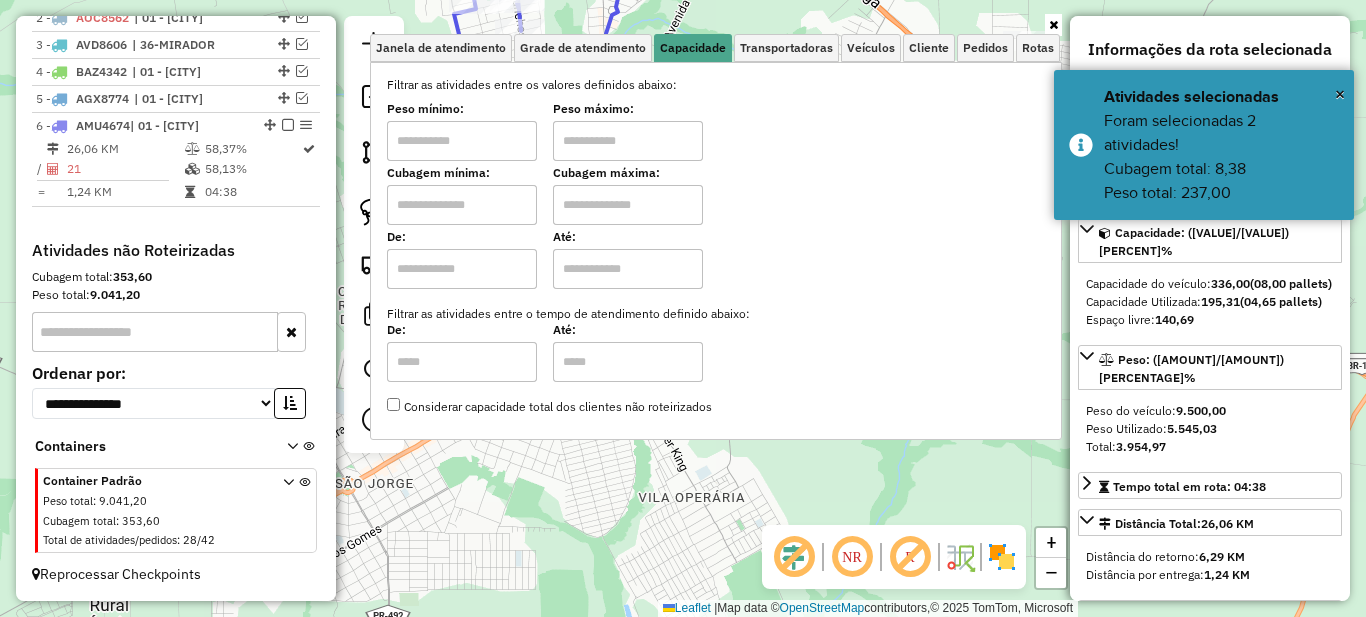 click at bounding box center (462, 141) 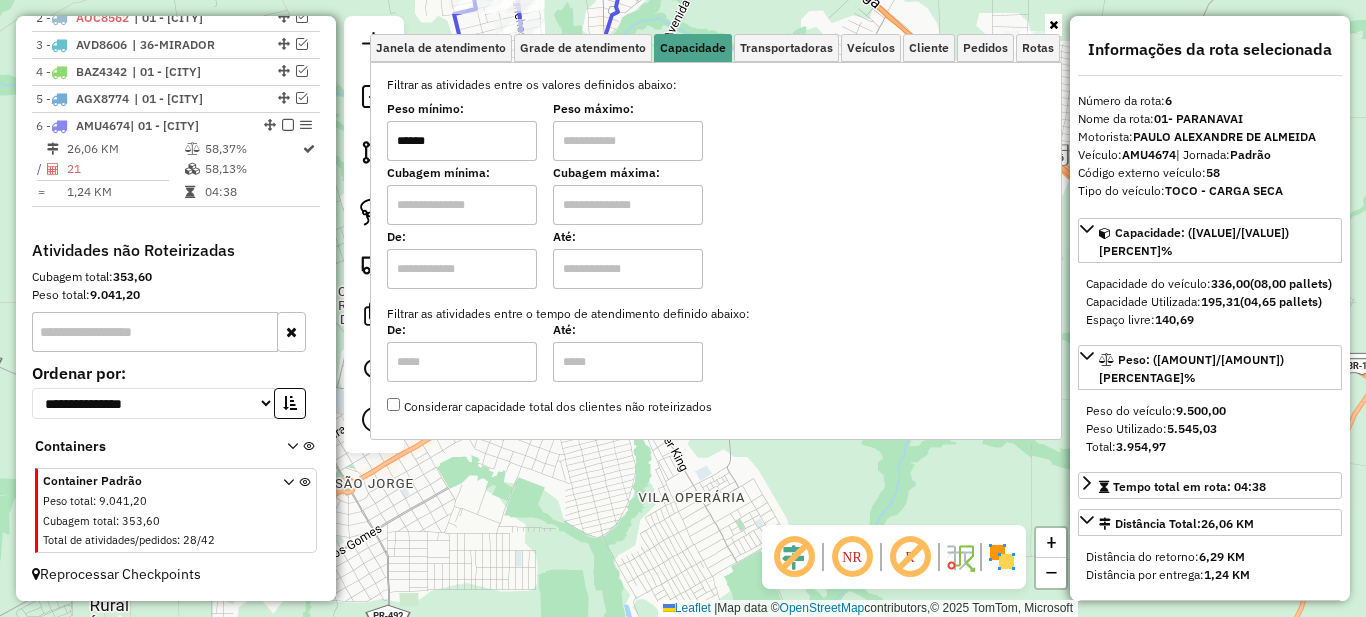 type on "******" 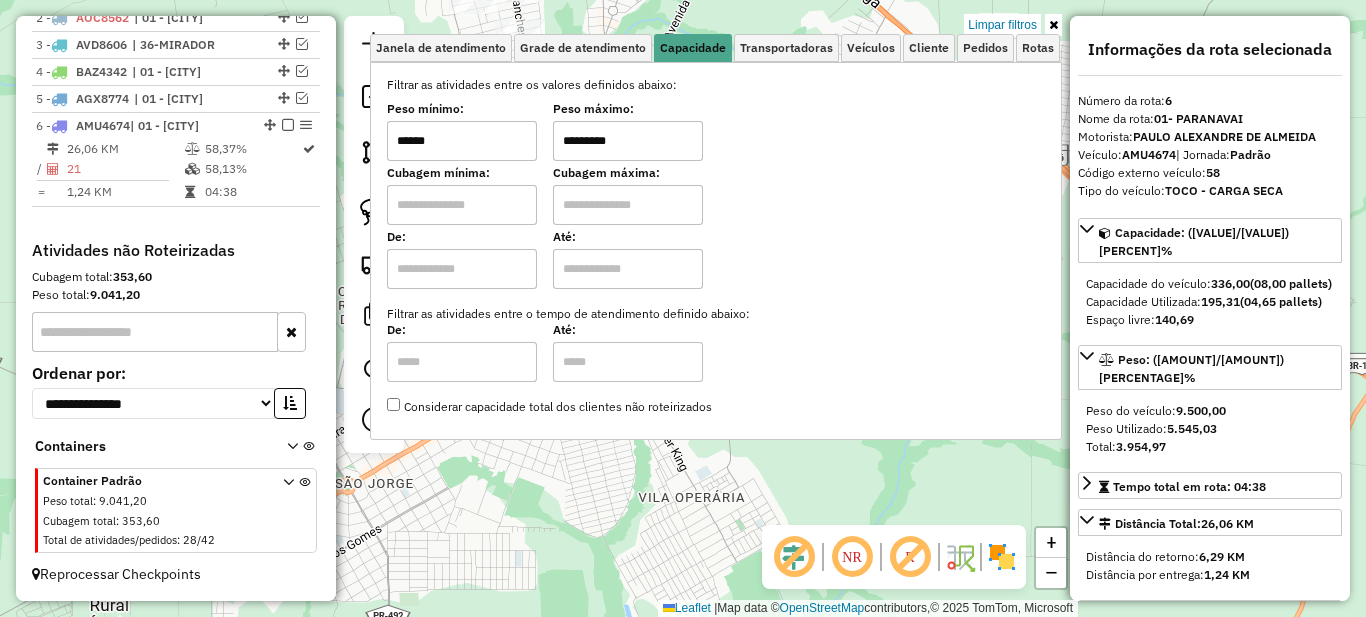 type on "*********" 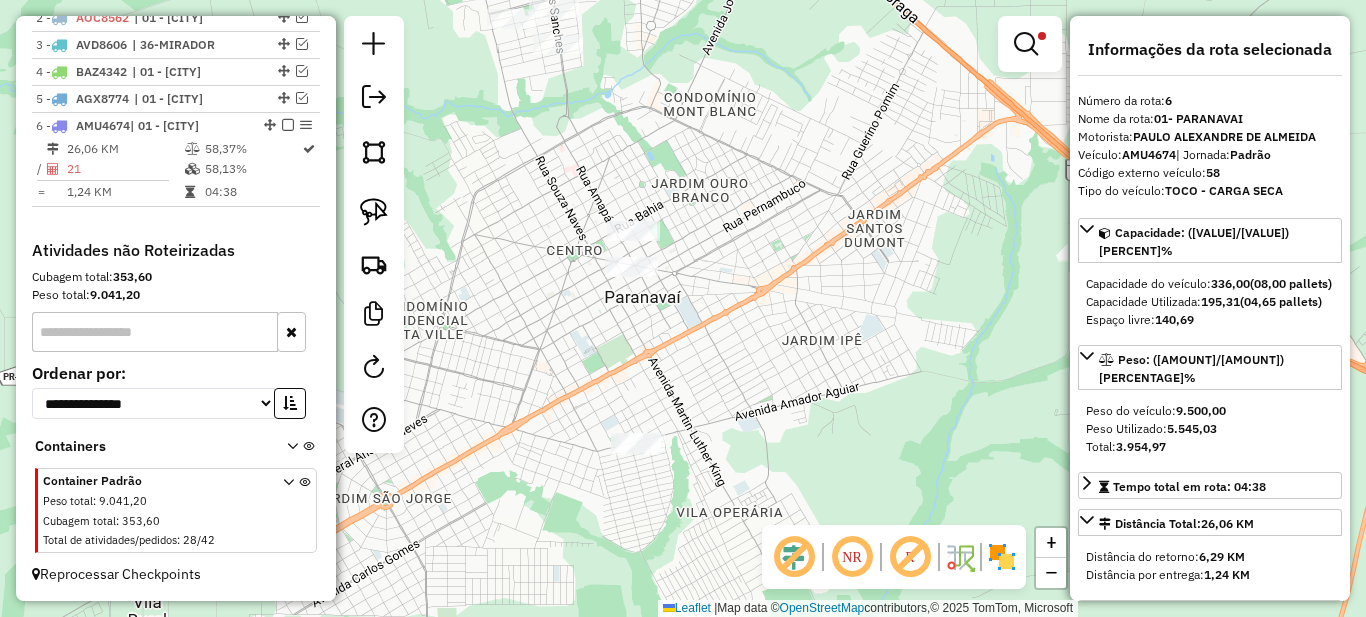 drag, startPoint x: 703, startPoint y: 315, endPoint x: 745, endPoint y: 300, distance: 44.598206 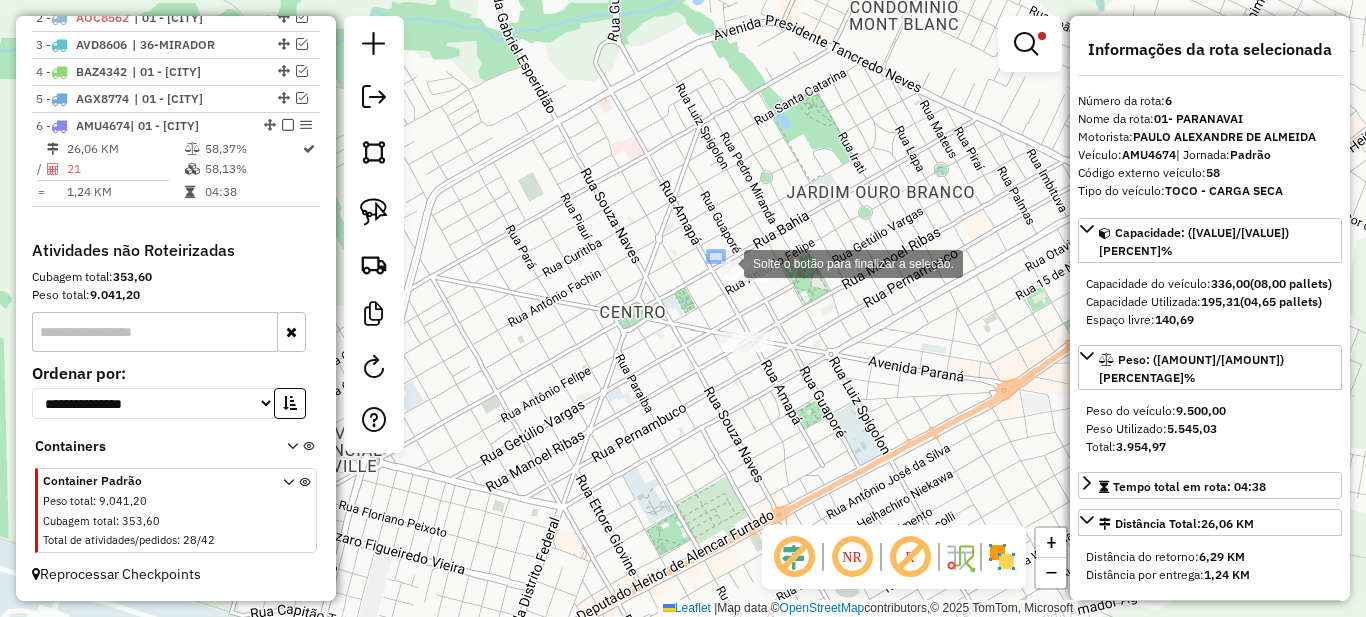 drag, startPoint x: 708, startPoint y: 251, endPoint x: 841, endPoint y: 321, distance: 150.29637 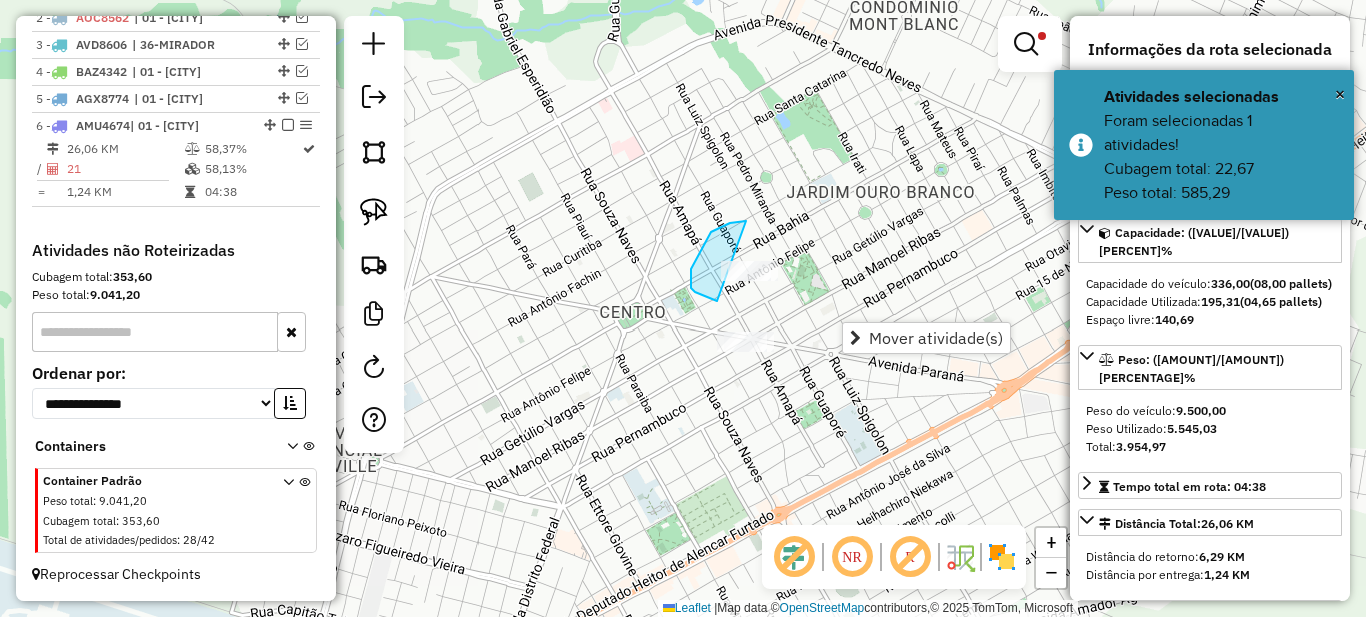 drag, startPoint x: 735, startPoint y: 223, endPoint x: 841, endPoint y: 251, distance: 109.63576 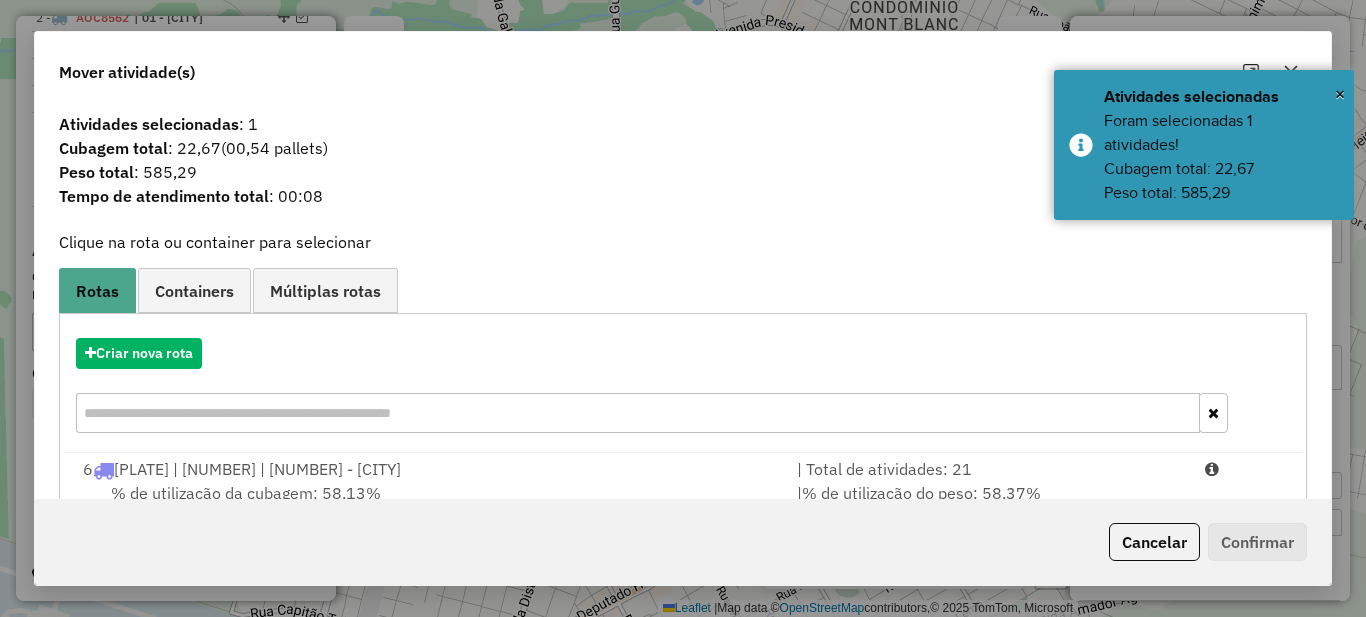 scroll, scrollTop: 70, scrollLeft: 0, axis: vertical 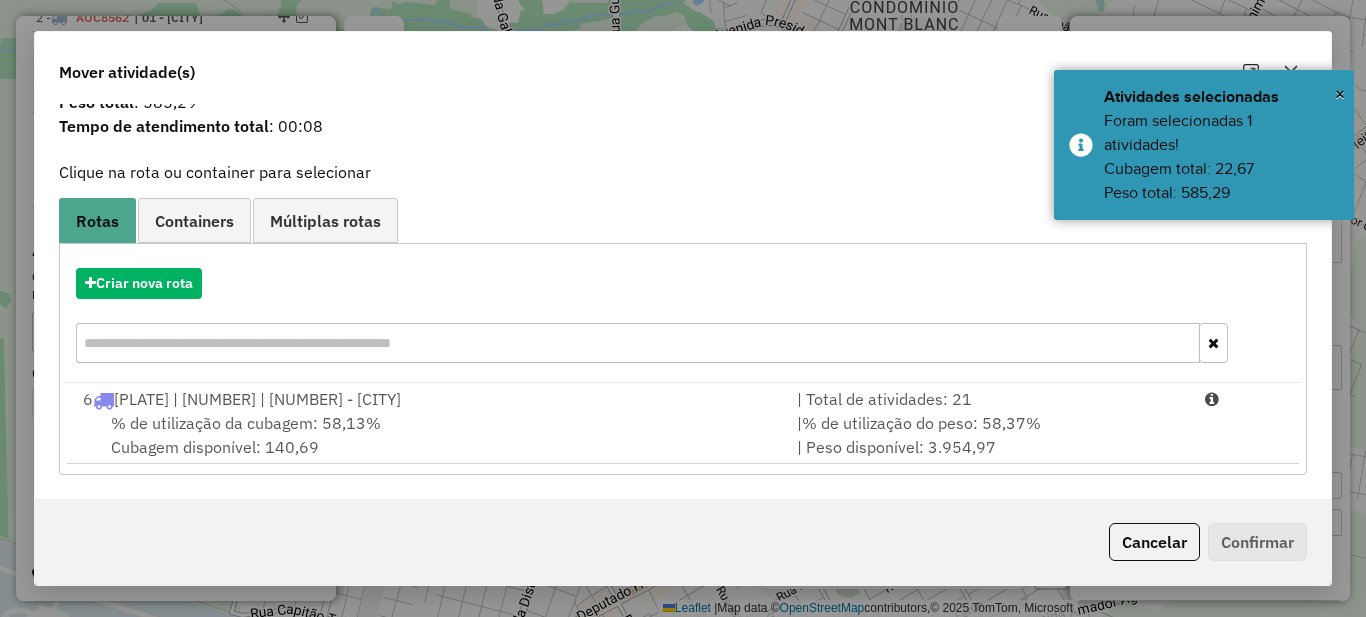 click on "Criar nova rota" at bounding box center [683, 318] 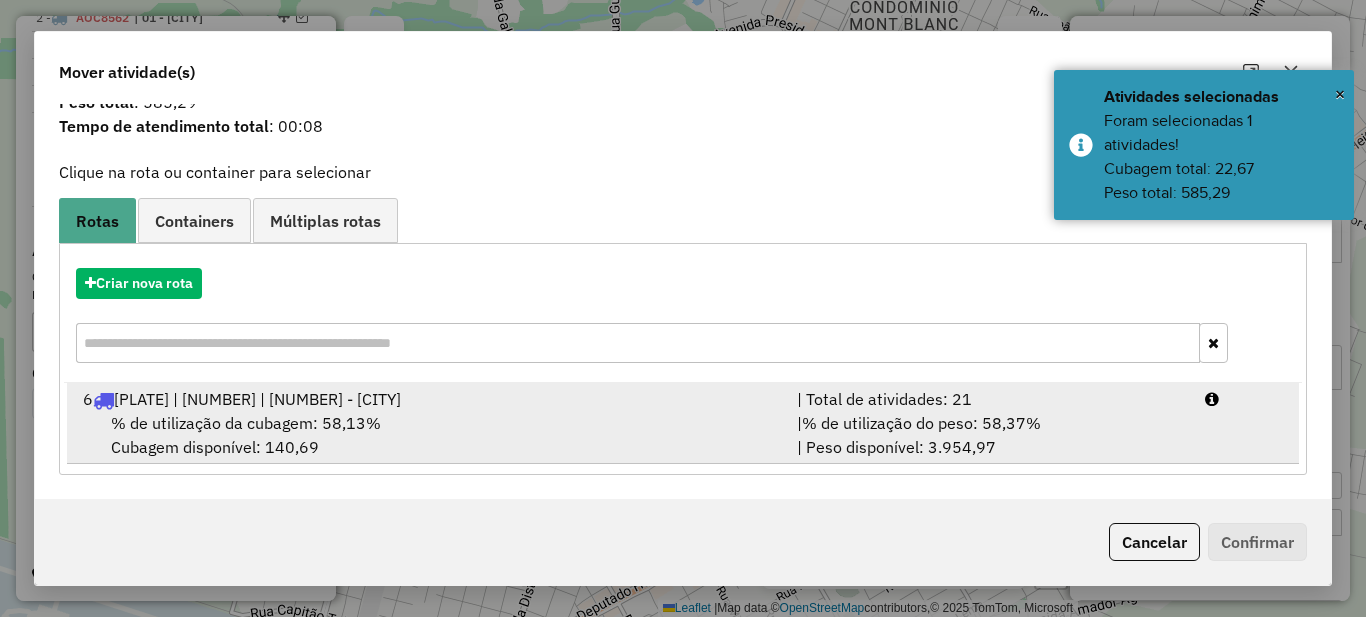 click on "| Total de atividades: 21" at bounding box center (989, 399) 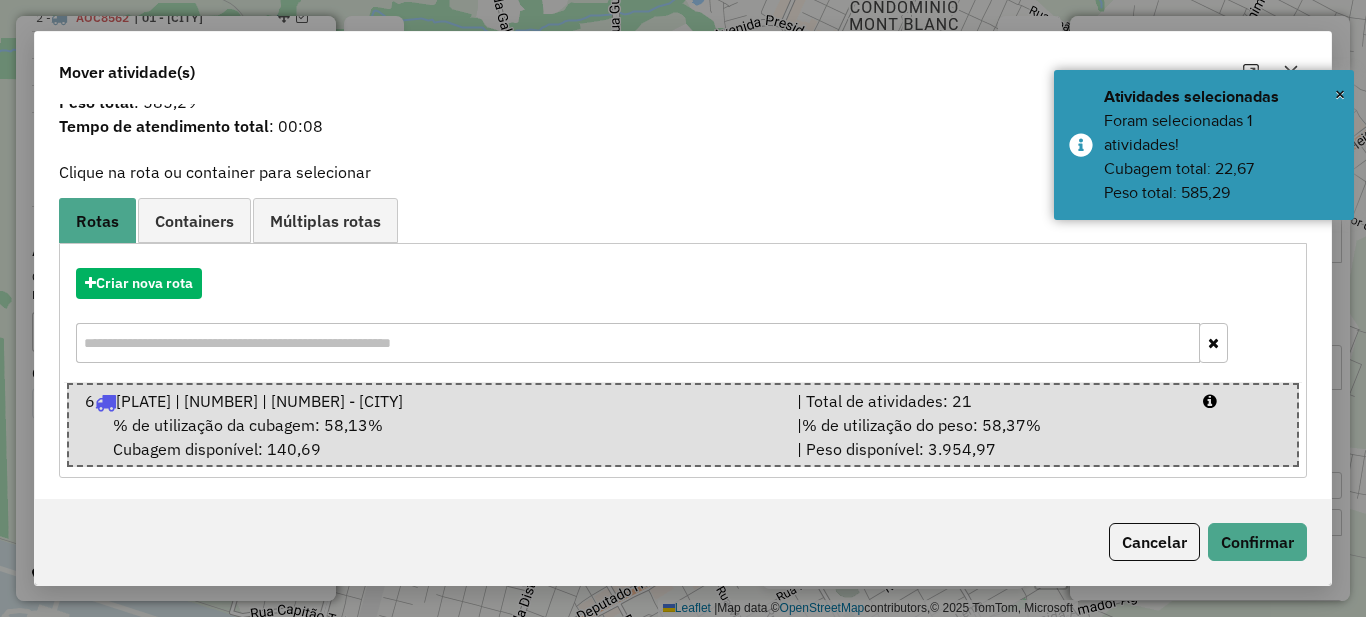 click on "Cancelar   Confirmar" 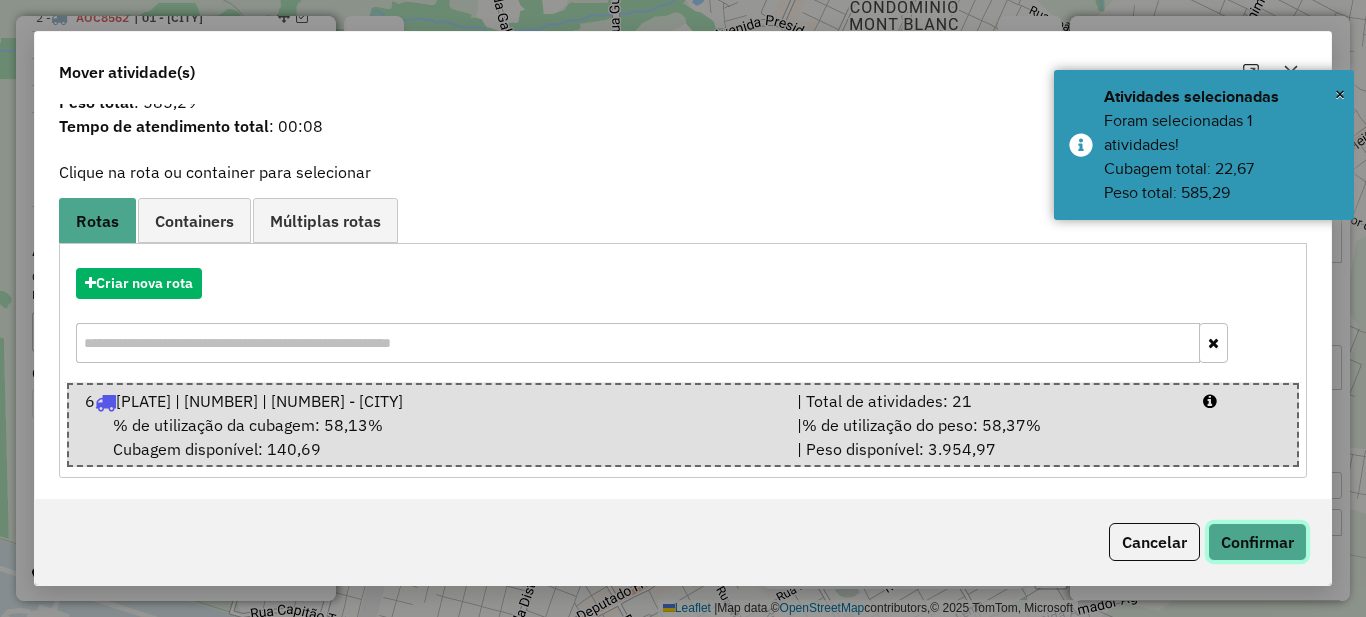 click on "Confirmar" 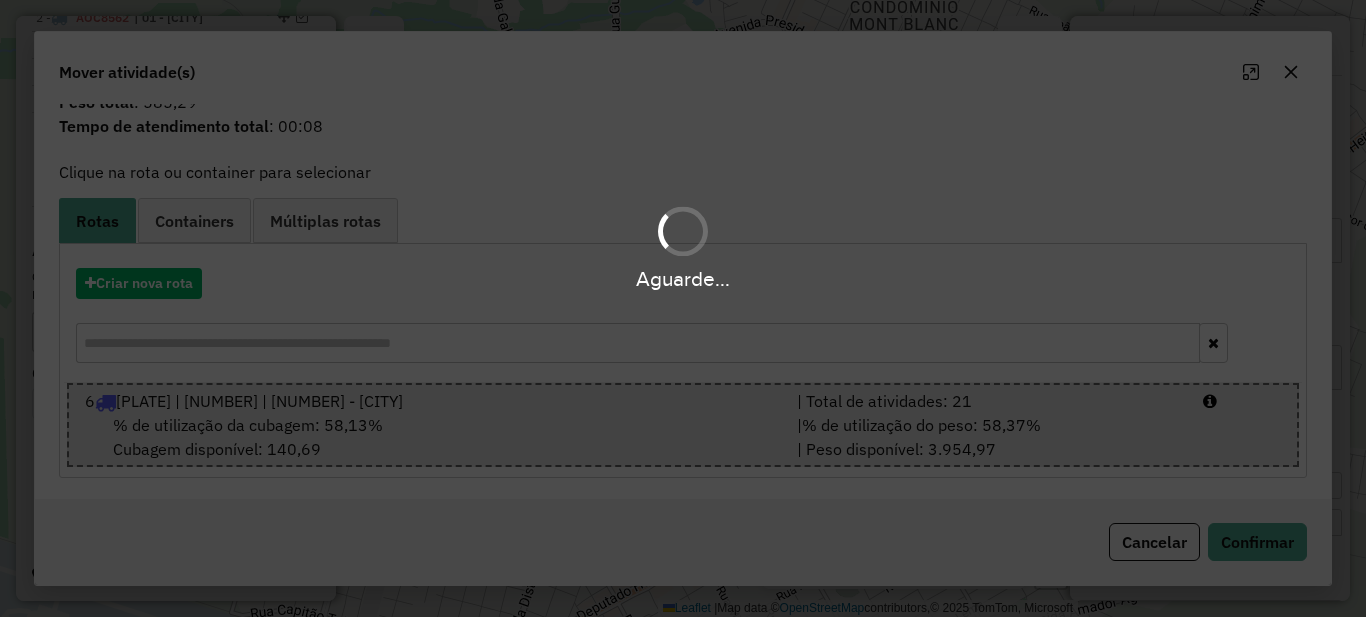 scroll, scrollTop: 0, scrollLeft: 0, axis: both 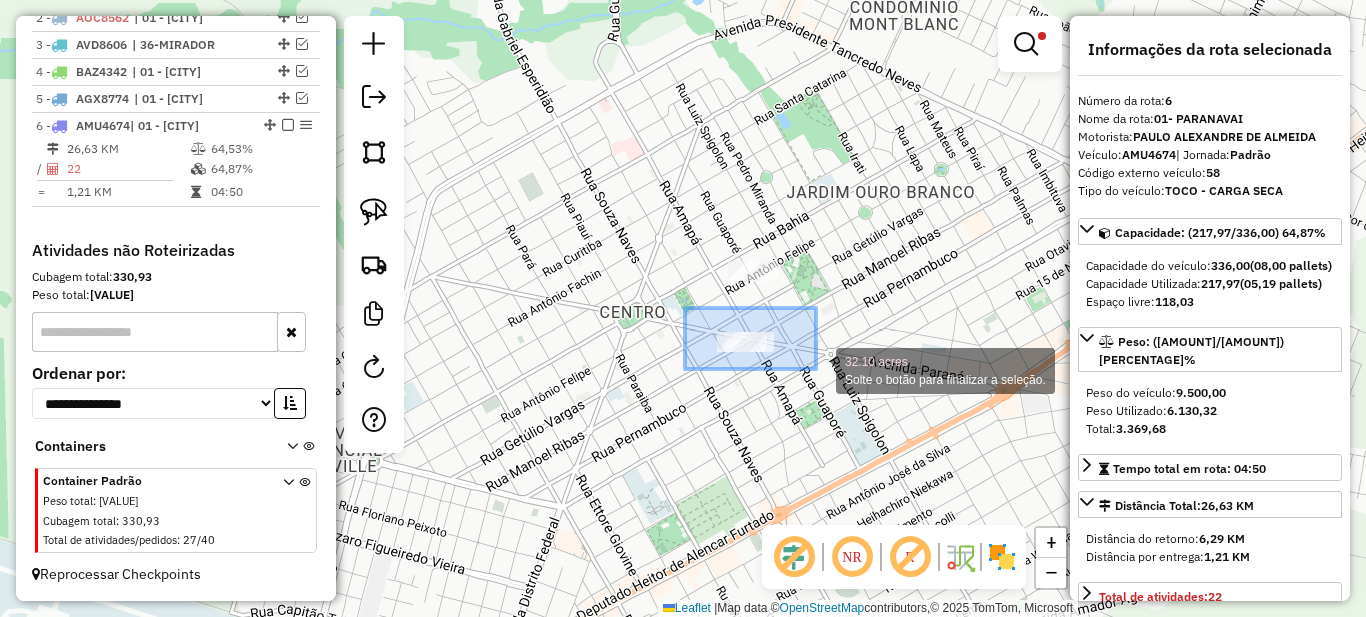 drag, startPoint x: 687, startPoint y: 317, endPoint x: 822, endPoint y: 377, distance: 147.73286 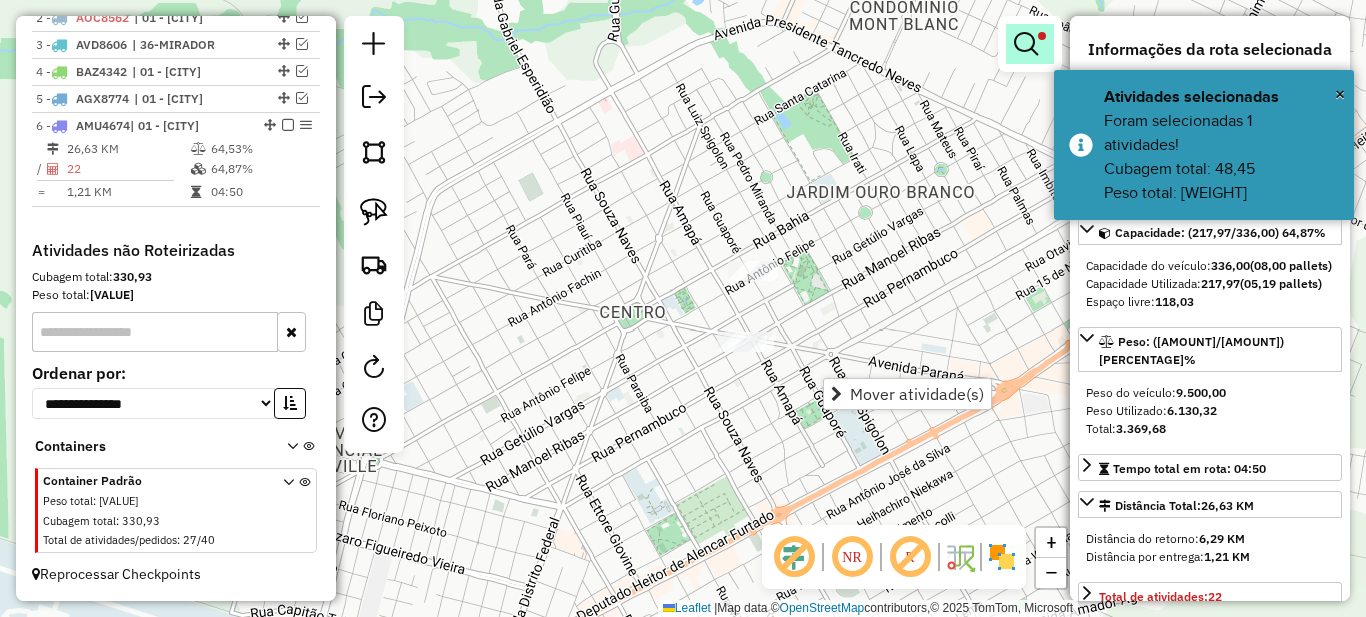 click at bounding box center (1026, 44) 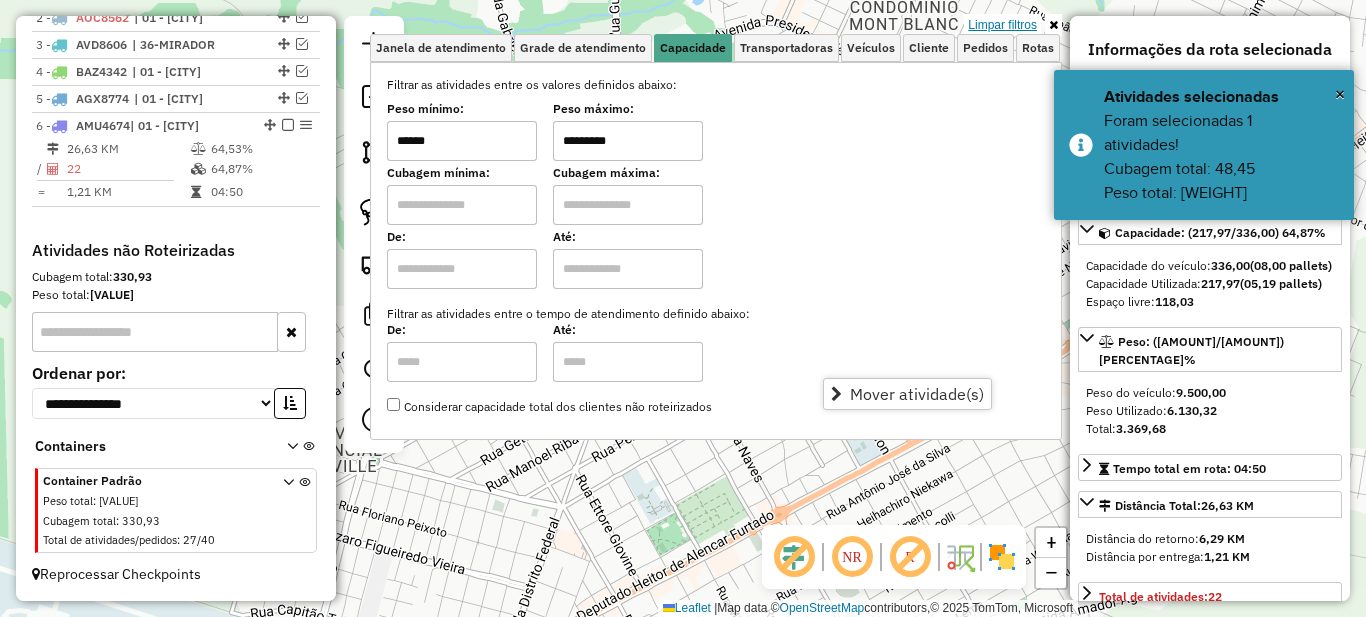 click on "Limpar filtros" at bounding box center (1002, 25) 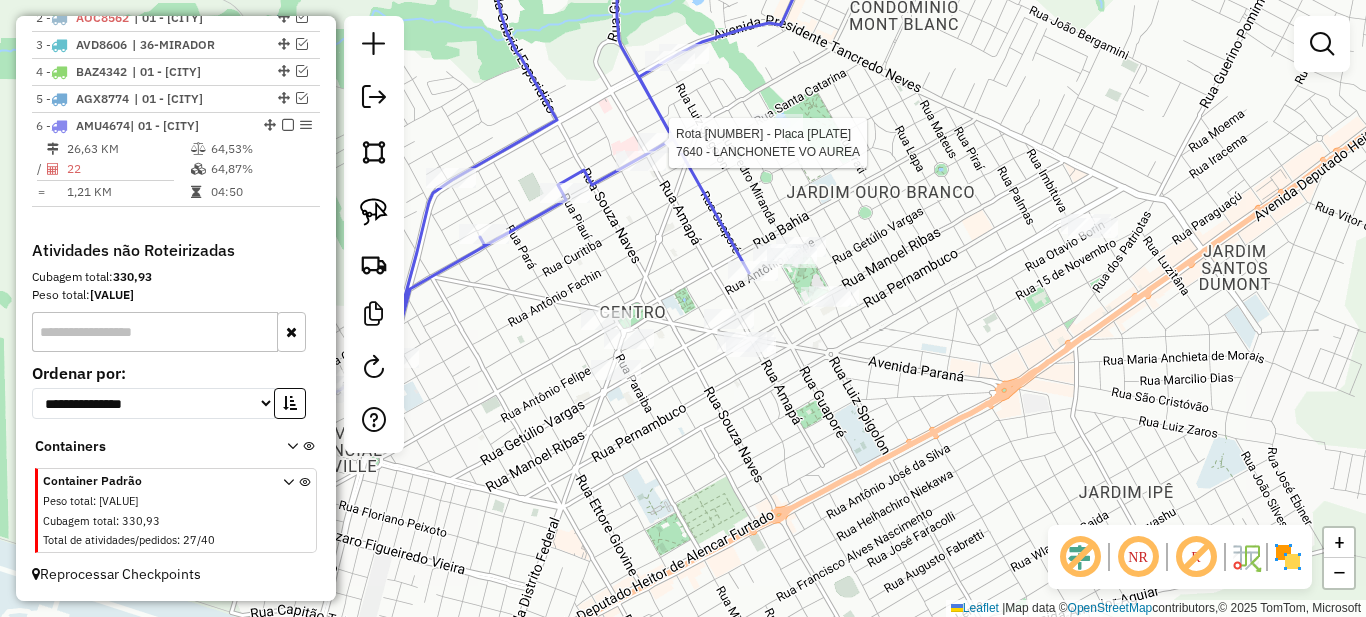 select on "*********" 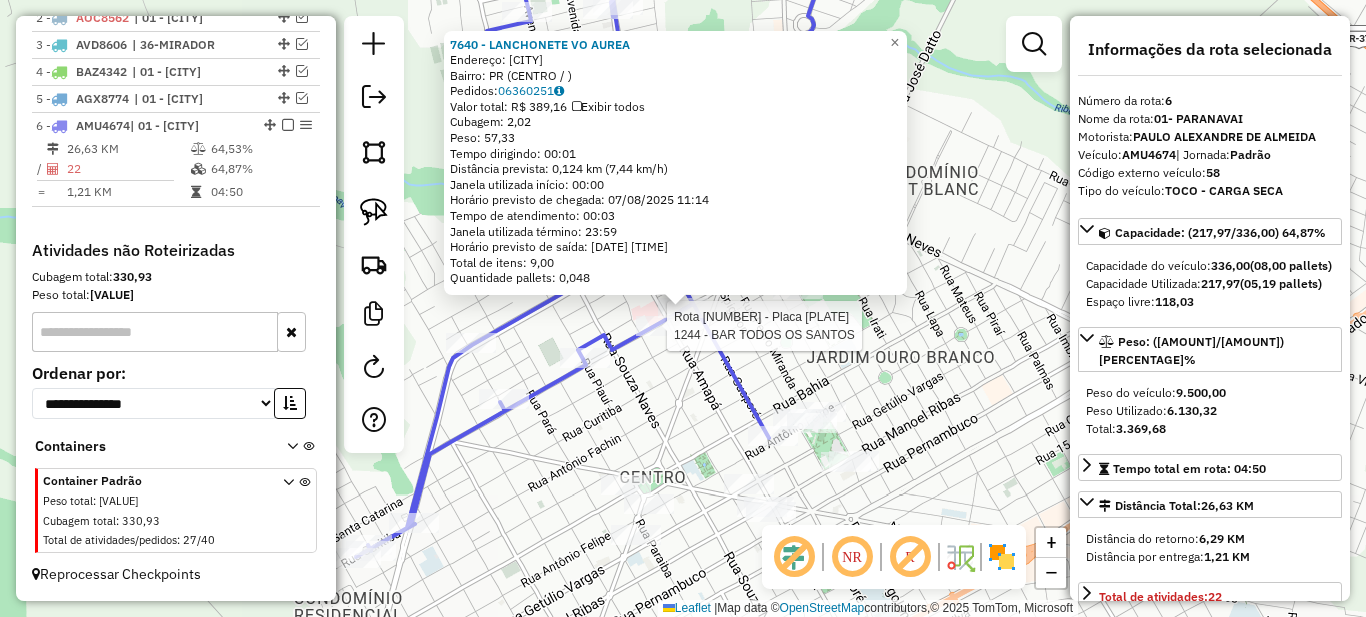 click 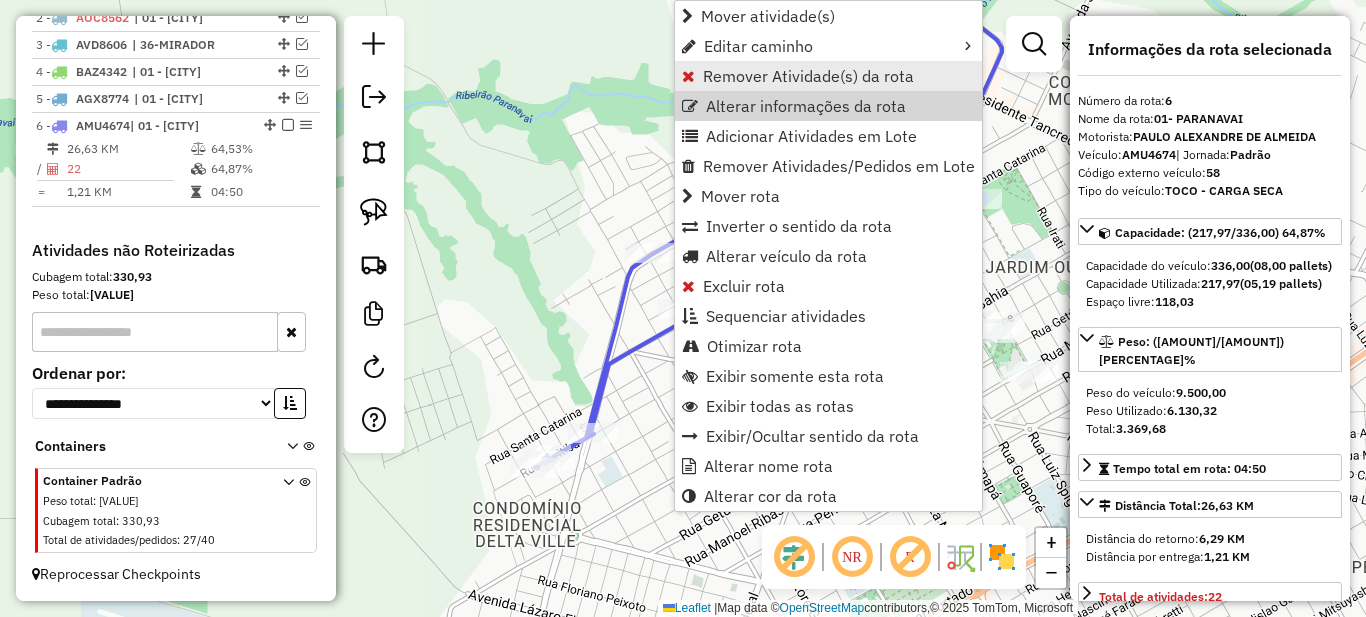 click on "Remover Atividade(s) da rota" at bounding box center (808, 76) 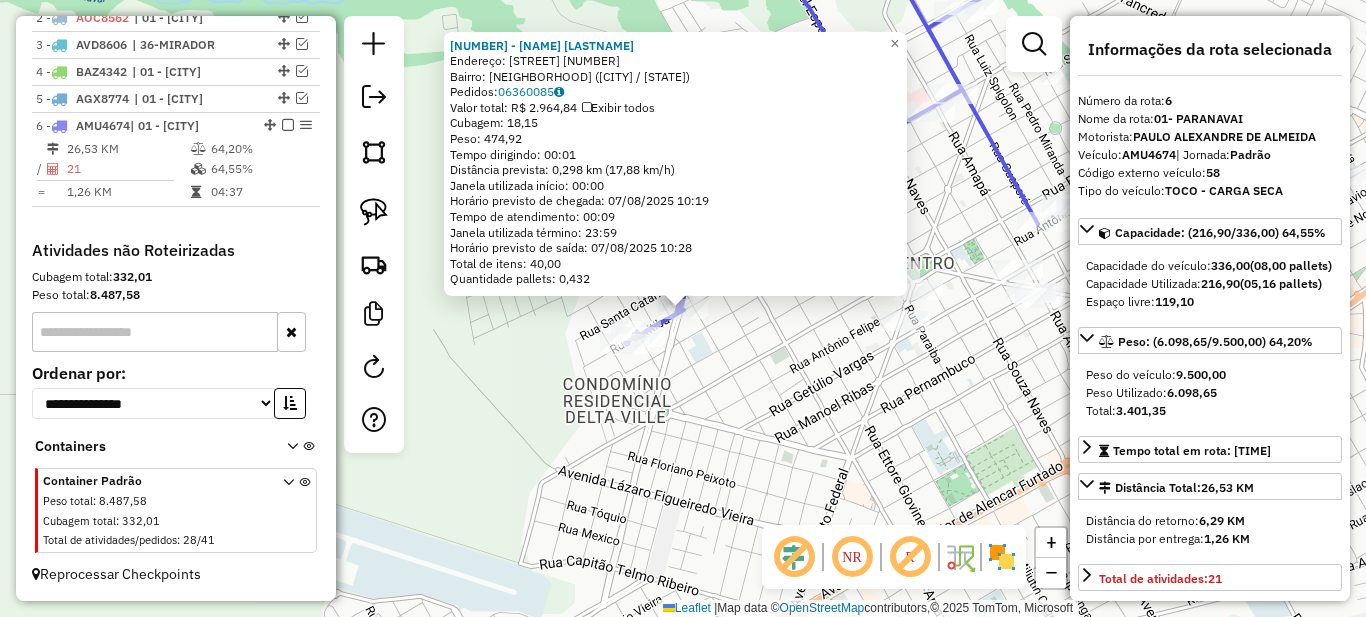 click on "8509 - BAR CLAUDINHO  Endereço:  CURITIBA 1641 1181   Bairro: CENTRO ([CITY] / [STATE])   Pedidos:  06360085   Valor total: R$ 2.964,84   Exibir todos   Cubagem: 18,15  Peso: 474,92  Tempo dirigindo: 00:01   Distância prevista: 0,298 km (17,88 km/h)   Janela utilizada início: 00:00   Horário previsto de chegada: 07/08/2025 10:19   Tempo de atendimento: 00:09   Janela utilizada término: 23:59   Horário previsto de saída: 07/08/2025 10:28   Total de itens: 40,00   Quantidade pallets: 0,432  × Janela de atendimento Grade de atendimento Capacidade Transportadoras Veículos Cliente Pedidos  Rotas Selecione os dias de semana para filtrar as janelas de atendimento  Seg   Ter   Qua   Qui   Sex   Sáb   Dom  Informe o período da janela de atendimento: De: Até:  Filtrar exatamente a janela do cliente  Considerar janela de atendimento padrão  Selecione os dias de semana para filtrar as grades de atendimento  Seg   Ter   Qua   Qui   Sex   Sáb   Dom   Considerar clientes sem dia de atendimento cadastrado  De:  +" 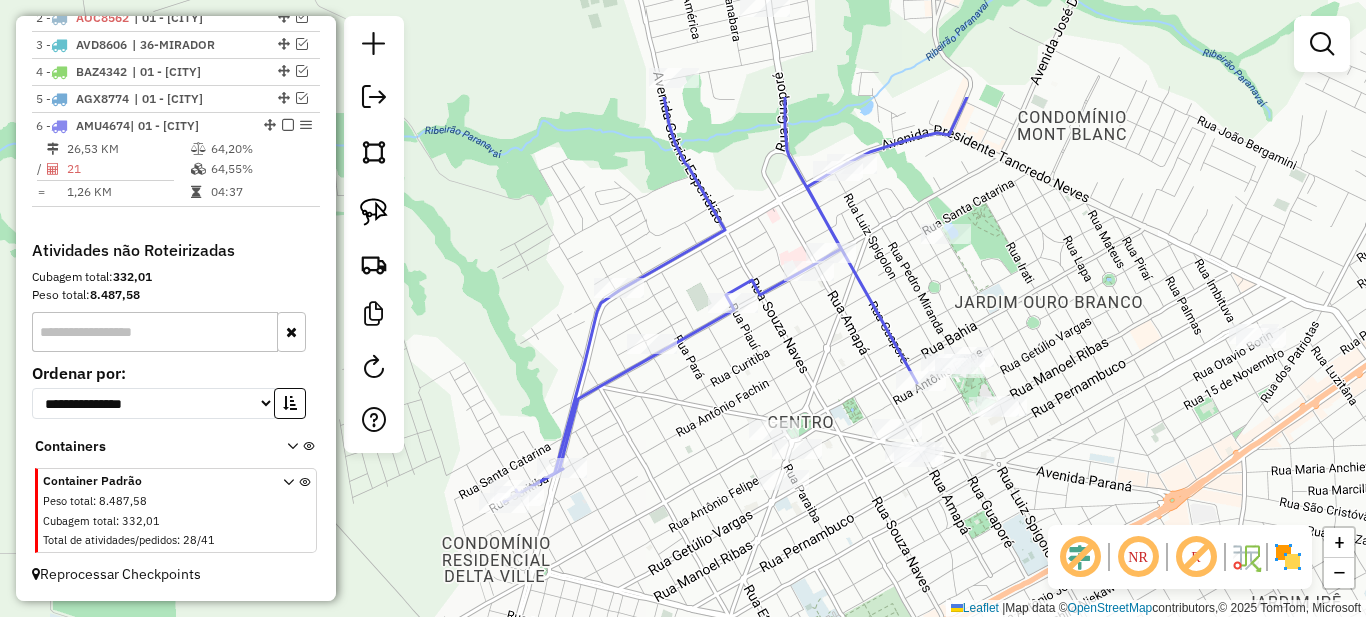 drag, startPoint x: 860, startPoint y: 309, endPoint x: 814, endPoint y: 391, distance: 94.02127 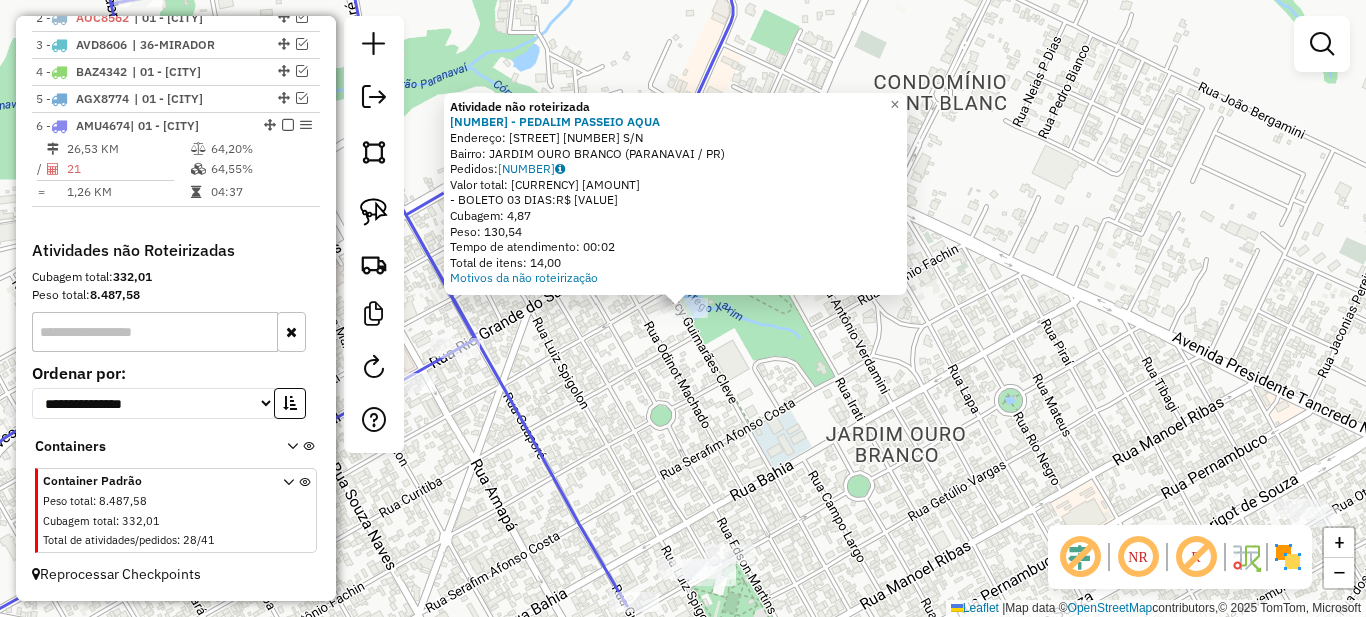 drag, startPoint x: 657, startPoint y: 391, endPoint x: 995, endPoint y: 261, distance: 362.1381 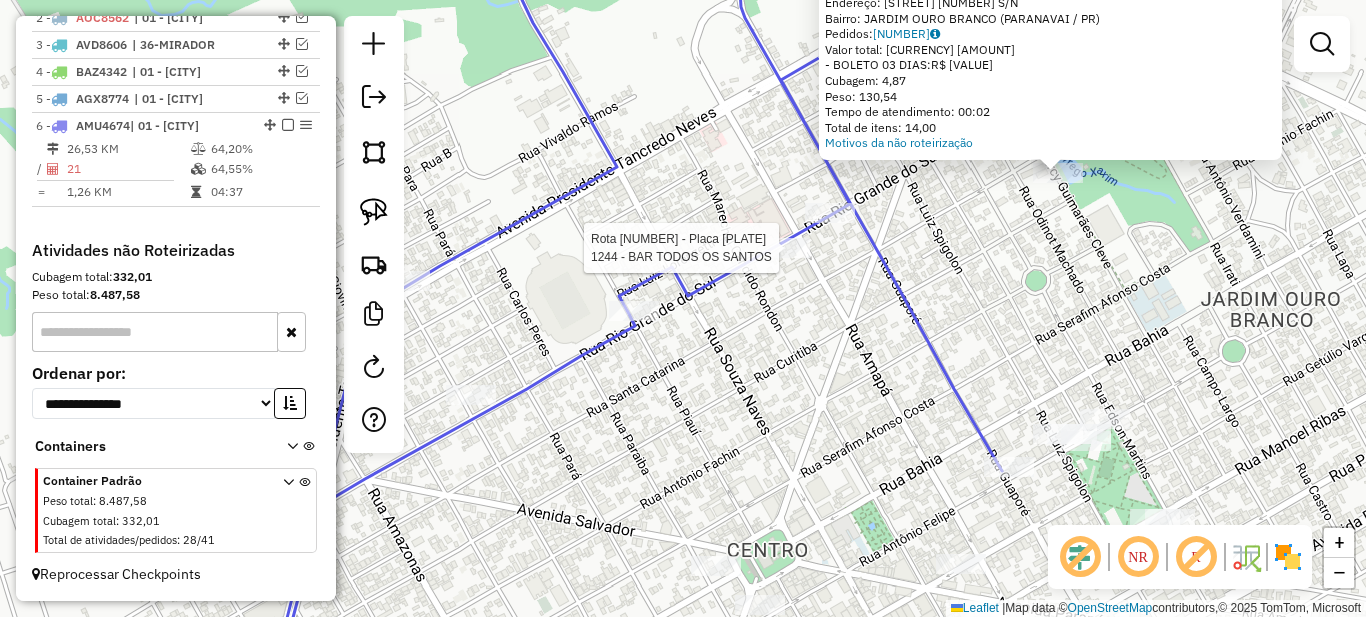 select on "*********" 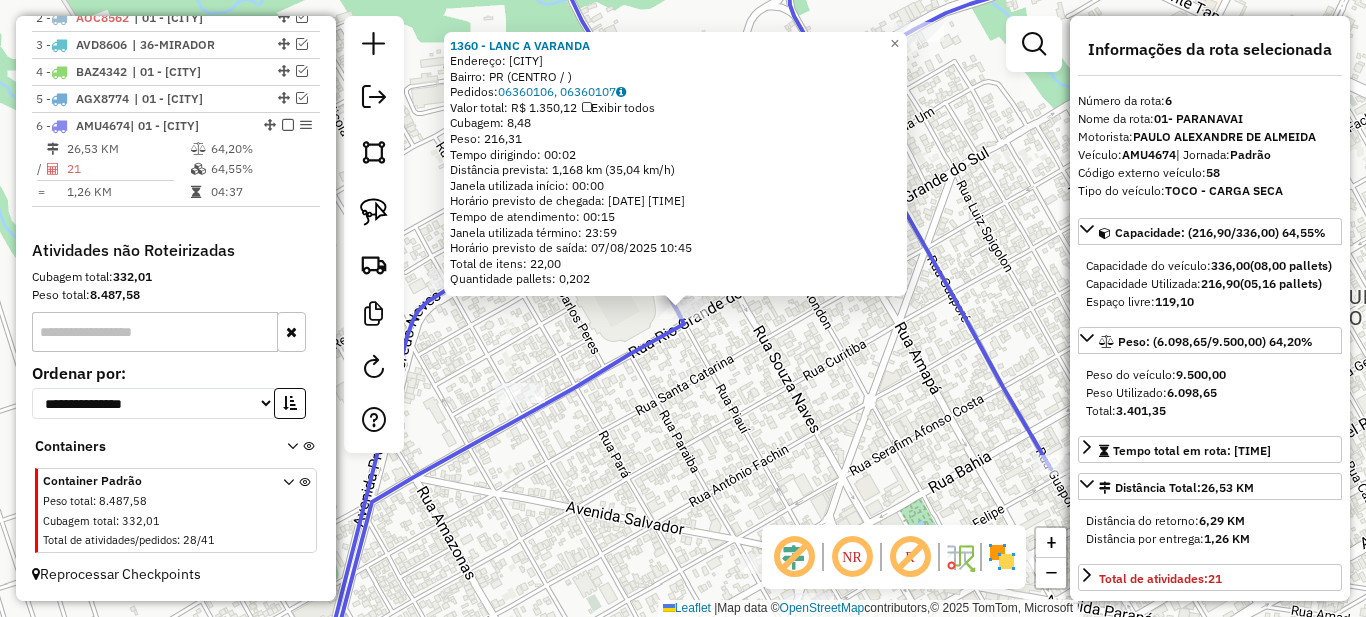 scroll, scrollTop: 300, scrollLeft: 0, axis: vertical 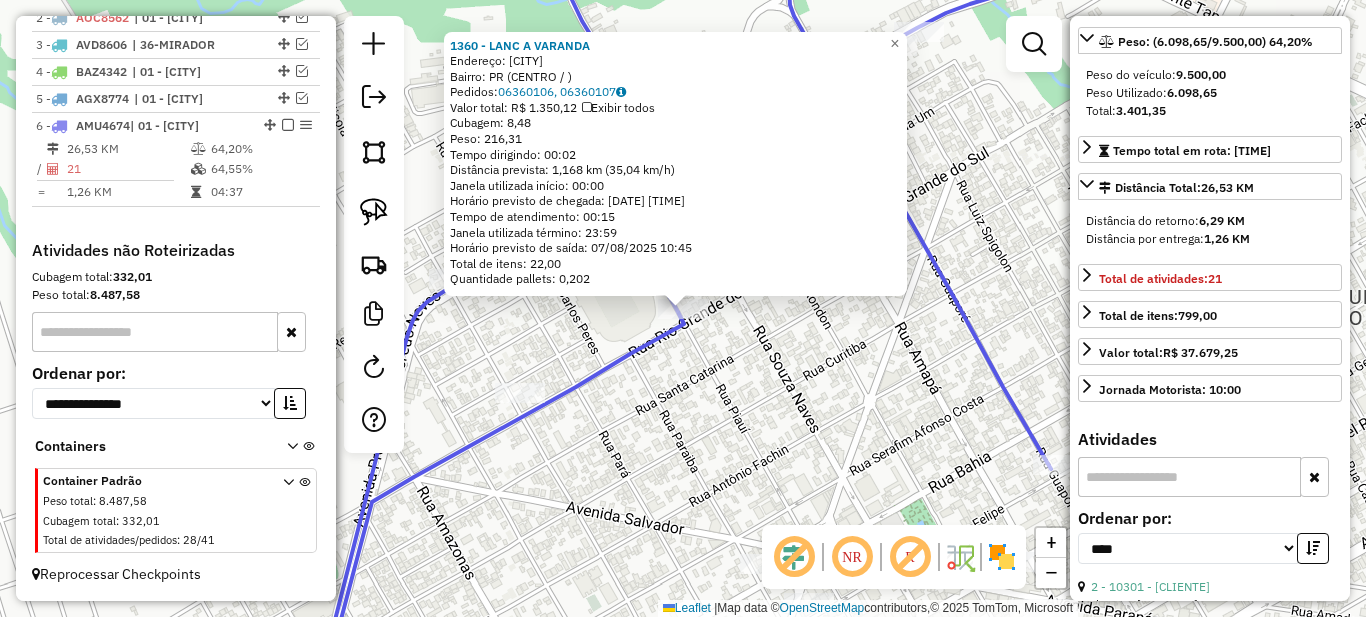 click on "[NUMBER] - LANC A VARANDA  Endereço: [CITY]   Bairro: [STATE] ([NEIGHBORHOOD] / )   Pedidos:  [NUMBER], [NUMBER]   Valor total: R$ [PRICE]   Exibir todos   Cubagem: [NUMBER]  Peso: [PRICE]  Tempo dirigindo: [TIME]   Distância prevista: [NUMBER] km ([NUMBER] km/h)   Janela utilizada início: [TIME]   Horário previsto de chegada: [DATE] [TIME]   Tempo de atendimento: [TIME]   Janela utilizada término: [TIME]   Horário previsto de saída: [DATE] [TIME]   Total de itens: [NUMBER]   Quantidade pallets: [NUMBER]  × Janela de atendimento Grade de atendimento Capacitadoras Veículos Cliente Pedidos  Rotas Selecione os dias de semana para filtrar as janelas de atendimento  Seg   Ter   Qua   Qui   Sex   Sáb   Dom  Informe o período da janela de atendimento: De: Até:  Filtrar exatamente a janela do cliente  Considerar janela de atendimento padrão  Selecione os dias de semana para filtrar as grades de atendimento  Seg   Ter   Qua   Qui   Sex   Sáb   Dom   Considerar clientes sem dia de atendimento cadastrado  Peso mínimo:" 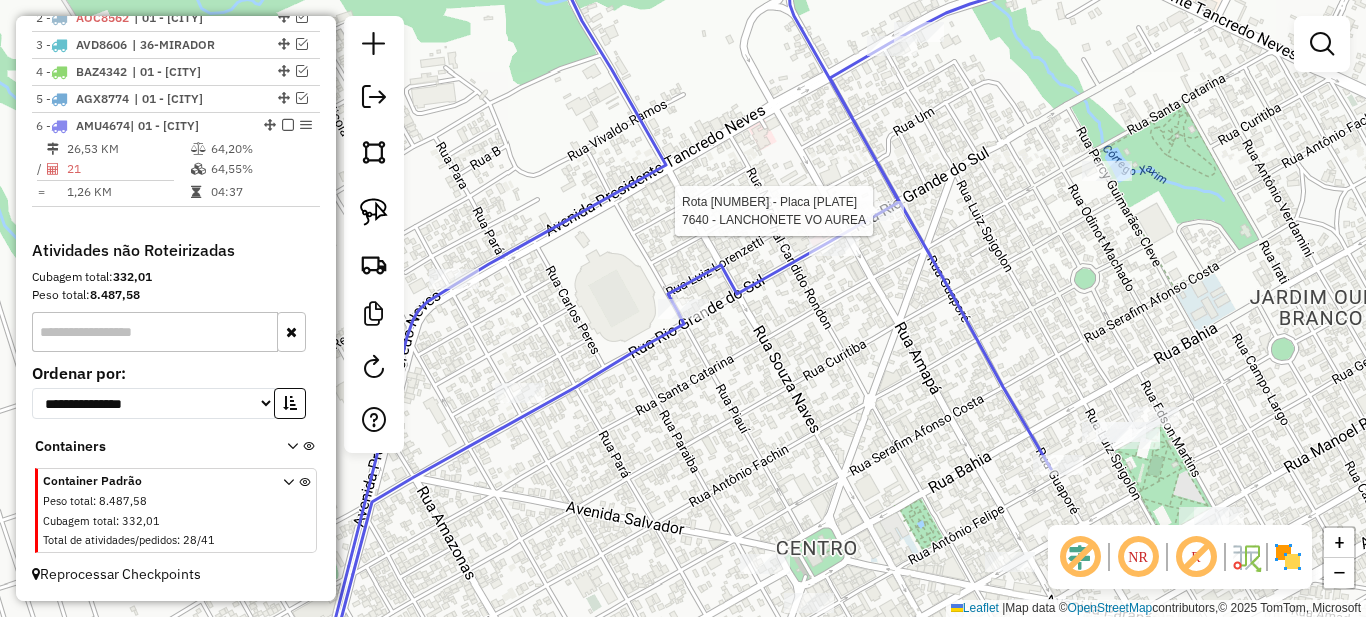 select on "*********" 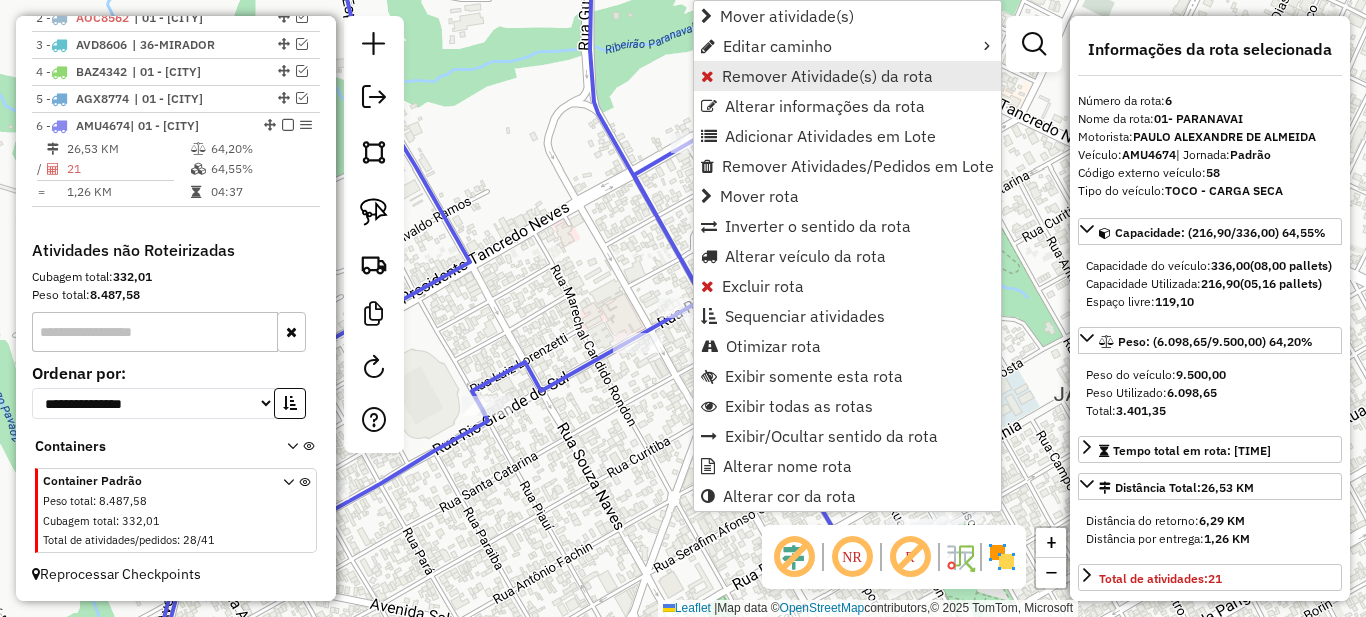 click on "Remover Atividade(s) da rota" at bounding box center [827, 76] 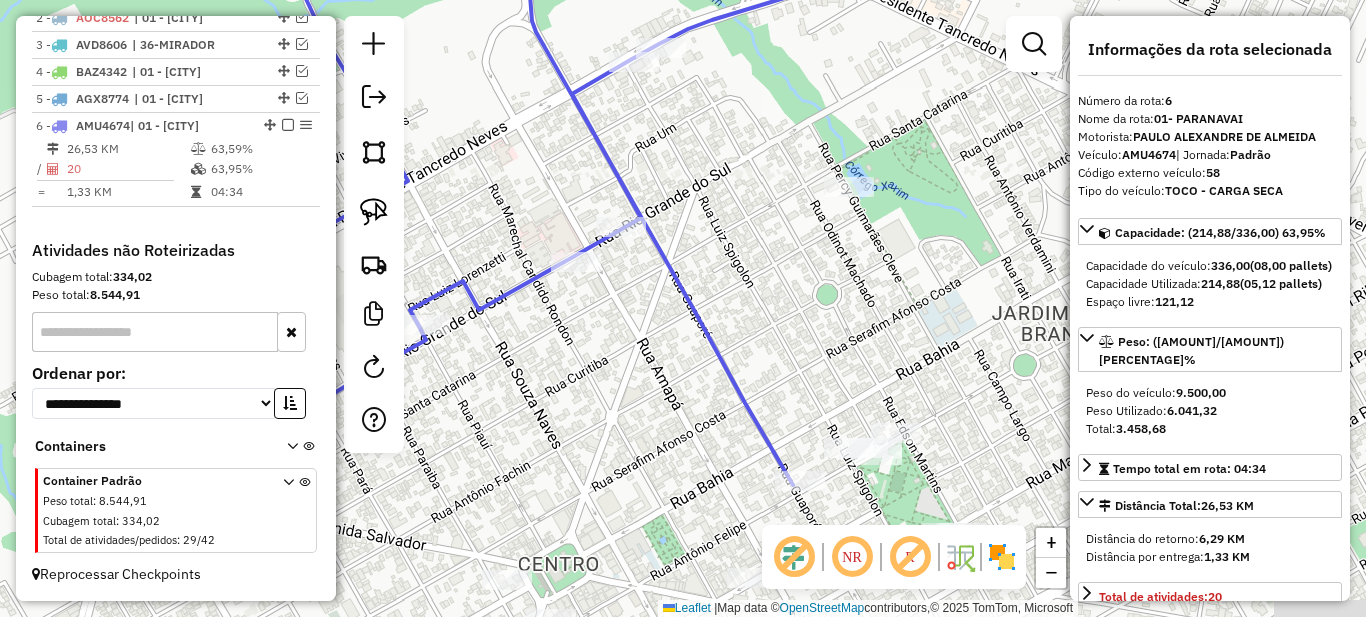 drag, startPoint x: 913, startPoint y: 446, endPoint x: 706, endPoint y: 233, distance: 297.01514 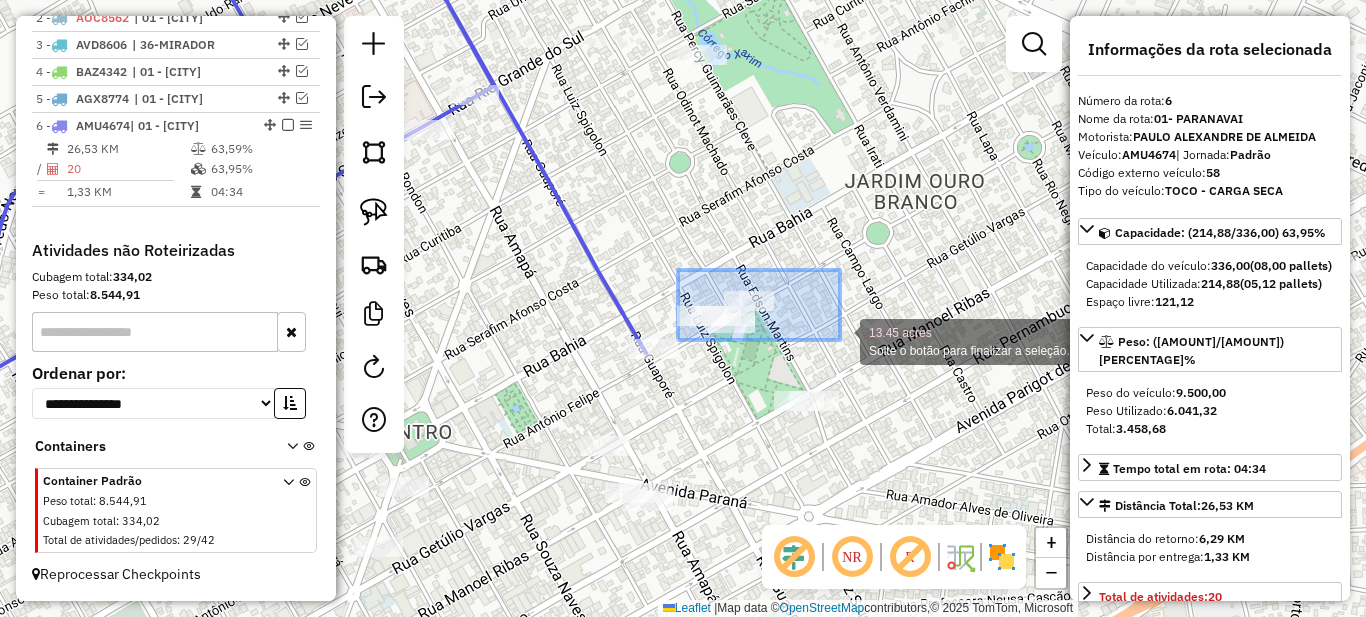 drag, startPoint x: 695, startPoint y: 286, endPoint x: 840, endPoint y: 340, distance: 154.72879 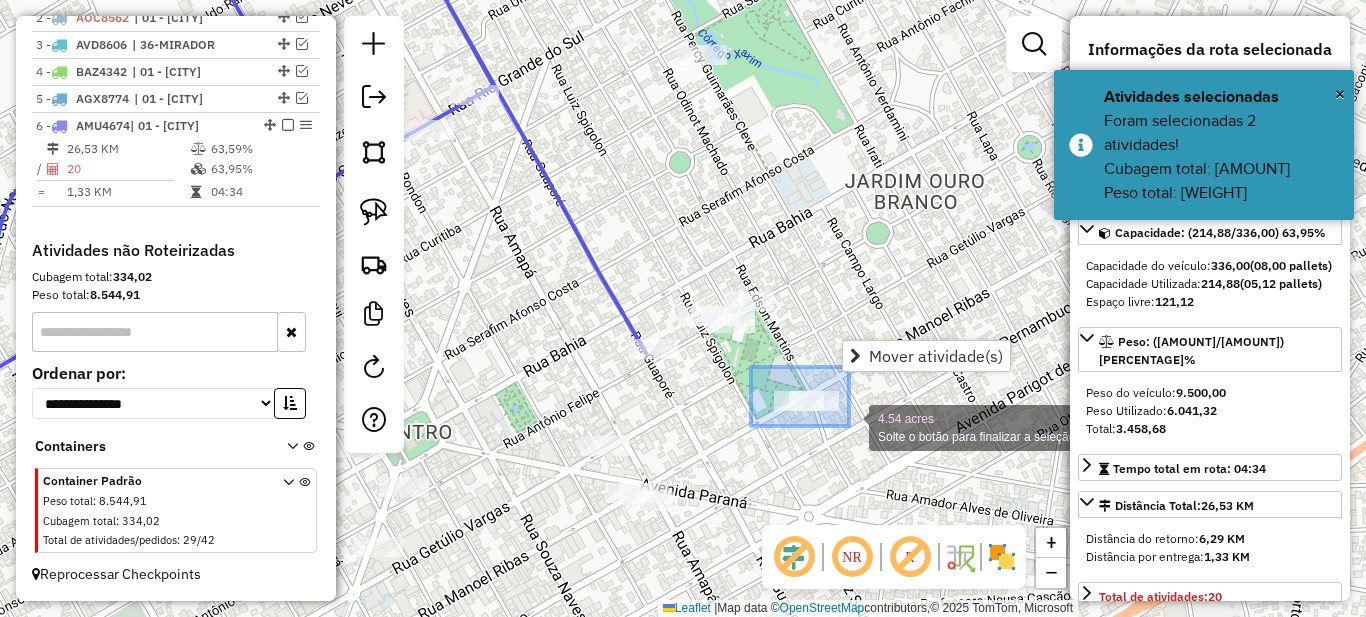 drag, startPoint x: 783, startPoint y: 382, endPoint x: 883, endPoint y: 446, distance: 118.72658 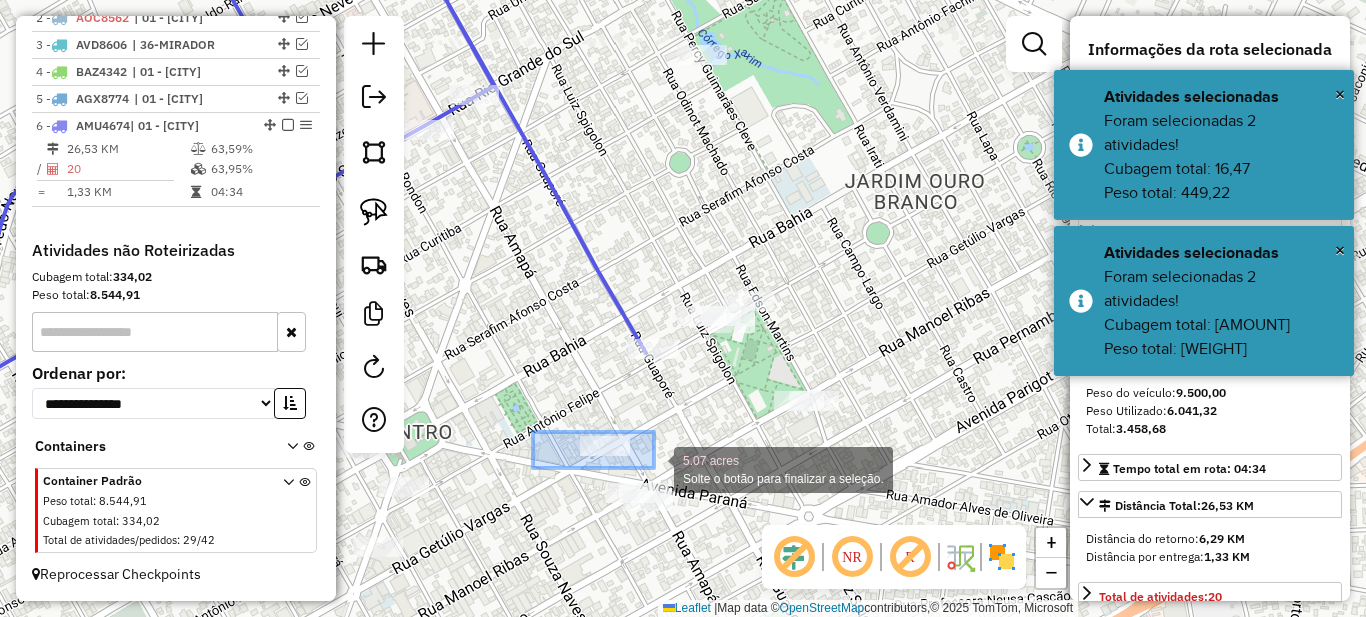drag, startPoint x: 540, startPoint y: 432, endPoint x: 655, endPoint y: 468, distance: 120.50311 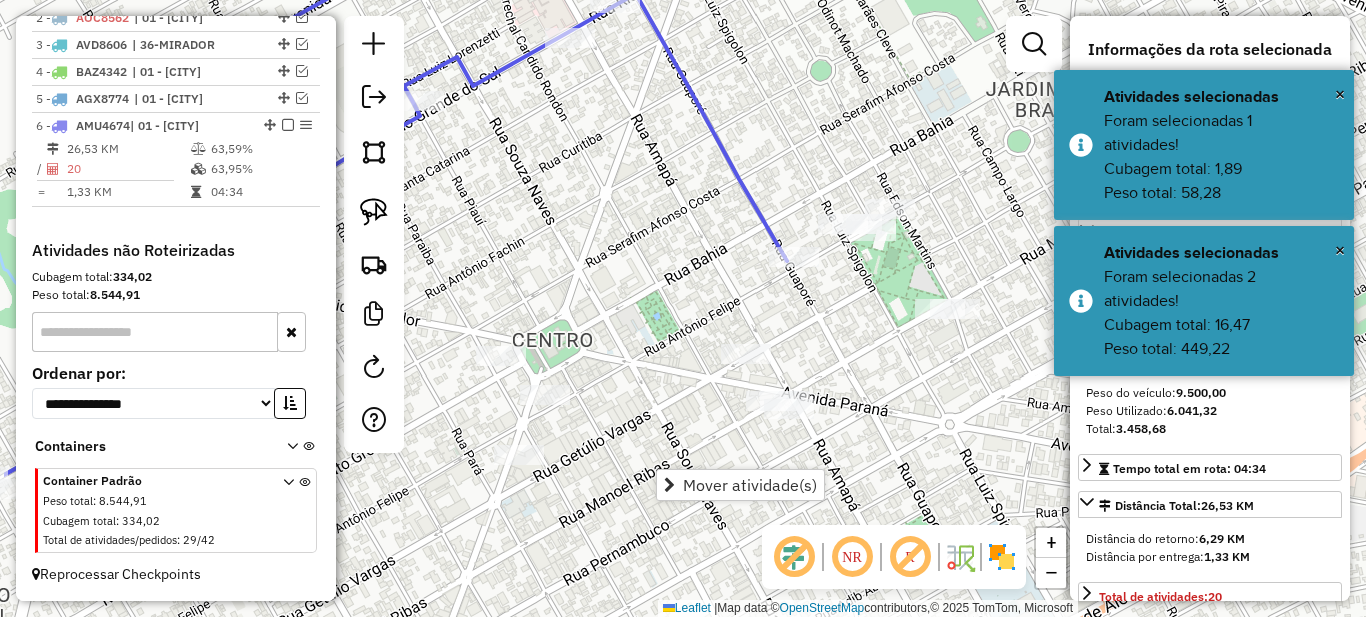 drag, startPoint x: 547, startPoint y: 390, endPoint x: 688, endPoint y: 298, distance: 168.35974 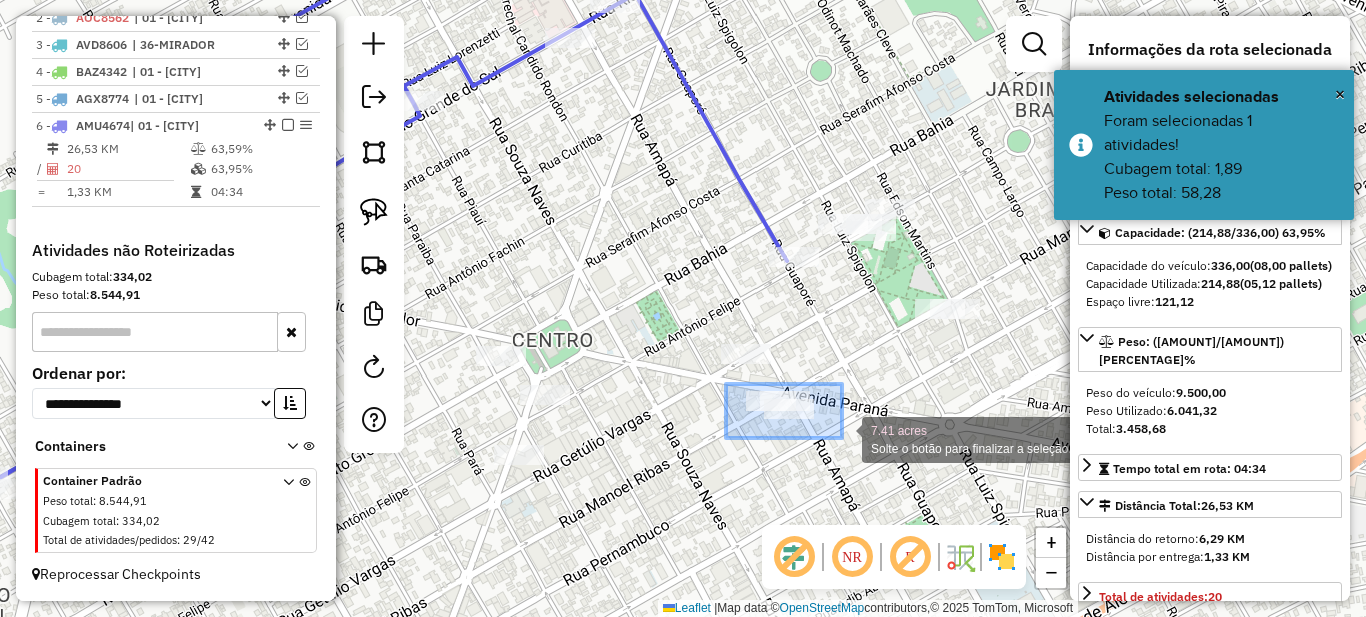 drag, startPoint x: 726, startPoint y: 384, endPoint x: 839, endPoint y: 438, distance: 125.23977 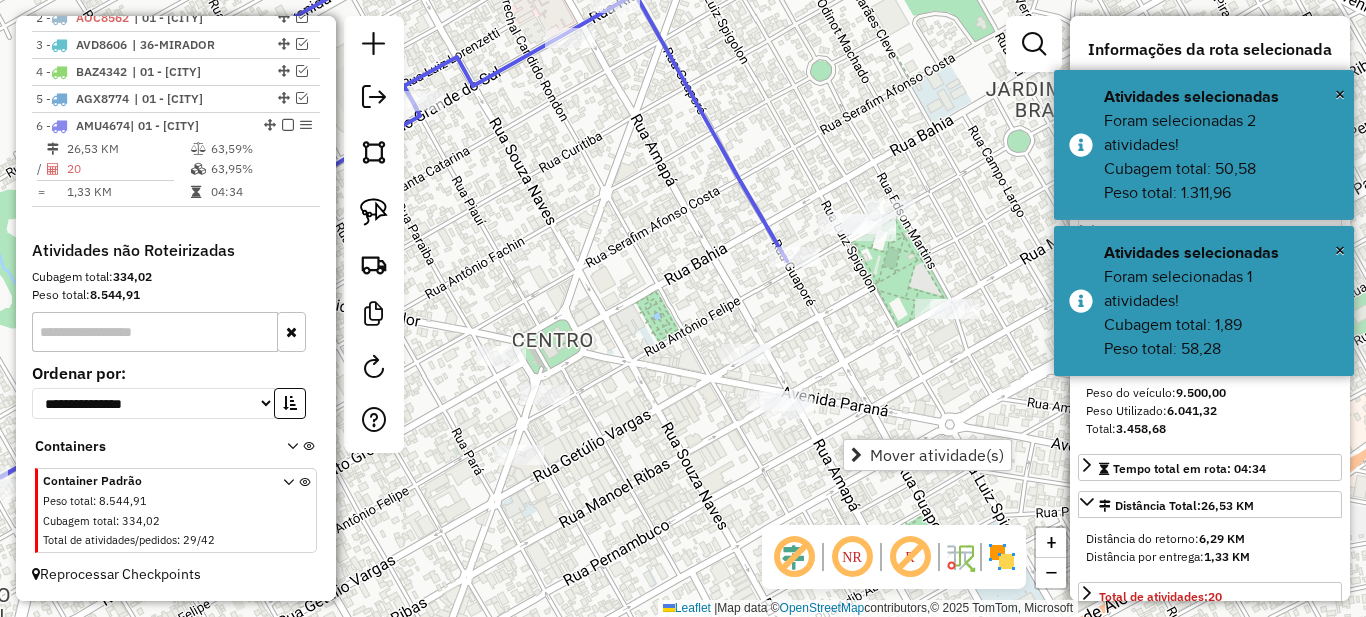drag, startPoint x: 774, startPoint y: 421, endPoint x: 812, endPoint y: 422, distance: 38.013157 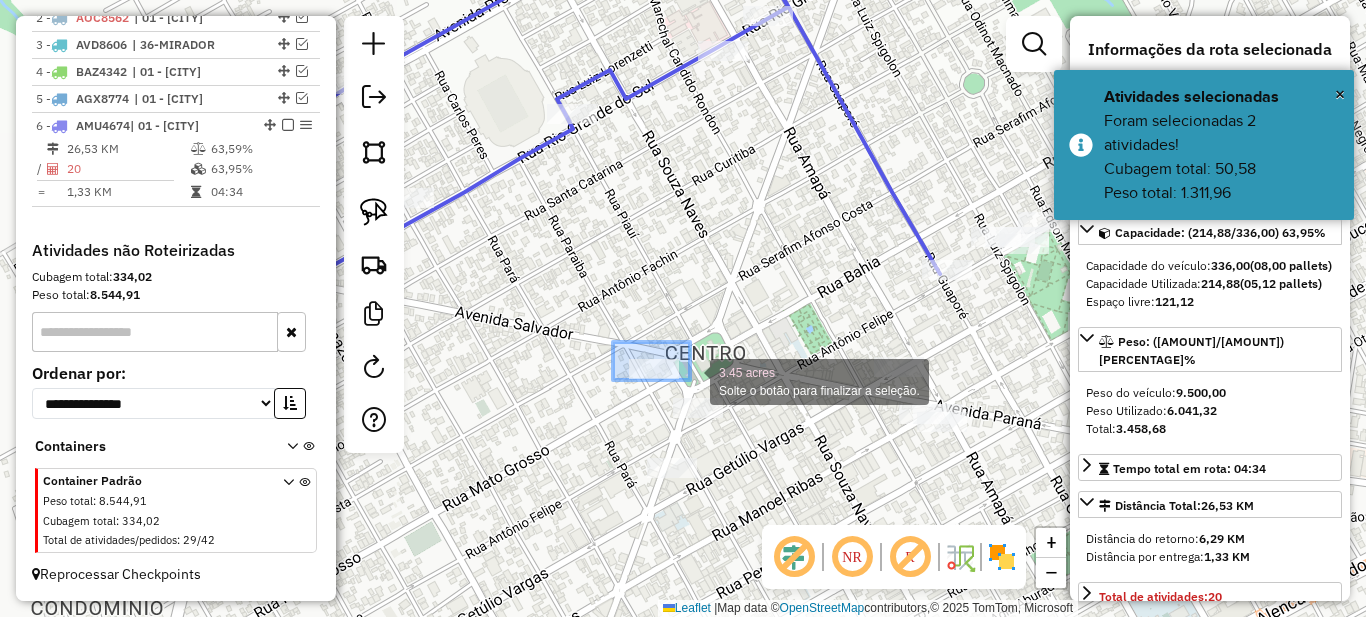 drag, startPoint x: 627, startPoint y: 349, endPoint x: 690, endPoint y: 380, distance: 70.21396 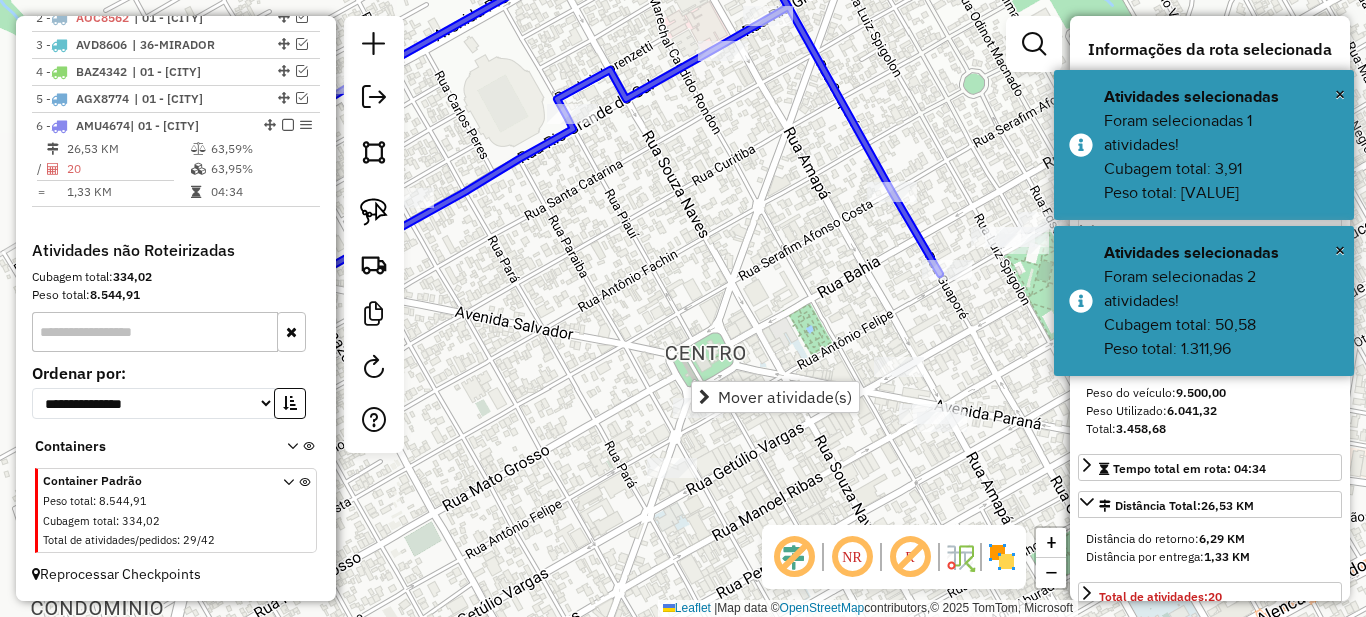 click 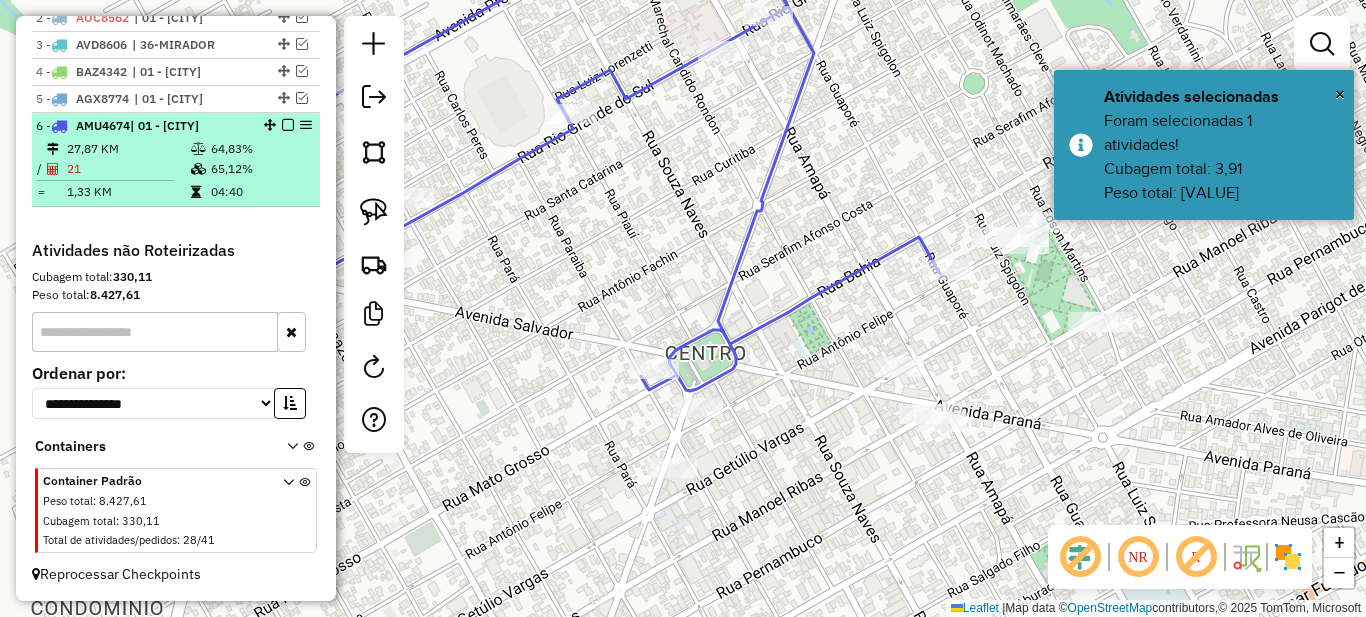 click on "04:40" at bounding box center (260, 192) 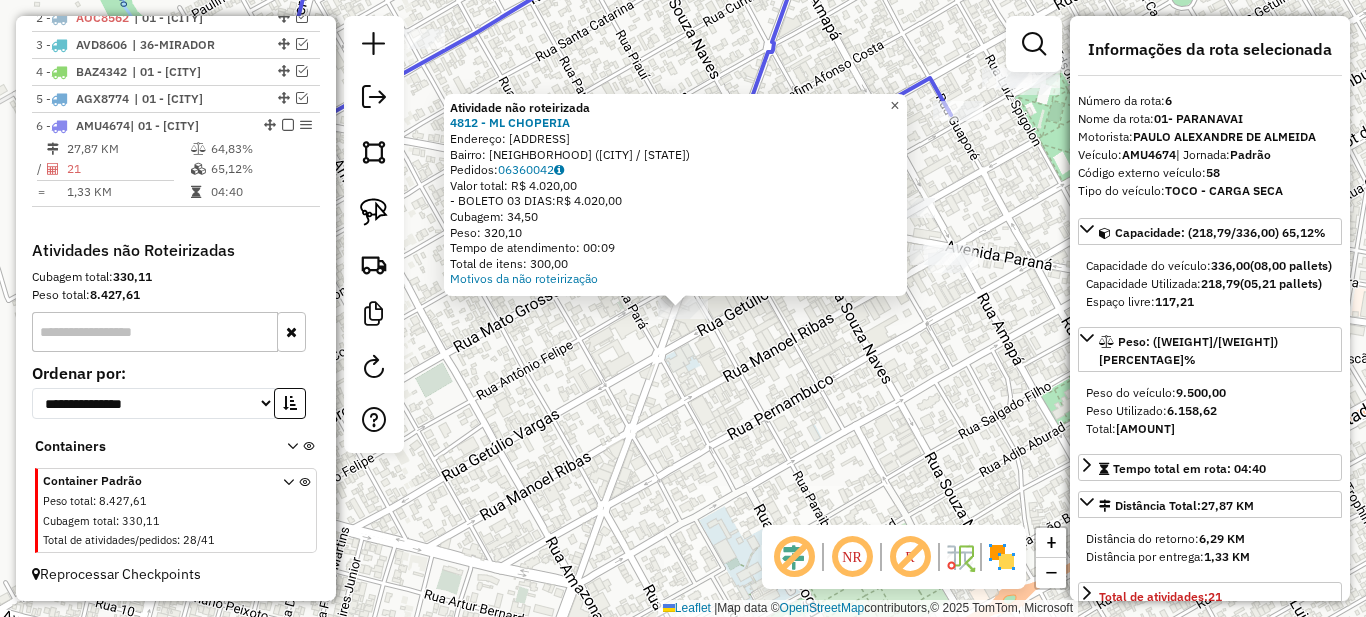 click on "×" 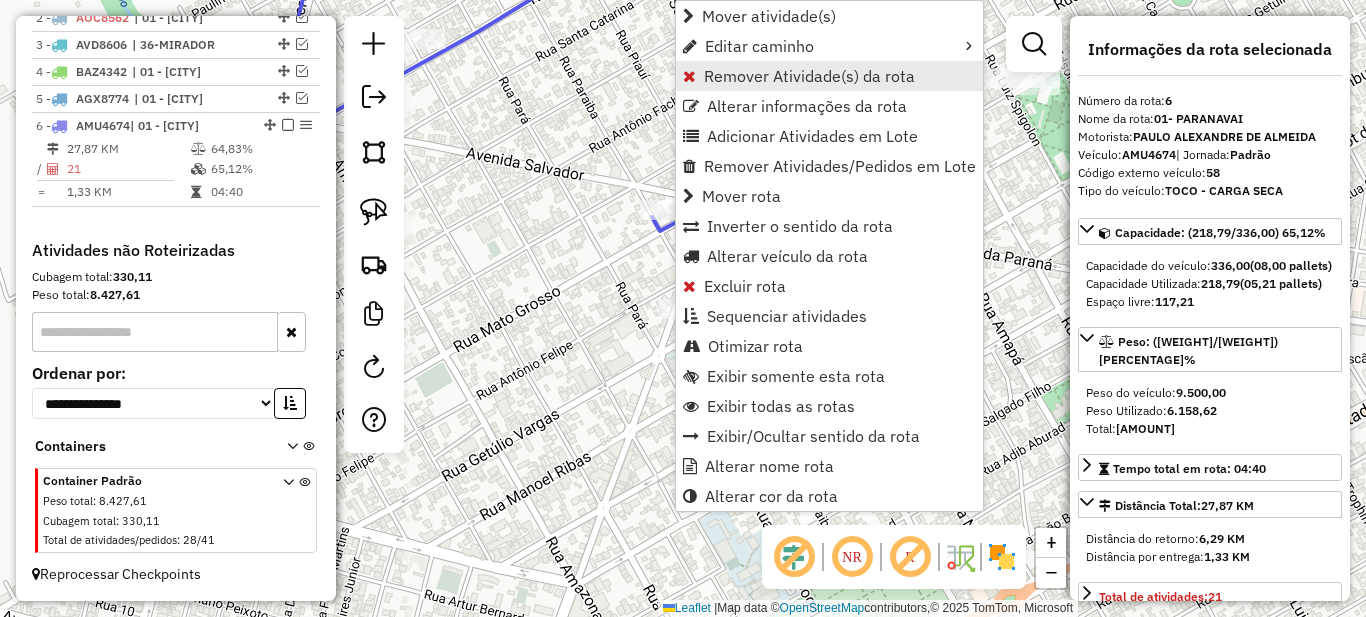 click on "Remover Atividade(s) da rota" at bounding box center [809, 76] 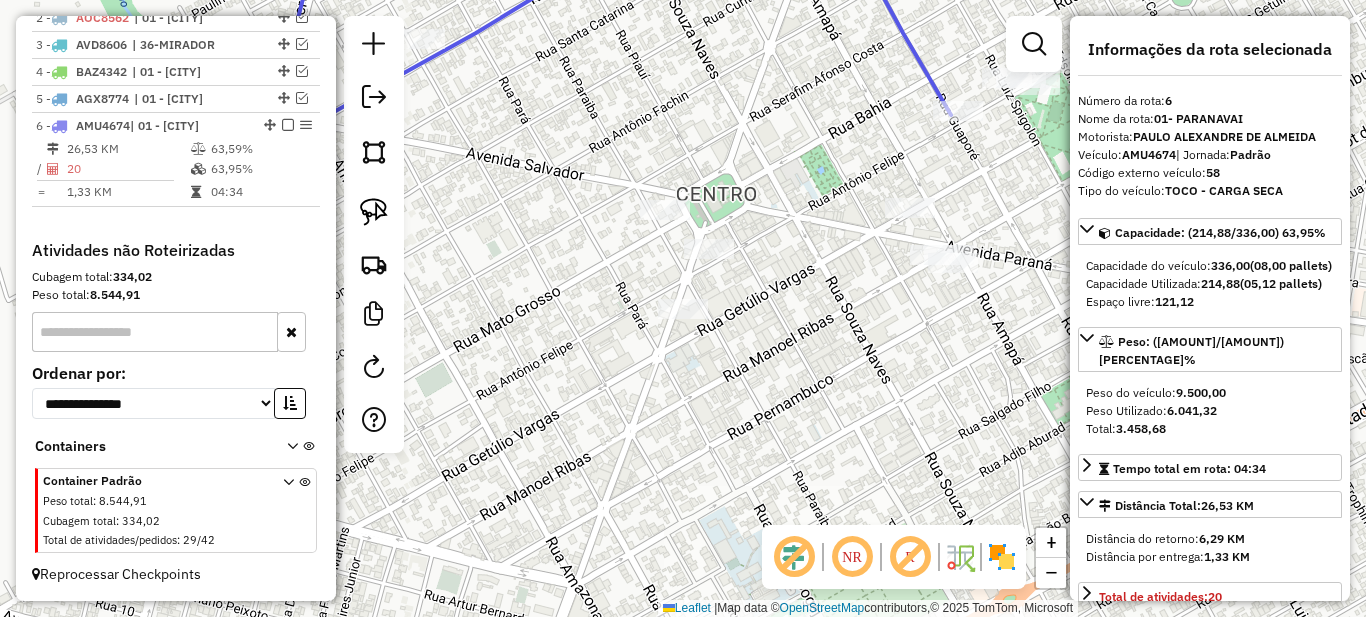 scroll, scrollTop: 200, scrollLeft: 0, axis: vertical 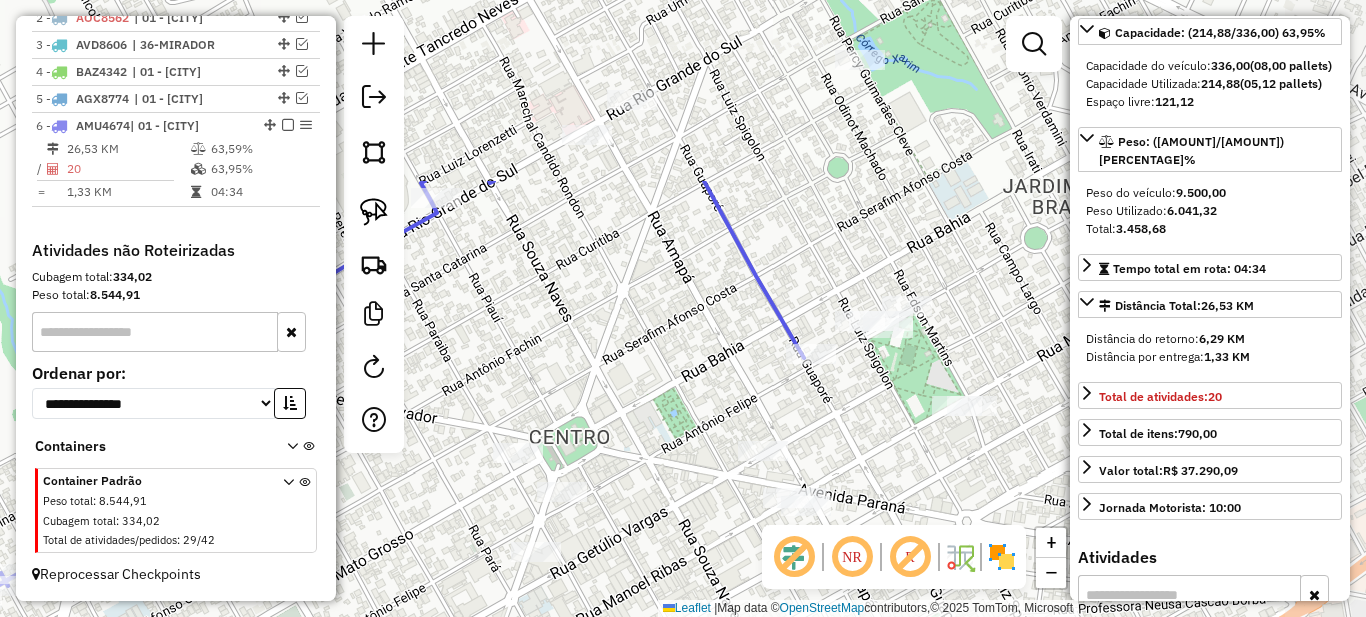 drag, startPoint x: 790, startPoint y: 311, endPoint x: 730, endPoint y: 411, distance: 116.61904 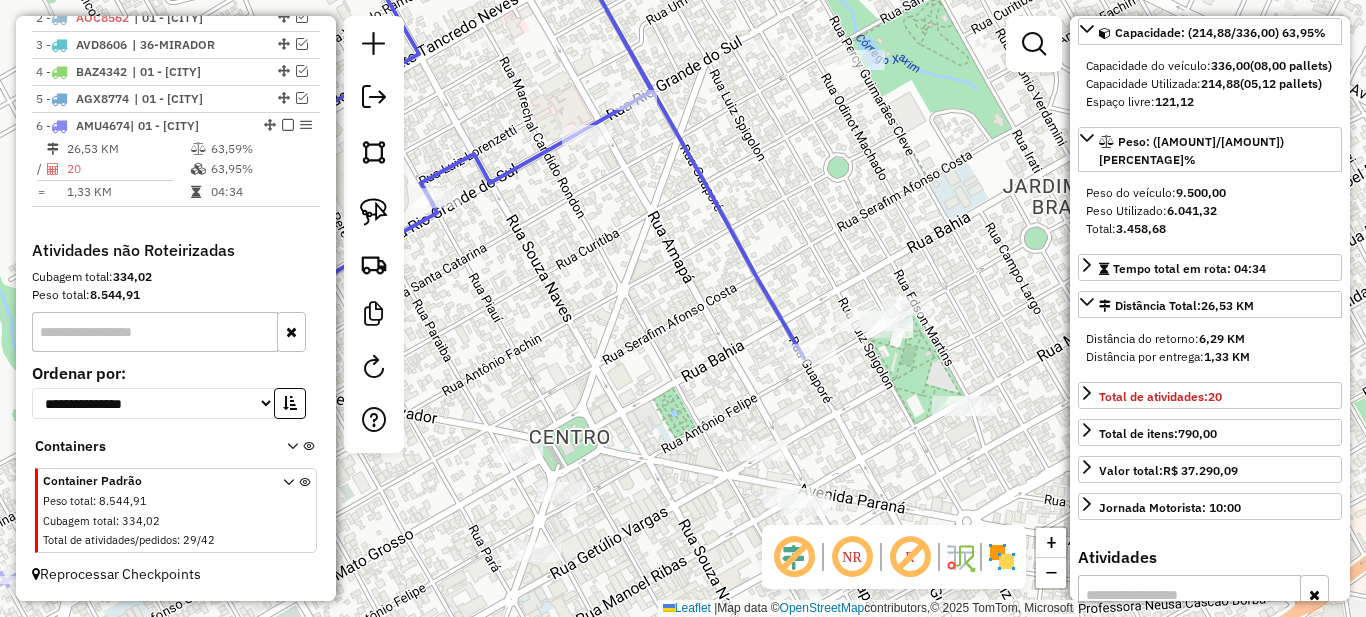 drag, startPoint x: 806, startPoint y: 309, endPoint x: 906, endPoint y: 330, distance: 102.18121 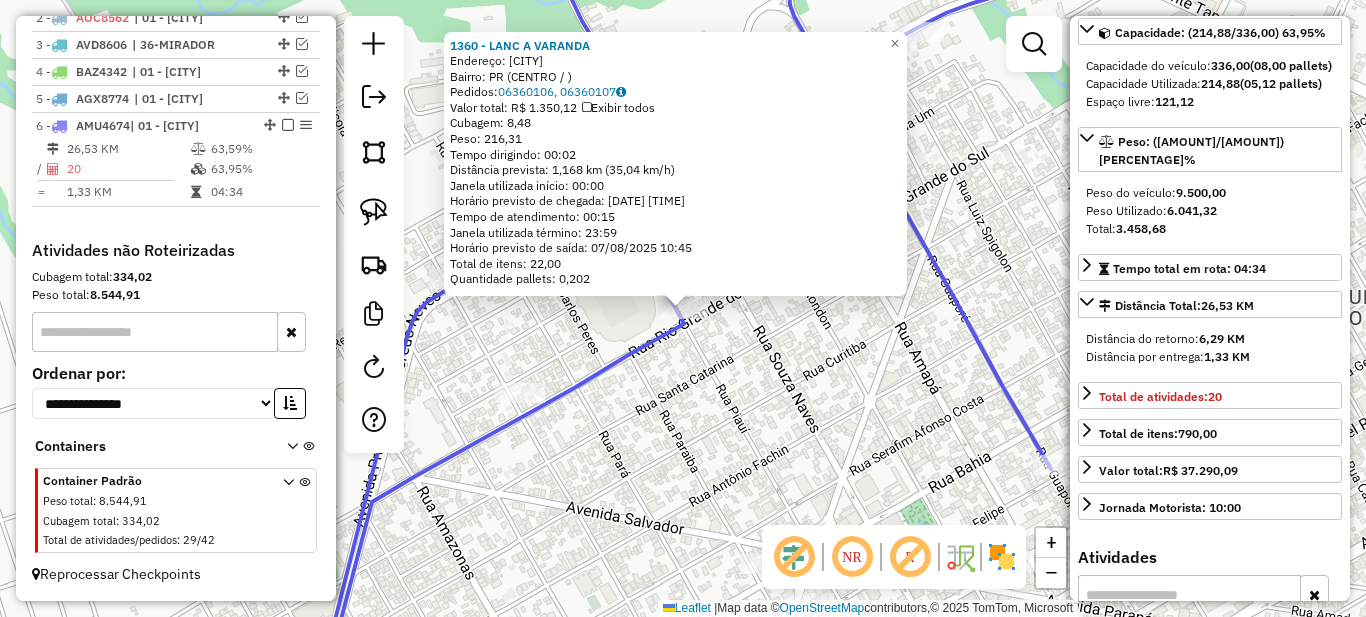 drag, startPoint x: 581, startPoint y: 331, endPoint x: 627, endPoint y: 325, distance: 46.389652 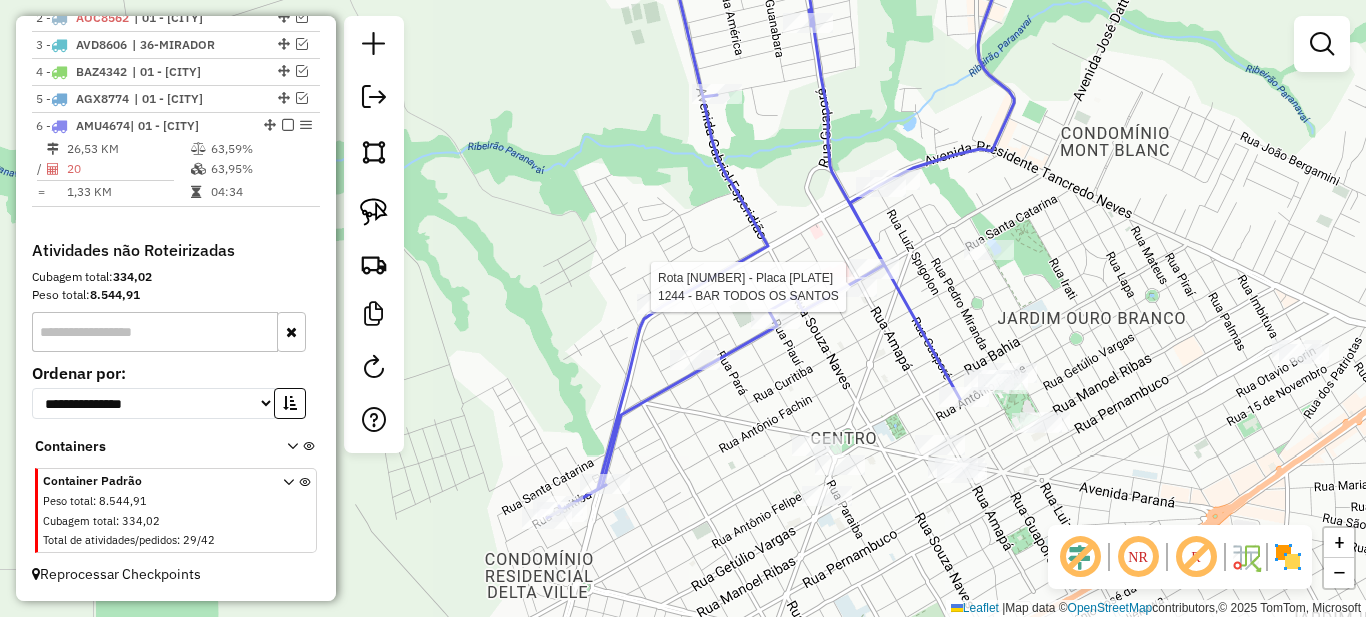 select on "*********" 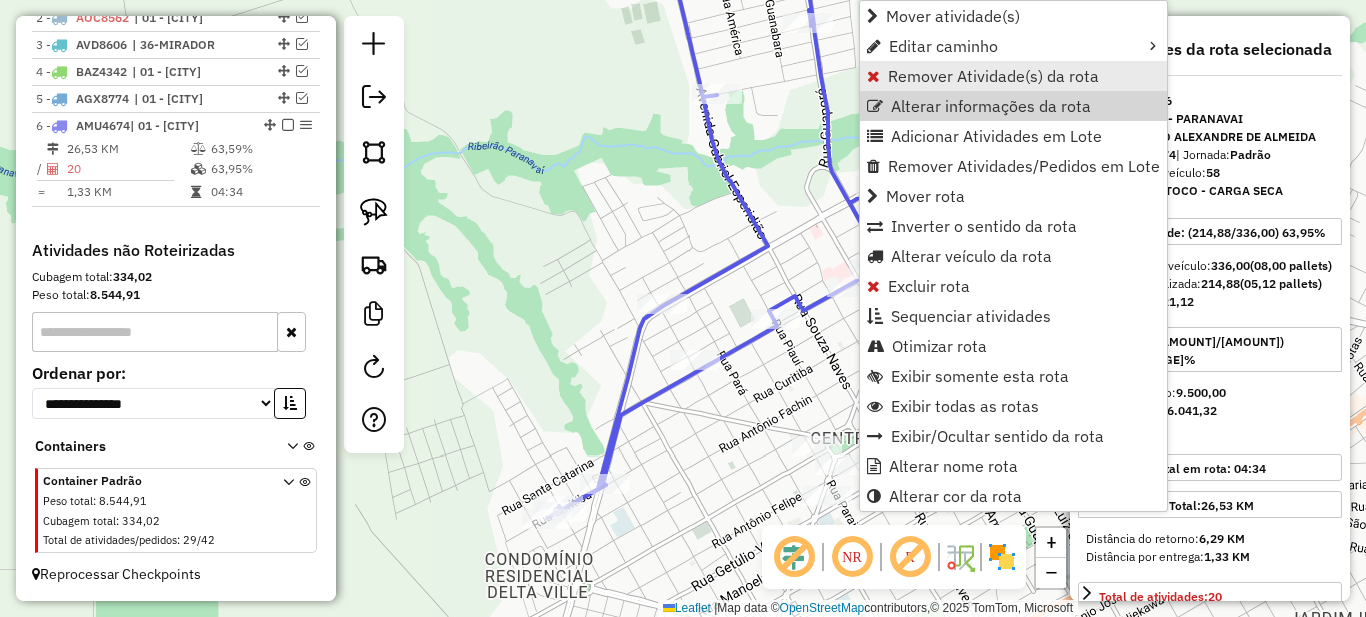 click on "Remover Atividade(s) da rota" at bounding box center [1013, 76] 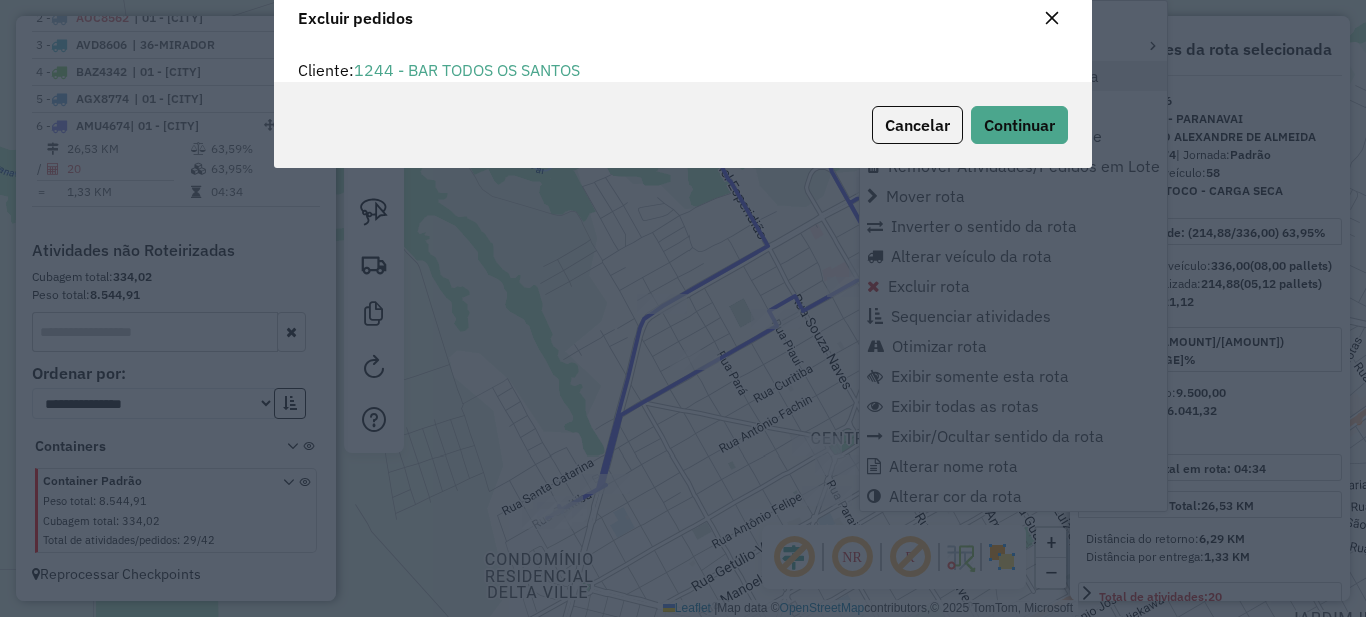 scroll, scrollTop: 12, scrollLeft: 6, axis: both 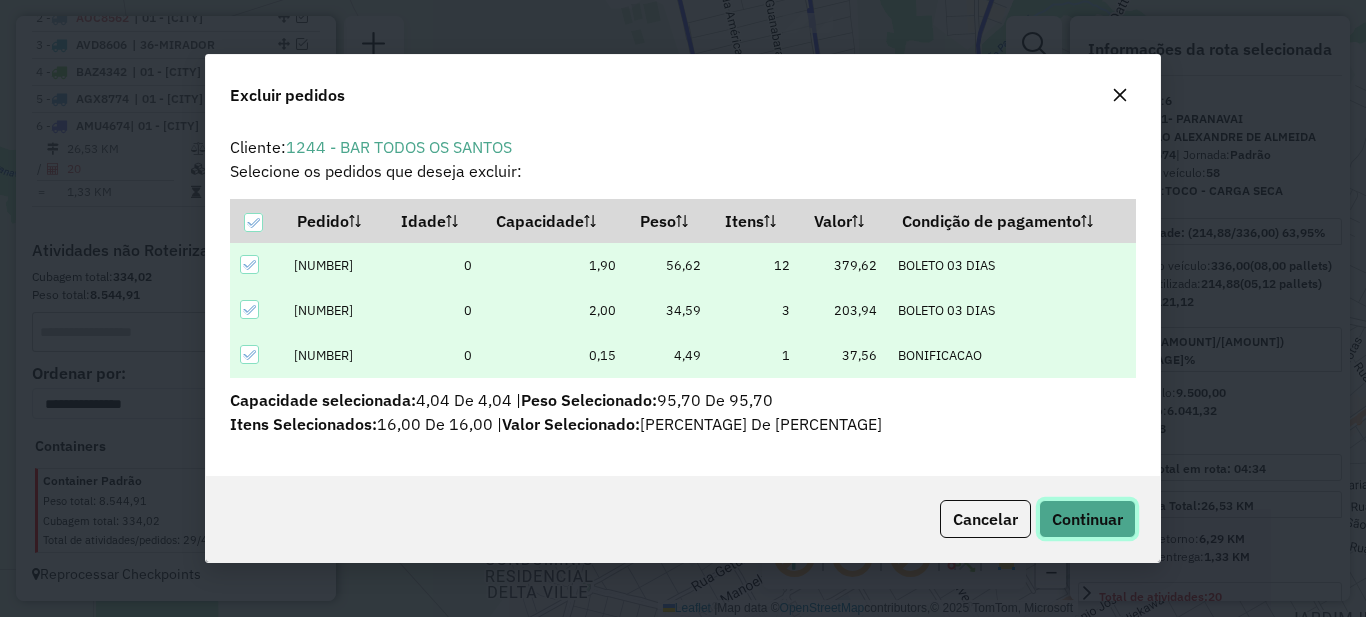 click on "Continuar" 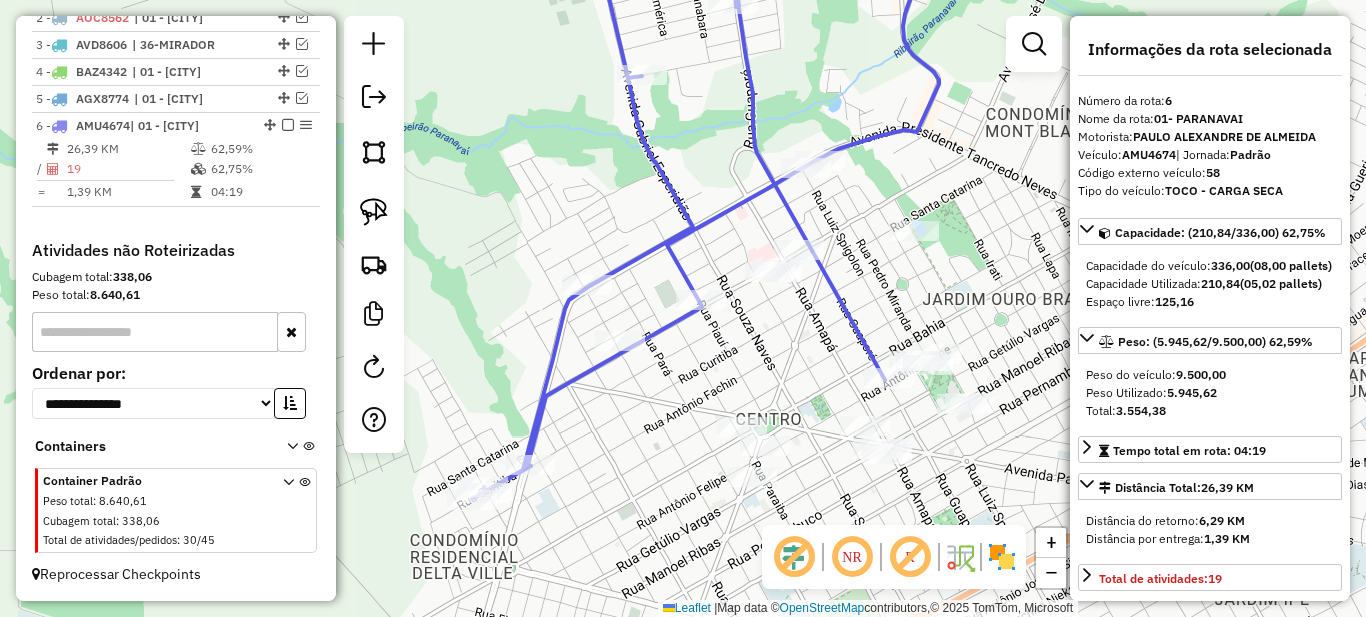 drag, startPoint x: 871, startPoint y: 380, endPoint x: 796, endPoint y: 361, distance: 77.36925 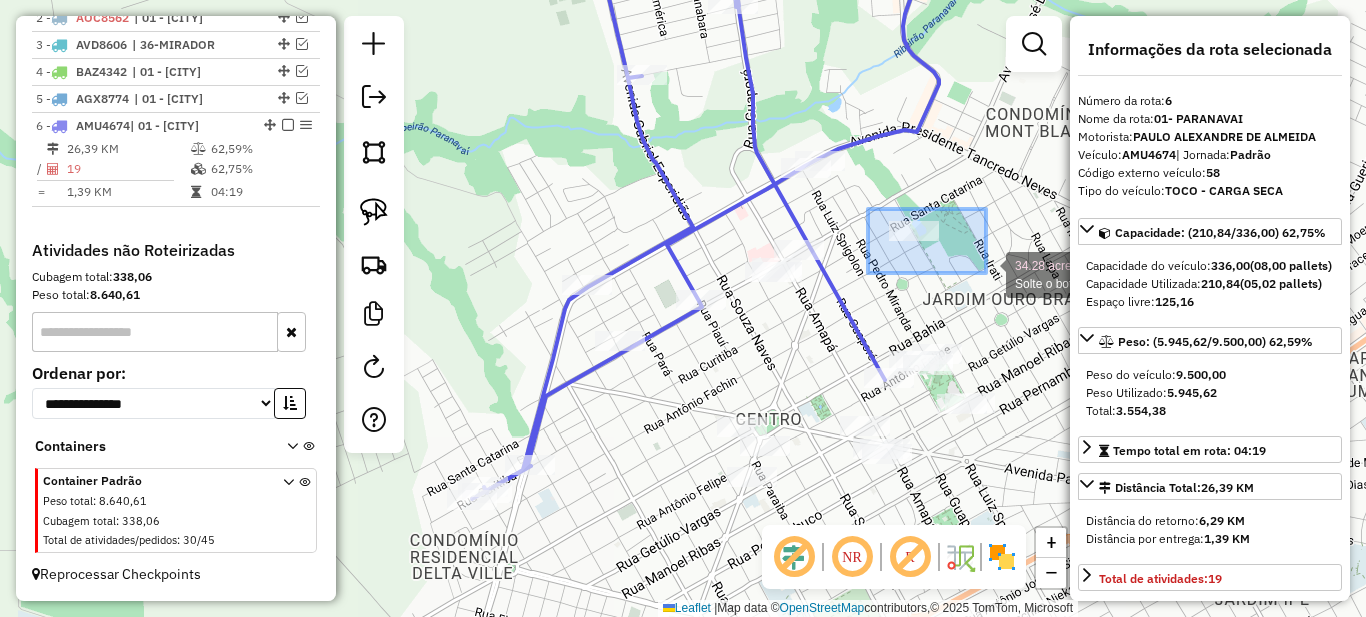 drag, startPoint x: 922, startPoint y: 243, endPoint x: 986, endPoint y: 273, distance: 70.68239 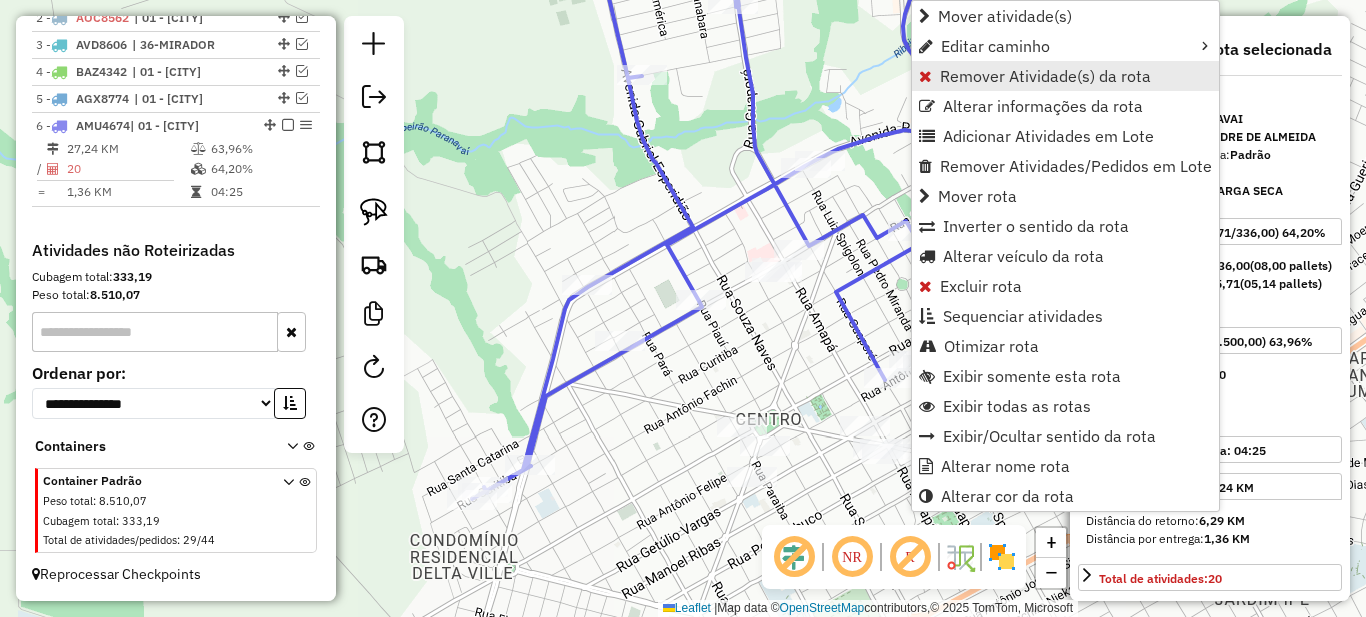 click on "Remover Atividade(s) da rota" at bounding box center (1045, 76) 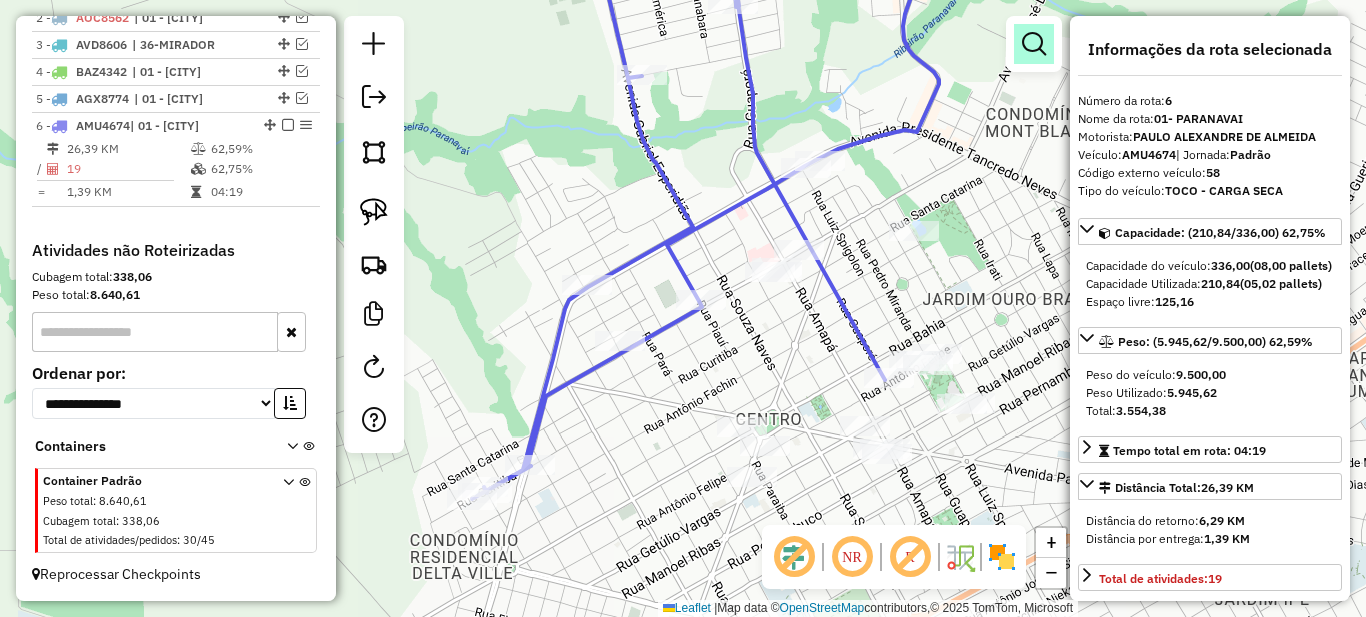 click at bounding box center (1034, 44) 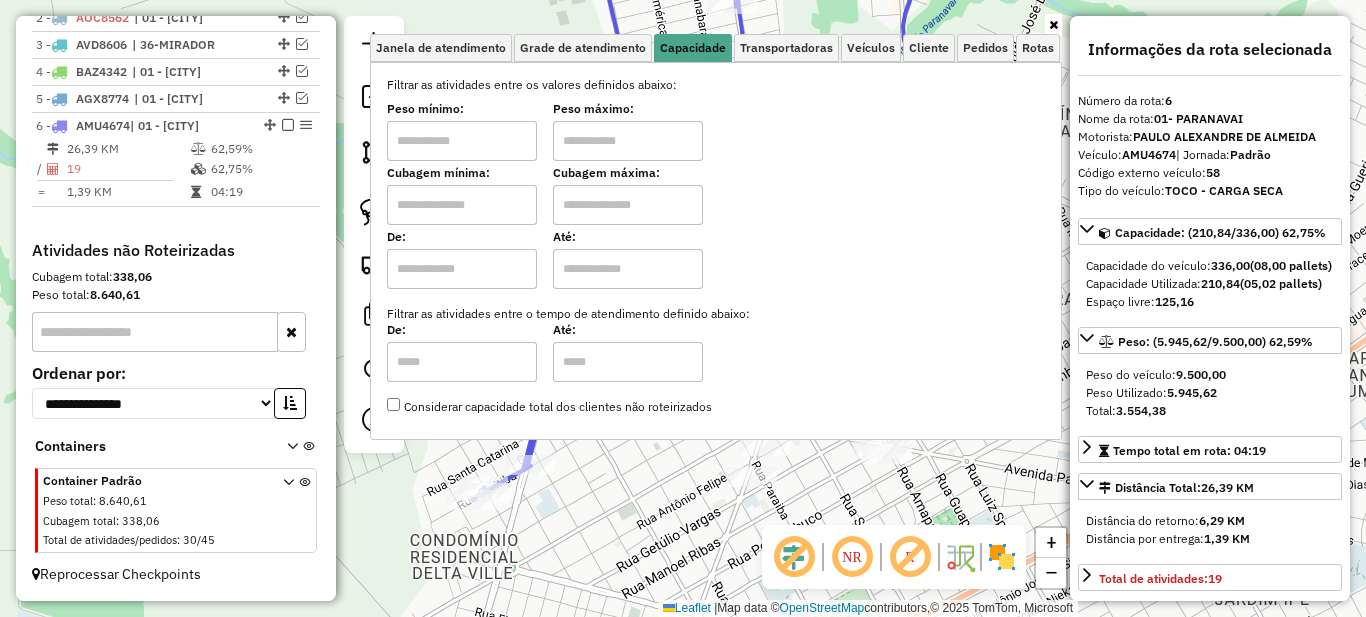 click at bounding box center (462, 141) 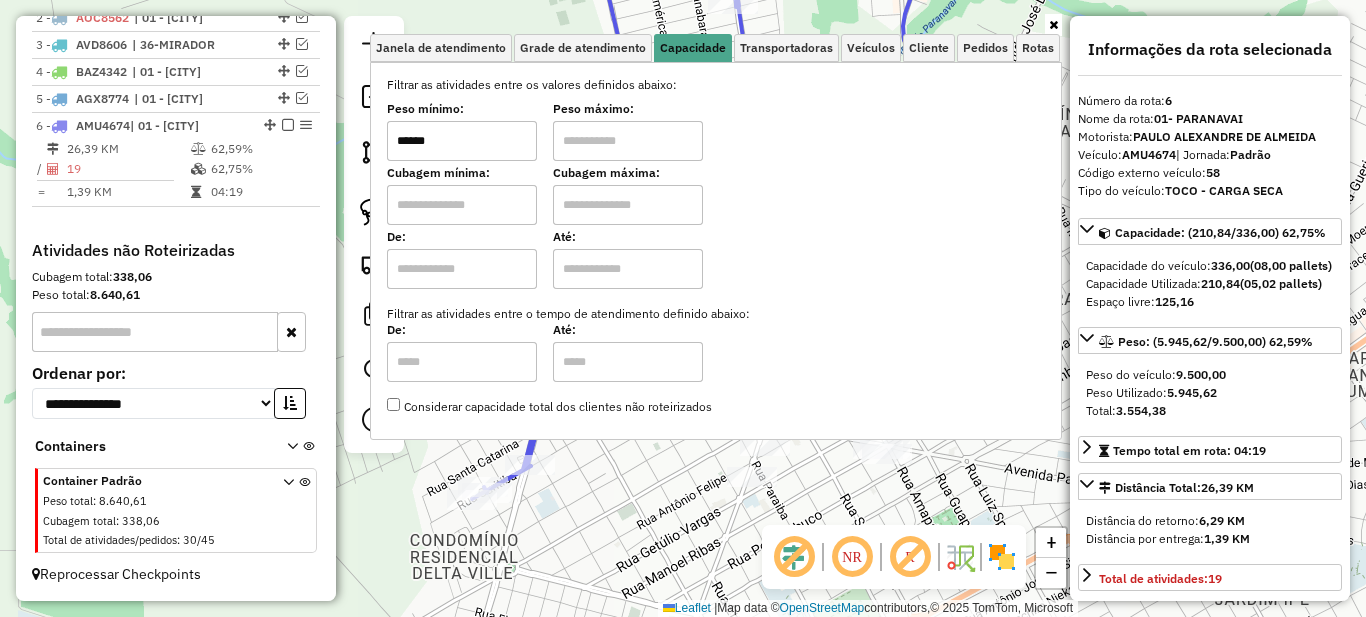 type on "******" 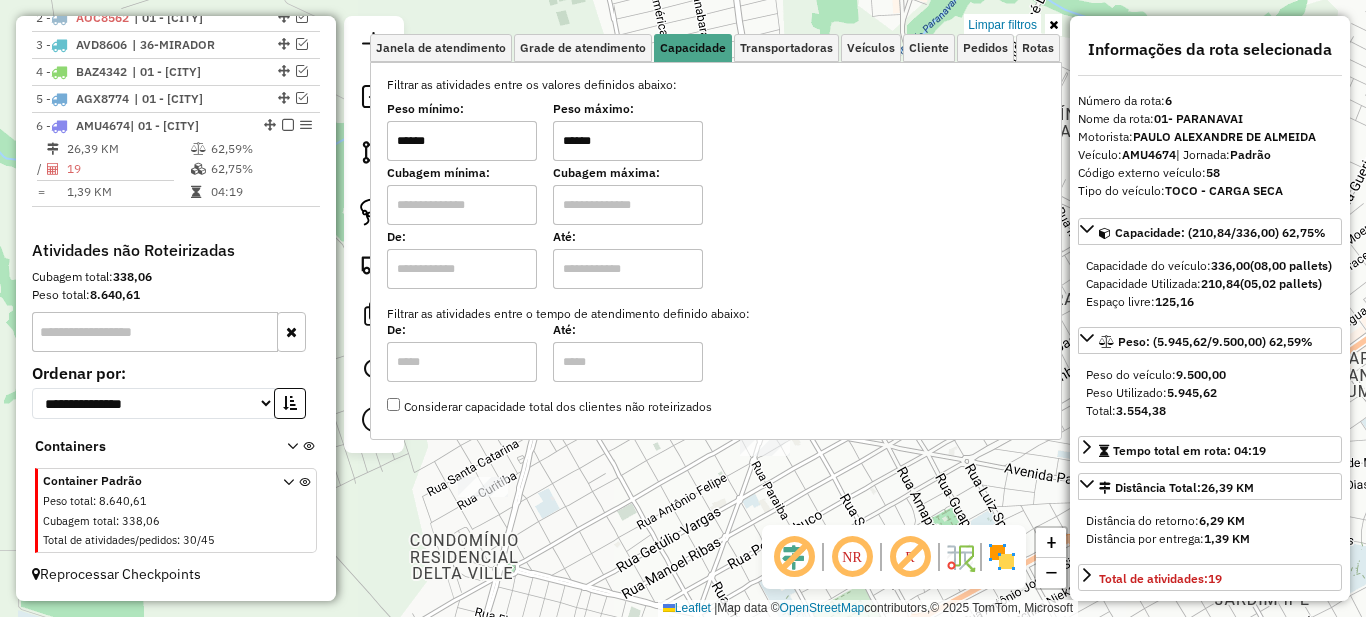 type on "******" 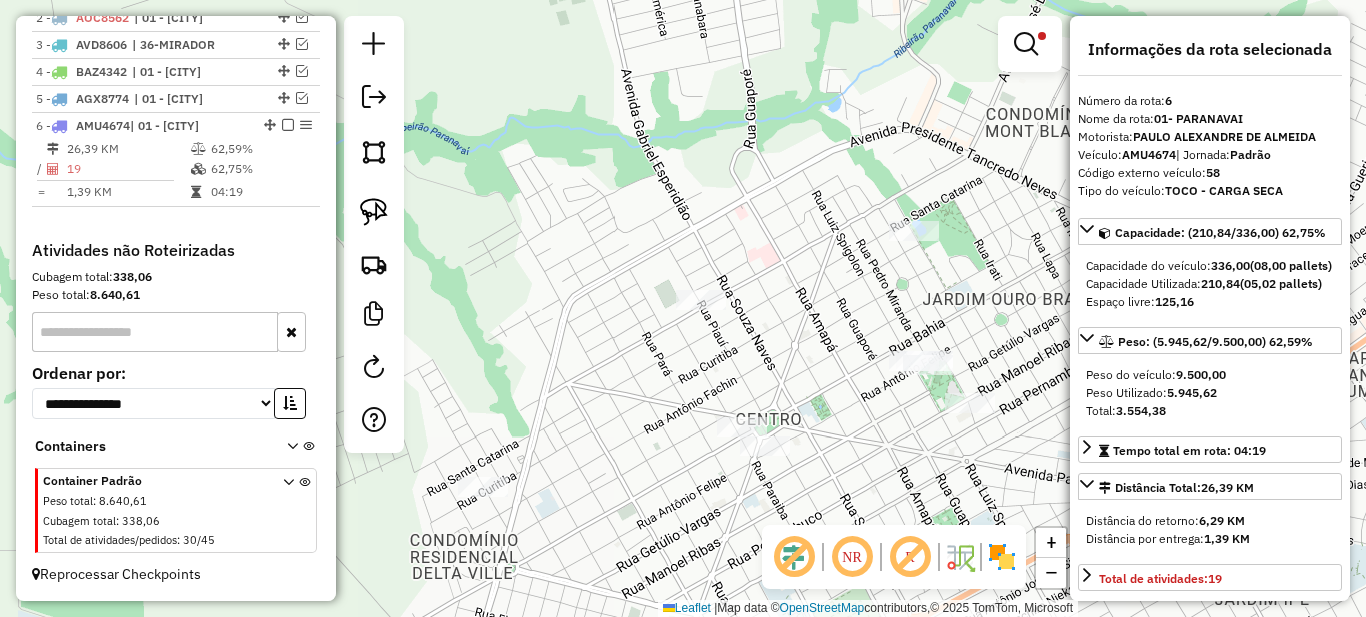 scroll, scrollTop: 200, scrollLeft: 0, axis: vertical 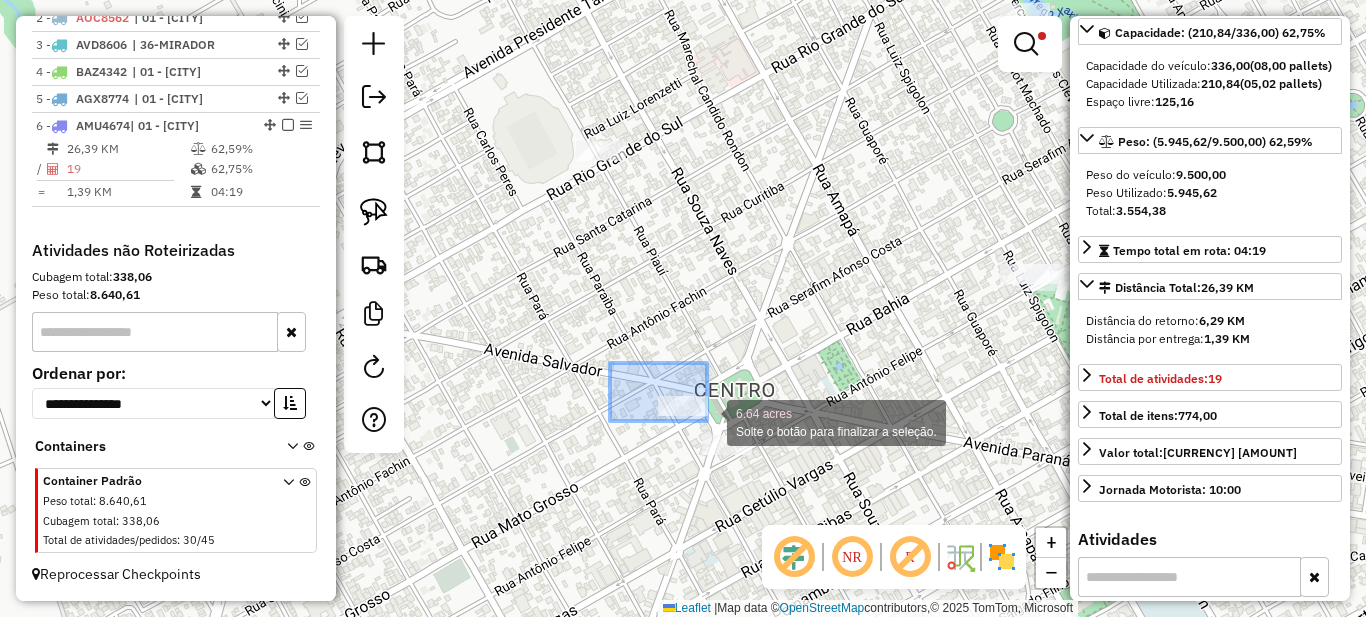 drag, startPoint x: 611, startPoint y: 378, endPoint x: 708, endPoint y: 421, distance: 106.10372 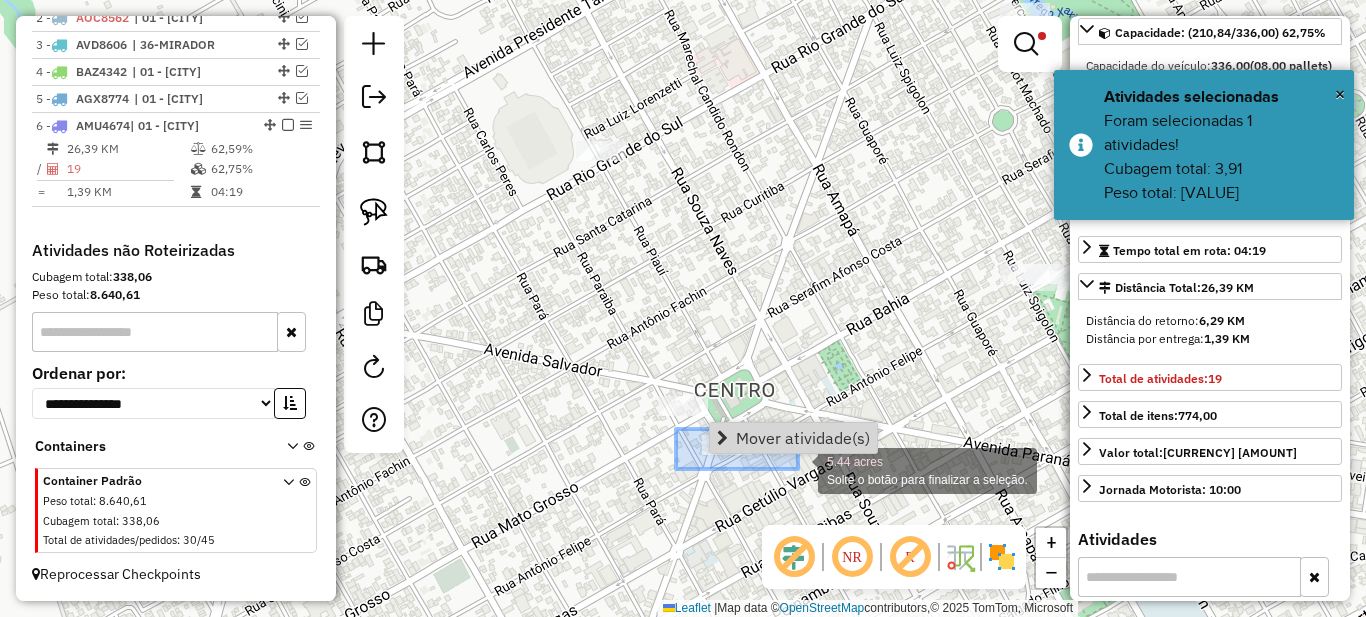 drag, startPoint x: 676, startPoint y: 429, endPoint x: 802, endPoint y: 469, distance: 132.19682 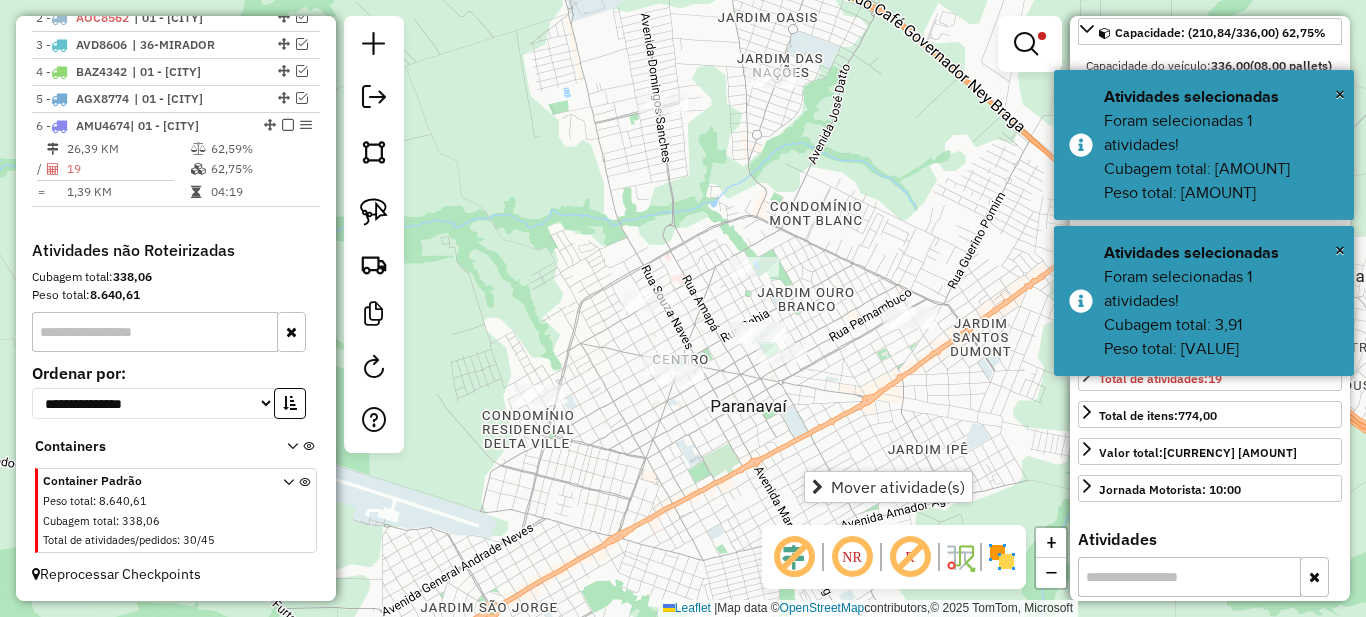 drag, startPoint x: 945, startPoint y: 326, endPoint x: 790, endPoint y: 315, distance: 155.38983 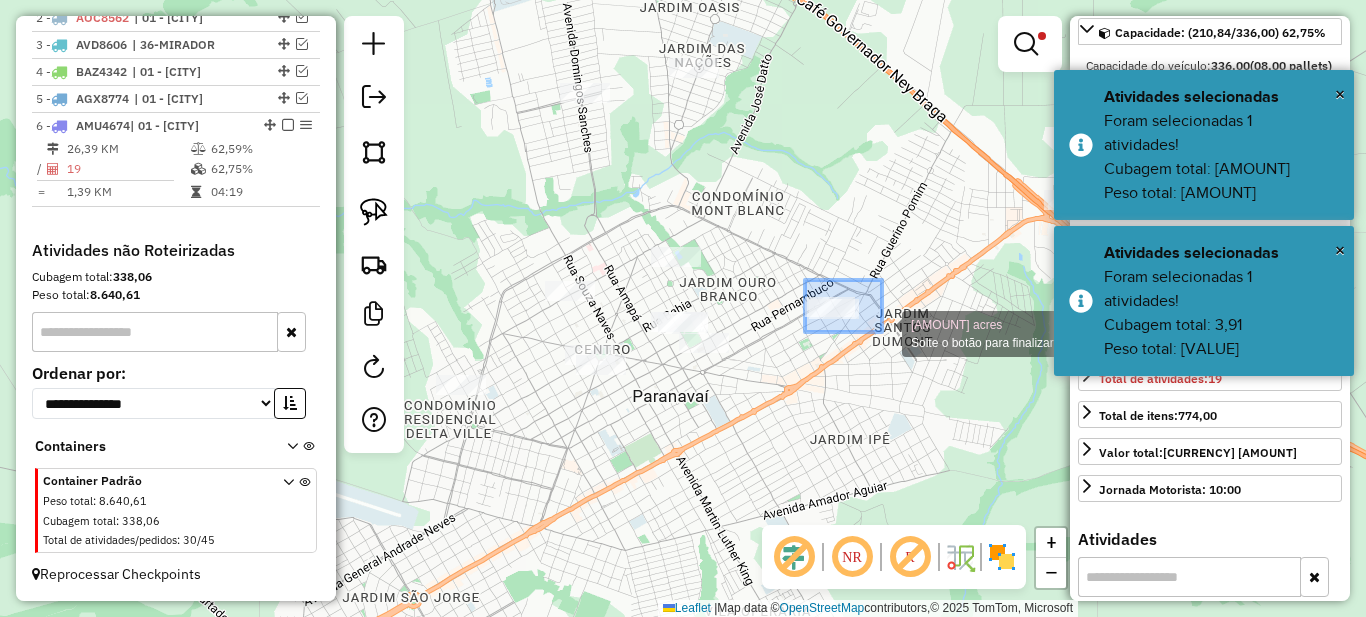 drag, startPoint x: 805, startPoint y: 280, endPoint x: 892, endPoint y: 334, distance: 102.396286 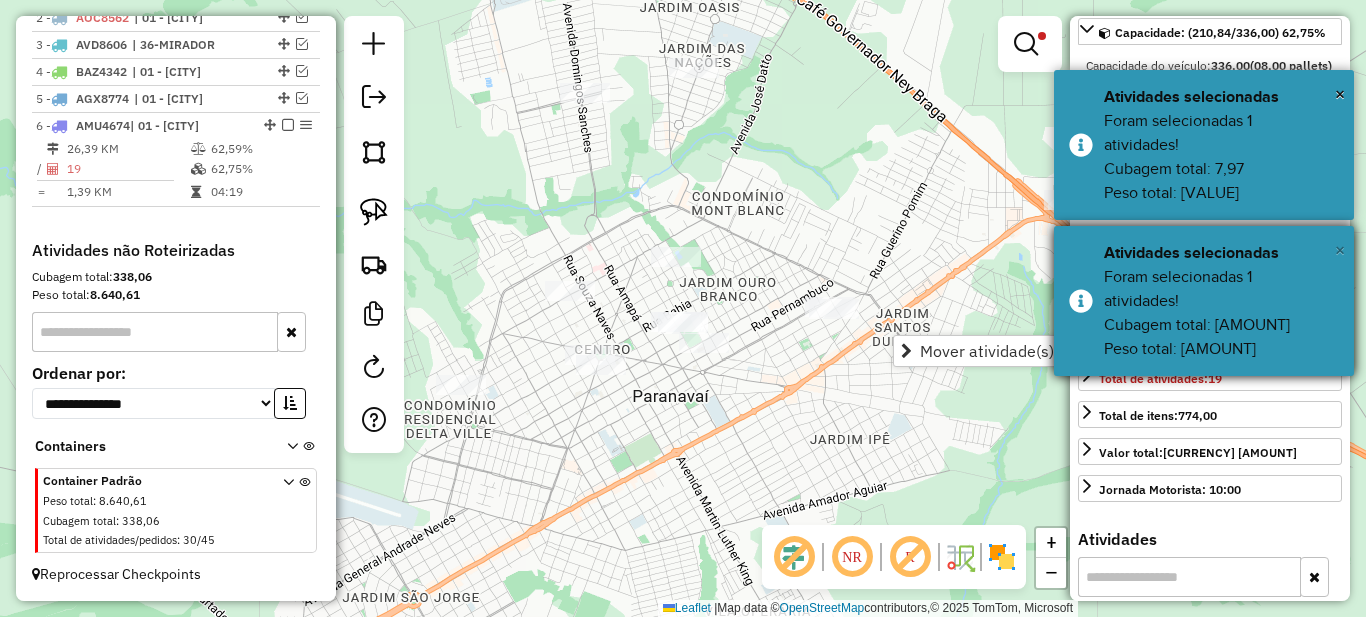 click on "×" at bounding box center [1340, 250] 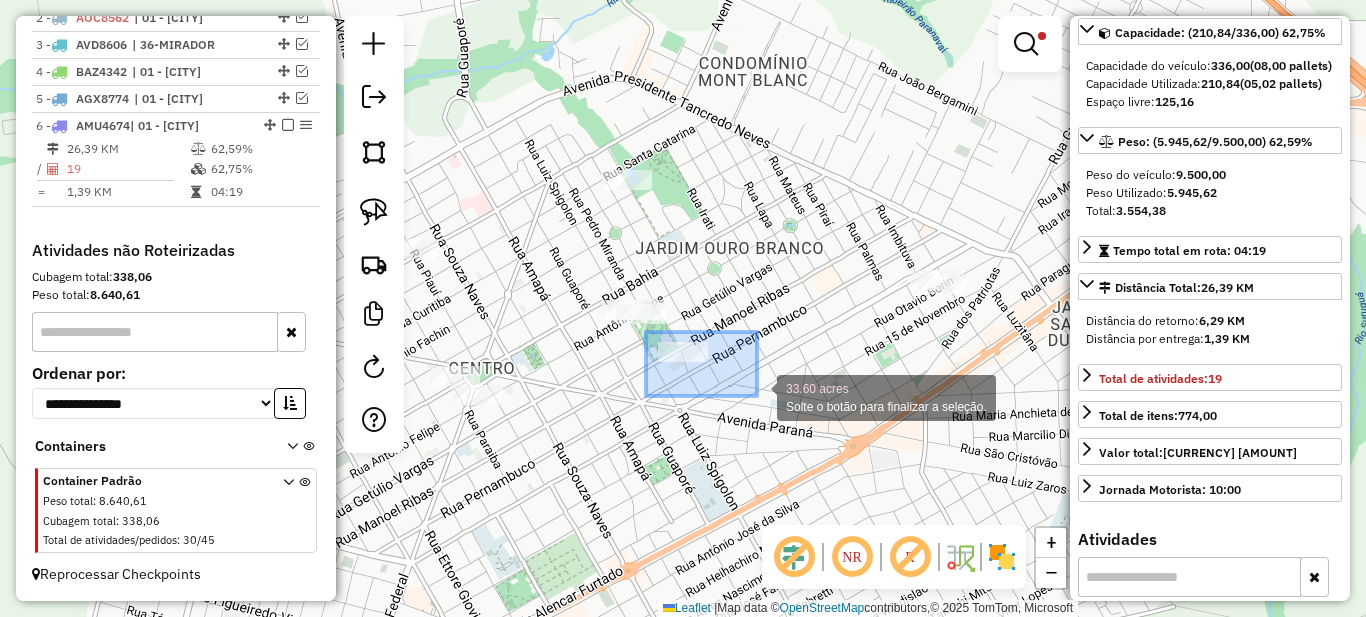 drag, startPoint x: 722, startPoint y: 382, endPoint x: 756, endPoint y: 396, distance: 36.769554 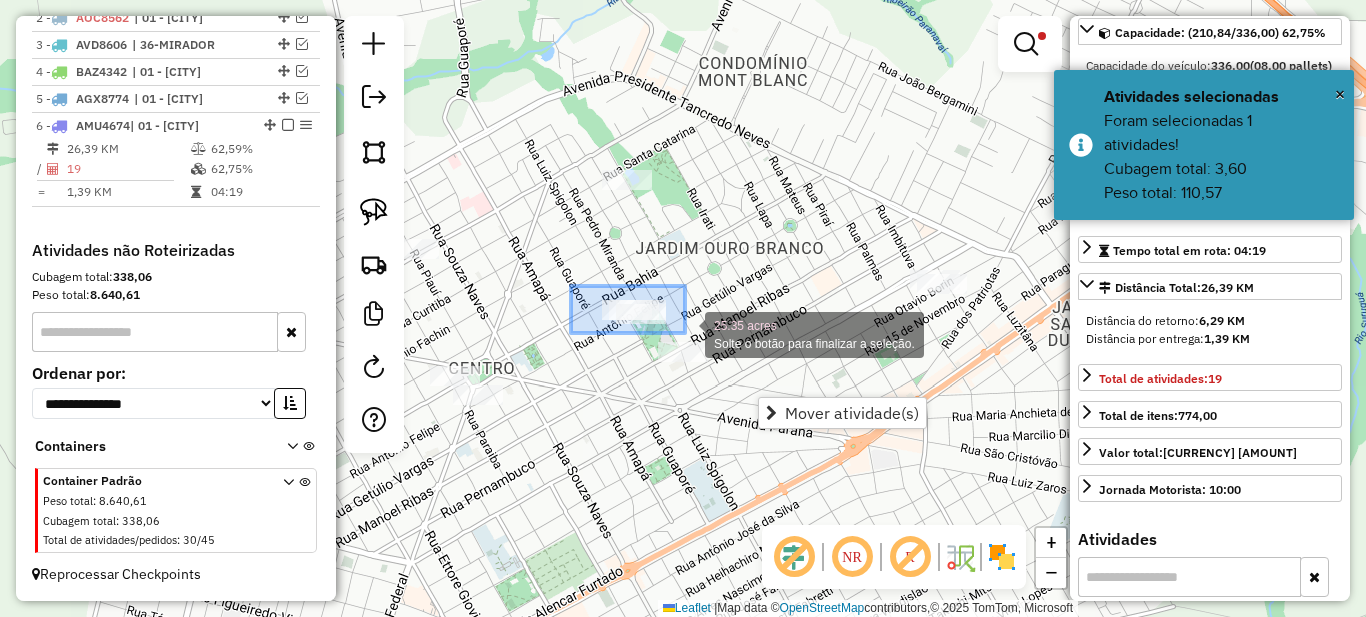 drag, startPoint x: 578, startPoint y: 286, endPoint x: 685, endPoint y: 333, distance: 116.86745 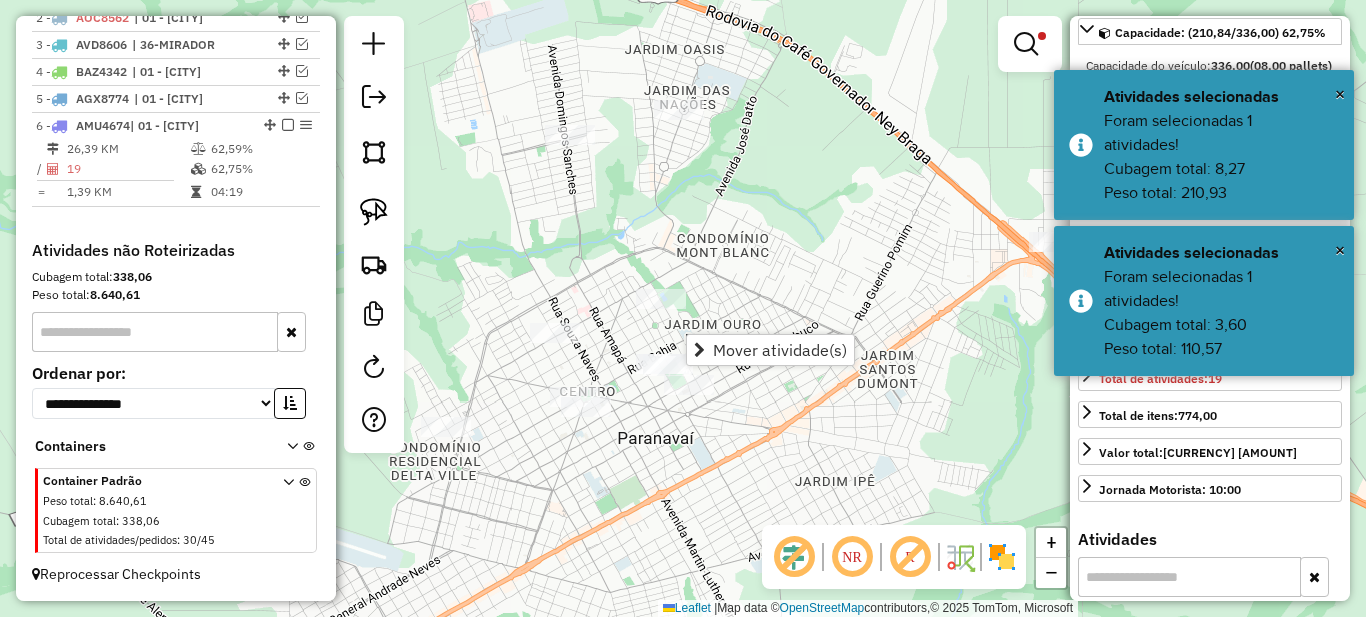 drag, startPoint x: 933, startPoint y: 412, endPoint x: 606, endPoint y: 479, distance: 333.79333 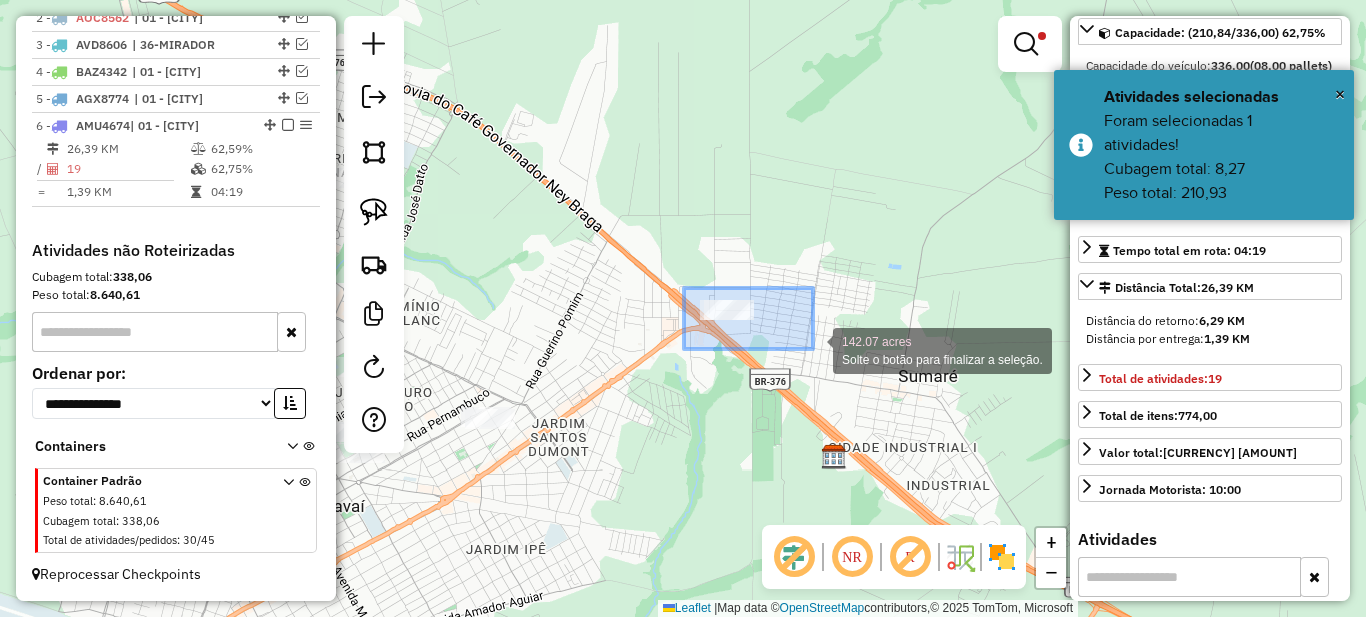 drag, startPoint x: 685, startPoint y: 288, endPoint x: 818, endPoint y: 350, distance: 146.74127 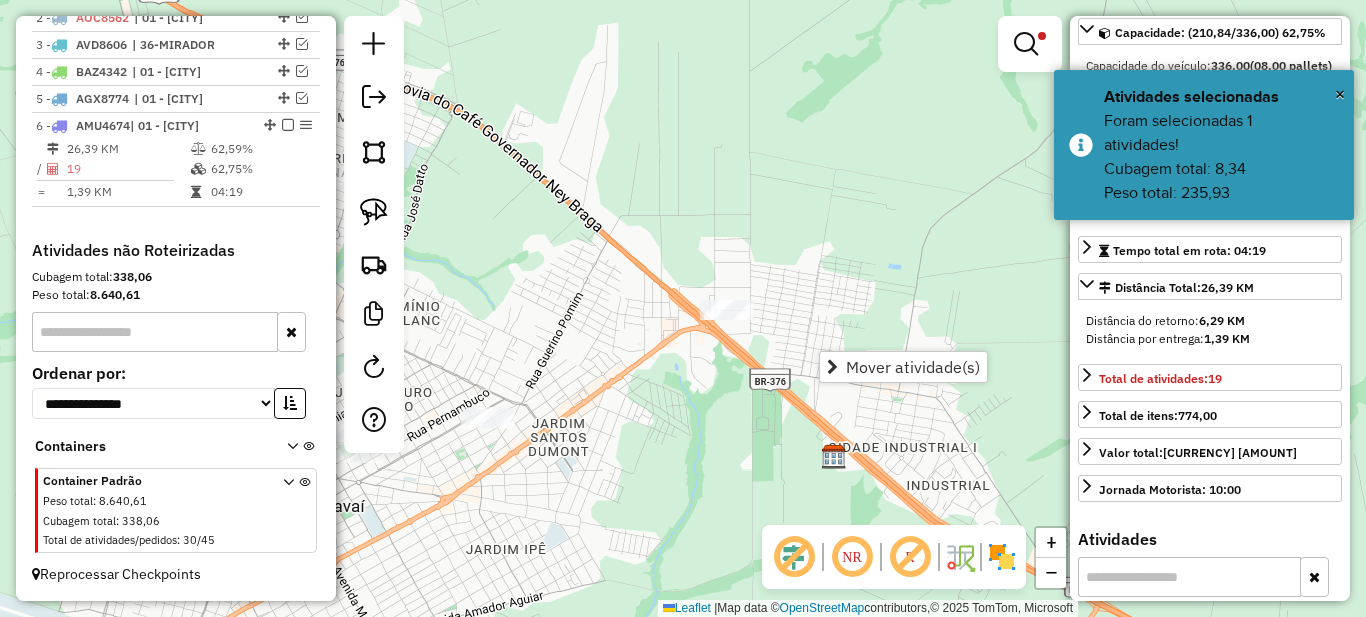 drag, startPoint x: 534, startPoint y: 473, endPoint x: 869, endPoint y: 392, distance: 344.65344 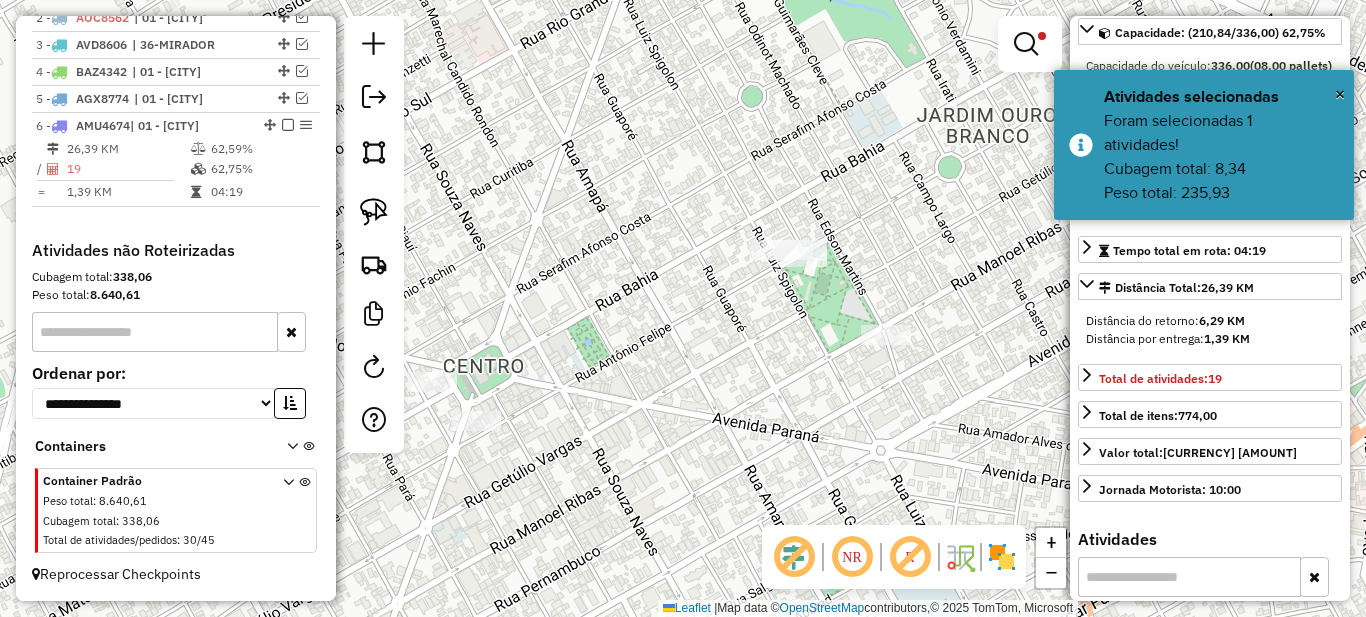drag, startPoint x: 828, startPoint y: 321, endPoint x: 724, endPoint y: 464, distance: 176.81912 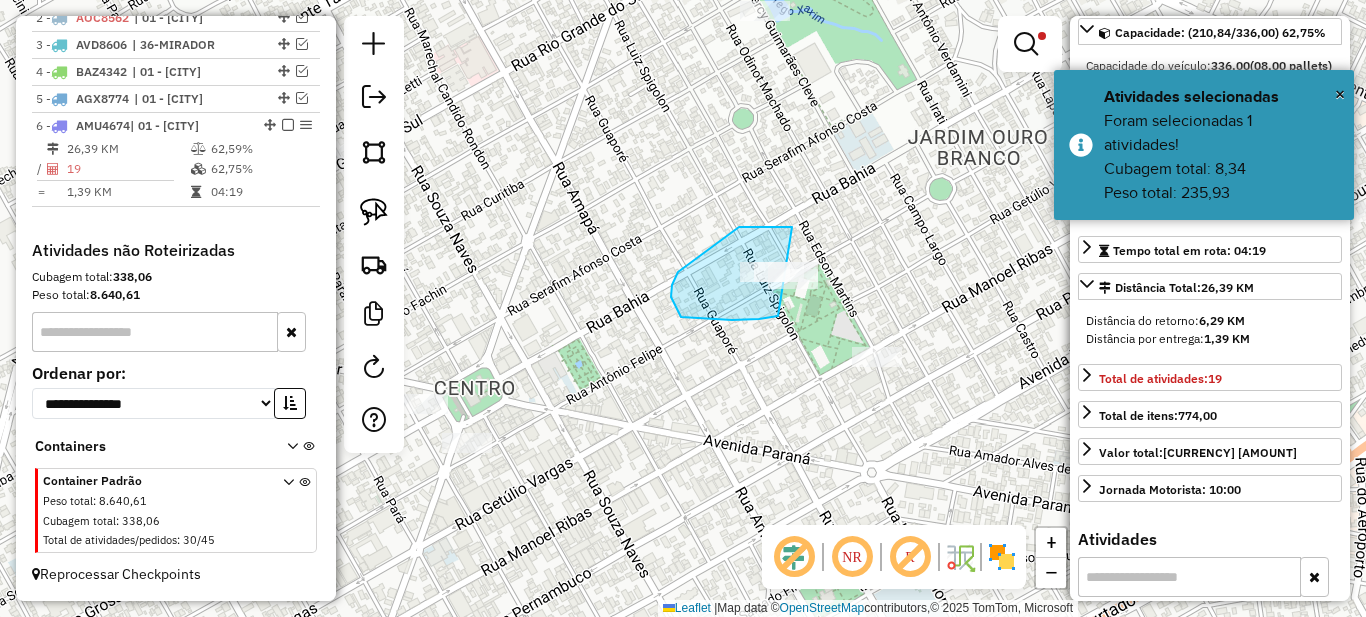 drag, startPoint x: 739, startPoint y: 227, endPoint x: 997, endPoint y: 181, distance: 262.0687 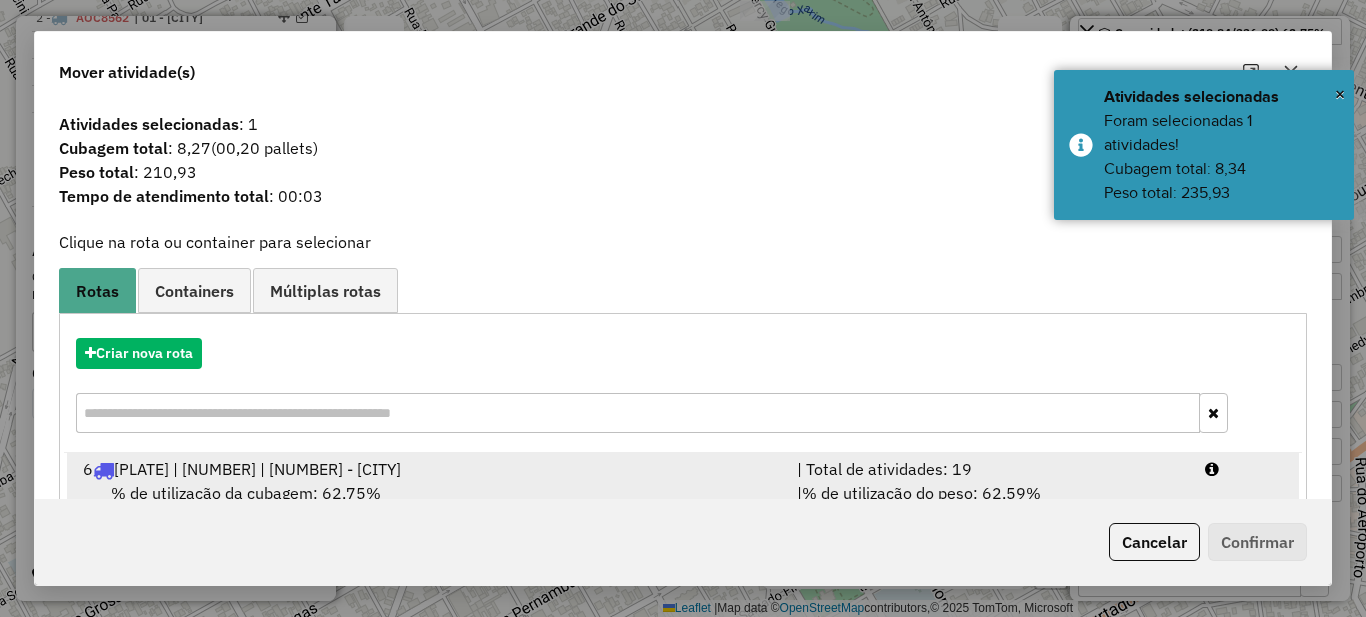 scroll, scrollTop: 70, scrollLeft: 0, axis: vertical 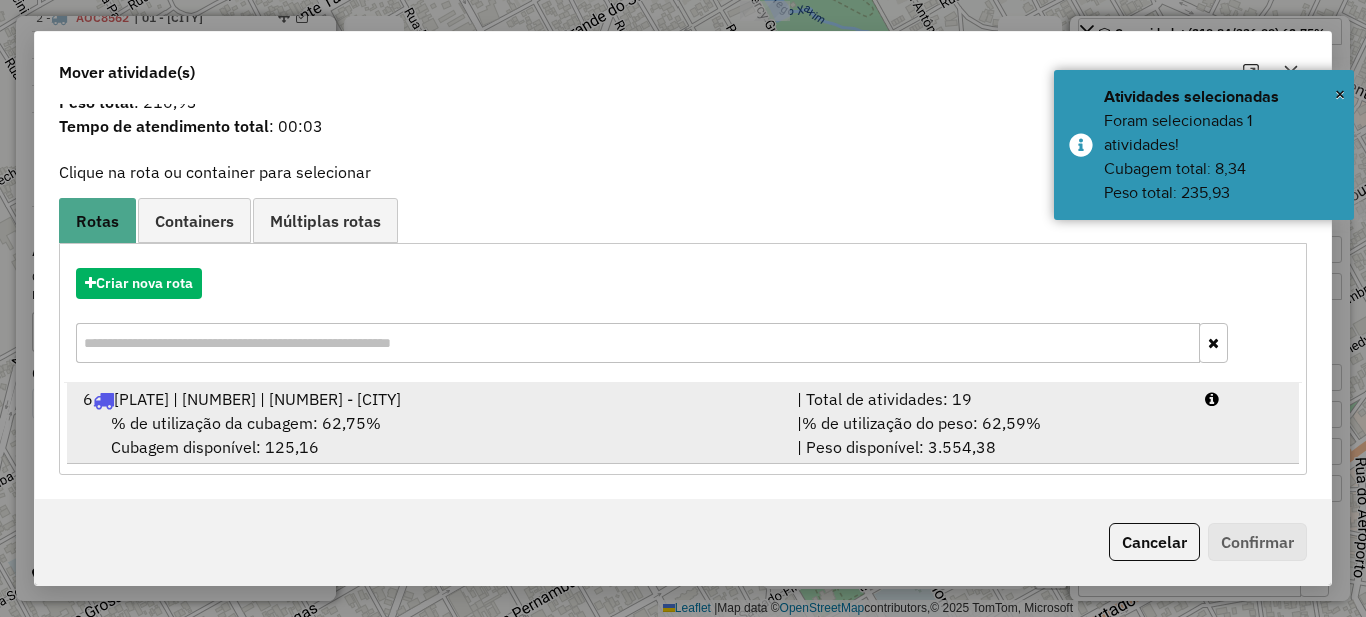 click on "% de utilização do peso: 62,59%" at bounding box center (921, 423) 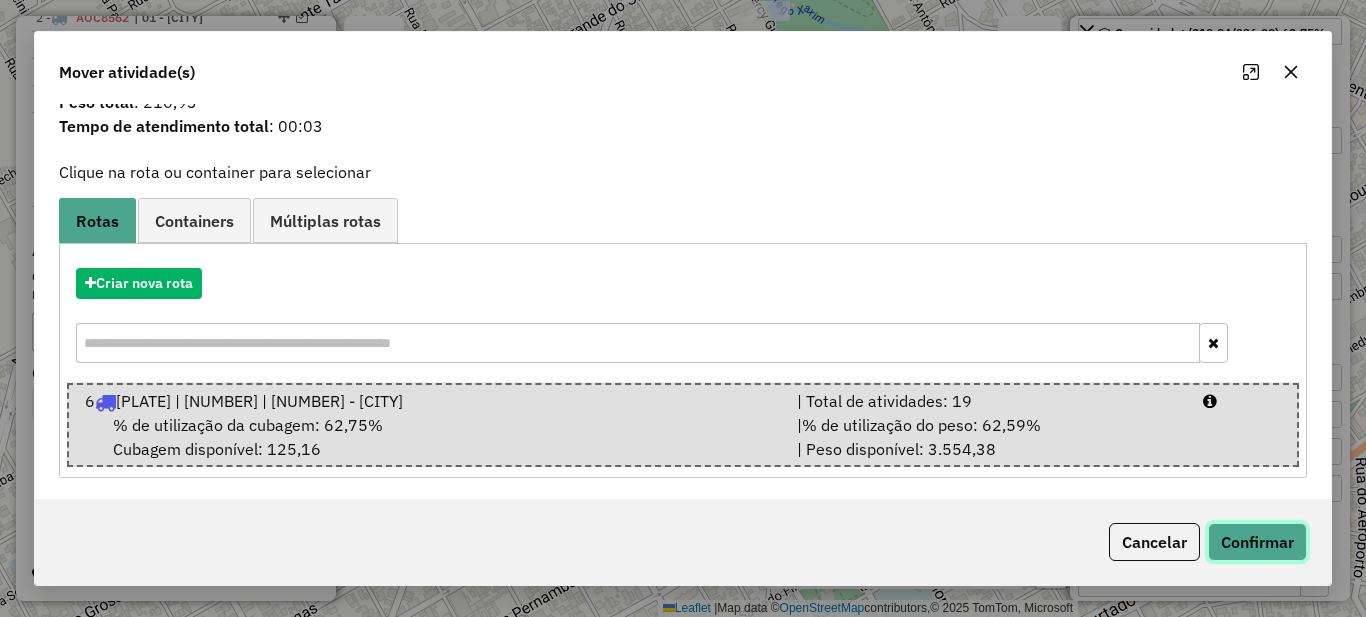 click on "Confirmar" 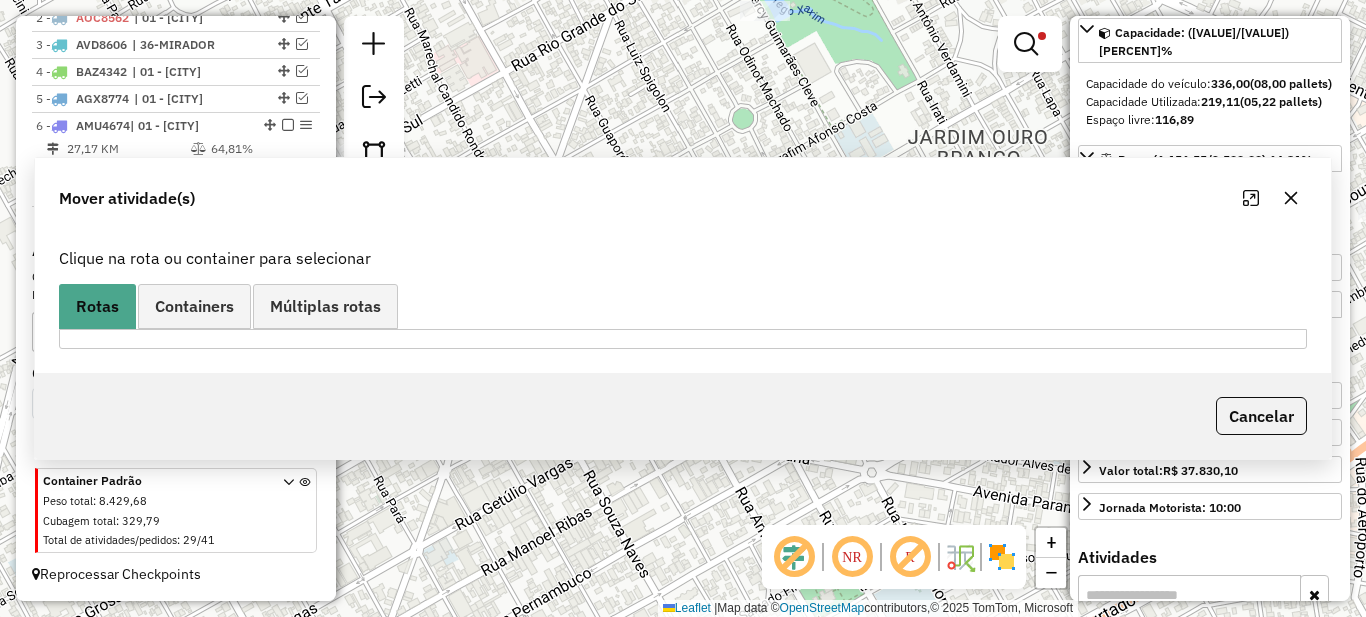 scroll, scrollTop: 0, scrollLeft: 0, axis: both 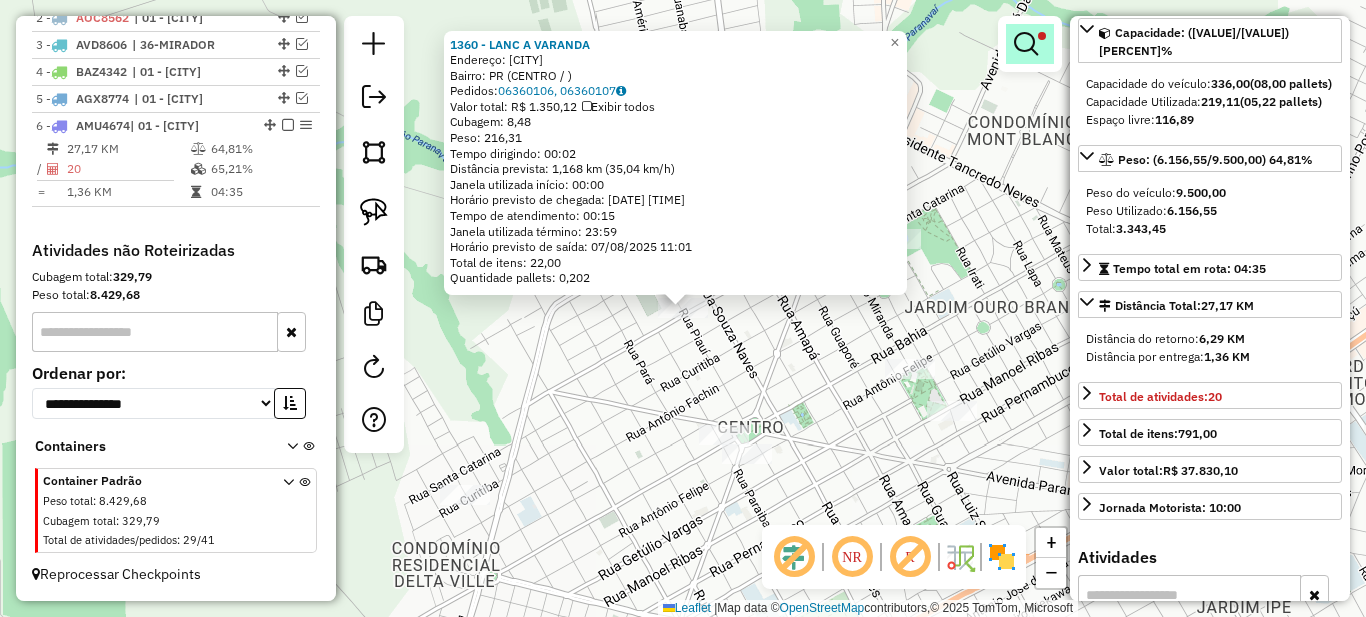click at bounding box center [1026, 44] 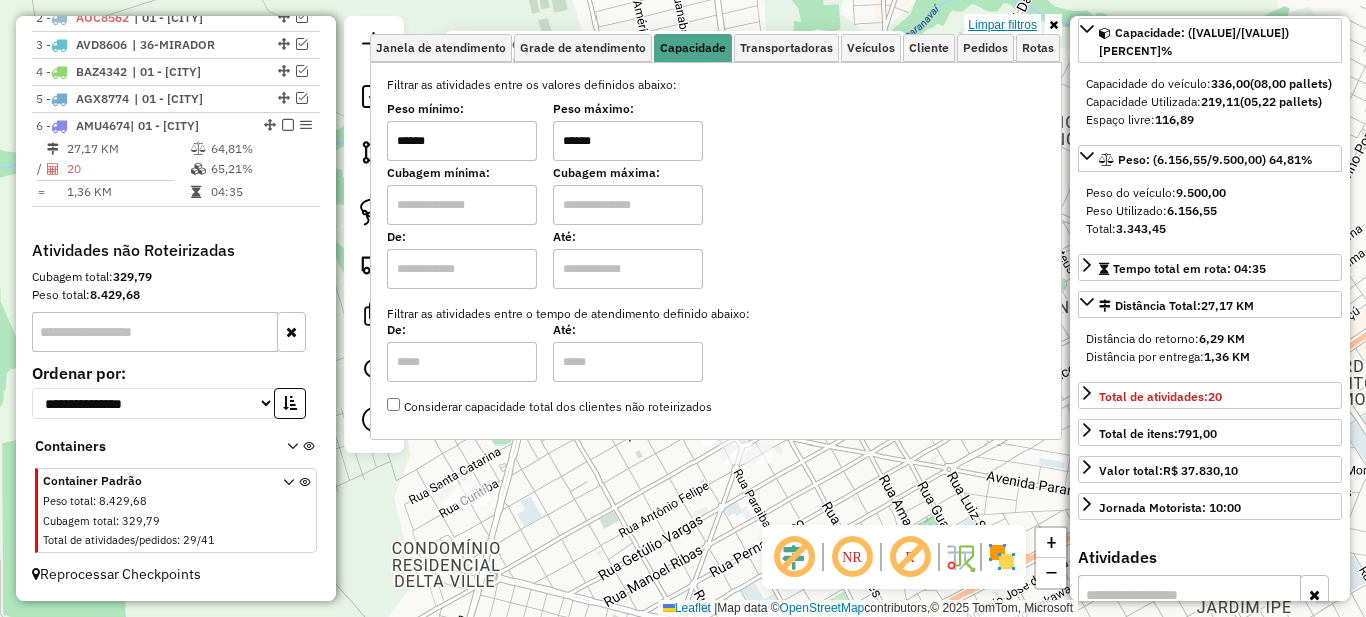 click on "Limpar filtros" at bounding box center [1002, 25] 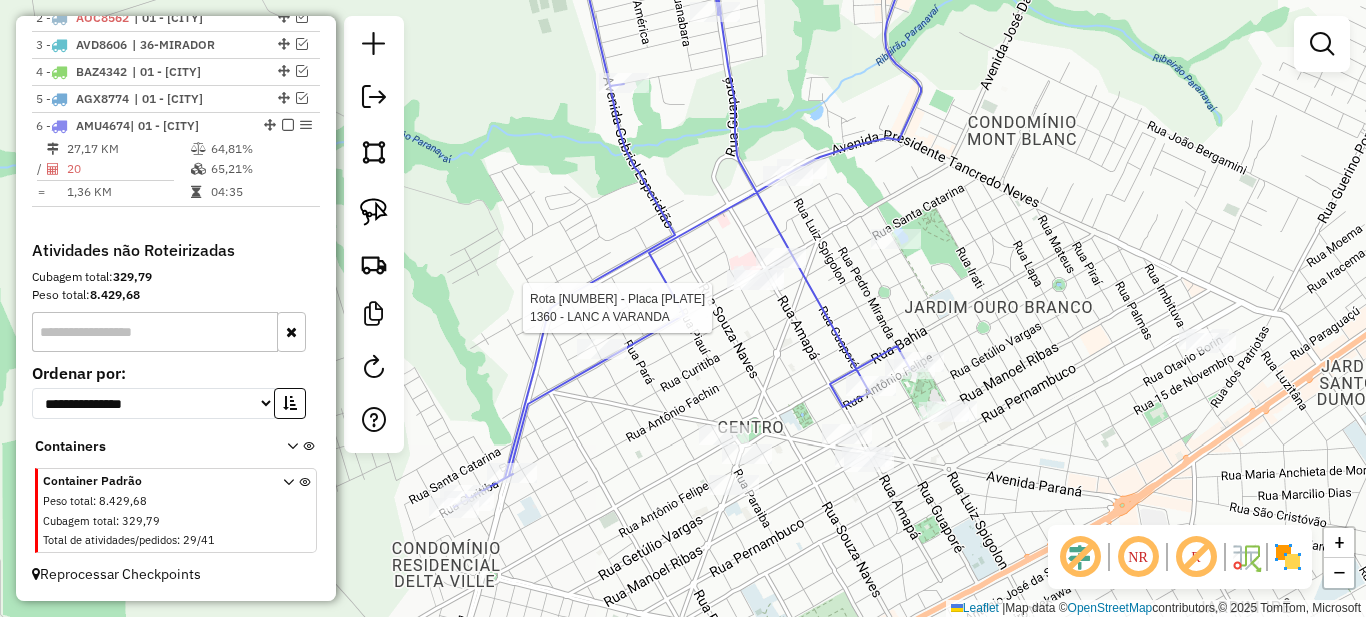 select on "*********" 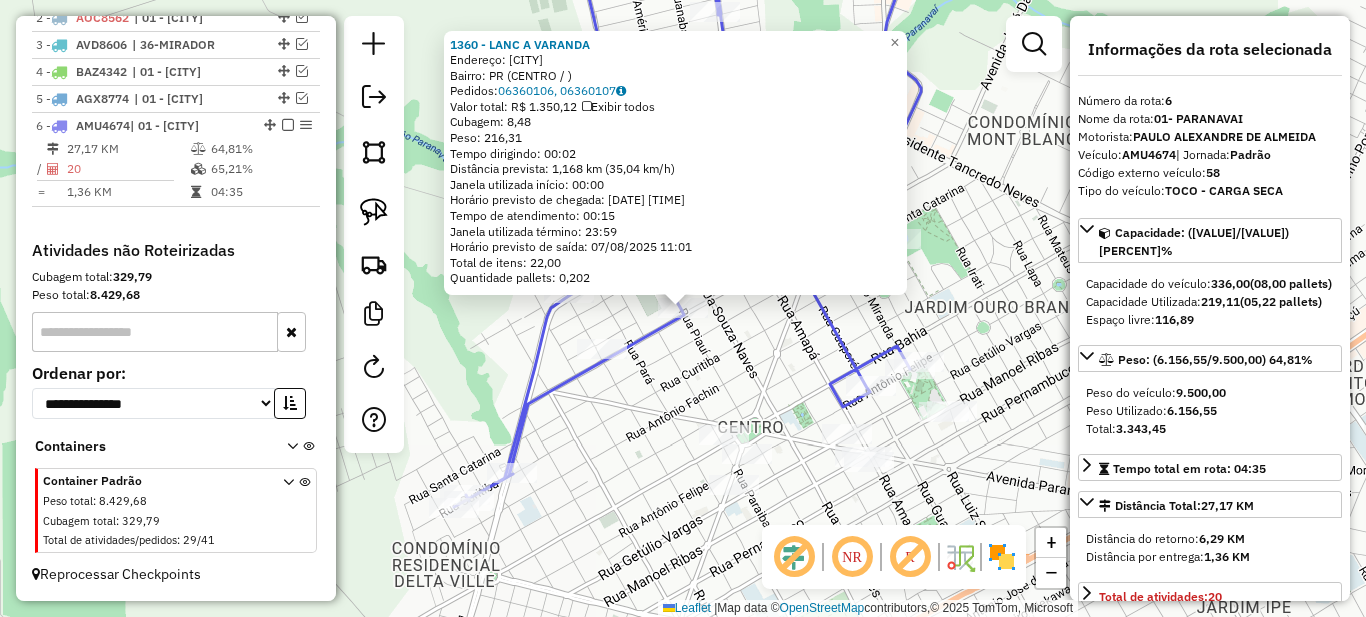 click on "[NUMBER] - [LAST] [LAST] Endereço: [CITY] Bairro: [STATE] ([CITY] / [STATE]) Pedidos: [NUMBER], [NUMBER] Valor total: [CURRENCY] [AMOUNT] Exibir todos Cubagem: [AMOUNT] Peso: [AMOUNT] Tempo dirigindo: [TIME] Distância prevista: [AMOUNT] km ([SPEED] km/h) Janela utilizada início: [TIME] Horário previsto de chegada: [DATE] [TIME] Tempo de atendimento: [TIME] Janela utilizada término: [TIME] Horário previsto de saída: [DATE] [TIME] Total de itens: [AMOUNT] Quantidade pallets: [AMOUNT] × Janela de atendimento Grade de atendimento Capacidade Transportadoras Veículos Cliente Pedidos Rotas Selecione os dias de semana para filtrar as janelas de atendimento Seg Ter Qua Qui Sex Sáb Dom Informe o período da janela de atendimento: De: Até: Filtrar exatamente a janela do cliente Considerar janela de atendimento padrão Selecione os dias de semana para filtrar as grades de atendimento Seg Ter Qua Qui Sex Sáb Dom Considerar clientes sem dia de atendimento cadastrado Filtrar as atividades entre os valores definidos abaixo: Peso mínimo: Peso máximo: Cubagem mínima: Cubagem máxima: De: Até: Filtrar as atividades entre o tempo de atendimento definido abaixo: De: Até: Considerar capacidade total dos clientes não roteirizados Transportadora: Selecione um ou mais itens Tipo de veículo: Selecione um ou mais itens Veículo: Selecione um ou mais itens Nome:" 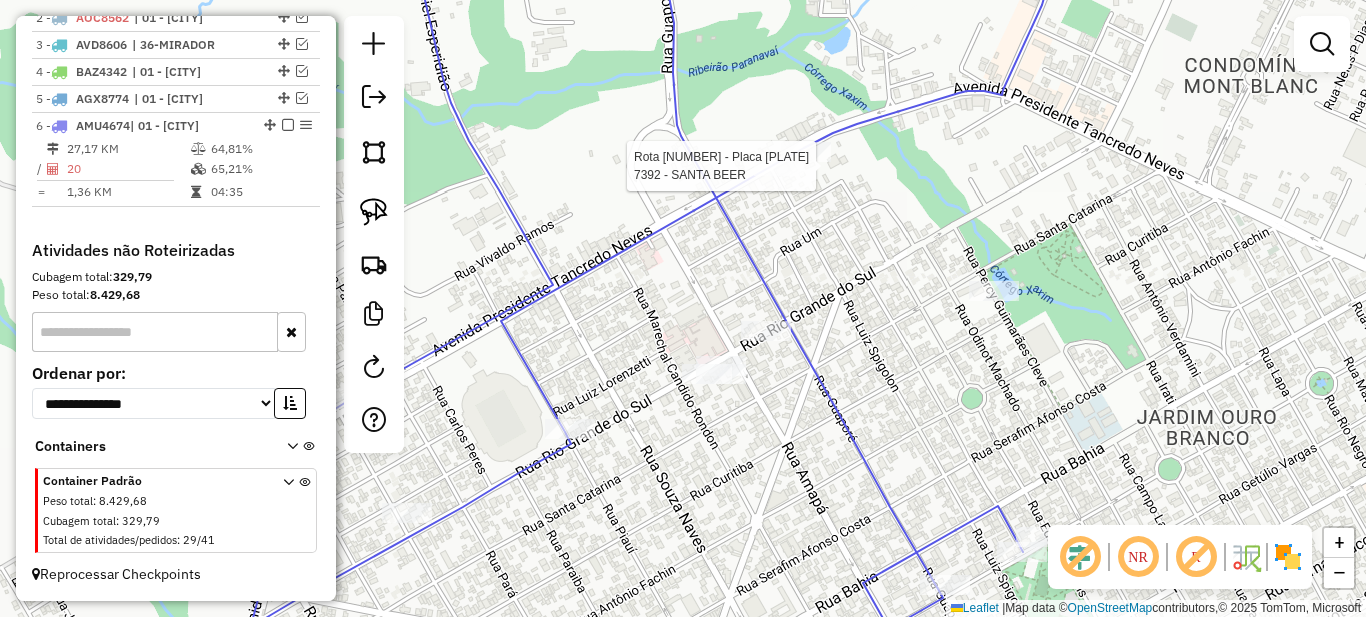 select on "*********" 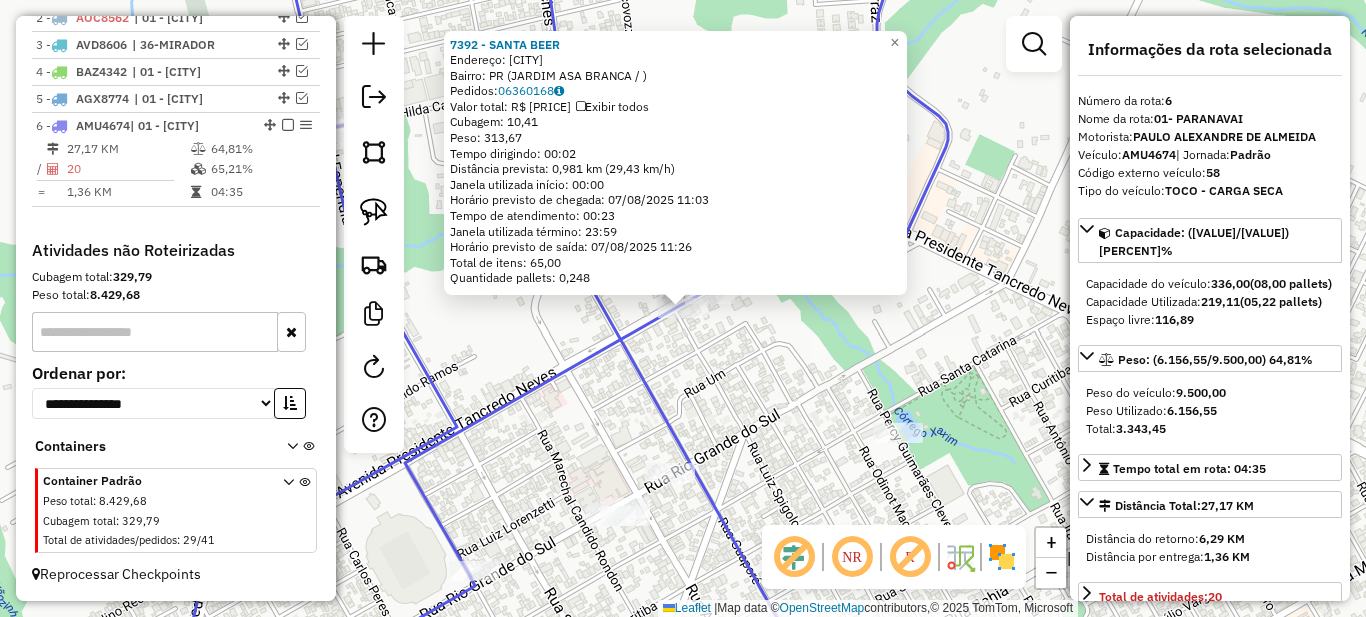 click on "7392 - SANTA BEER  Endereço: PARANAVAI   Bairro: PR (JARDIM ASA BRANCA / )   Pedidos:  06360168   Valor total: R$ 2.643,21   Exibir todos   Cubagem: 10,41  Peso: 313,67  Tempo dirigindo: 00:02   Distância prevista: 0,981 km (29,43 km/h)   Janela utilizada início: 00:00   Horário previsto de chegada: 07/08/2025 11:03   Tempo de atendimento: 00:23   Janela utilizada término: 23:59   Horário previsto de saída: 07/08/2025 11:26   Total de itens: 65,00   Quantidade pallets: 0,248  × Janela de atendimento Grade de atendimento Capacidade Transportadoras Veículos Cliente Pedidos  Rotas Selecione os dias de semana para filtrar as janelas de atendimento  Seg   Ter   Qua   Qui   Sex   Sáb   Dom  Informe o período da janela de atendimento: De: Até:  Filtrar exatamente a janela do cliente  Considerar janela de atendimento padrão  Selecione os dias de semana para filtrar as grades de atendimento  Seg   Ter   Qua   Qui   Sex   Sáb   Dom   Considerar clientes sem dia de atendimento cadastrado  Peso mínimo:  +" 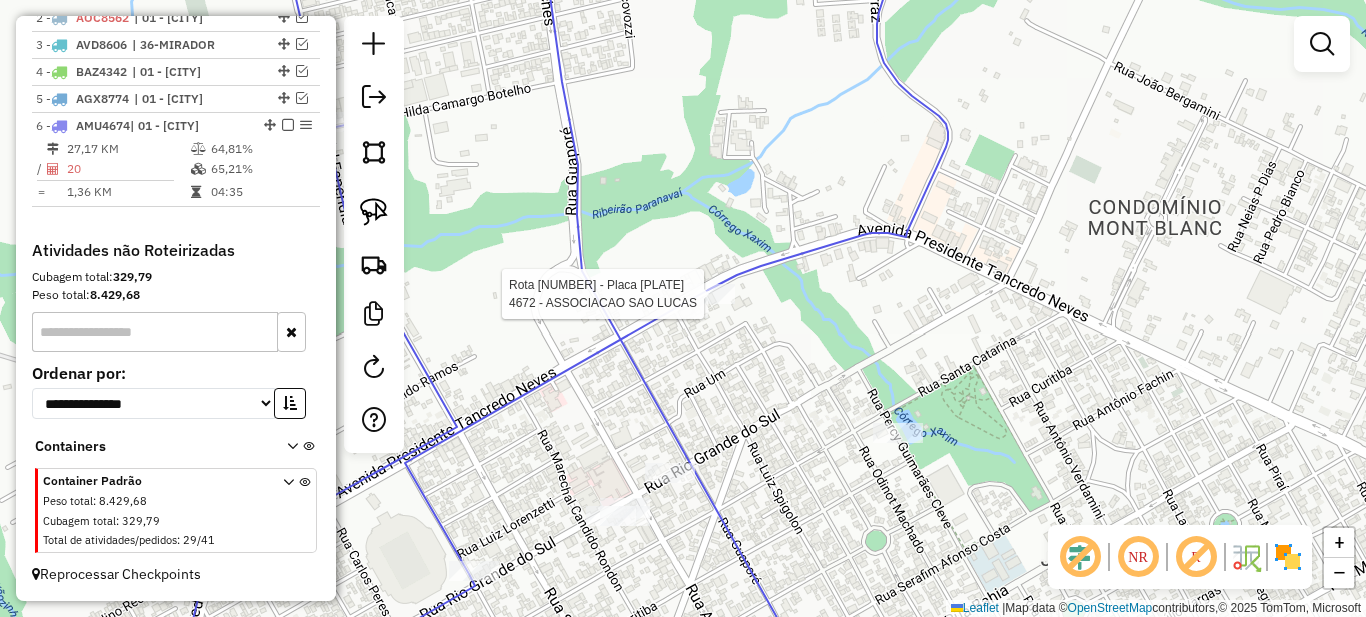 select on "*********" 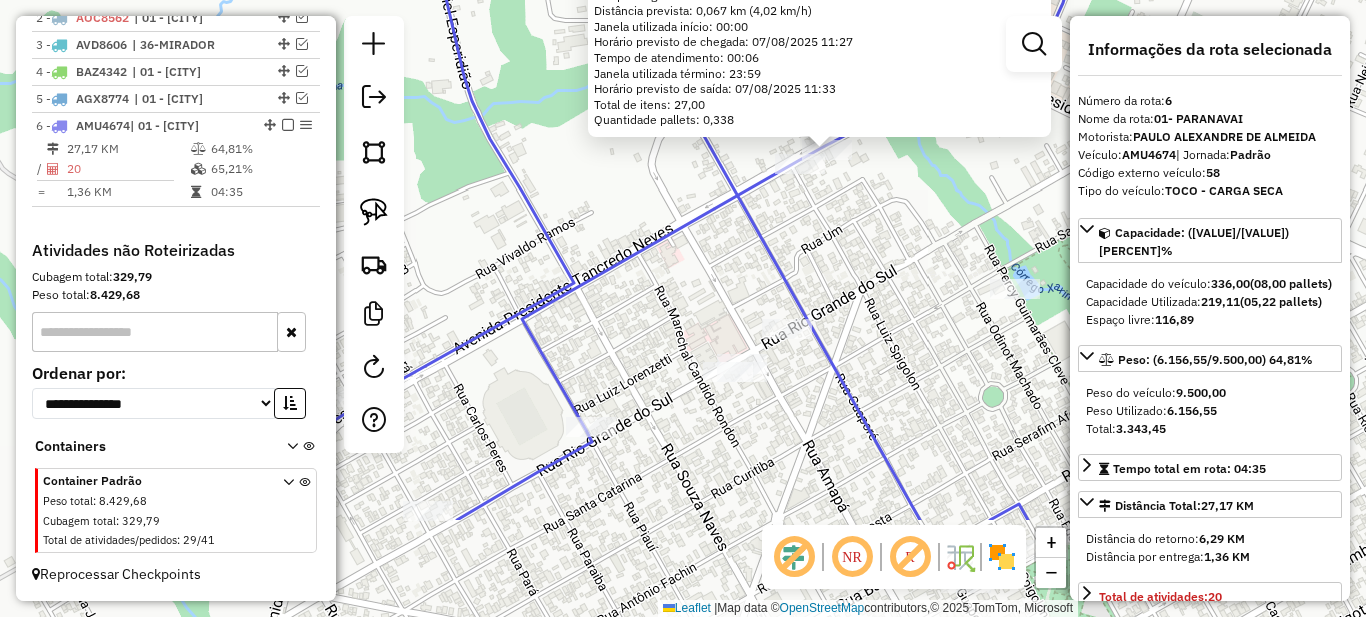 drag, startPoint x: 732, startPoint y: 469, endPoint x: 889, endPoint y: 287, distance: 240.36015 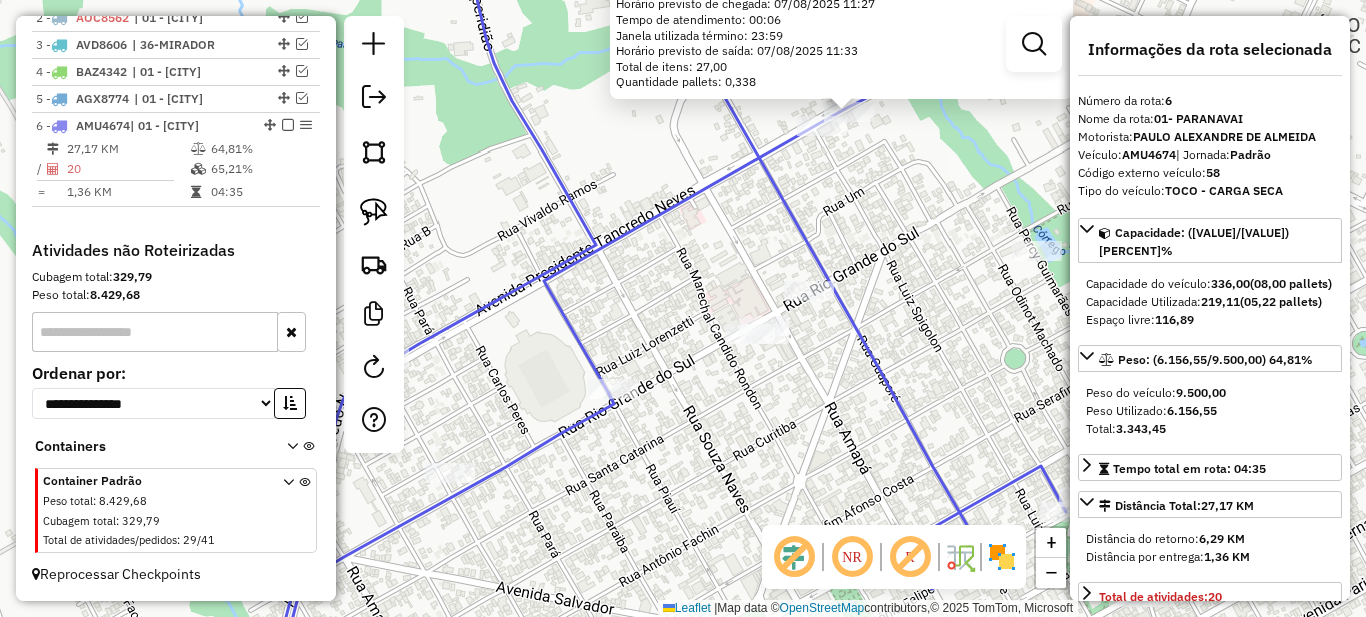drag, startPoint x: 941, startPoint y: 337, endPoint x: 834, endPoint y: 316, distance: 109.041275 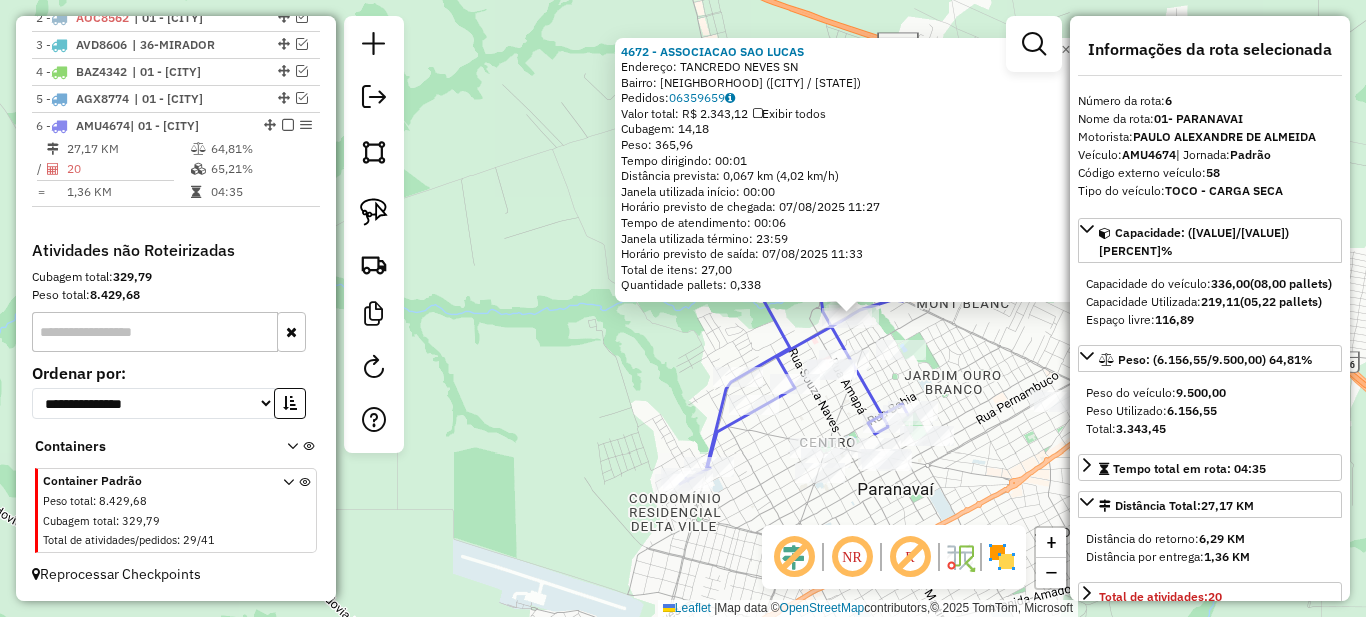 scroll, scrollTop: 100, scrollLeft: 0, axis: vertical 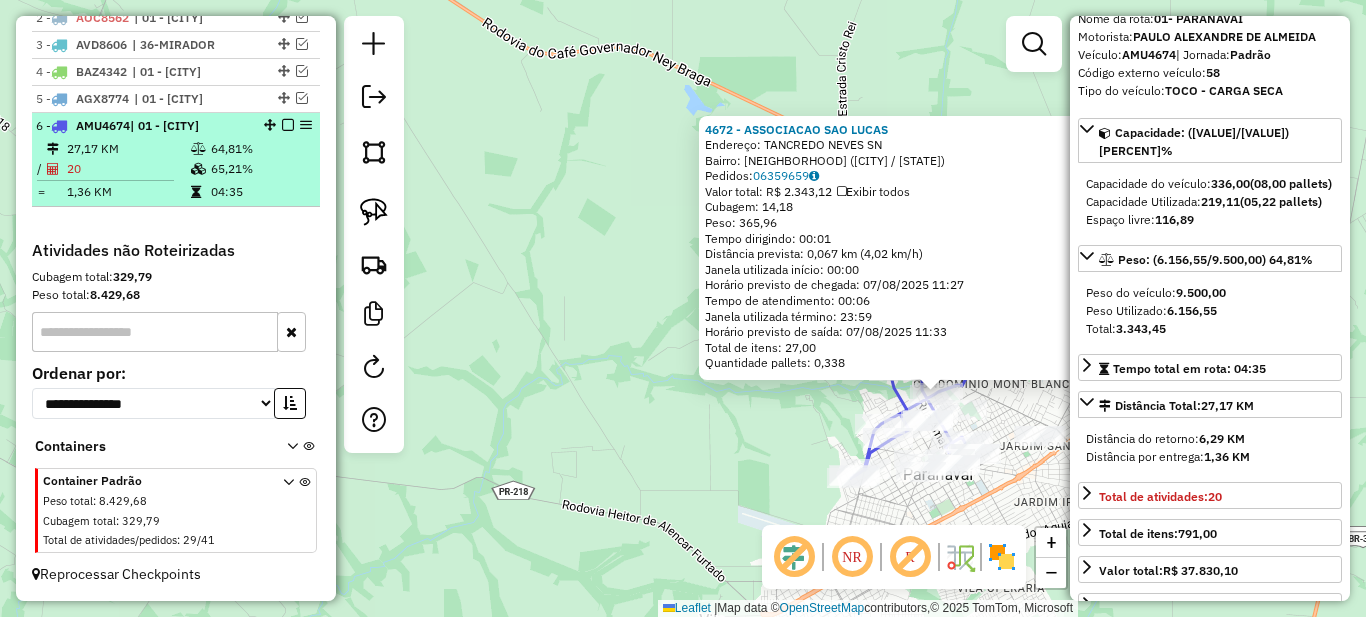click at bounding box center [288, 125] 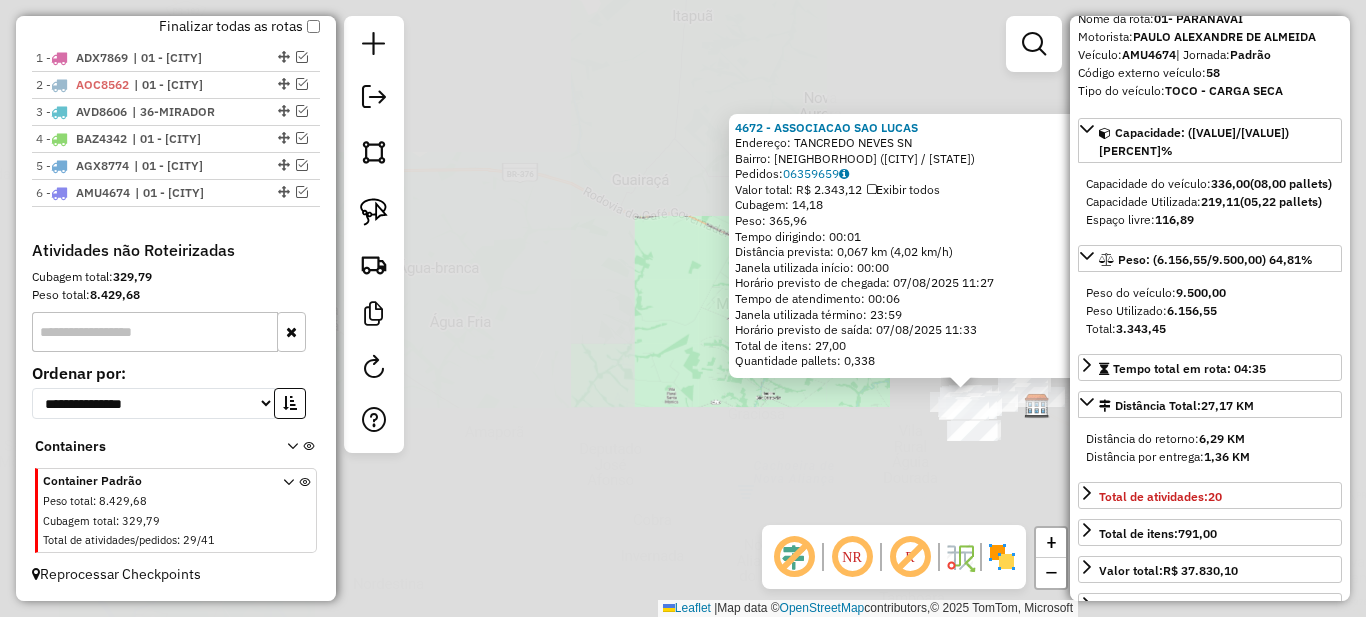click on "[NUMBER] - [NAME] [LASTNAME] Endereço: [NAME] [LASTNAME] Bairro: [NAME] ([CITY] / [STATE]) Pedidos: [NUMBER] Valor total: [CURRENCY] [AMOUNT] Exibir todos Cubagem: [AMOUNT] Peso: [AMOUNT] Tempo dirigindo: [TIME] Distância prevista: [DISTANCE] km ([SPEED] km/h) Janela utilizada início: [TIME] Horário previsto de chegada: [DATE] [TIME] Tempo de atendimento: [TIME] Janela utilizada término: [TIME] Horário previsto de saída: [DATE] [TIME] Total de itens: [AMOUNT] Quantidade pallets: [AMOUNT] × Janela de atendimento Grade de atendimento Capacidade Transportadoras Veículos Cliente Pedidos Rotas Selecione os dias de semana para filtrar as janelas de atendimento Seg Ter Qua Qui Sex Sáb Dom Informe o período da janela de atendimento: De: [TIME] Até: [TIME] Filtrar exatamente a janela do cliente Considerar janela de atendimento padrão Selecione os dias de semana para filtrar as grades de atendimento Seg Ter Qua Qui Sex Sáb Dom Considerar clientes sem dia de atendimento cadastrado +" 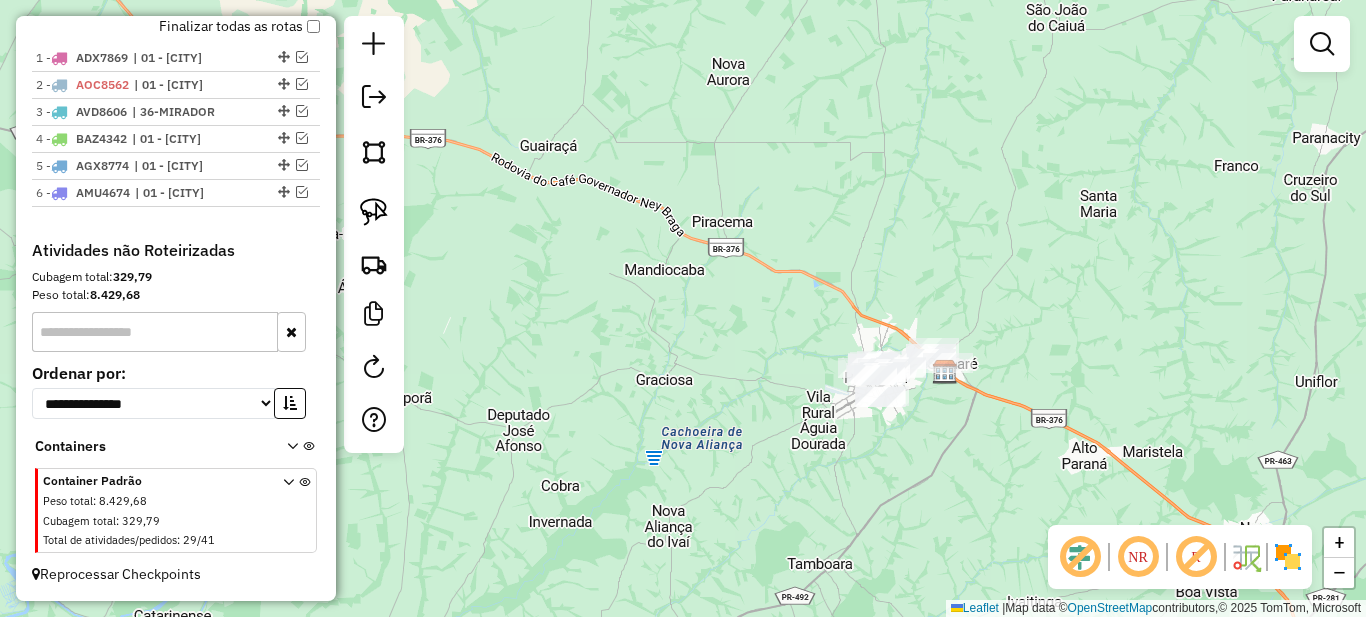 drag, startPoint x: 911, startPoint y: 479, endPoint x: 795, endPoint y: 437, distance: 123.36936 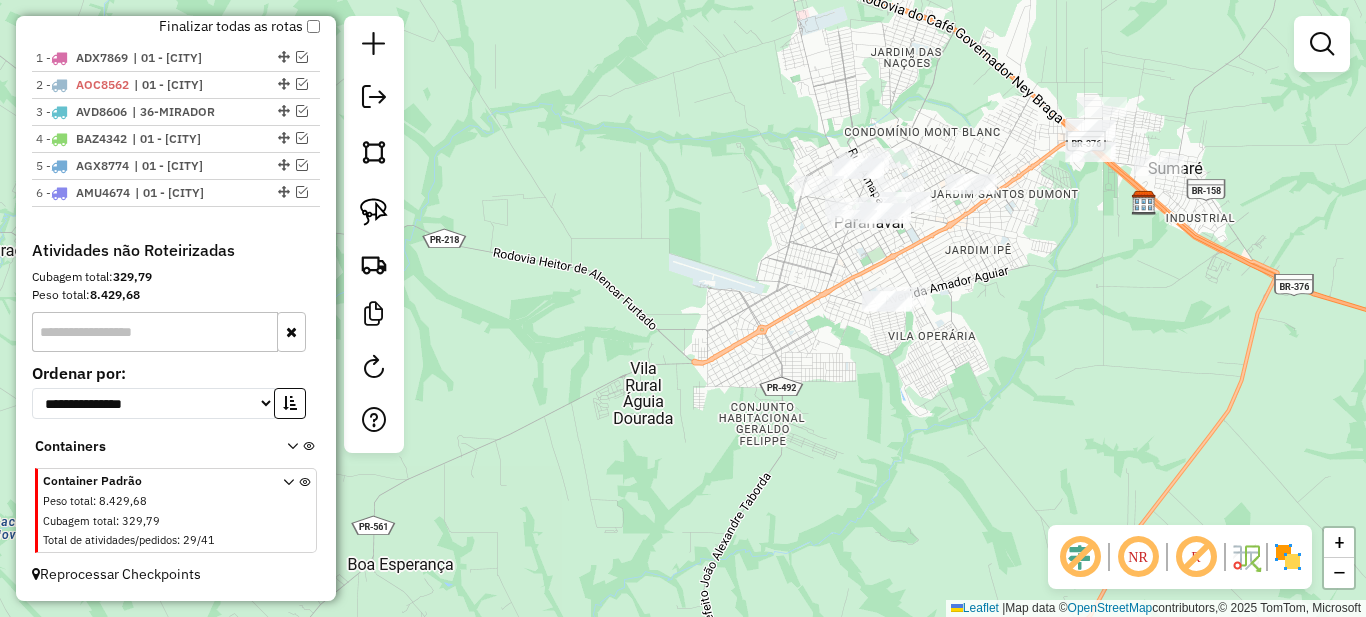 drag, startPoint x: 910, startPoint y: 469, endPoint x: 808, endPoint y: 506, distance: 108.503456 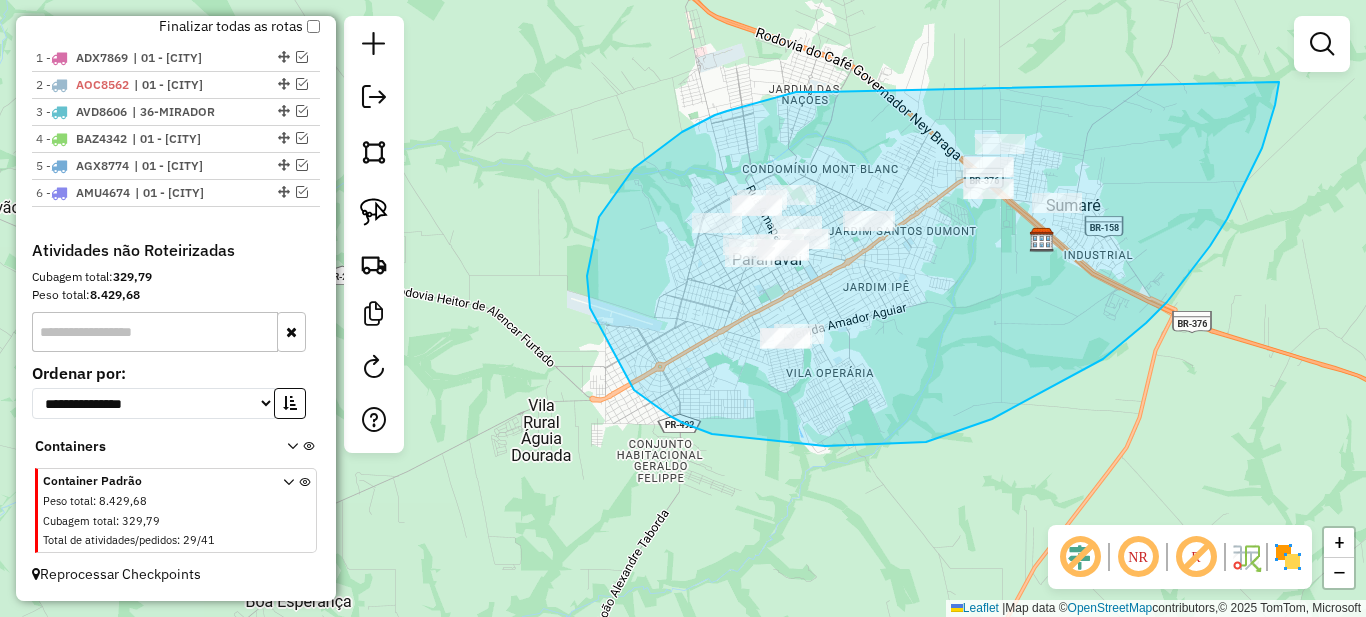 drag, startPoint x: 691, startPoint y: 128, endPoint x: 1279, endPoint y: 82, distance: 589.7966 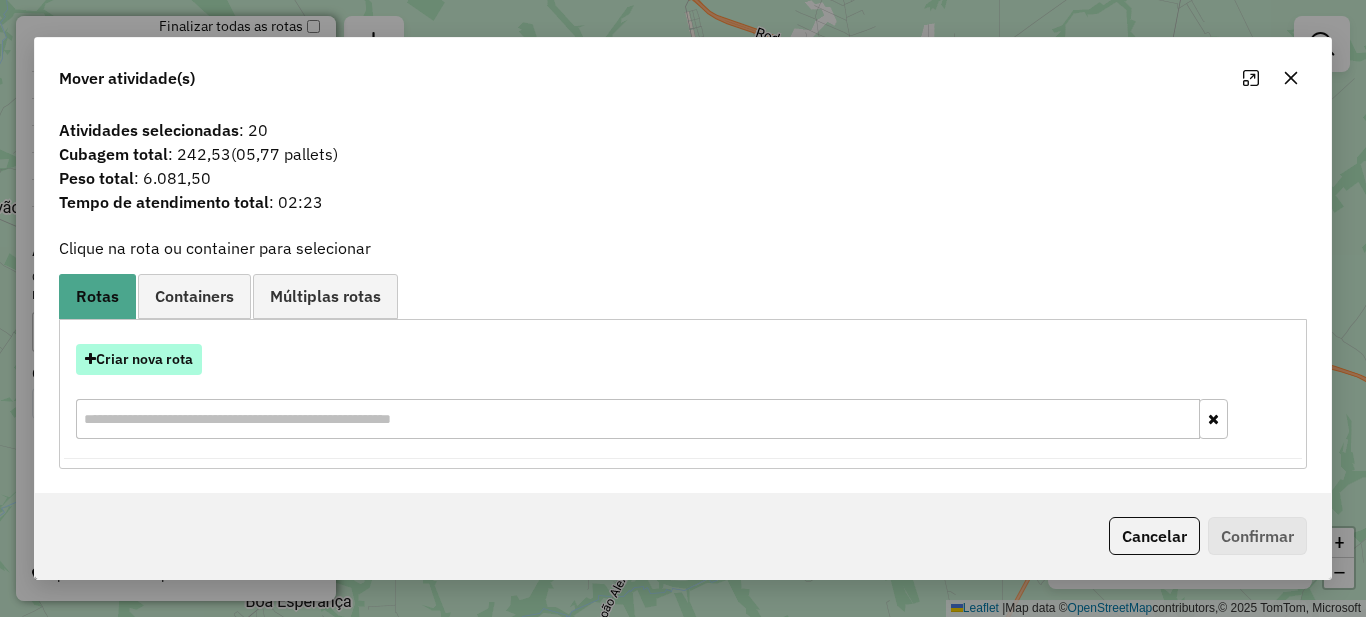 click on "Criar nova rota" at bounding box center [139, 359] 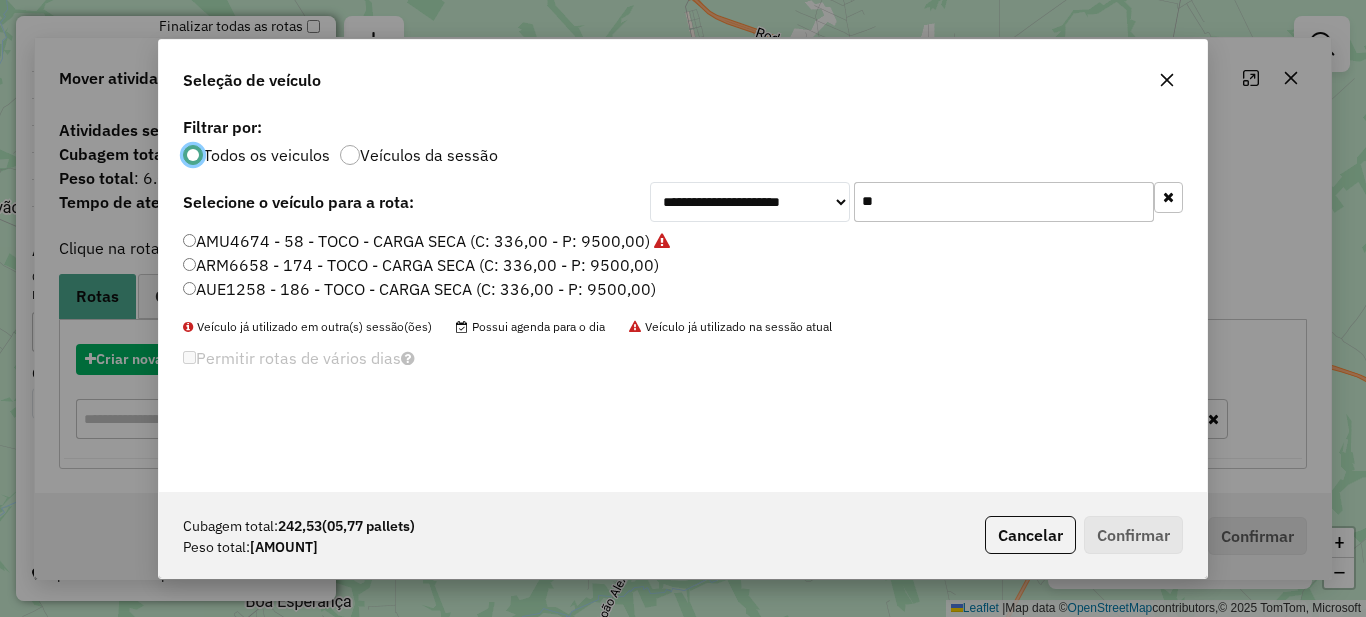 scroll, scrollTop: 11, scrollLeft: 6, axis: both 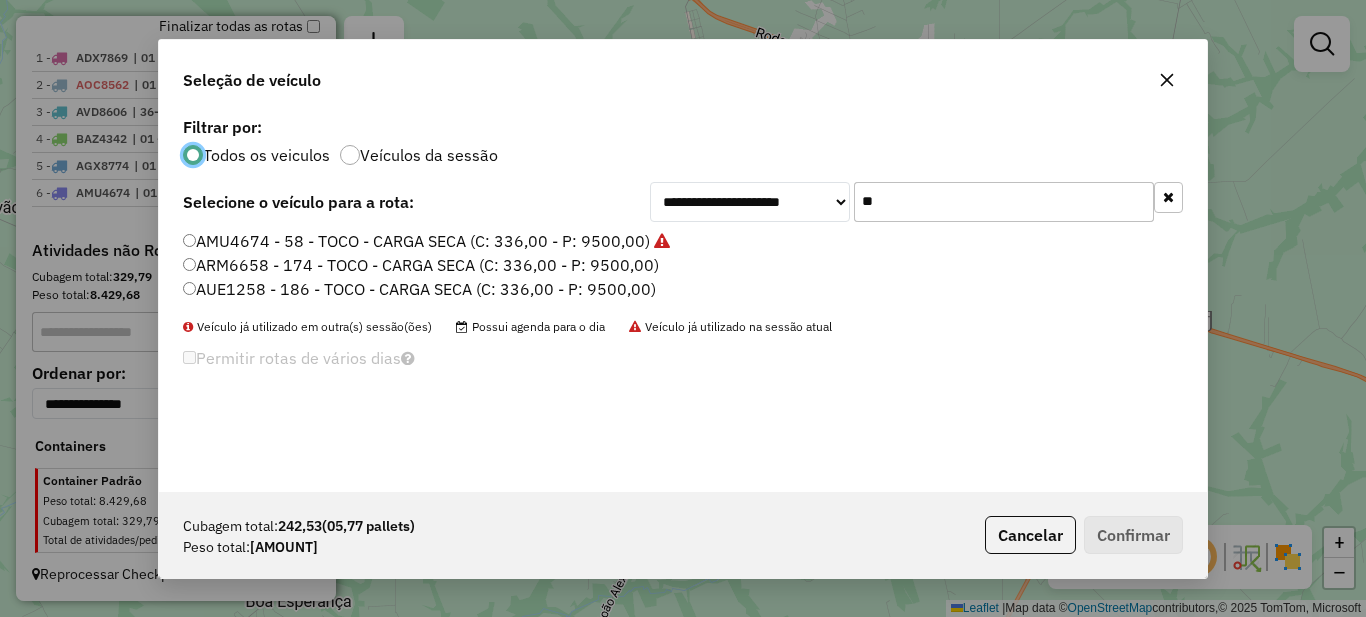 click on "**" 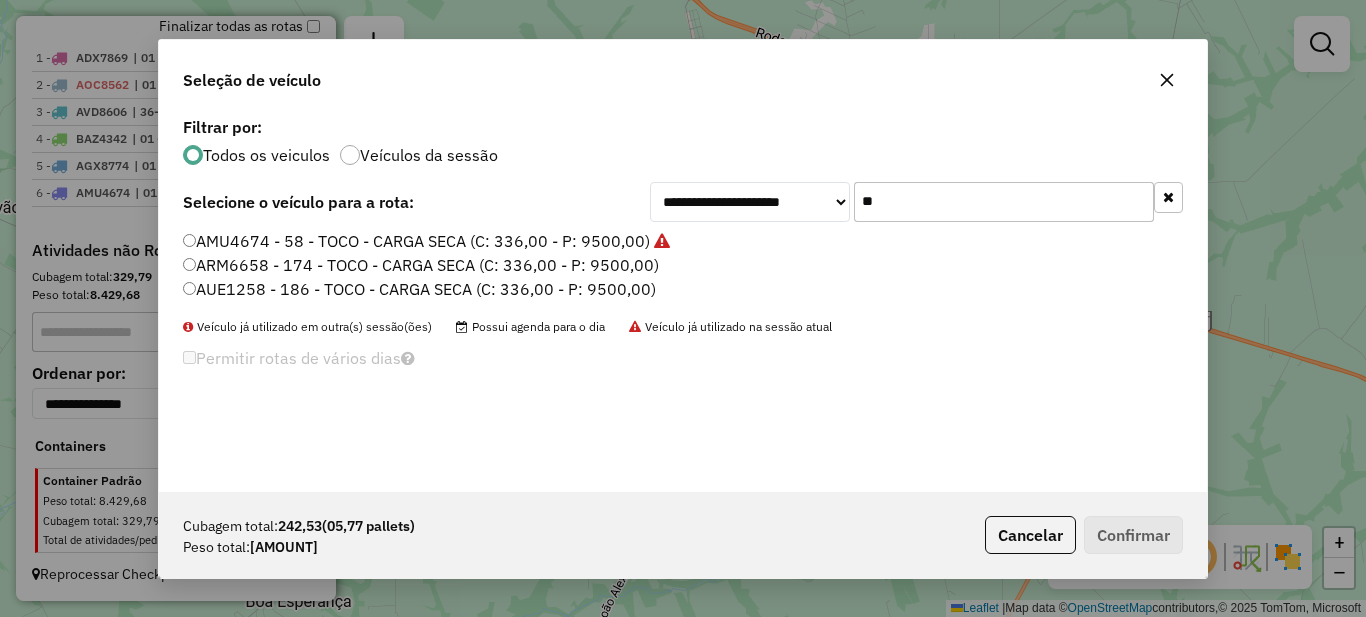 click on "**" 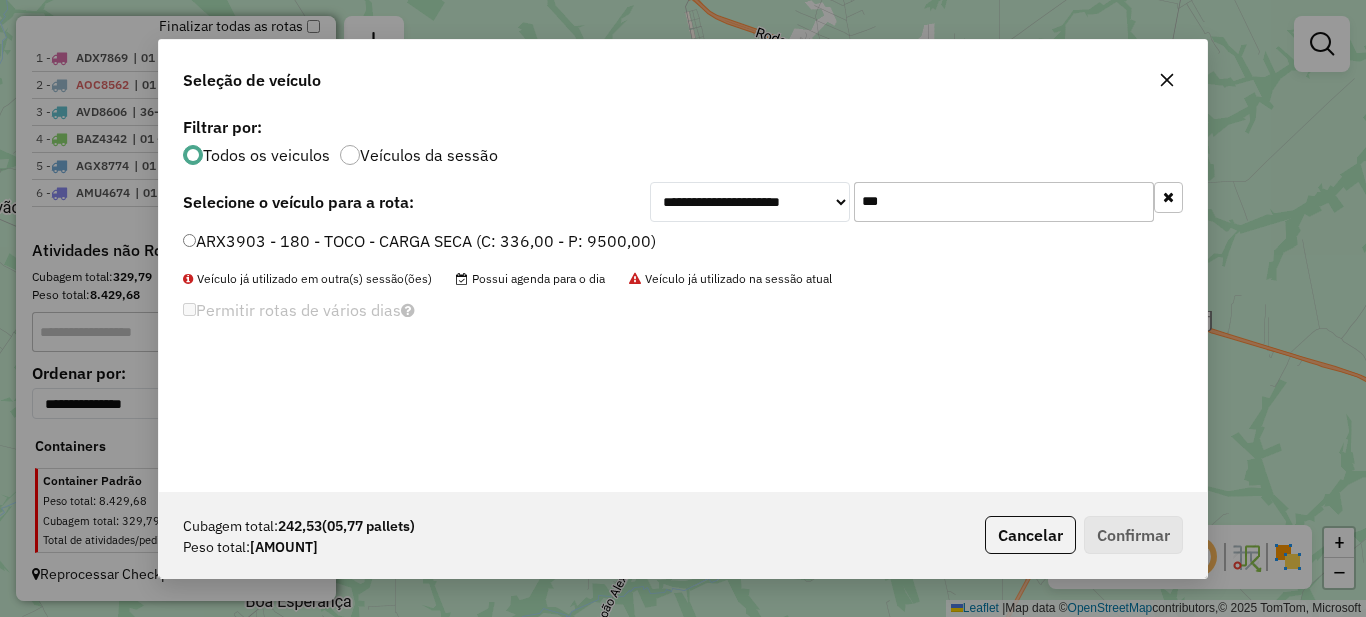 type on "***" 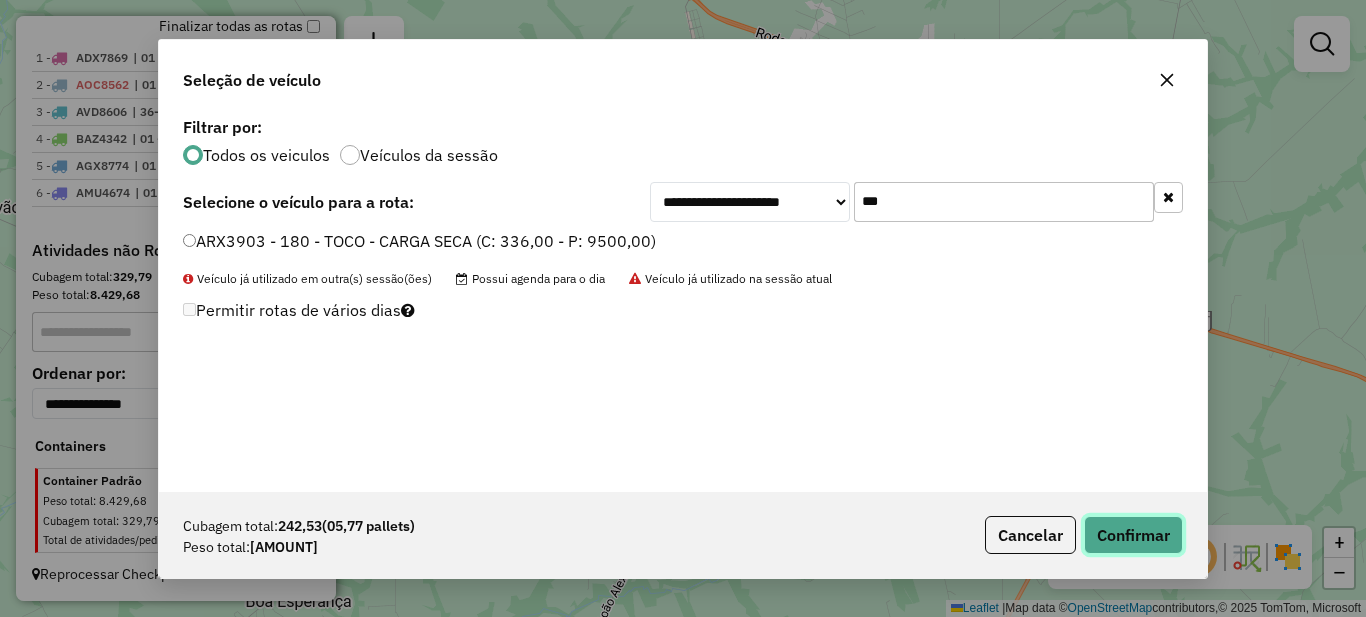 click on "Confirmar" 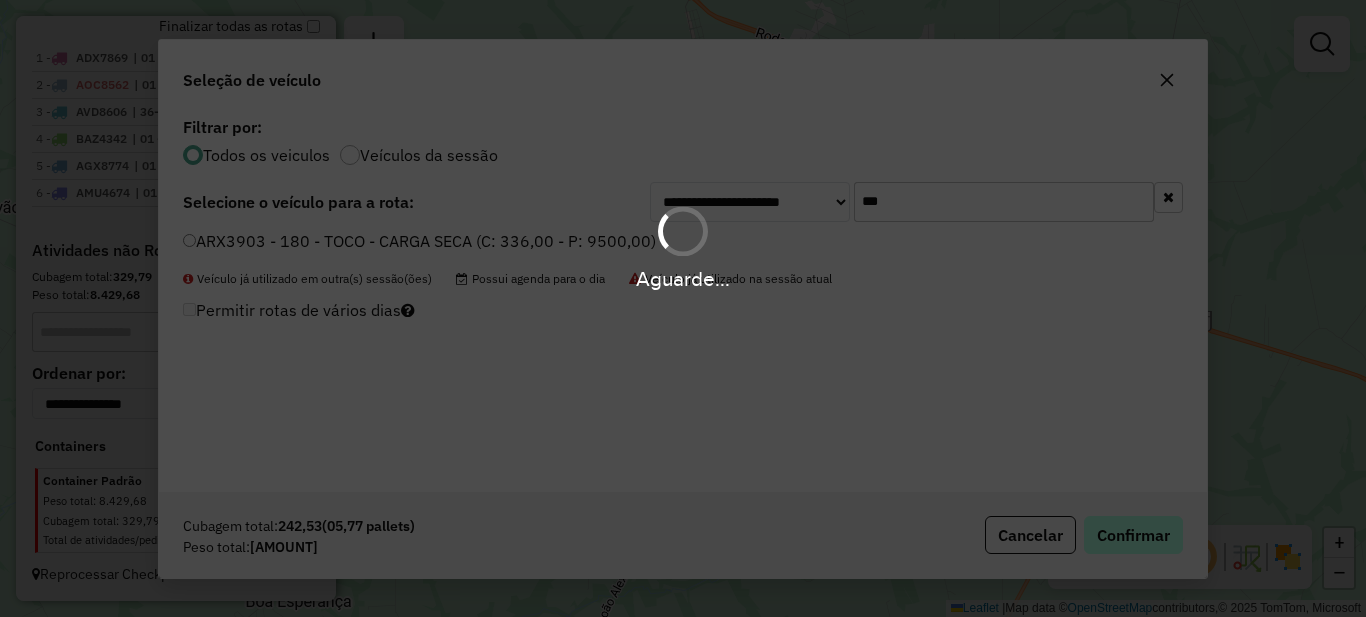 scroll, scrollTop: 837, scrollLeft: 0, axis: vertical 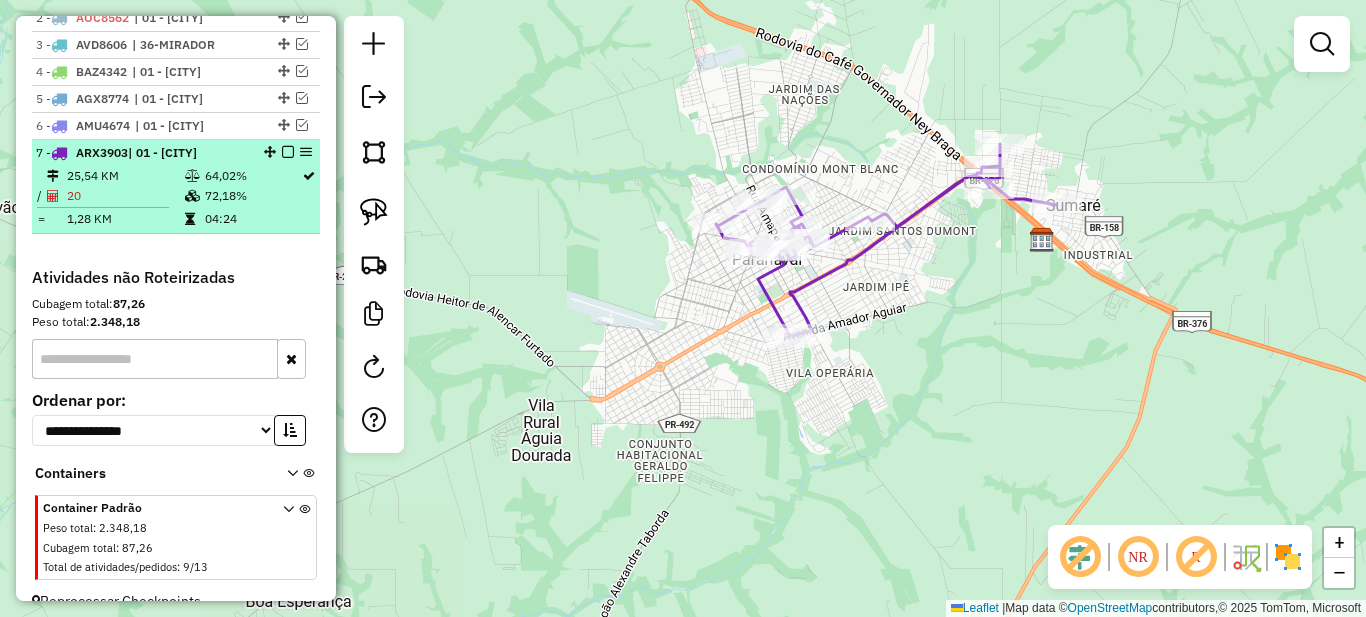 click on "64,02%" at bounding box center [252, 176] 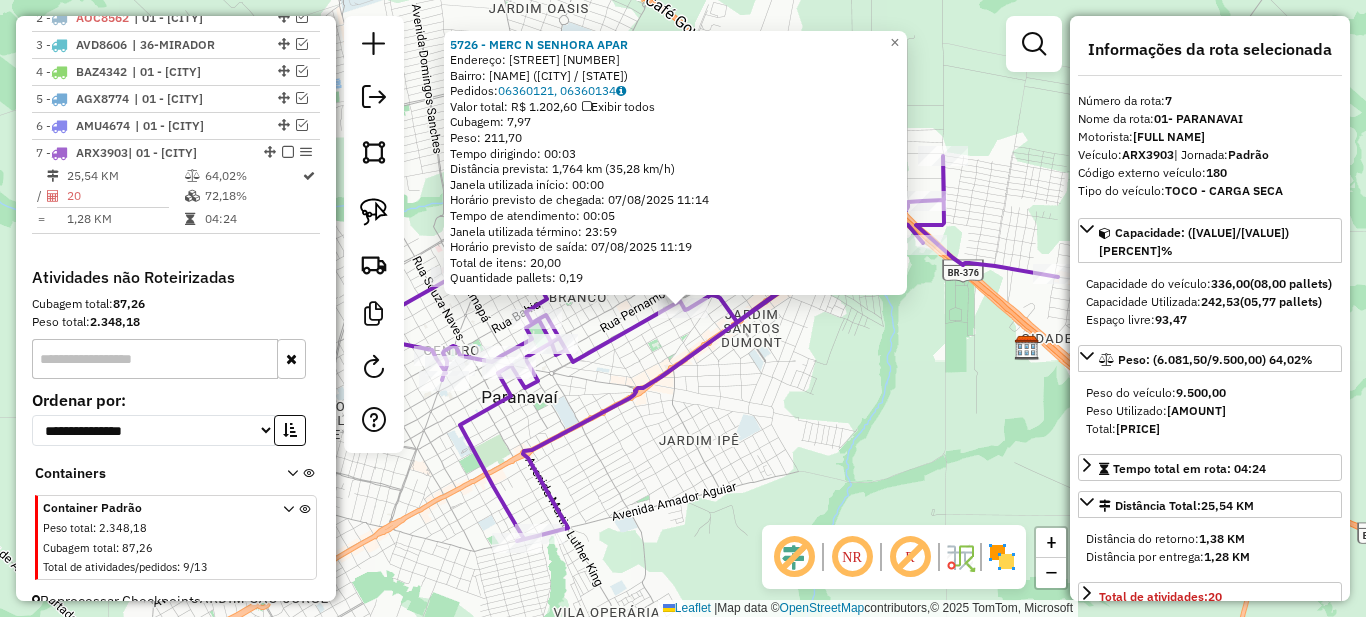 scroll, scrollTop: 864, scrollLeft: 0, axis: vertical 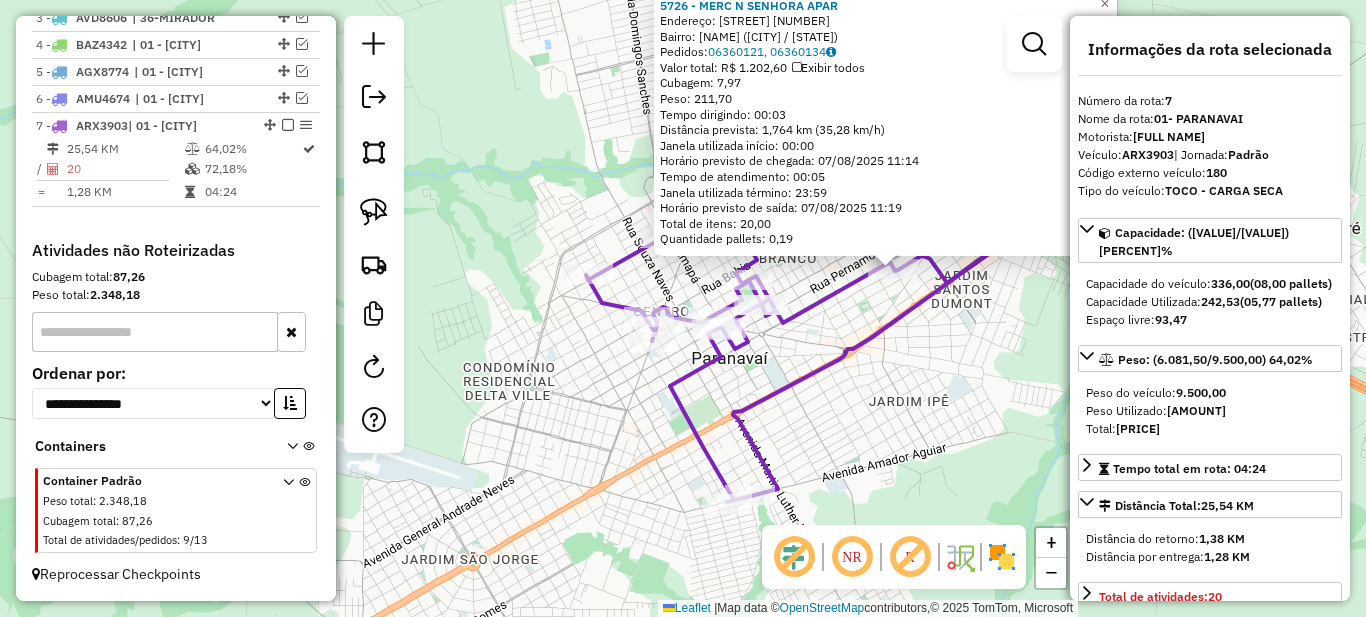 drag, startPoint x: 617, startPoint y: 374, endPoint x: 827, endPoint y: 335, distance: 213.59073 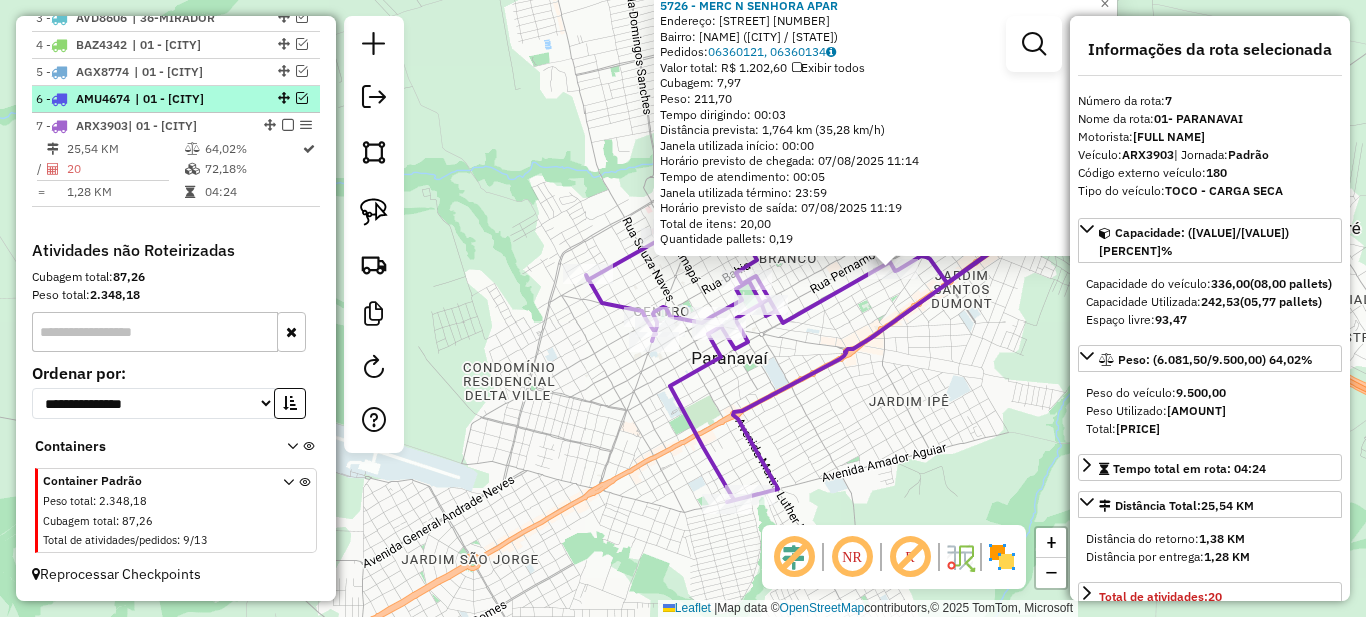 click at bounding box center (302, 98) 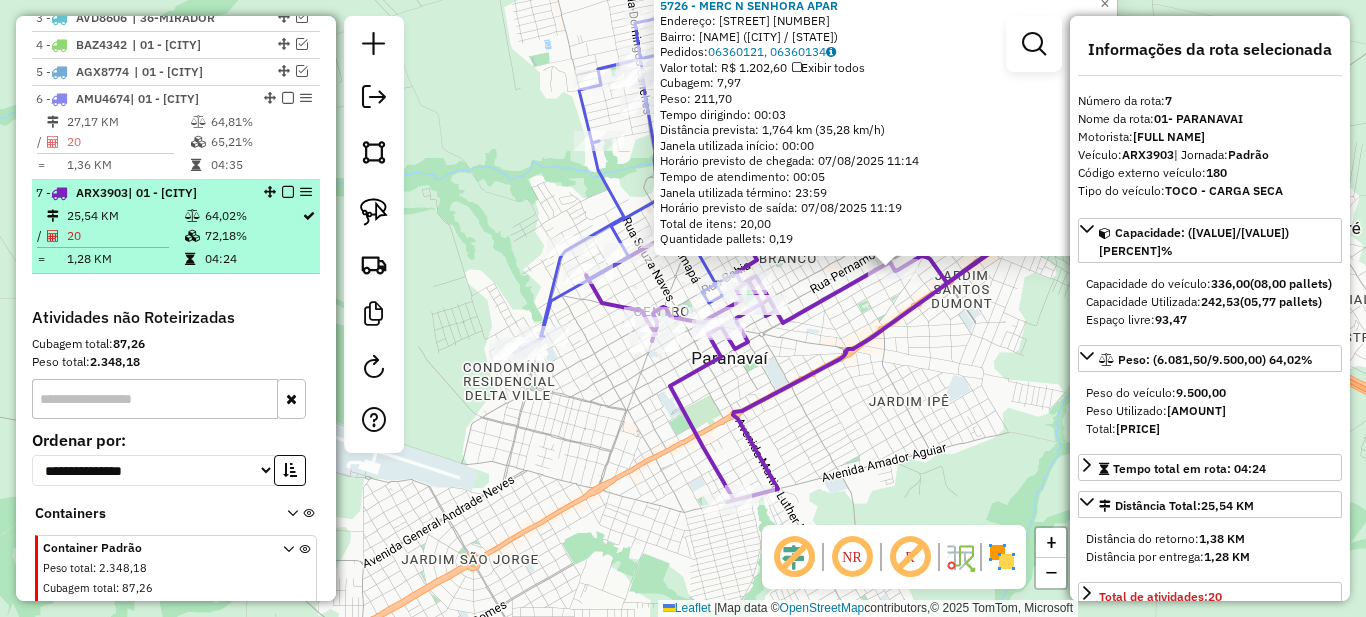 click at bounding box center [288, 192] 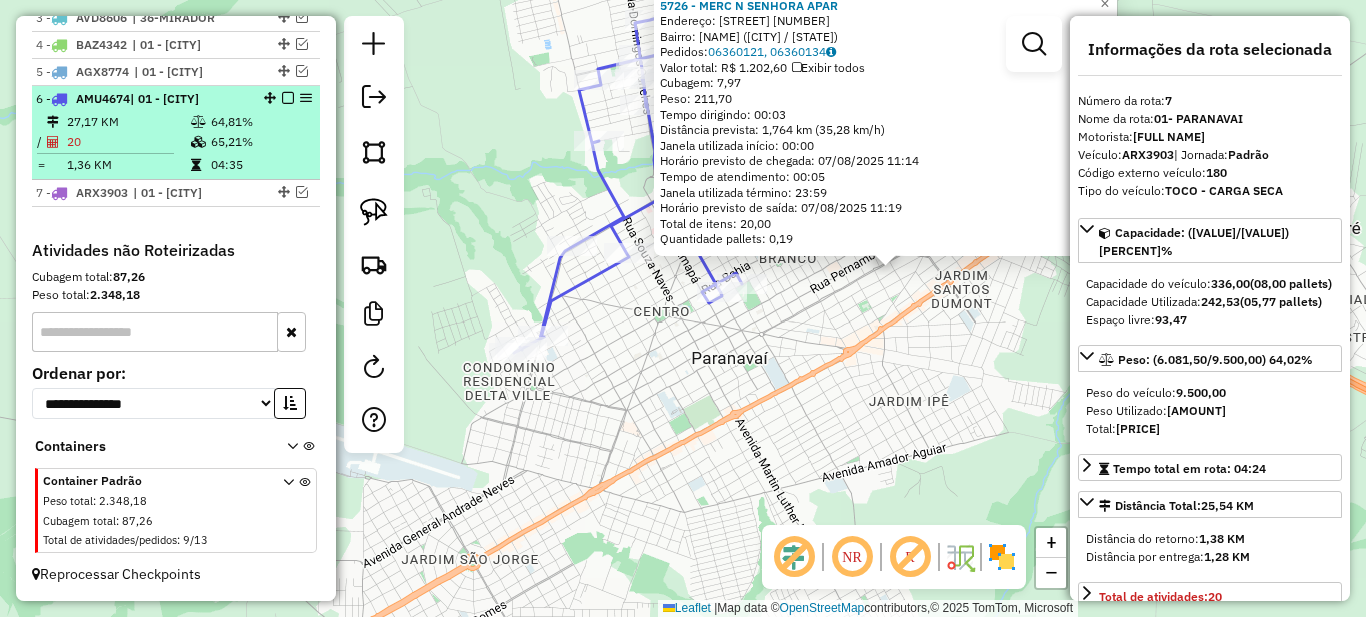 click on "65,21%" at bounding box center (260, 142) 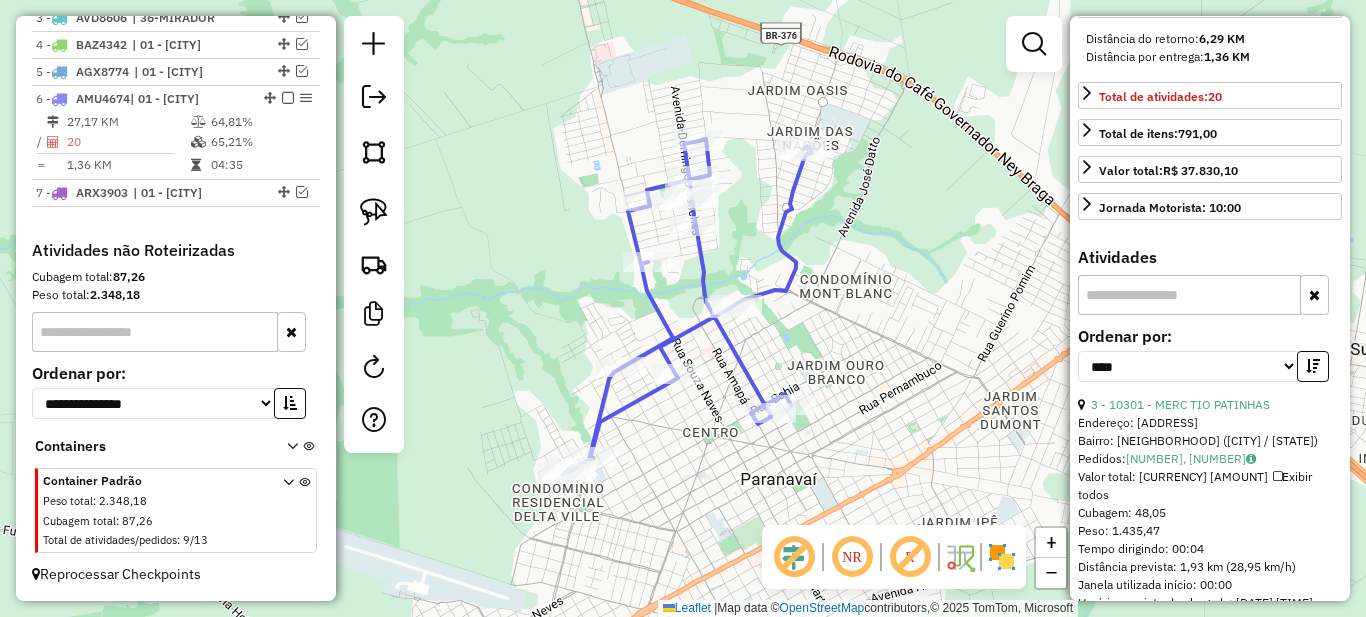 scroll, scrollTop: 700, scrollLeft: 0, axis: vertical 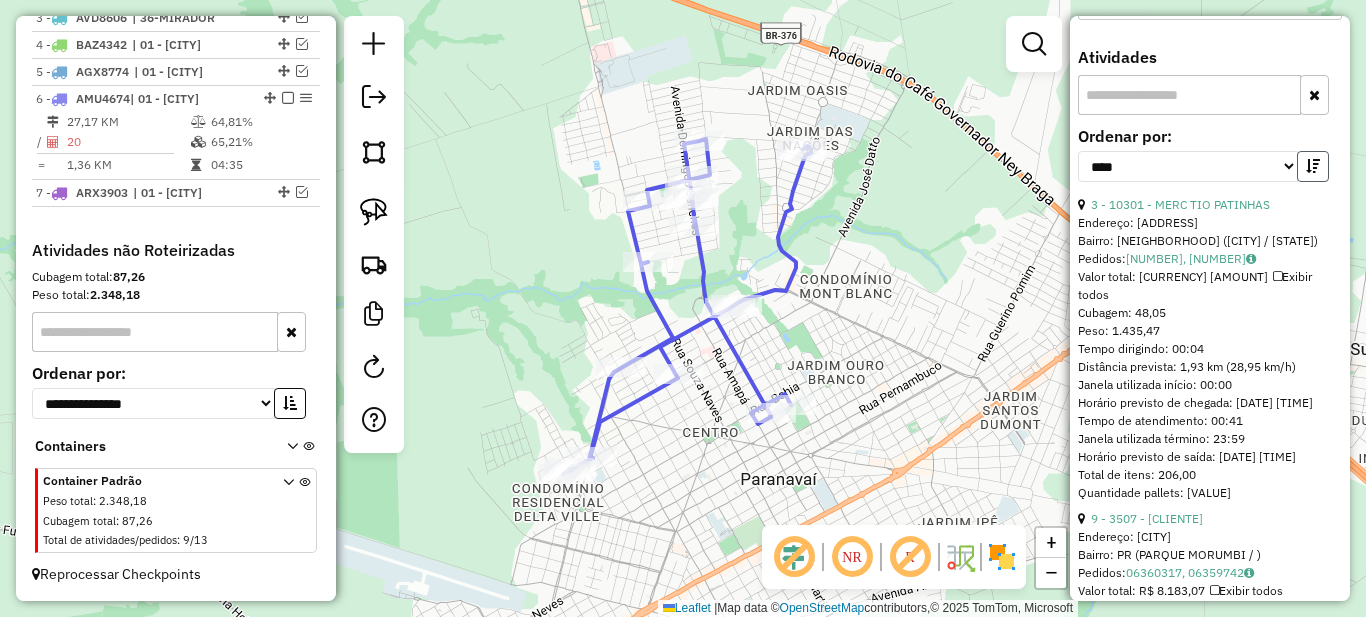 click at bounding box center [1313, 166] 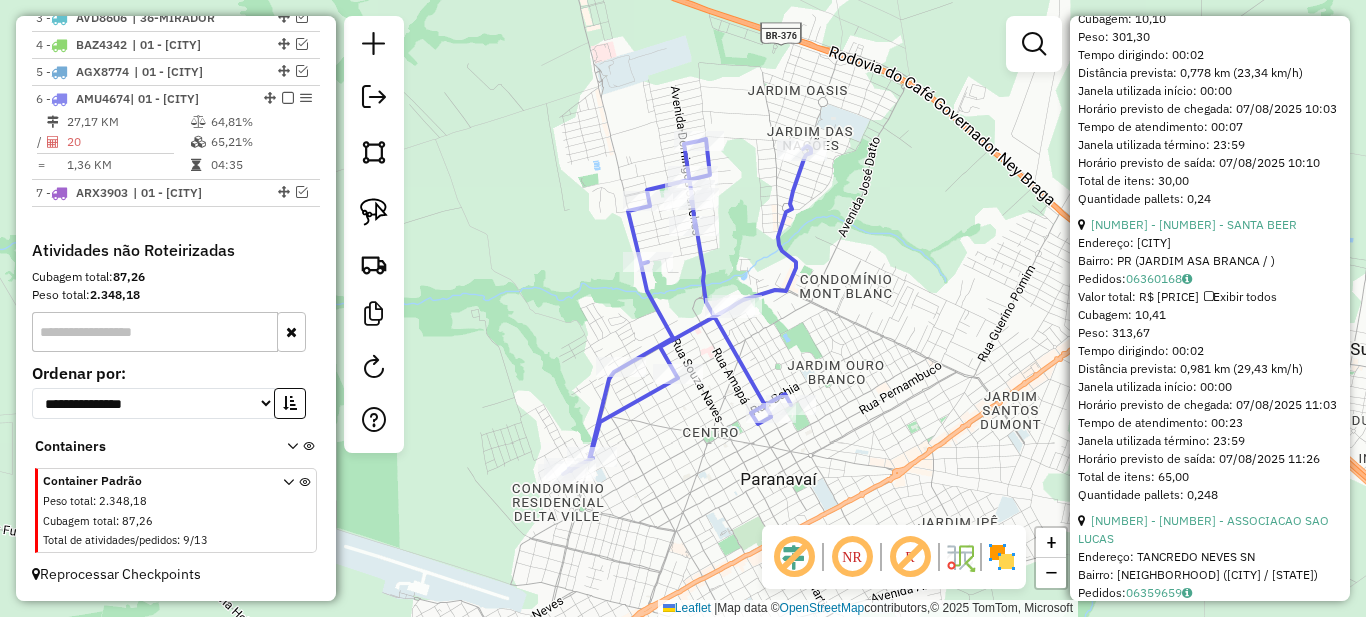 scroll, scrollTop: 4500, scrollLeft: 0, axis: vertical 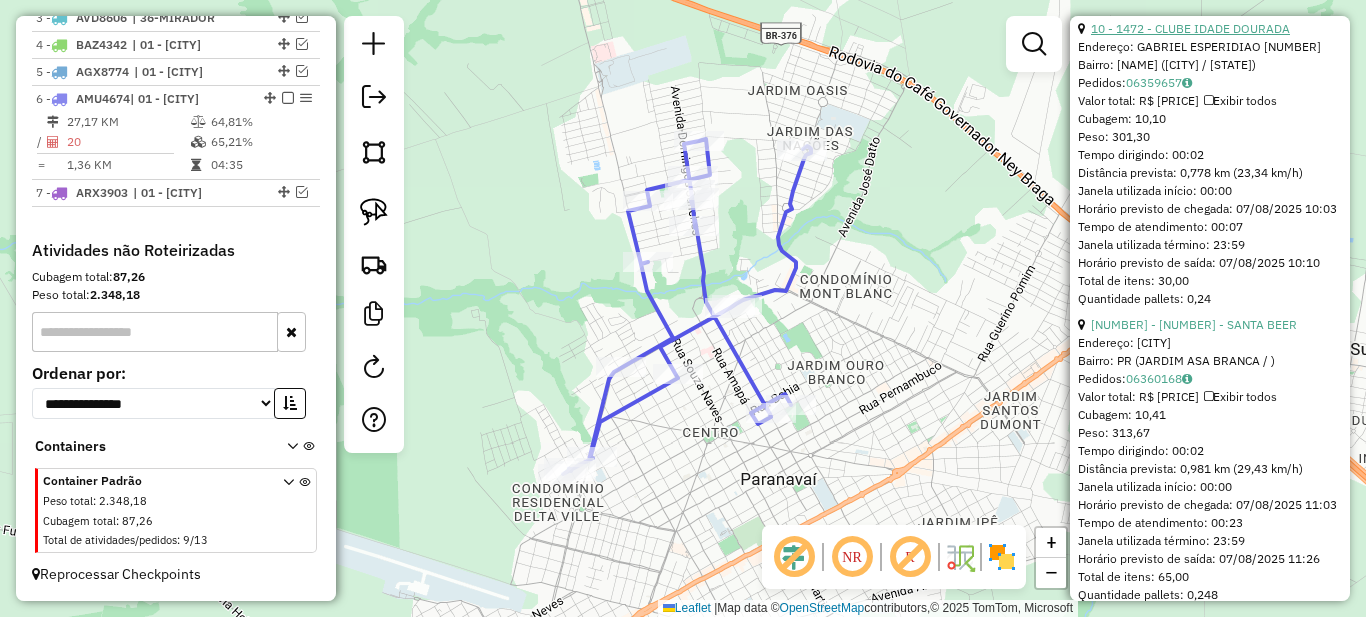 click on "10 - 1472 - CLUBE IDADE DOURADA" at bounding box center (1190, 28) 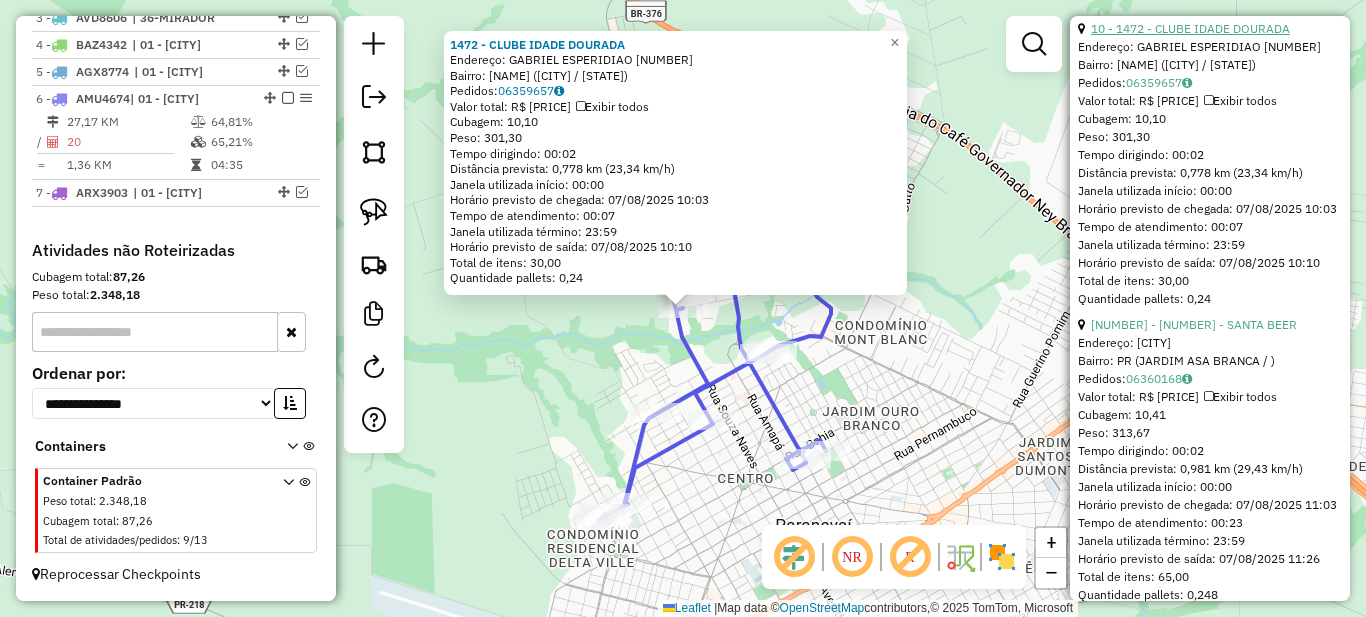 scroll, scrollTop: 4200, scrollLeft: 0, axis: vertical 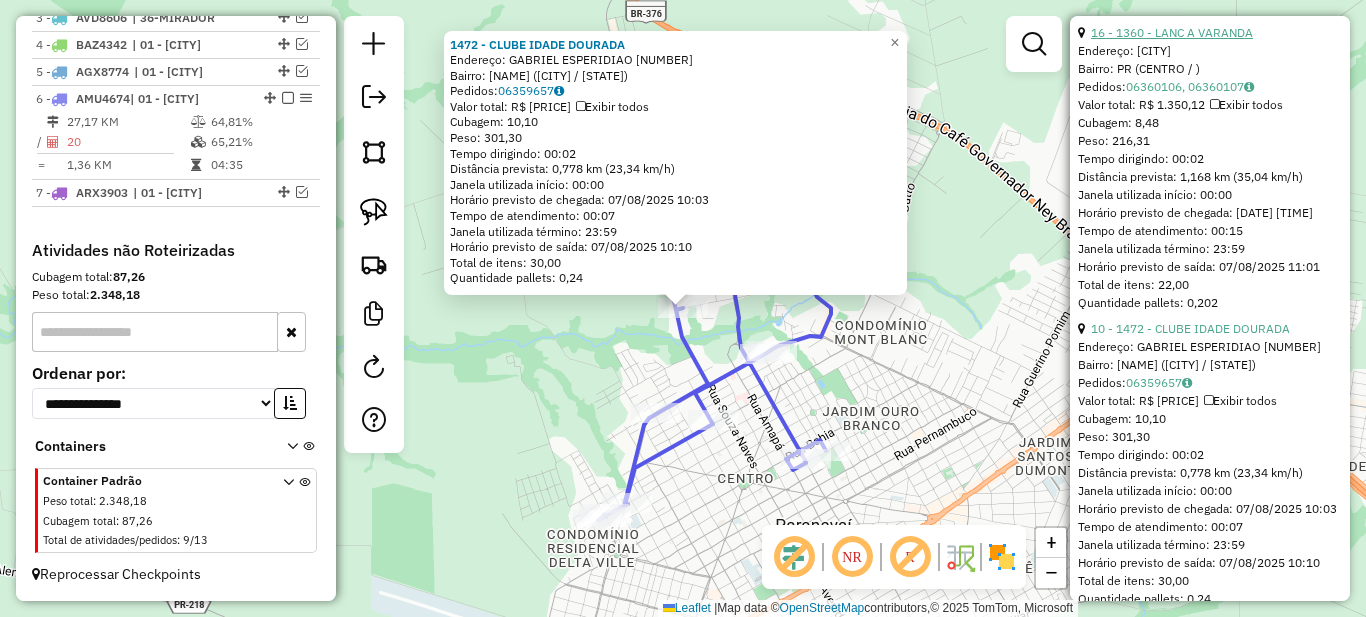 click on "16 - 1360 - LANC A VARANDA" at bounding box center [1172, 32] 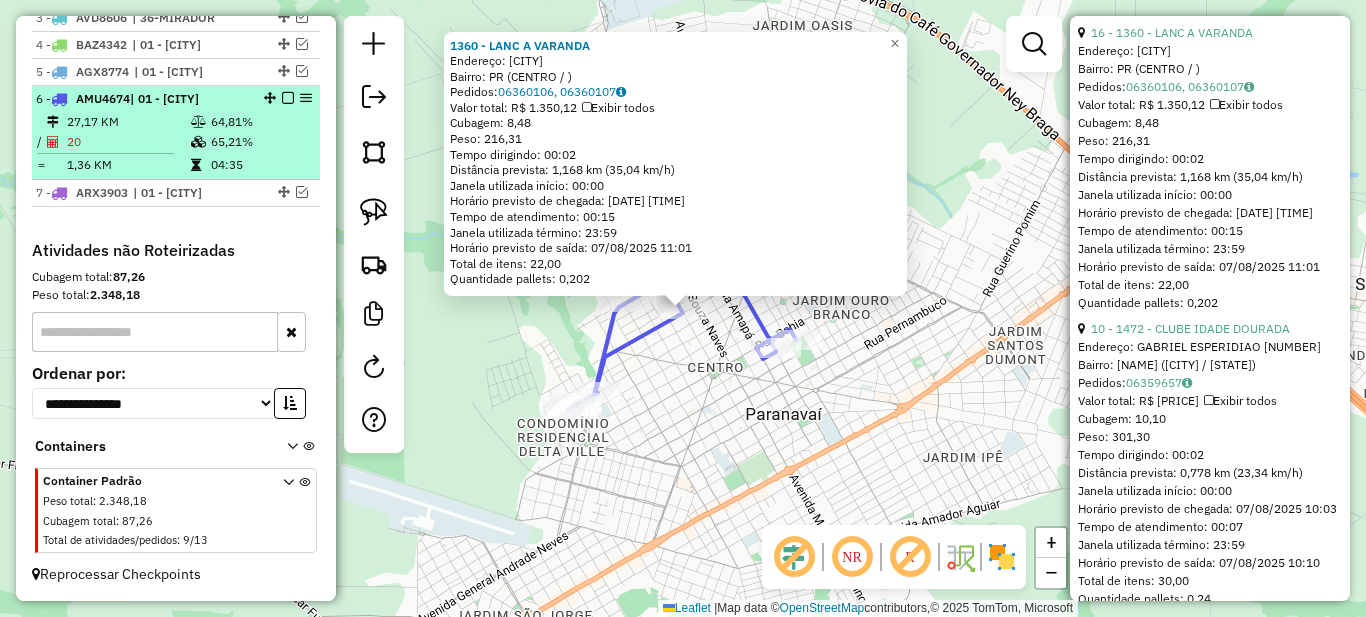 click at bounding box center [288, 98] 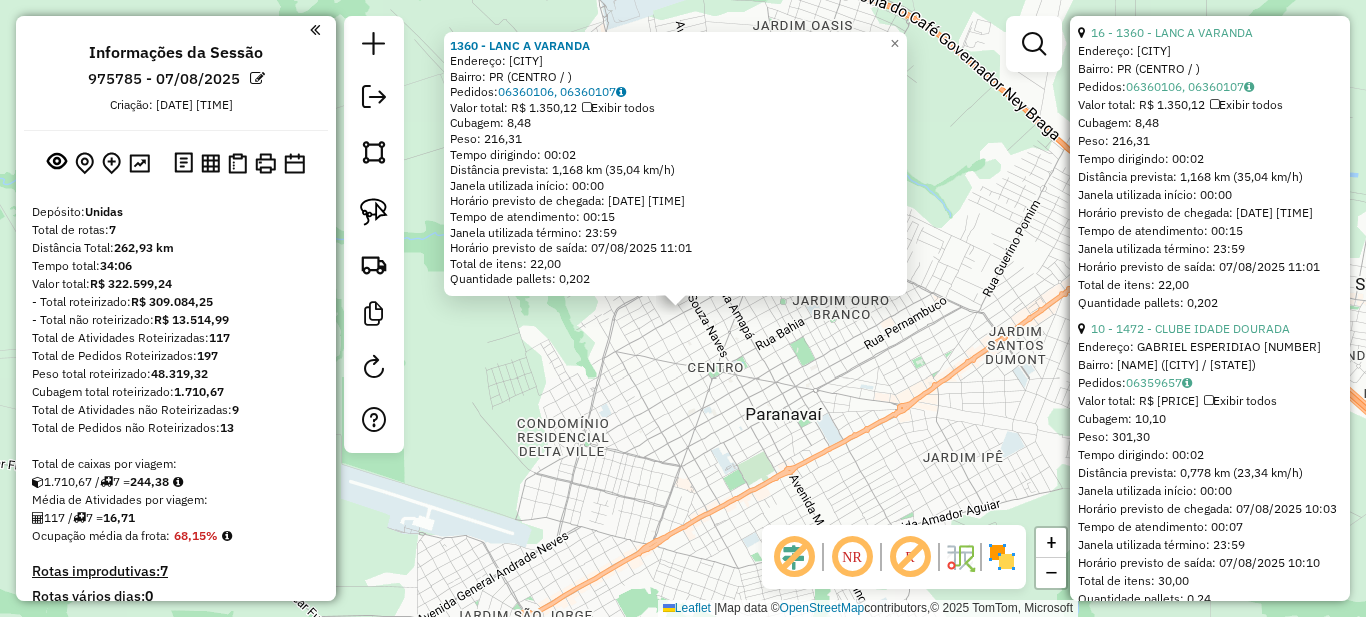 scroll, scrollTop: 500, scrollLeft: 0, axis: vertical 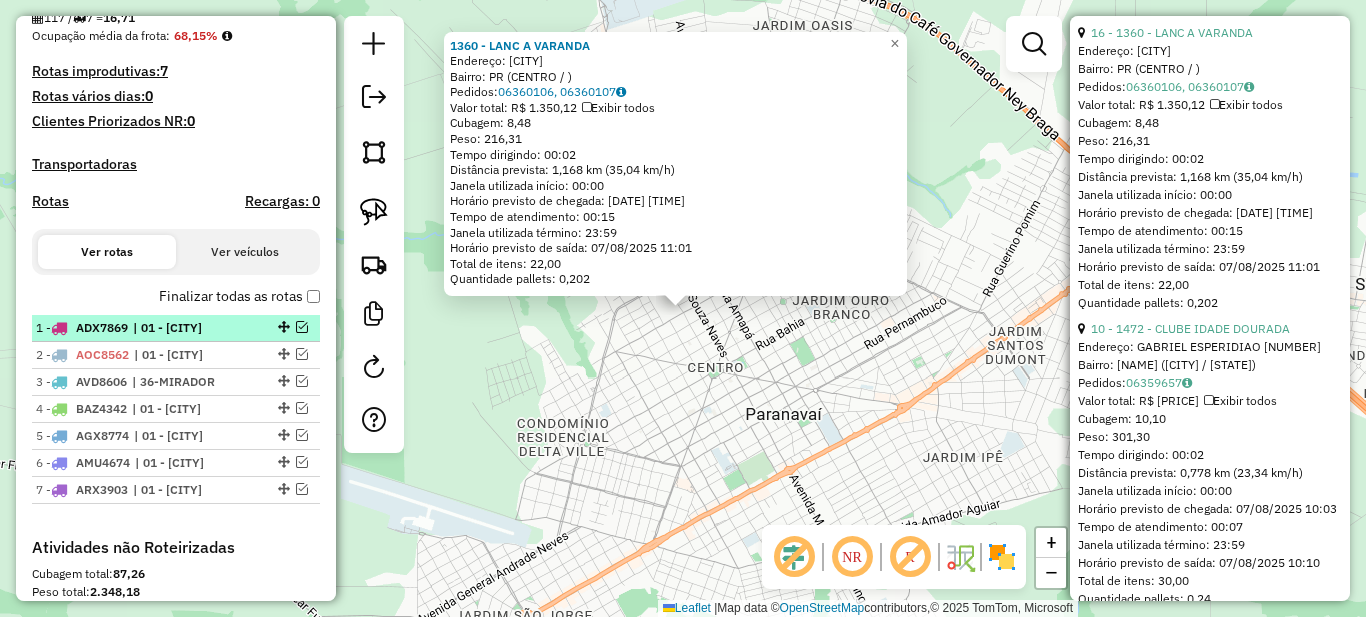 click on "| 01 - [CITY]" at bounding box center [179, 328] 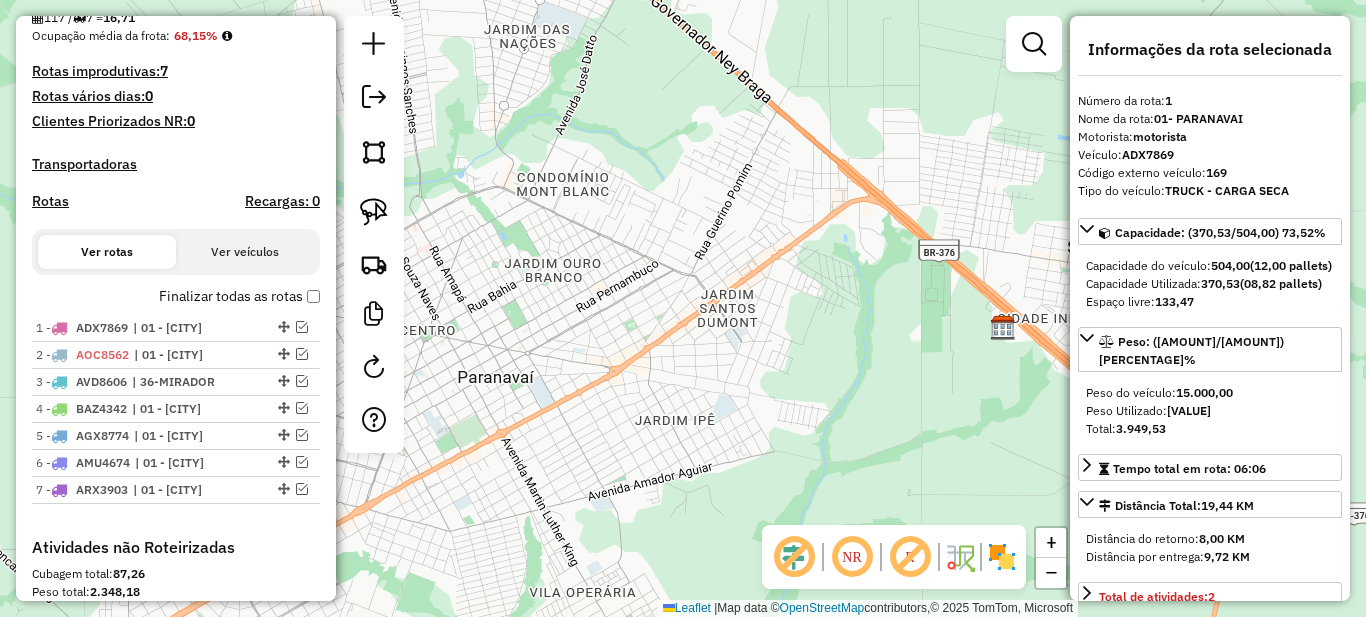 scroll, scrollTop: 100, scrollLeft: 0, axis: vertical 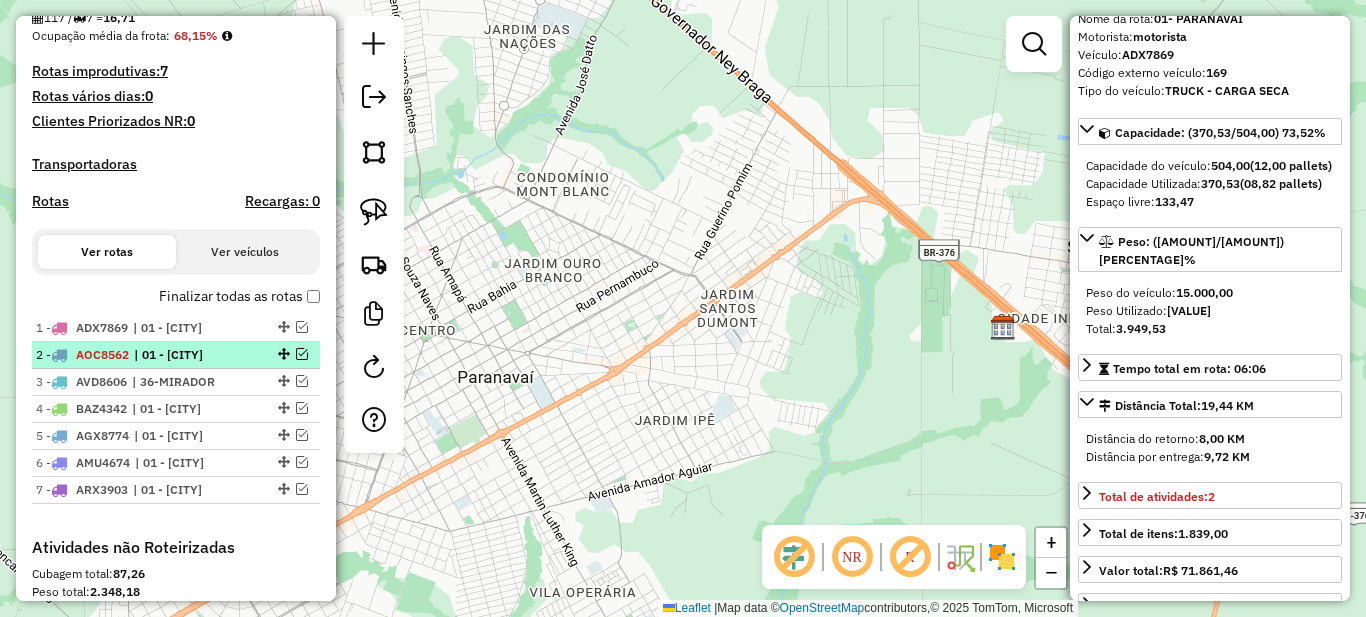 click on "| 01 - [CITY]" at bounding box center (180, 355) 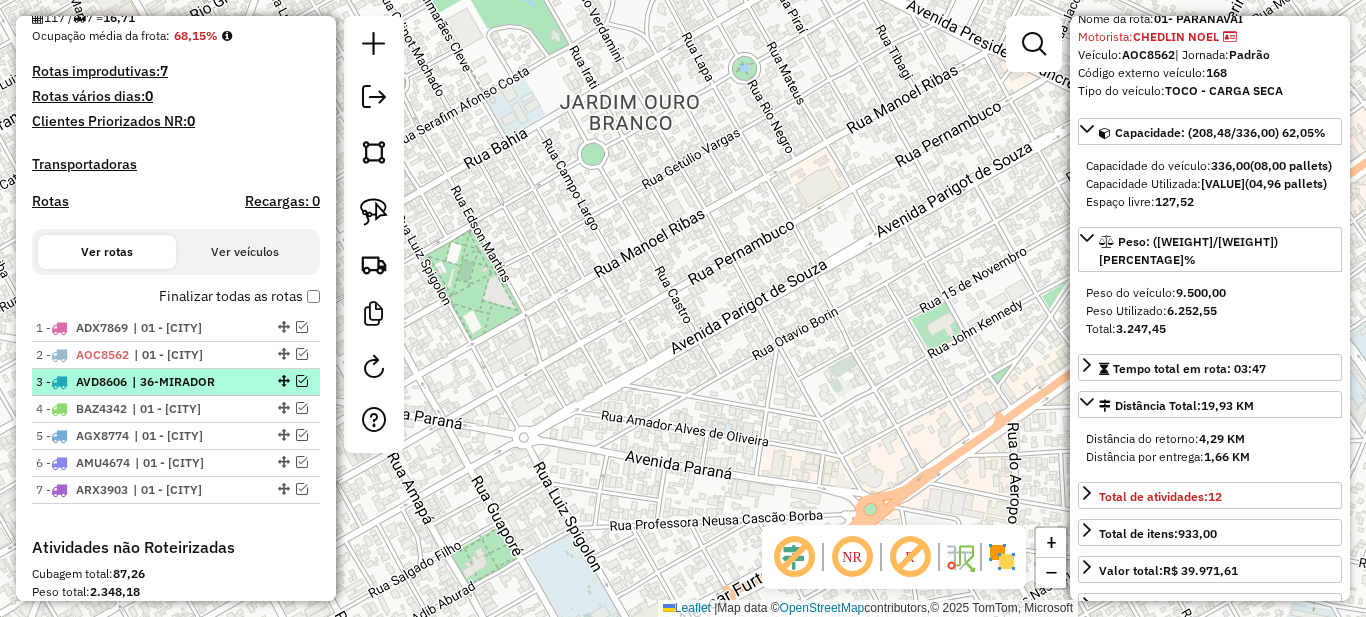 click on "| 36-MIRADOR" at bounding box center (178, 382) 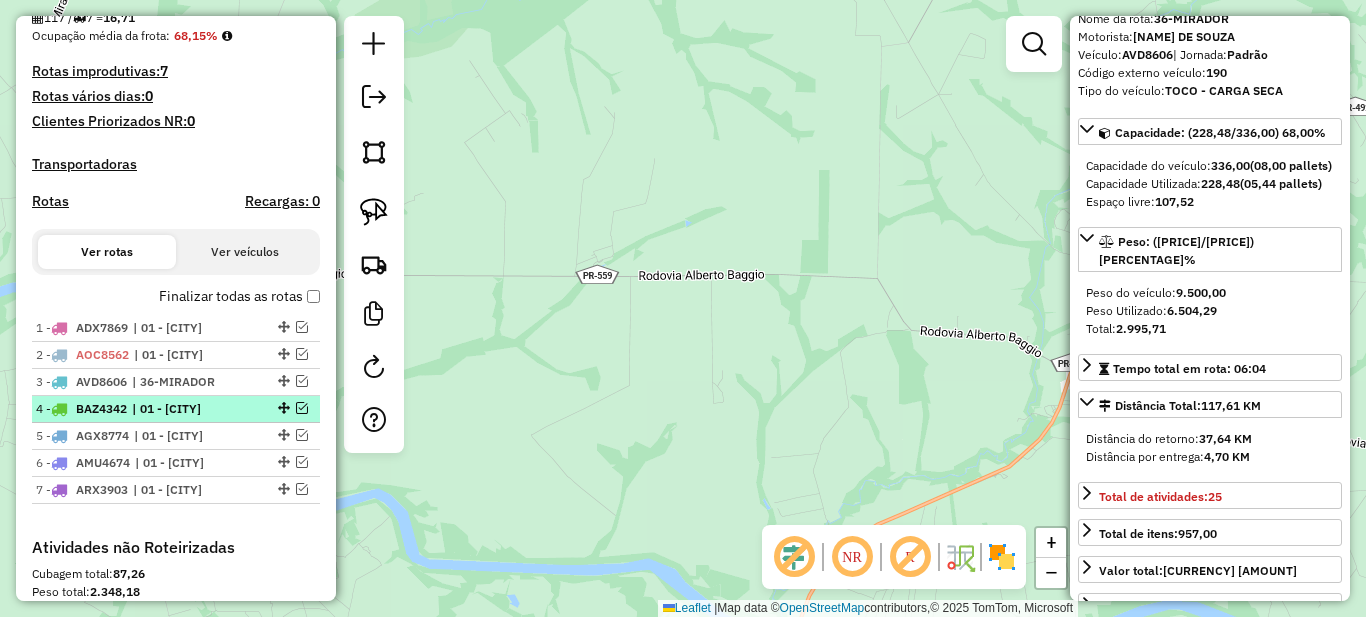 click on "| 01 - [CITY]" at bounding box center [178, 409] 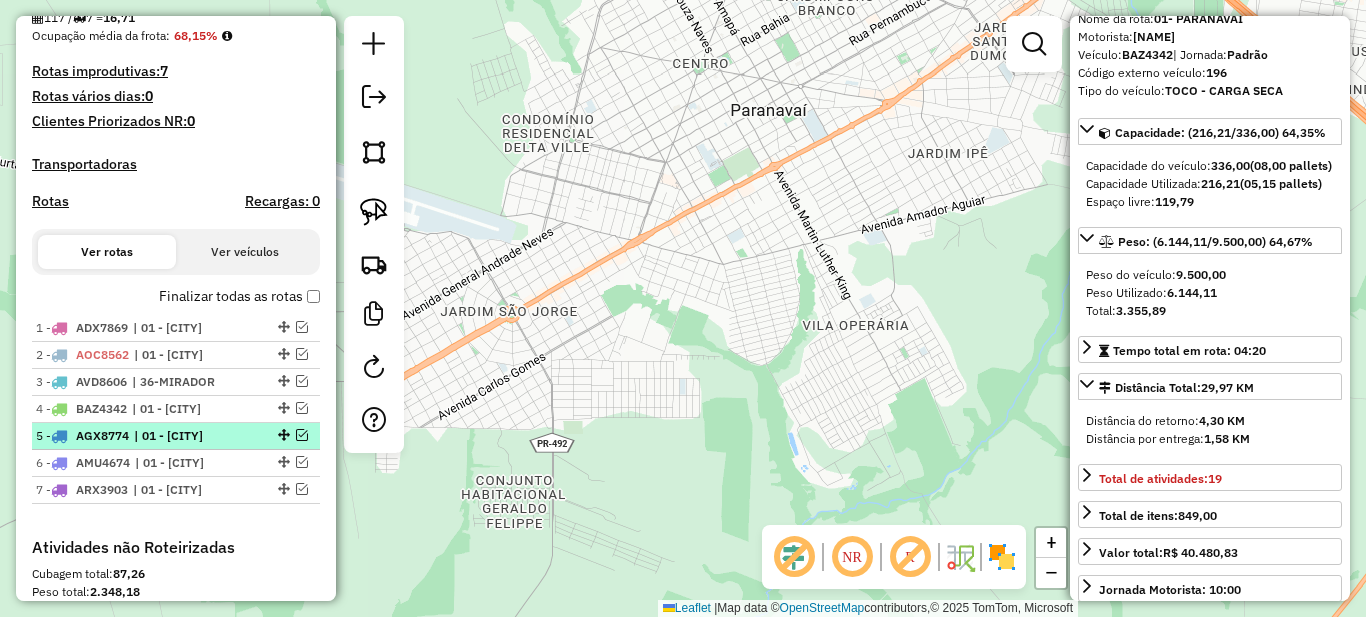click on "| 01 - [CITY]" at bounding box center [180, 436] 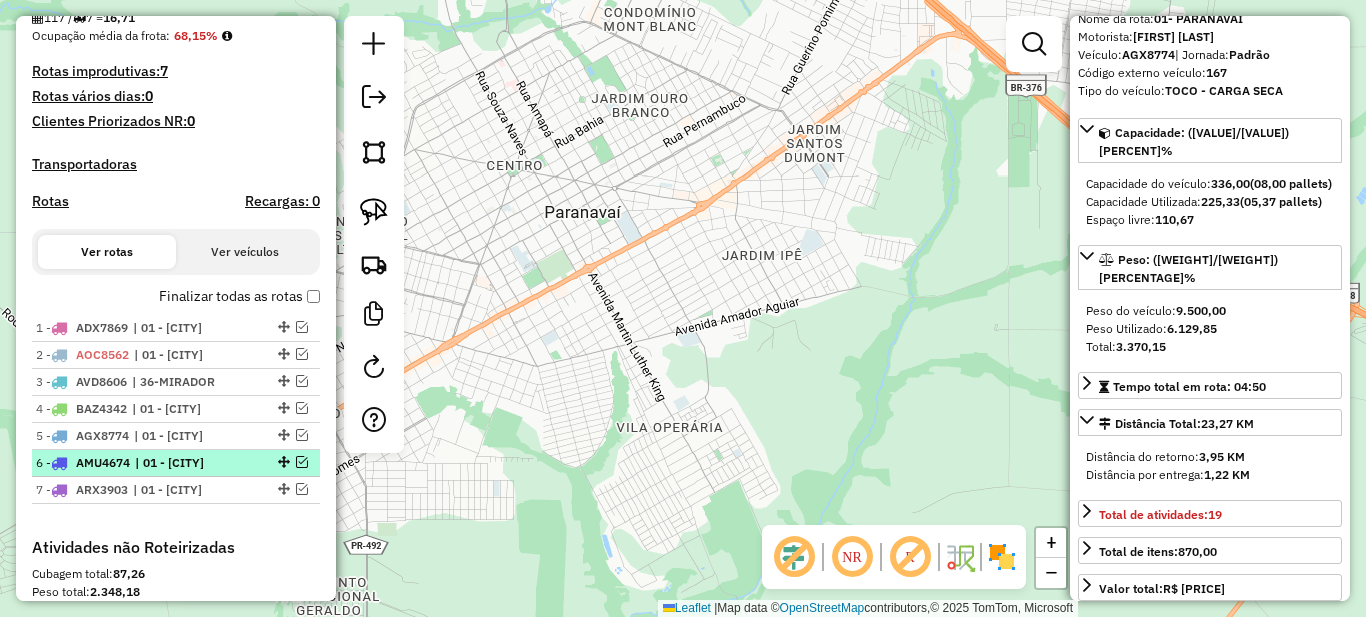 click on "| 01 - [CITY]" at bounding box center [181, 463] 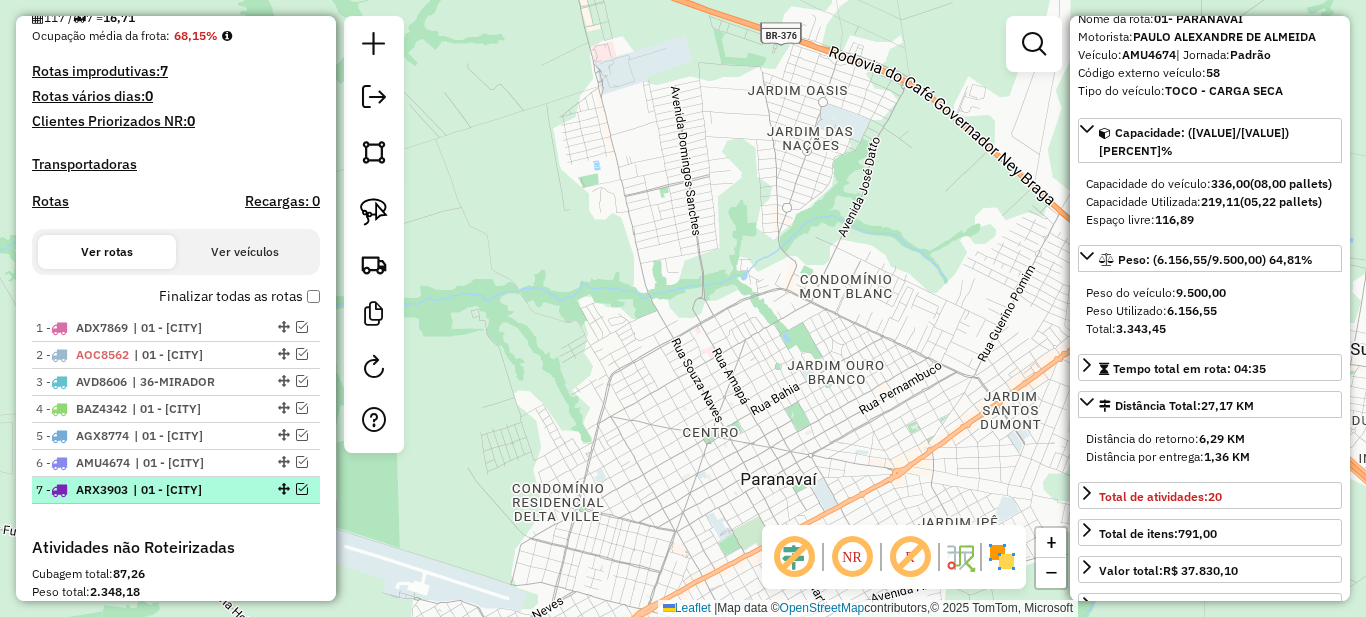 click on "| 01 - [CITY]" at bounding box center [179, 490] 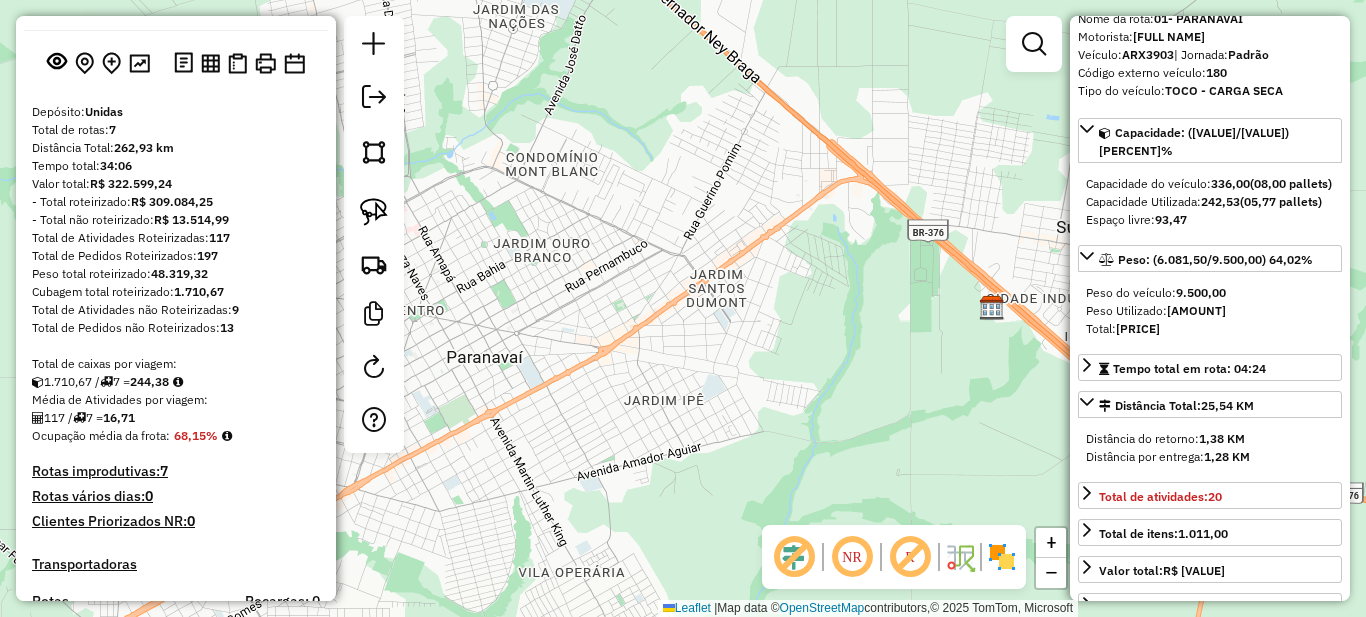 scroll, scrollTop: 0, scrollLeft: 0, axis: both 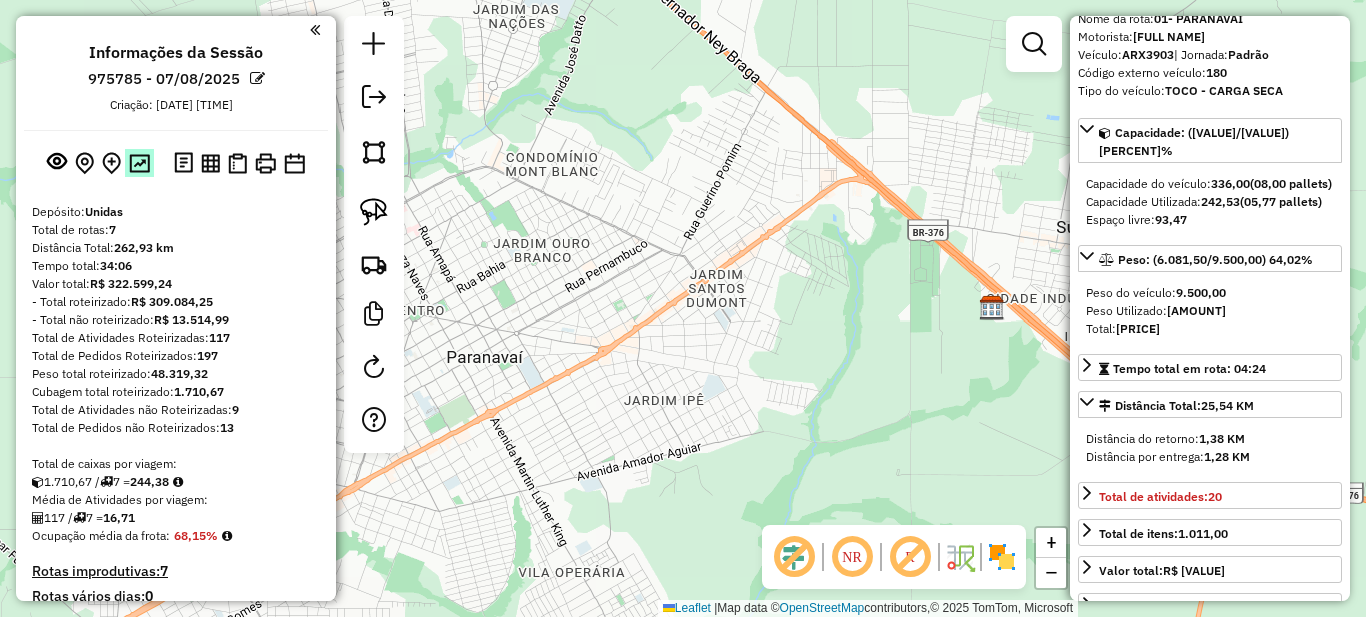click at bounding box center [139, 163] 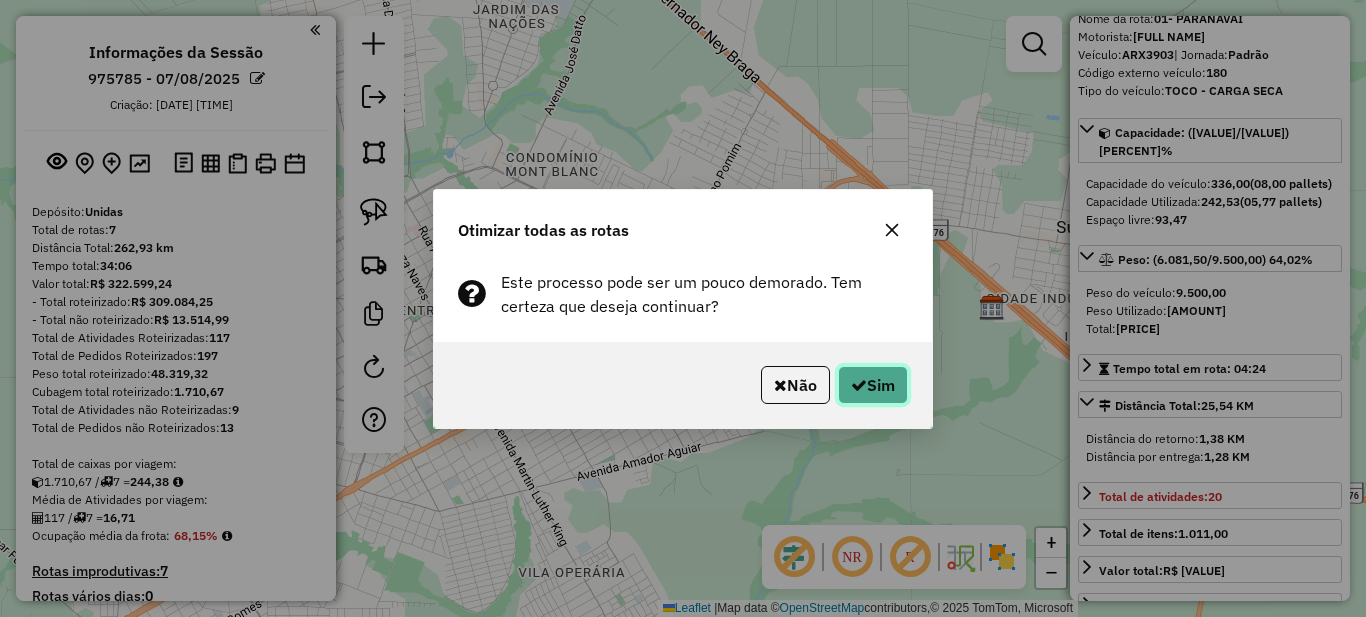 click on "Sim" 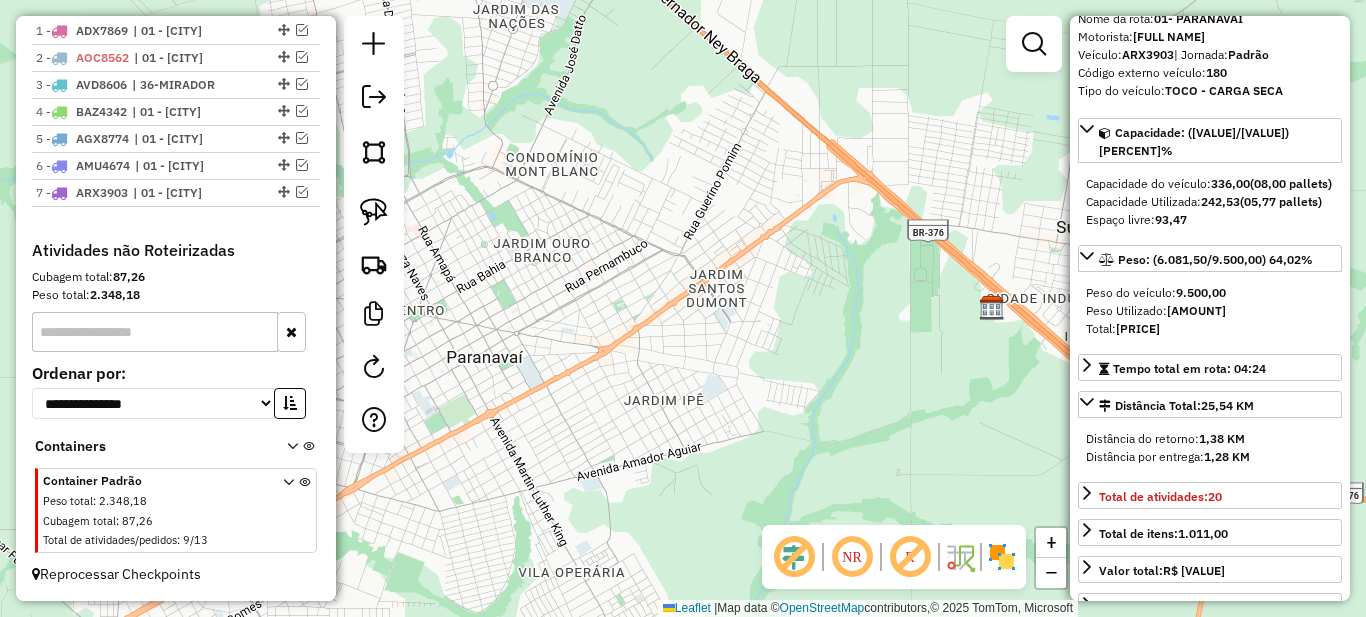 scroll, scrollTop: 0, scrollLeft: 0, axis: both 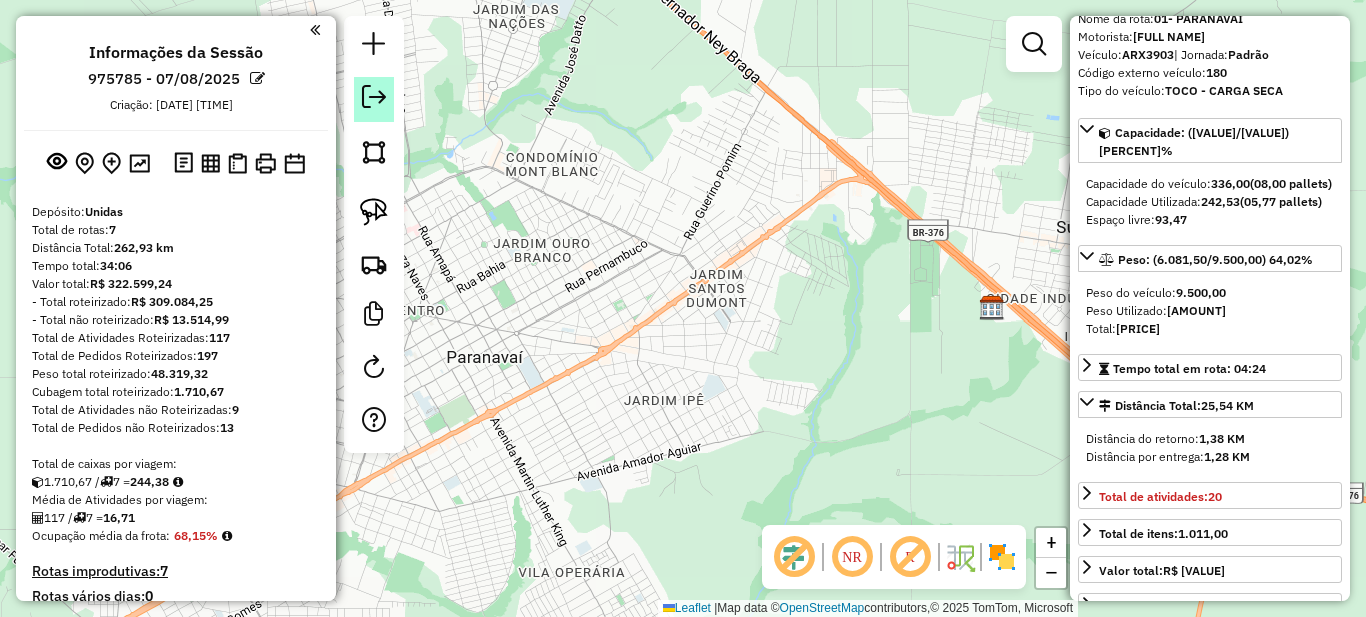 click 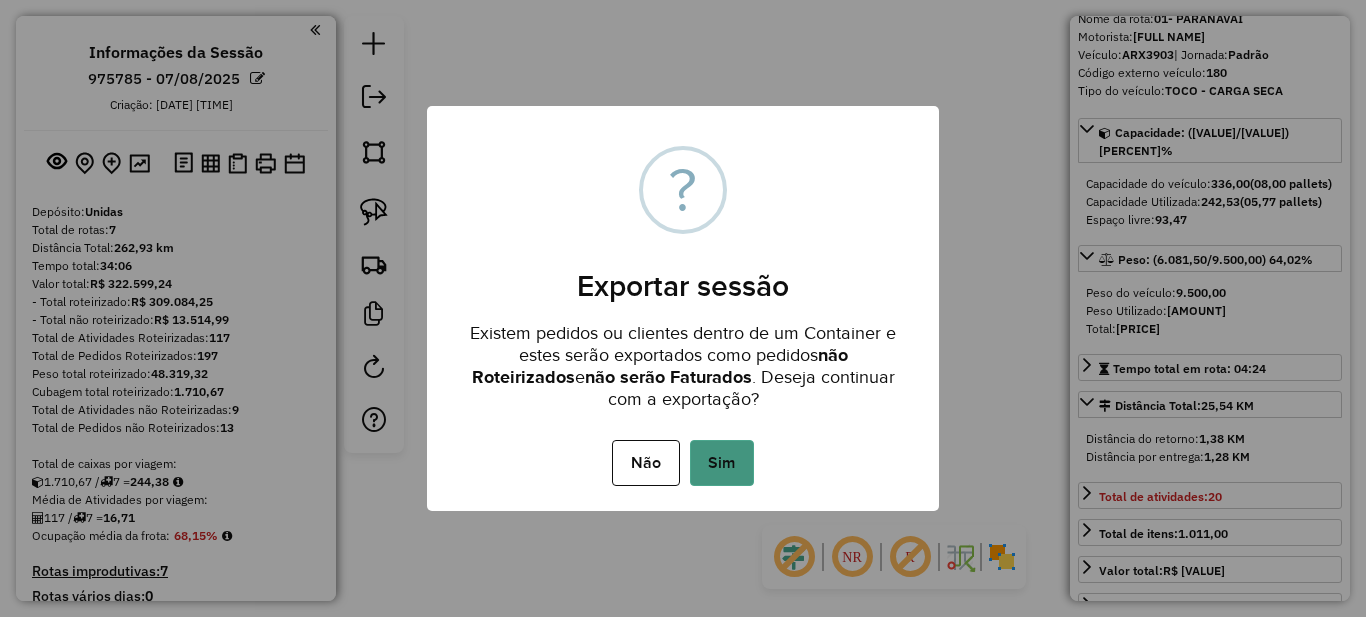 click on "Sim" at bounding box center [722, 463] 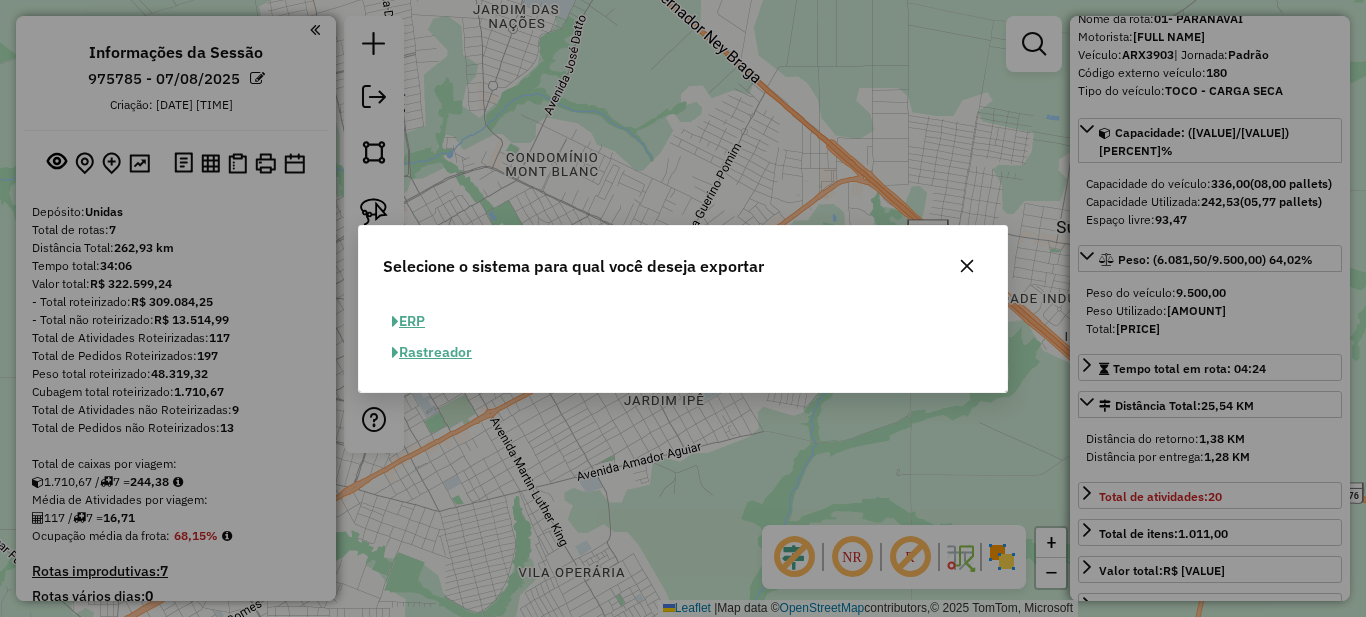 click on "ERP" 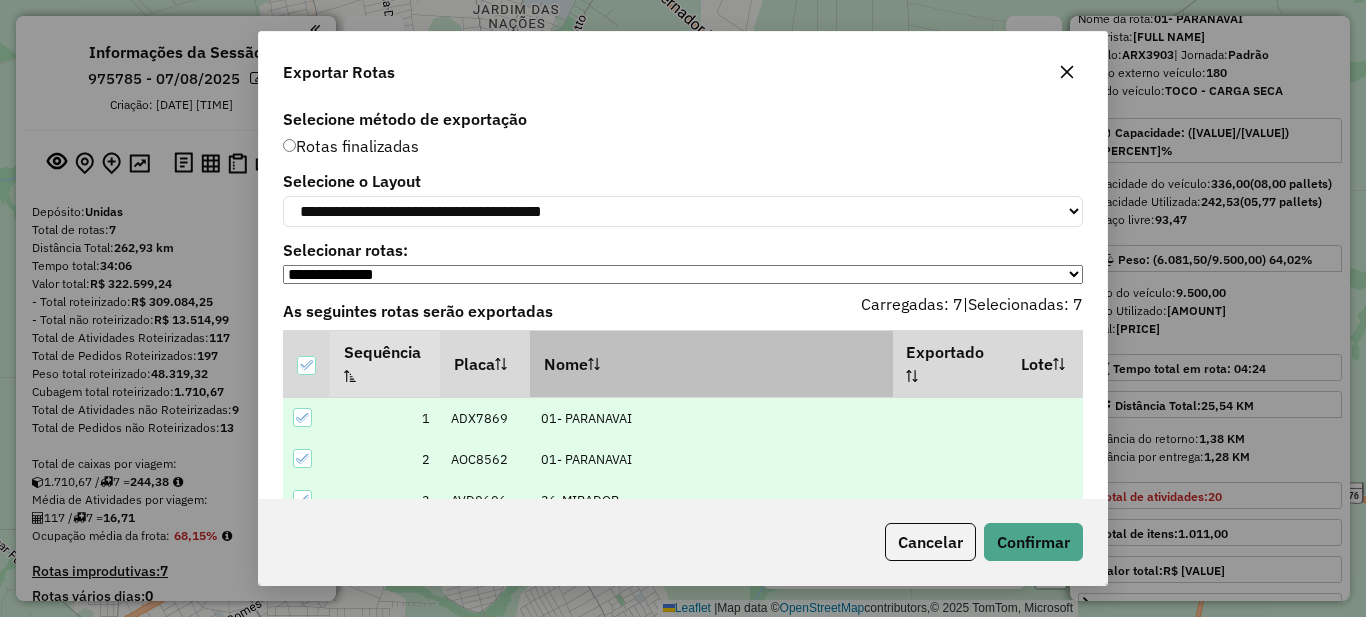 scroll, scrollTop: 185, scrollLeft: 0, axis: vertical 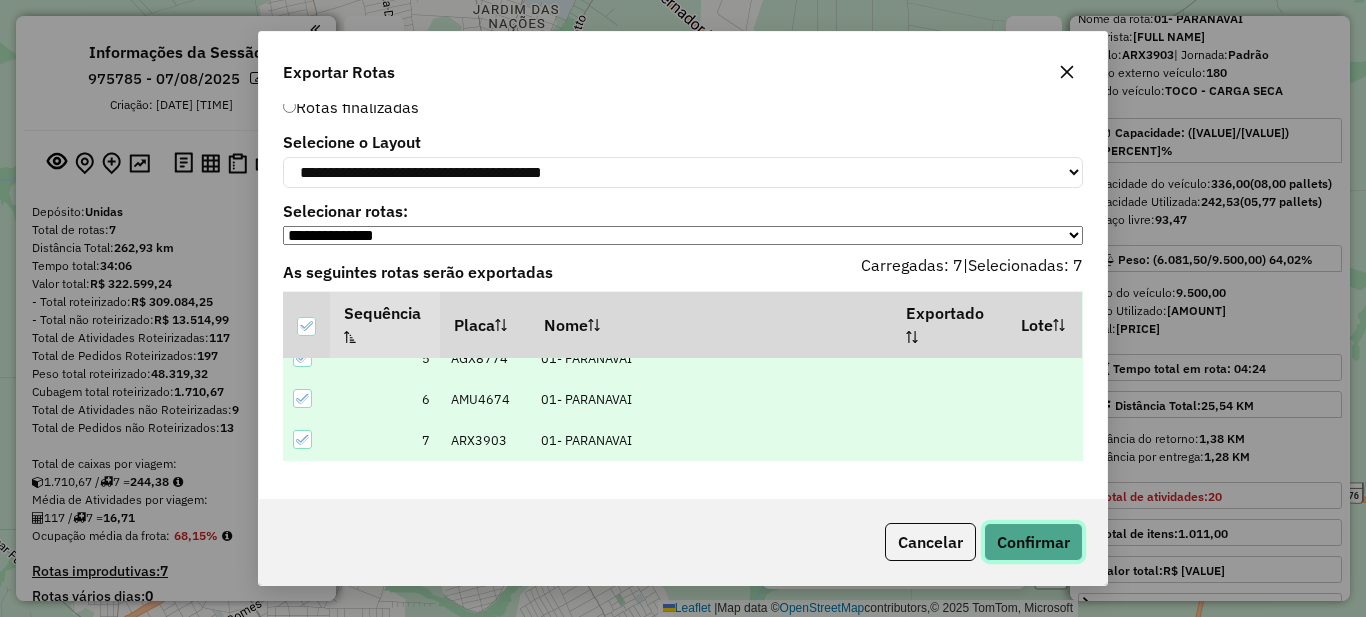 click on "Confirmar" 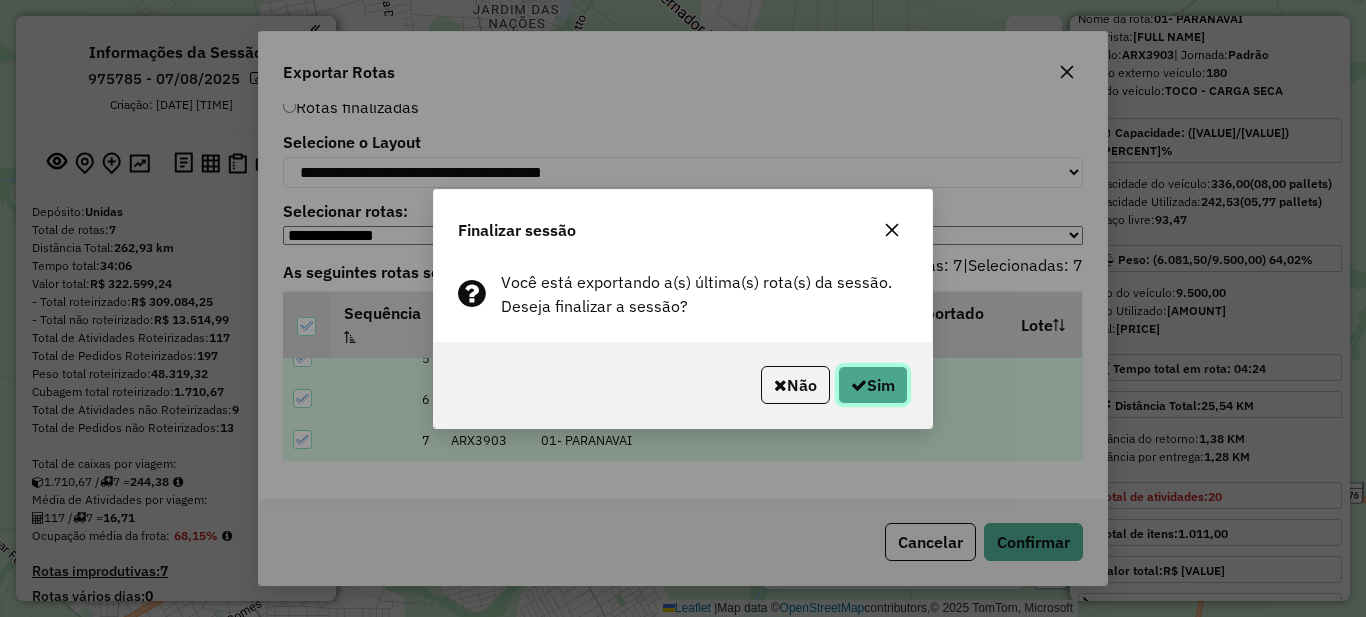 click on "Sim" 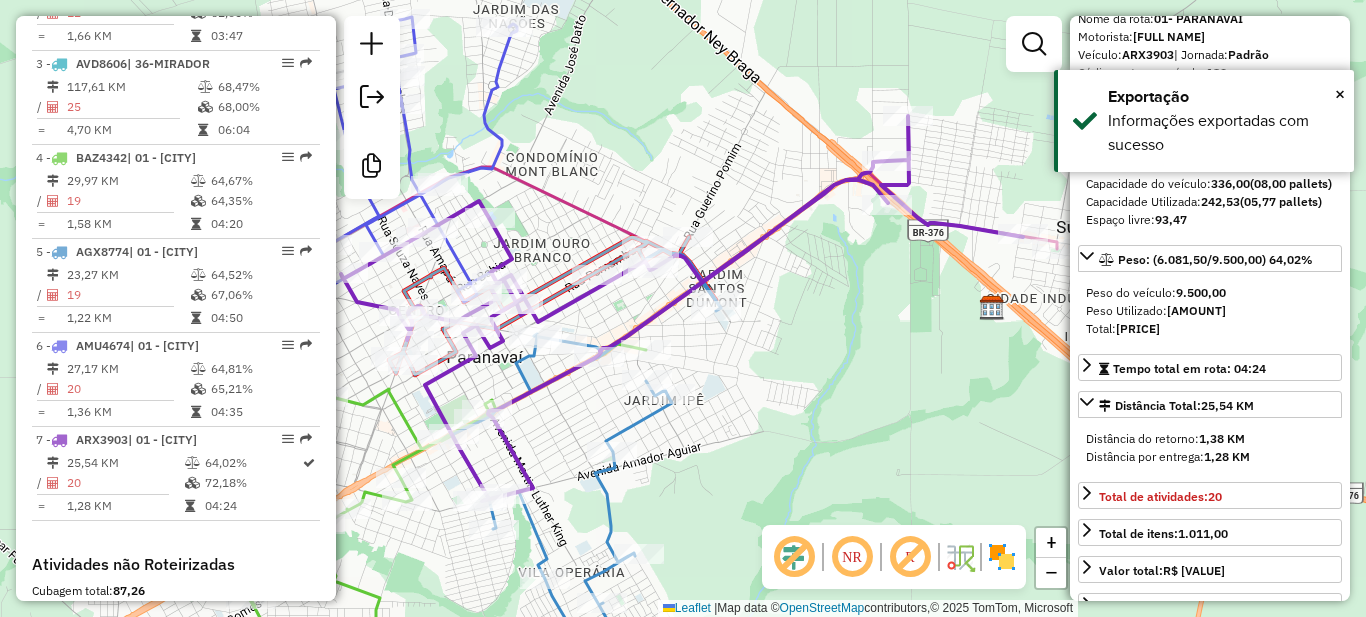 scroll, scrollTop: 1235, scrollLeft: 0, axis: vertical 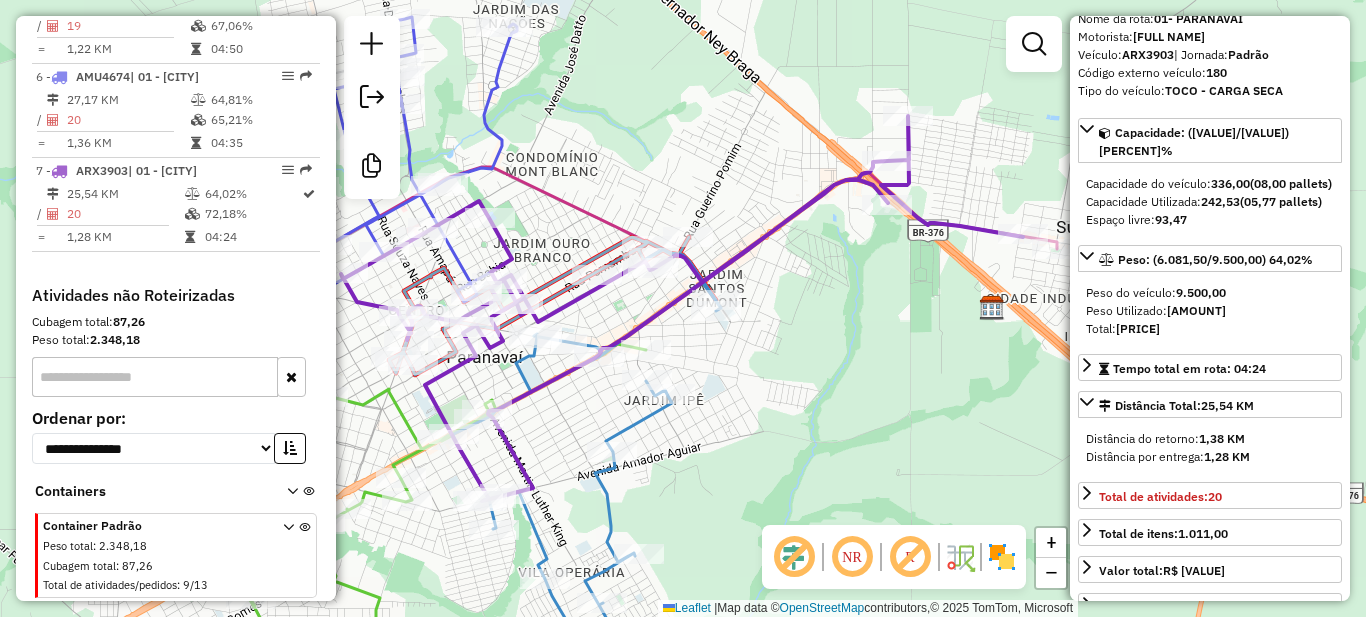 click on "Janela de atendimento Grade de atendimento Capacidade Transportadoras Veículos Cliente Pedidos  Rotas Selecione os dias de semana para filtrar as janelas de atendimento  Seg   Ter   Qua   Qui   Sex   Sáb   Dom  Informe o período da janela de atendimento: De: Até:  Filtrar exatamente a janela do cliente  Considerar janela de atendimento padrão  Selecione os dias de semana para filtrar as grades de atendimento  Seg   Ter   Qua   Qui   Sex   Sáb   Dom   Considerar clientes sem dia de atendimento cadastrado  Clientes fora do dia de atendimento selecionado Filtrar as atividades entre os valores definidos abaixo:  Peso mínimo:   Peso máximo:   Cubagem mínima:   Cubagem máxima:   De:   Até:  Filtrar as atividades entre o tempo de atendimento definido abaixo:  De:   Até:   Considerar capacidade total dos clientes não roteirizados Transportadora: Selecione um ou mais itens Tipo de veículo: Selecione um ou mais itens Veículo: Selecione um ou mais itens Motorista: Selecione um ou mais itens Nome: Rótulo:" 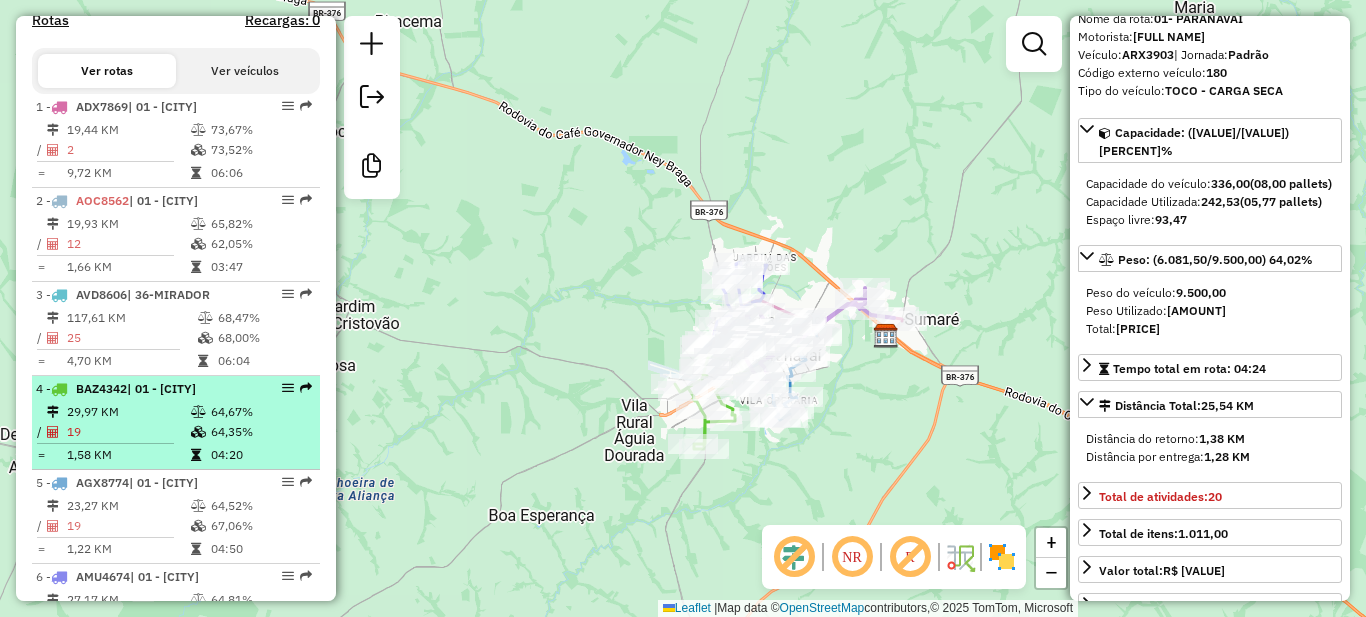 scroll, scrollTop: 535, scrollLeft: 0, axis: vertical 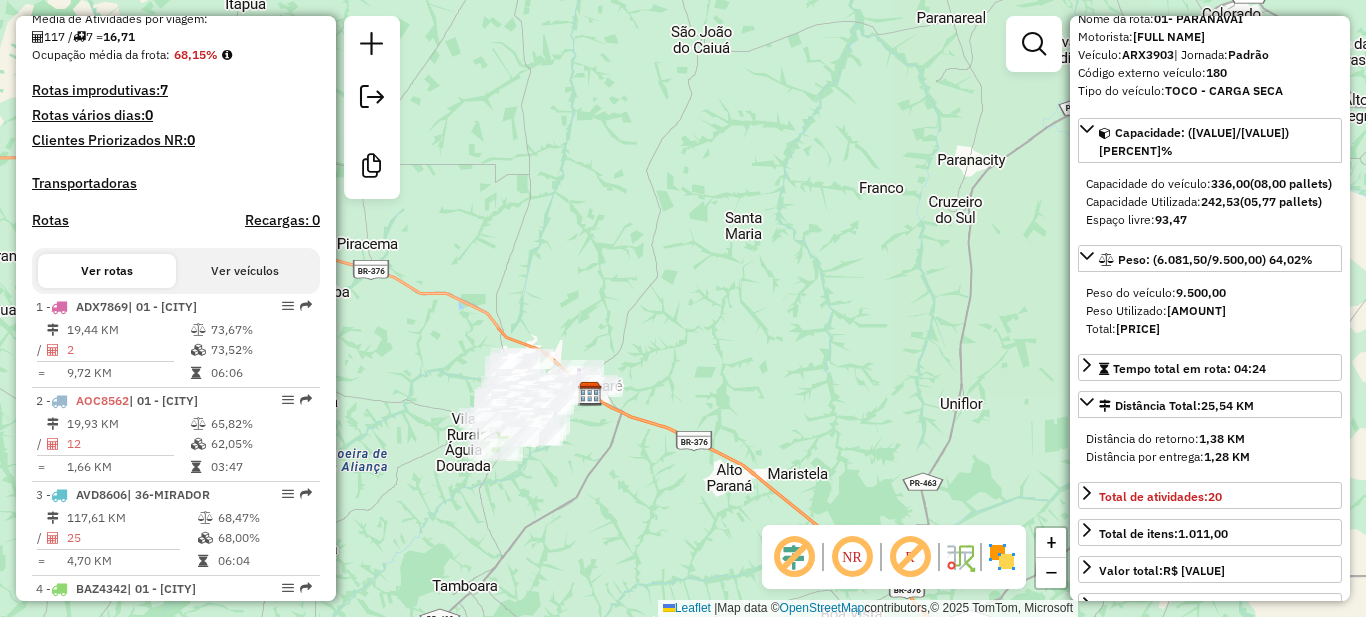 drag, startPoint x: 461, startPoint y: 444, endPoint x: 361, endPoint y: 489, distance: 109.65856 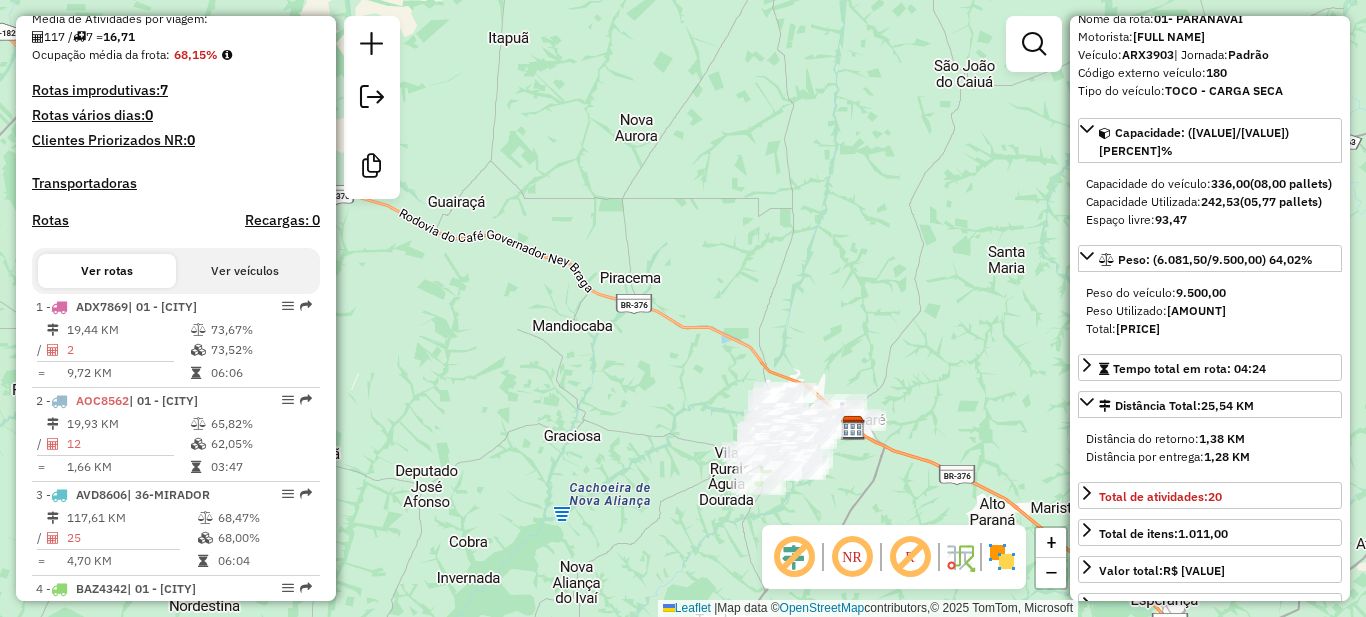 drag, startPoint x: 418, startPoint y: 383, endPoint x: 673, endPoint y: 417, distance: 257.25668 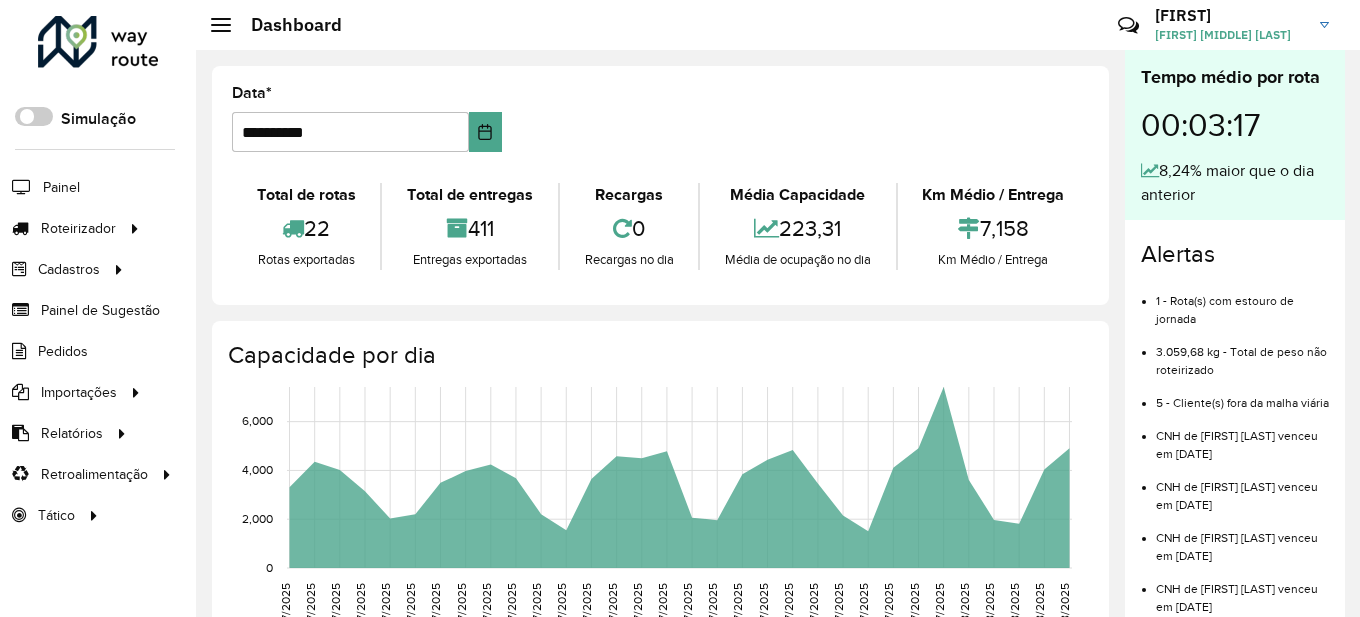 scroll, scrollTop: 0, scrollLeft: 0, axis: both 